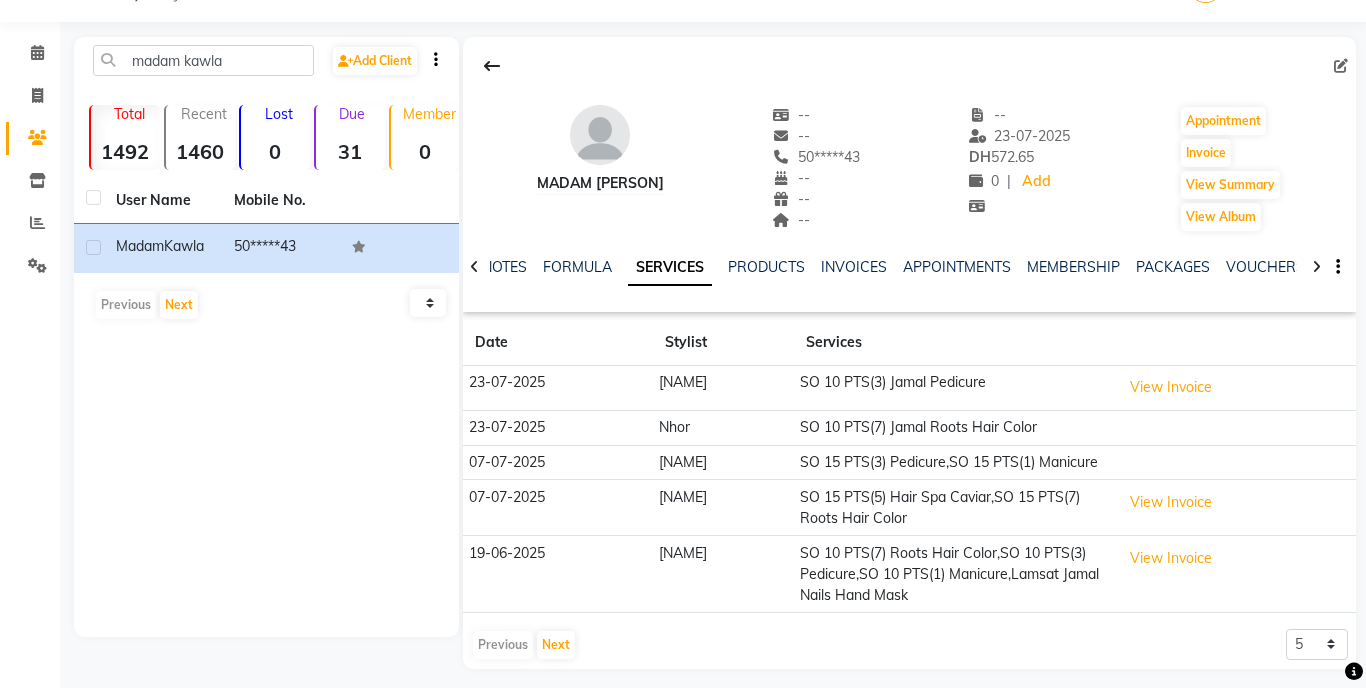 scroll, scrollTop: 0, scrollLeft: 0, axis: both 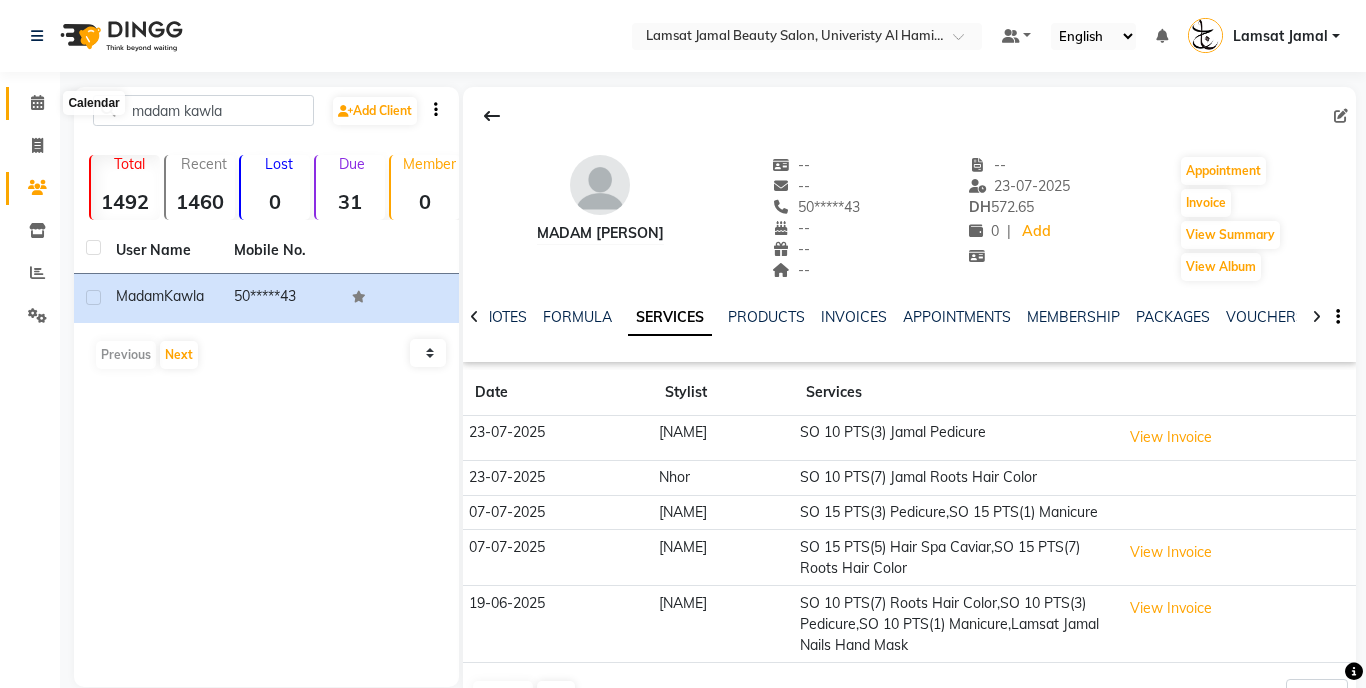 click 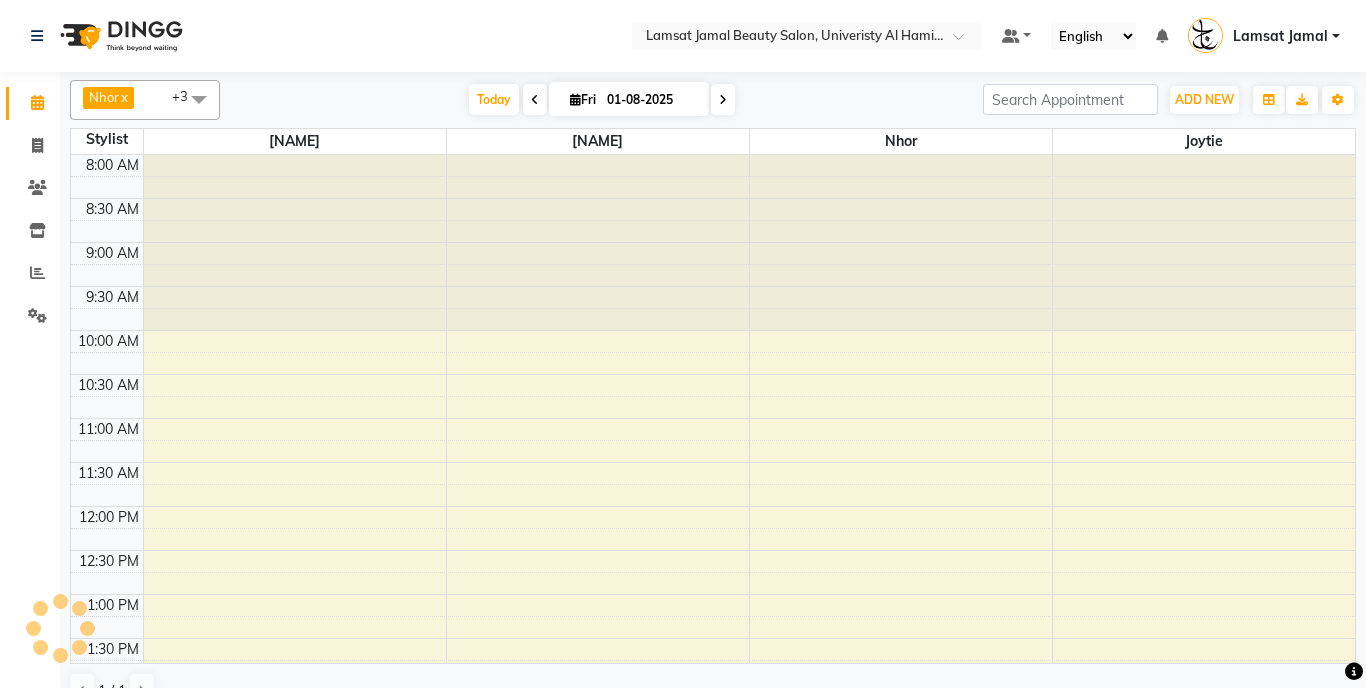 scroll, scrollTop: 0, scrollLeft: 0, axis: both 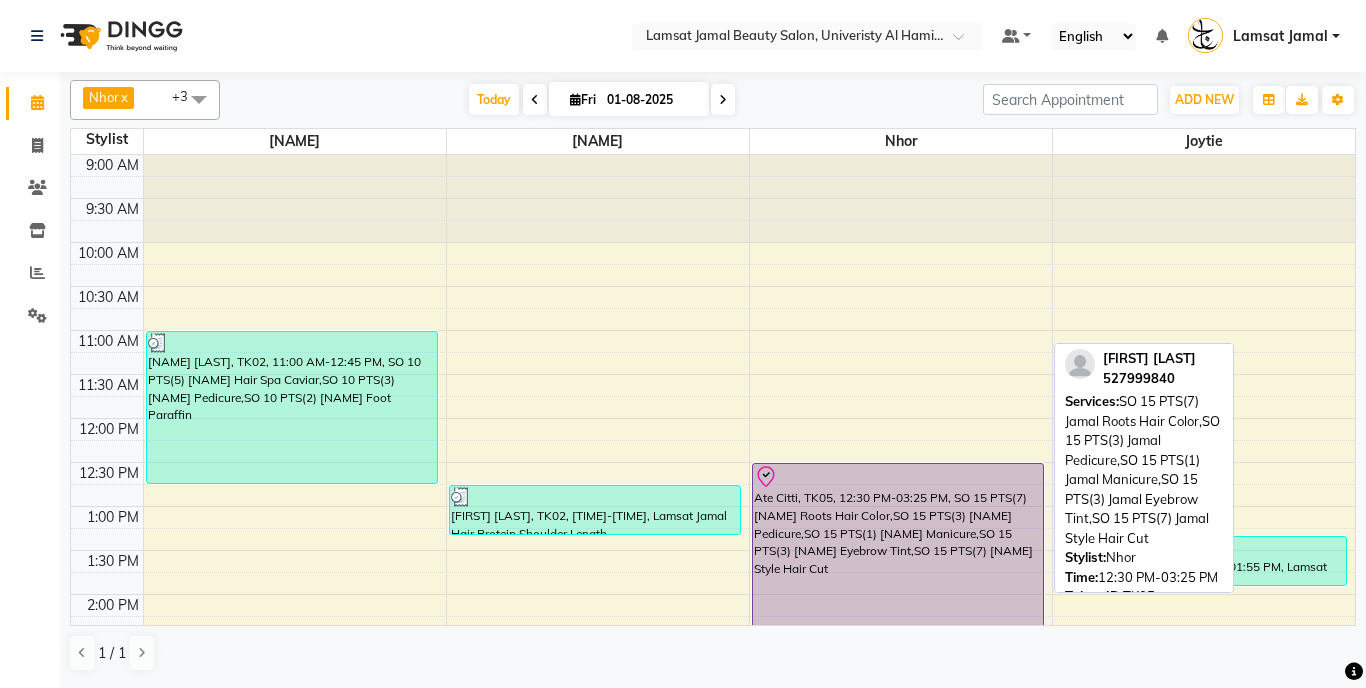 click on "Ate Citti, TK05, 12:30 PM-03:25 PM, SO 15 PTS(7) [NAME] Roots Hair Color,SO 15 PTS(3) [NAME] Pedicure,SO 15 PTS(1) [NAME] Manicure,SO 15 PTS(3) [NAME] Eyebrow Tint,SO 15 PTS(7) [NAME] Style Hair Cut" at bounding box center (898, 590) 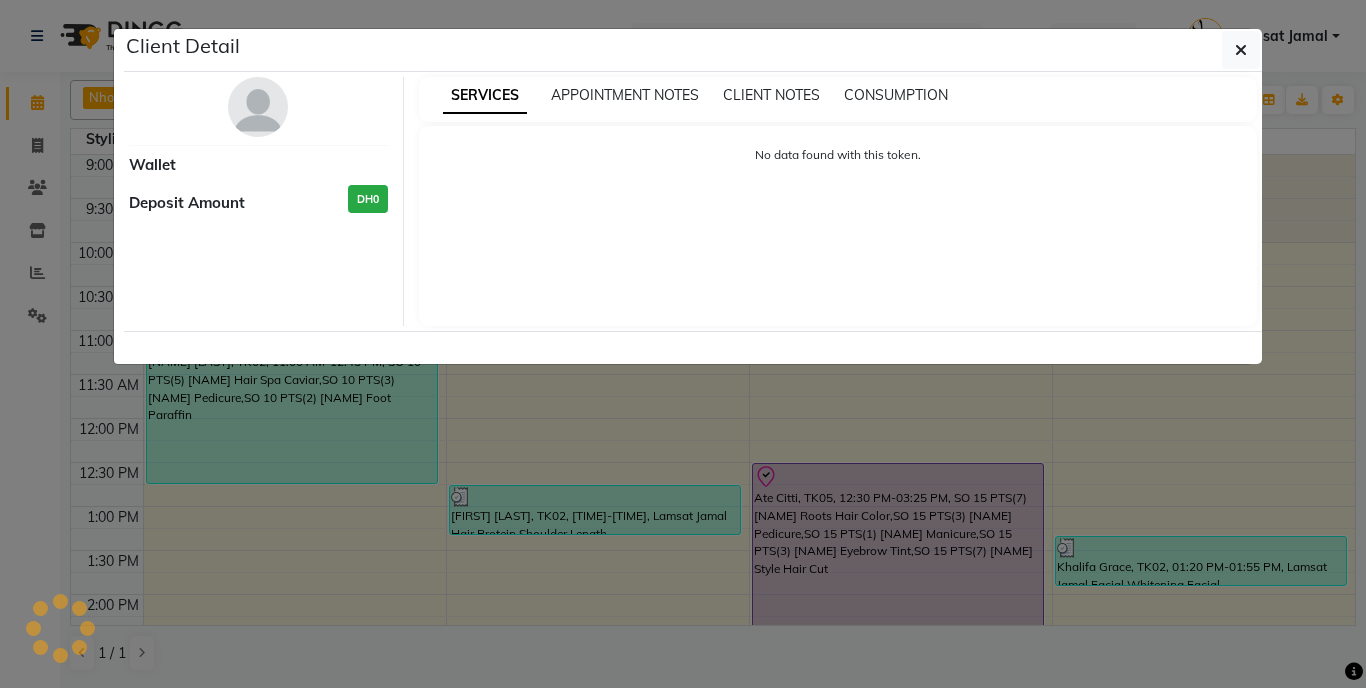 select on "8" 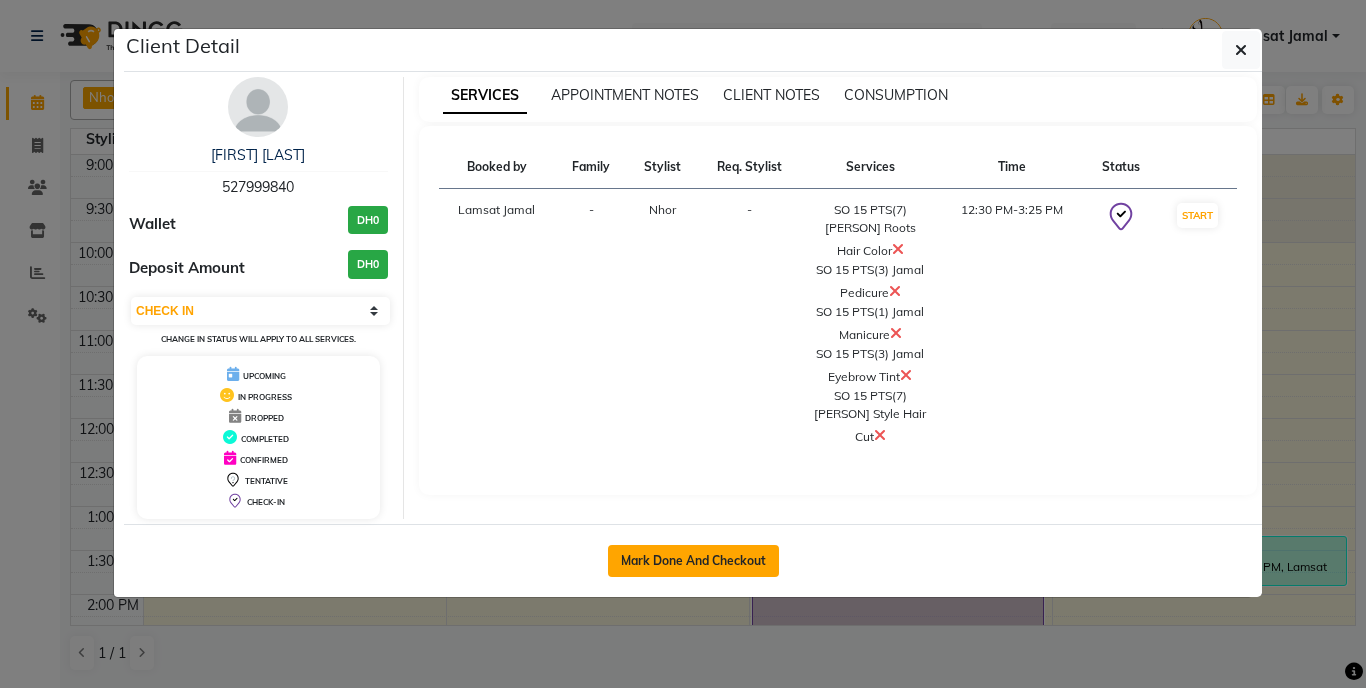 click on "Mark Done And Checkout" 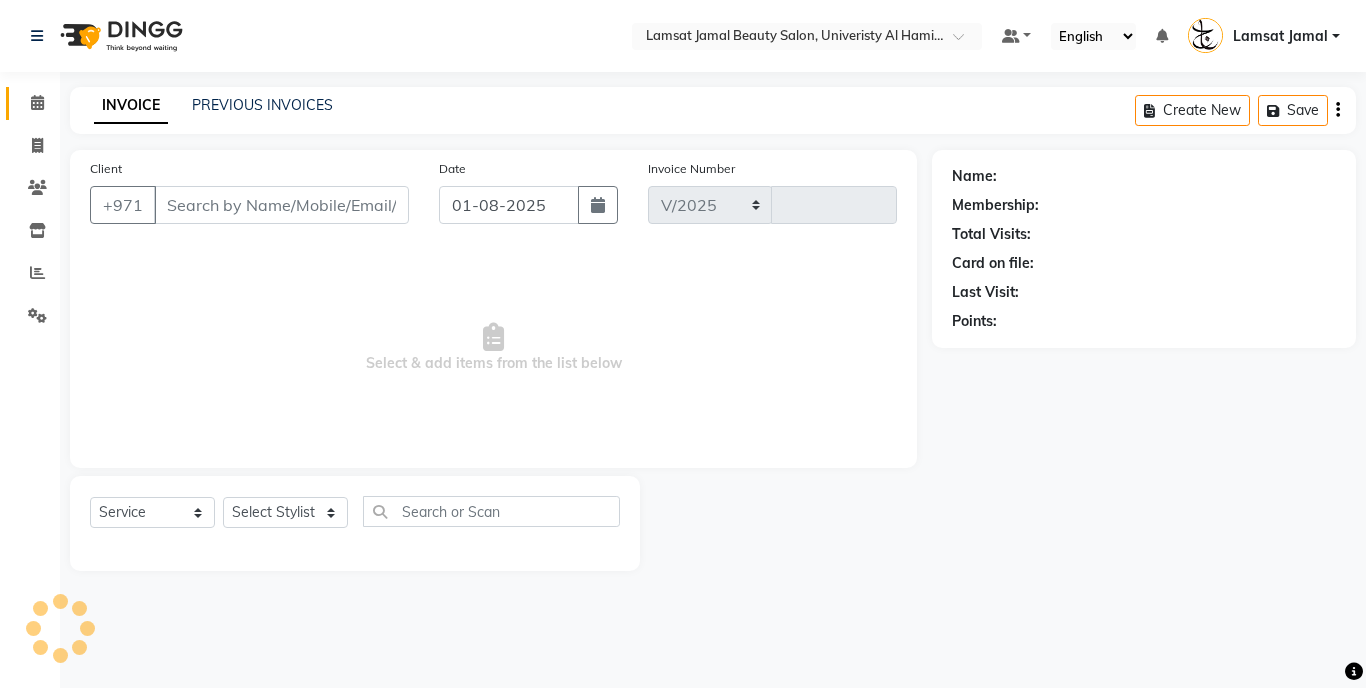 select on "8294" 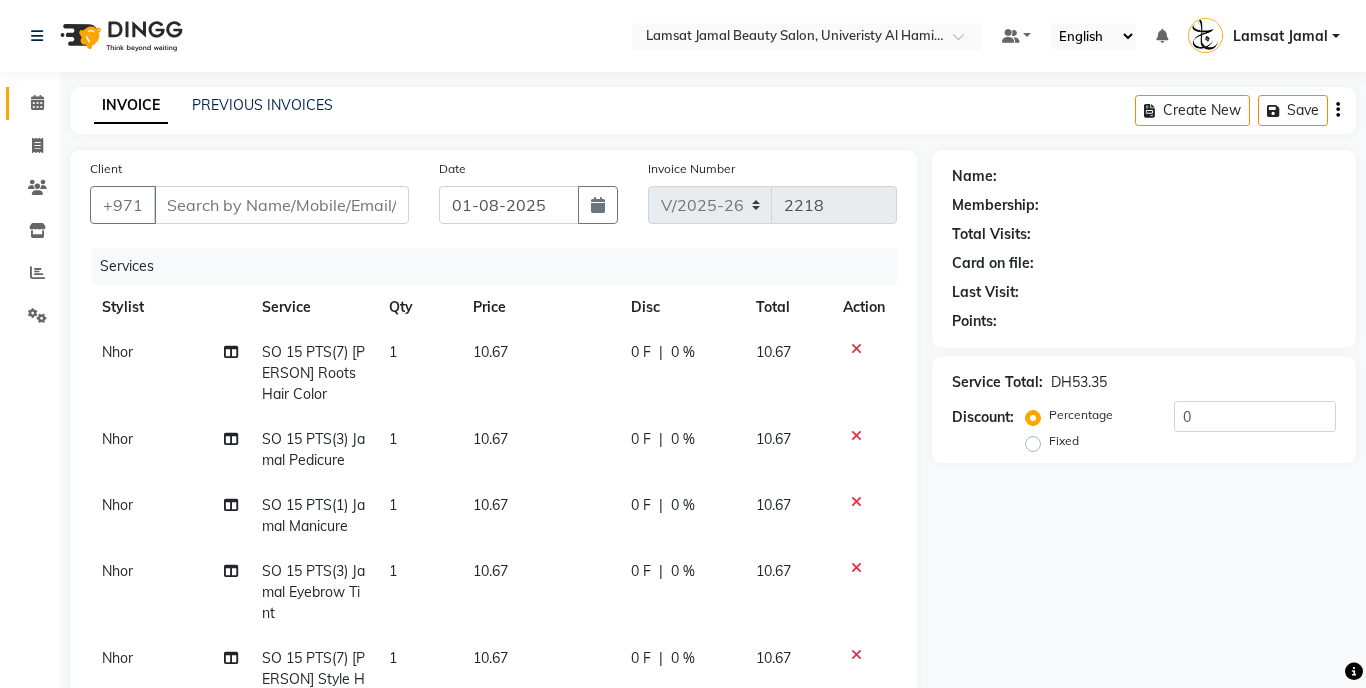 type on "52*****40" 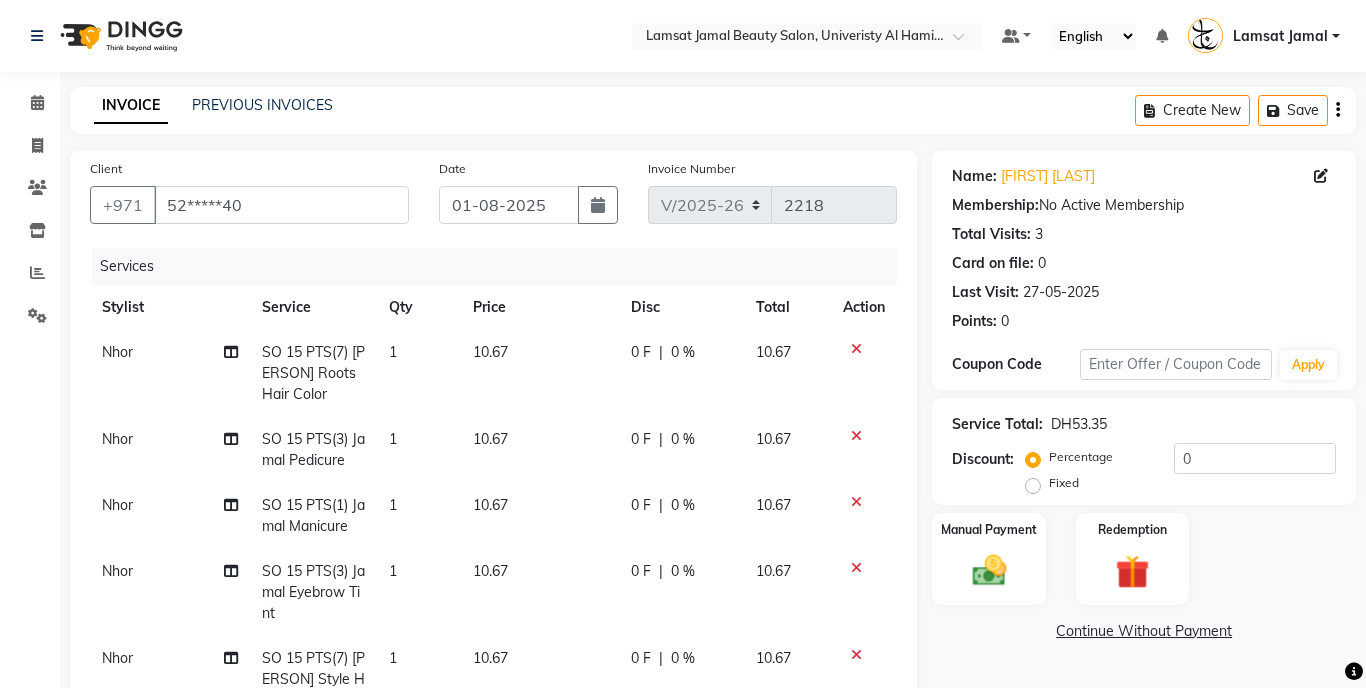 click on "1" 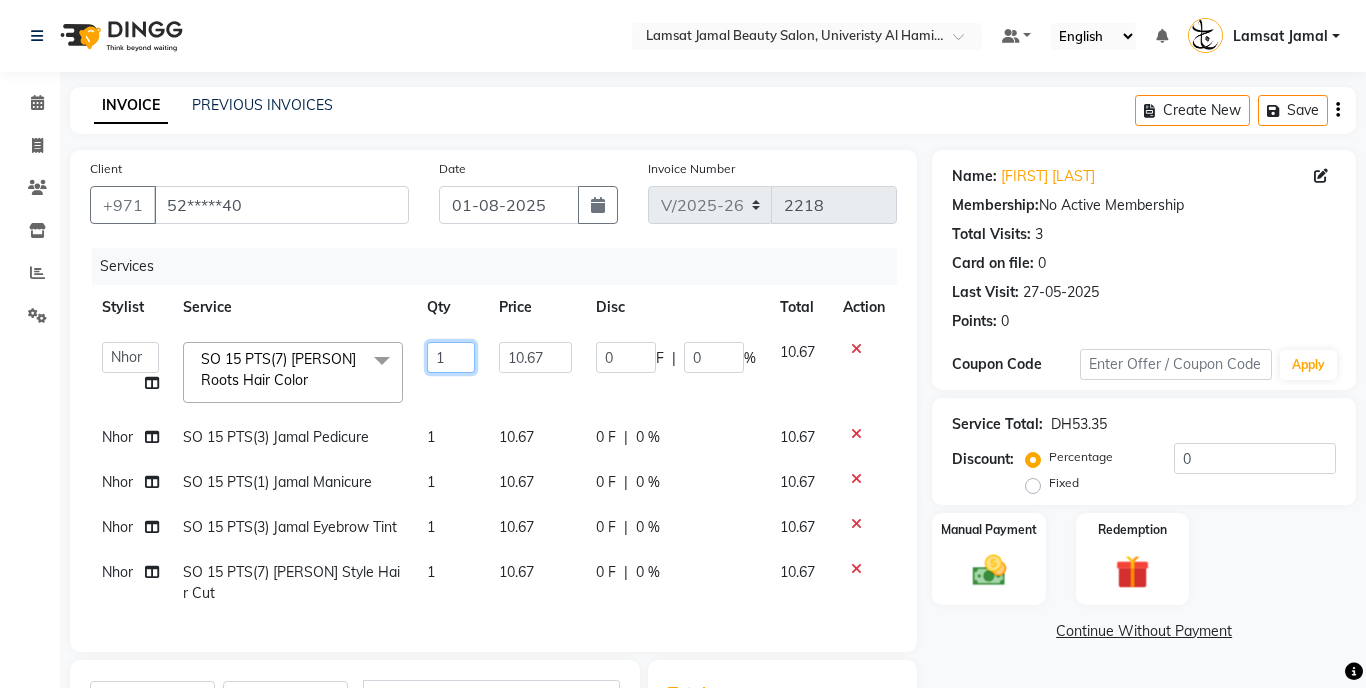 click on "1" 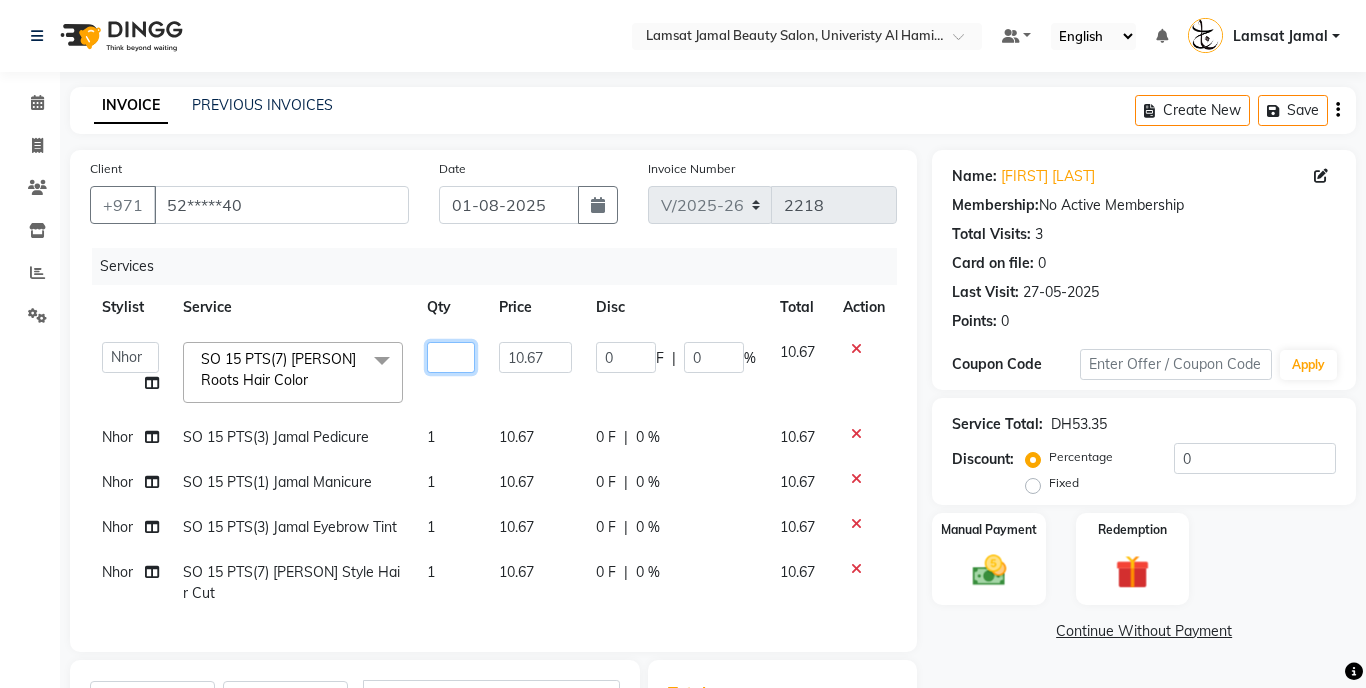 type on "7" 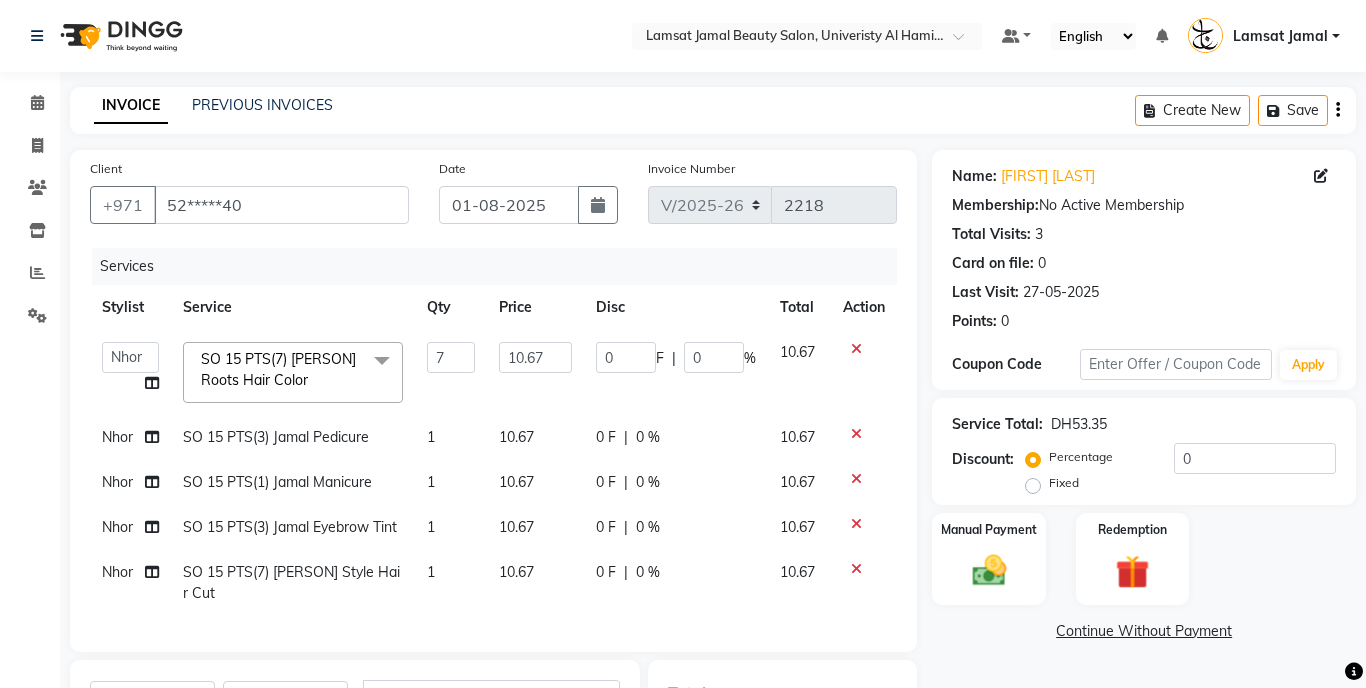 click on "1" 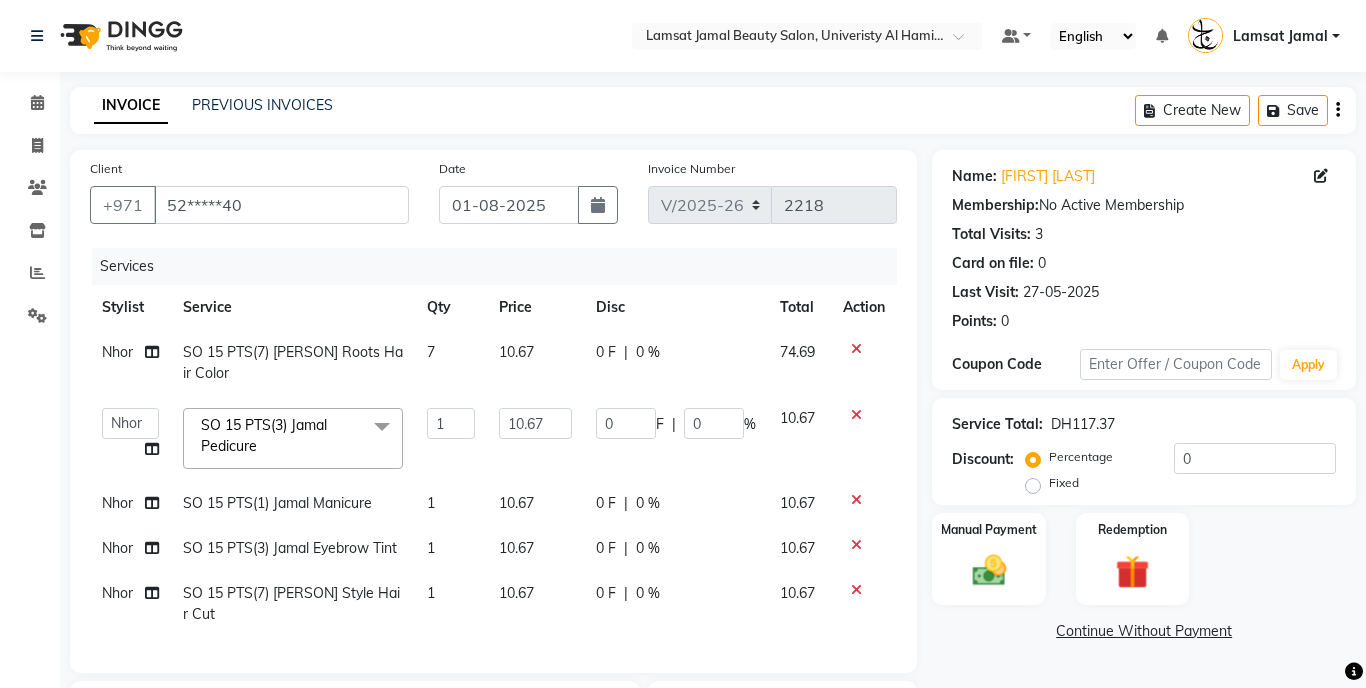 click on "1" 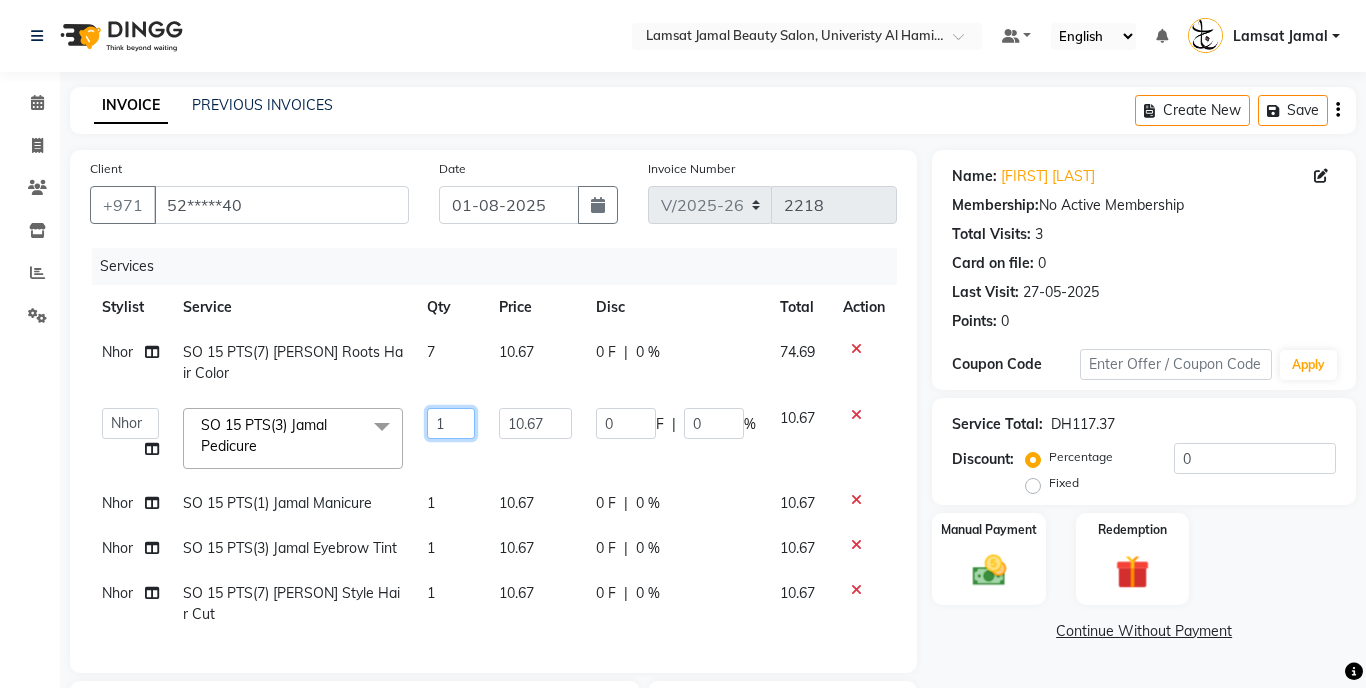 click on "1" 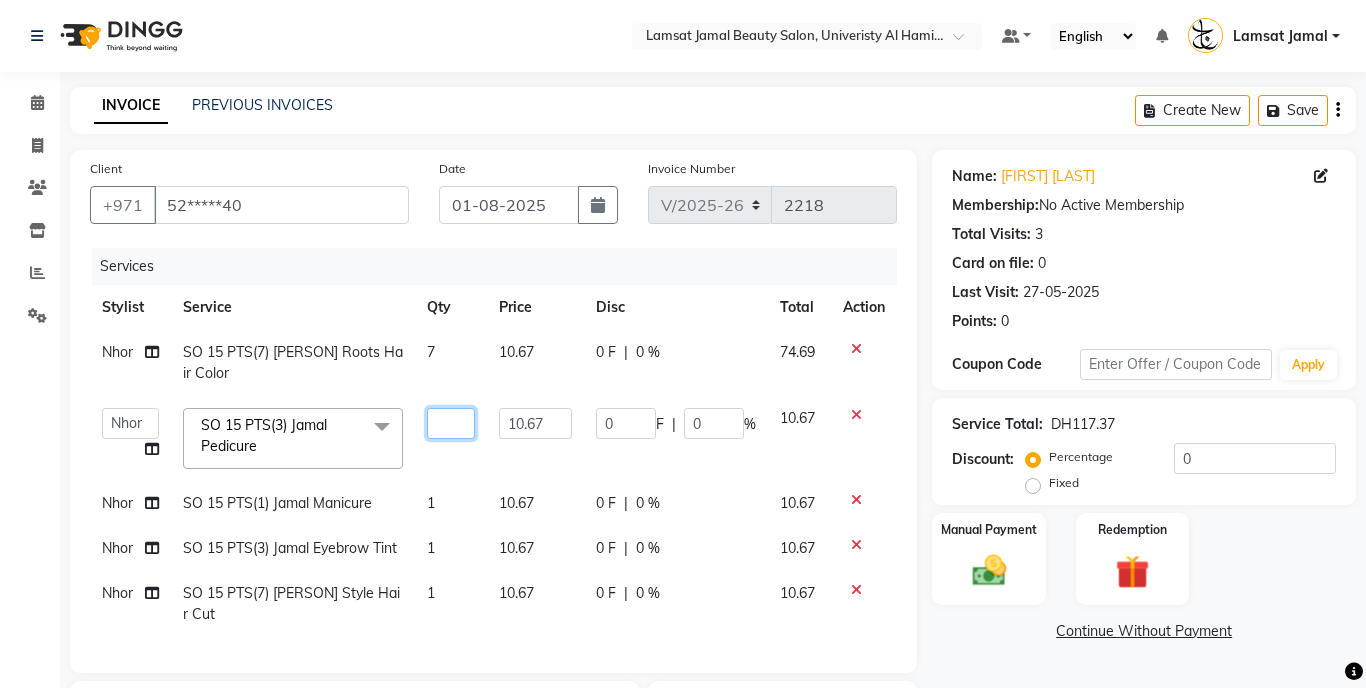 type on "3" 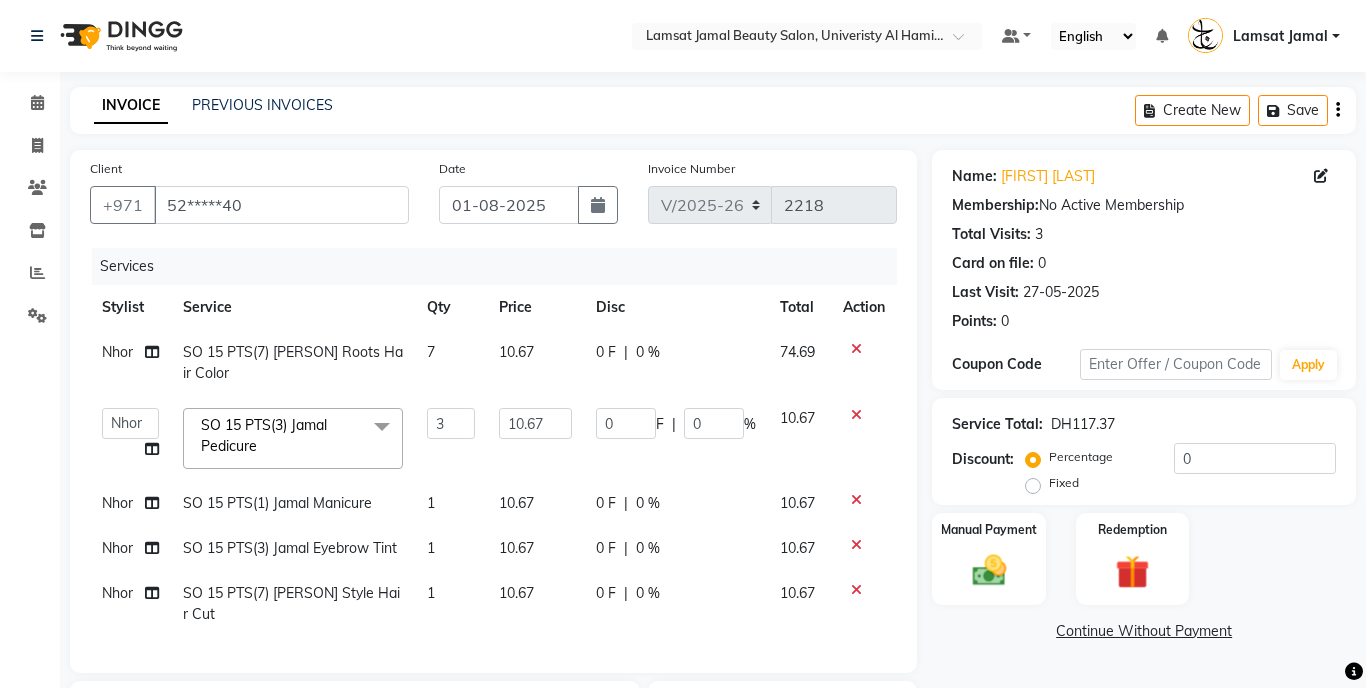 click on "Nhor SO 15 PTS(7) [PERSON] Roots Hair Color 7 10.67 0 F | 0 % 74.69 [PERSON] [PERSON] [PERSON] [PERSON] [PERSON] [PERSON] Lamsat Ebda Lamsat [PERSON] [PERSON] [PERSON] [PERSON] [PERSON] Nads Neha Nhor Owner [PERSON] Priya Rods Sana Sehr [PERSON] Yeng SO 15 PTS(3) [PERSON] Pedicure x M/T [PERSON] Manicure (DH29) M/T [PERSON] Gel Color (DH29) M/T [PERSON] Pedicure (DH29) M/T [PERSON] Footspa (DH29) M/T [PERSON] Plastic Extension (DH29) M/T [PERSON] Mini Facial (DH29) M/T [PERSON] Black Heads (DH29) M/T [PERSON] Face Bleach (DH29) M/T [PERSON] Eyebrow Tint (DH29) M/T [PERSON] Hair Trim (DH29) M/T [PERSON] Morrocan Bath (DH69) M/T [PERSON] Soft Gel (DH69) M/T [PERSON] Roots Color With Hair Trim (DH69) M/T [PERSON] Hair Spa With Hair Trim (DH69) M/T [PERSON] Hot Oil With Hair Trim (DH69) M/T [PERSON] Manicure & Pedicure for 2 Pax (DH199) M/T [PERSON] Morrocan Bath + 30 Min Massage (DH199) M/T [PERSON] Normal Facial, Manicure, Pedicure (DH199) M/T [PERSON] Manicure, Pedicure, With Massage (DH199) Lamsat [PERSON] Nails Classic Manicure (DH50) Lamsat [PERSON] Henna (DH40)" 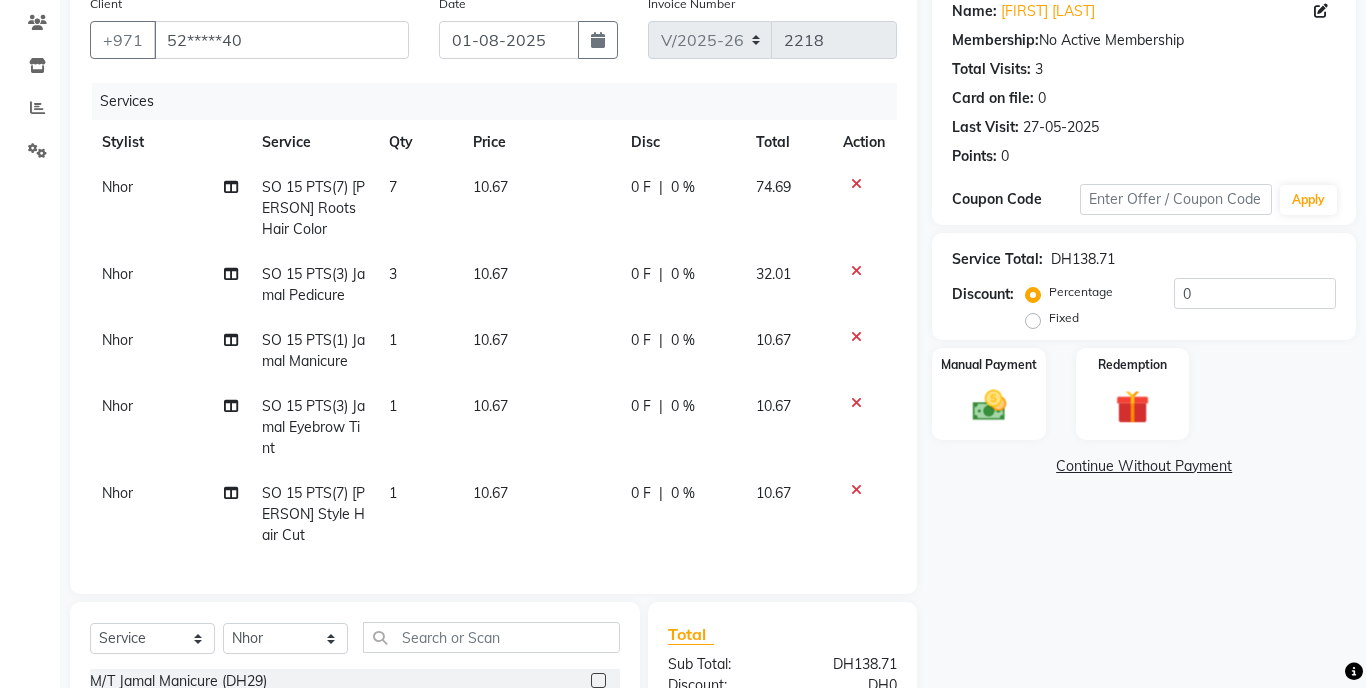 scroll, scrollTop: 174, scrollLeft: 0, axis: vertical 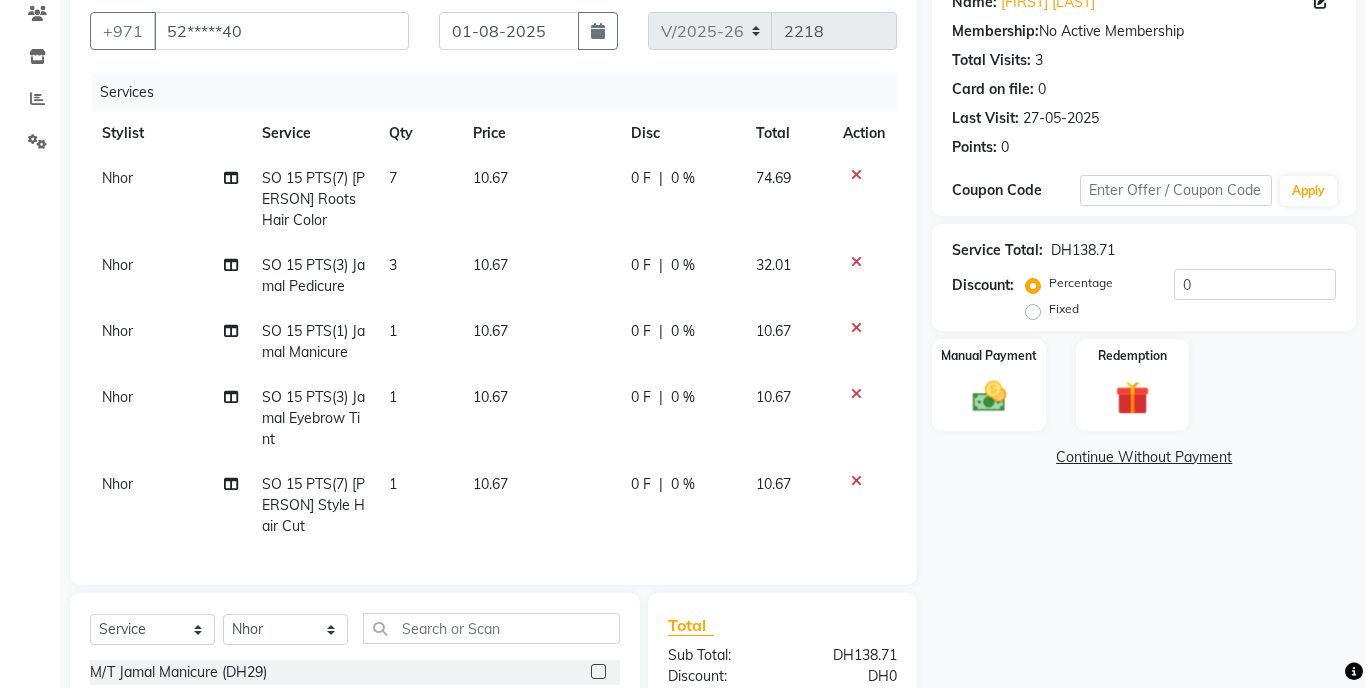 click on "1" 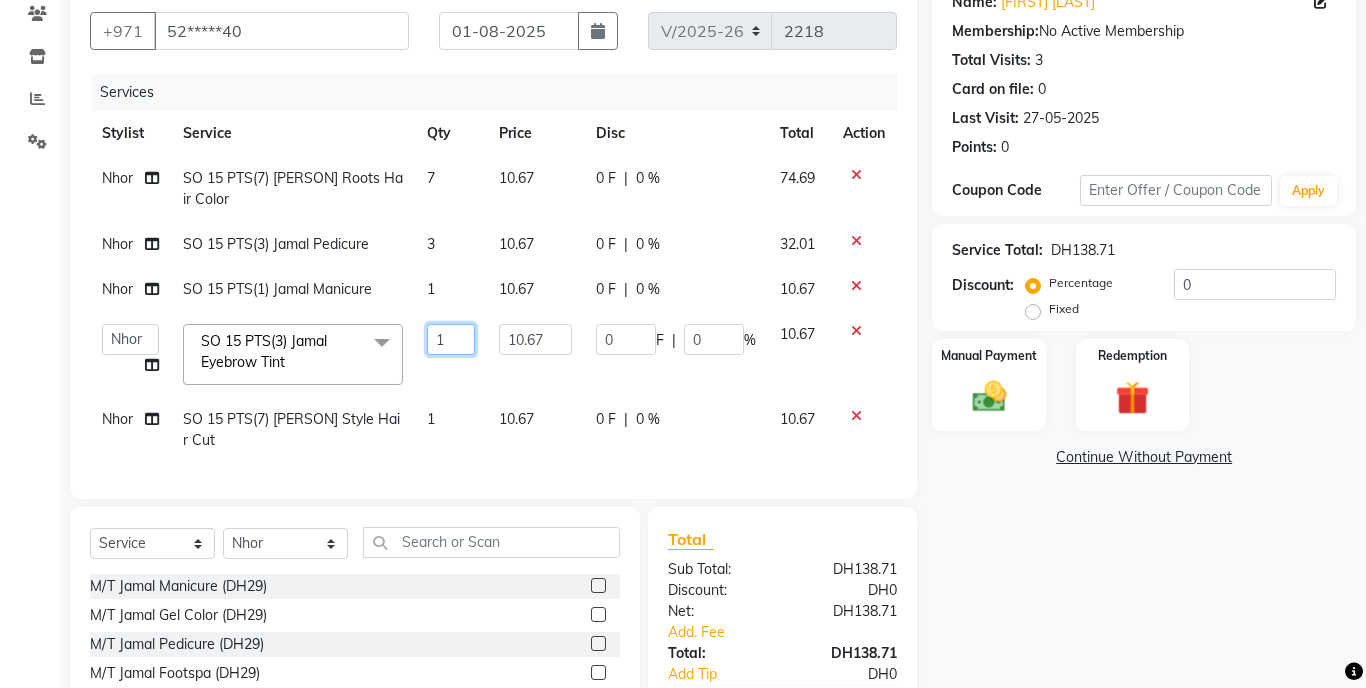 click on "1" 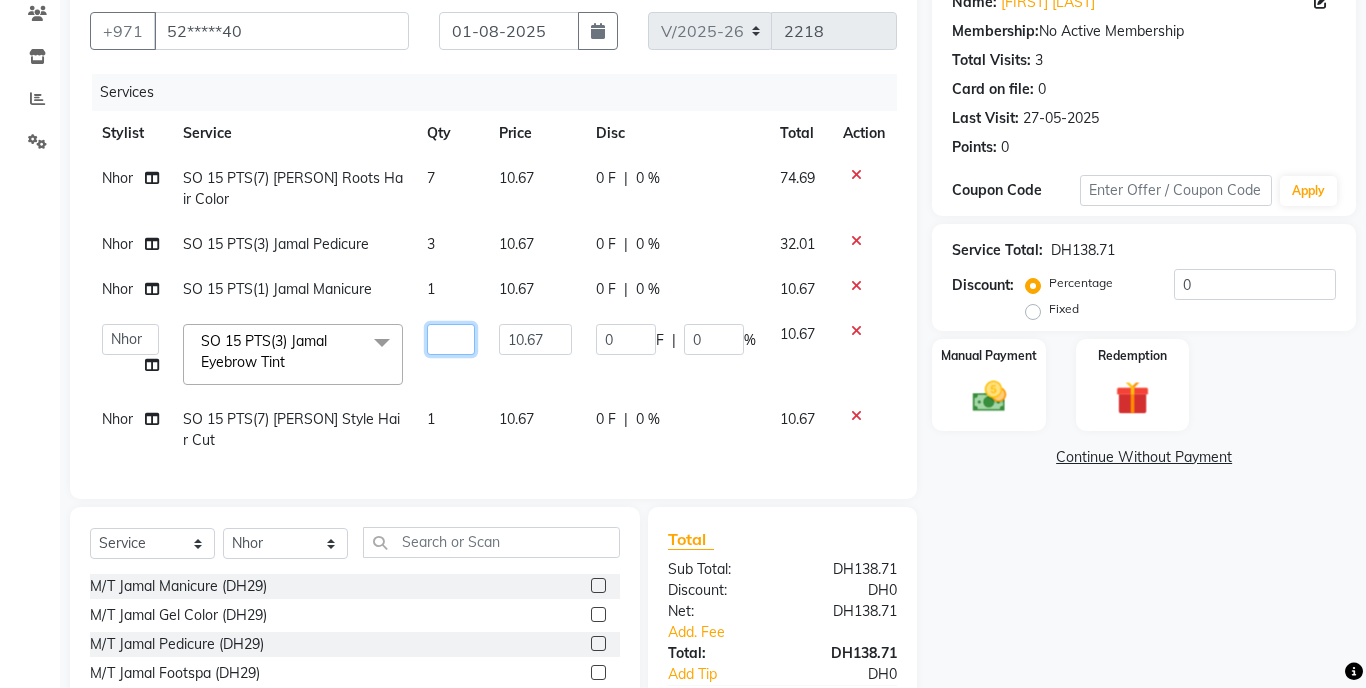 type on "3" 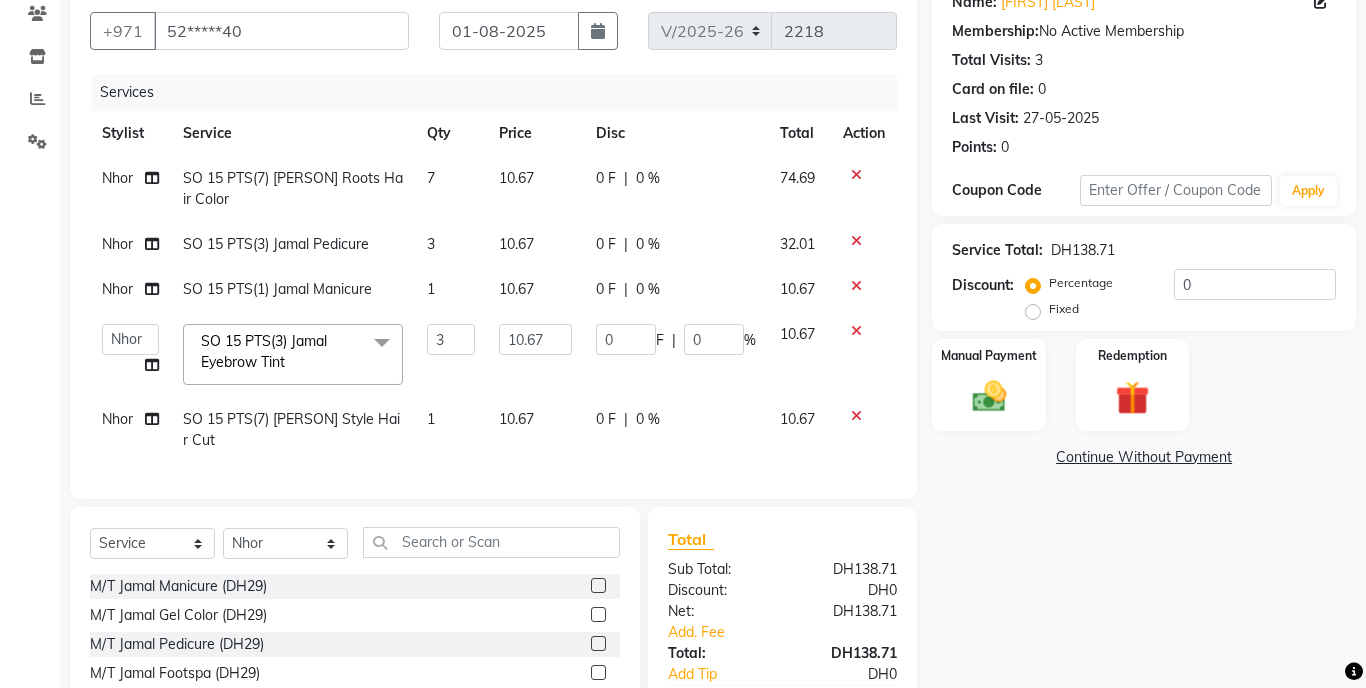 click on "Nhor SO 15 PTS(7) [PERSON] Roots Hair Color 7 10.67 0 F | 0 % 74.69 Nhor SO 15 PTS(3) [PERSON] Pedicure 3 10.67 0 F | 0 % 32.01 Nhor SO 15 PTS(1) [PERSON] Manicure 1 10.67 0 F | 0 % 10.67 [PERSON] [PERSON] [PERSON] [PERSON] [PERSON] [PERSON] Lamsat Ebda Lamsat [PERSON] [PERSON] [PERSON] [PERSON] [PERSON] Nads Neha Nhor Owner [PERSON] Priya Rods Sana Sehr [PERSON] Yeng SO 15 PTS(3) [PERSON] Eyebrow Tint x M/T [PERSON] Manicure (DH29) M/T [PERSON] Gel Color (DH29) M/T [PERSON] Pedicure (DH29) M/T [PERSON] Footspa (DH29) M/T [PERSON] Plastic Extension (DH29) M/T [PERSON] Mini Facial (DH29) M/T [PERSON] Black Heads (DH29) M/T [PERSON] Face Bleach (DH29) M/T [PERSON] Eyebrow Tint (DH29) M/T [PERSON] Hair Trim (DH29) M/T [PERSON] Morrocan Bath (DH69) M/T [PERSON] Soft Gel (DH69) M/T [PERSON] Roots Color With Hair Trim (DH69) M/T [PERSON] Hair Spa With Hair Trim (DH69) M/T [PERSON] Hot Oil With Hair Trim (DH69) M/T [PERSON] Manicure & Pedicure for 2 Pax (DH199) M/T [PERSON] Morrocan Bath + 30 Min Massage (DH199) M/T [PERSON] Normal Facial, Manicure, Pedicure (DH199) 3" 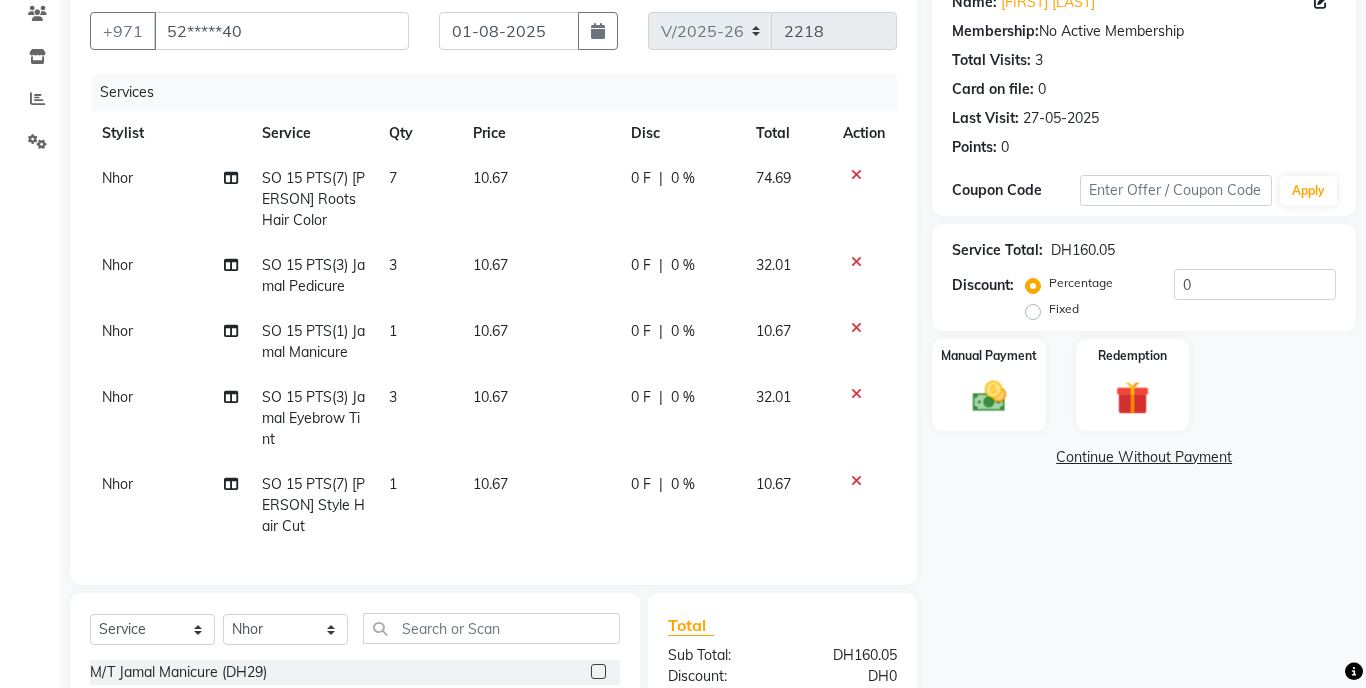 click on "1" 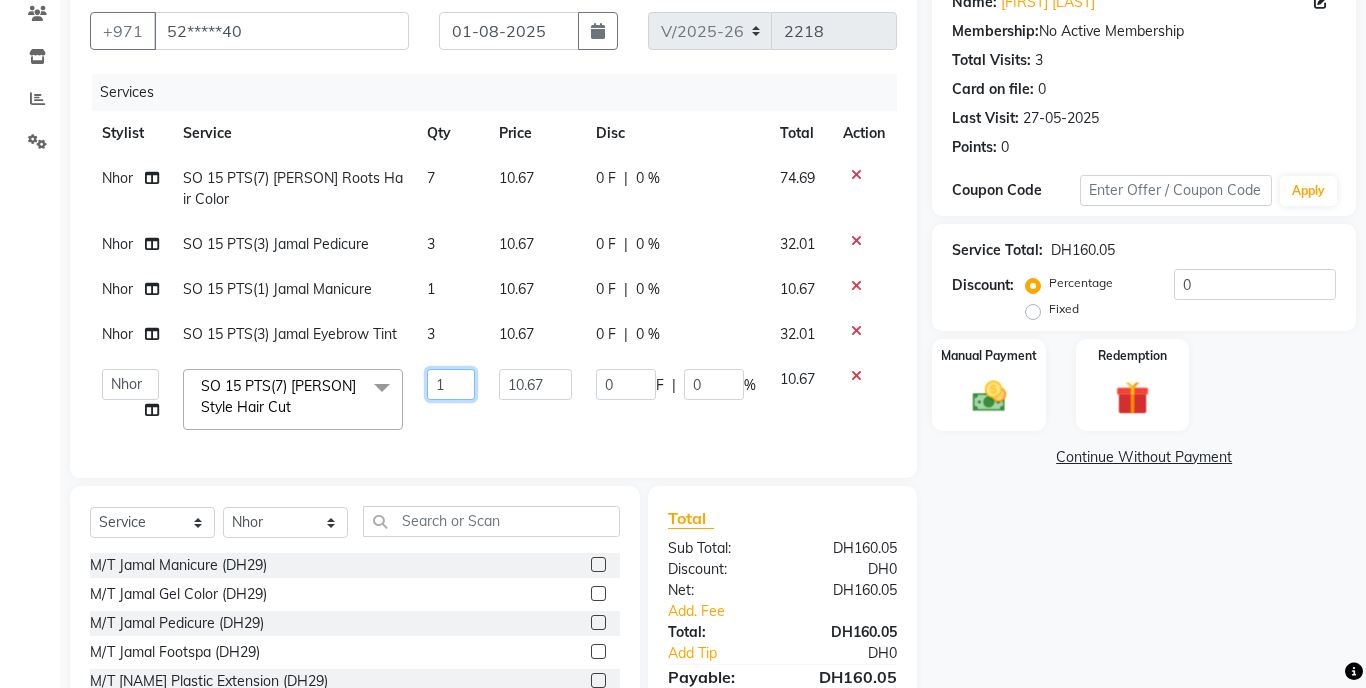 click on "1" 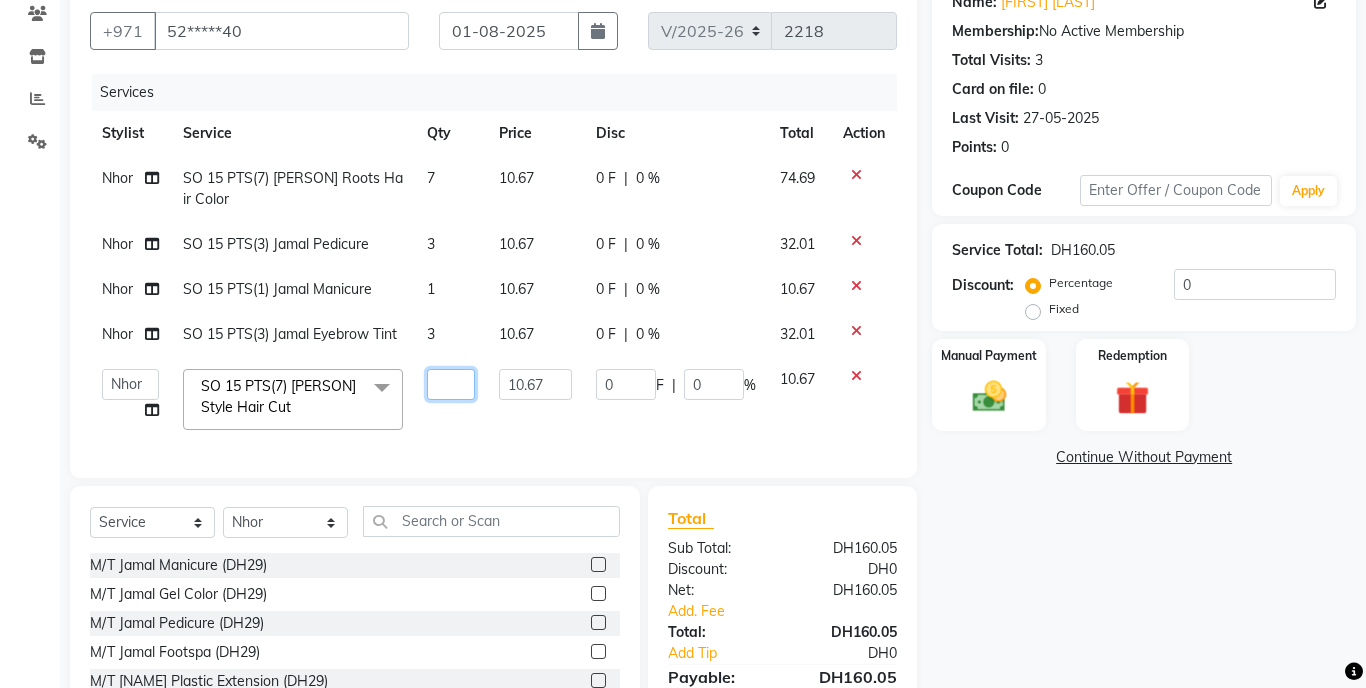 type on "9" 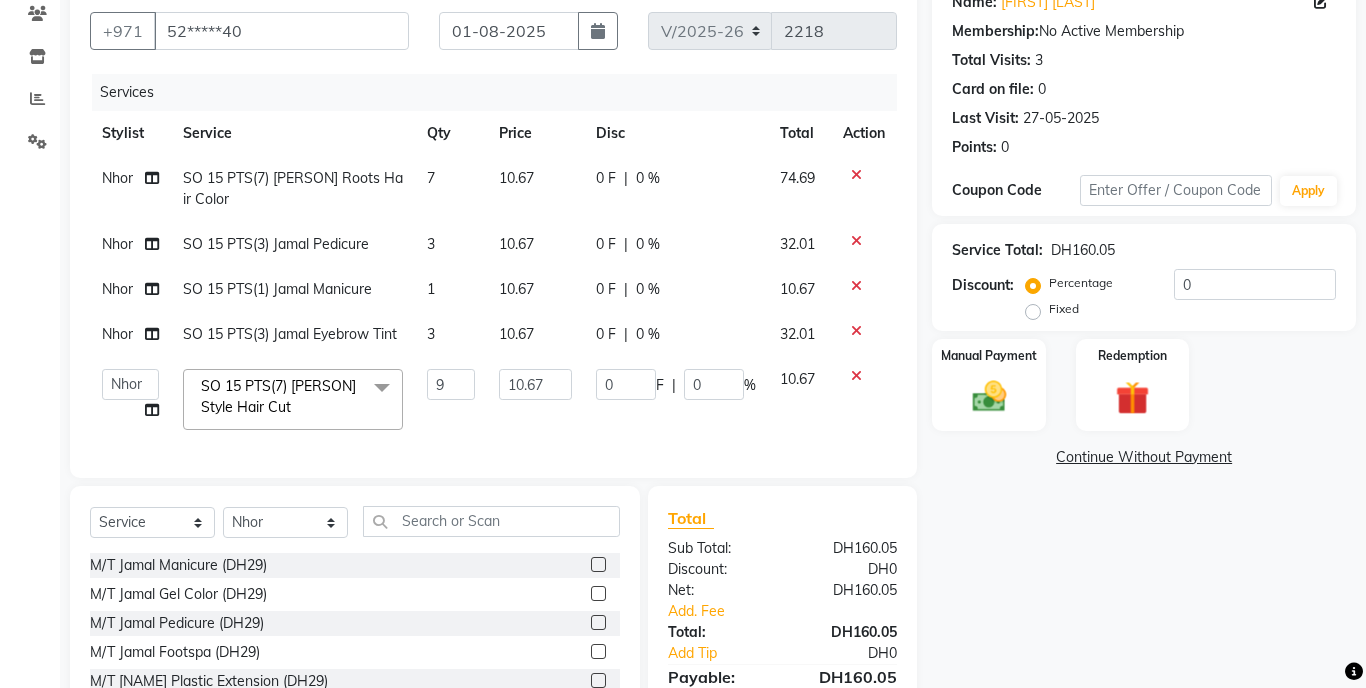click on "Client +971 [PHONE] Date [DATE] Invoice Number V/2025 V/2025-26 2218 Services Stylist Service Qty Price Disc Total Action Nhor SO 15 PTS(7) [PERSON] Roots Hair Color 7 10.67 0 F | 0 % 74.69 Nhor SO 15 PTS(3) [PERSON] Pedicure 3 10.67 0 F | 0 % 32.01 Nhor SO 15 PTS(1) [PERSON] Manicure 1 10.67 0 F | 0 % 10.67 Nhor SO 15 PTS(3) [PERSON] Eyebrow Tint 3 10.67 0 F | 0 % 32.01 [PERSON] [PERSON] [PERSON] [PERSON] [PERSON] [PERSON] Lamsat Ebda Lamsat [PERSON] [PERSON] [PERSON] [PERSON] [PERSON] Nads Neha Nhor Owner [PERSON] Priya Rods Sana Sehr [PERSON] Yeng SO 15 PTS(7) [PERSON] Style Hair Cut x M/T [PERSON] Manicure (DH29) M/T [PERSON] Gel Color (DH29) M/T [PERSON] Pedicure (DH29) M/T [PERSON] Footspa (DH29) M/T [PERSON] Plastic Extension (DH29) M/T [PERSON] Mini Facial (DH29) M/T [PERSON] Black Heads (DH29) M/T [PERSON] Face Bleach (DH29) M/T [PERSON] Eyebrow Tint (DH29) M/T [PERSON] Hair Trim (DH29) M/T [PERSON] Morrocan Bath (DH69) M/T [PERSON] Soft Gel (DH69) M/T [PERSON] Roots Color With Hair Trim (DH69) M/T [PERSON] Hair Spa With Hair Trim (DH69)" 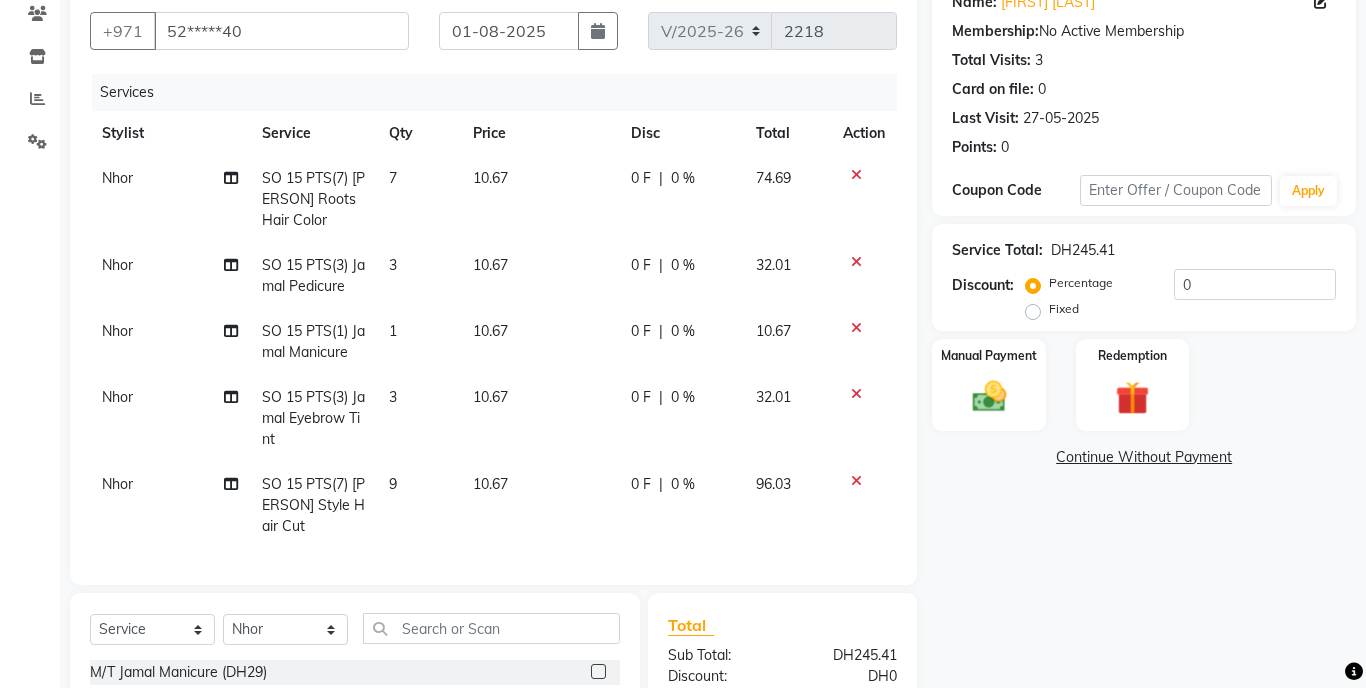 click on "Nhor" 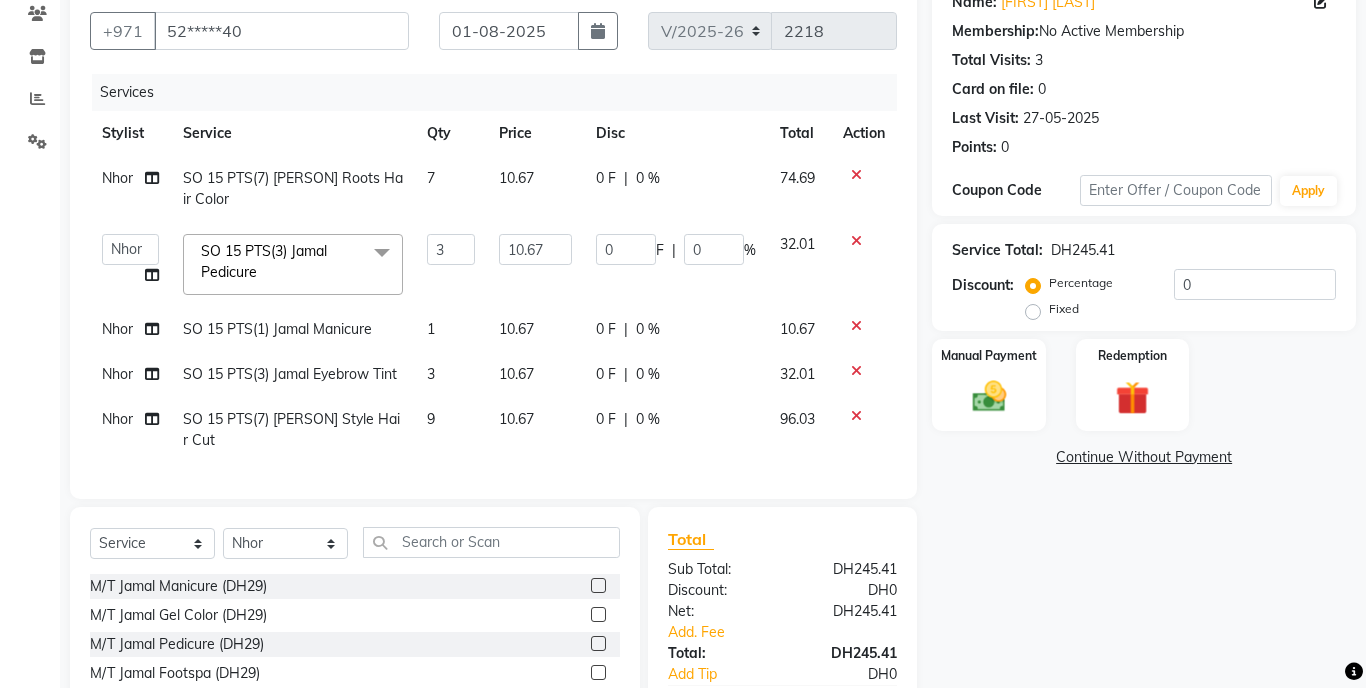 click on "Aldie   Aliya   Amna   Gennie   Joytie   Jude   Lamsat Ebda   Lamsat Jamal   Liezel   Maricar   Maychel   Michelle   Nads   Neha   Nhor   Owner Aliya   Priya   Rods   Sana   Sehr Alya   Yeng" 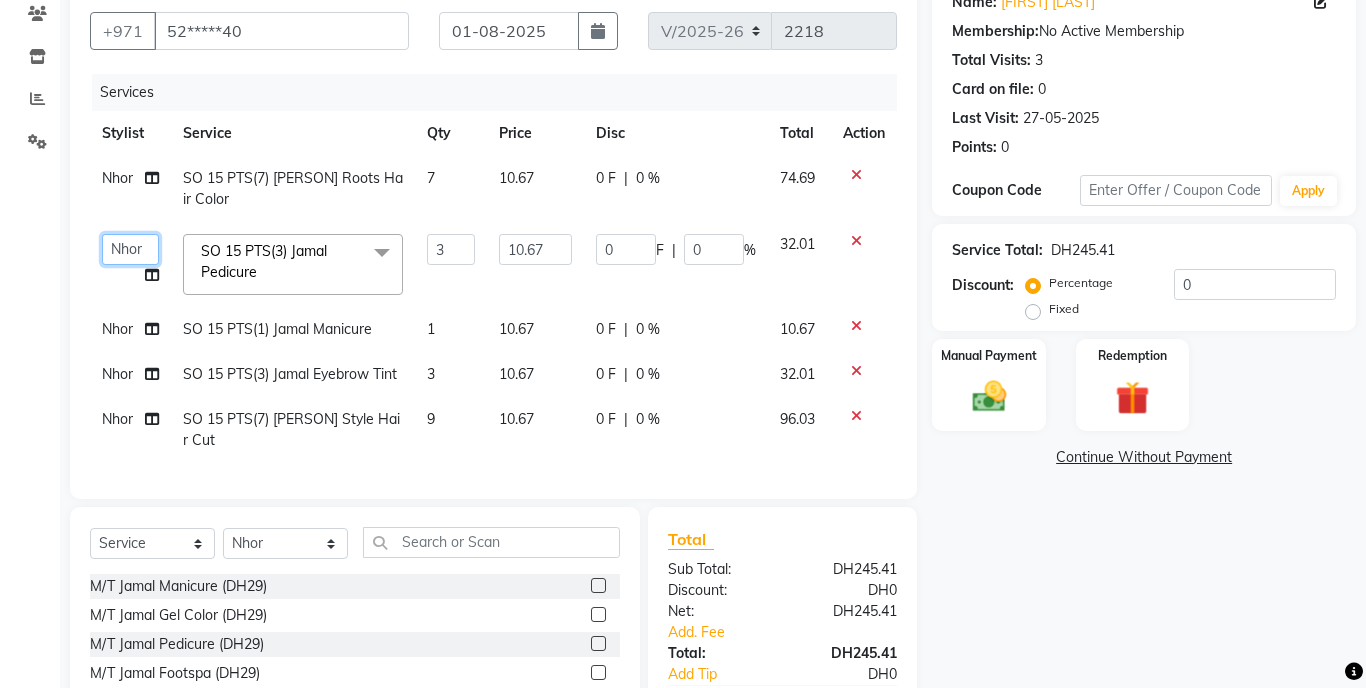 click on "Aldie   Aliya   Amna   Gennie   Joytie   Jude   Lamsat Ebda   Lamsat Jamal   Liezel   Maricar   Maychel   Michelle   Nads   Neha   Nhor   Owner Aliya   Priya   Rods   Sana   Sehr Alya   Yeng" 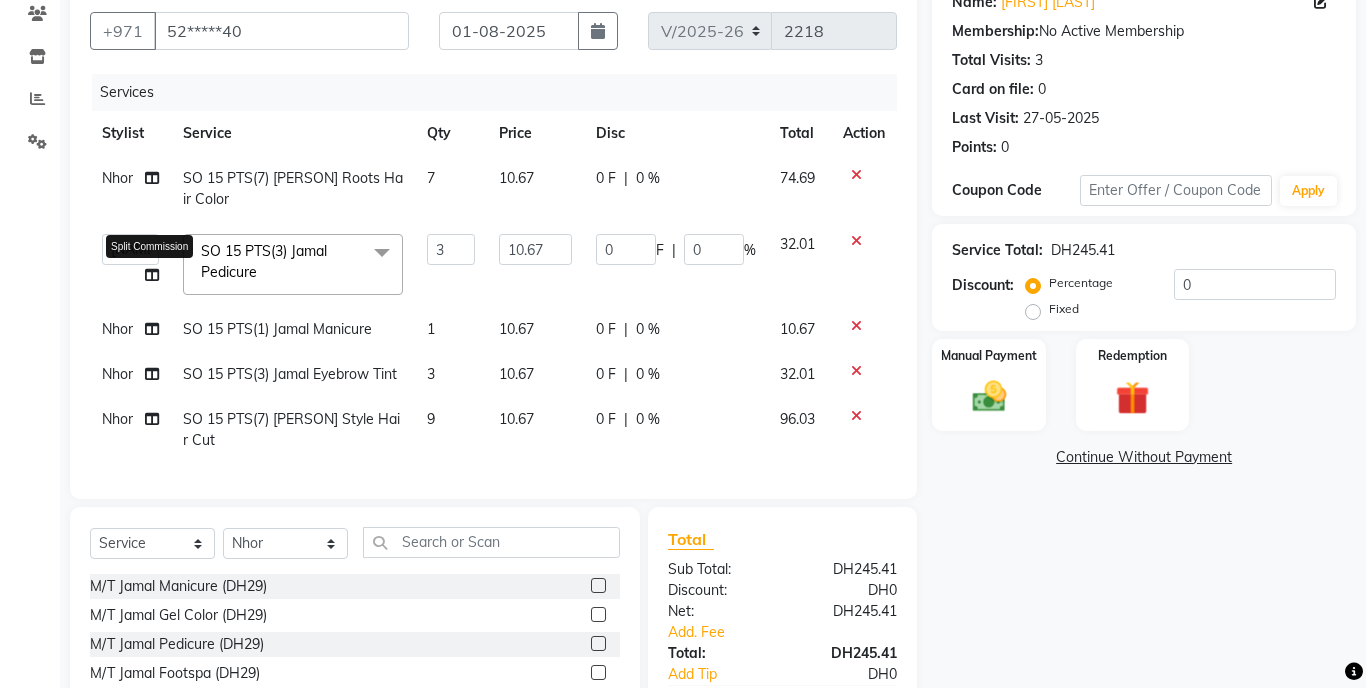 select on "79902" 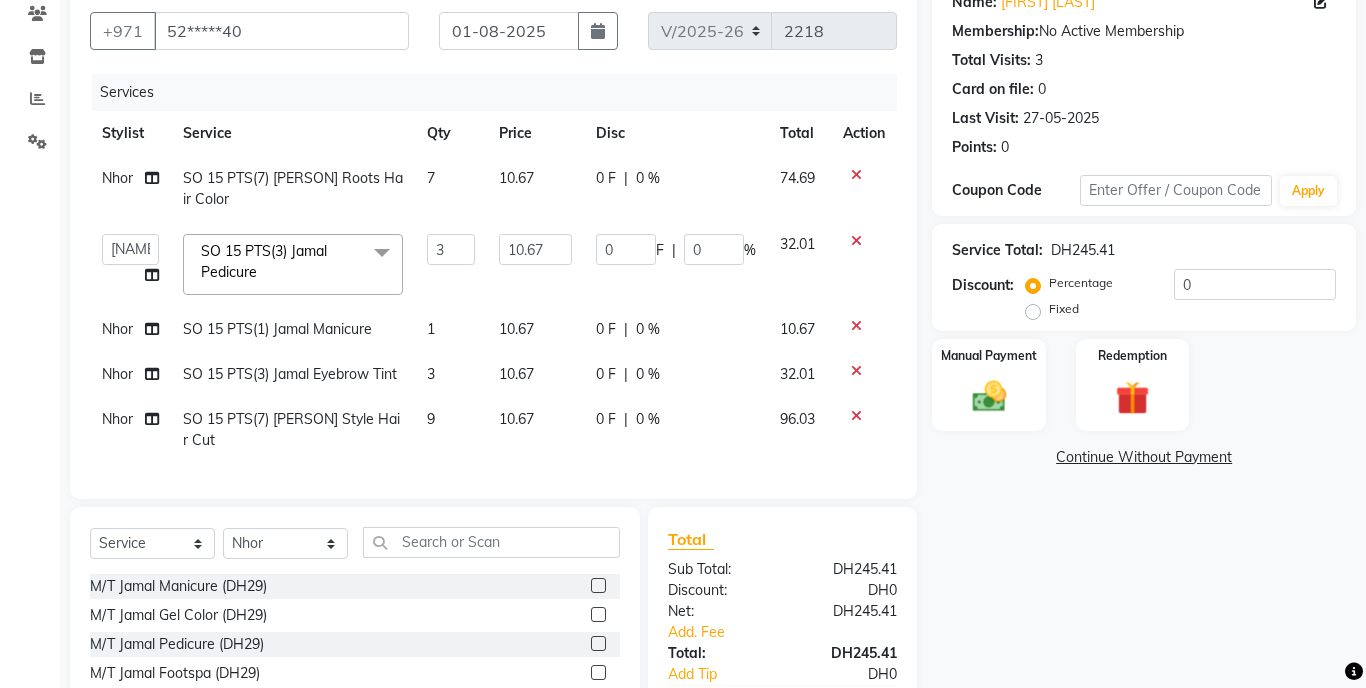 click on "Nhor" 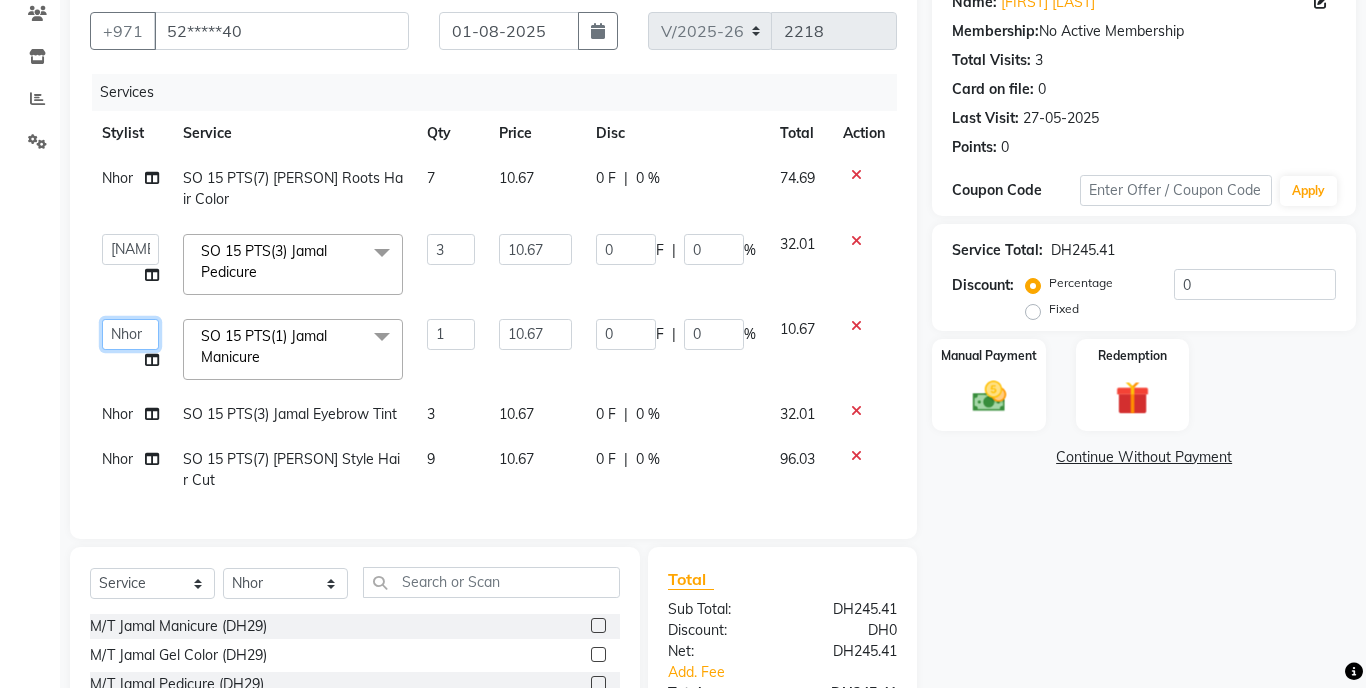 click on "Aldie   Aliya   Amna   Gennie   Joytie   Jude   Lamsat Ebda   Lamsat Jamal   Liezel   Maricar   Maychel   Michelle   Nads   Neha   Nhor   Owner Aliya   Priya   Rods   Sana   Sehr Alya   Yeng" 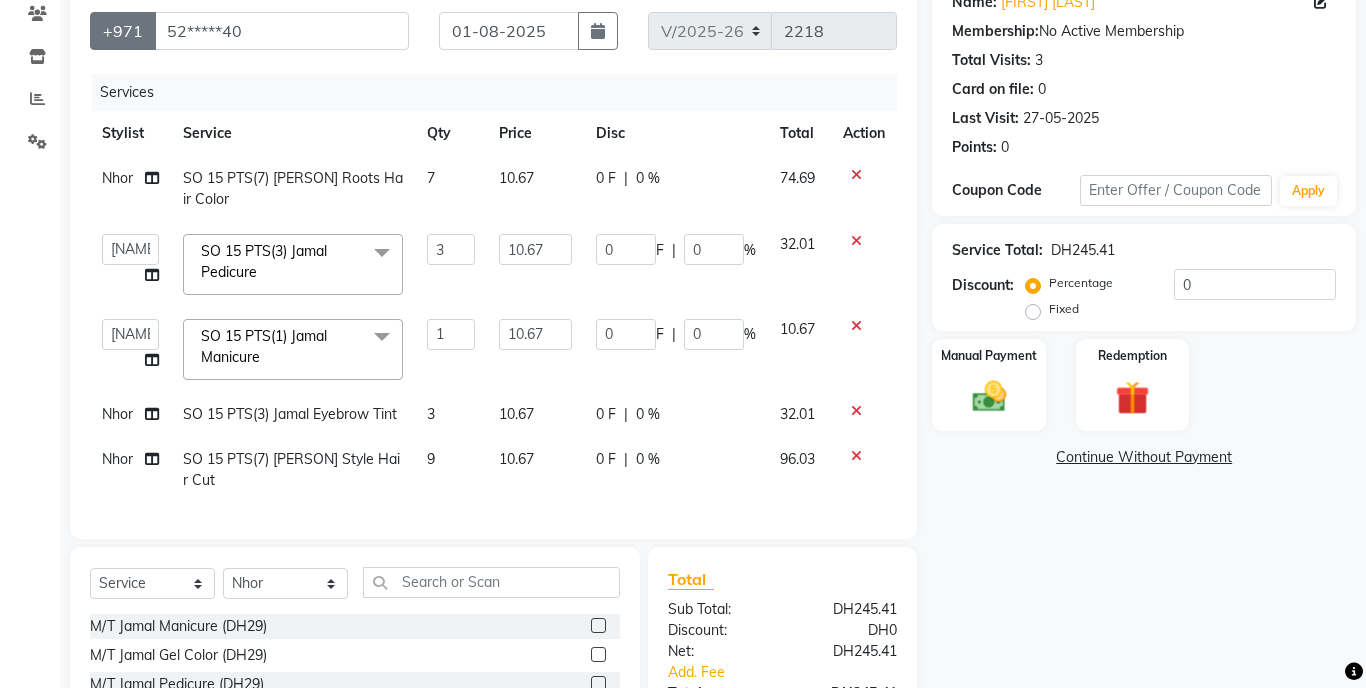 select on "79902" 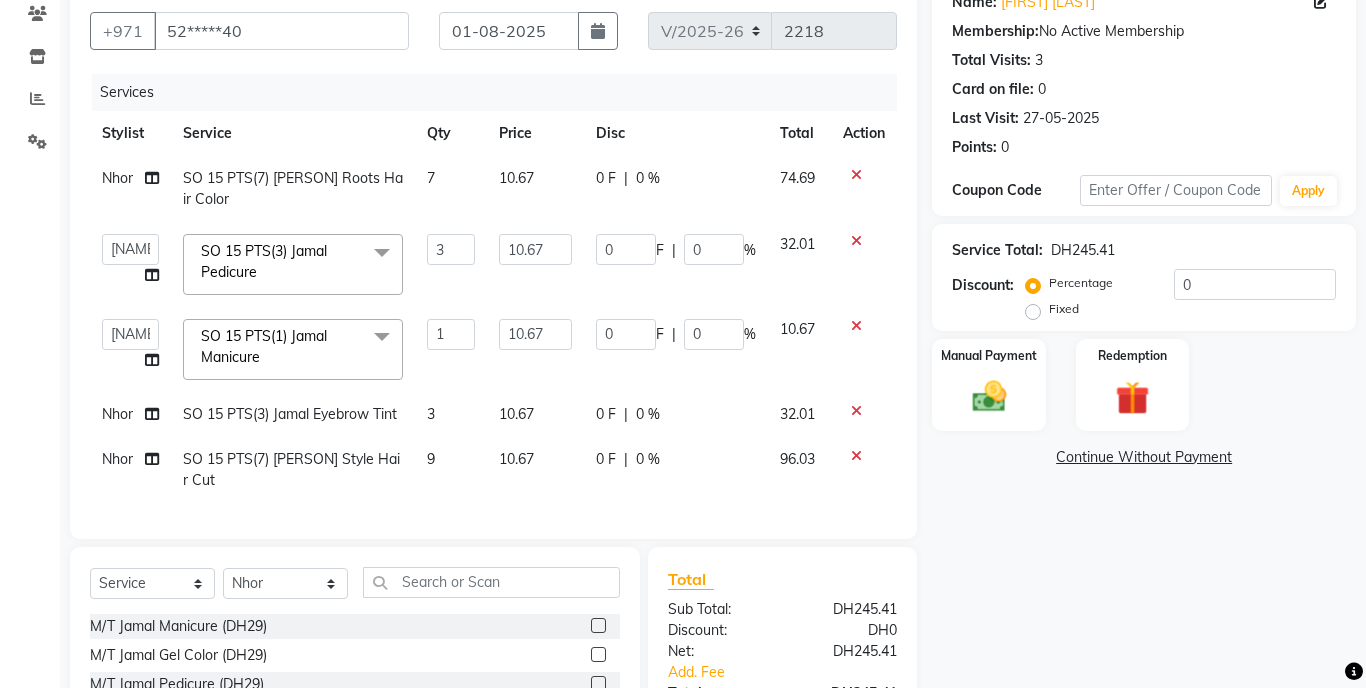 click 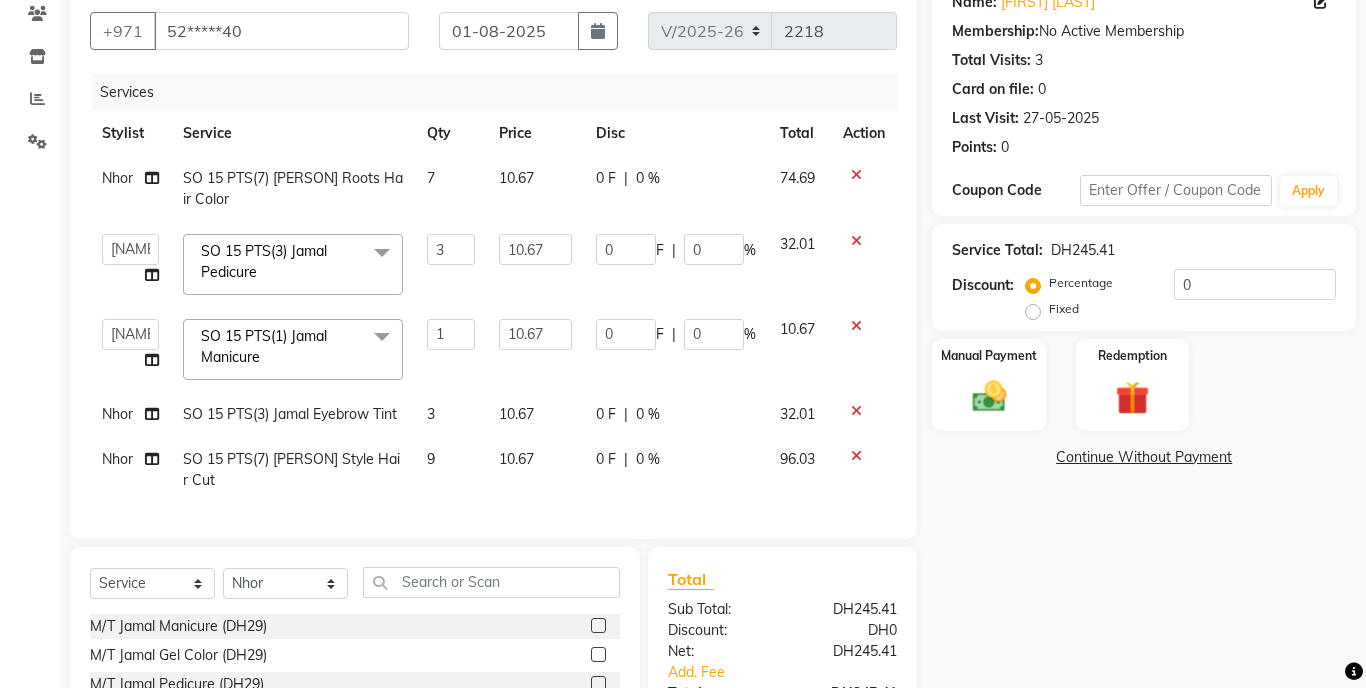 select on "79902" 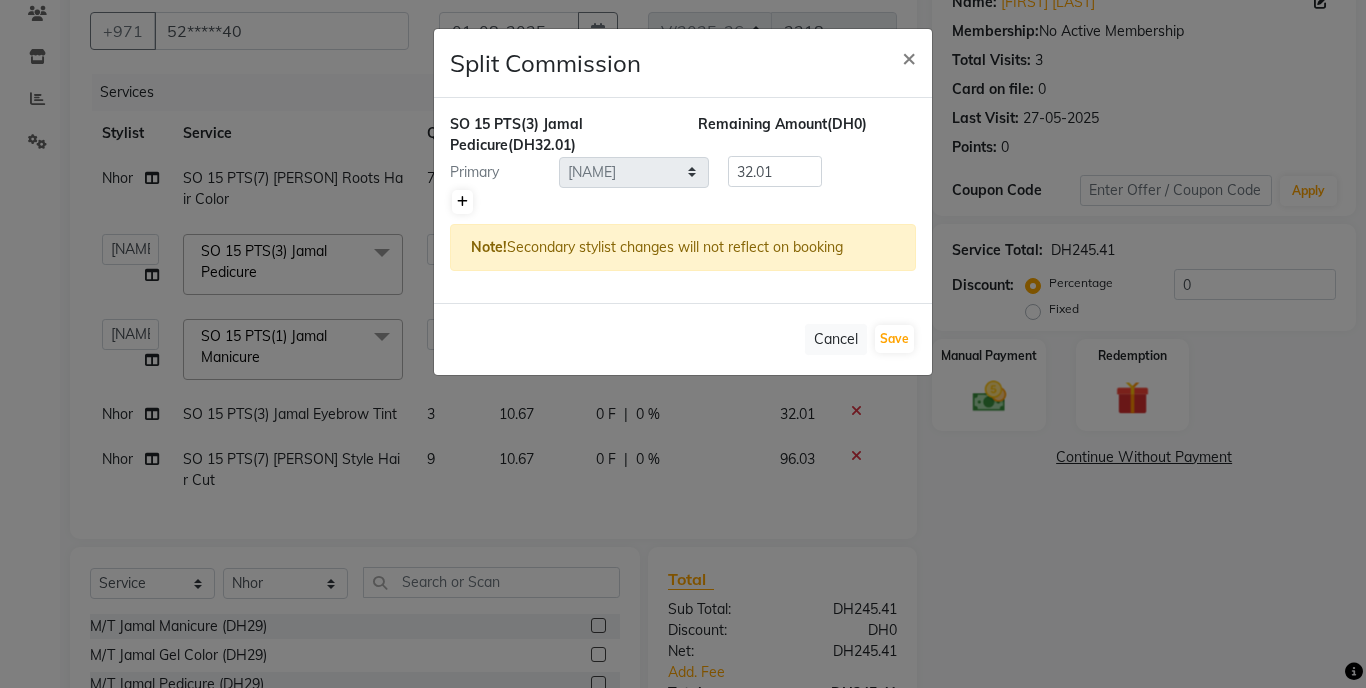 click 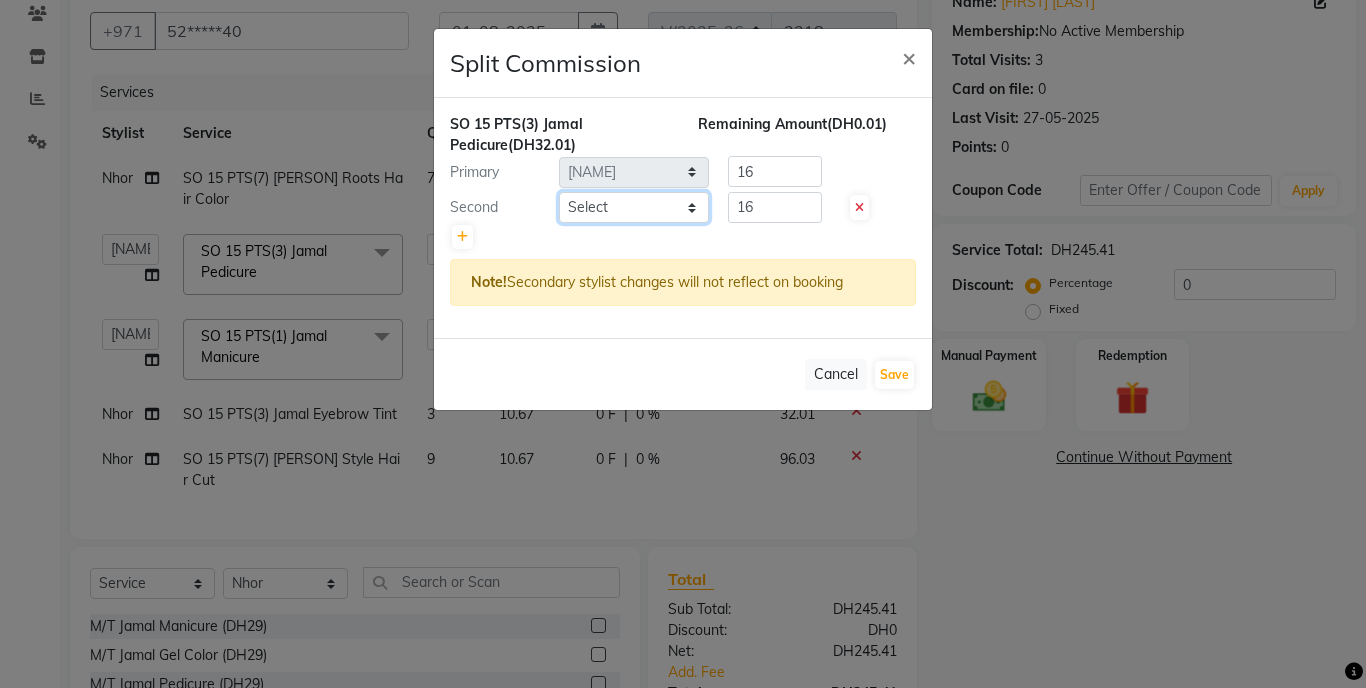click on "Select [PERSON] [PERSON] [PERSON] [PERSON] [PERSON] [PERSON] Lamsat Ebda Lamsat [PERSON] [PERSON] [PERSON] [PERSON] [PERSON] Nads Neha Nhor Owner [PERSON] Priya Rods Sana Sehr [PERSON] Yeng" 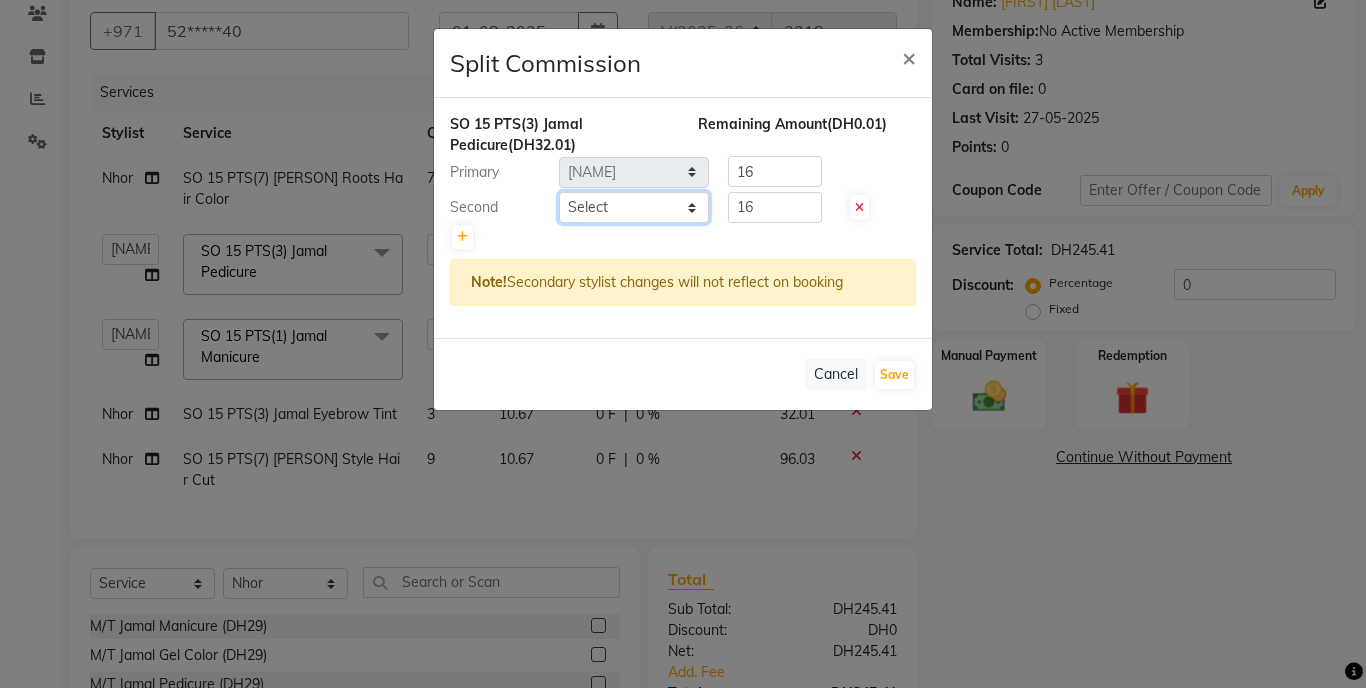 select on "79901" 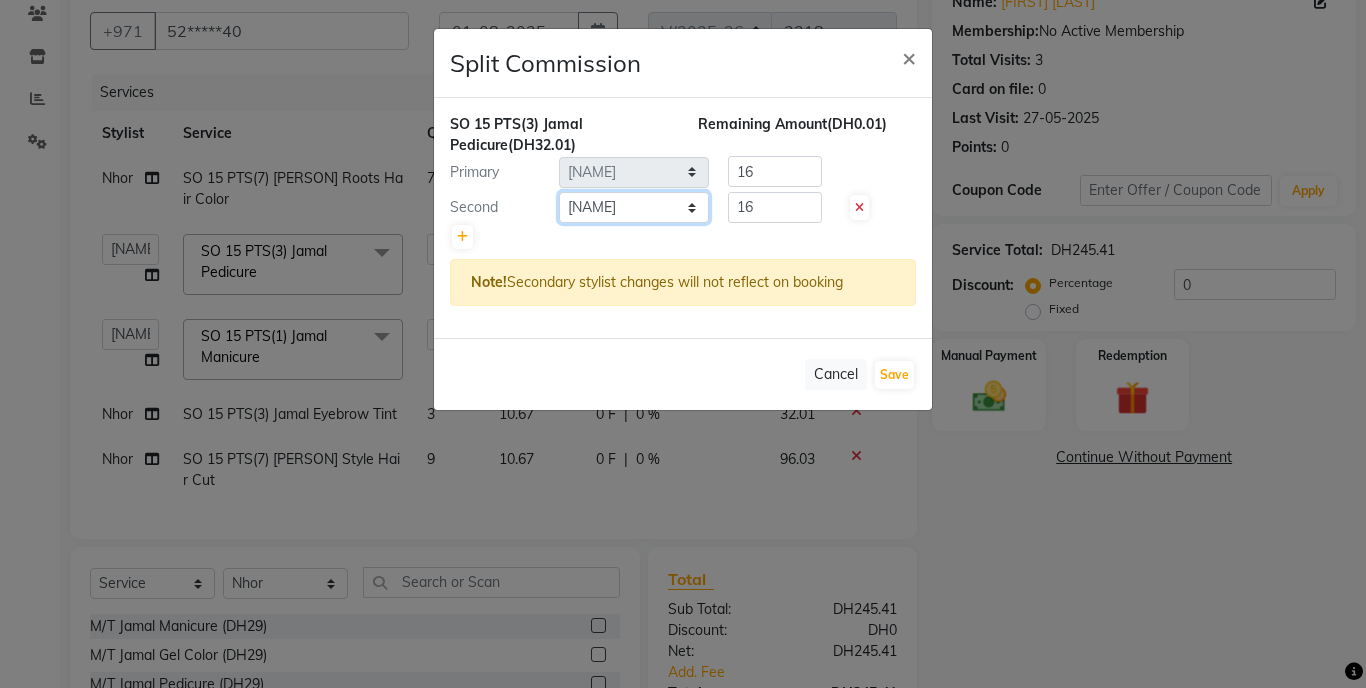 click on "Select [PERSON] [PERSON] [PERSON] [PERSON] [PERSON] [PERSON] Lamsat Ebda Lamsat [PERSON] [PERSON] [PERSON] [PERSON] [PERSON] Nads Neha Nhor Owner [PERSON] Priya Rods Sana Sehr [PERSON] Yeng" 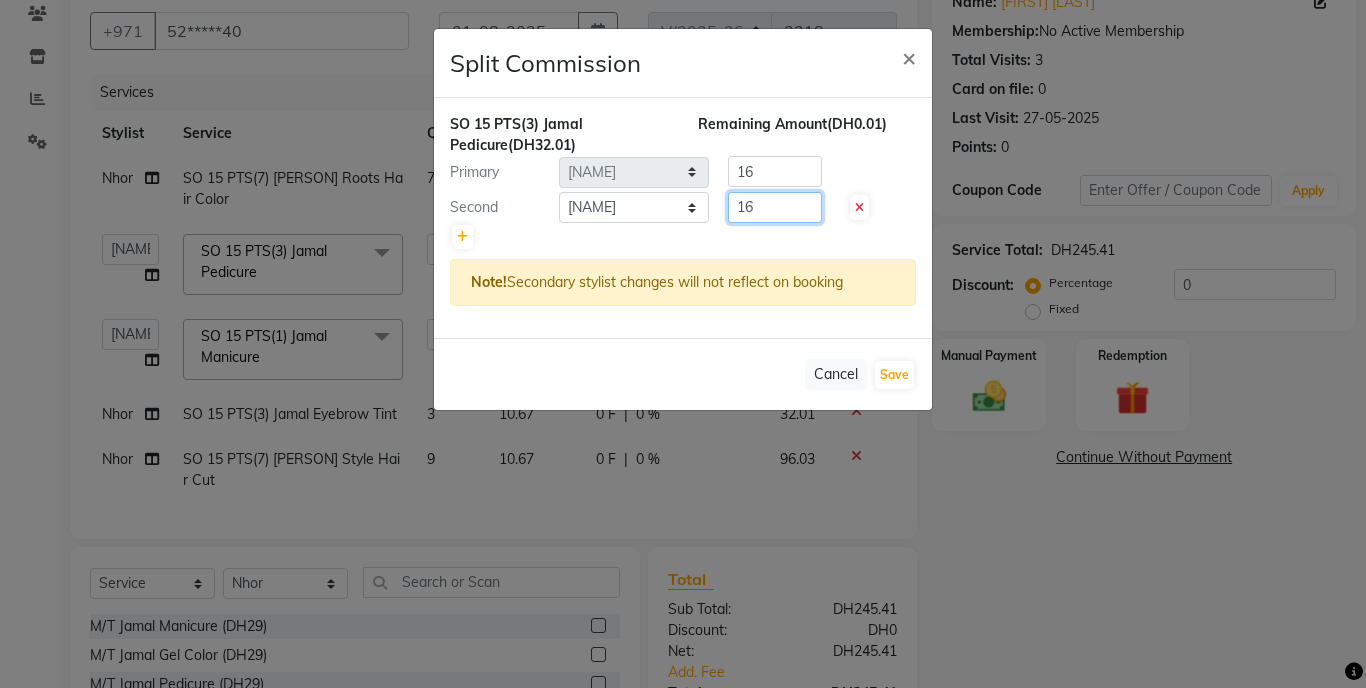 click on "16" 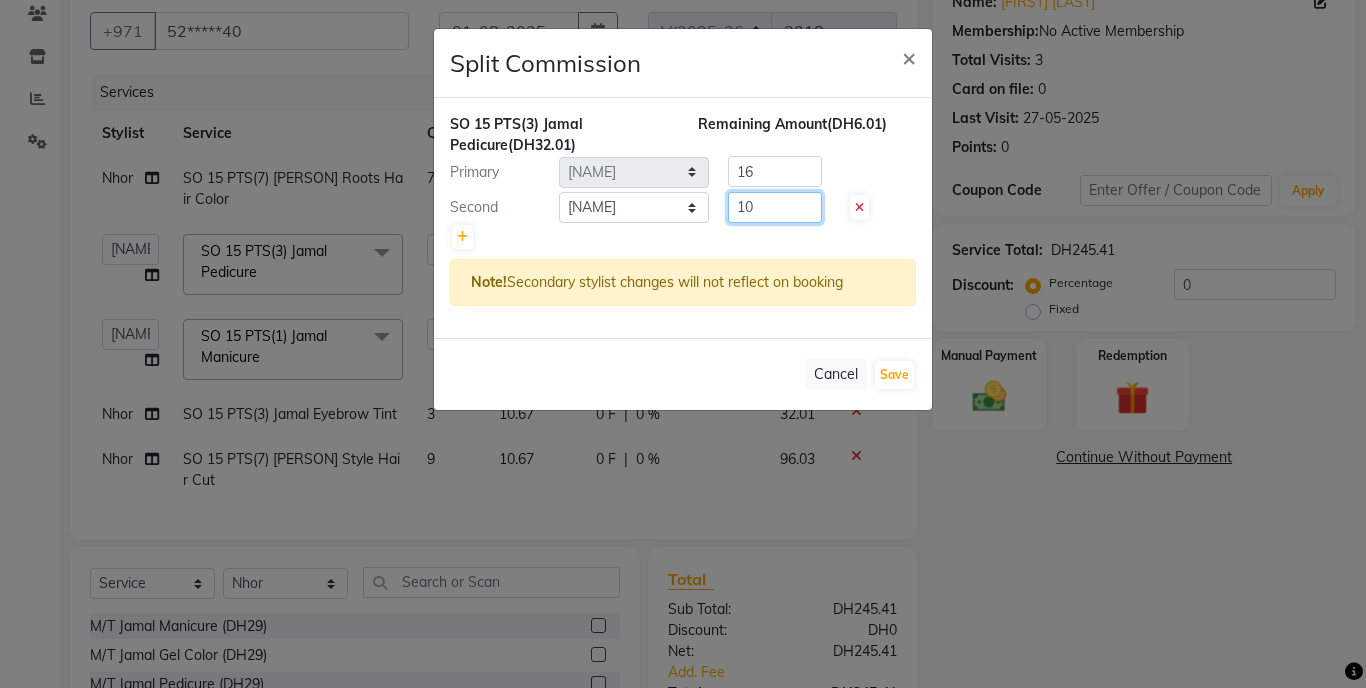 type on "10" 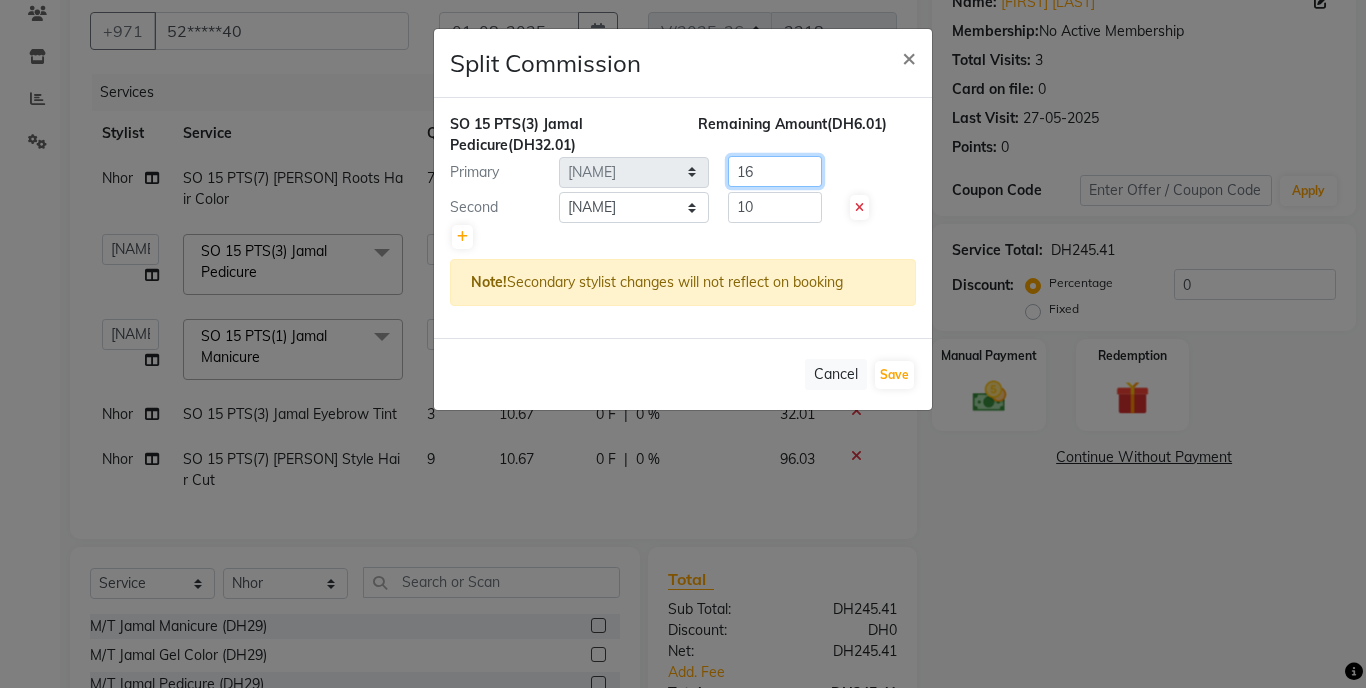 click on "16" 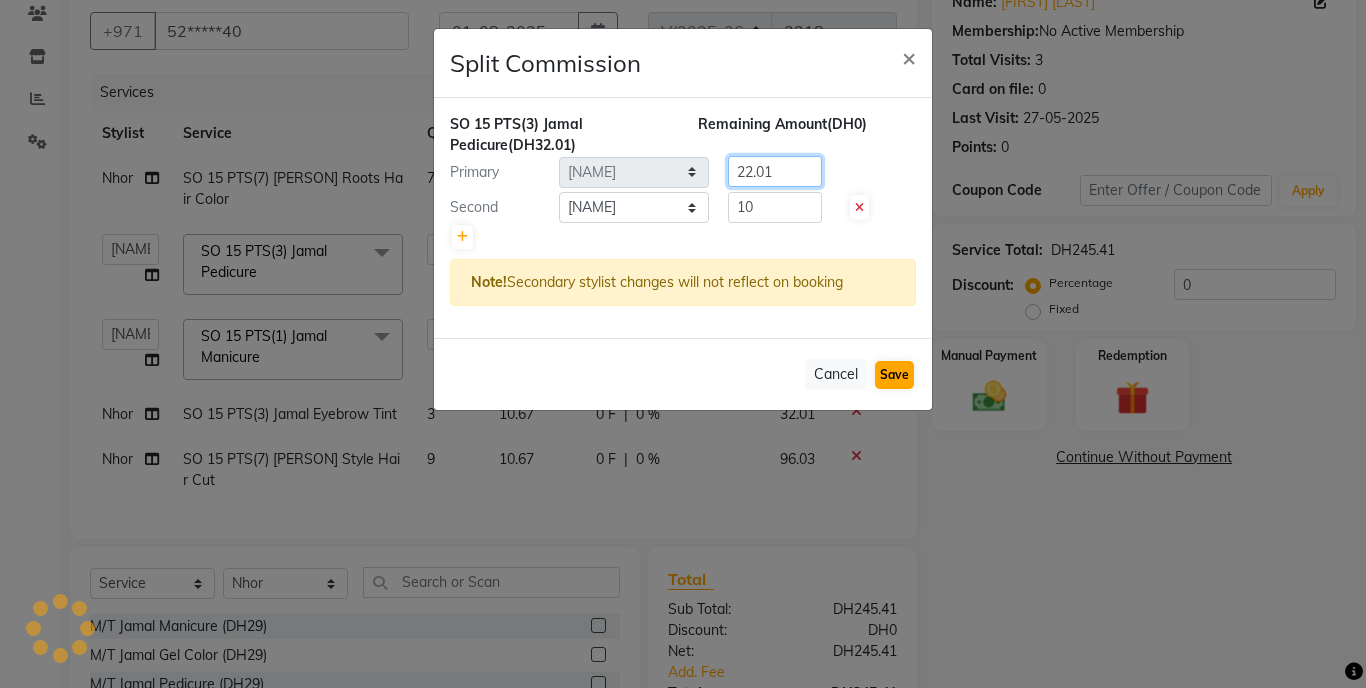 type on "22.01" 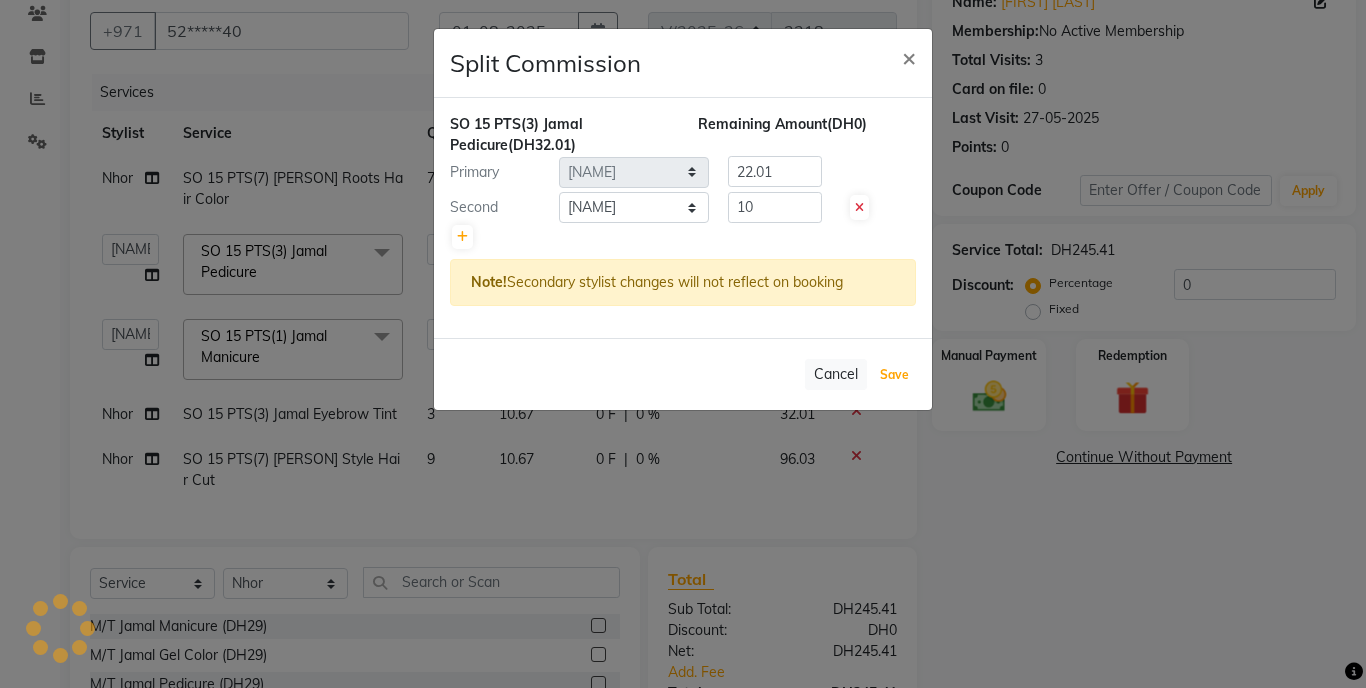 click on "Save" 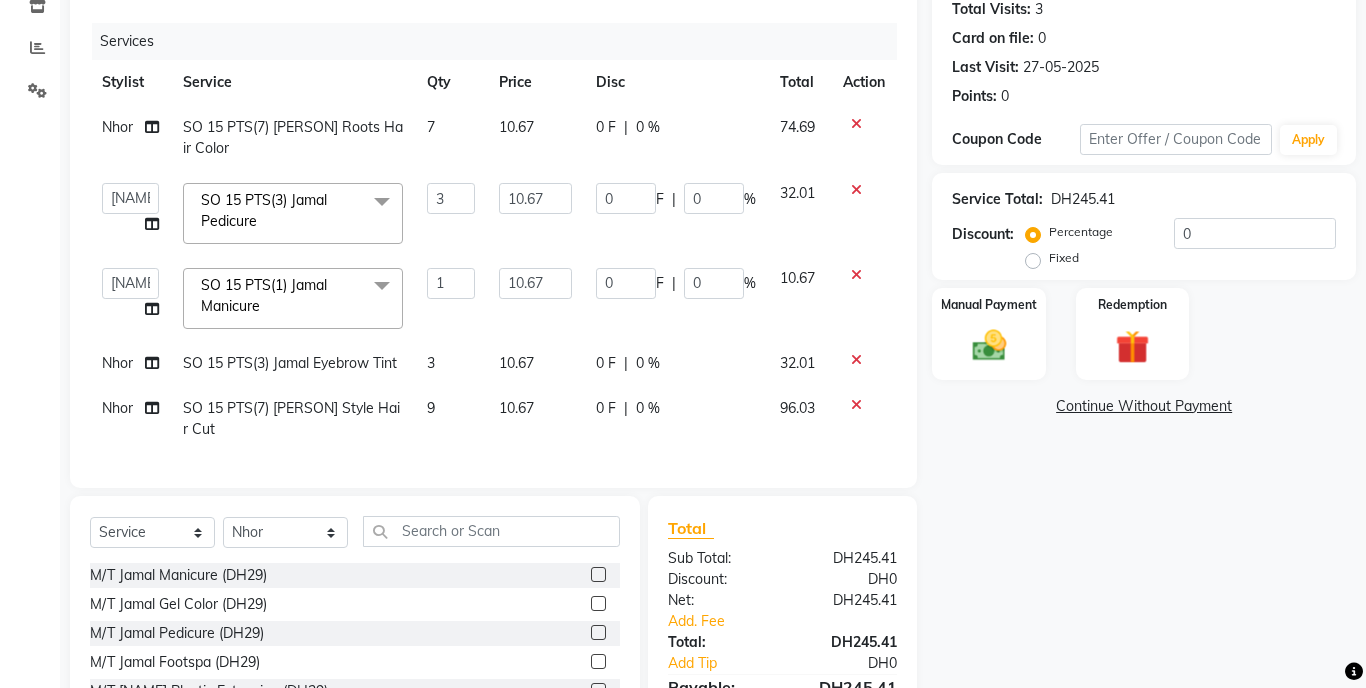 scroll, scrollTop: 217, scrollLeft: 0, axis: vertical 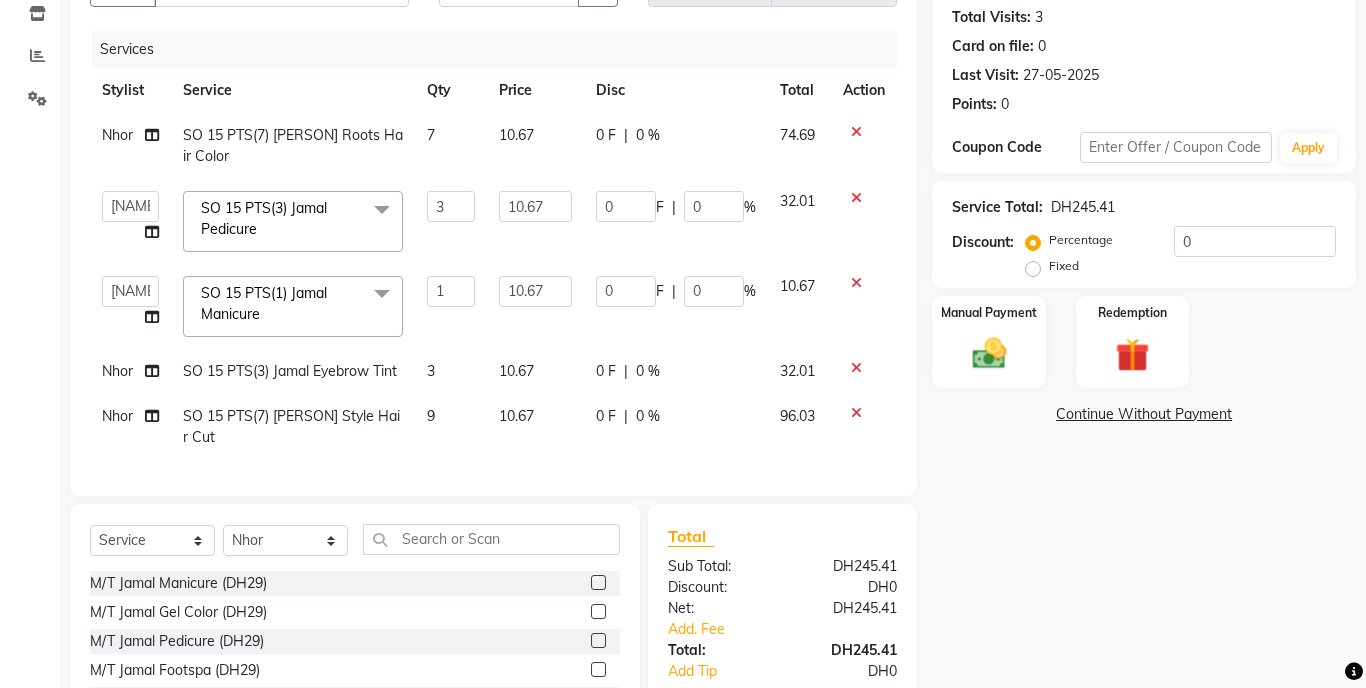 click on "9" 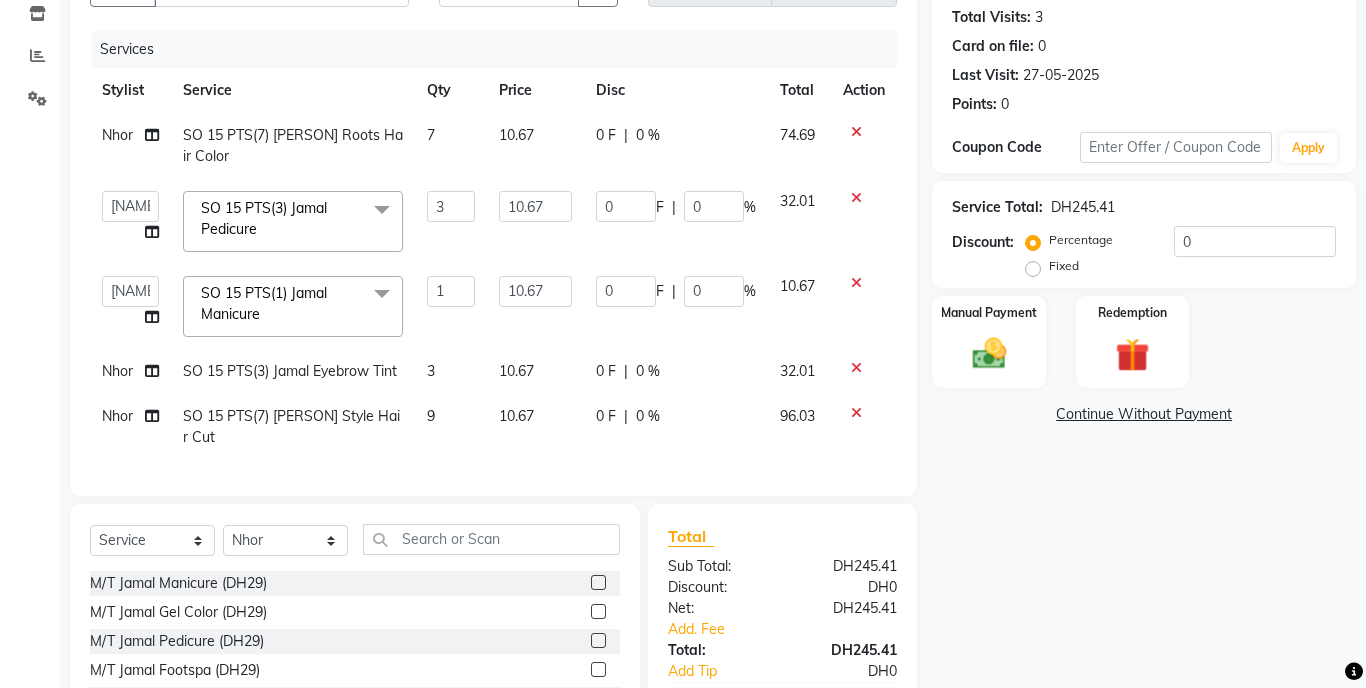 select on "79907" 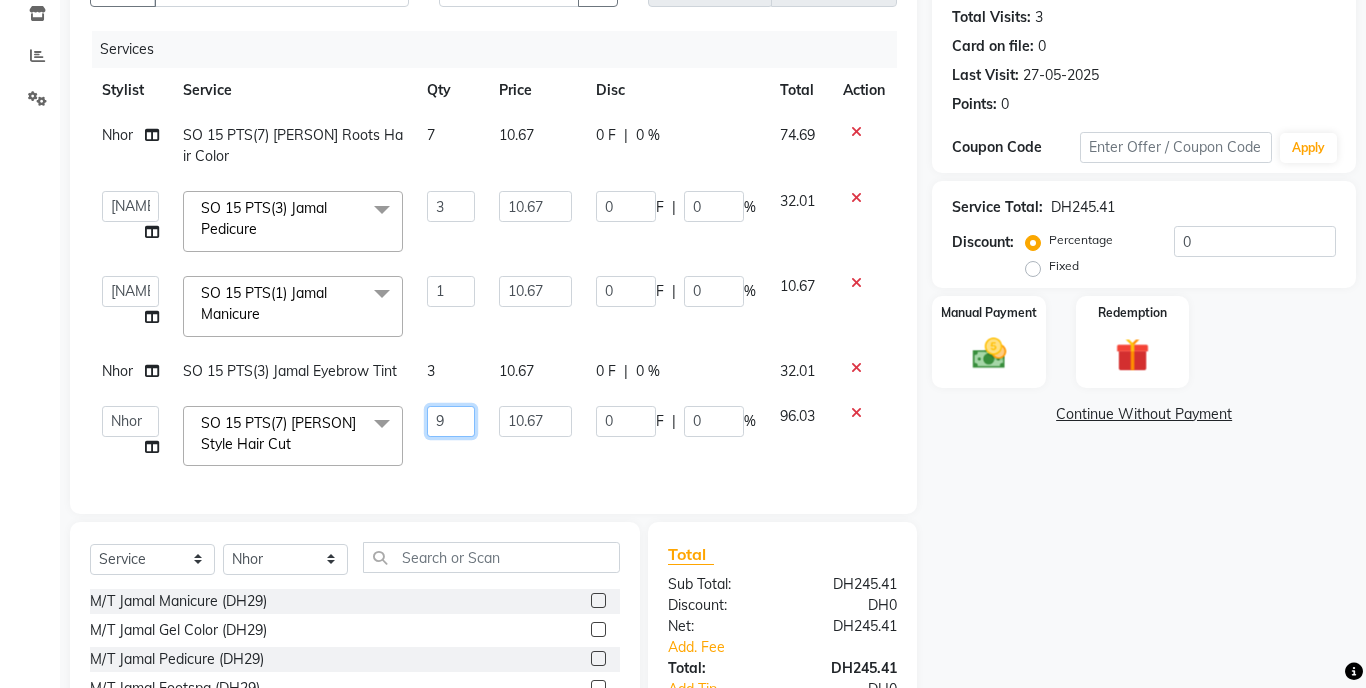 click on "9" 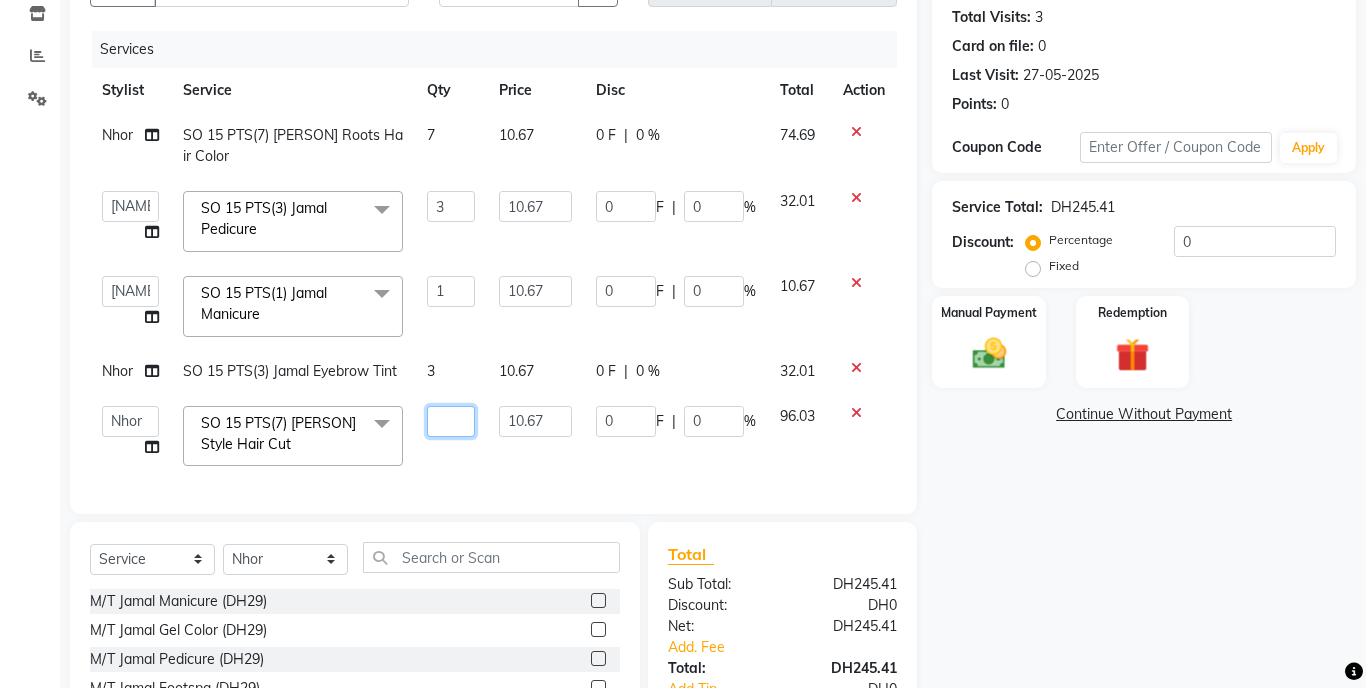 type on "7" 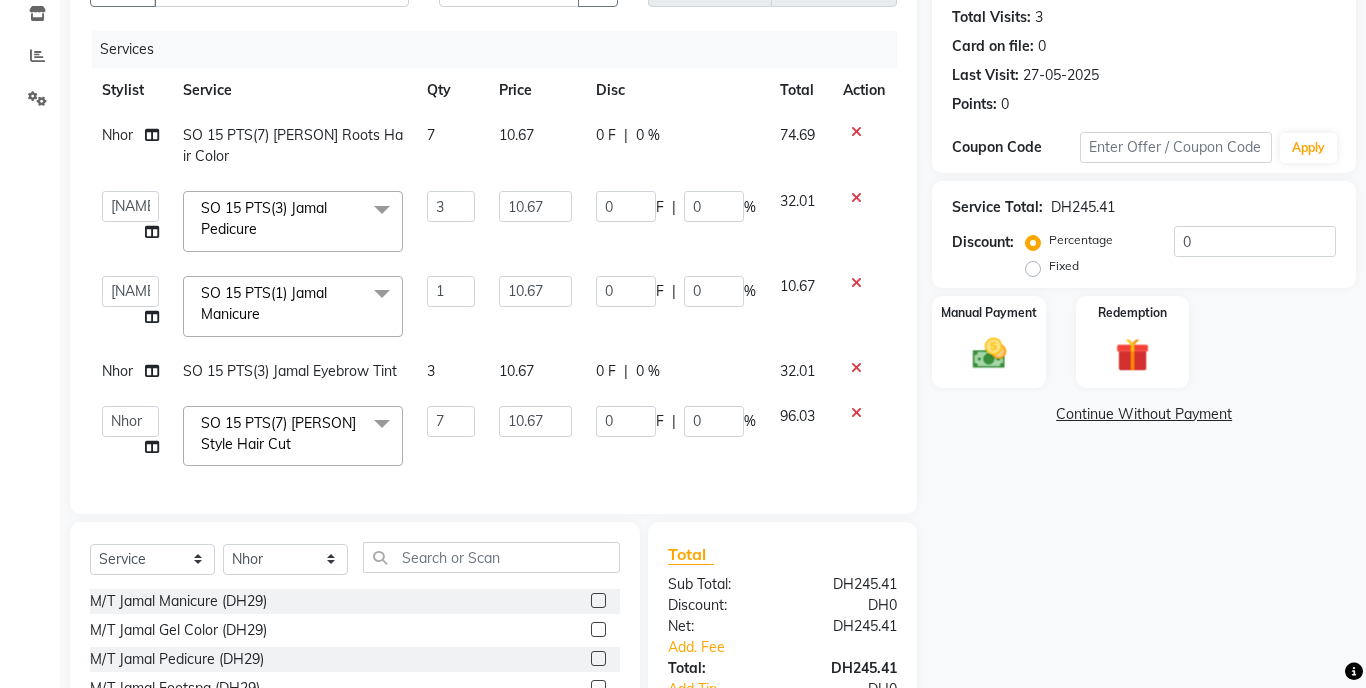 click on "Calendar  Invoice  Clients  Inventory  Reports  Settings Completed InProgress Upcoming Dropped Tentative Check-In Confirm Bookings Segments Page Builder" 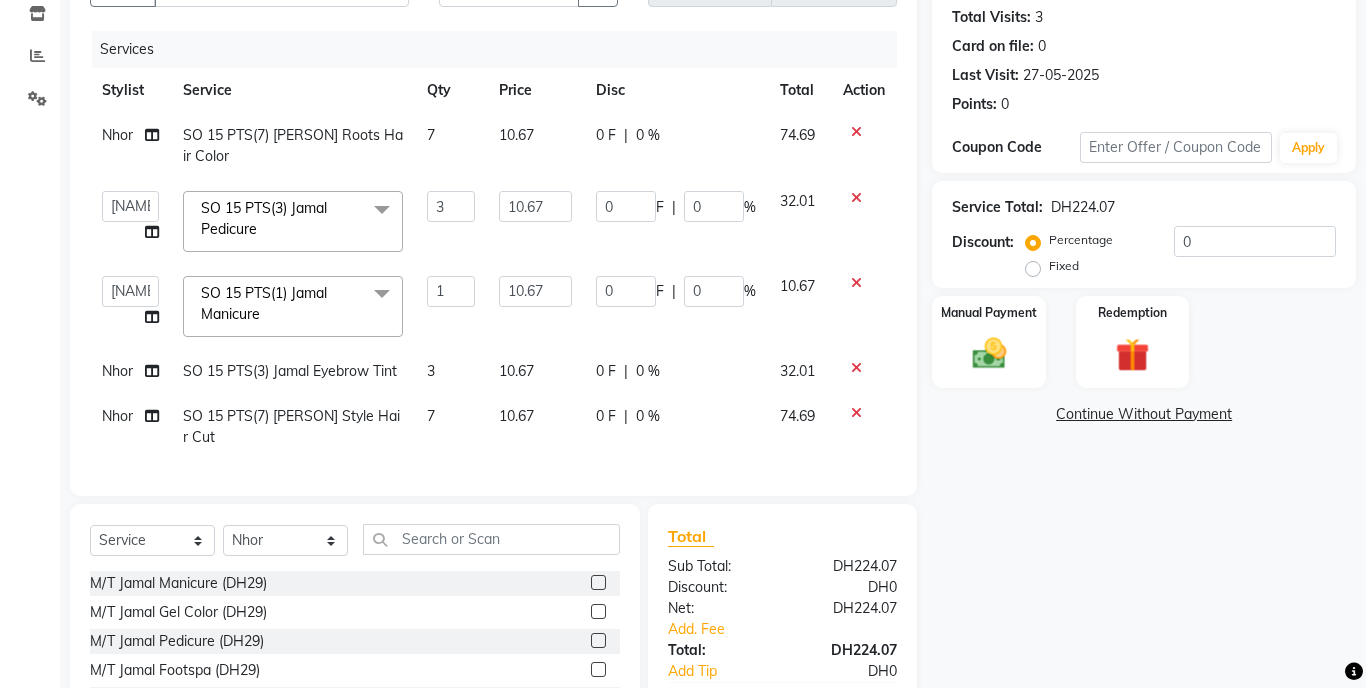 scroll, scrollTop: 169, scrollLeft: 0, axis: vertical 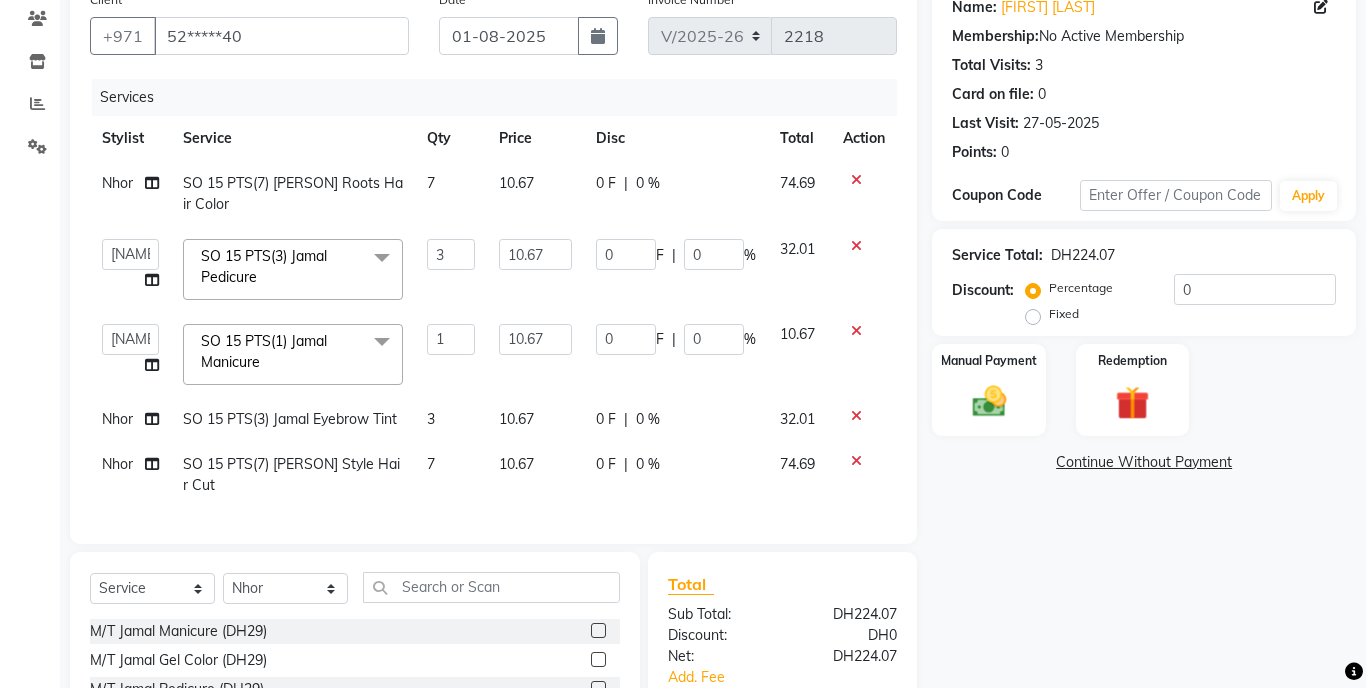 click on "SO 15 PTS(7) [PERSON] Roots Hair Color" 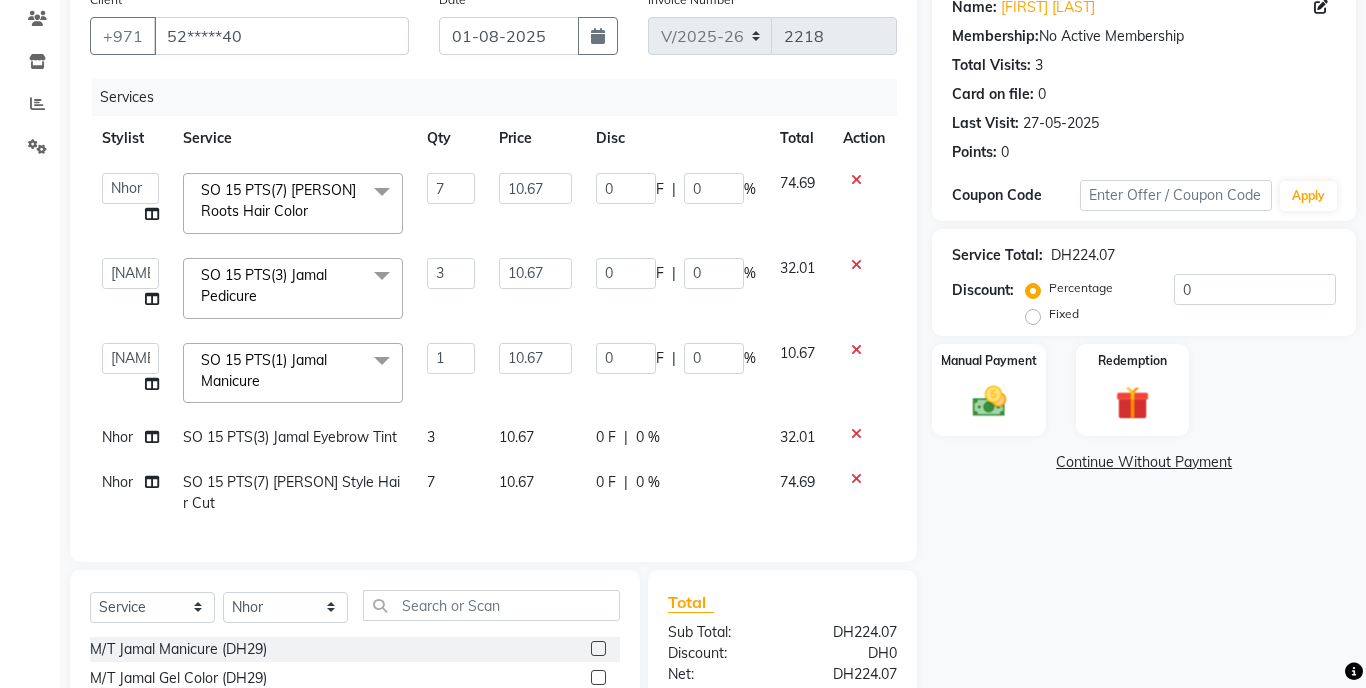 click 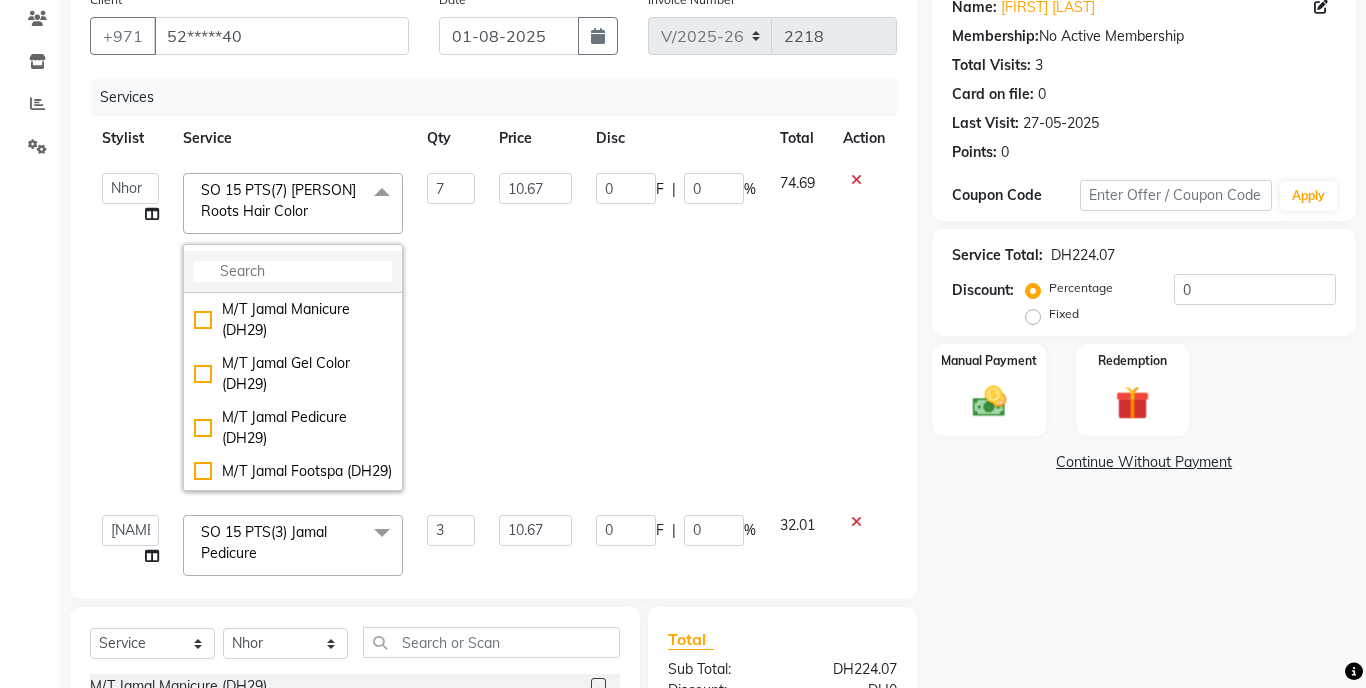 click 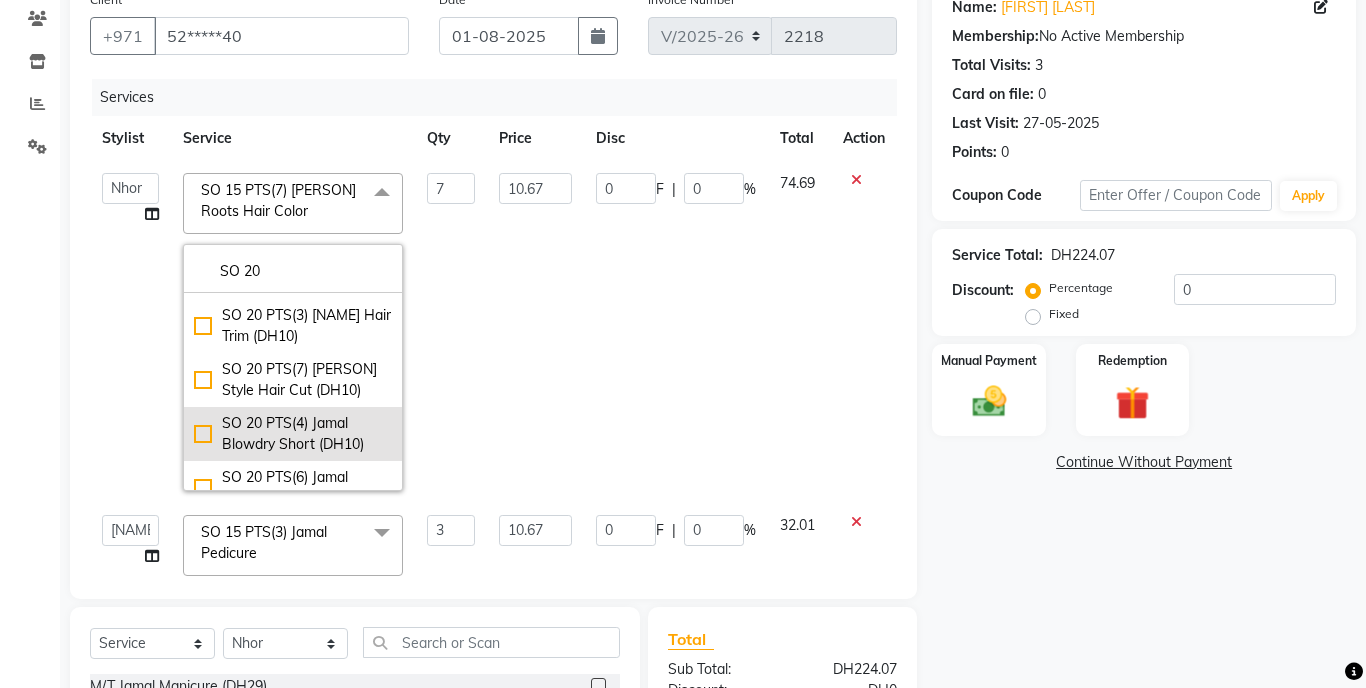 scroll, scrollTop: 429, scrollLeft: 0, axis: vertical 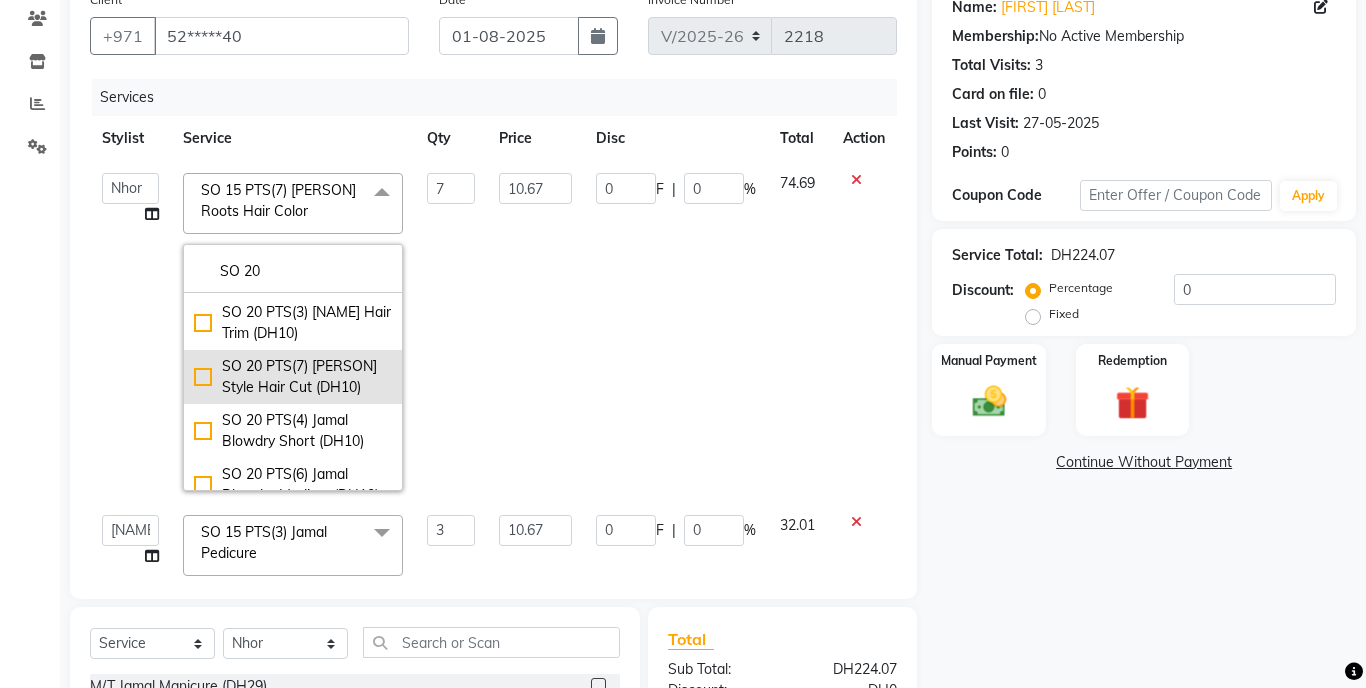 type on "SO 20" 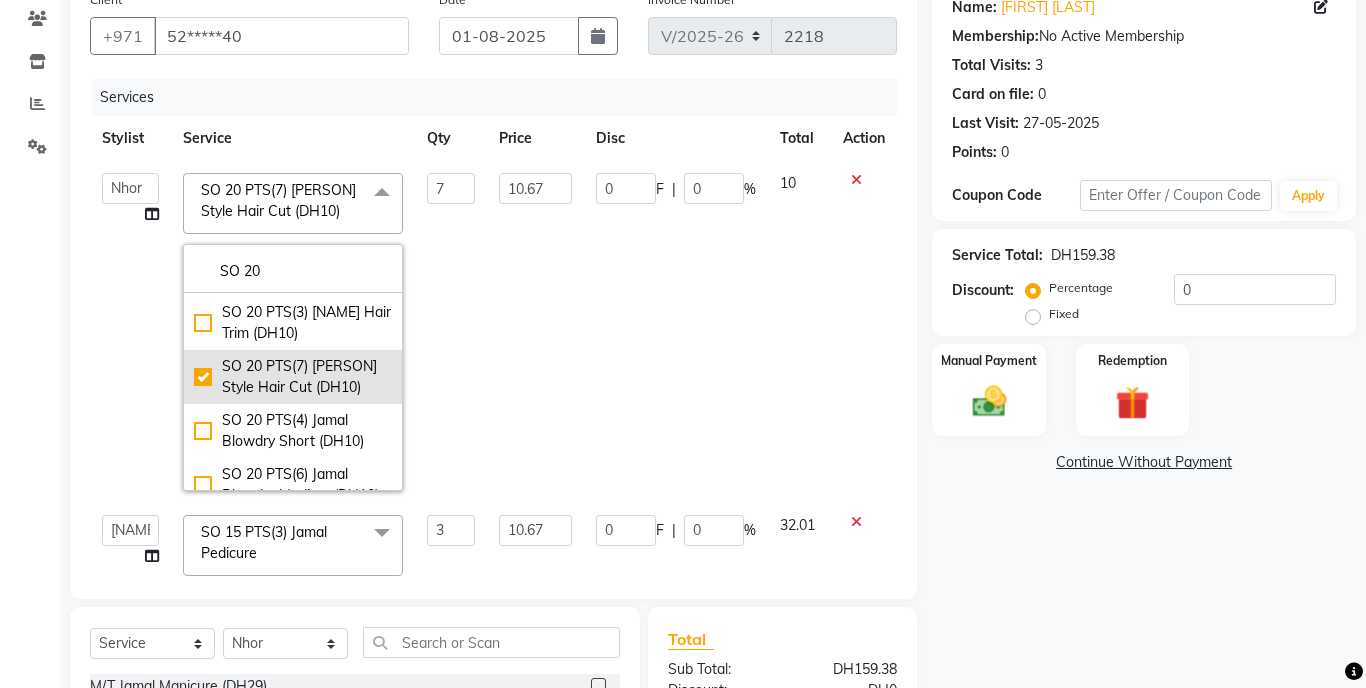 checkbox on "true" 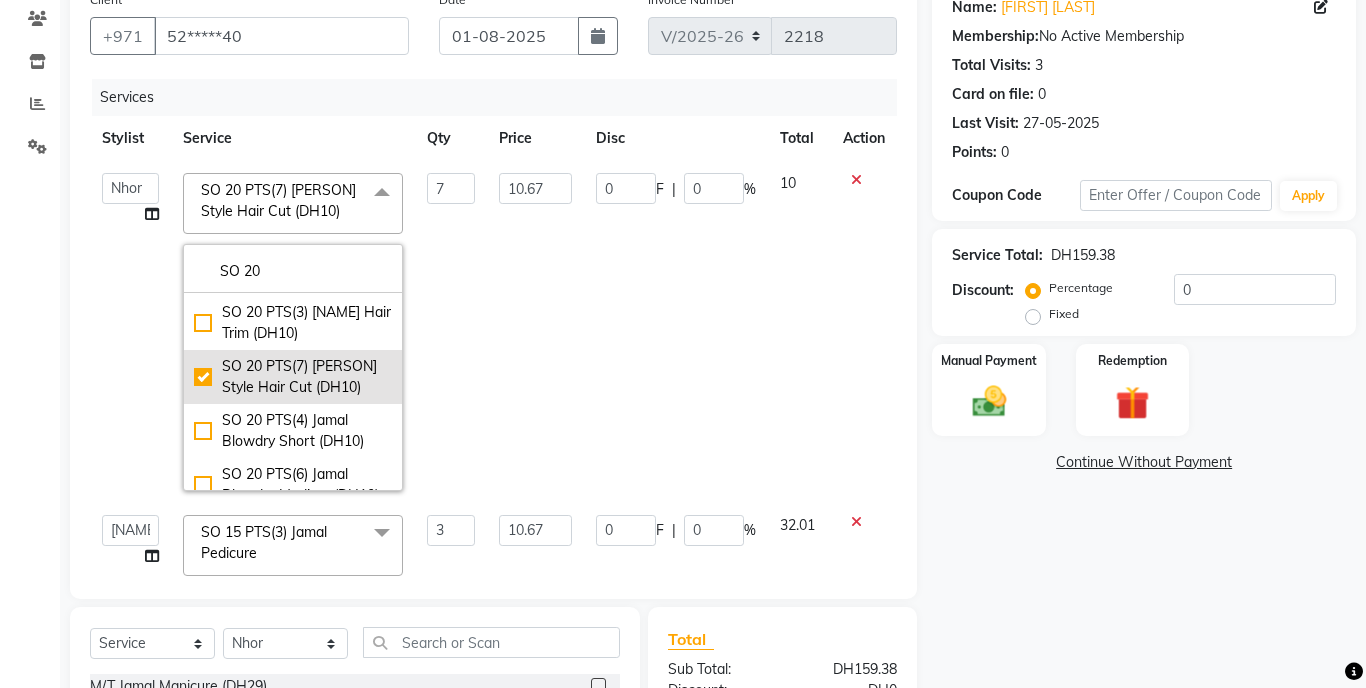 type on "1" 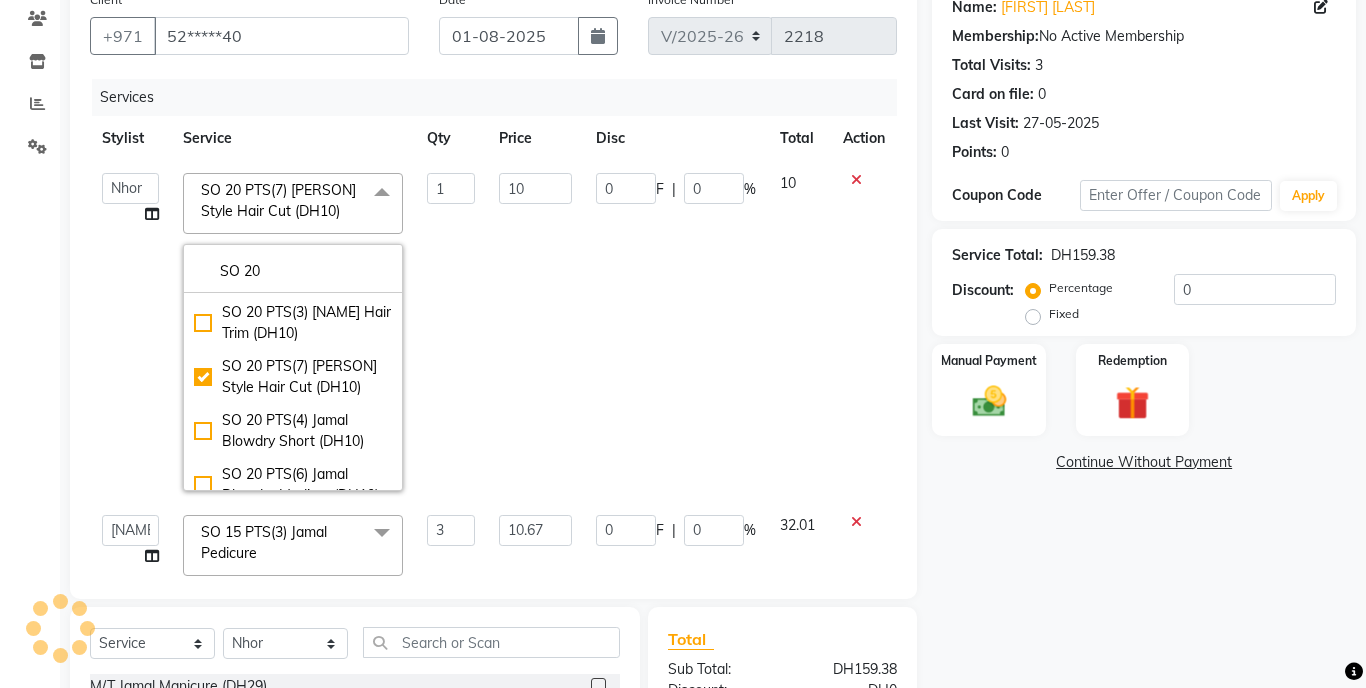 click on "Calendar  Invoice  Clients  Inventory  Reports  Settings Completed InProgress Upcoming Dropped Tentative Check-In Confirm Bookings Segments Page Builder" 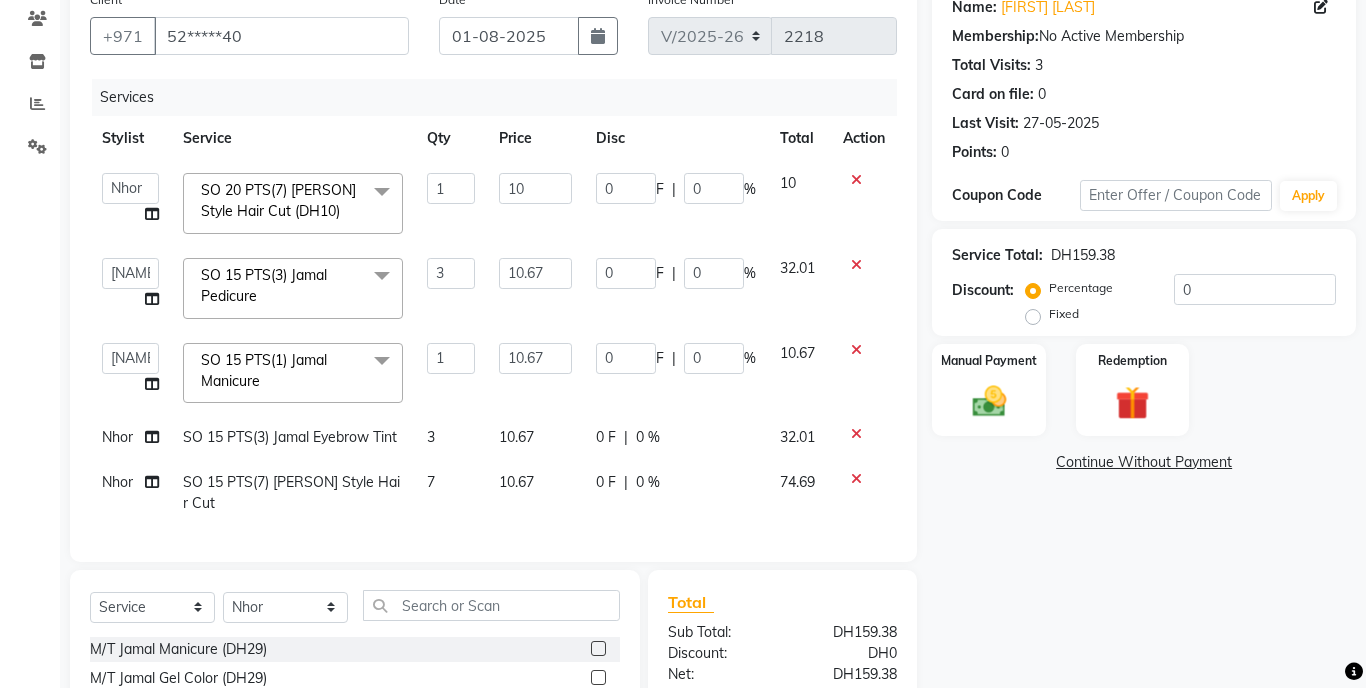 click 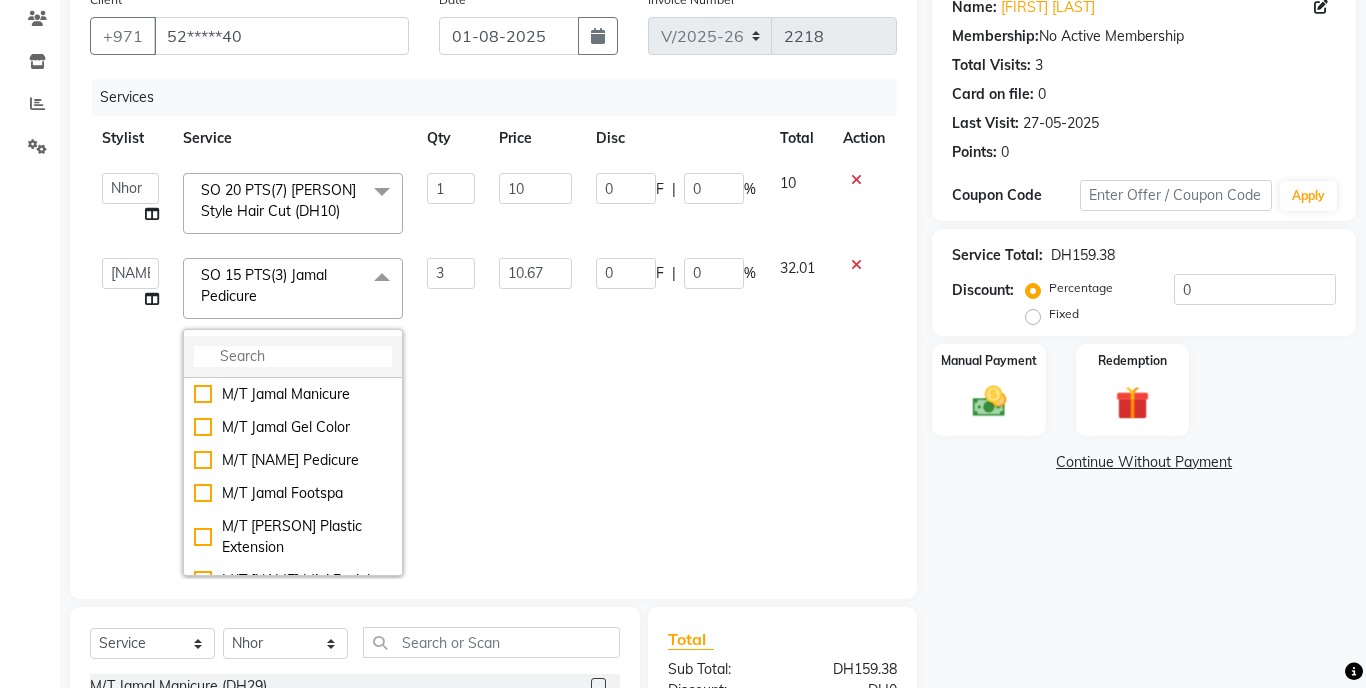 click 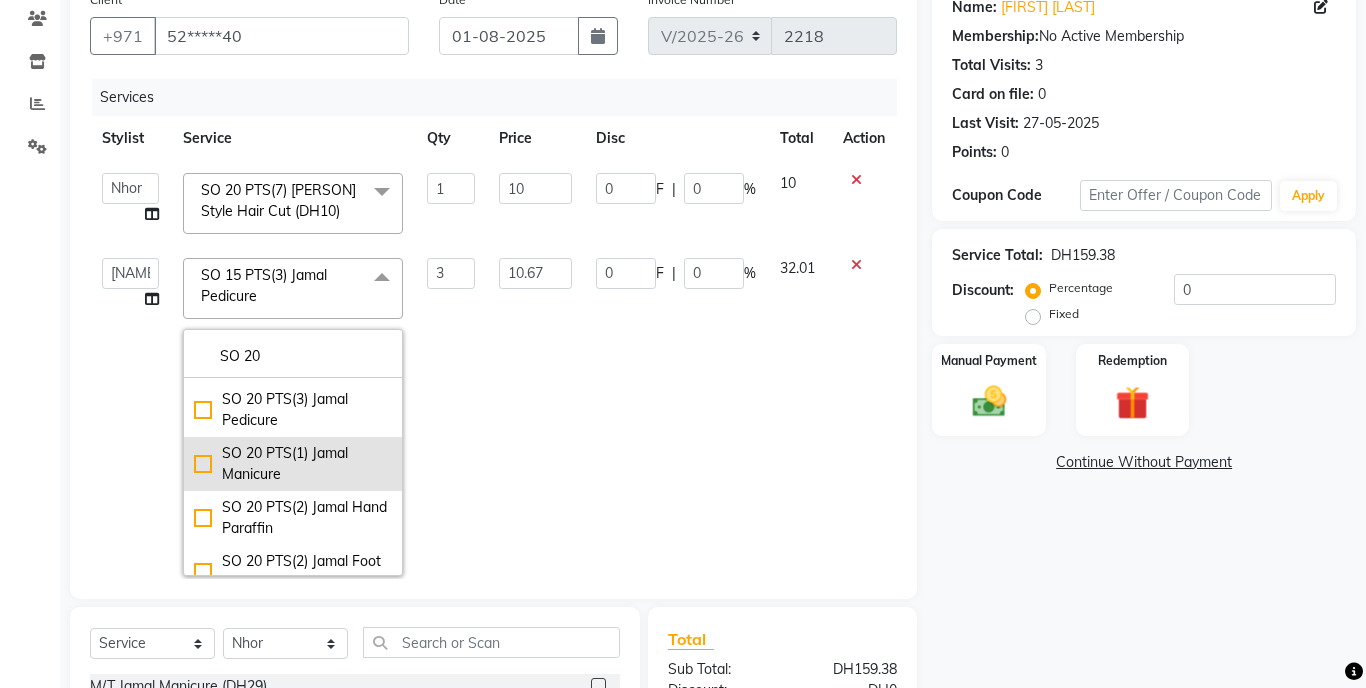 scroll, scrollTop: 1510, scrollLeft: 0, axis: vertical 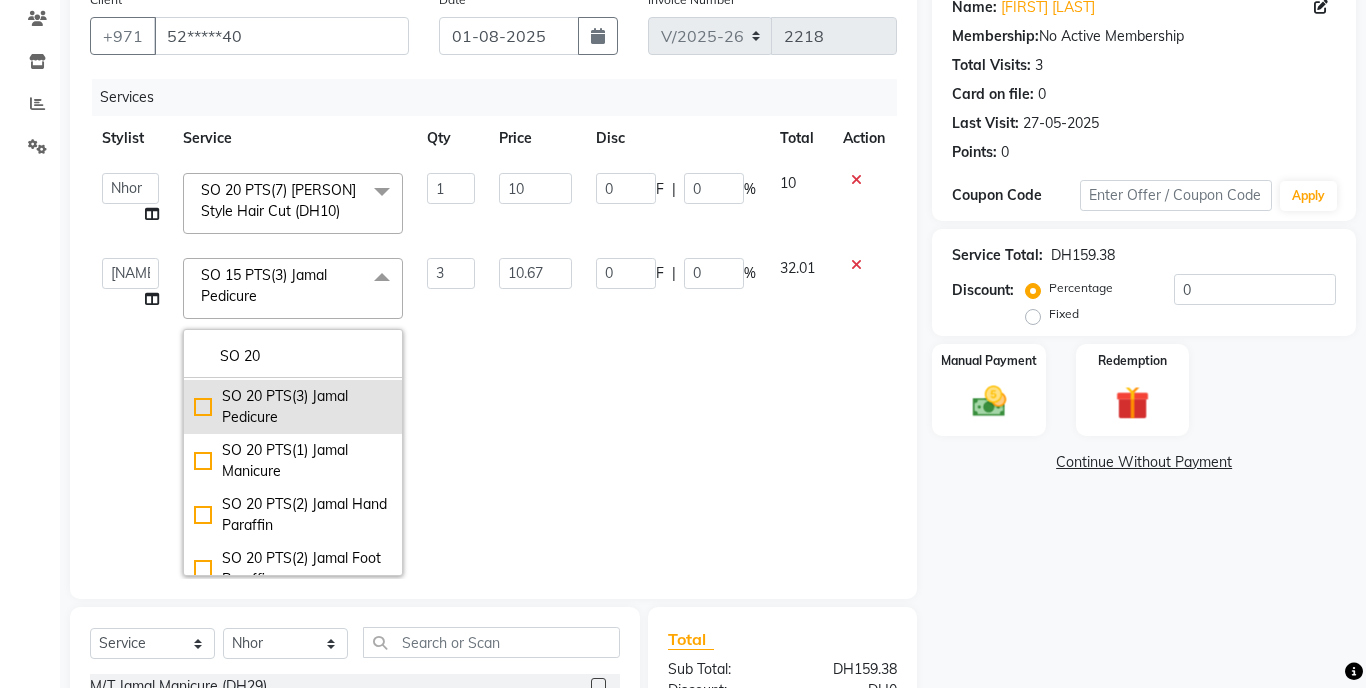 type on "SO 20" 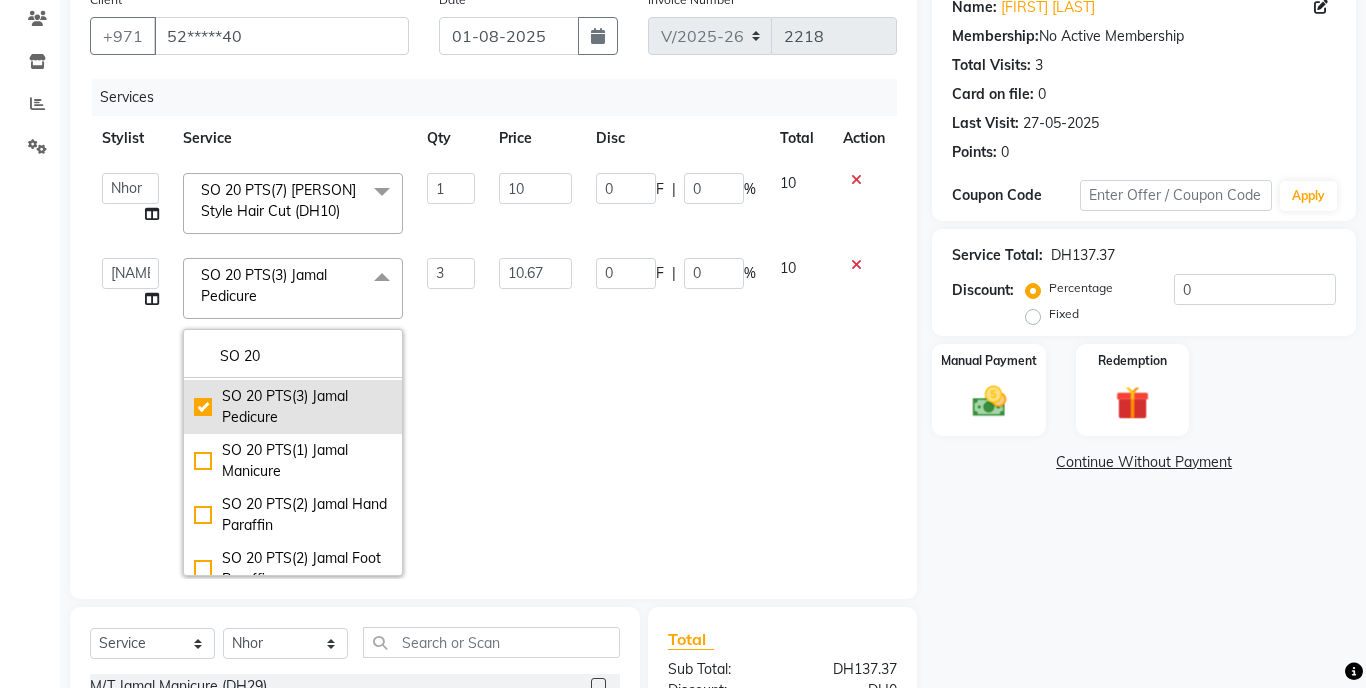 checkbox on "true" 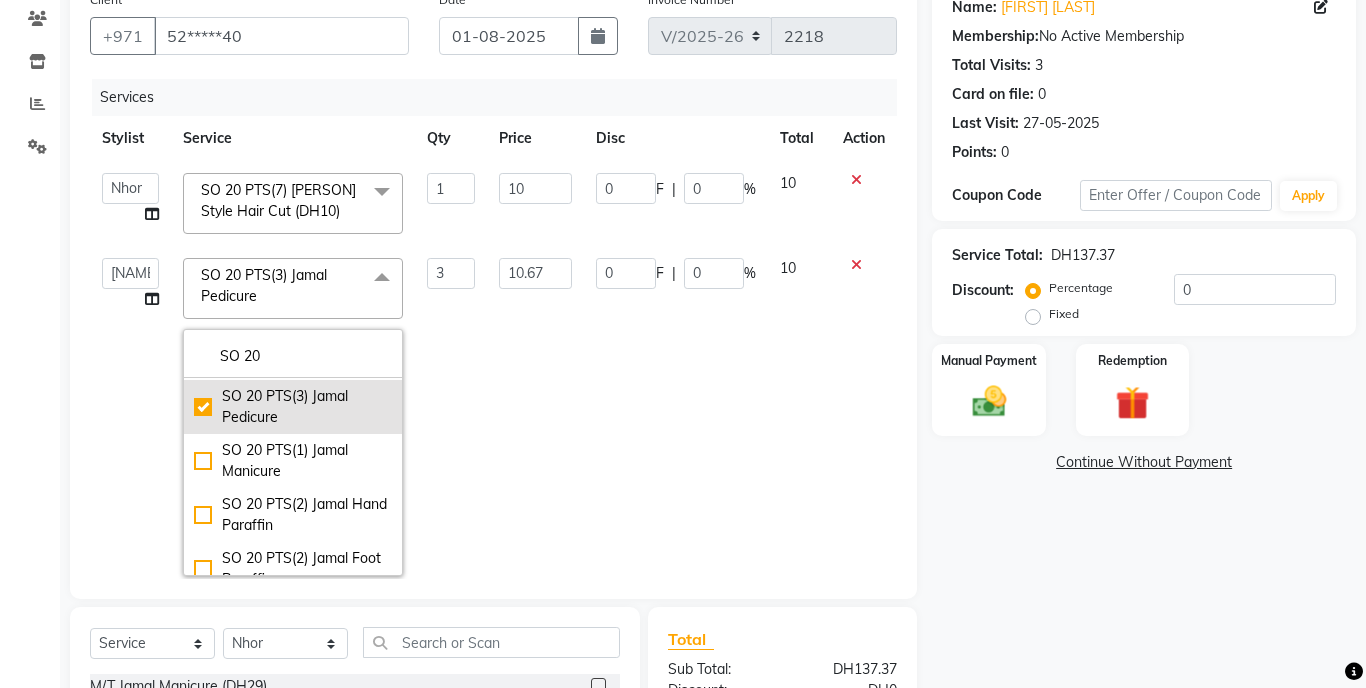 type on "1" 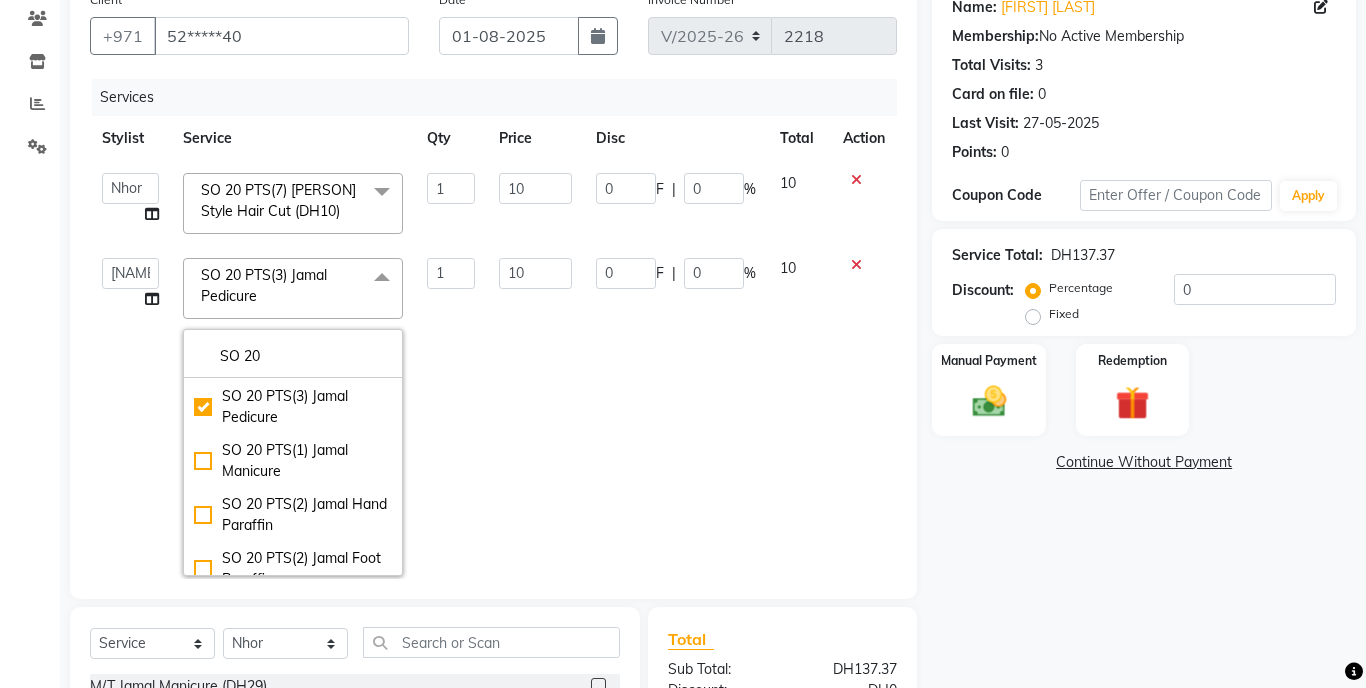 click on "Calendar  Invoice  Clients  Inventory  Reports  Settings Completed InProgress Upcoming Dropped Tentative Check-In Confirm Bookings Segments Page Builder" 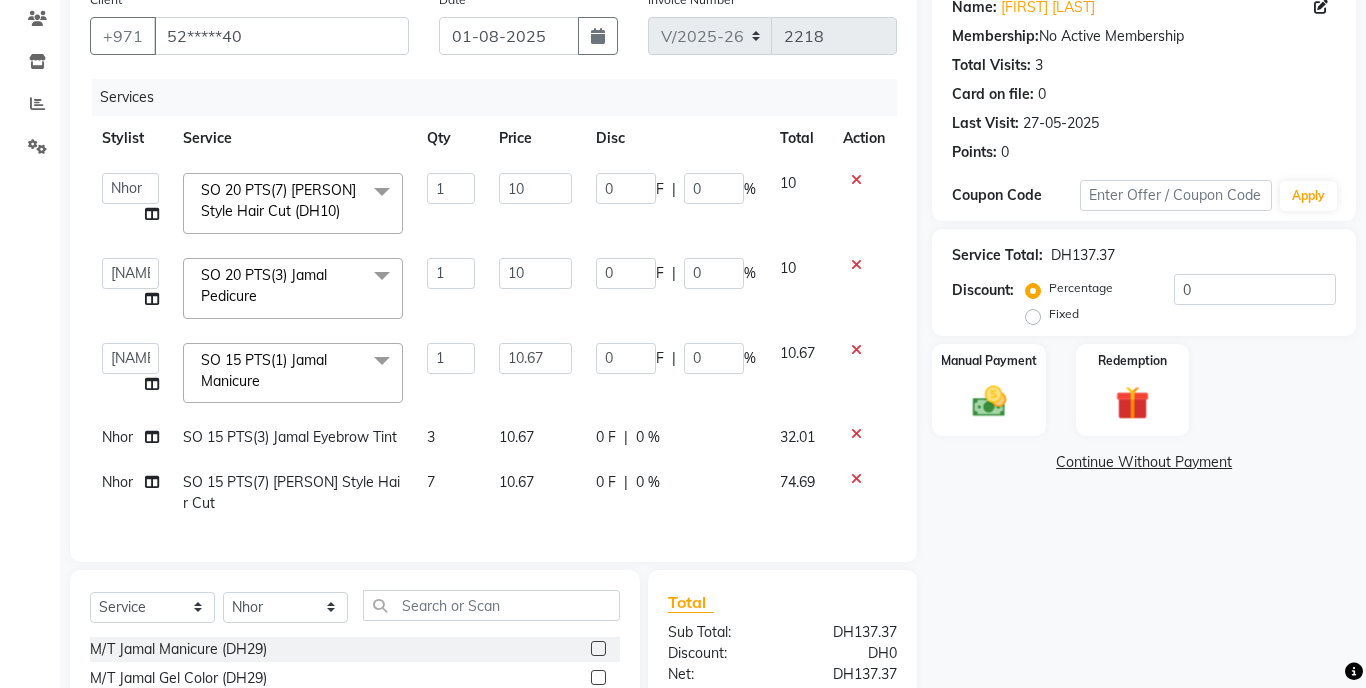 scroll, scrollTop: 179, scrollLeft: 0, axis: vertical 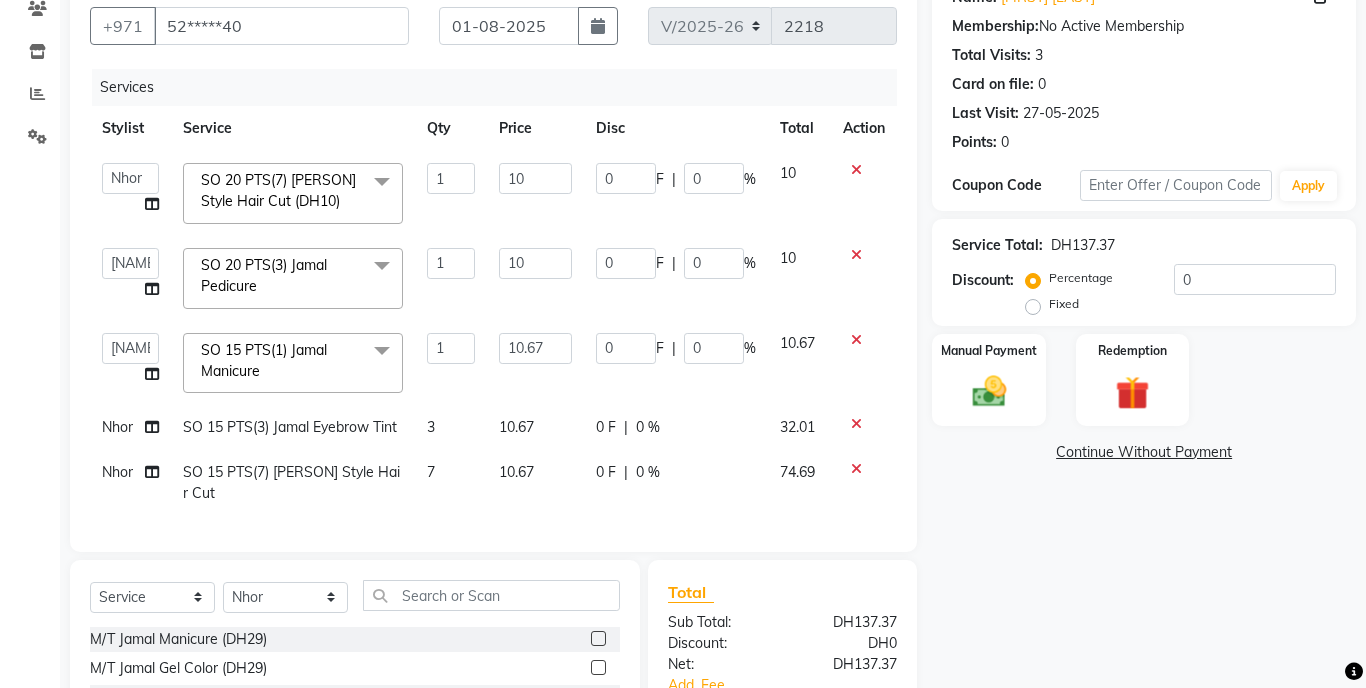 click 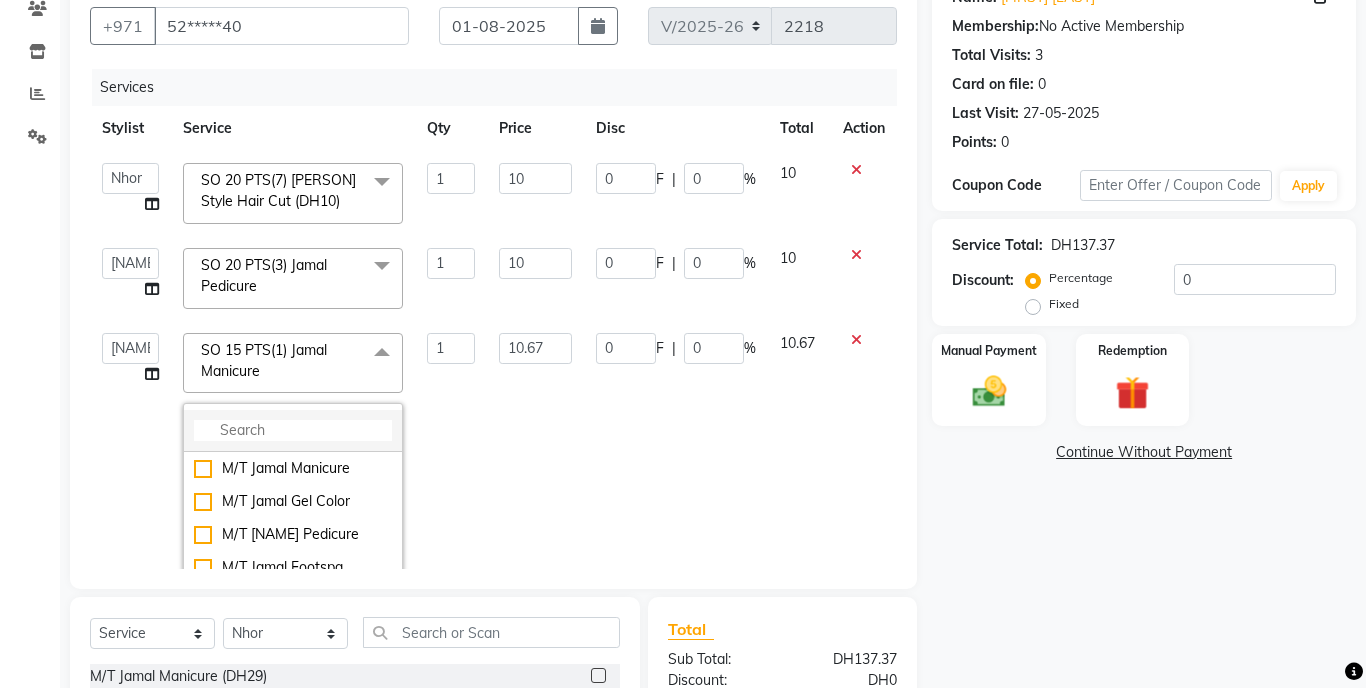 click 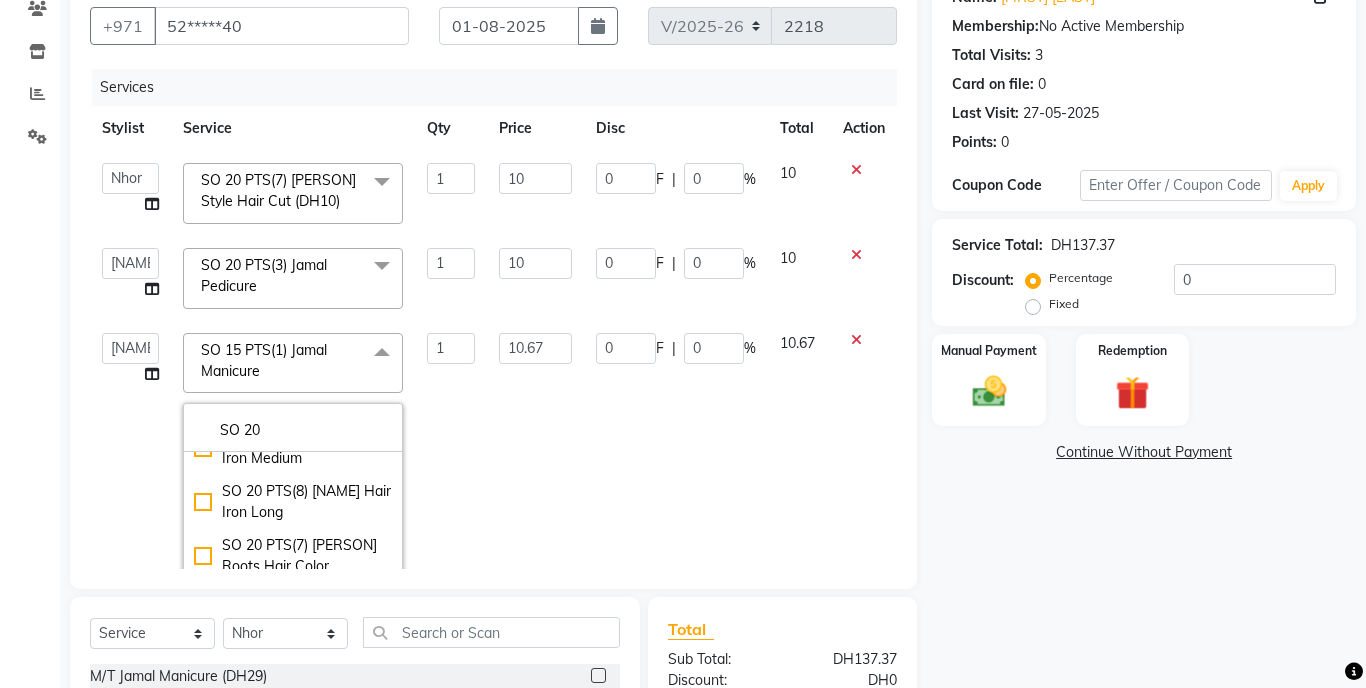 scroll, scrollTop: 1067, scrollLeft: 0, axis: vertical 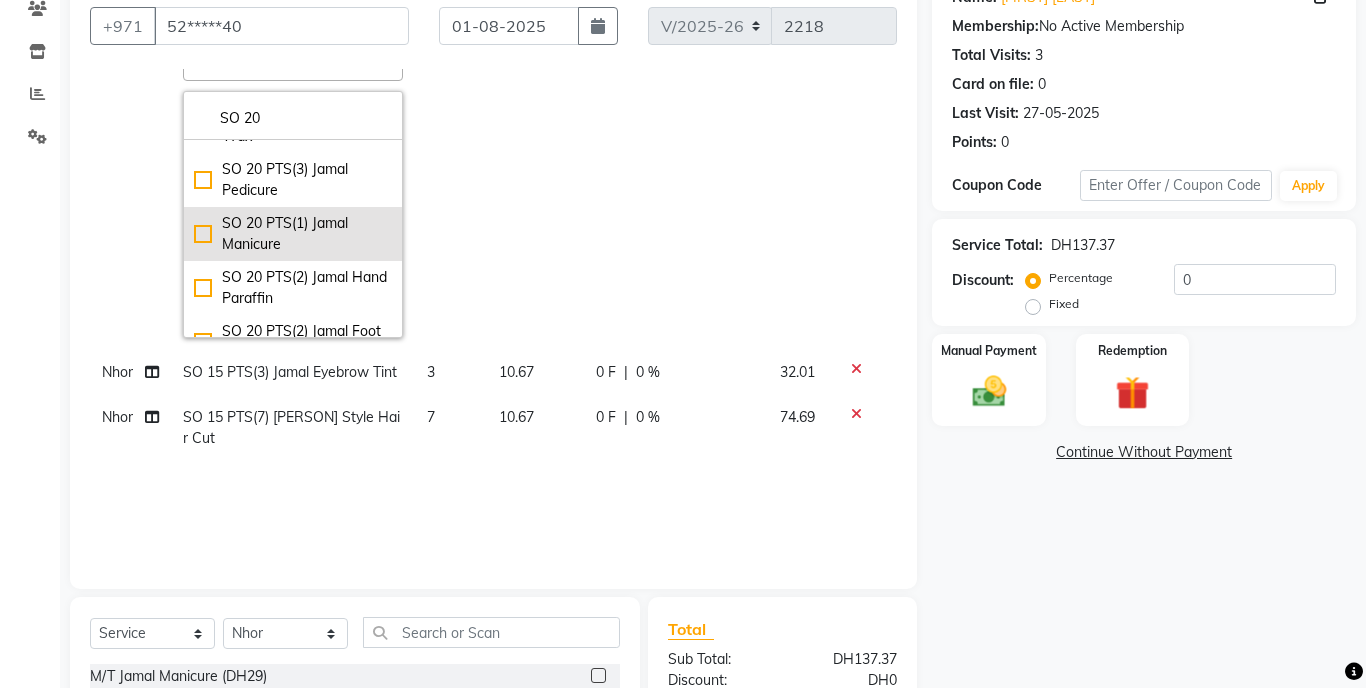 type on "SO 20" 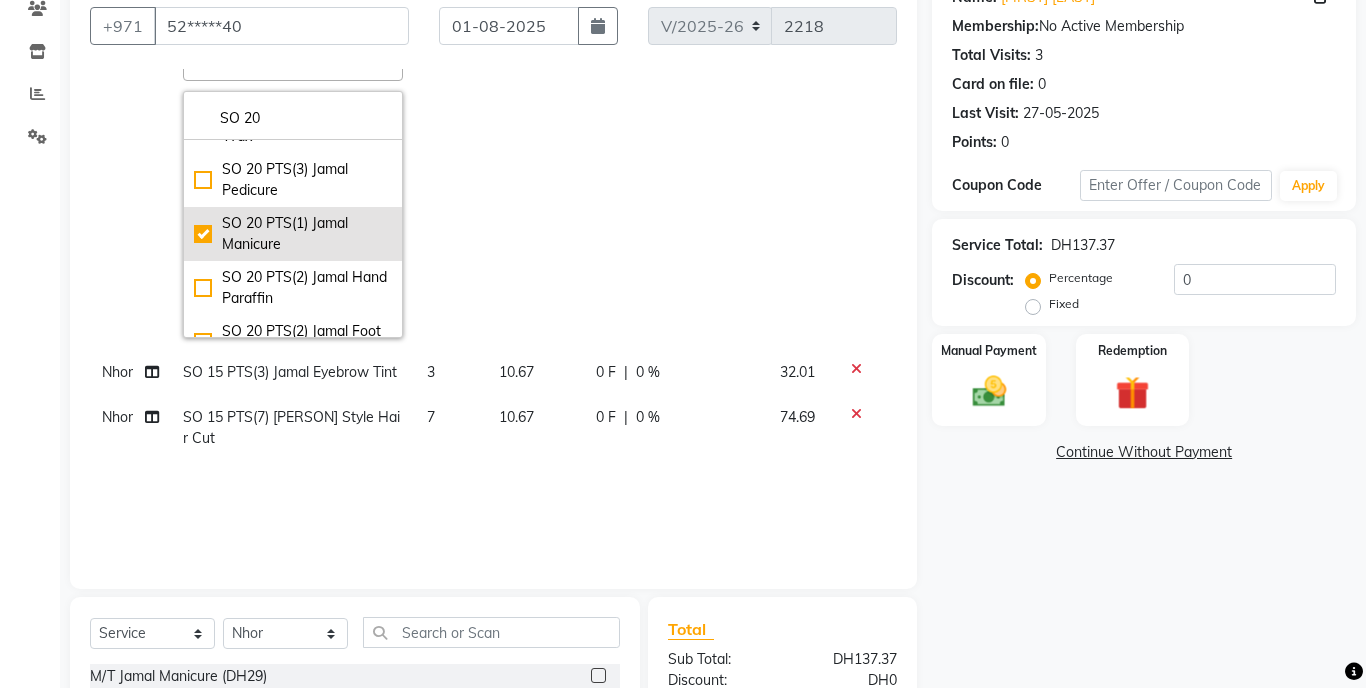 checkbox on "true" 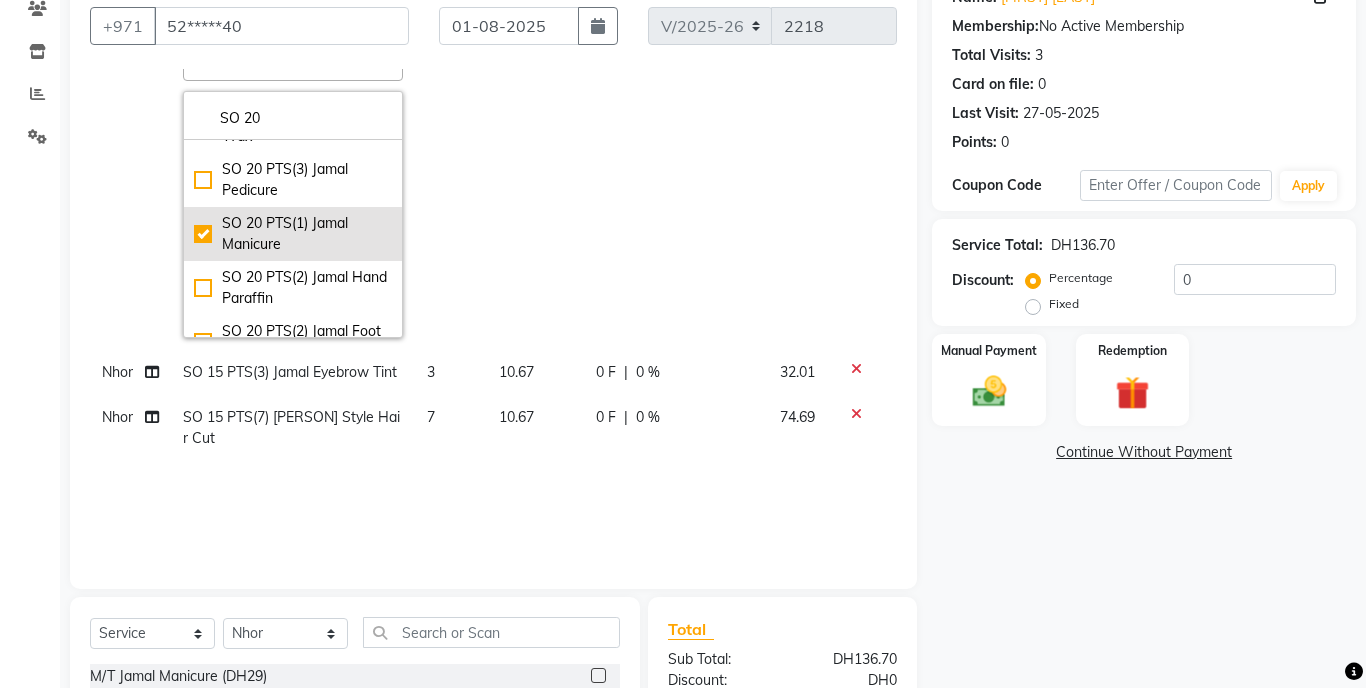 click on "SO 20 PTS(1) Jamal Manicure" 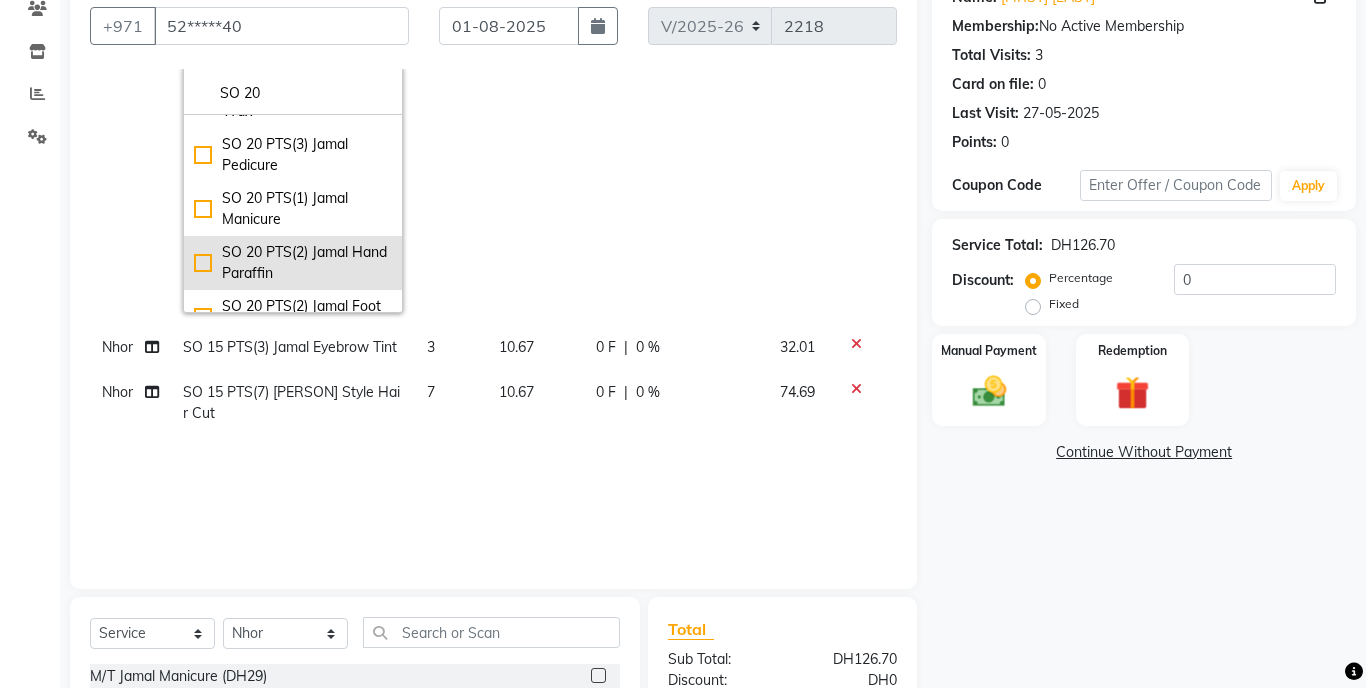 checkbox on "false" 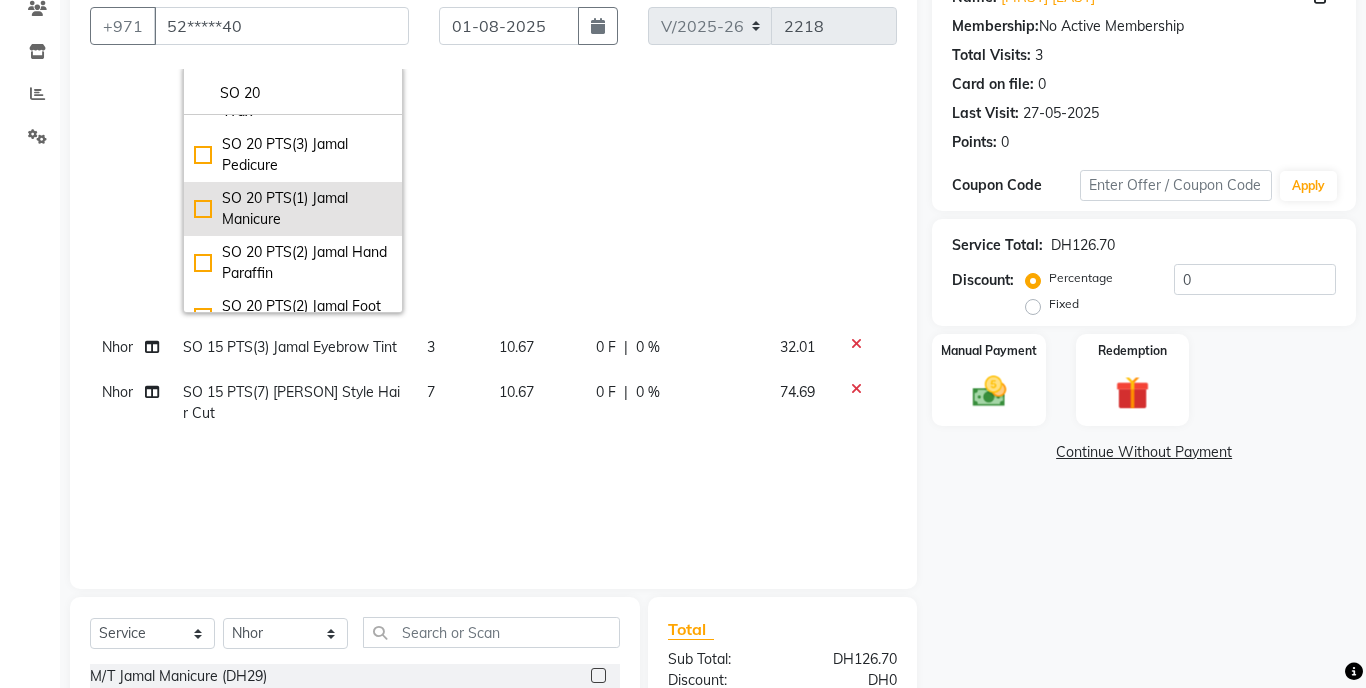 click on "SO 20 PTS(1) Jamal Manicure" 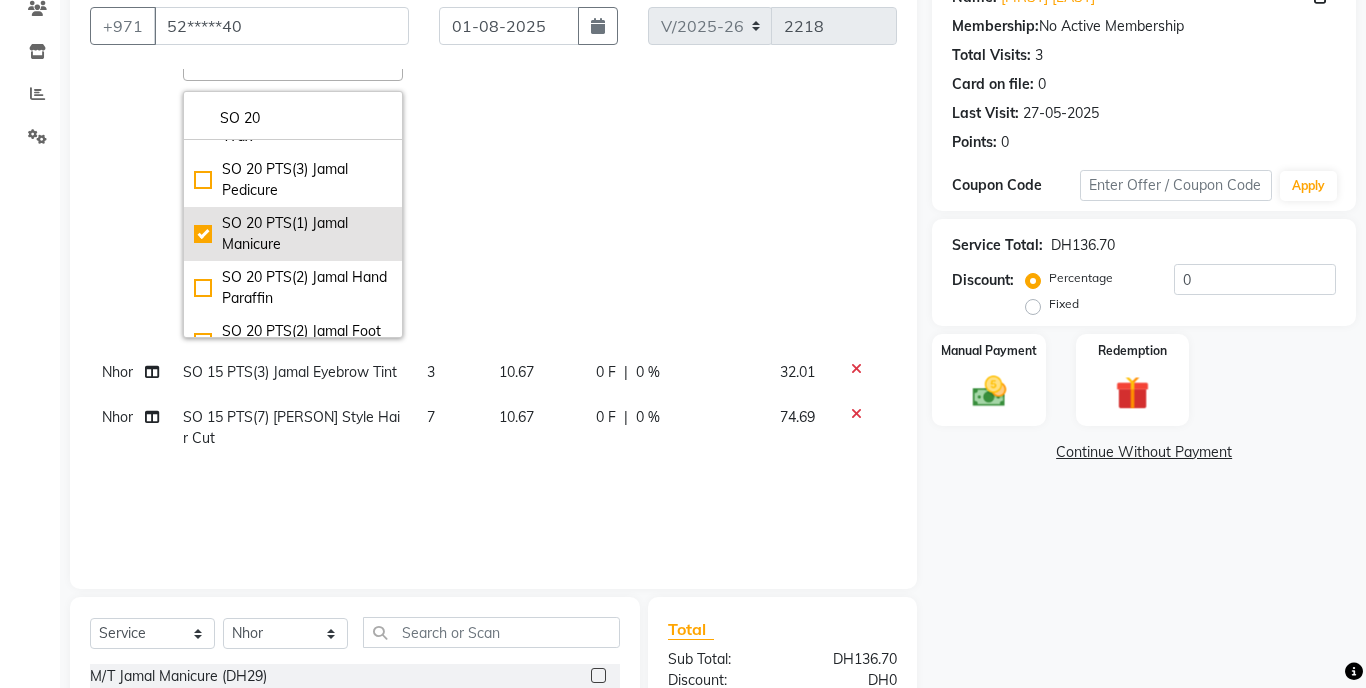 checkbox on "true" 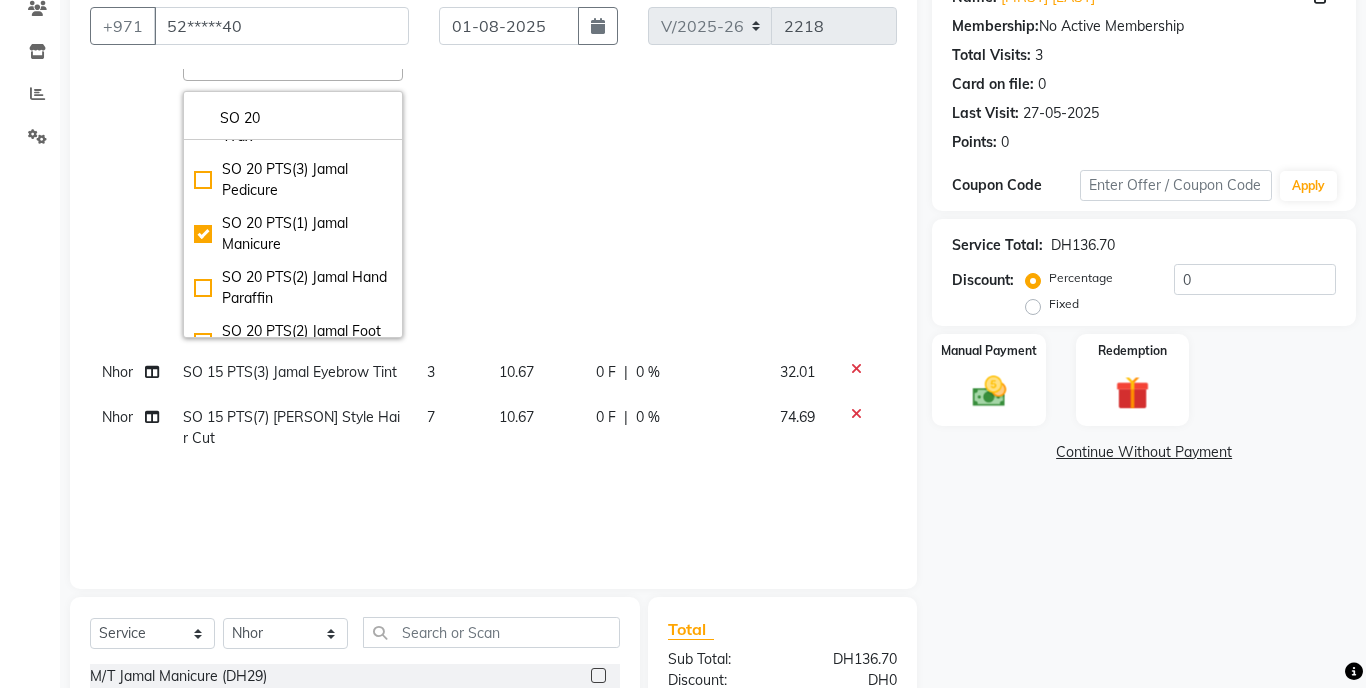 click on "Calendar  Invoice  Clients  Inventory  Reports  Settings Completed InProgress Upcoming Dropped Tentative Check-In Confirm Bookings Segments Page Builder" 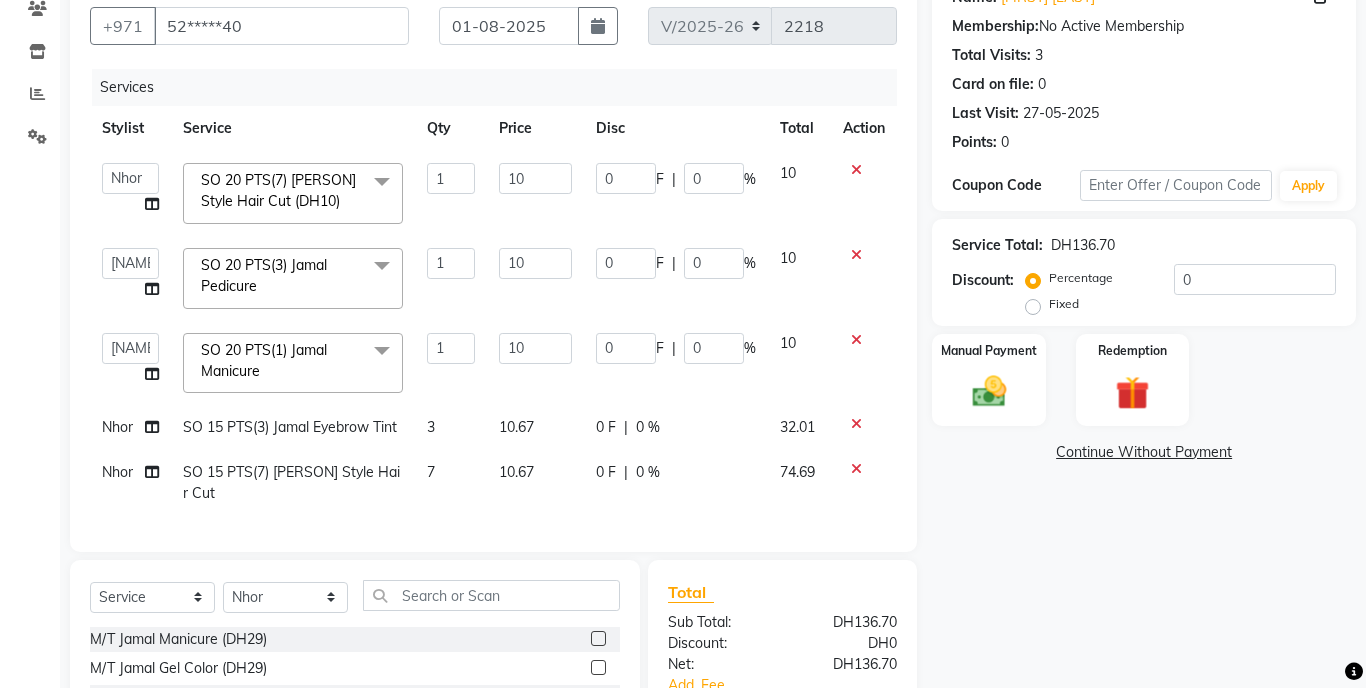 scroll, scrollTop: 0, scrollLeft: 0, axis: both 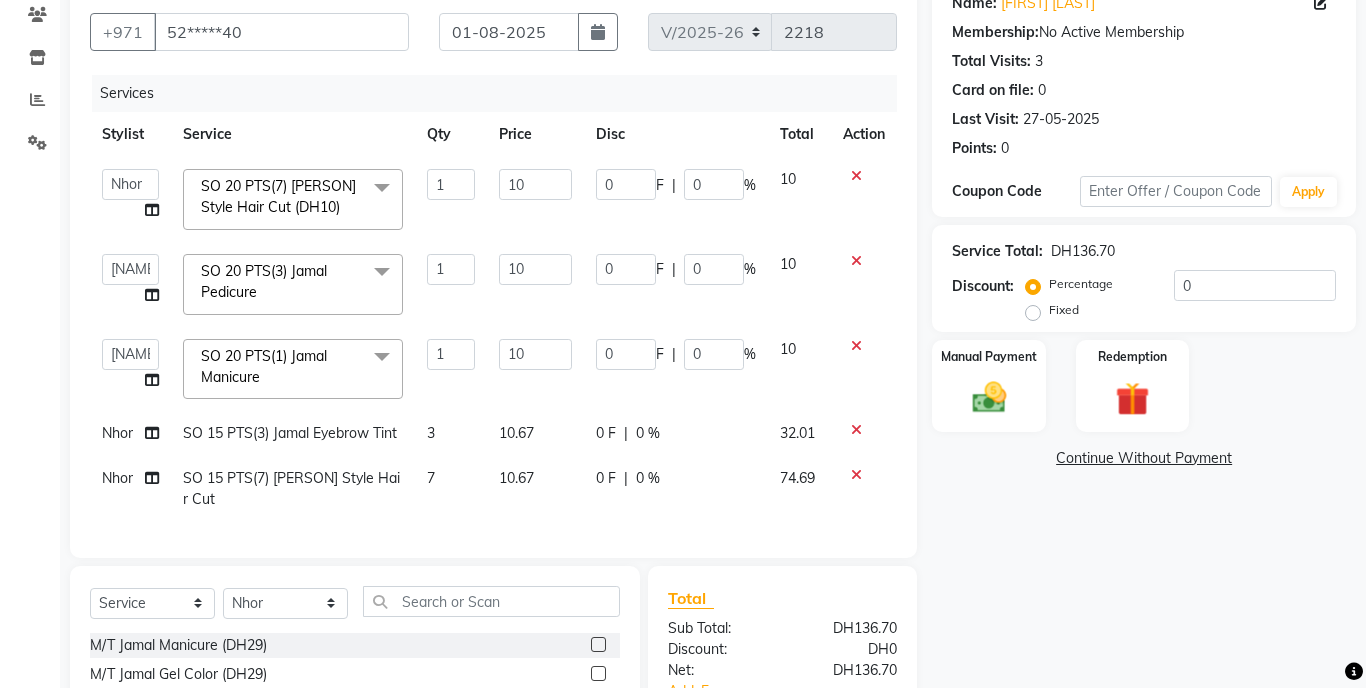 click on "SO 15 PTS(3) Jamal Eyebrow Tint" 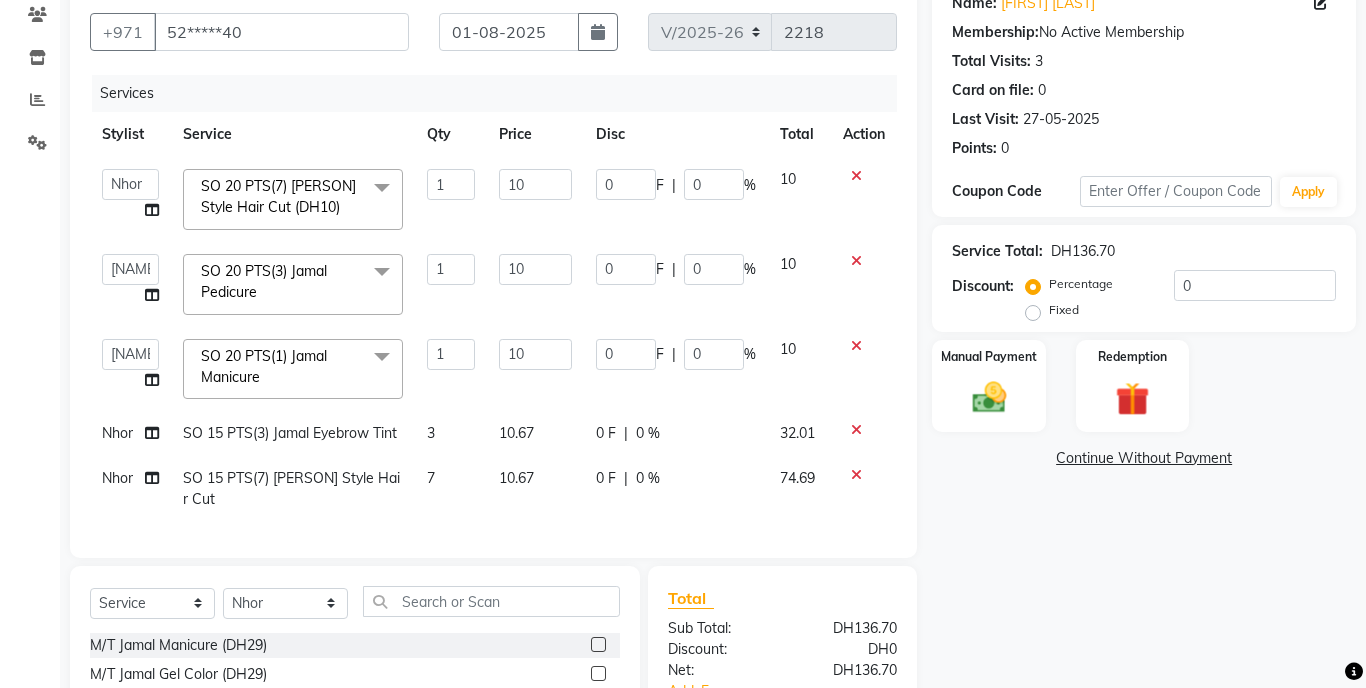 select on "79907" 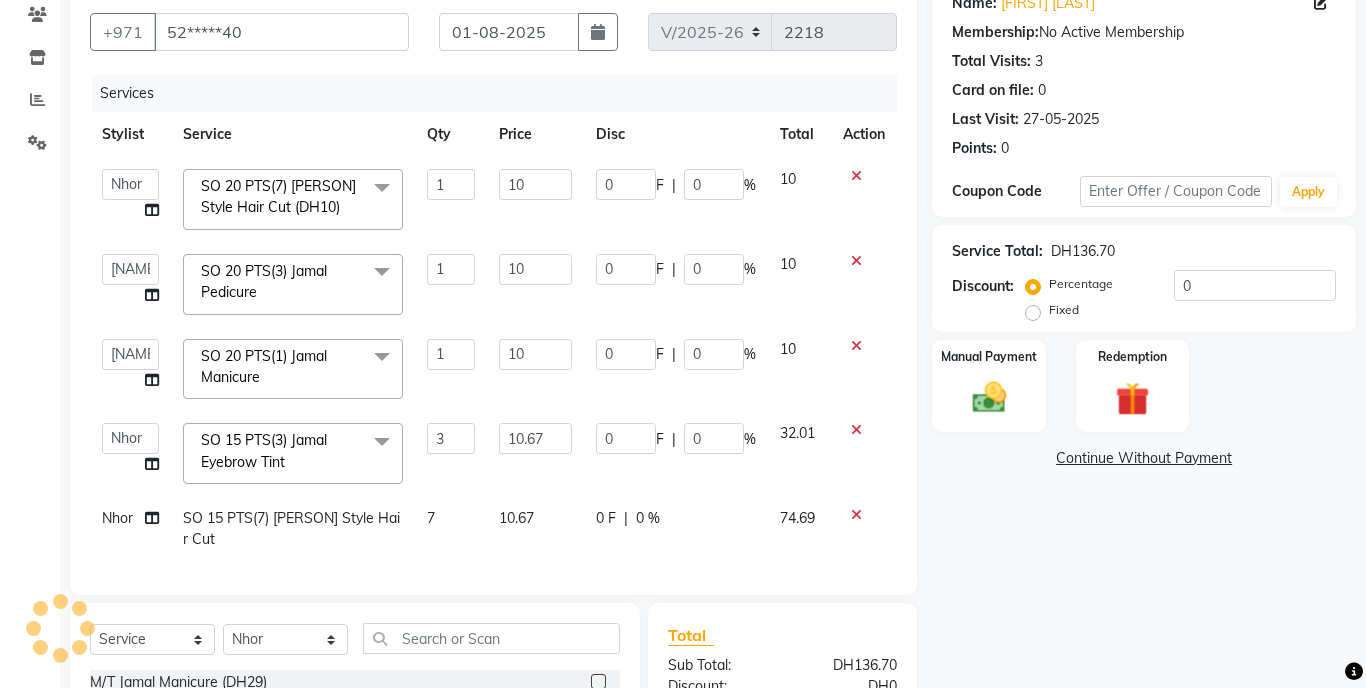 click 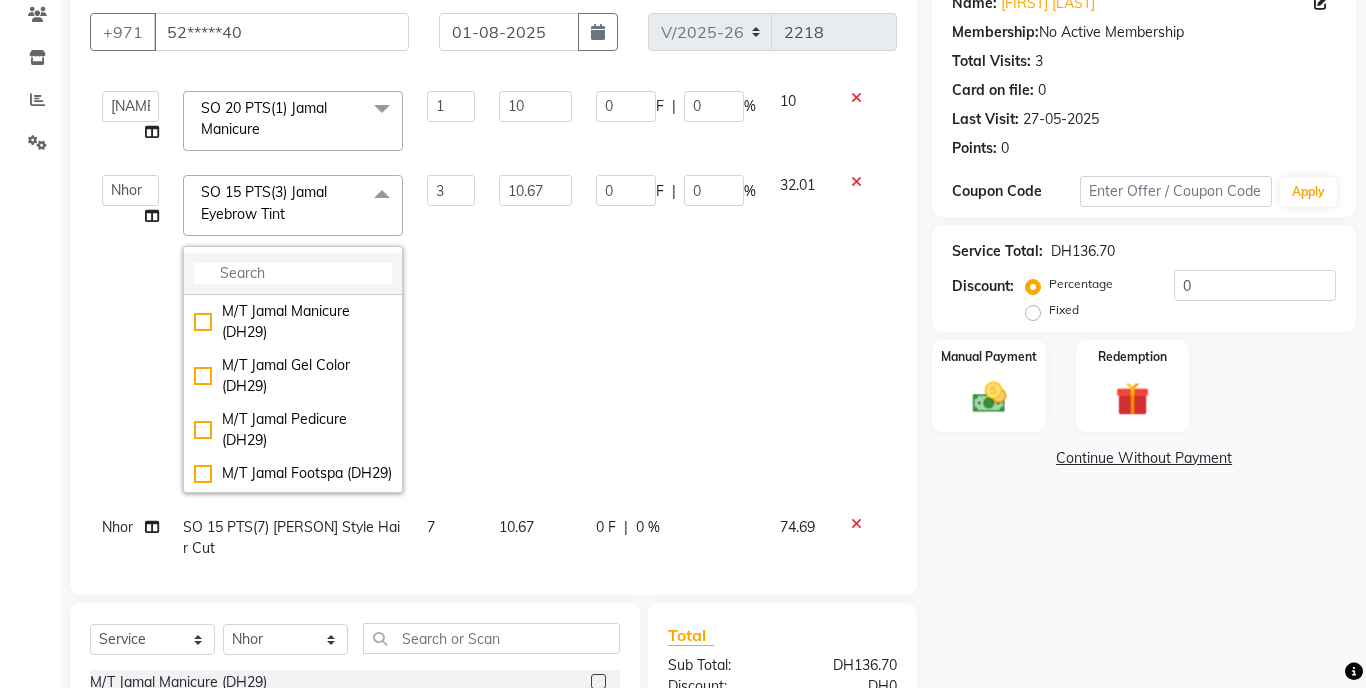 scroll, scrollTop: 228, scrollLeft: 0, axis: vertical 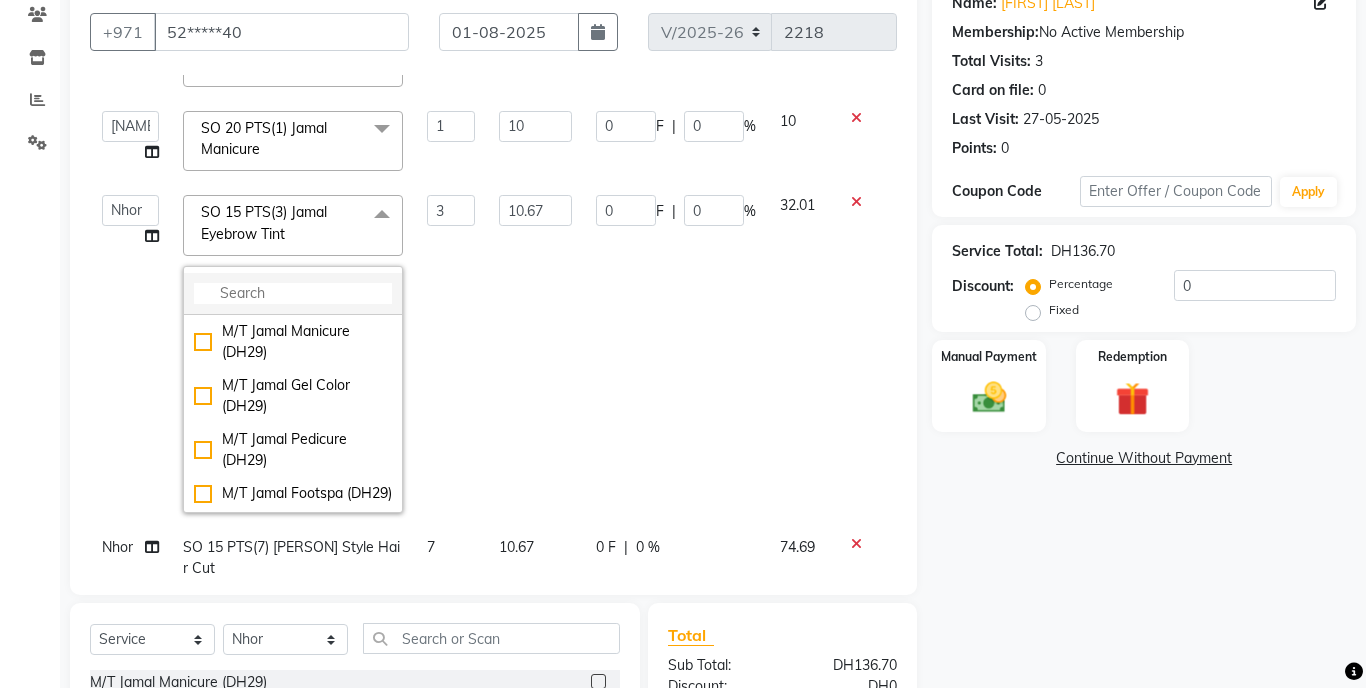 click 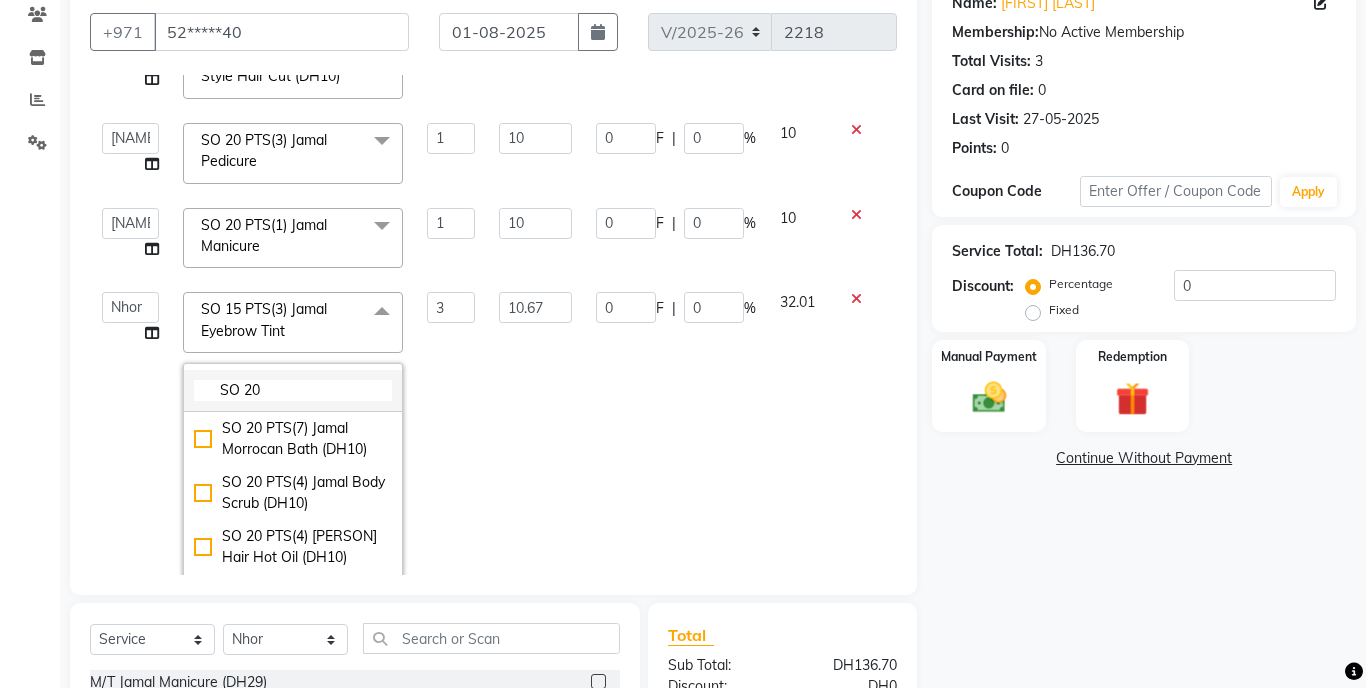 scroll, scrollTop: 228, scrollLeft: 0, axis: vertical 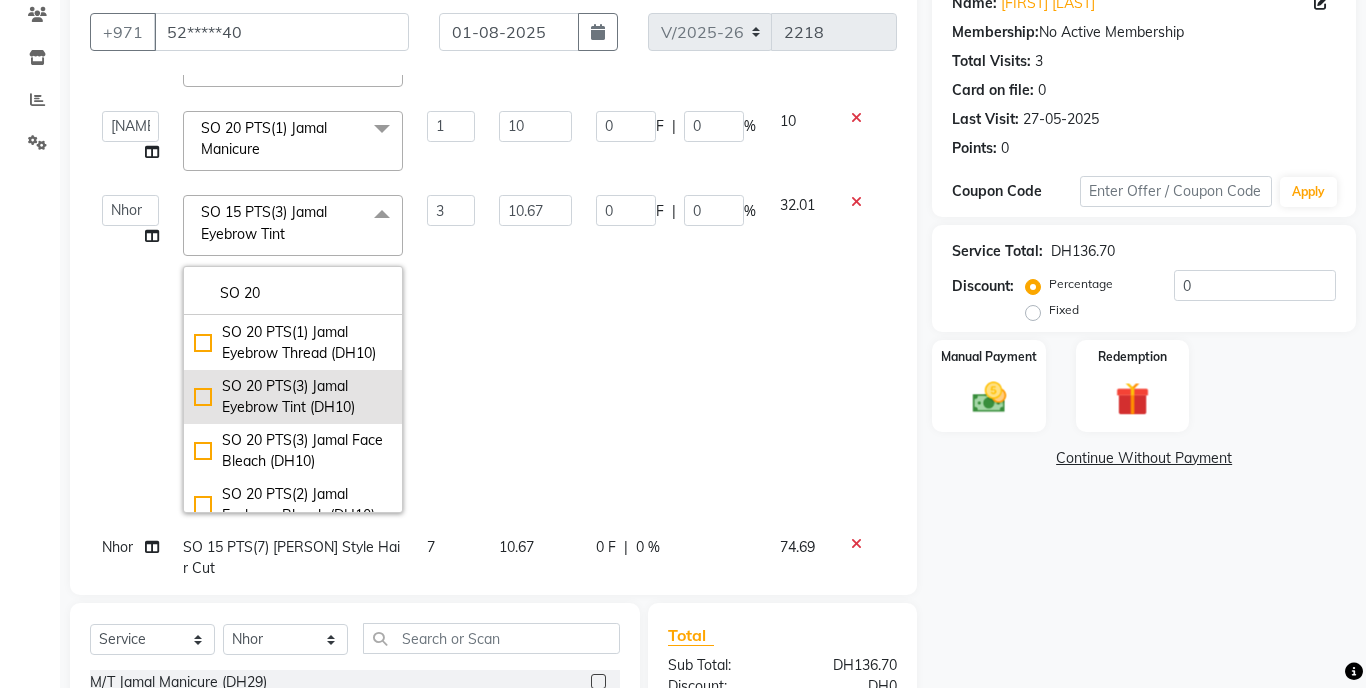 type on "SO 20" 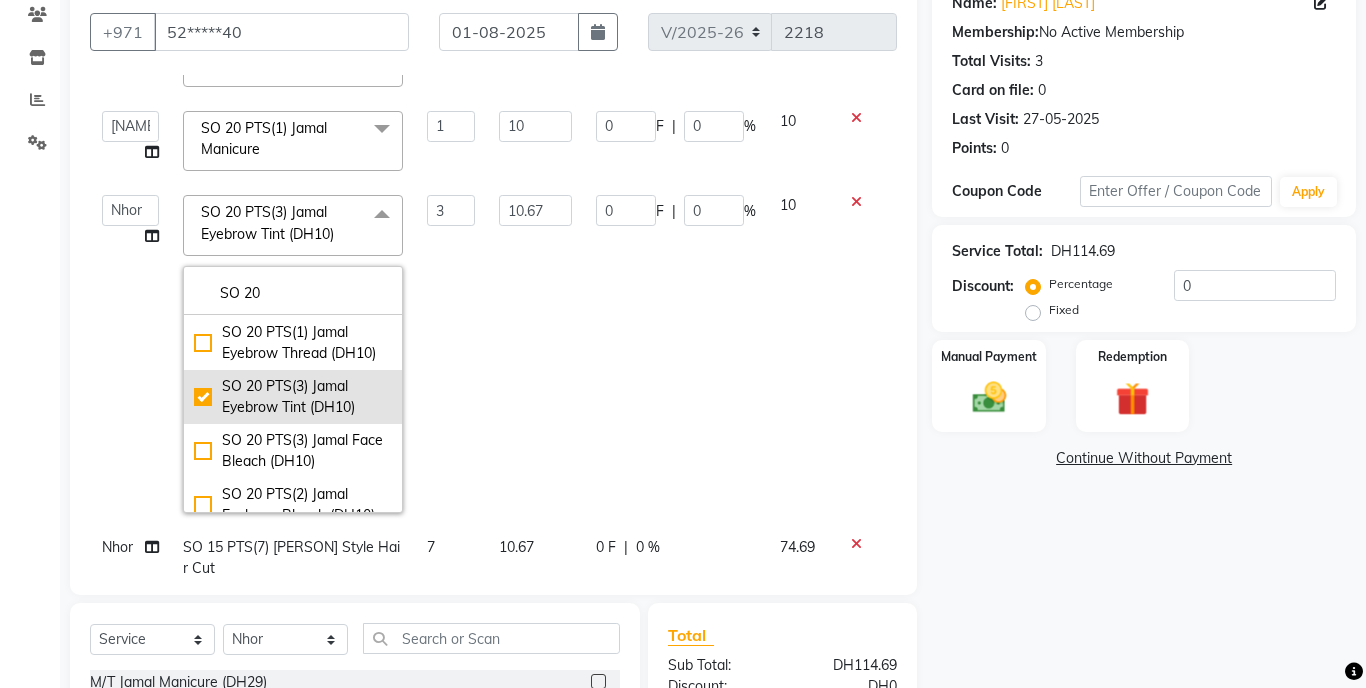 type on "1" 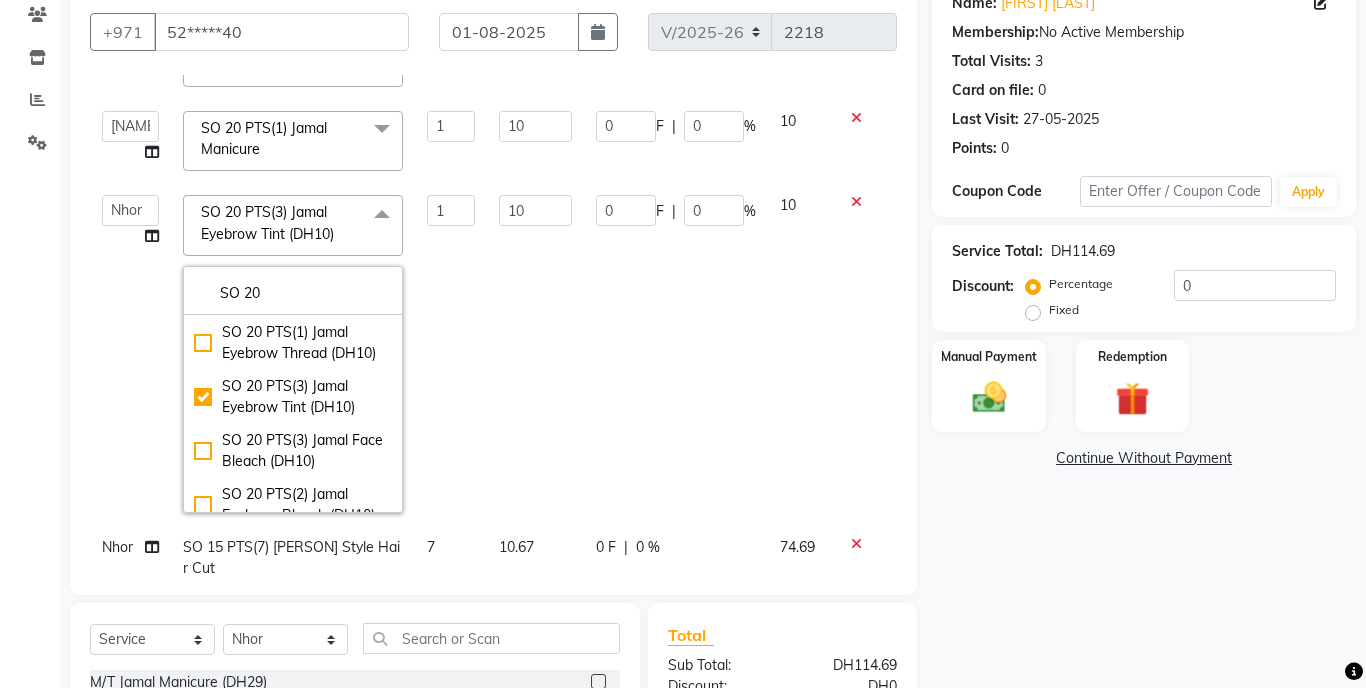 click on "Calendar  Invoice  Clients  Inventory  Reports  Settings Completed InProgress Upcoming Dropped Tentative Check-In Confirm Bookings Segments Page Builder" 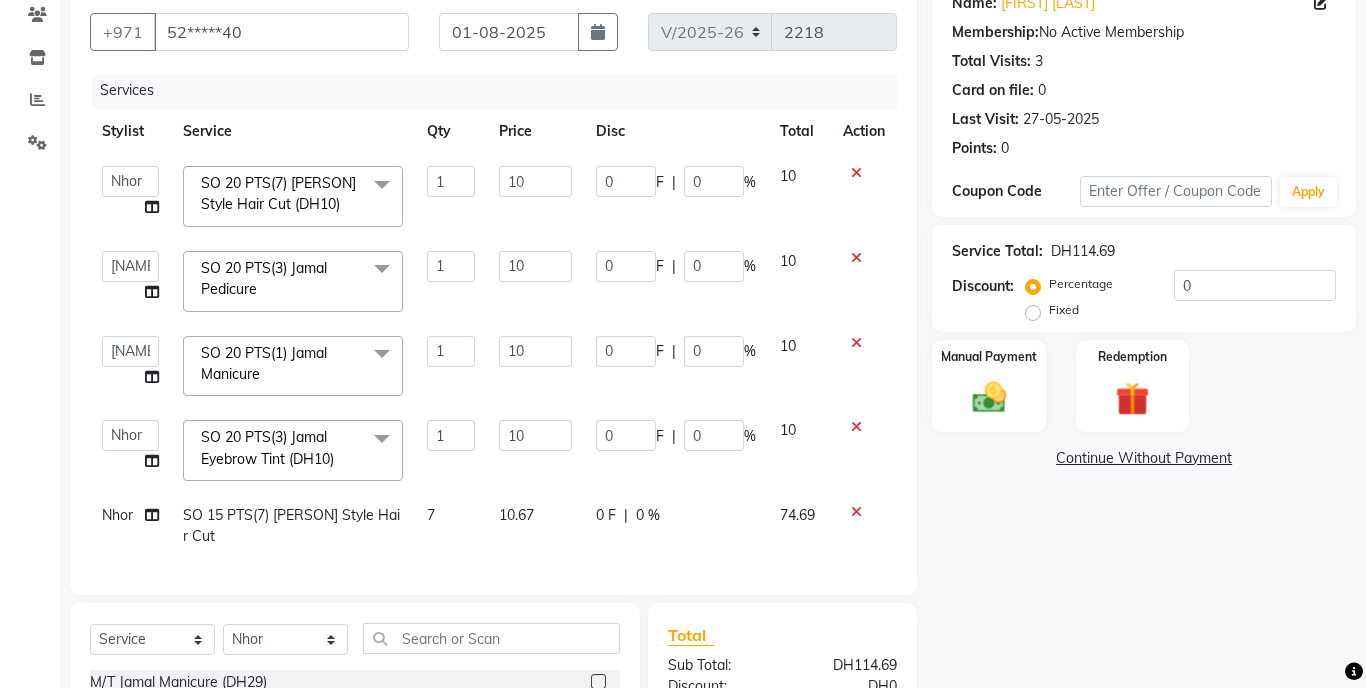 scroll, scrollTop: 3, scrollLeft: 0, axis: vertical 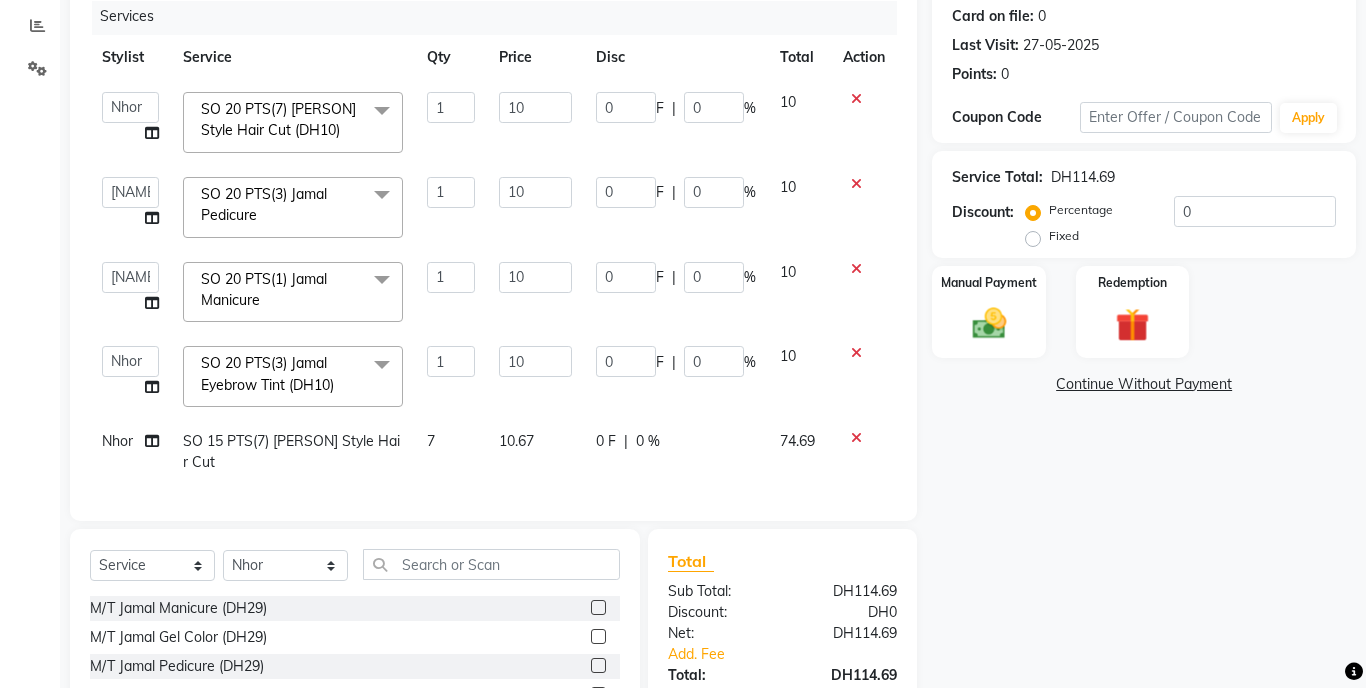 click on "SO 15 PTS(7) [PERSON] Style Hair Cut" 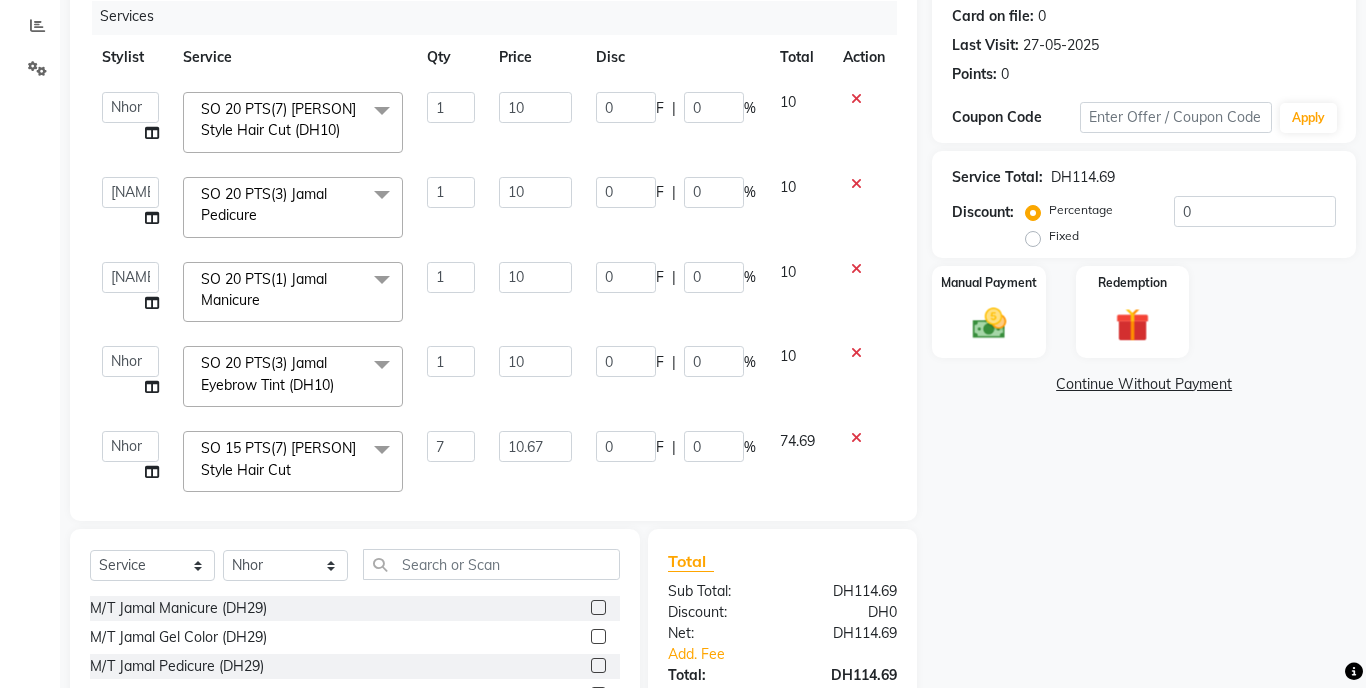 scroll, scrollTop: 22, scrollLeft: 0, axis: vertical 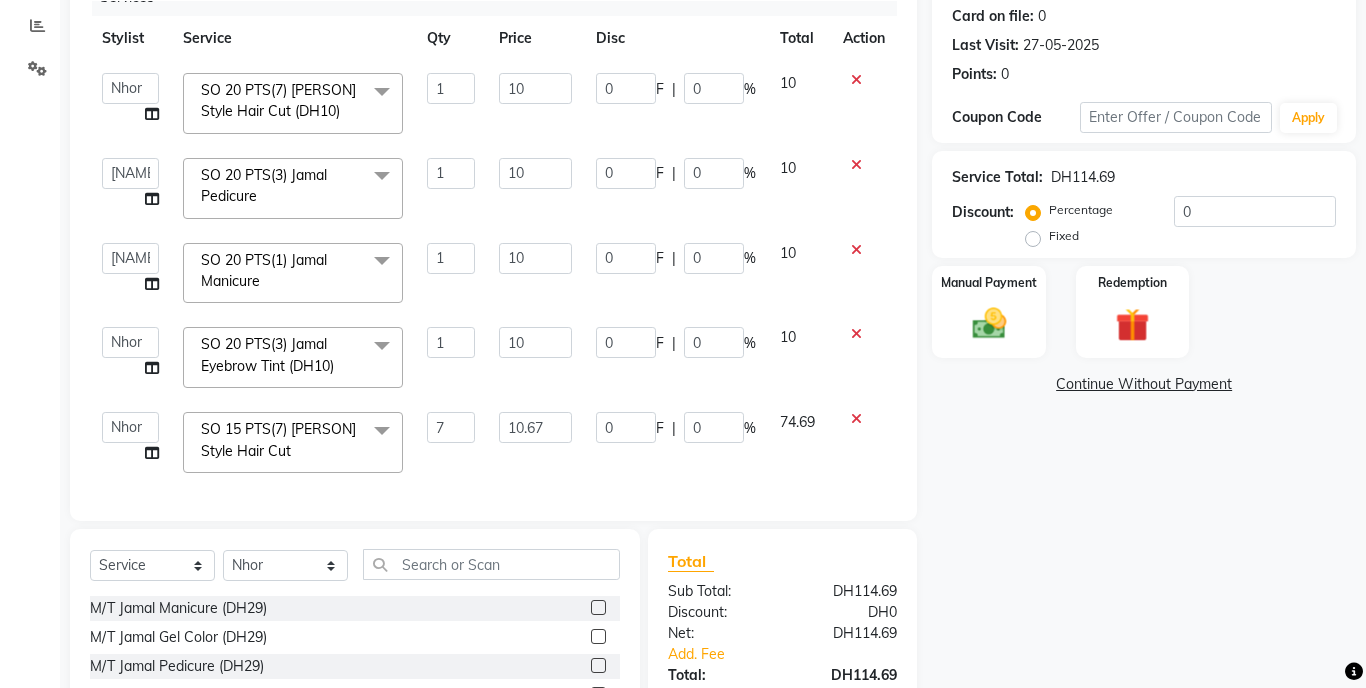 click 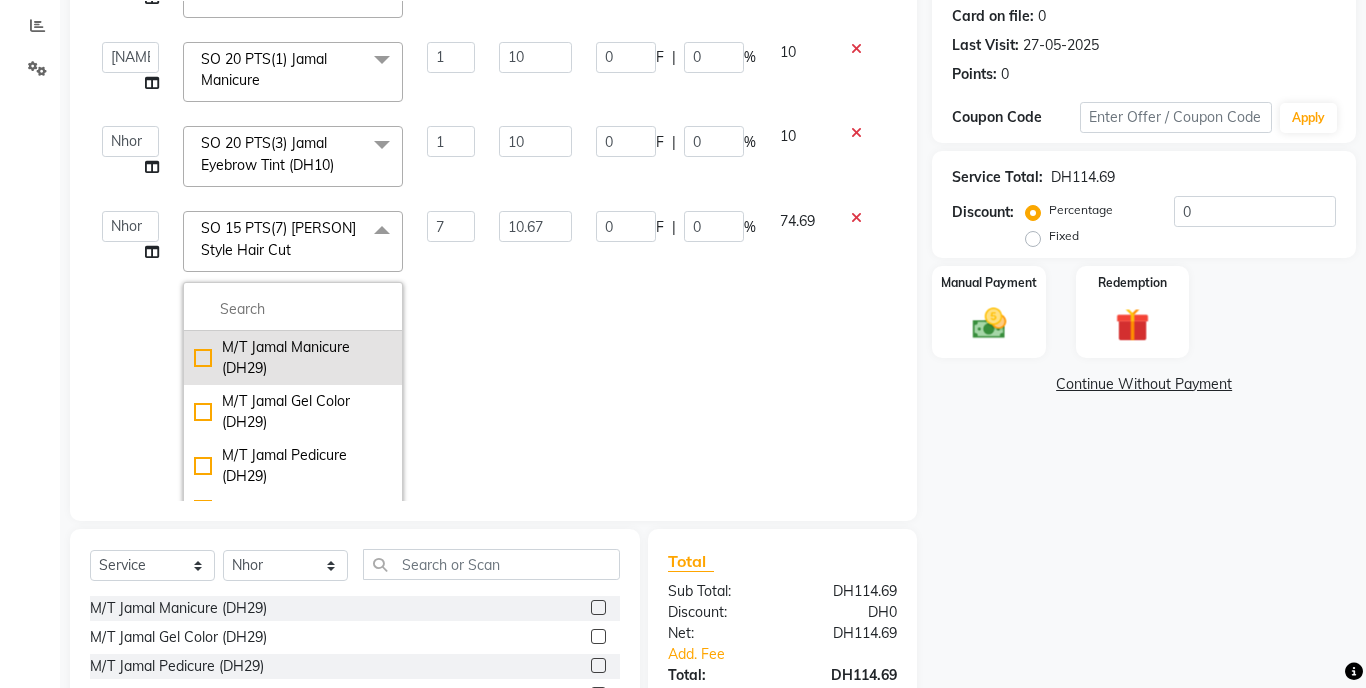 scroll, scrollTop: 243, scrollLeft: 0, axis: vertical 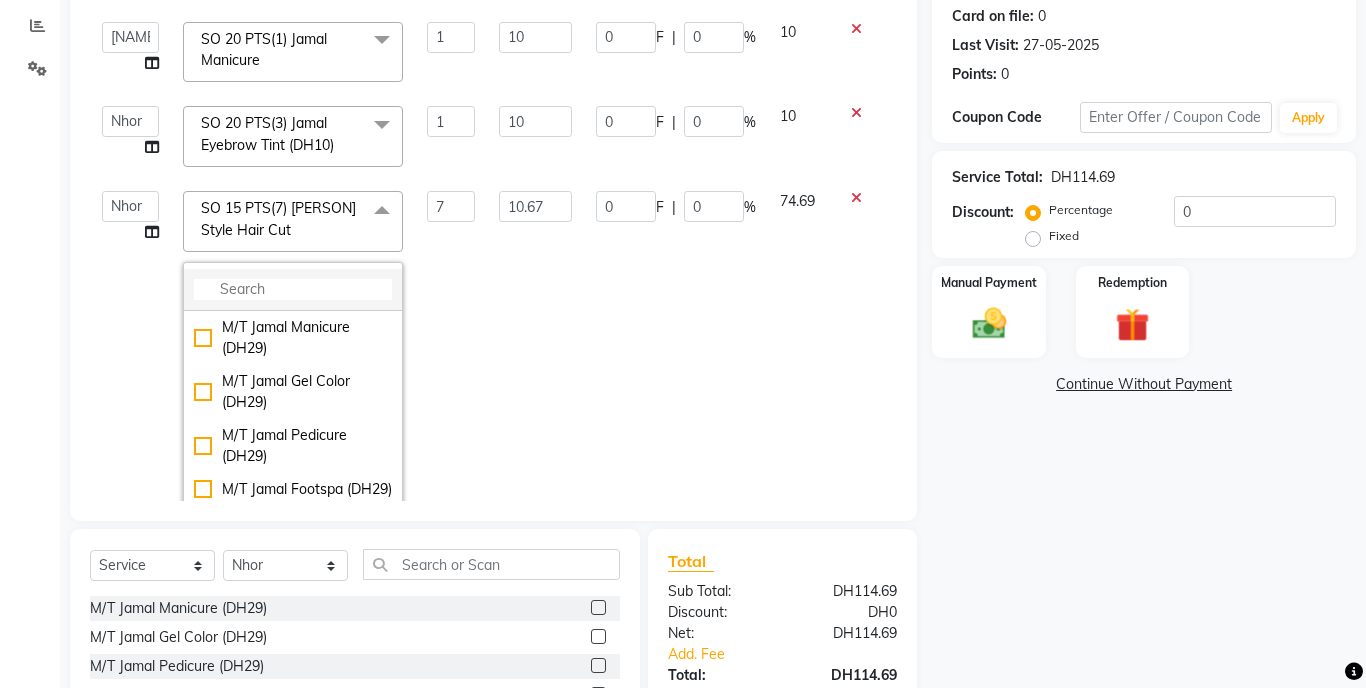 click 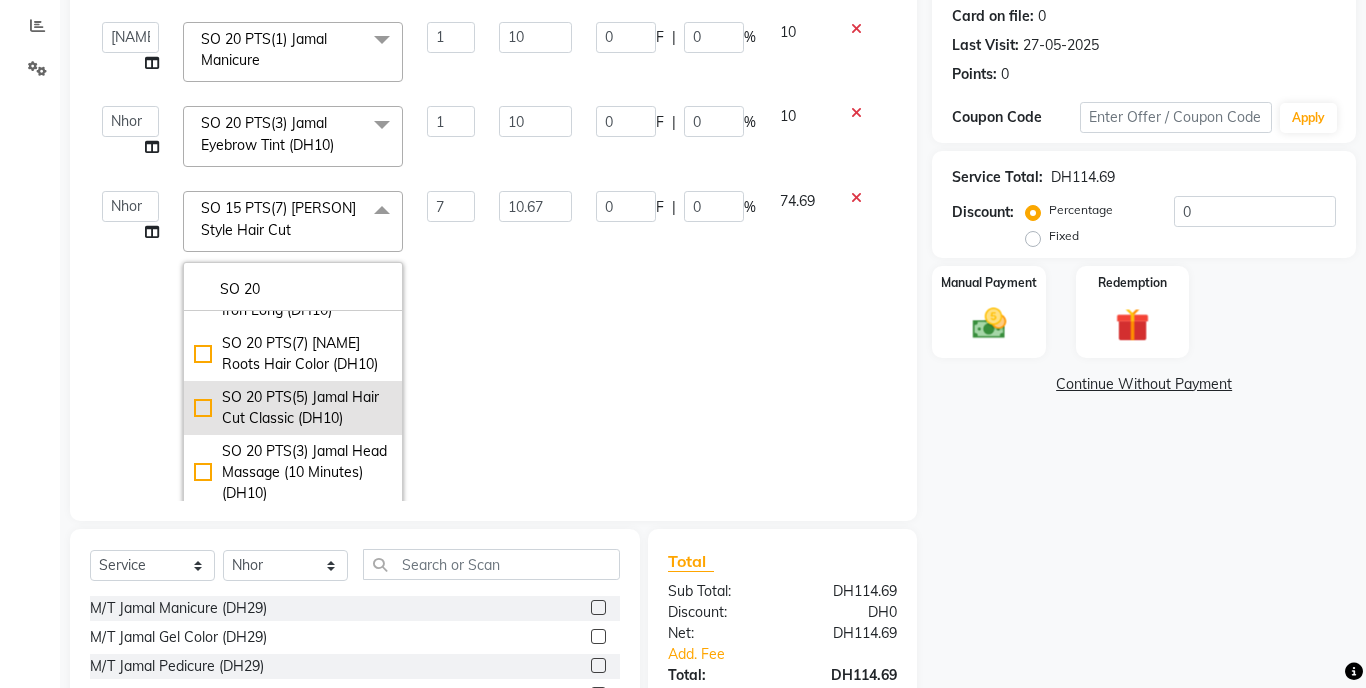 scroll, scrollTop: 854, scrollLeft: 0, axis: vertical 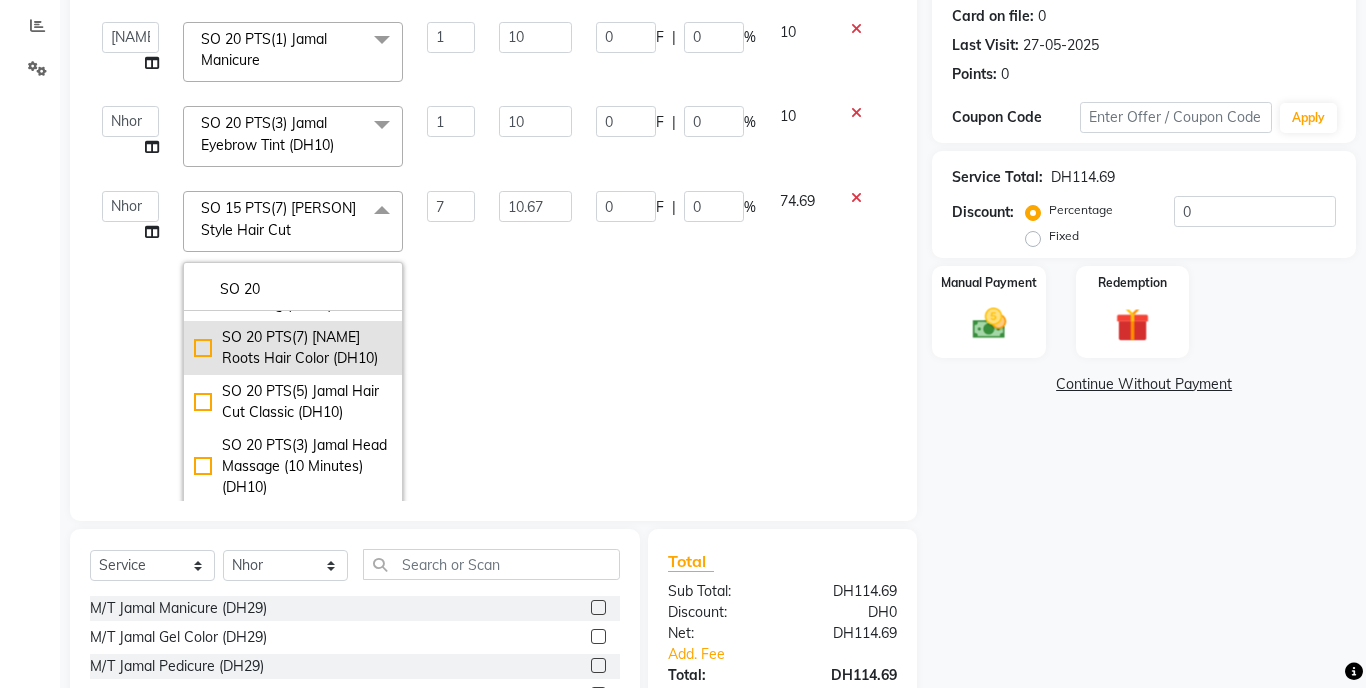 type on "SO 20" 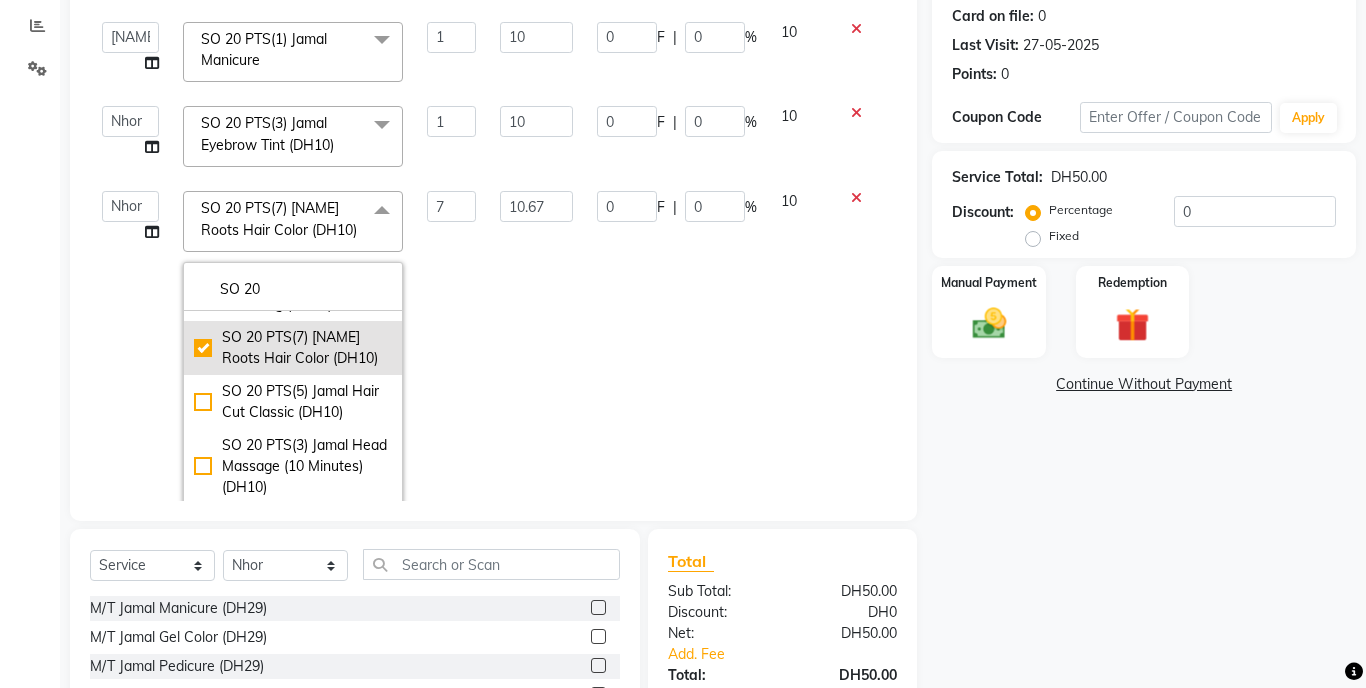 checkbox on "true" 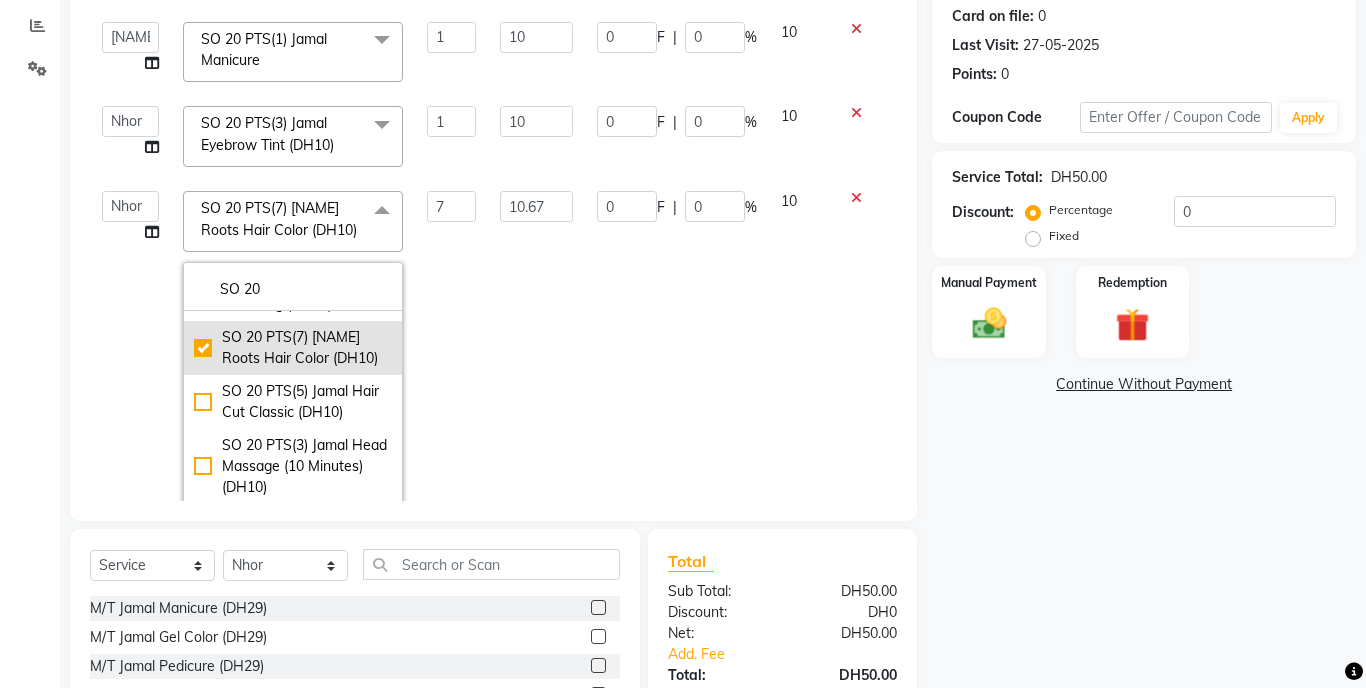 type on "1" 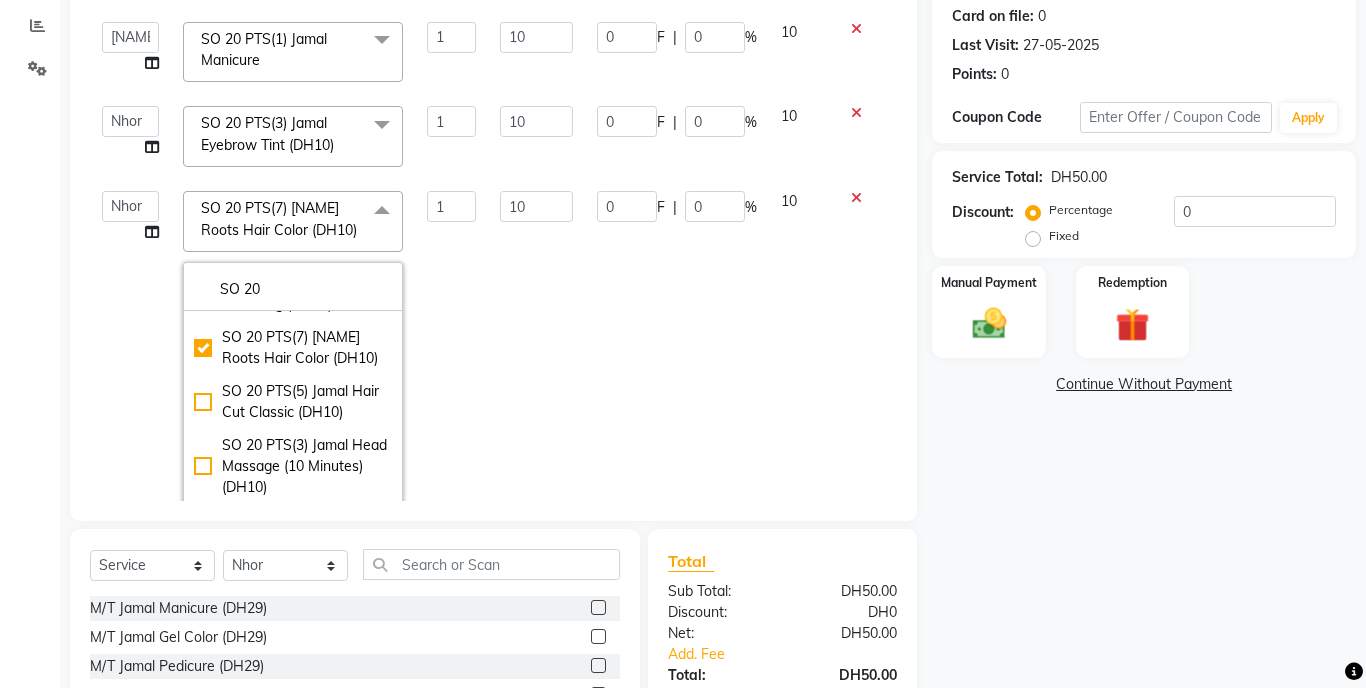 click on "Calendar  Invoice  Clients  Inventory  Reports  Settings Completed InProgress Upcoming Dropped Tentative Check-In Confirm Bookings Segments Page Builder" 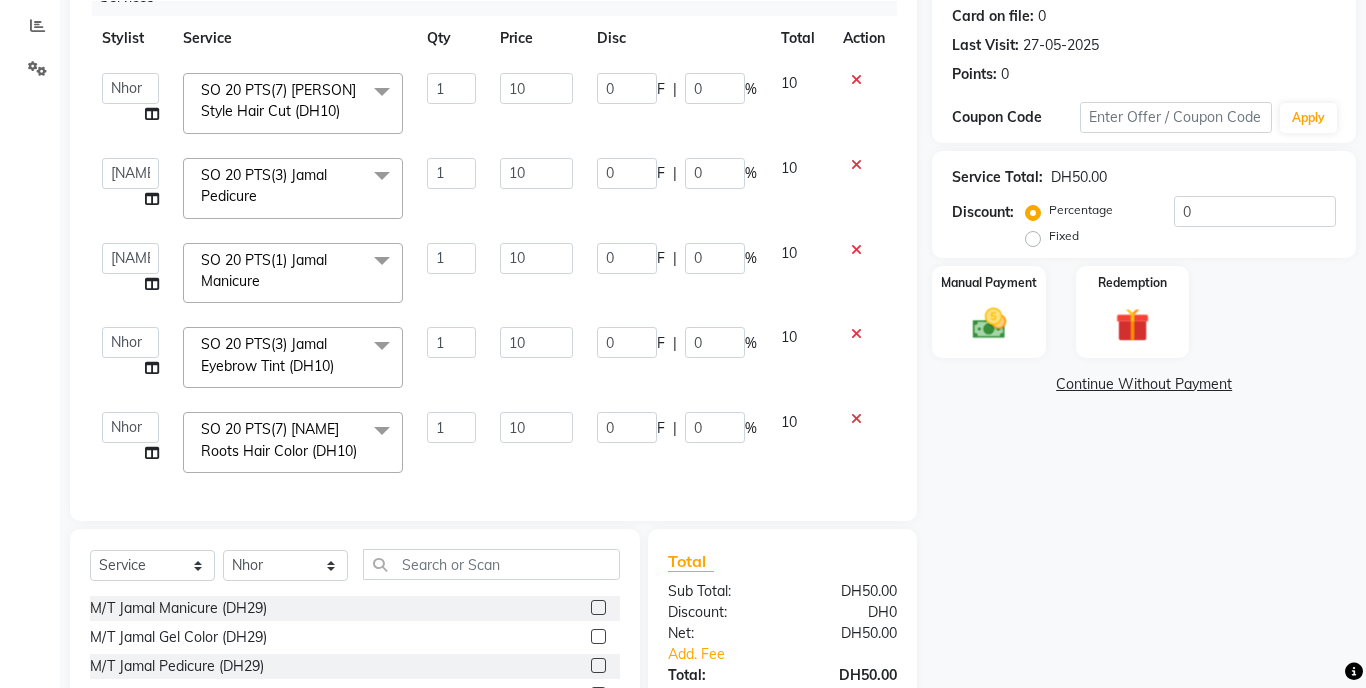 scroll, scrollTop: 43, scrollLeft: 0, axis: vertical 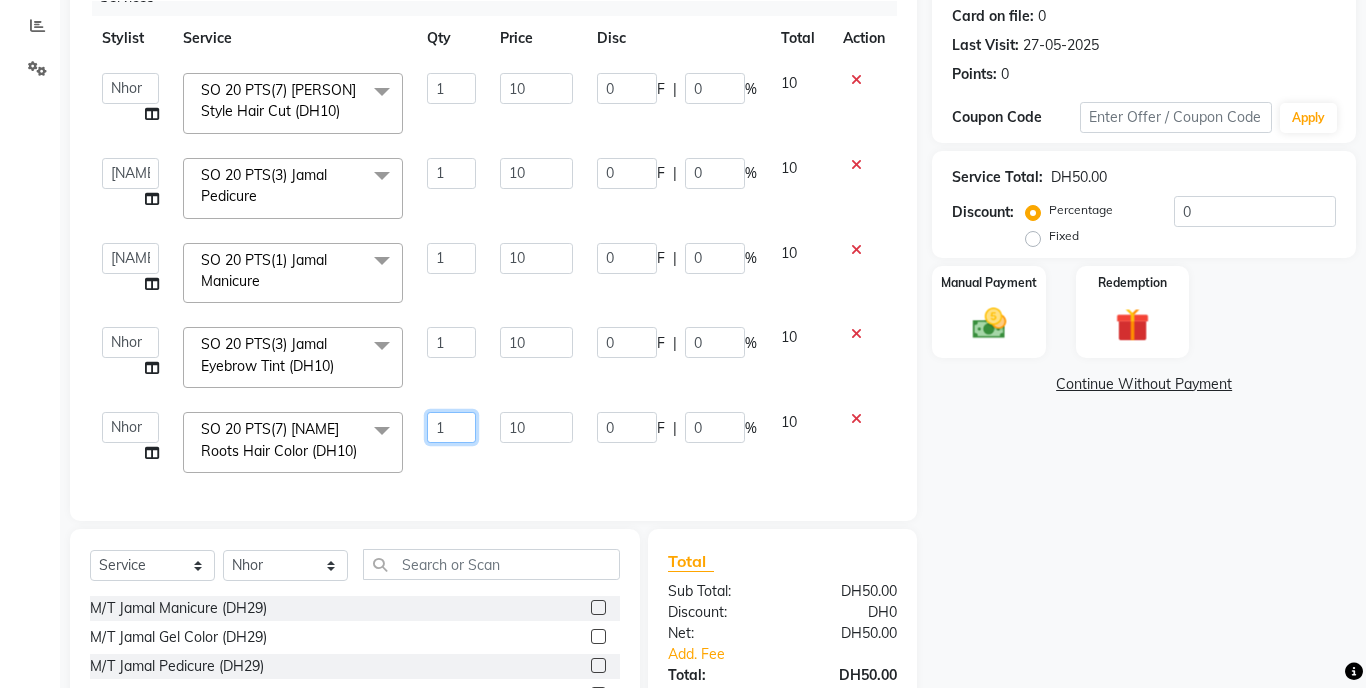 click on "1" 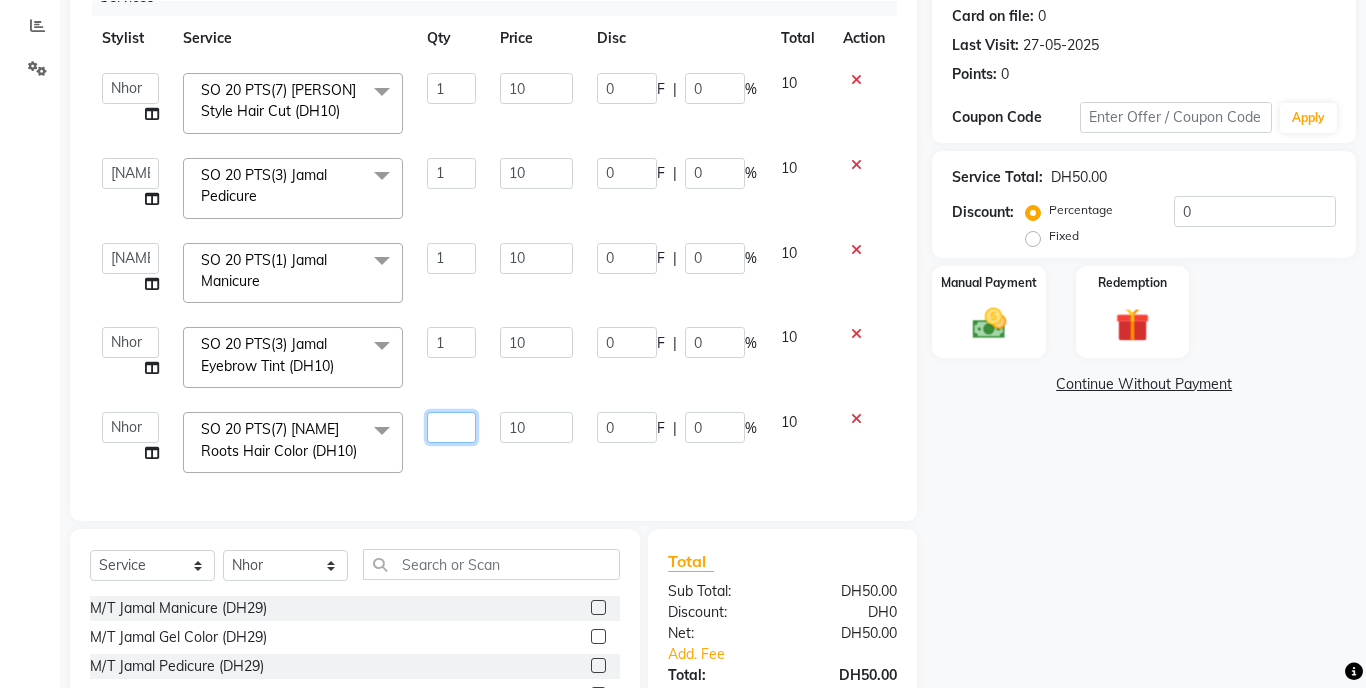 type on "7" 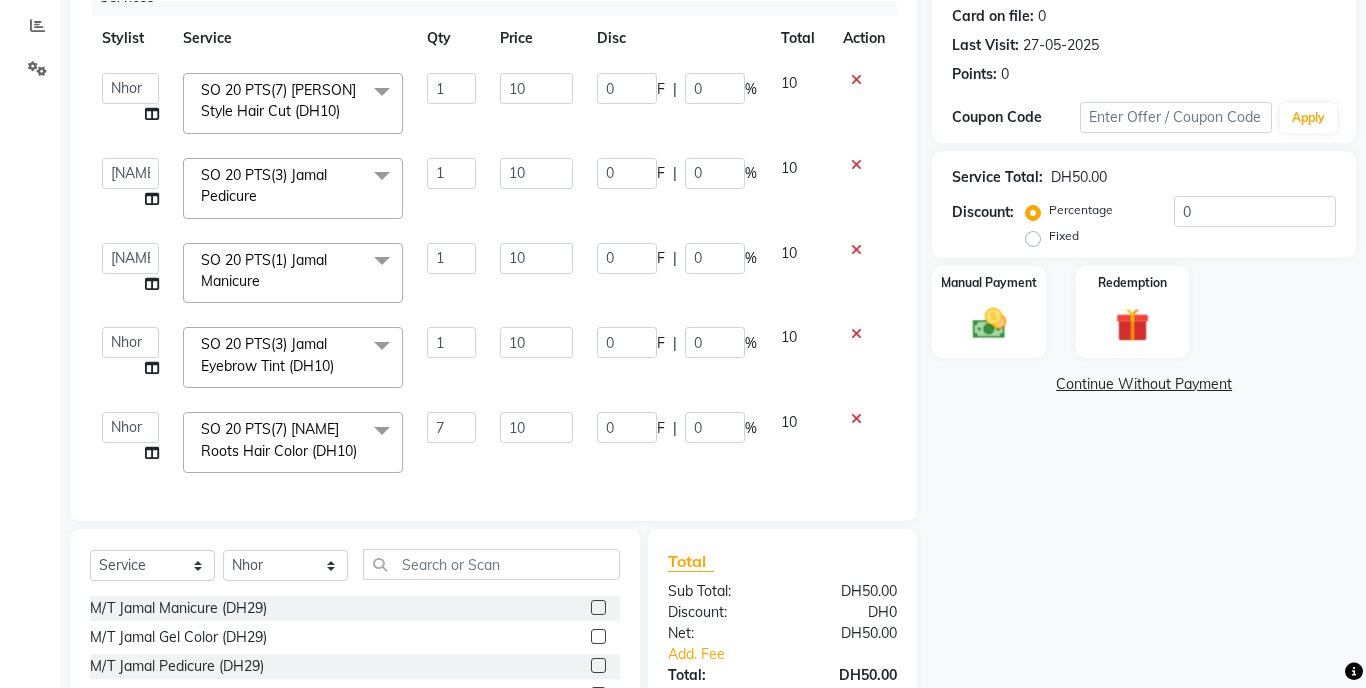 click on "Calendar  Invoice  Clients  Inventory  Reports  Settings Completed InProgress Upcoming Dropped Tentative Check-In Confirm Bookings Segments Page Builder" 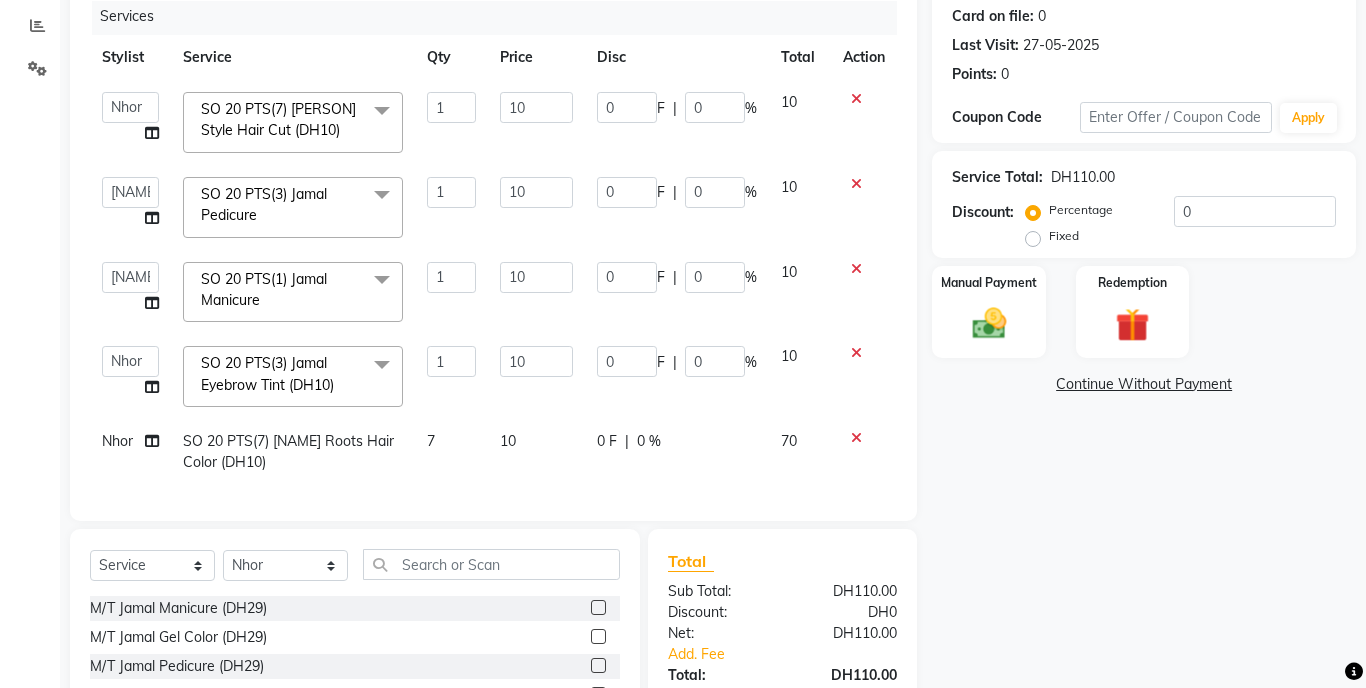 scroll, scrollTop: 3, scrollLeft: 0, axis: vertical 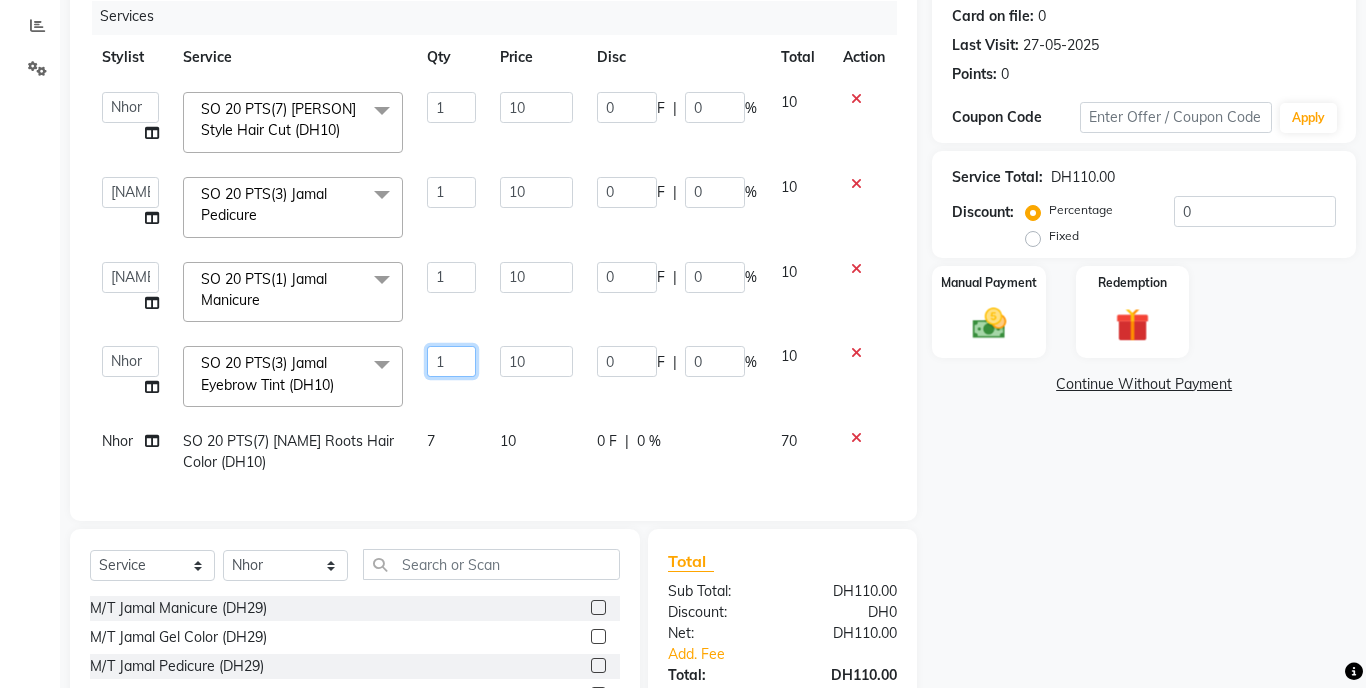 click on "1" 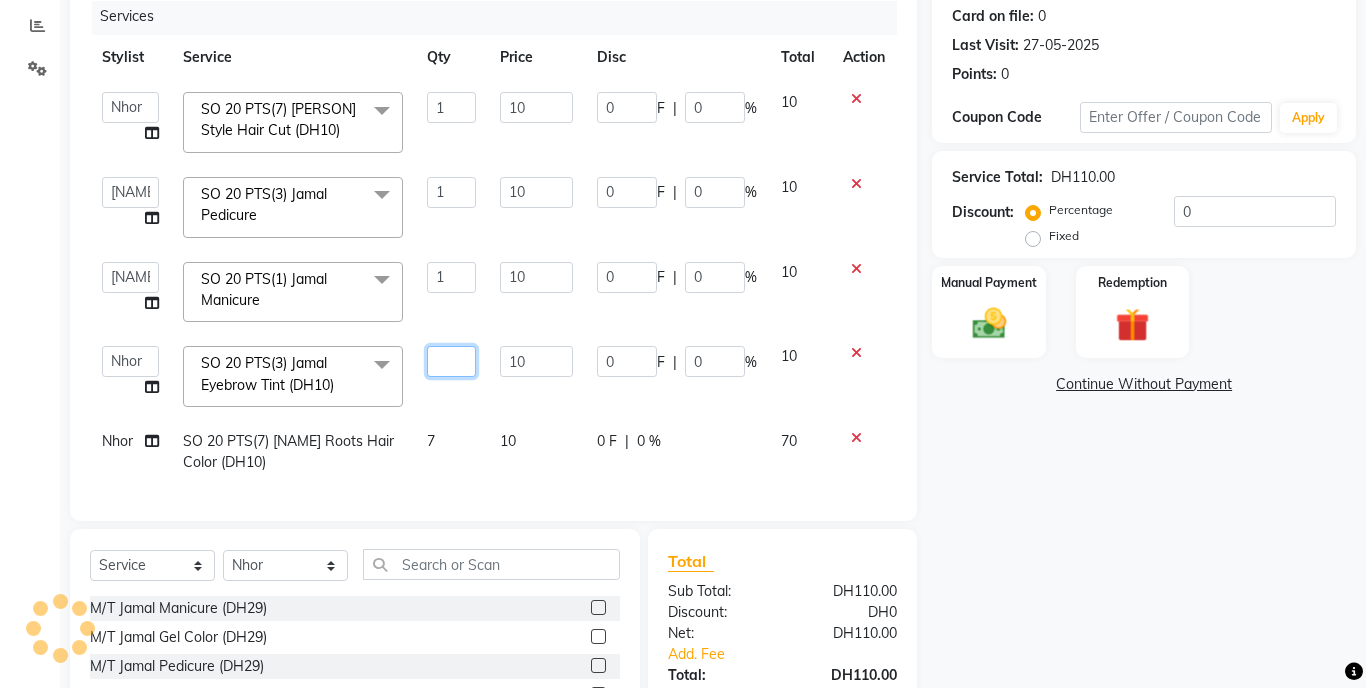 type on "3" 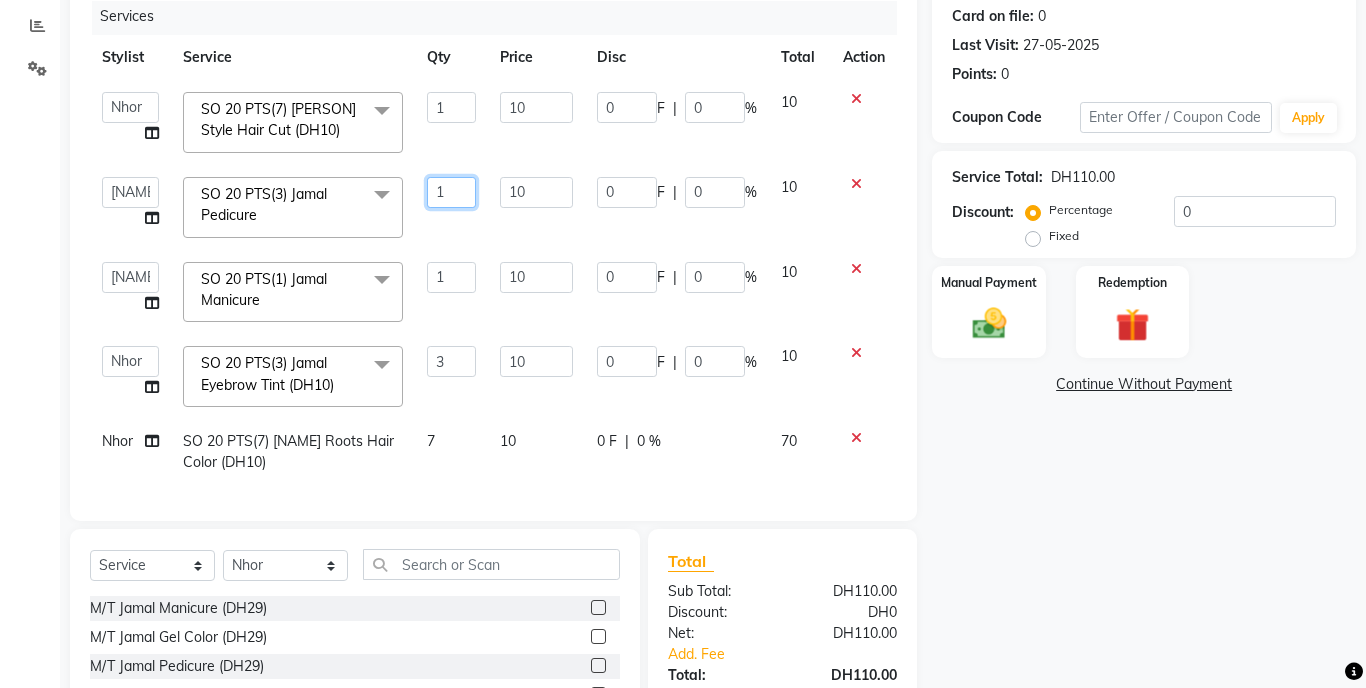 click on "1" 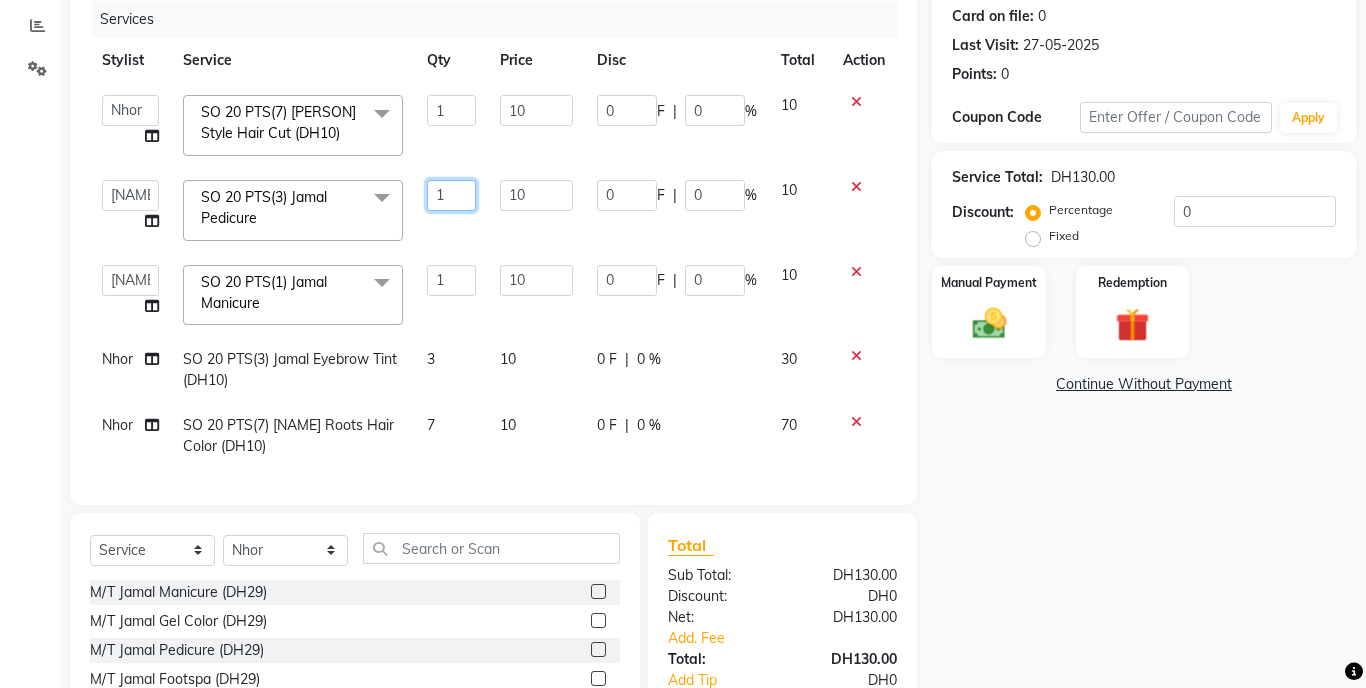scroll, scrollTop: 0, scrollLeft: 0, axis: both 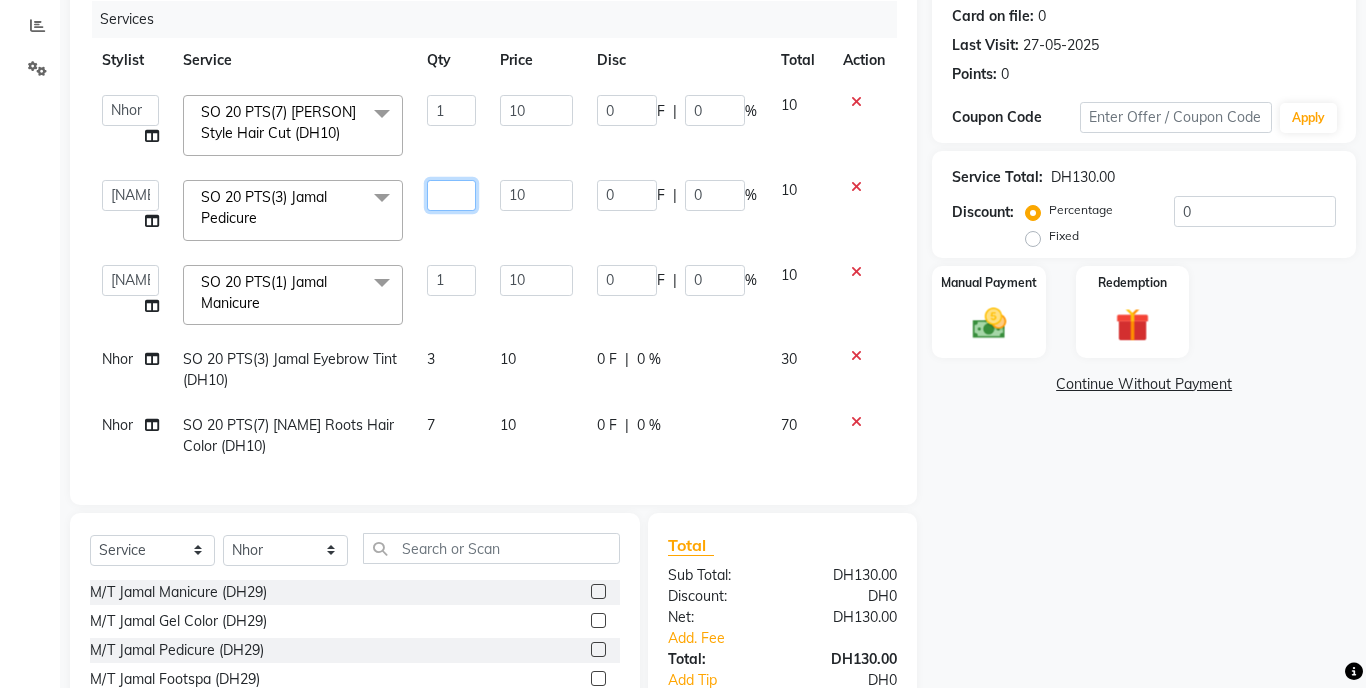 type on "3" 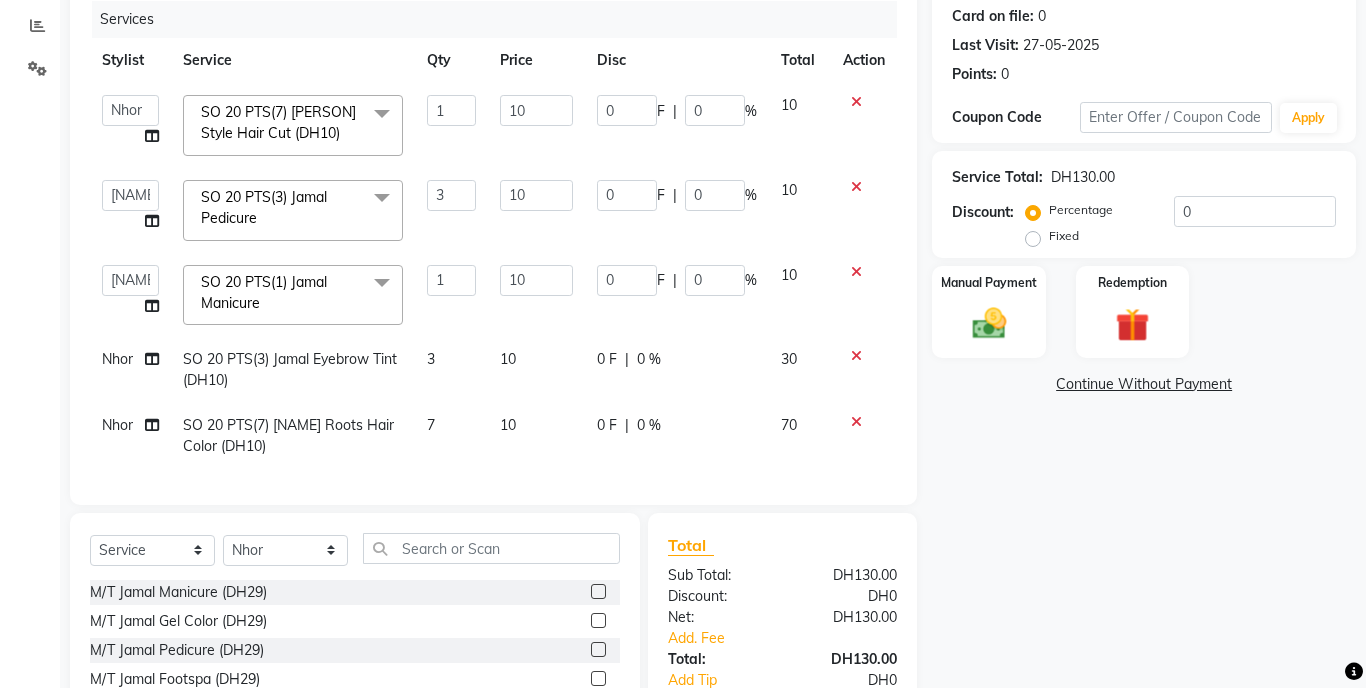 click on "Calendar  Invoice  Clients  Inventory  Reports  Settings Completed InProgress Upcoming Dropped Tentative Check-In Confirm Bookings Segments Page Builder" 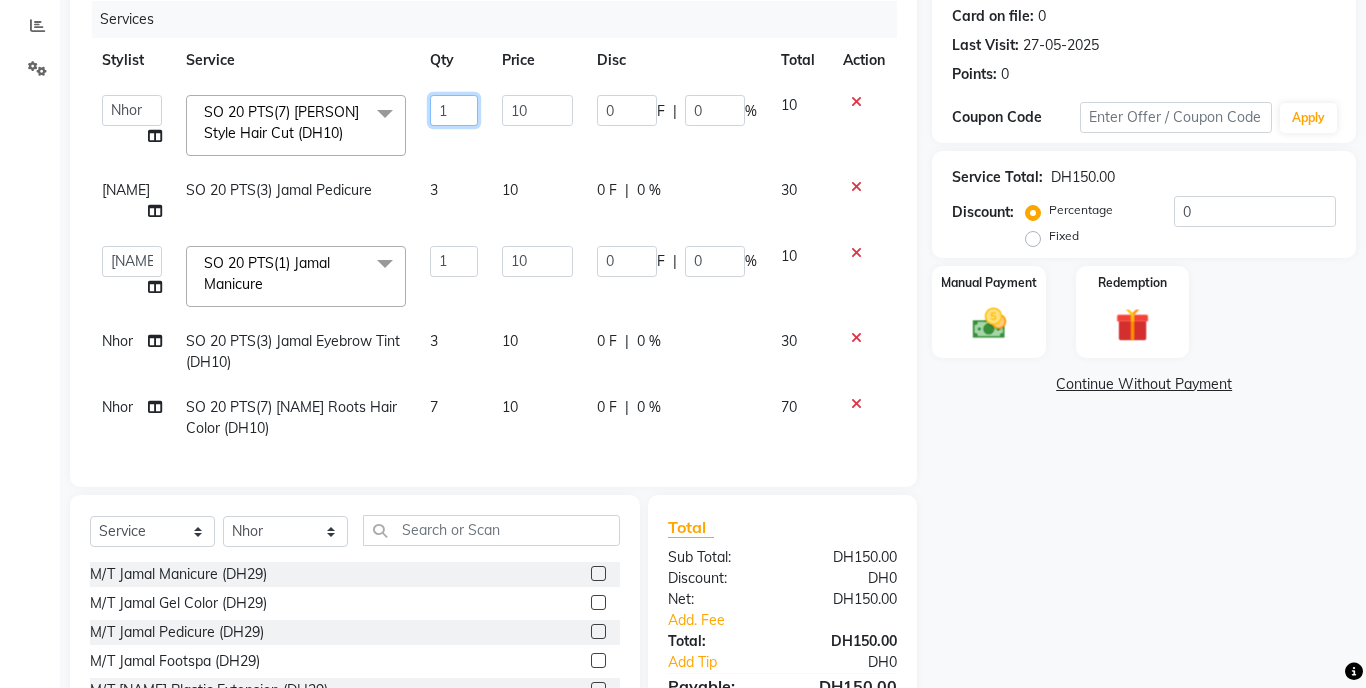 click on "1" 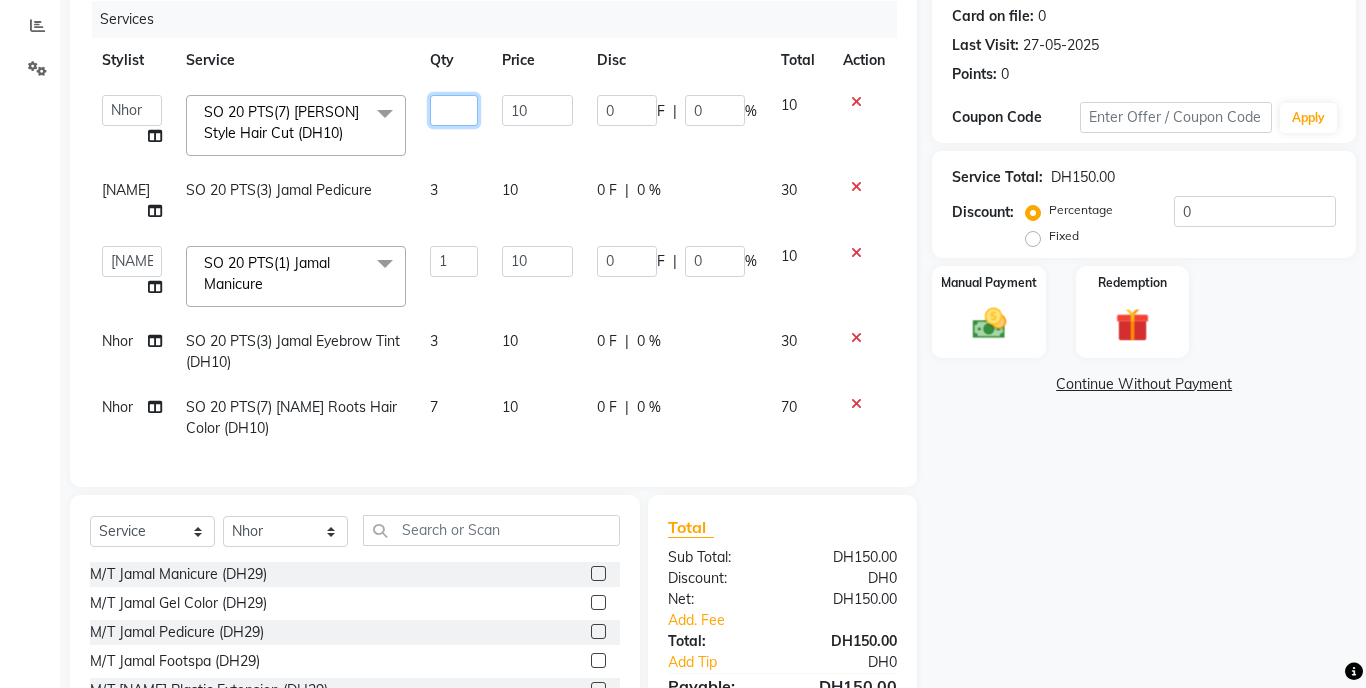 type on "9" 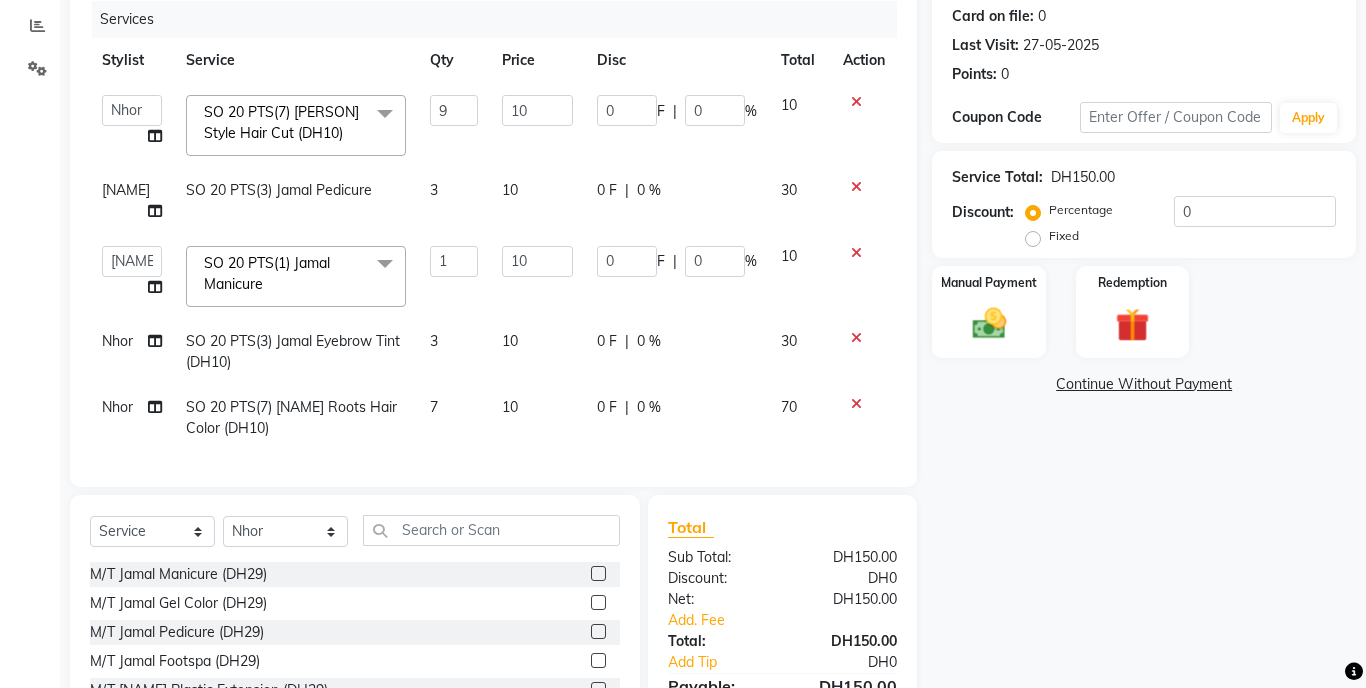click on "Calendar  Invoice  Clients  Inventory  Reports  Settings Completed InProgress Upcoming Dropped Tentative Check-In Confirm Bookings Segments Page Builder" 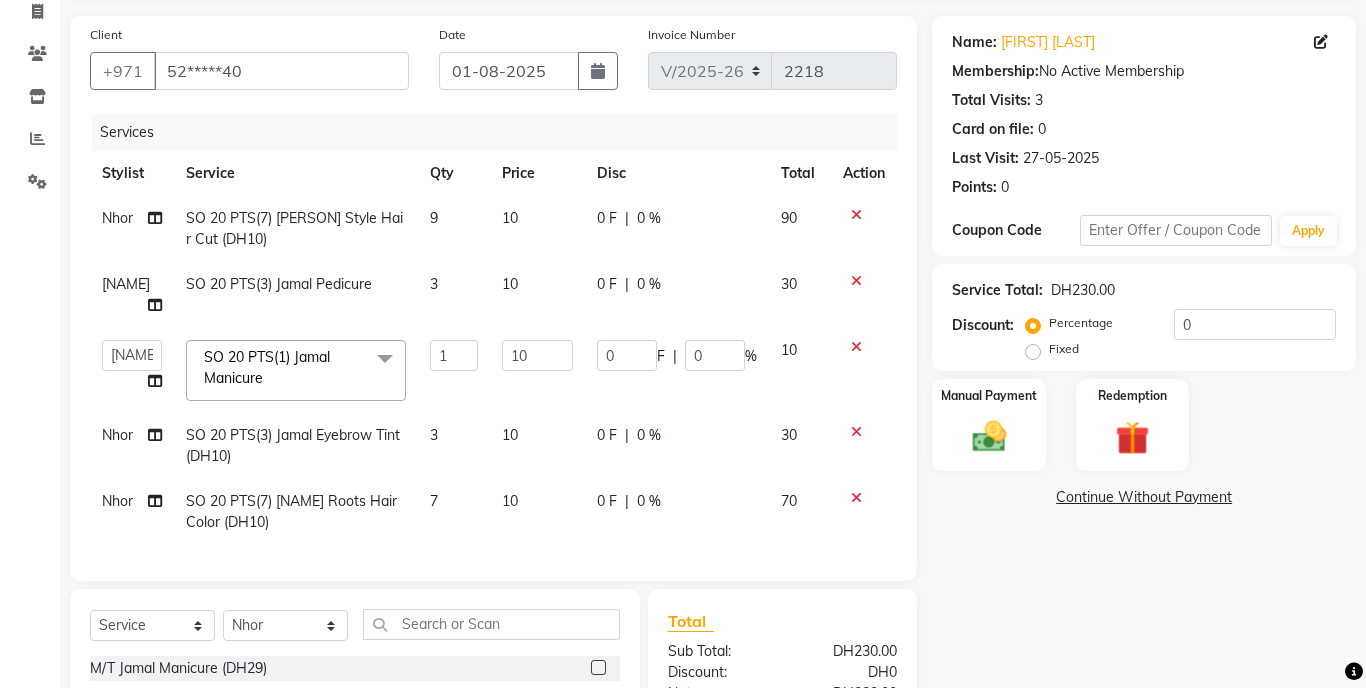 scroll, scrollTop: 133, scrollLeft: 0, axis: vertical 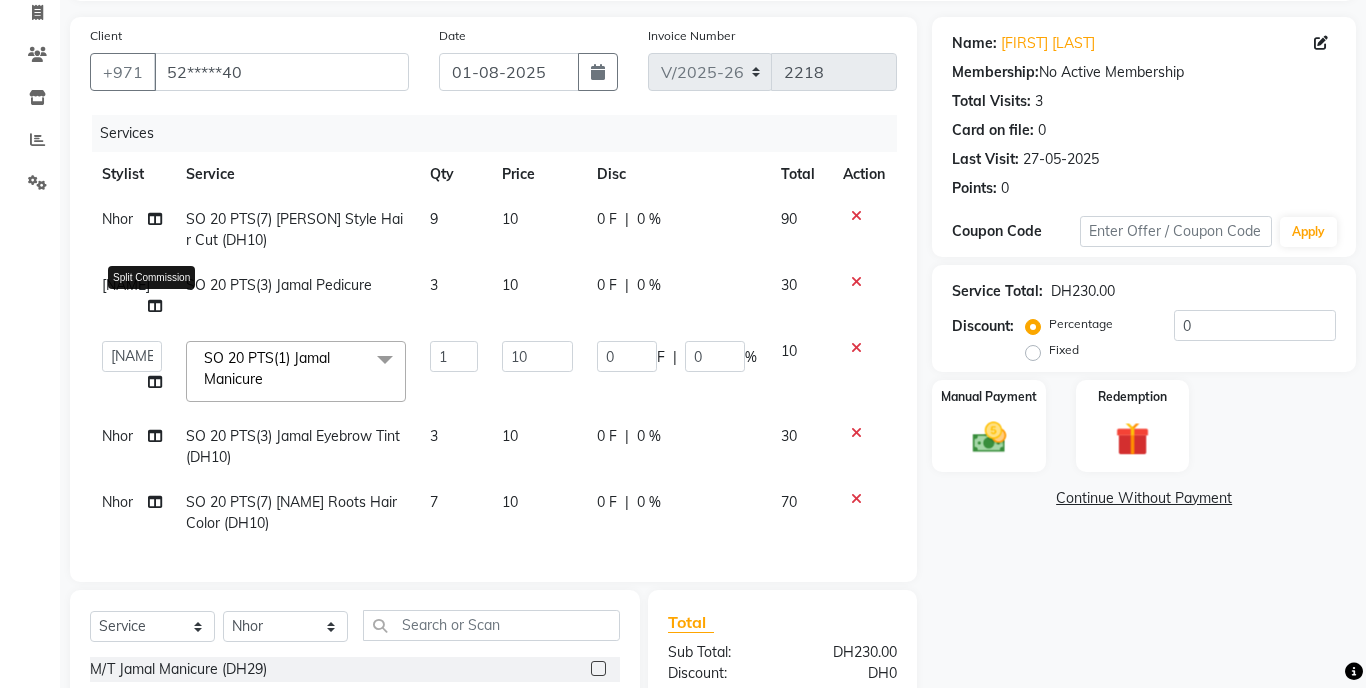 click 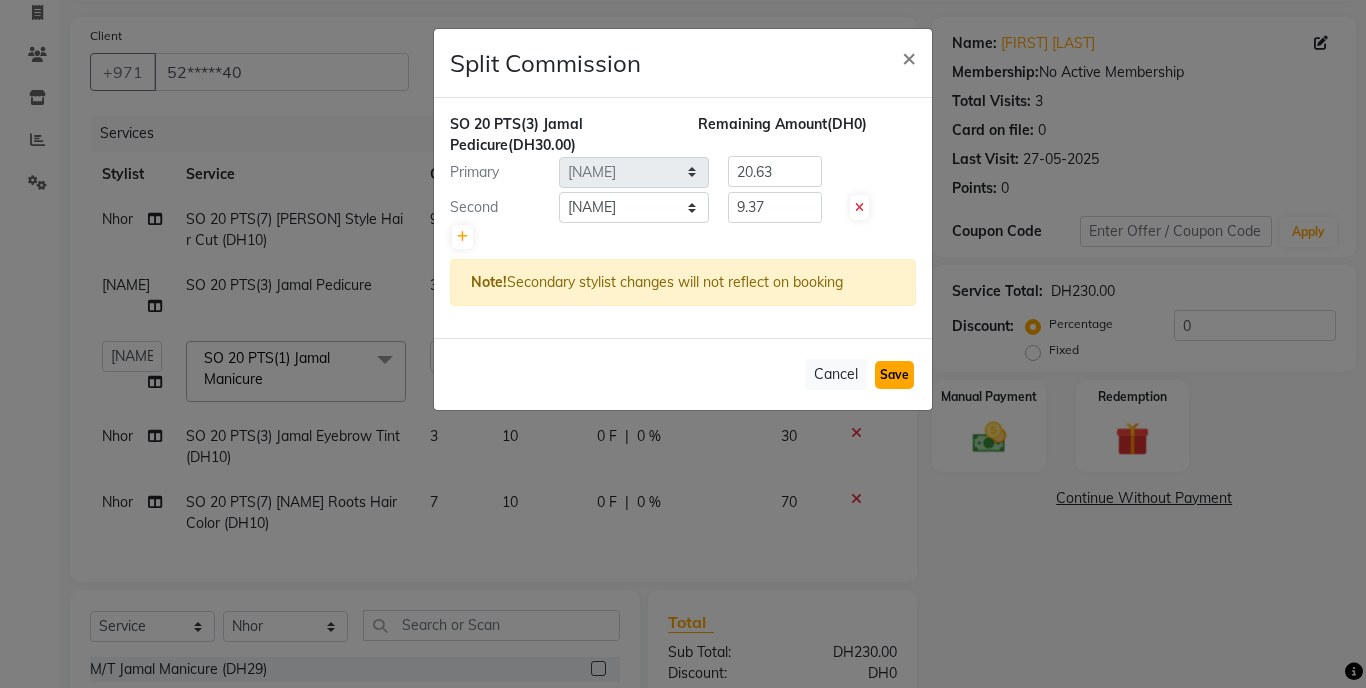 click on "Save" 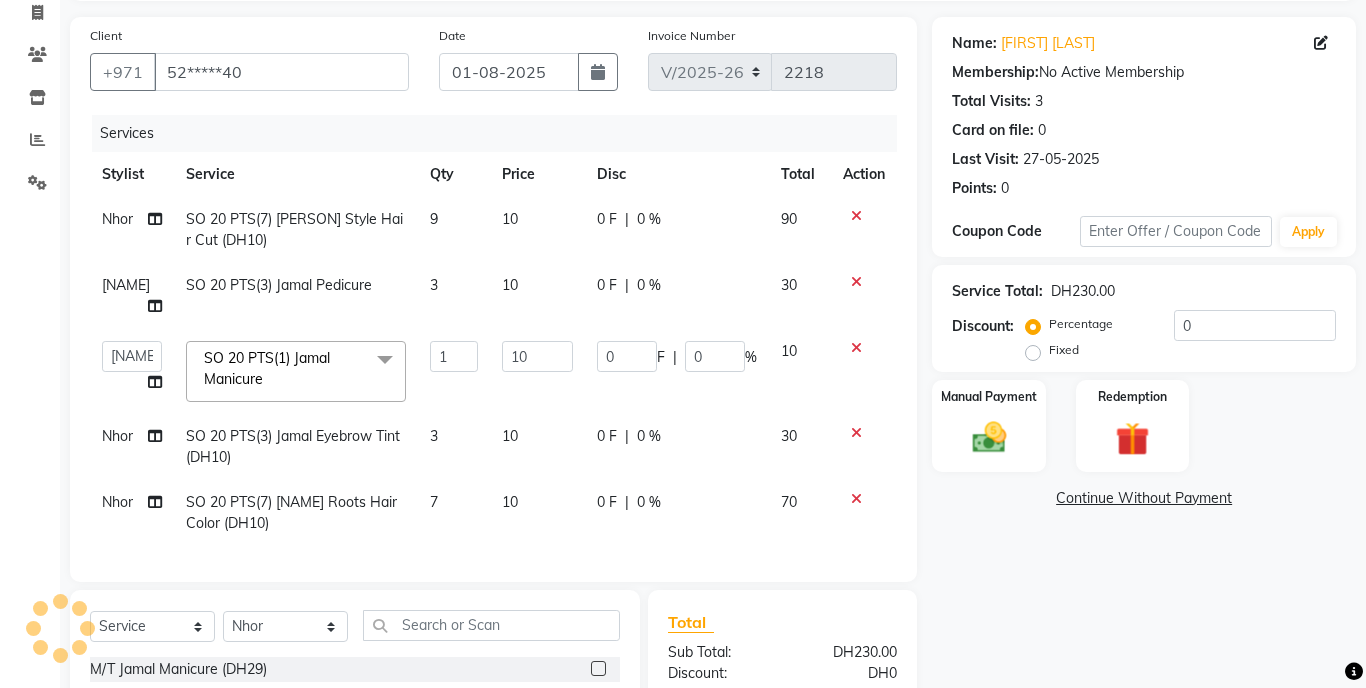 click on "Calendar  Invoice  Clients  Inventory  Reports  Settings Completed InProgress Upcoming Dropped Tentative Check-In Confirm Bookings Segments Page Builder" 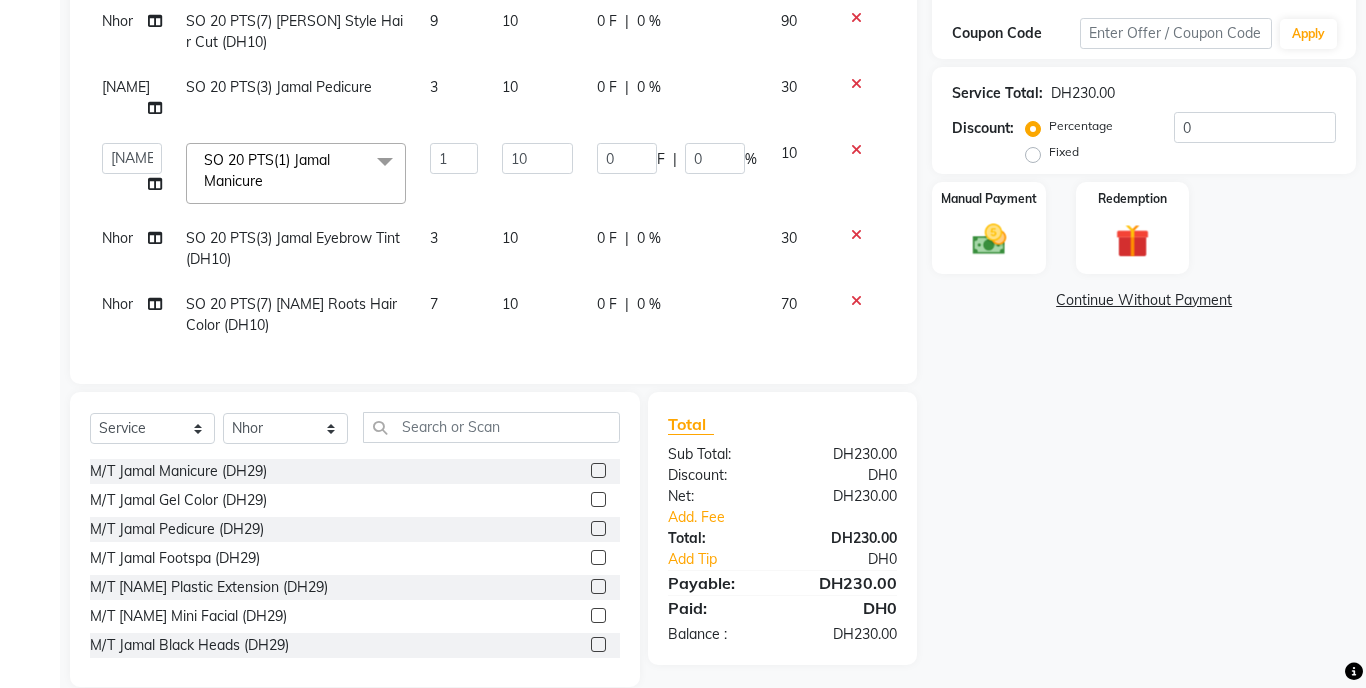 scroll, scrollTop: 339, scrollLeft: 0, axis: vertical 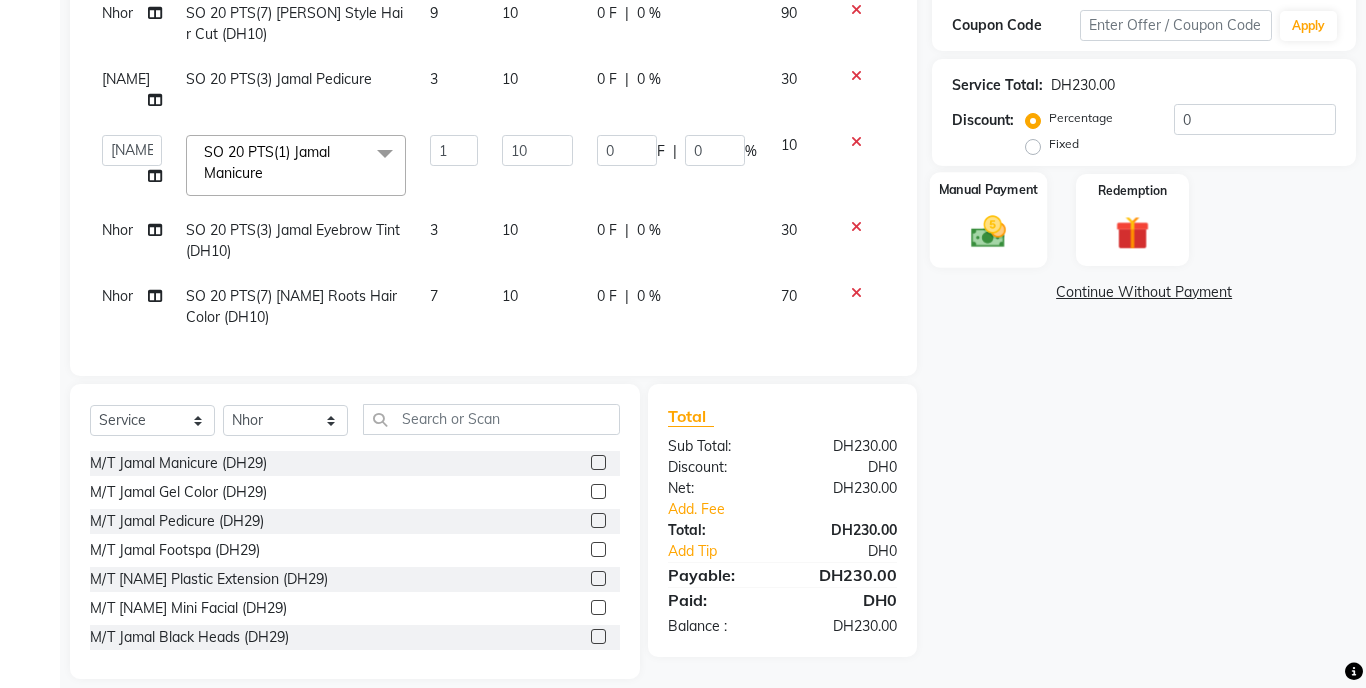 click 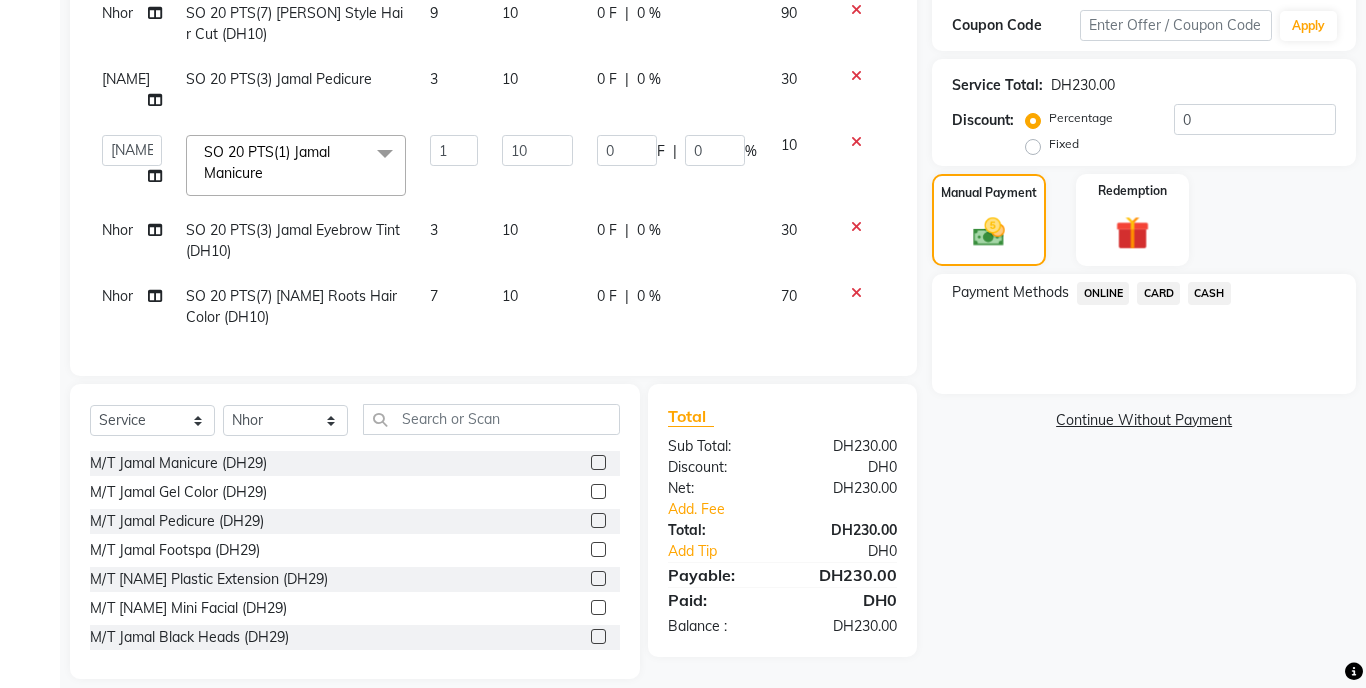 click on "CASH" 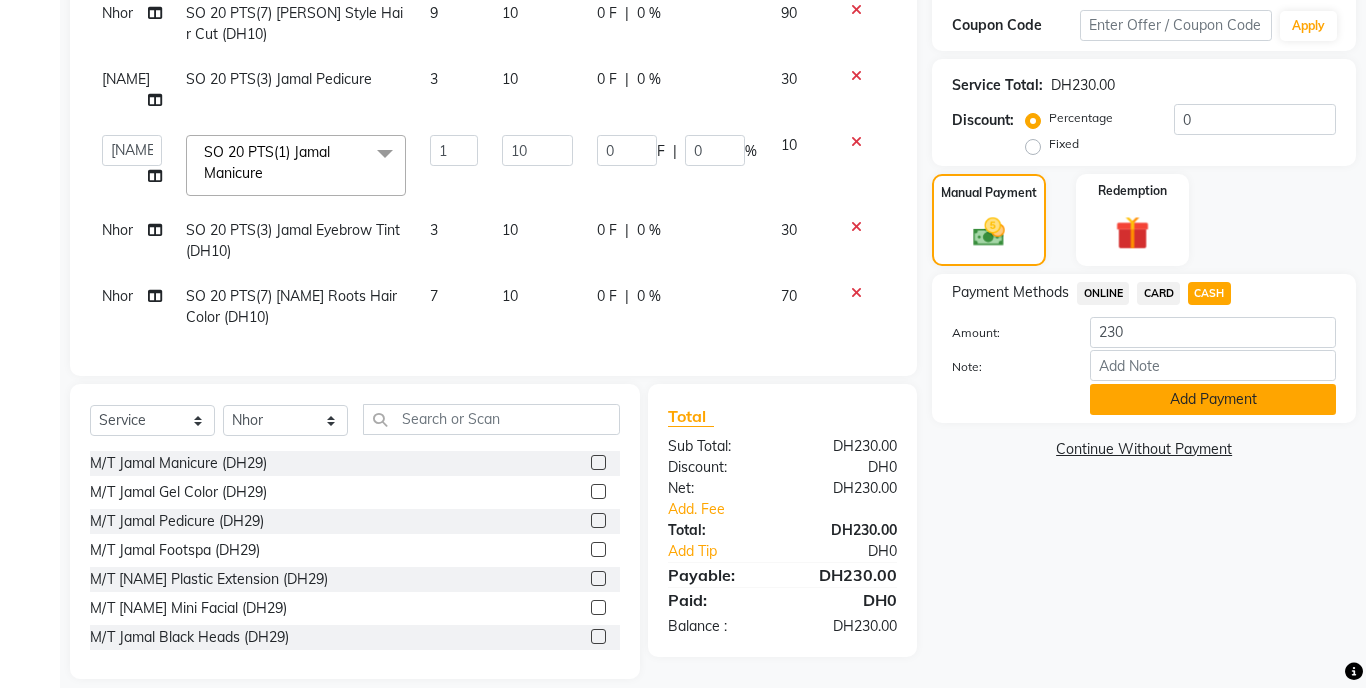 click on "Add Payment" 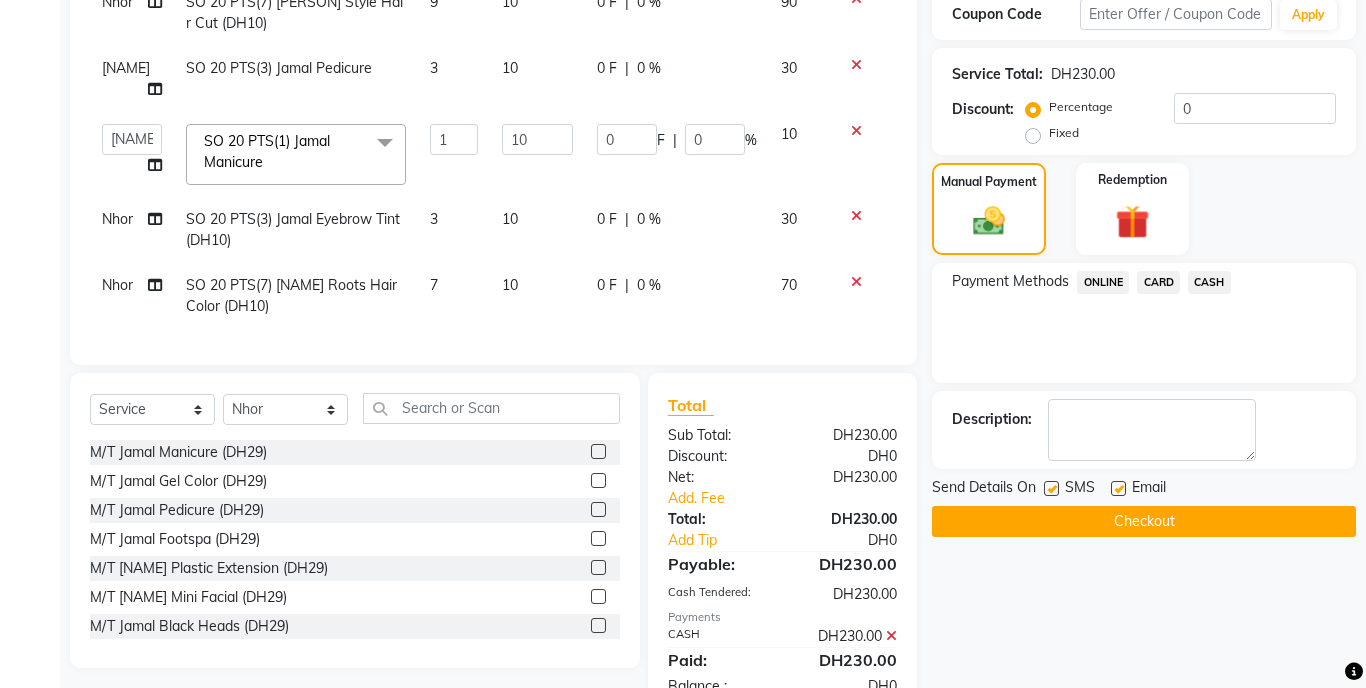 scroll, scrollTop: 388, scrollLeft: 0, axis: vertical 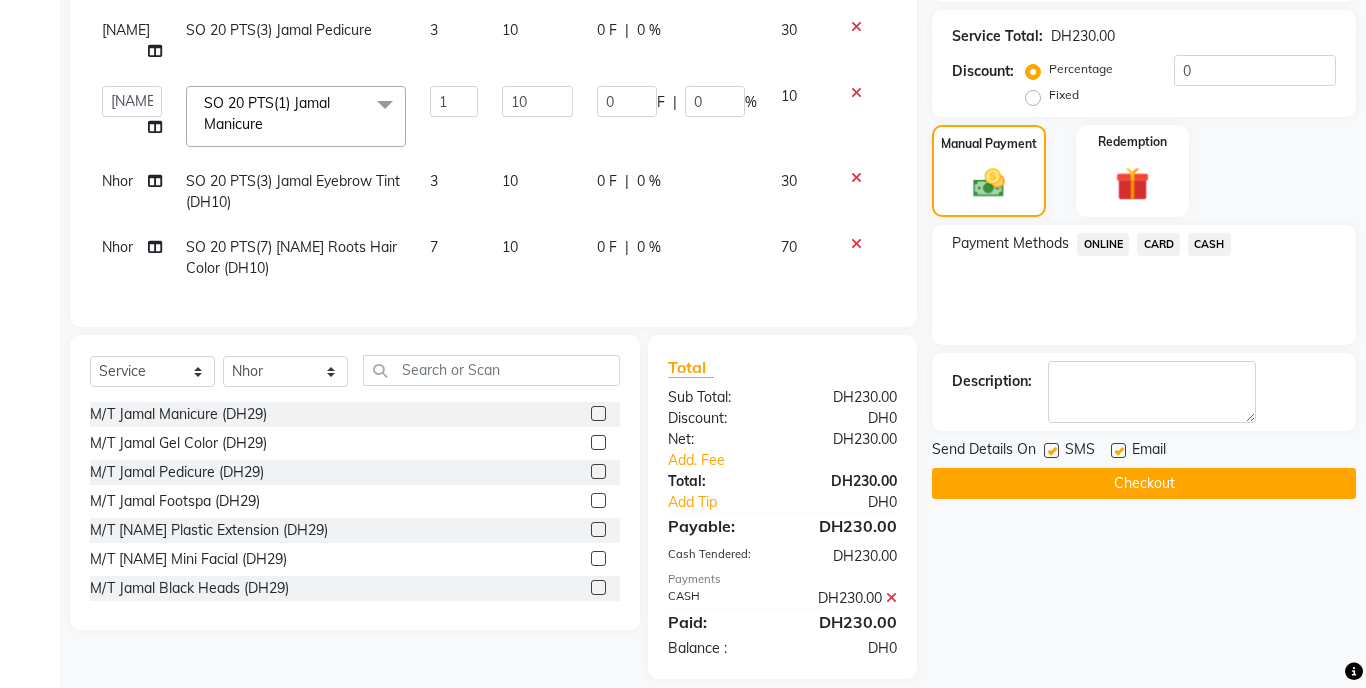 click on "Checkout" 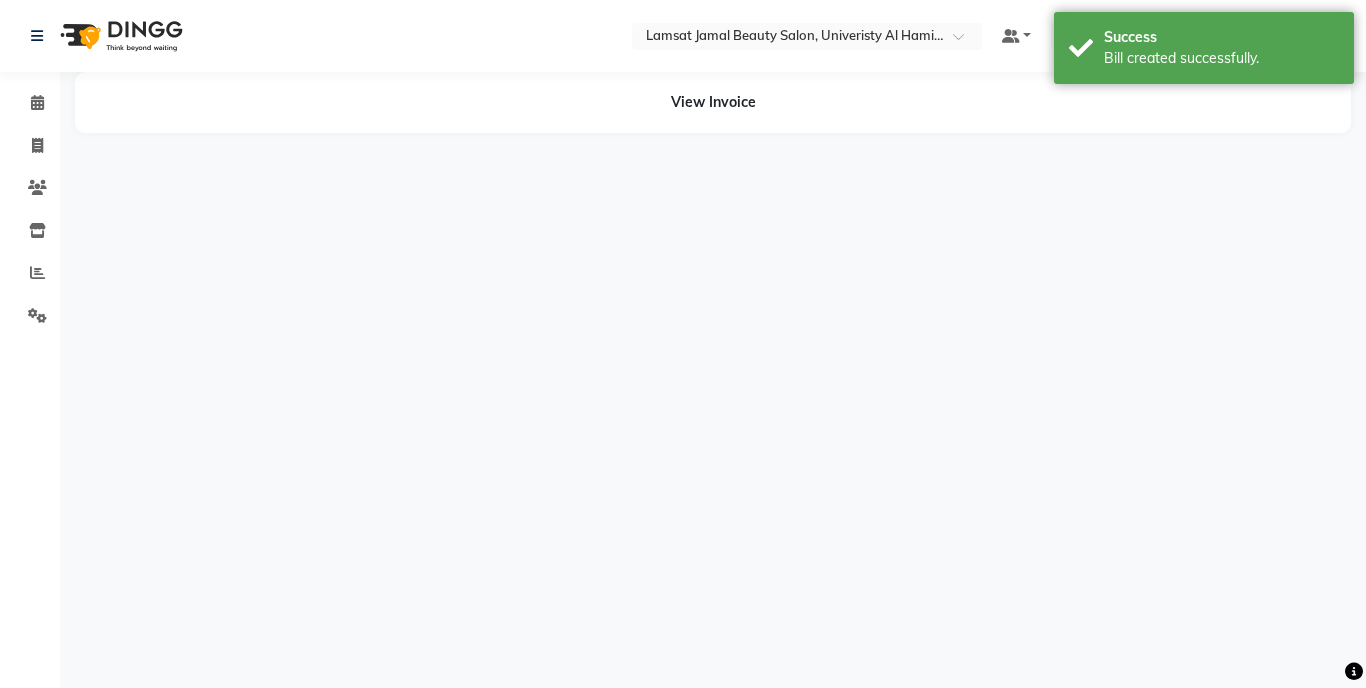 scroll, scrollTop: 0, scrollLeft: 0, axis: both 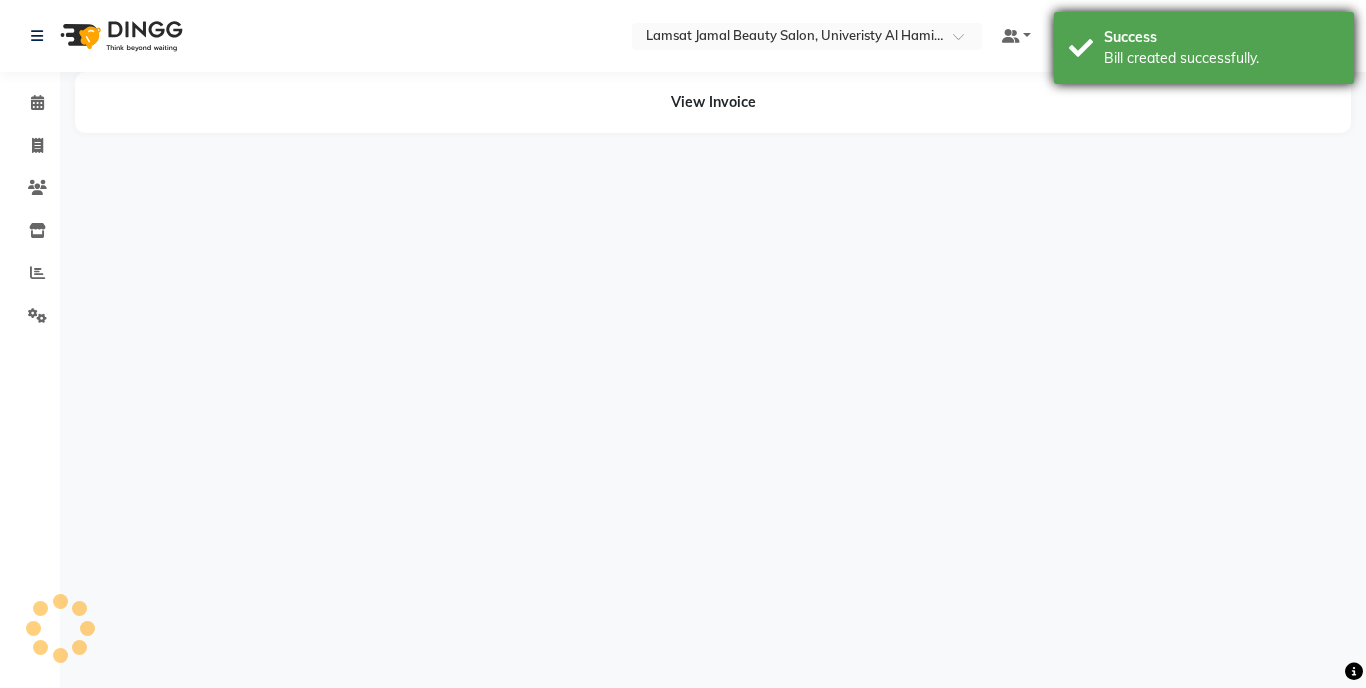 click on "Success" at bounding box center (1221, 37) 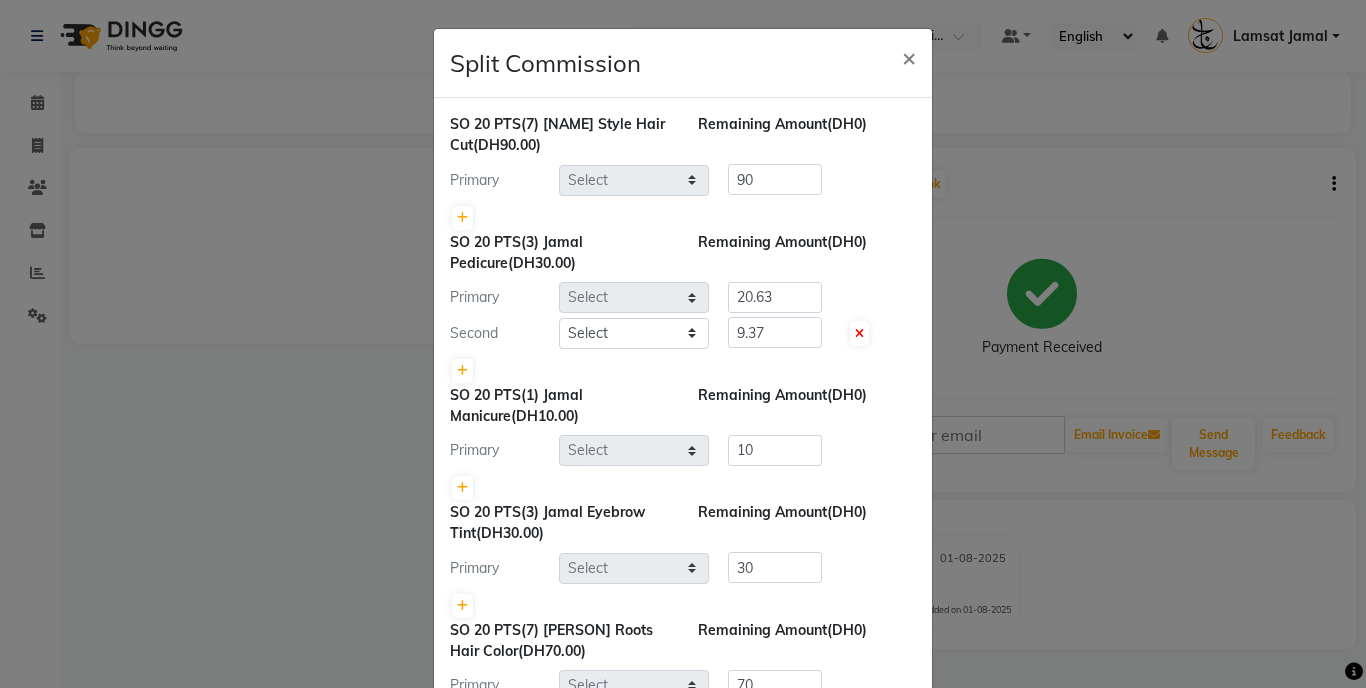 select on "79907" 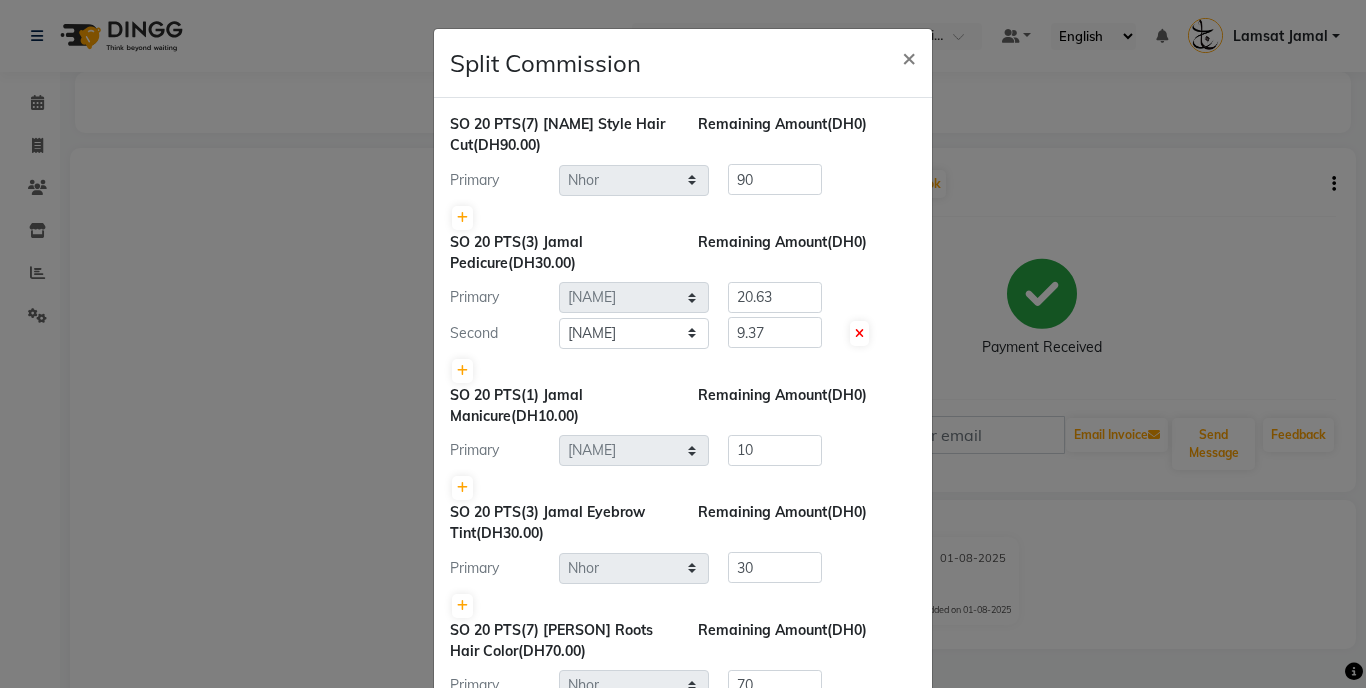 scroll, scrollTop: 158, scrollLeft: 0, axis: vertical 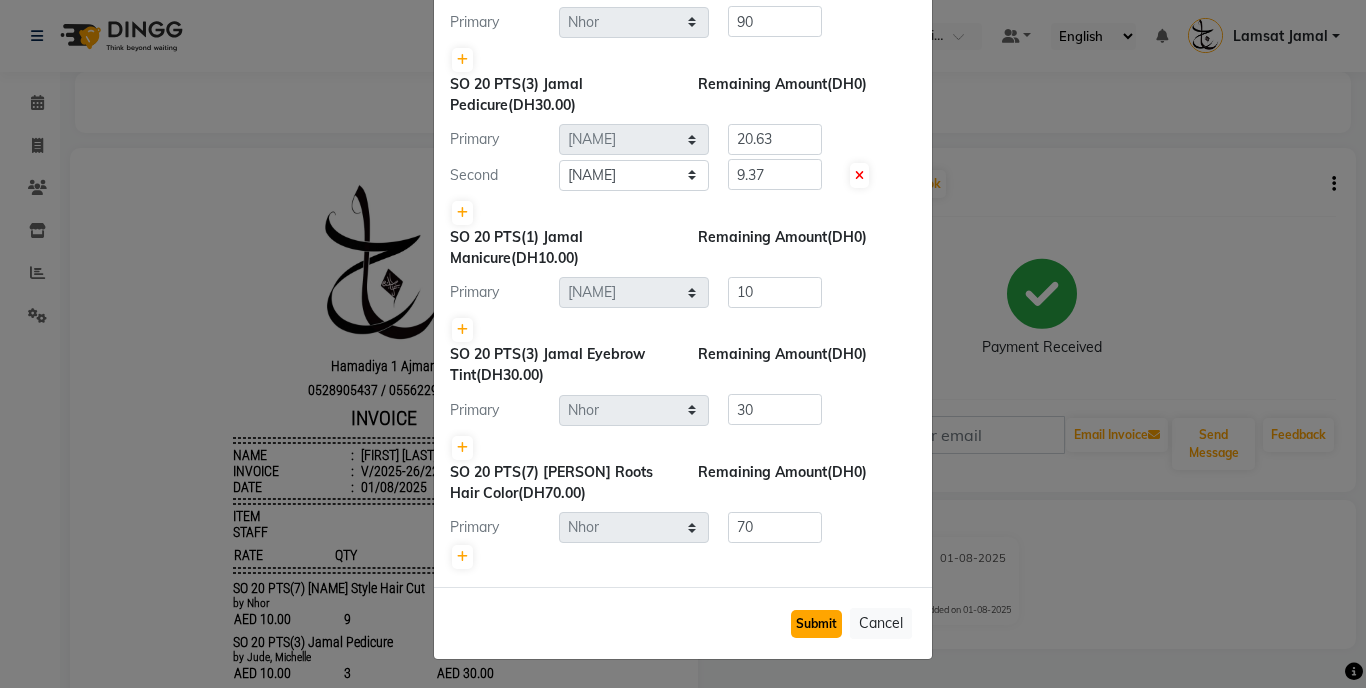 click on "Submit" 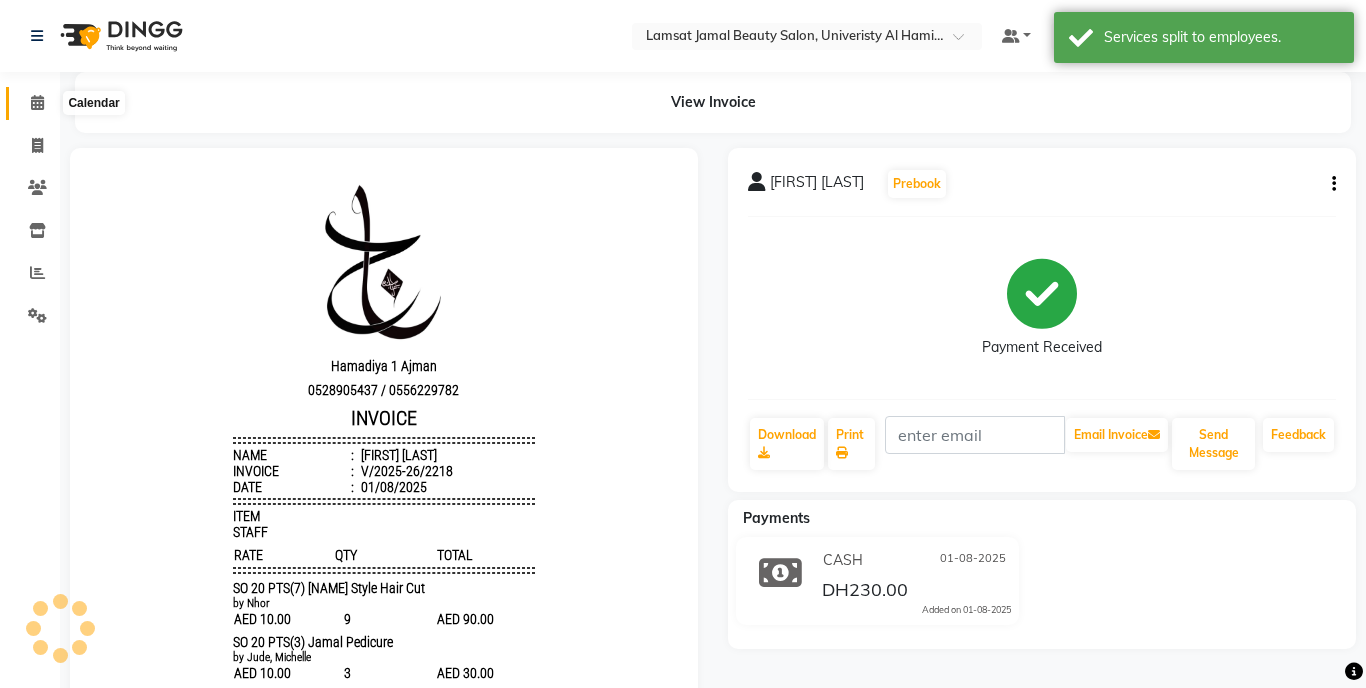 click 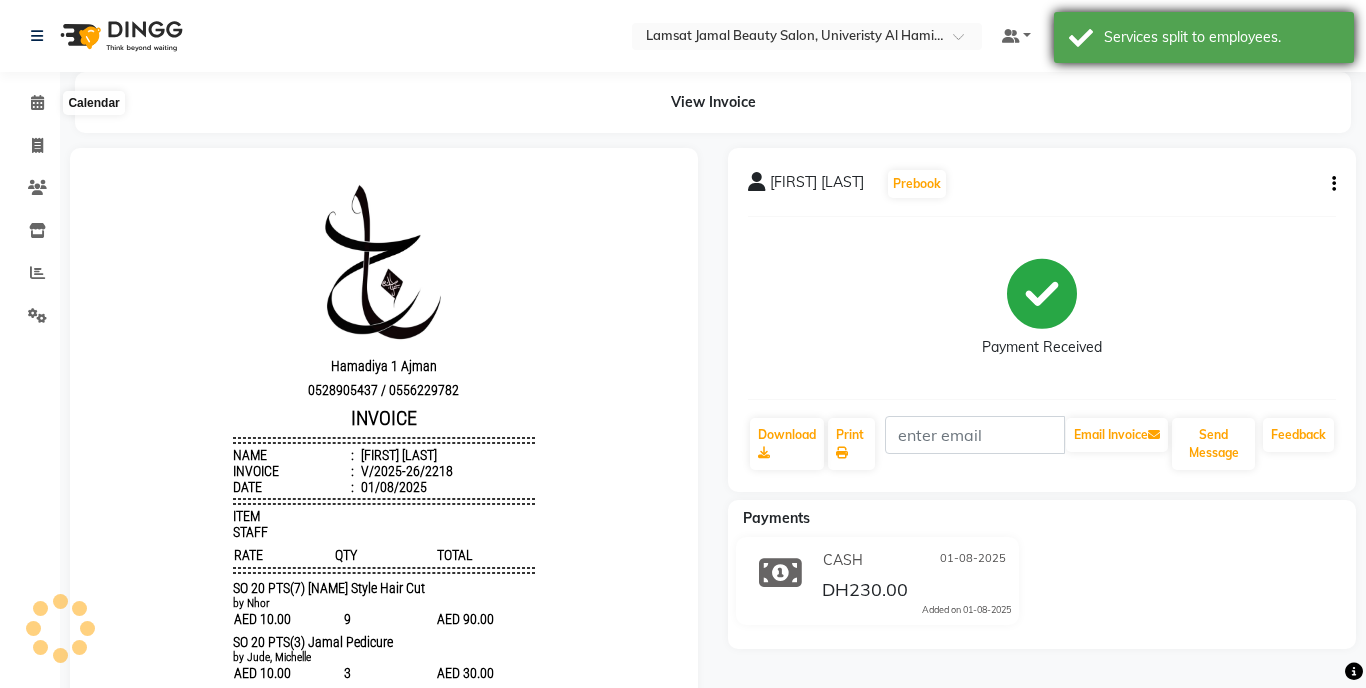 click on "Services split to employees." at bounding box center [1221, 37] 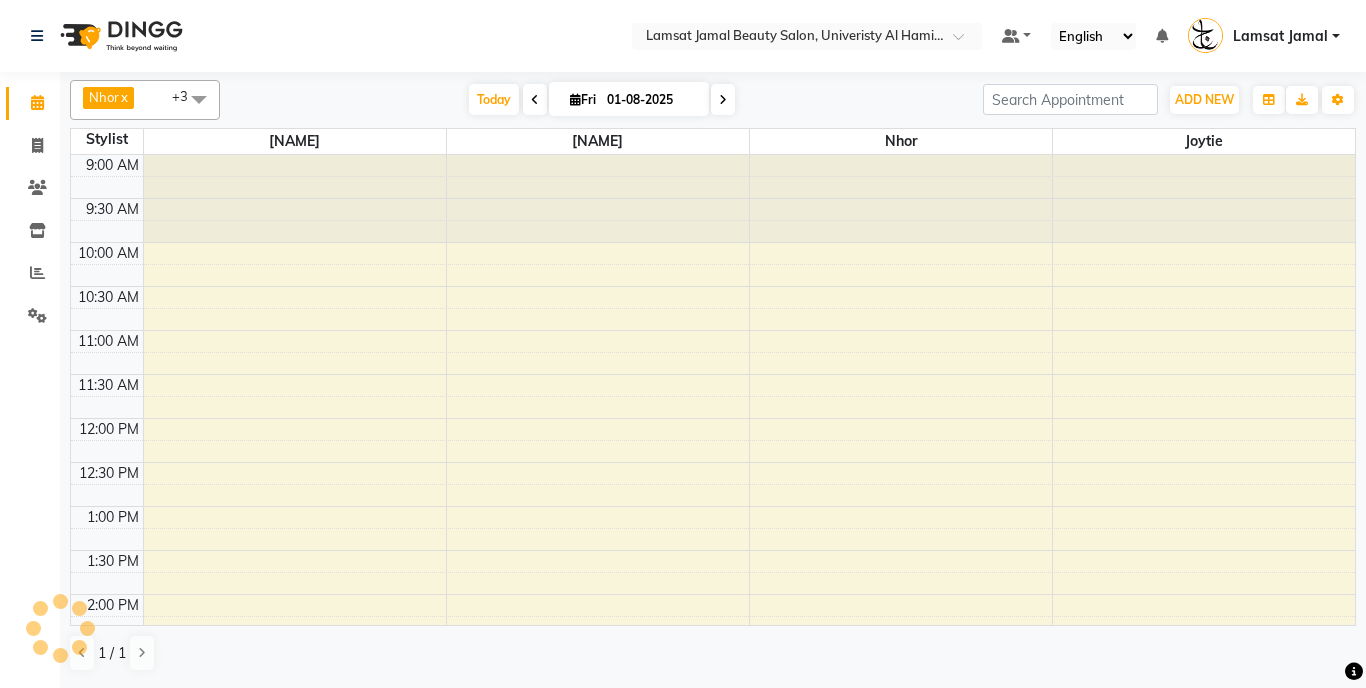 scroll, scrollTop: 0, scrollLeft: 0, axis: both 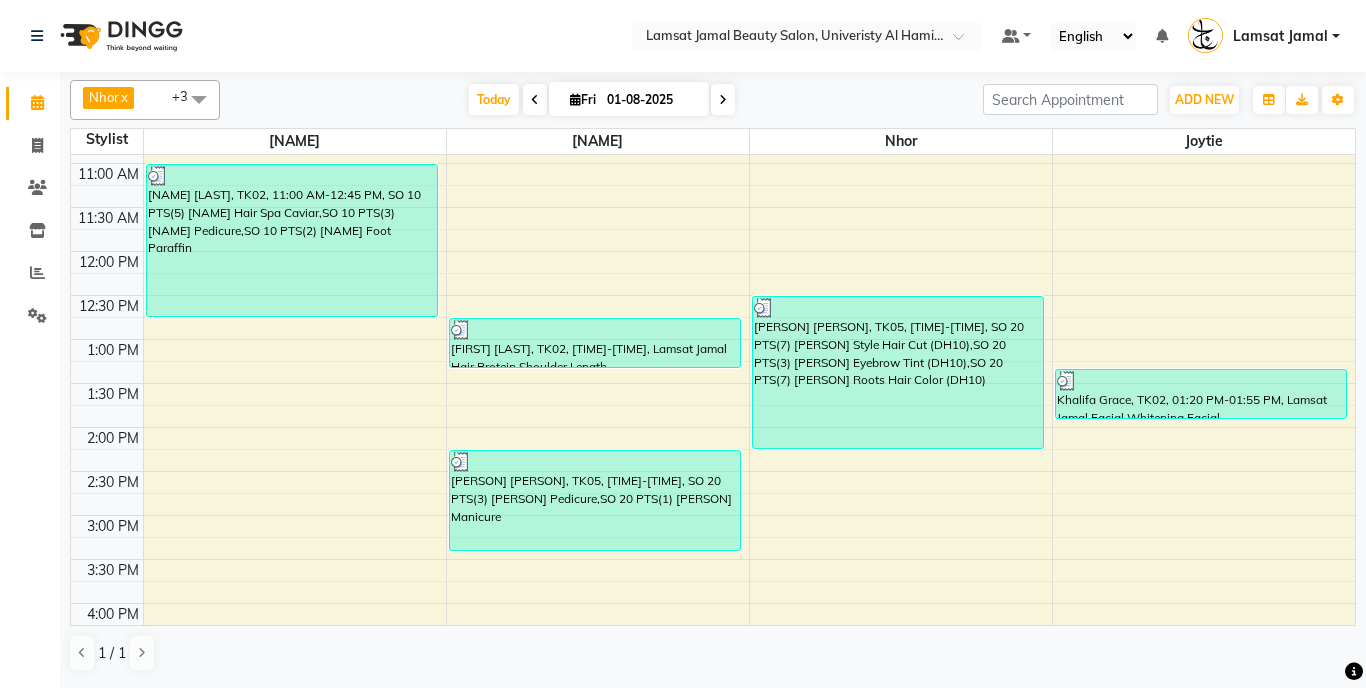 click on "[NAME] [LAST], TK02, 11:00 AM-12:45 PM, SO 10 PTS(5) [NAME] Hair Spa Caviar,SO 10 PTS(3) [NAME] Pedicure,SO 10 PTS(2) [NAME] Foot Paraffin     [NAME] [LAST], TK02, 12:45 PM-01:20 PM, Lamsat [NAME] Hair Protein Shoulder Length     Ate Citti, TK05, 02:15 PM-03:25 PM, SO 20 PTS(3) [NAME] Pedicure,SO 20 PTS(1) [NAME] Manicure     Ate Citti, TK05, 12:30 PM-02:15 PM, SO 20 PTS(7) [NAME] Style Hair Cut (DH10),SO 20 PTS(3) [NAME] Eyebrow Tint (DH10),SO 20 PTS(7) [NAME] Roots Hair Color (DH10)     [NAME] [LAST], TK02, 01:20 PM-01:55 PM, Lamsat [NAME] Facial Whitening Facial" at bounding box center (713, 647) 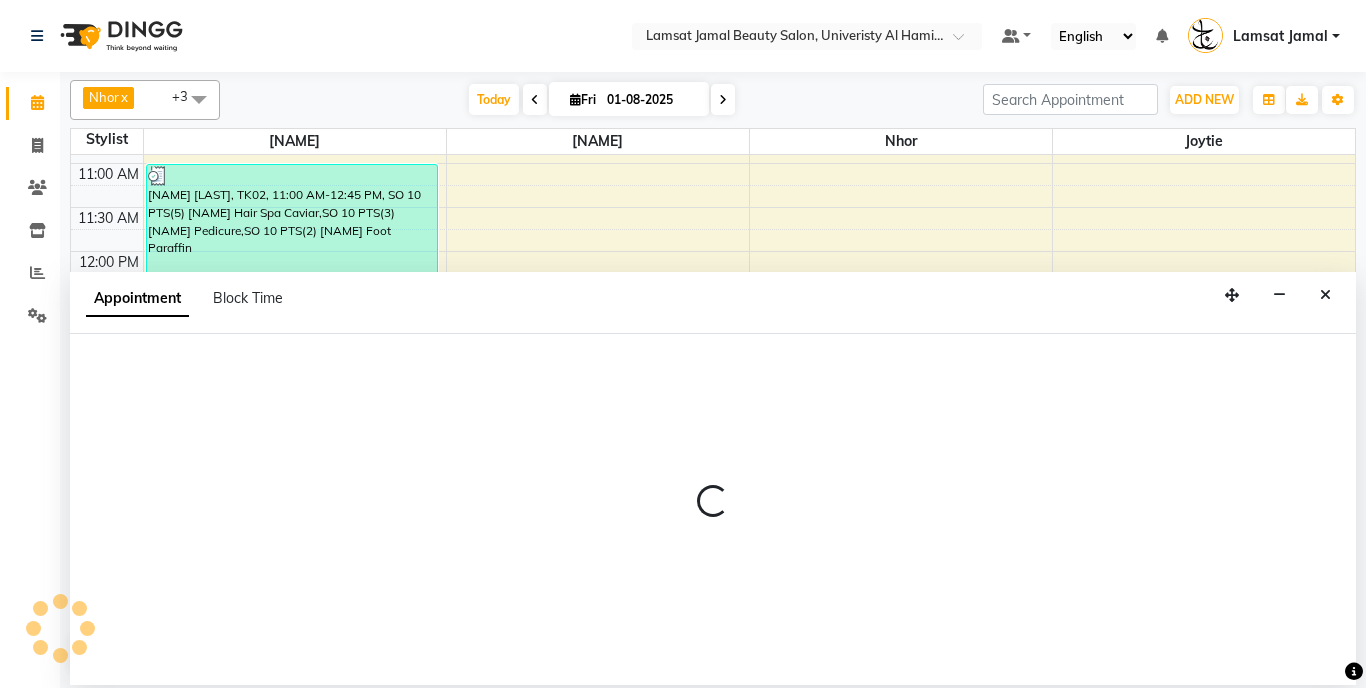 select on "79901" 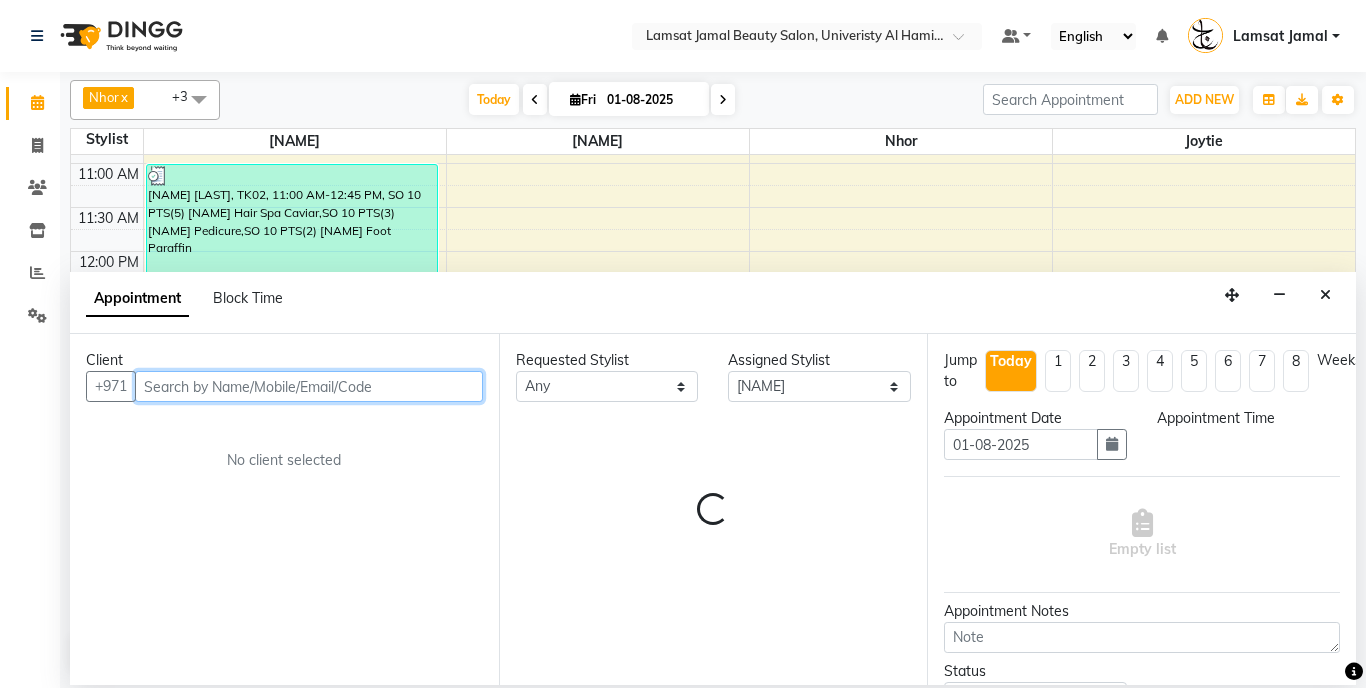 click at bounding box center [309, 386] 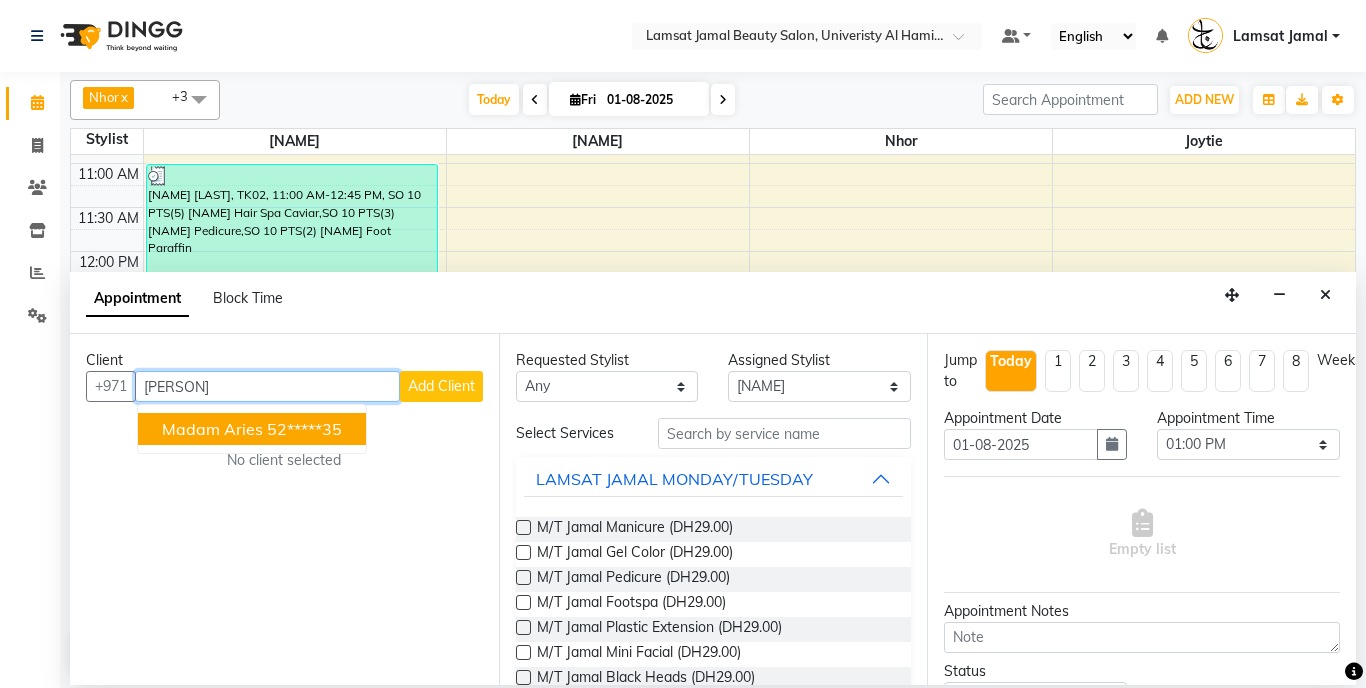 click on "52*****35" at bounding box center [304, 429] 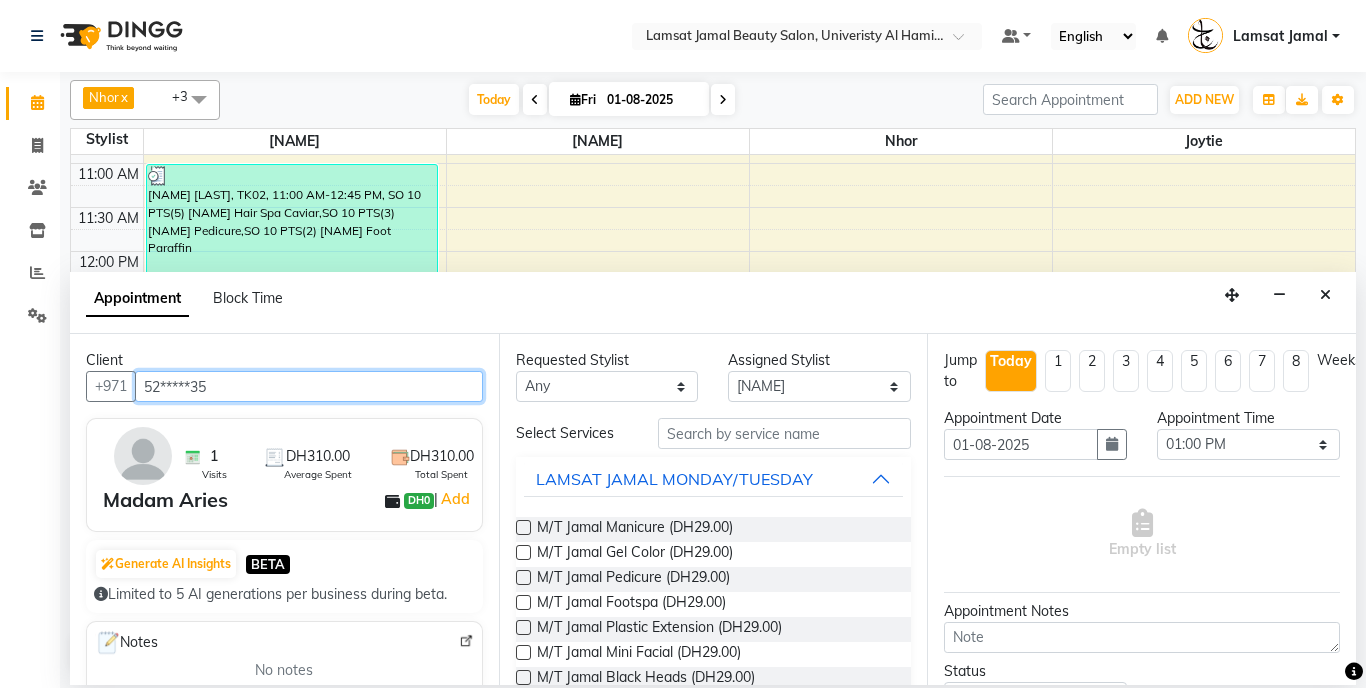 type on "52*****35" 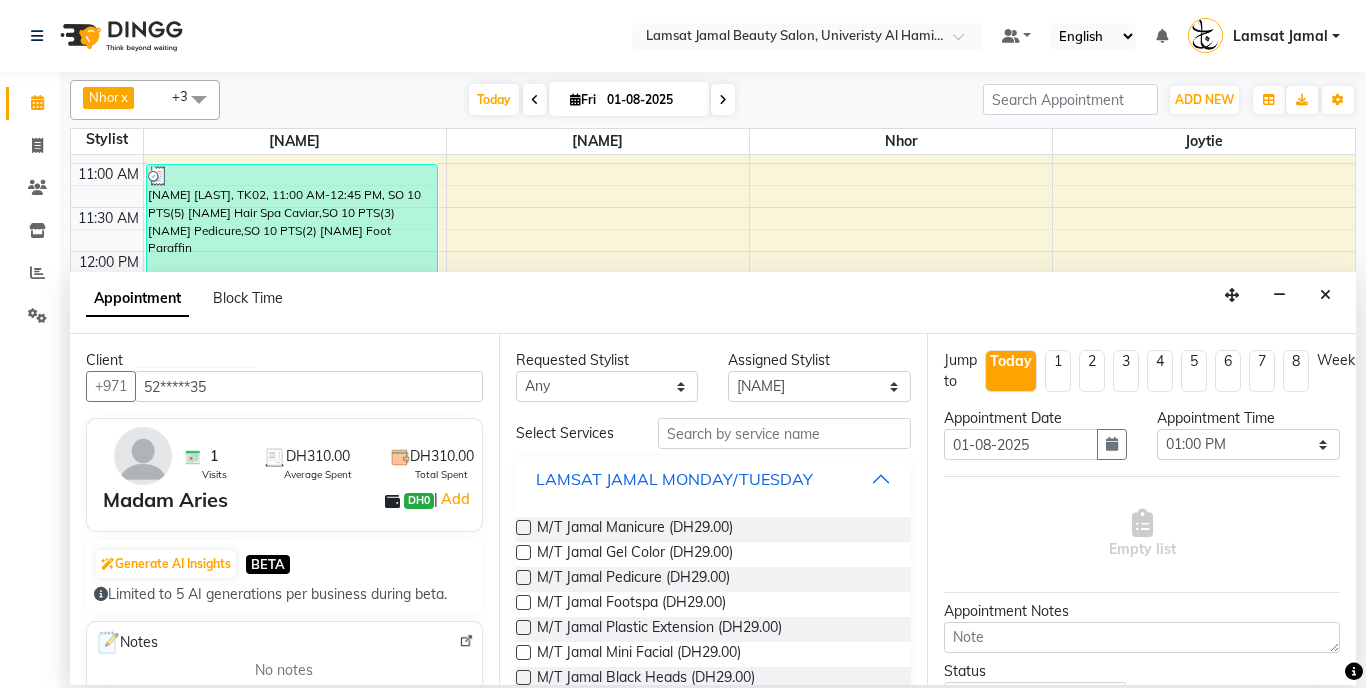 click on "LAMSAT JAMAL MONDAY/TUESDAY" at bounding box center [714, 479] 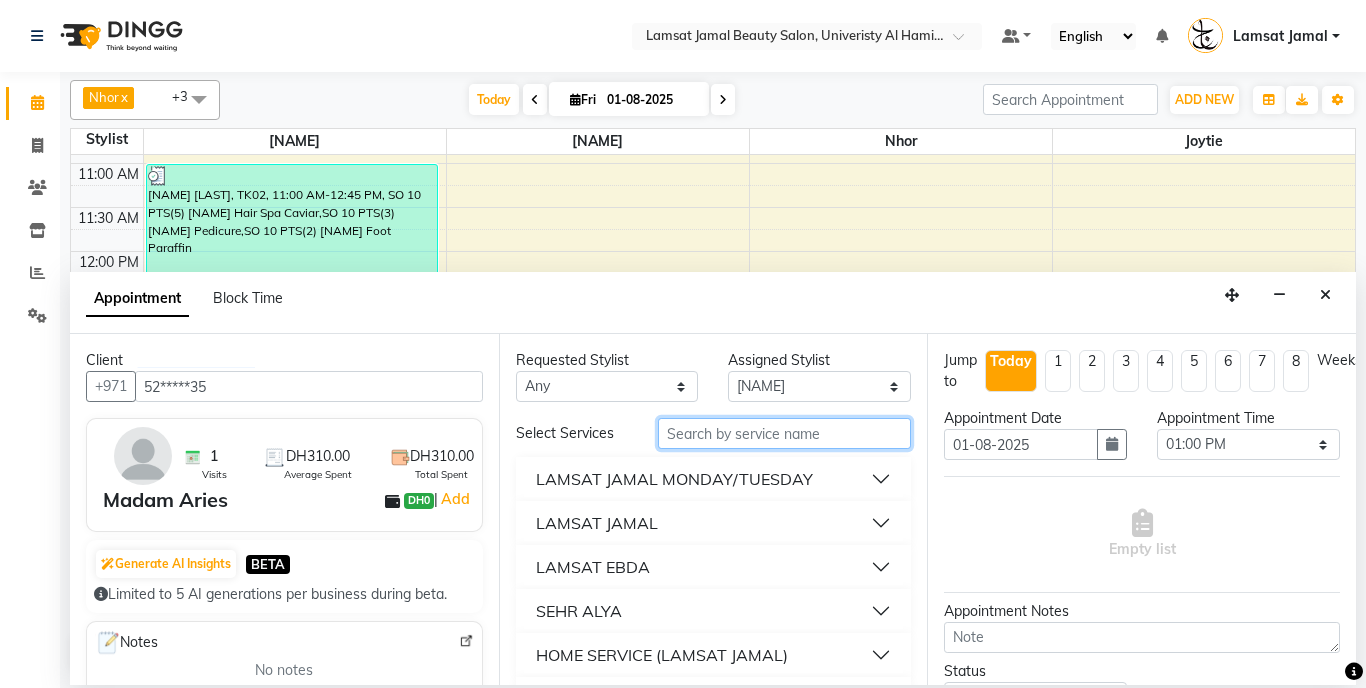 click at bounding box center [785, 433] 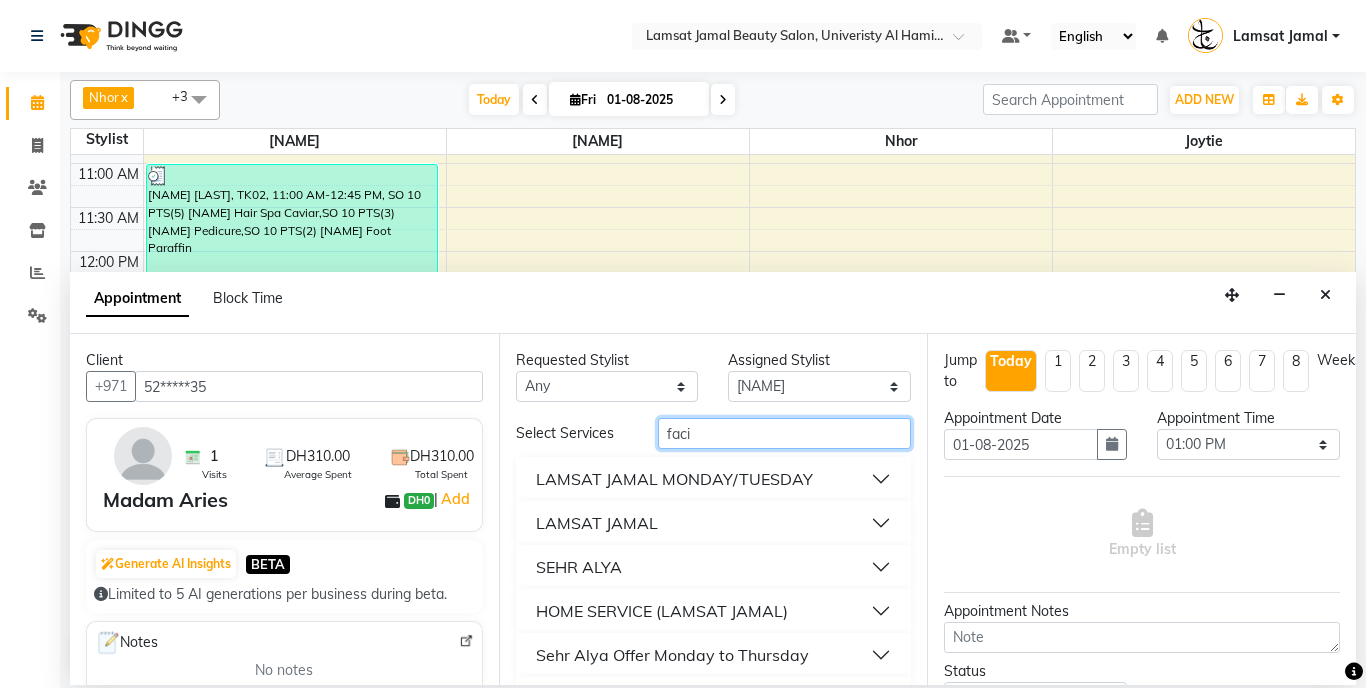 type on "faci" 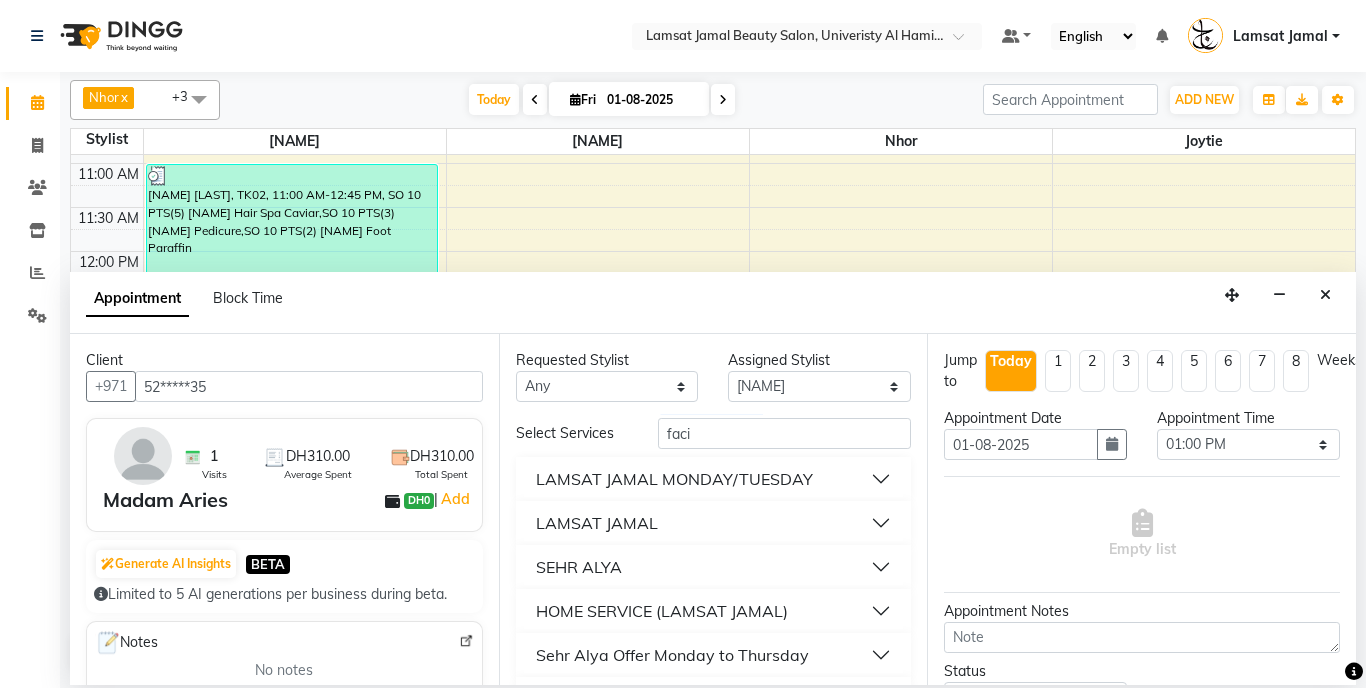 click on "LAMSAT JAMAL" at bounding box center (714, 523) 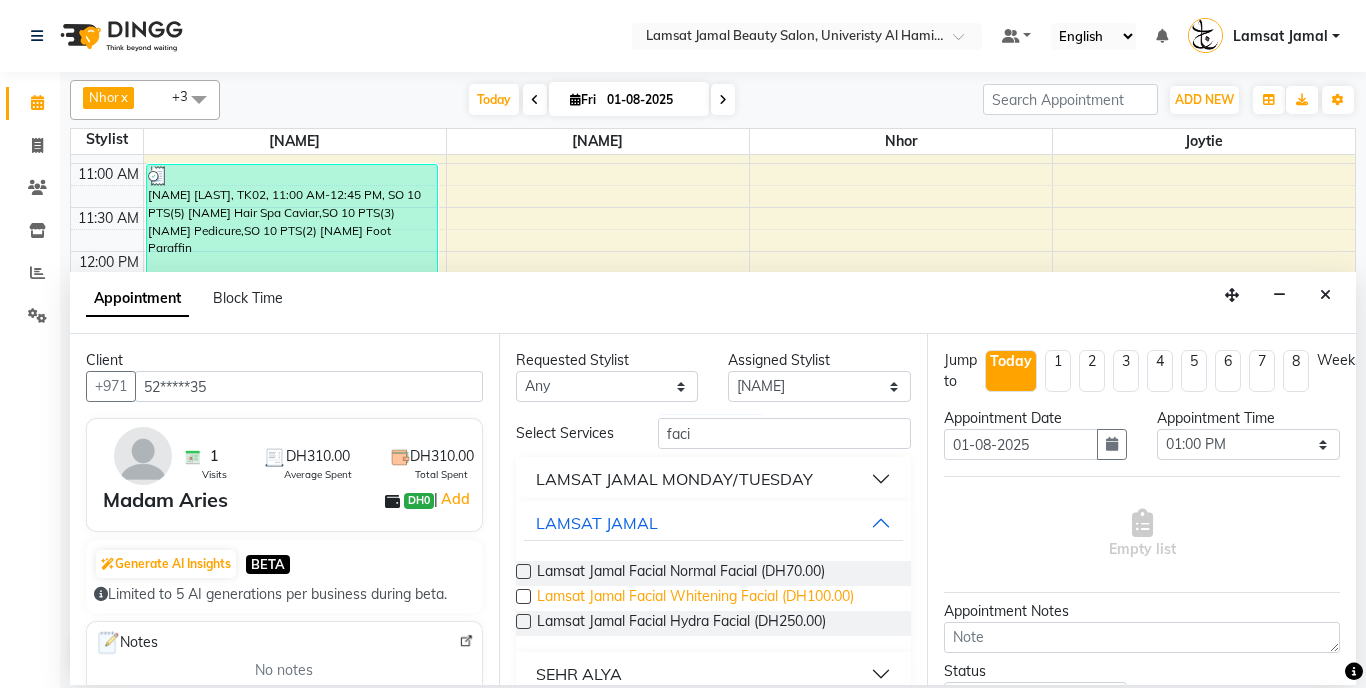 click on "Lamsat Jamal Facial Whitening Facial (DH100.00)" at bounding box center [695, 598] 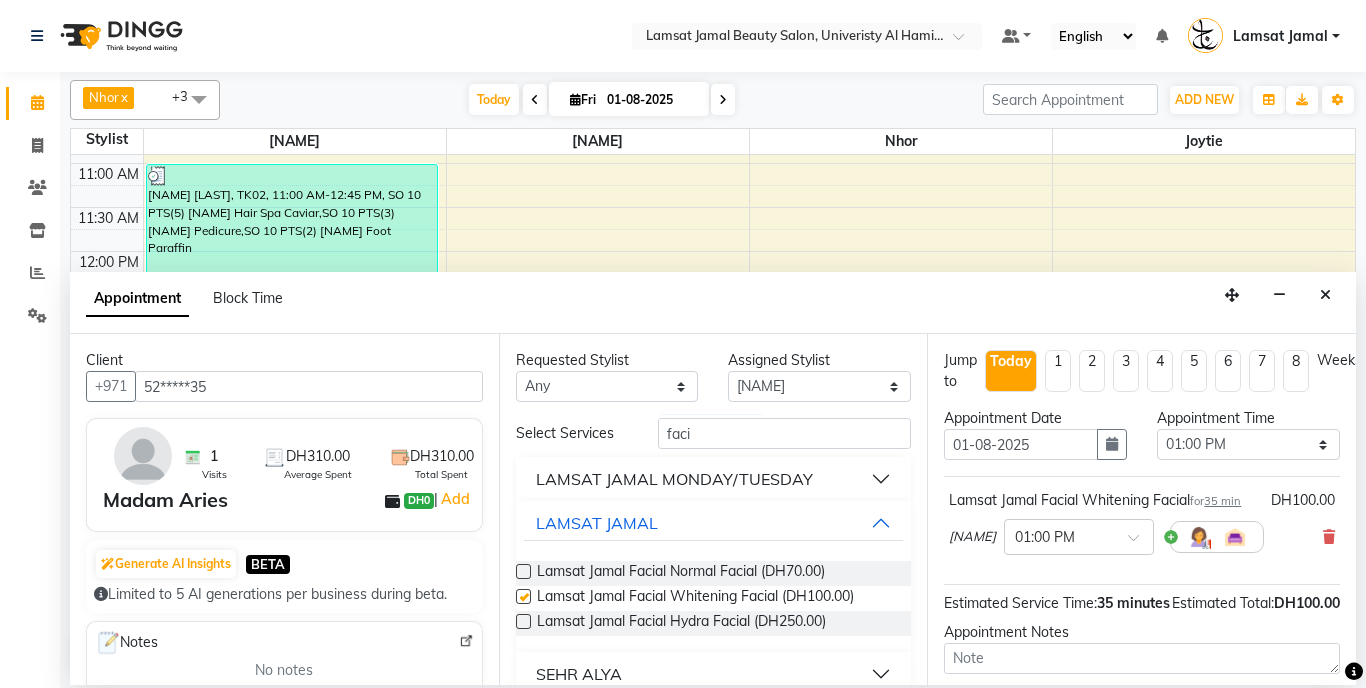 checkbox on "false" 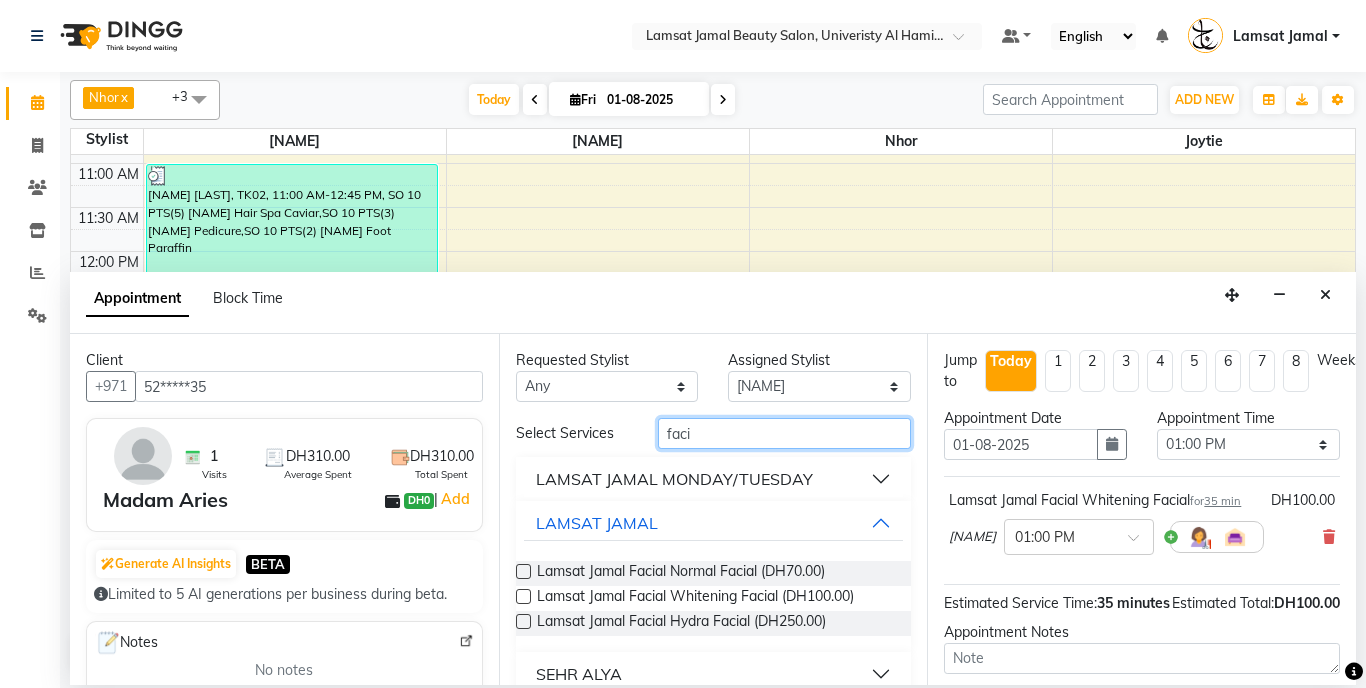 click on "faci" at bounding box center [785, 433] 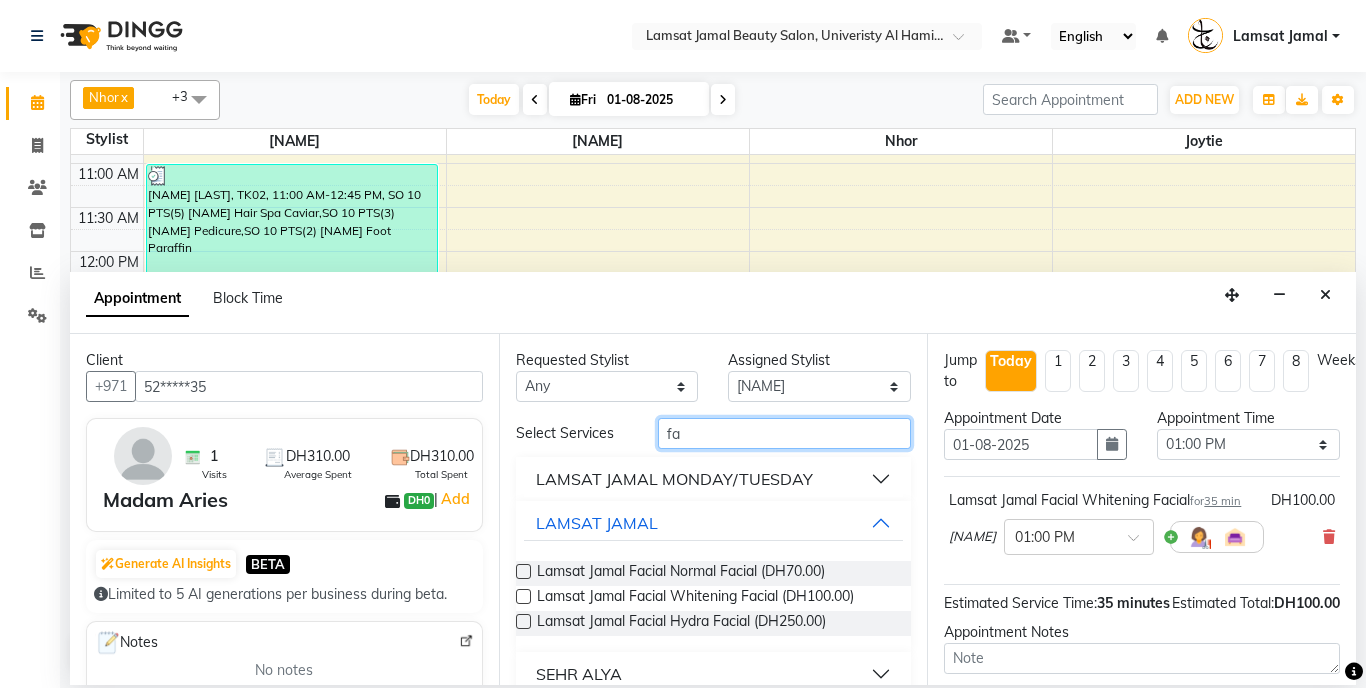 type on "f" 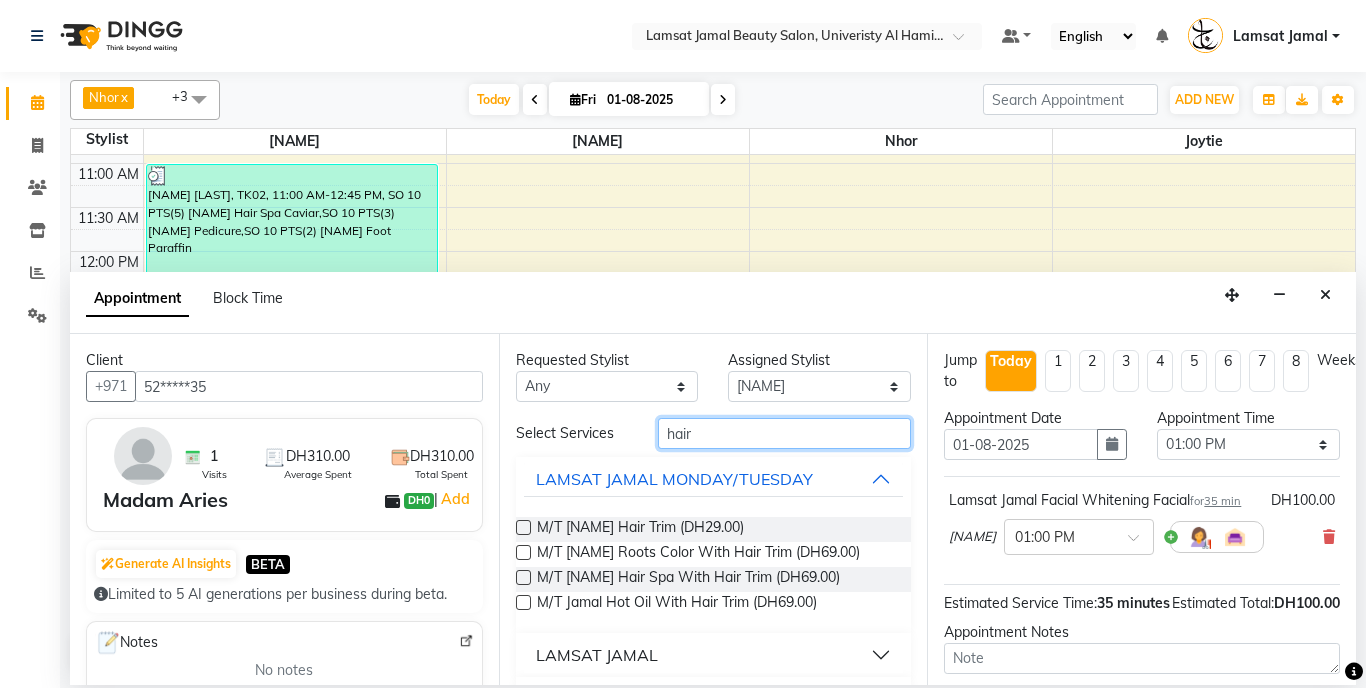 type on "hair" 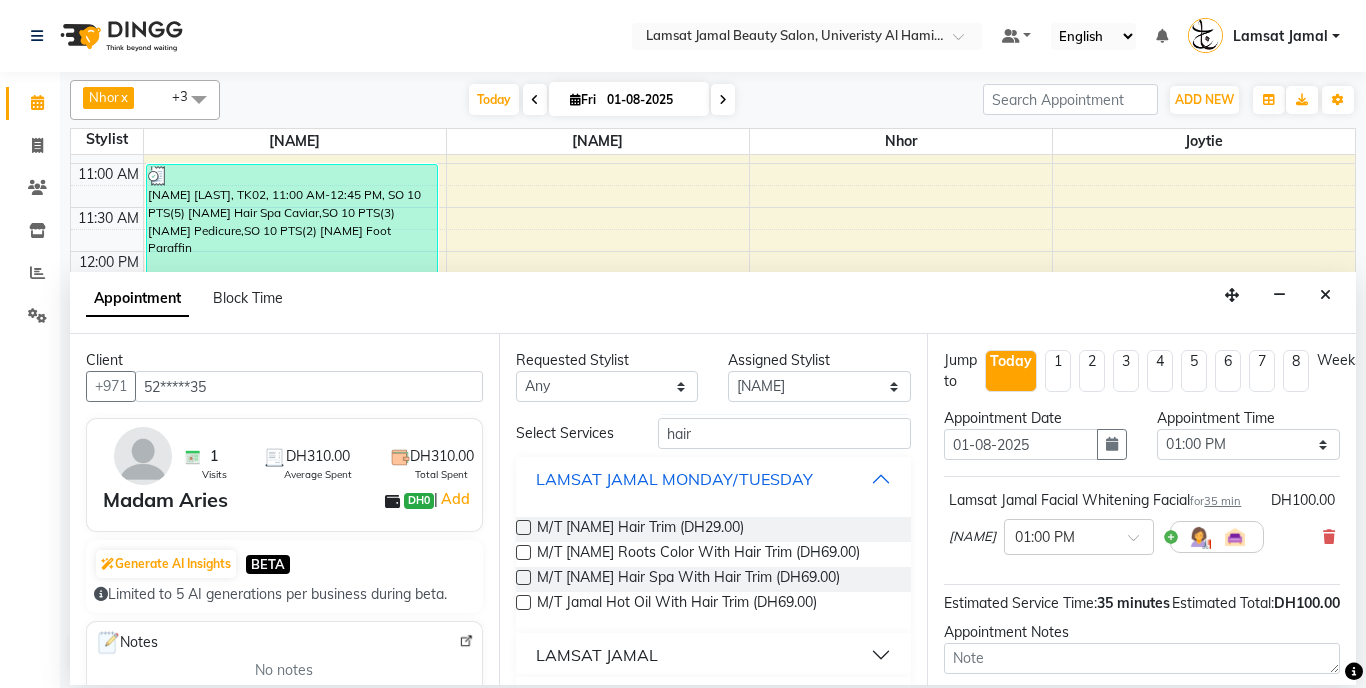 click on "LAMSAT JAMAL MONDAY/TUESDAY" at bounding box center [714, 479] 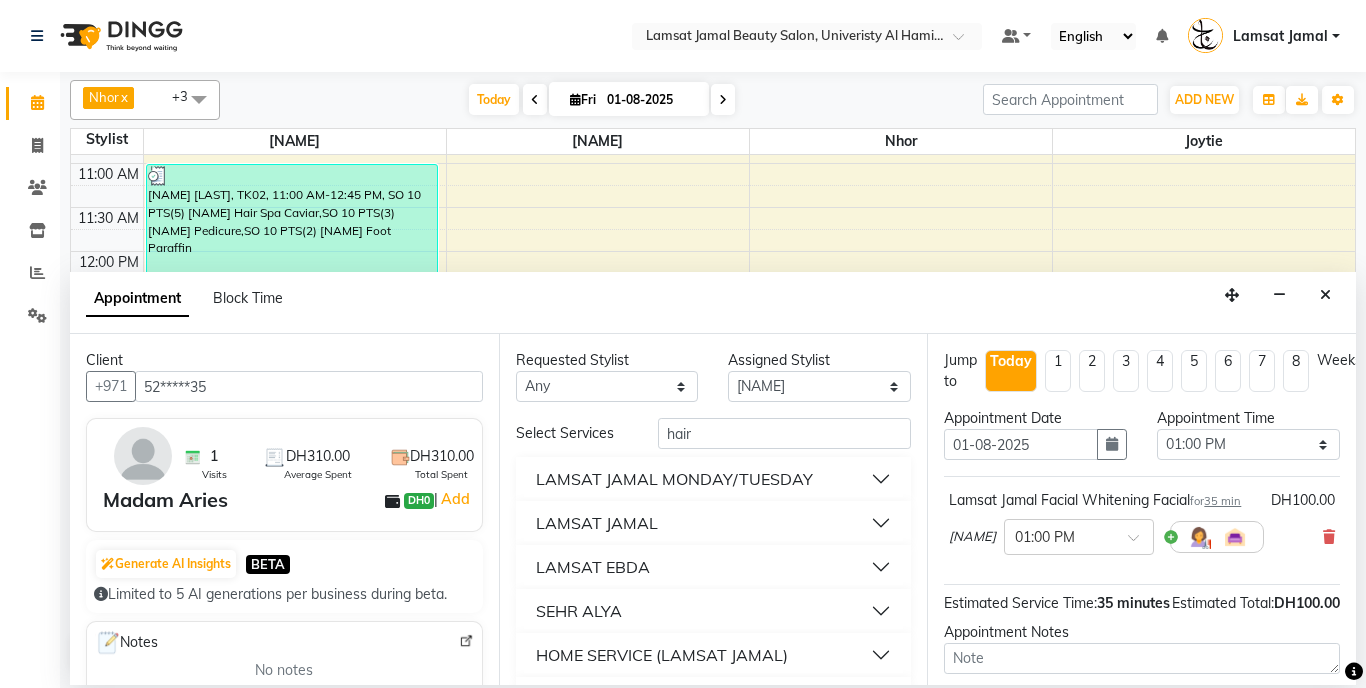 click on "LAMSAT JAMAL" at bounding box center (714, 523) 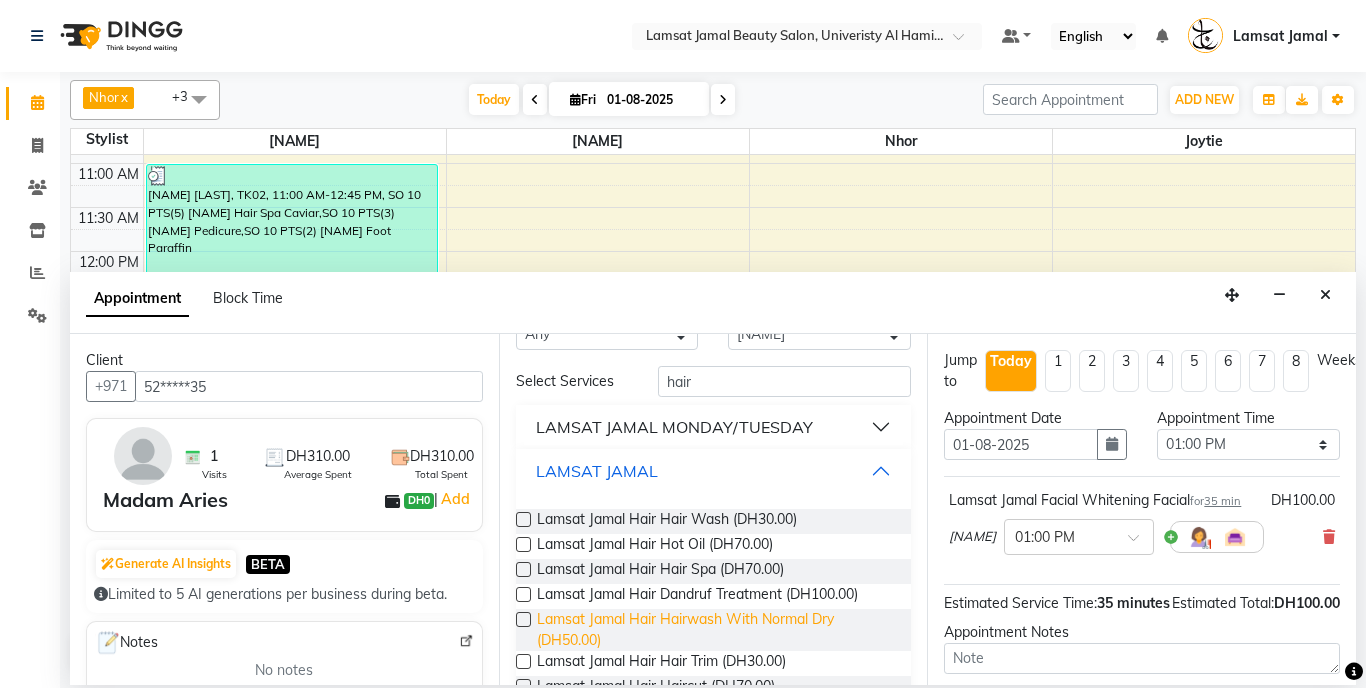 scroll, scrollTop: 103, scrollLeft: 0, axis: vertical 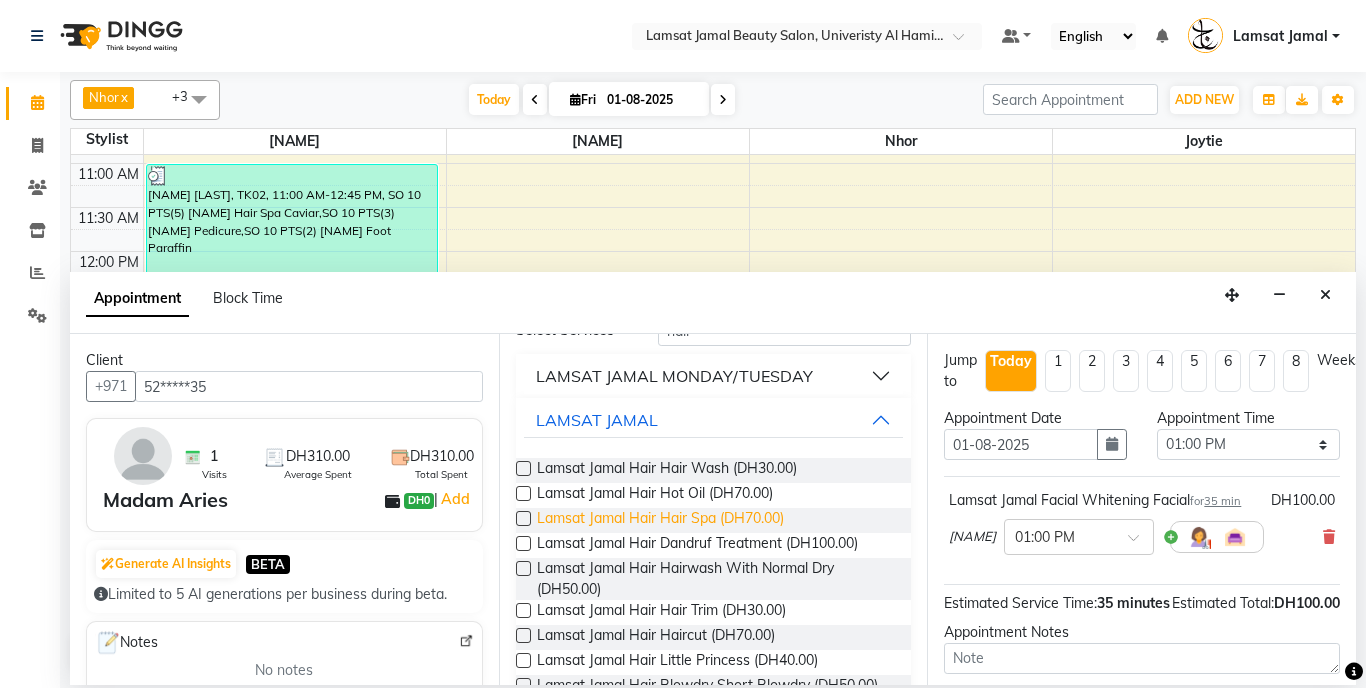 click on "Lamsat Jamal Hair Hair Spa (DH70.00)" at bounding box center [660, 520] 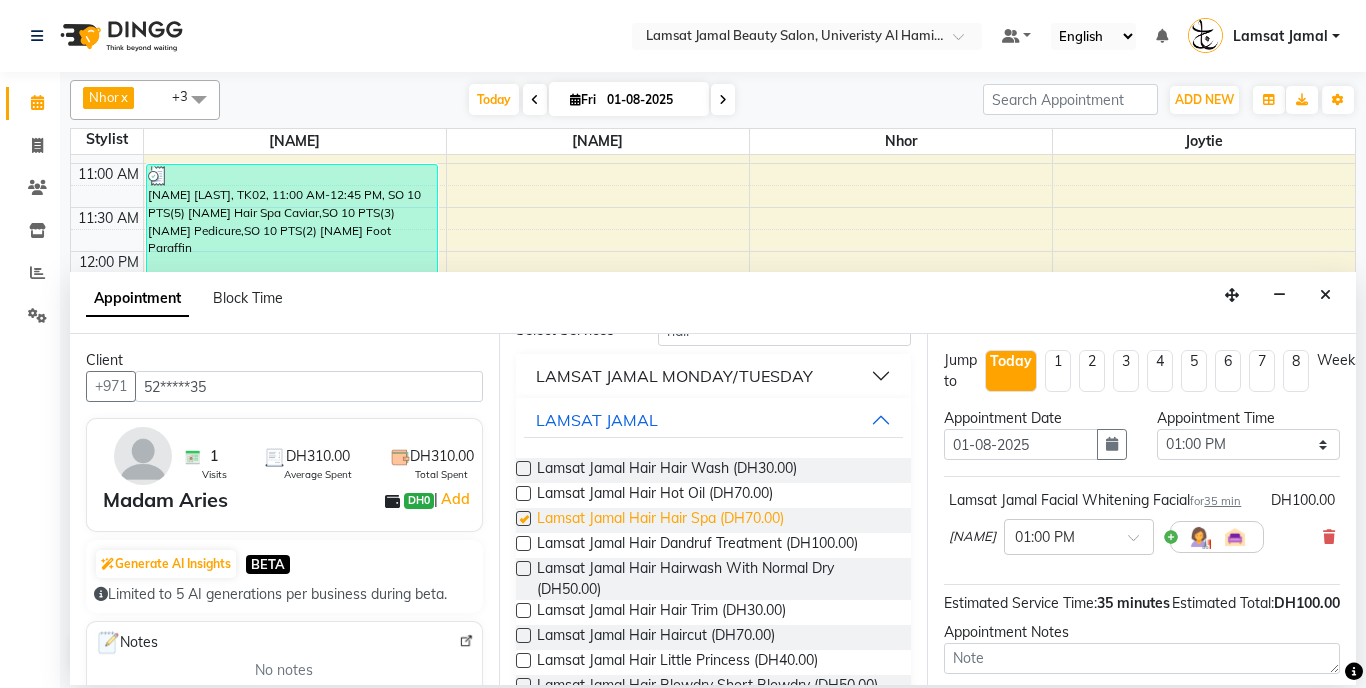 checkbox on "false" 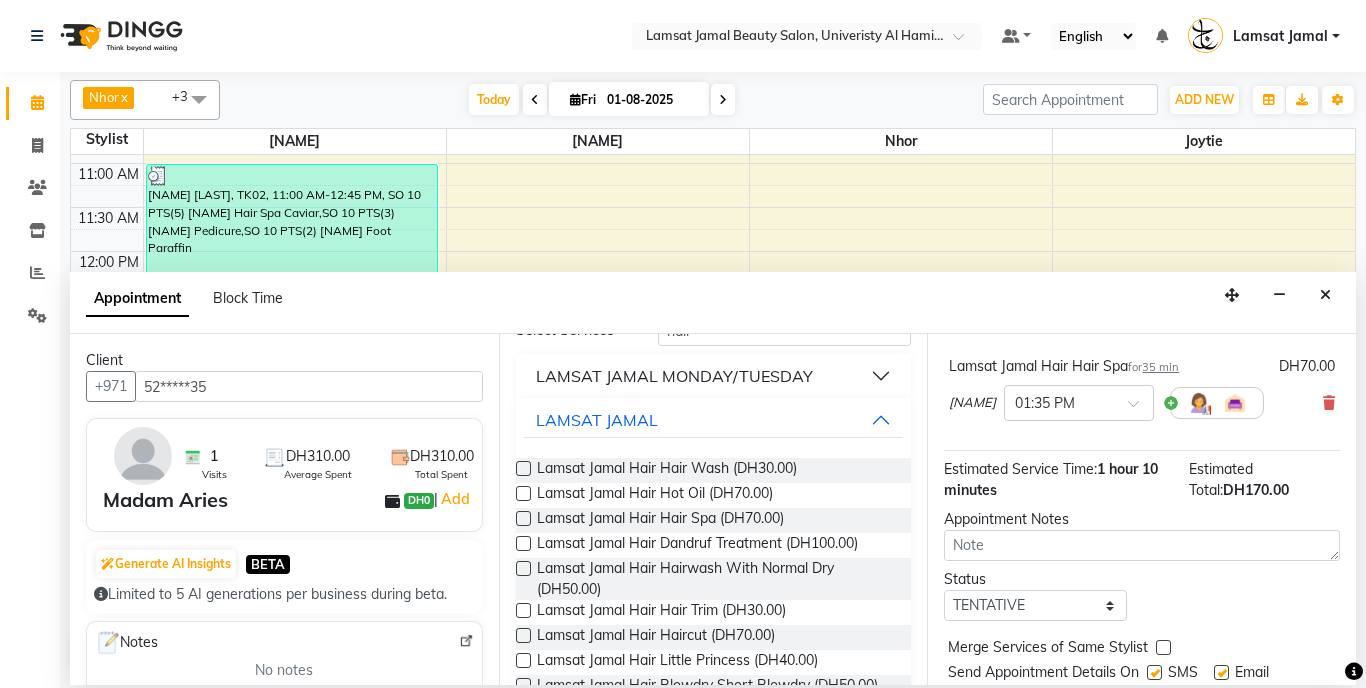 scroll, scrollTop: 287, scrollLeft: 0, axis: vertical 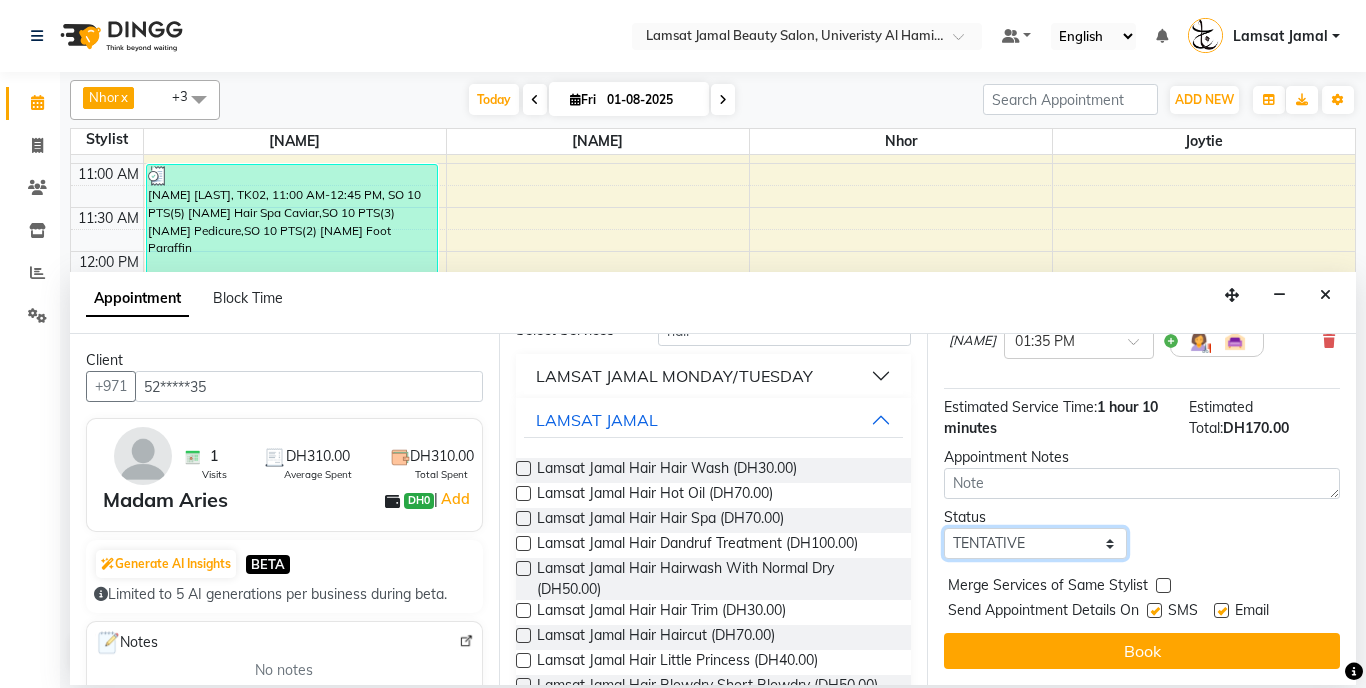click on "Select TENTATIVE CONFIRM CHECK-IN UPCOMING" at bounding box center (1035, 543) 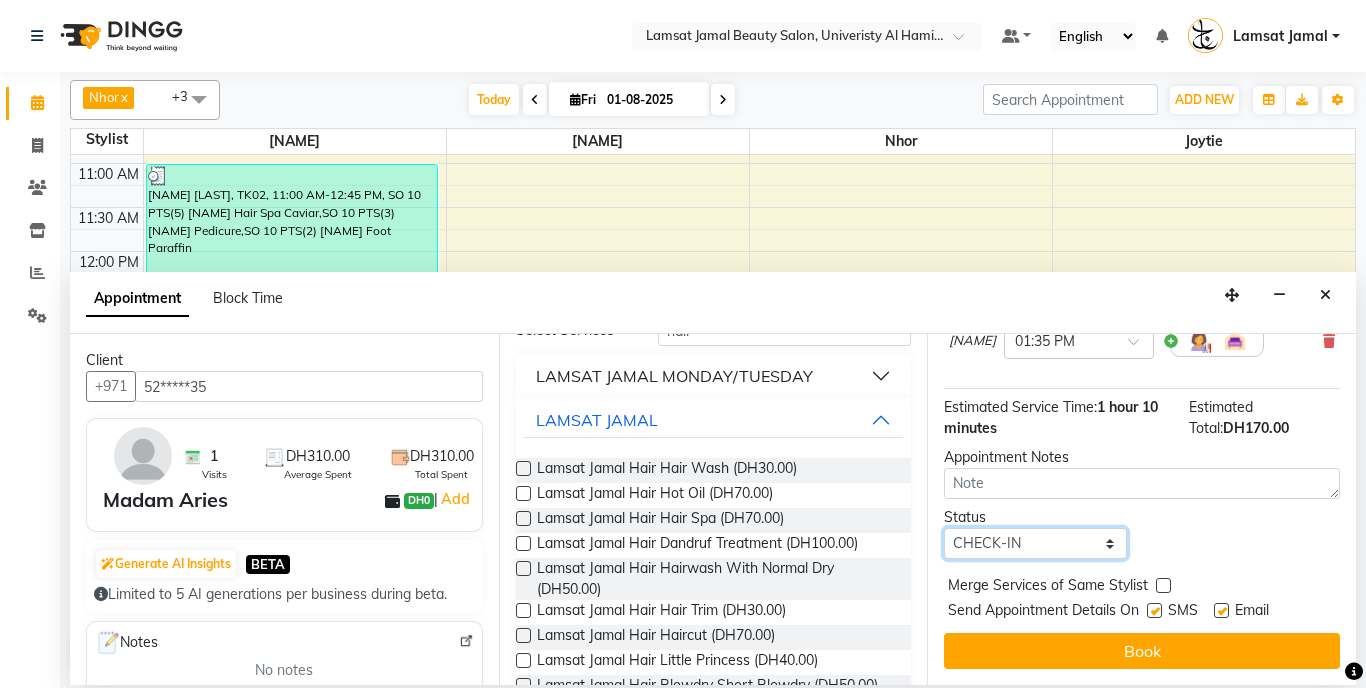 click on "Select TENTATIVE CONFIRM CHECK-IN UPCOMING" at bounding box center (1035, 543) 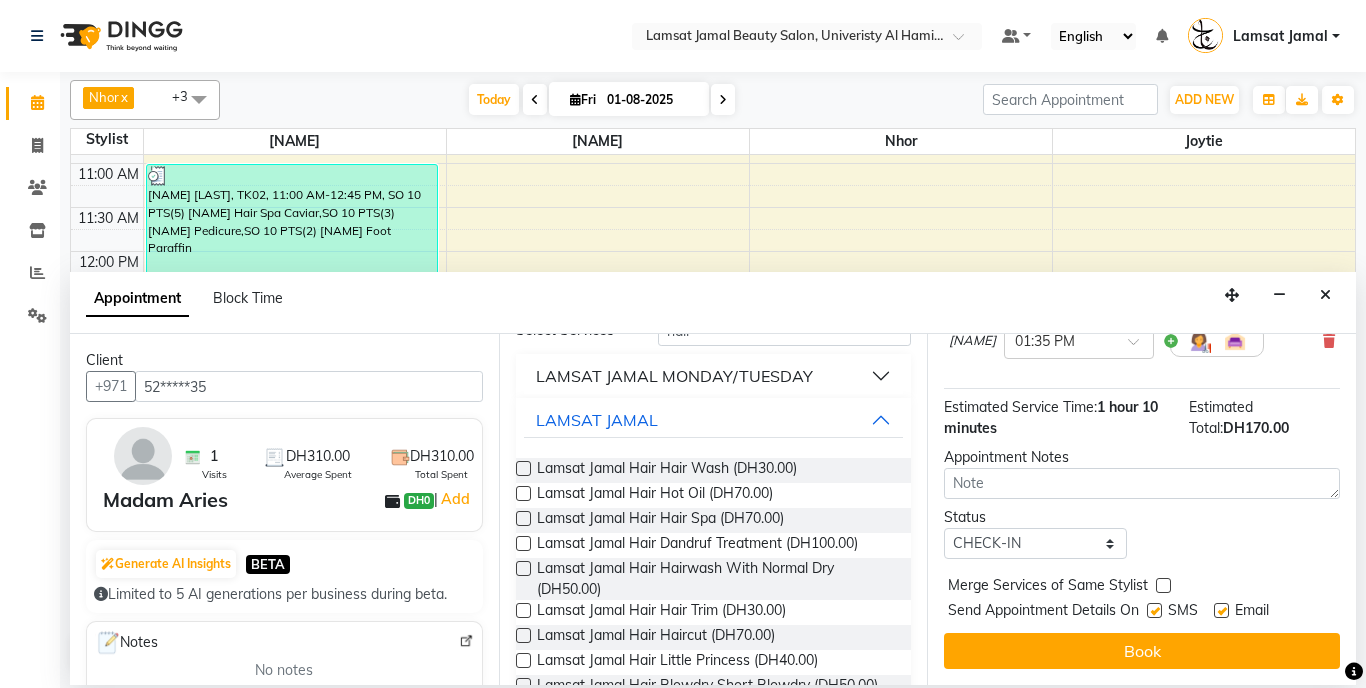 click at bounding box center [1163, 585] 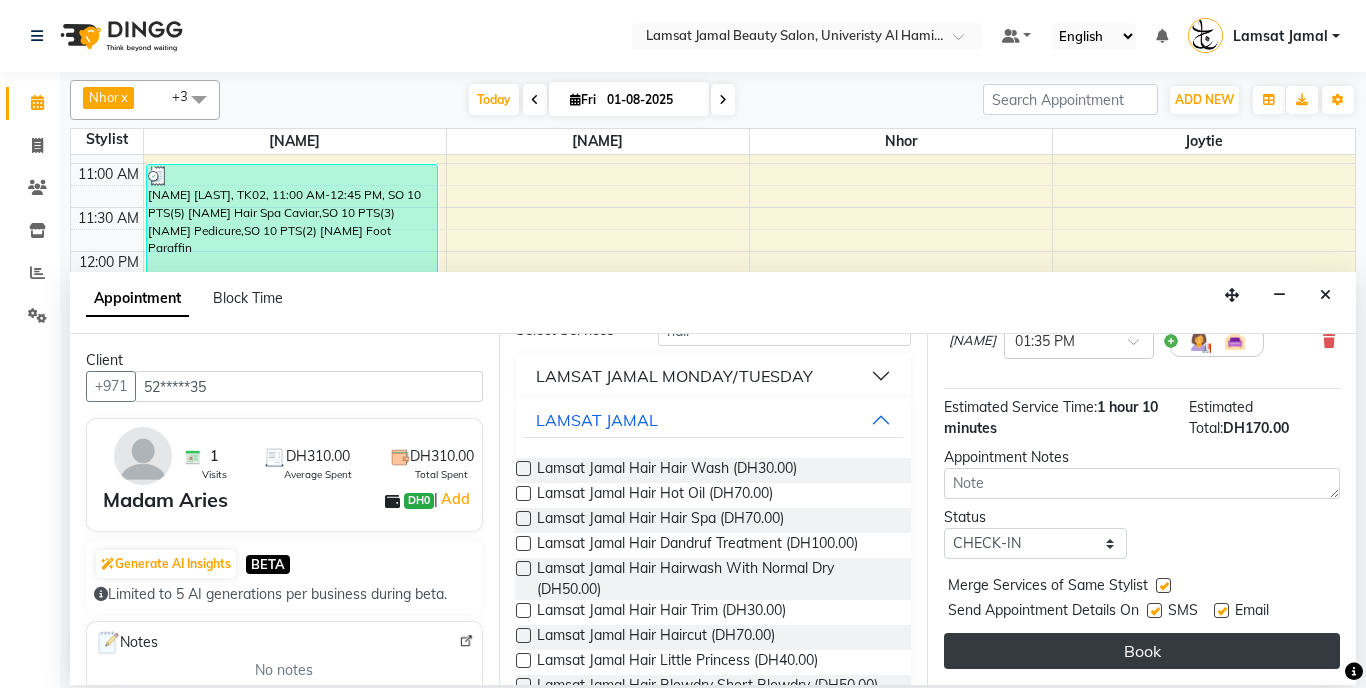 click on "Book" at bounding box center (1142, 651) 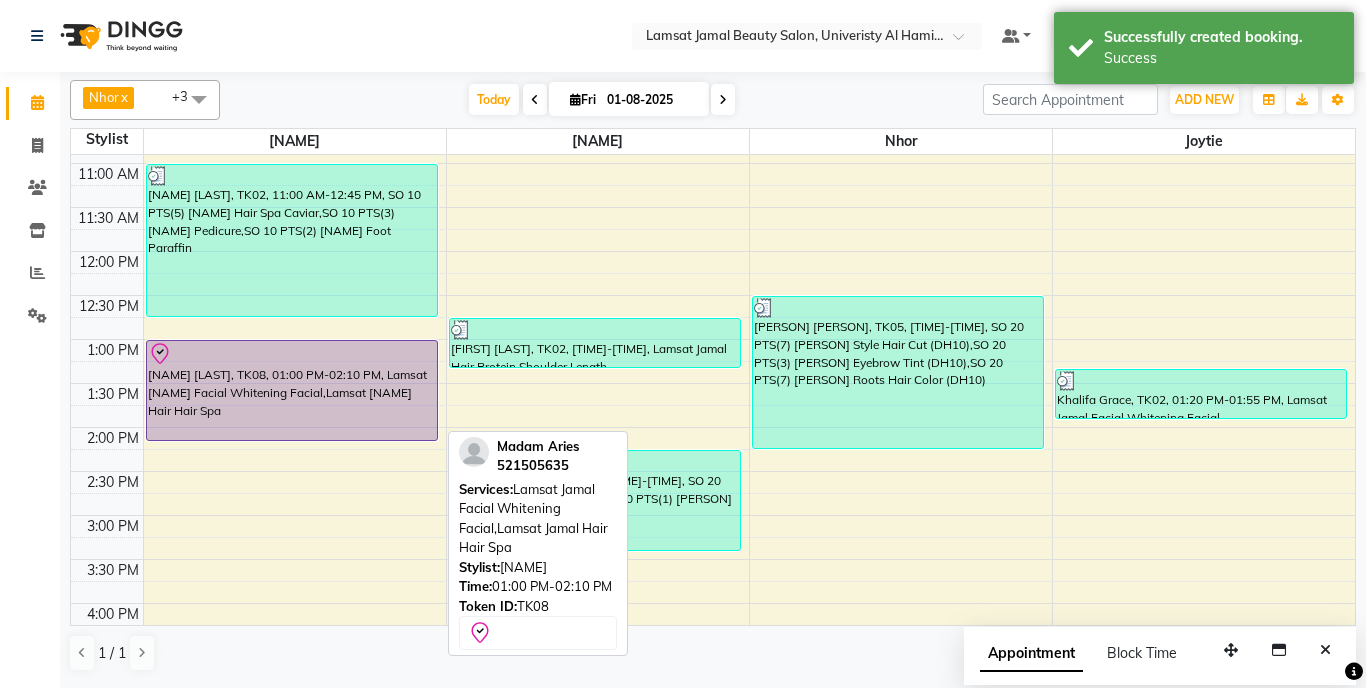 click on "[NAME] [LAST], TK08, 01:00 PM-02:10 PM, Lamsat [NAME] Facial Whitening Facial,Lamsat [NAME] Hair Hair Spa" at bounding box center [292, 390] 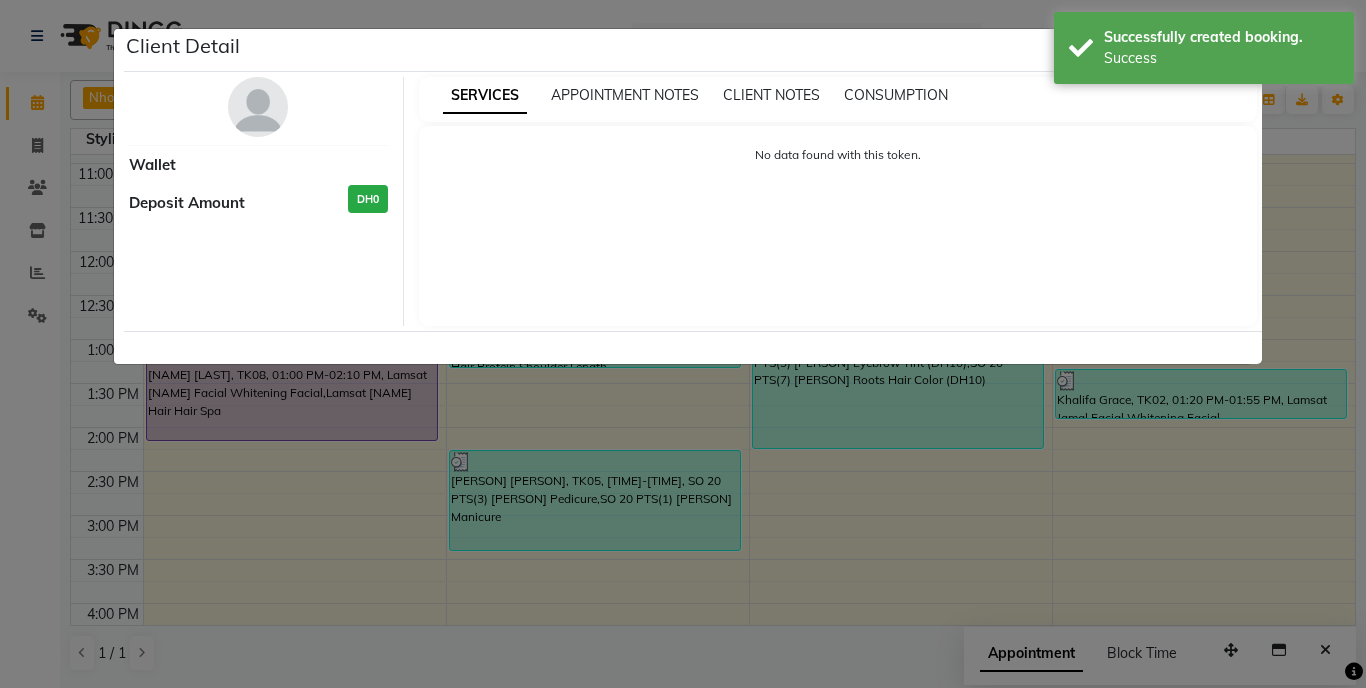 select on "8" 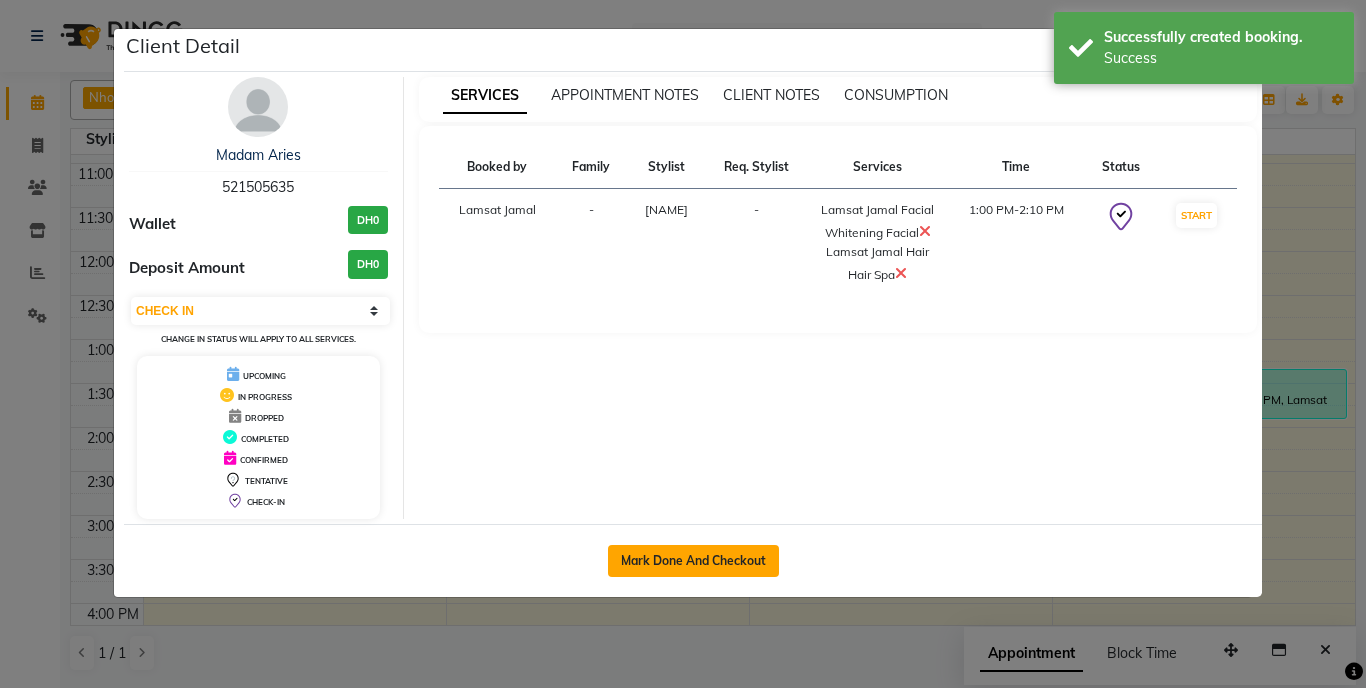 click on "Mark Done And Checkout" 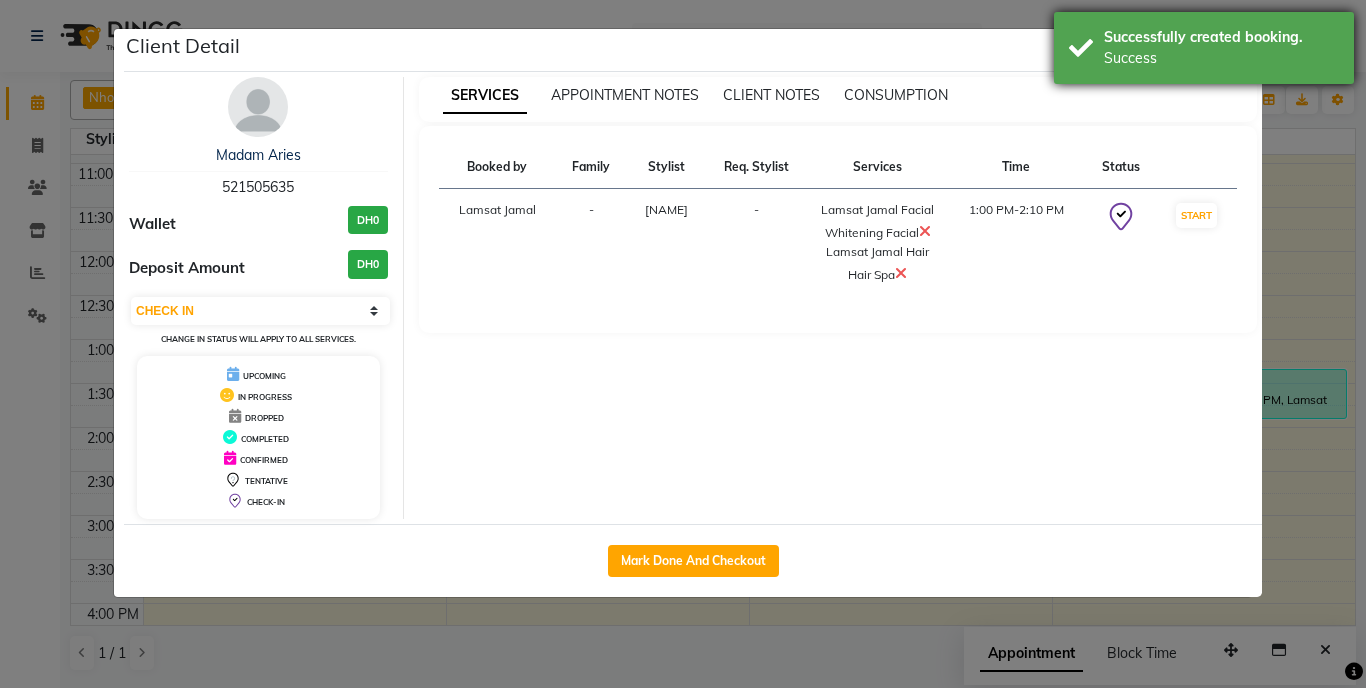 click on "Success" at bounding box center (1221, 58) 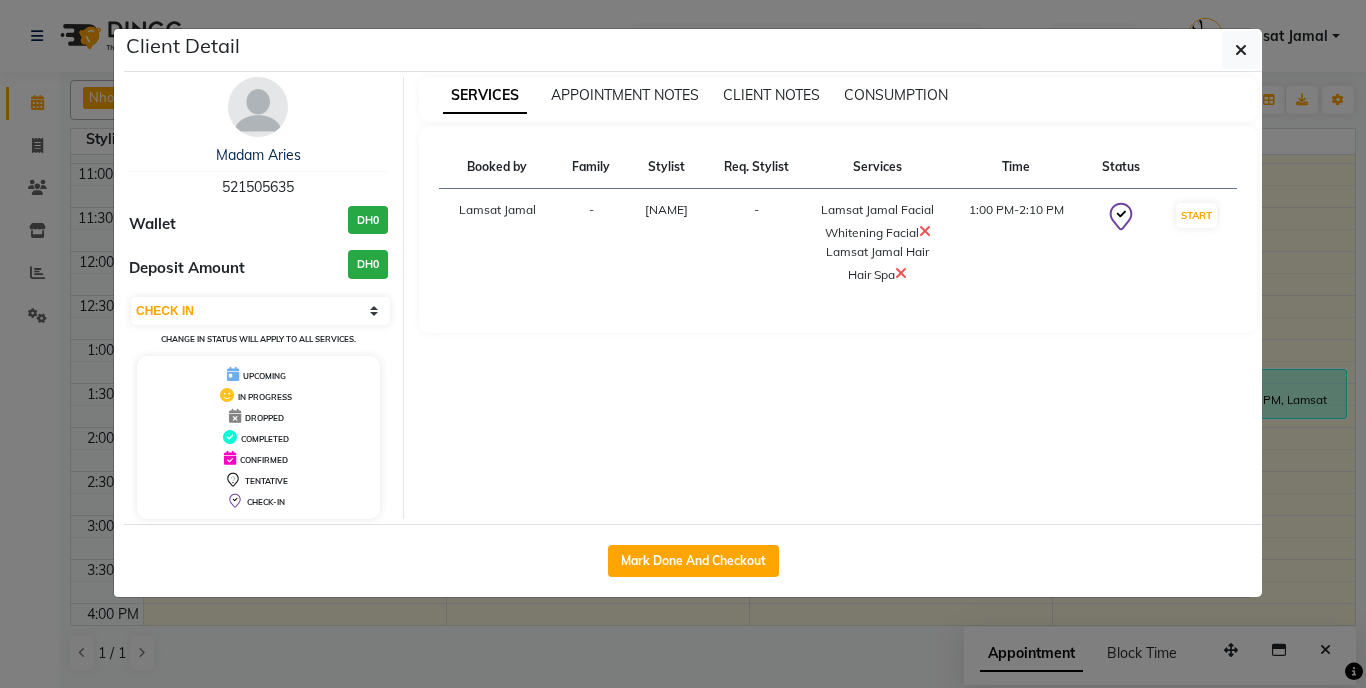 select on "service" 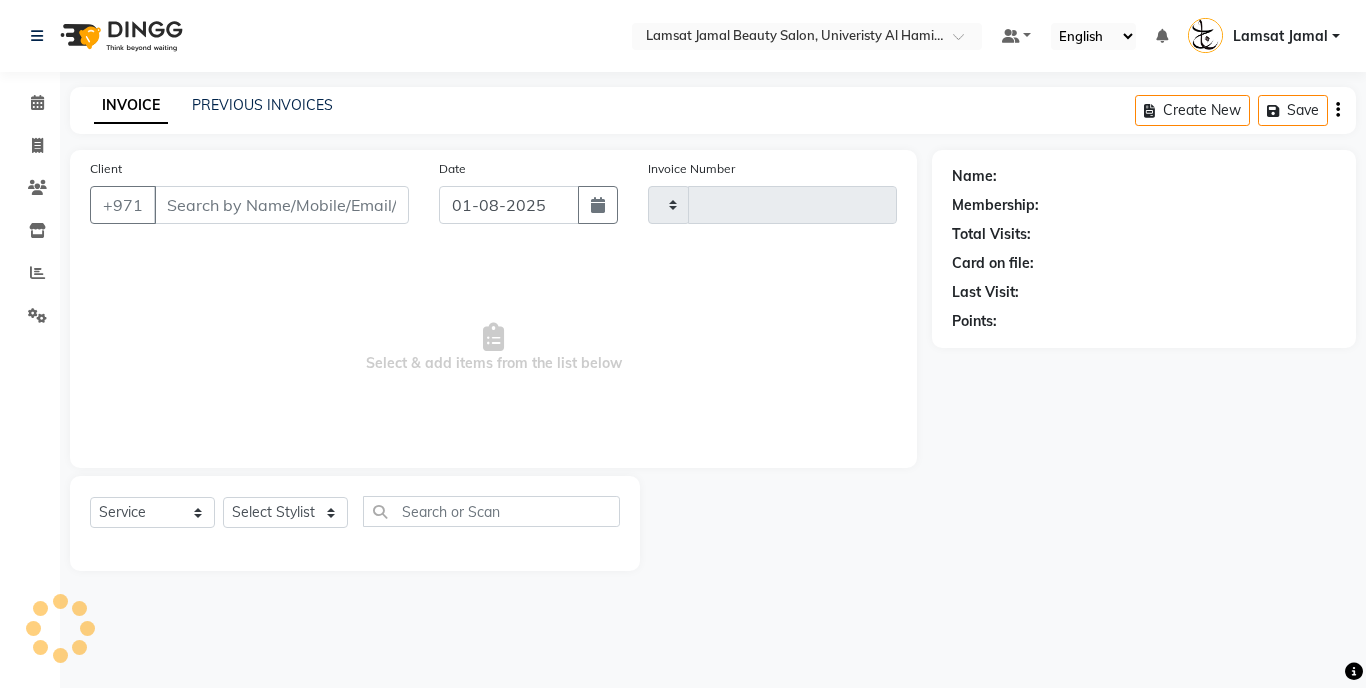 type on "2219" 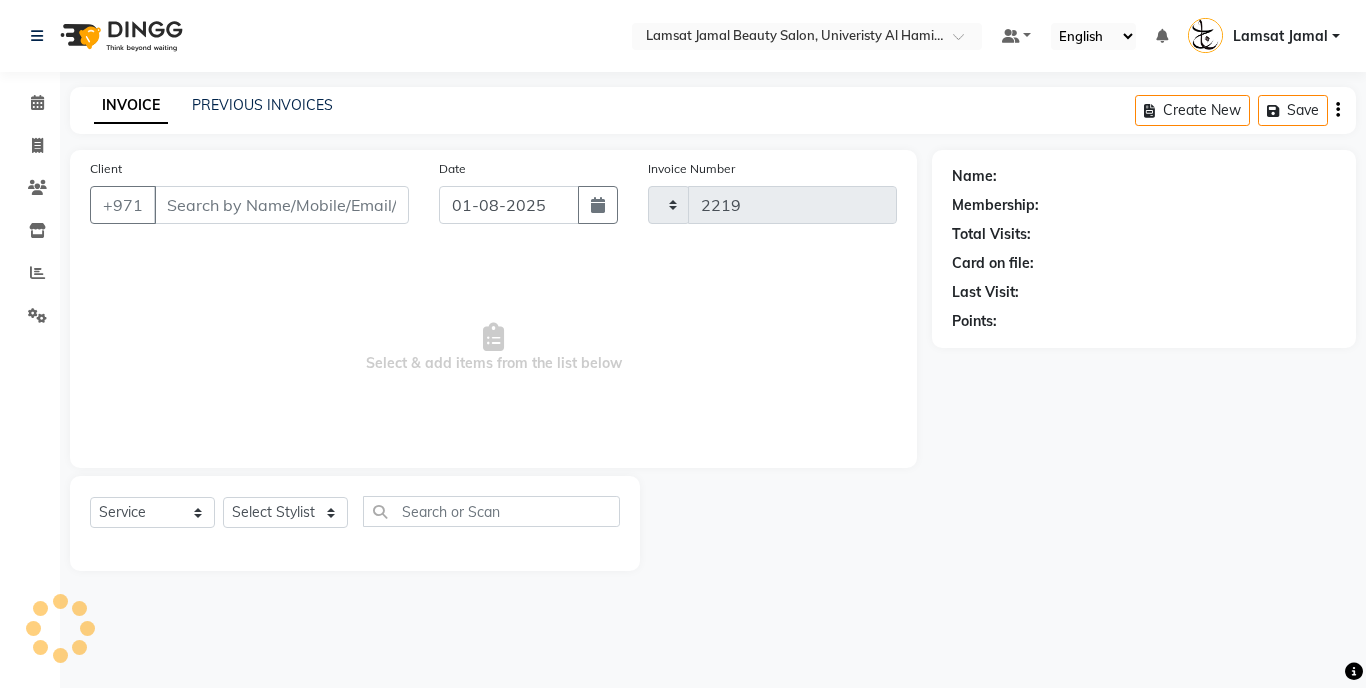 select on "8294" 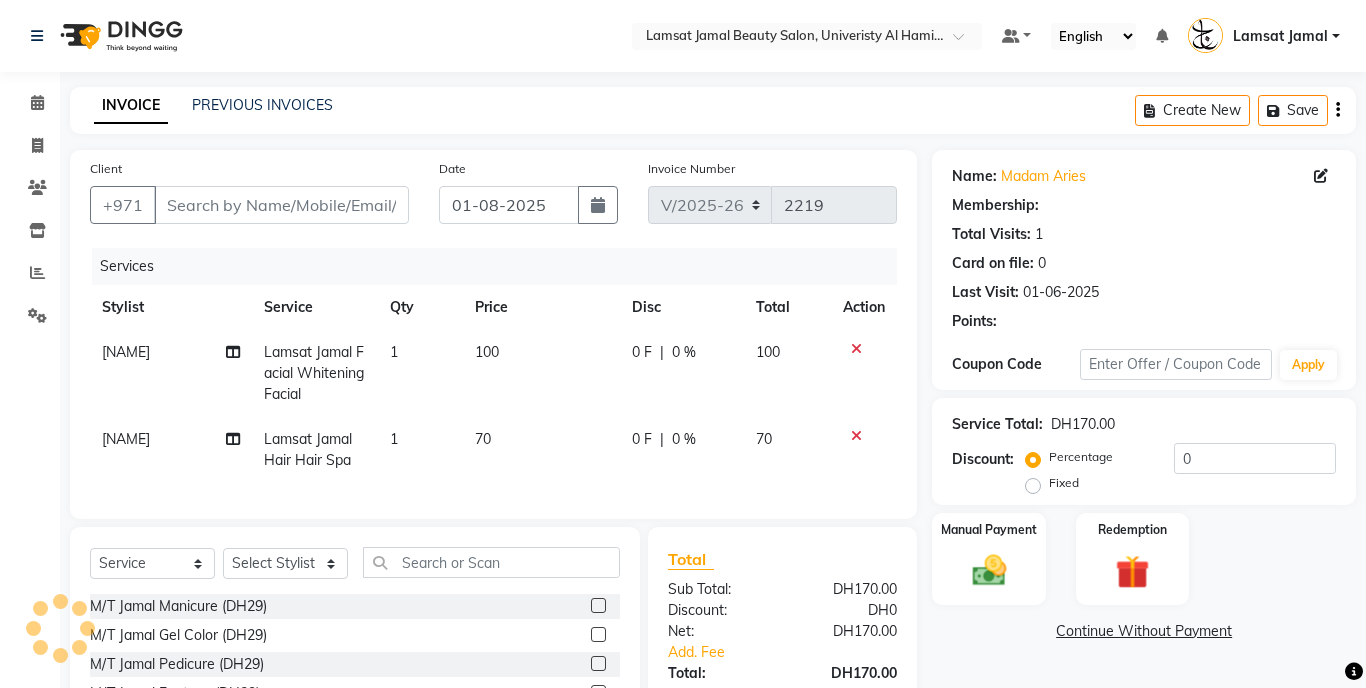 type on "52*****35" 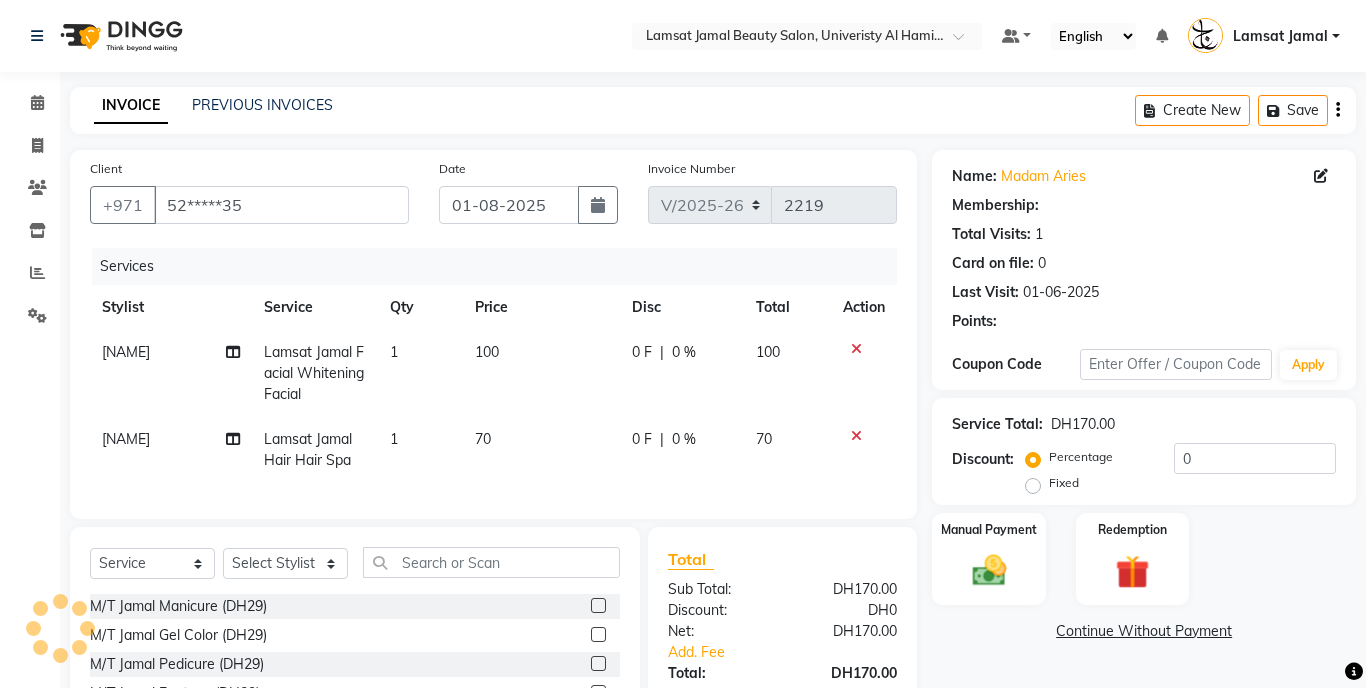 select on "79901" 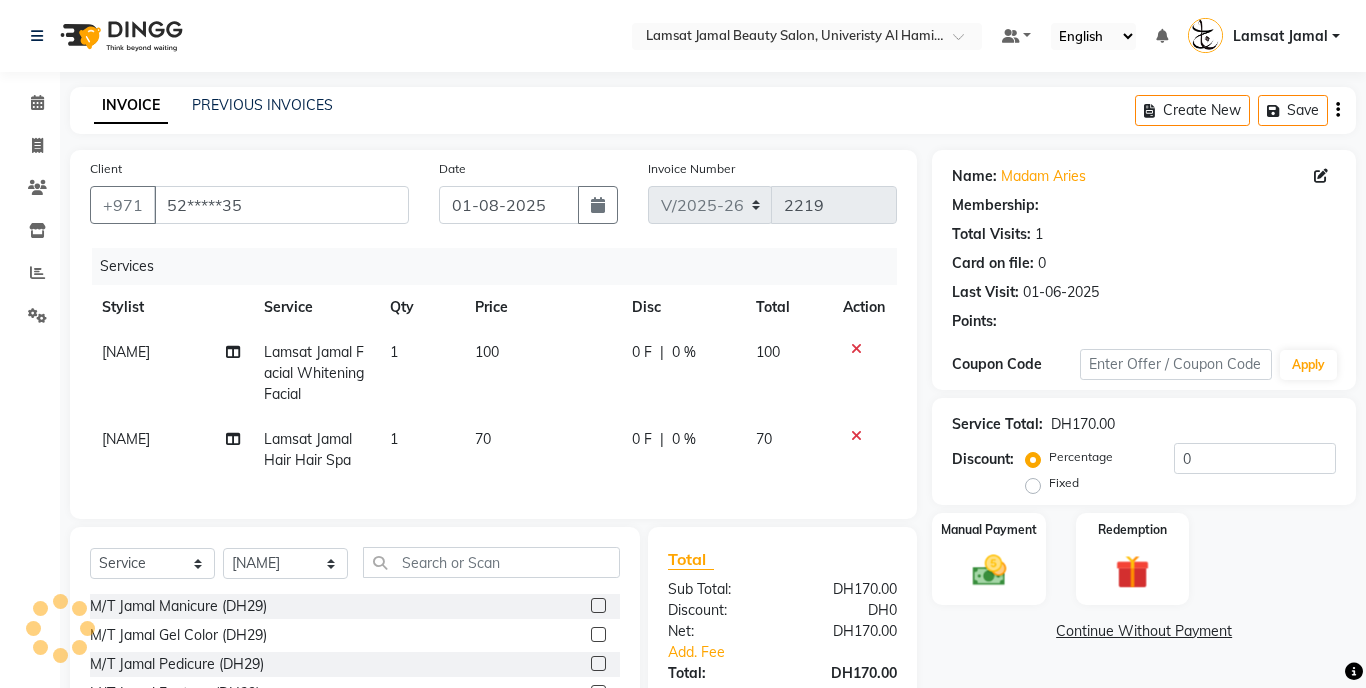 click on "70" 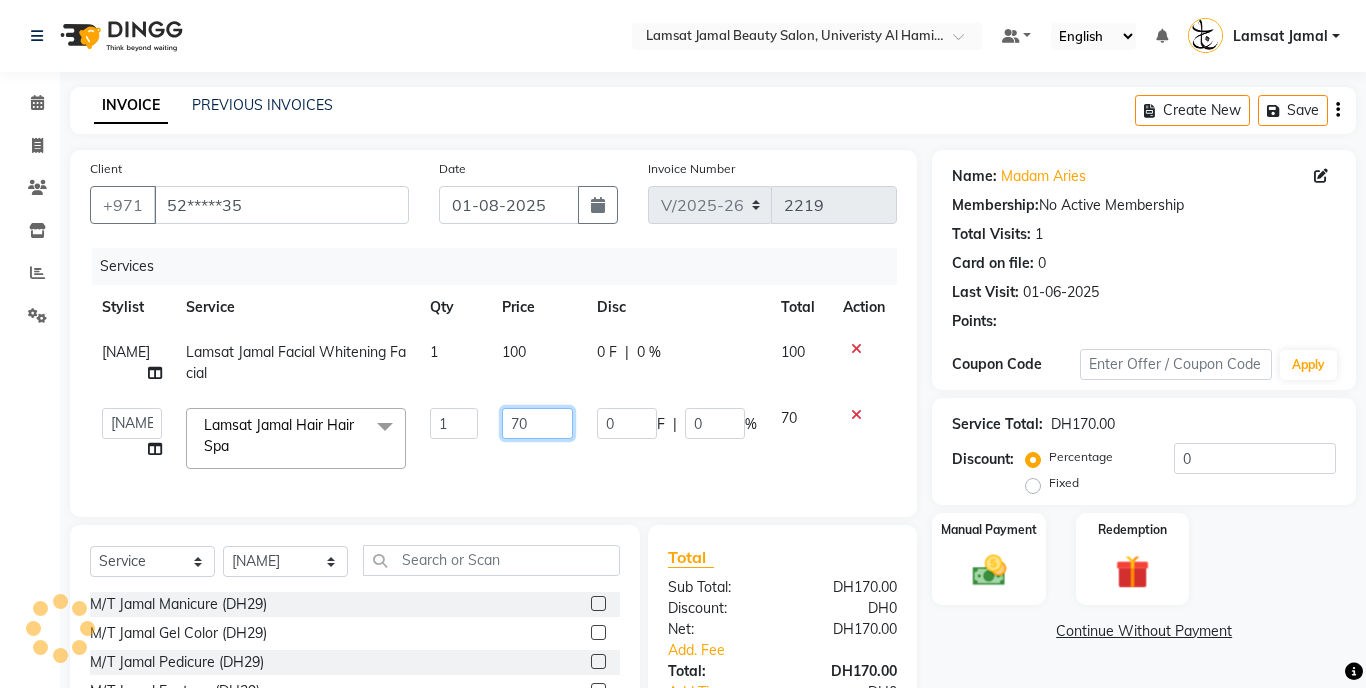 click on "70" 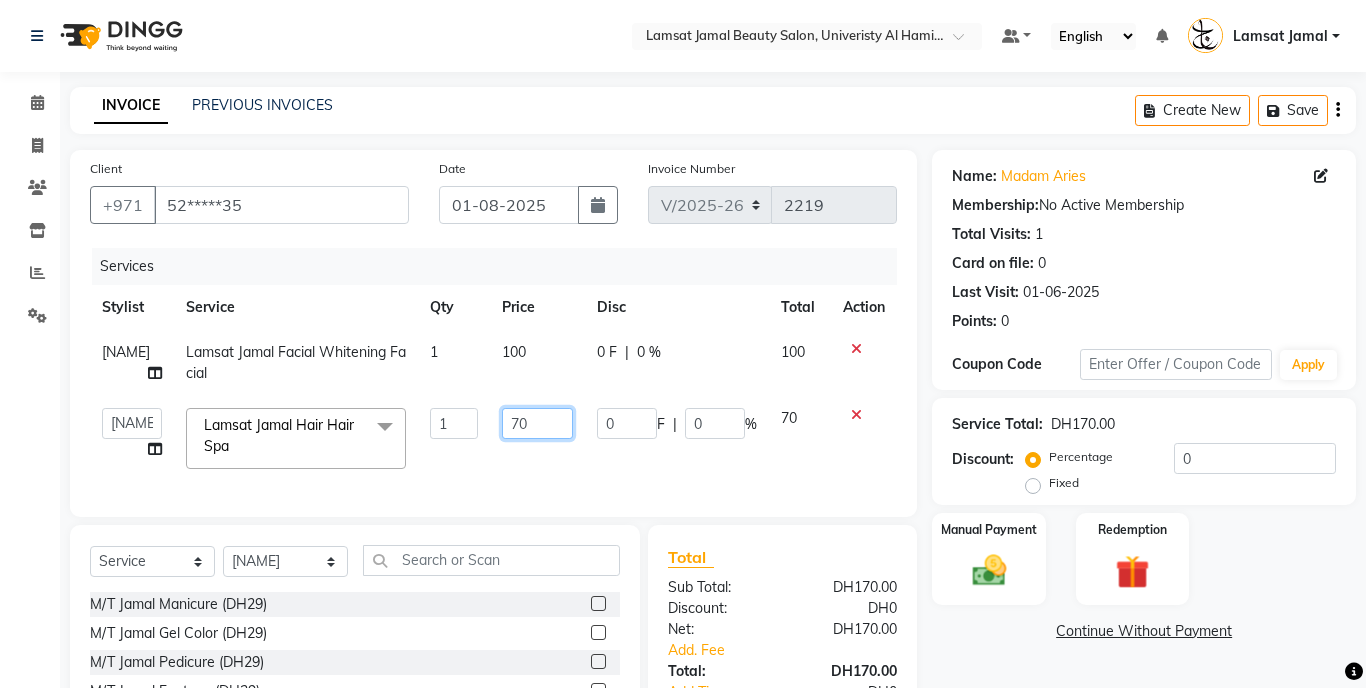 type on "7" 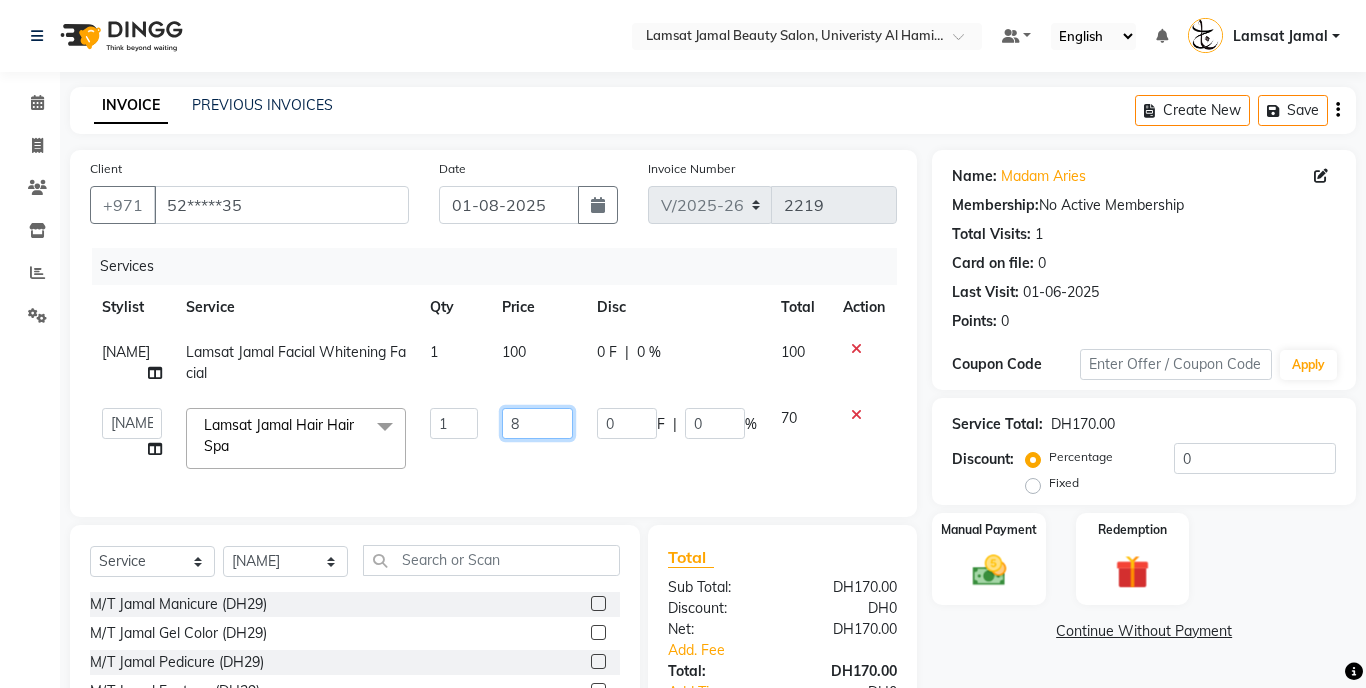 type on "80" 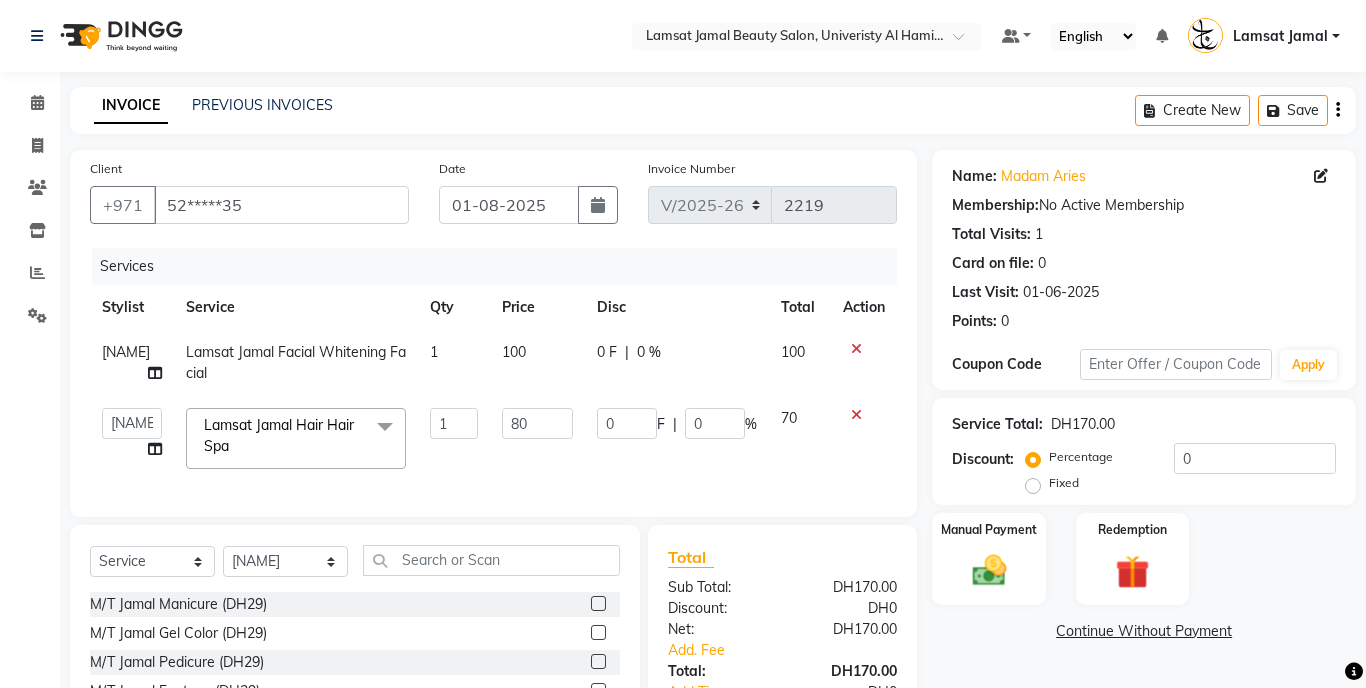 click on "Calendar  Invoice  Clients  Inventory  Reports  Settings Completed InProgress Upcoming Dropped Tentative Check-In Confirm Bookings Segments Page Builder" 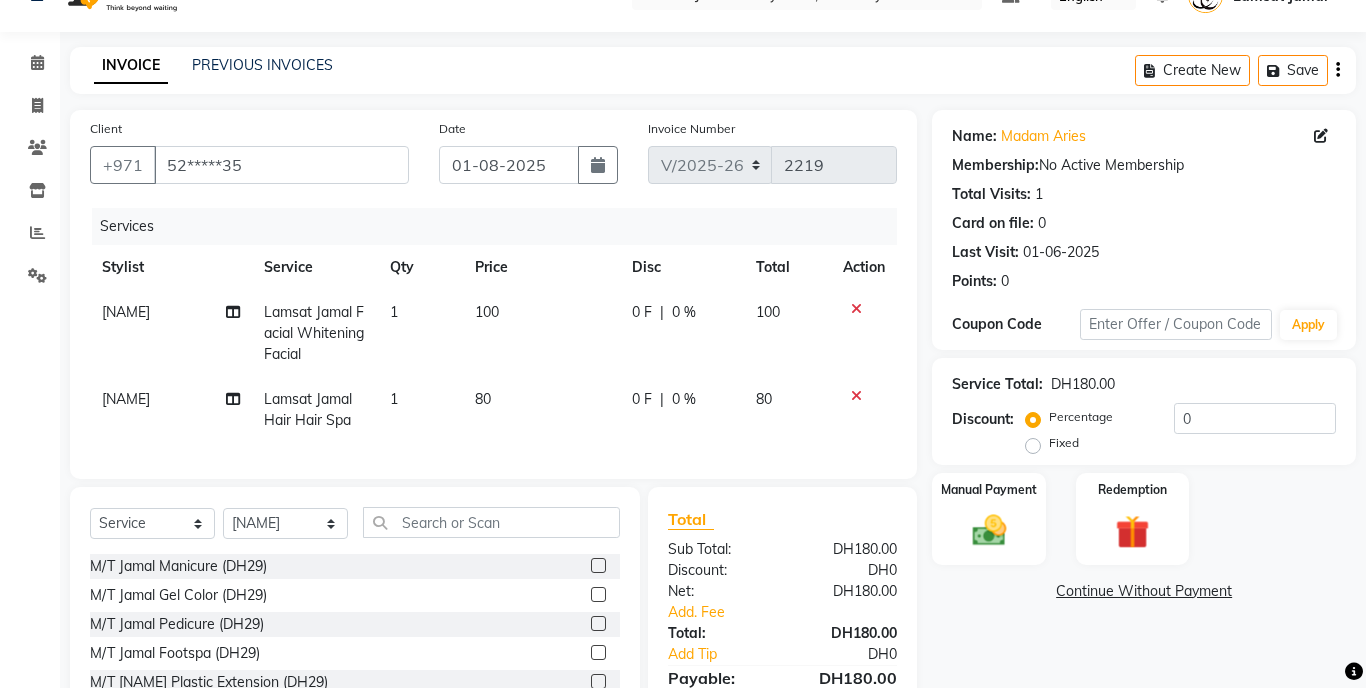 scroll, scrollTop: 164, scrollLeft: 0, axis: vertical 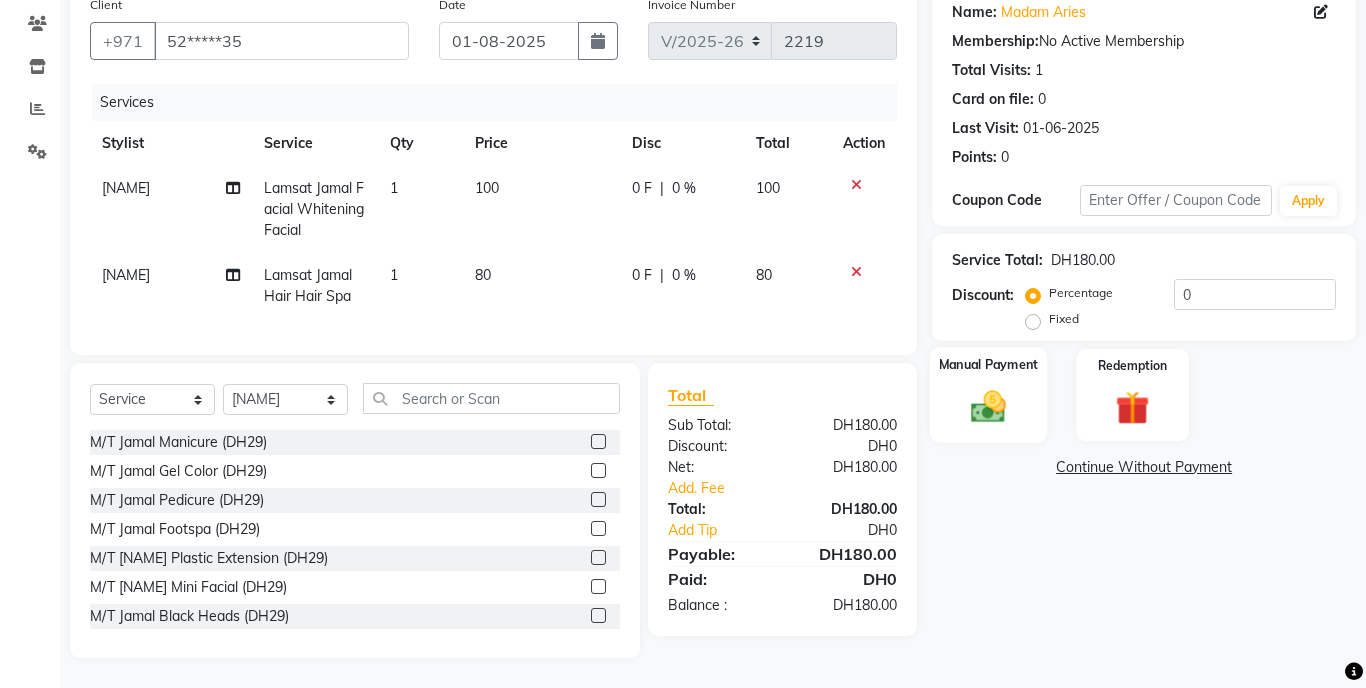 click 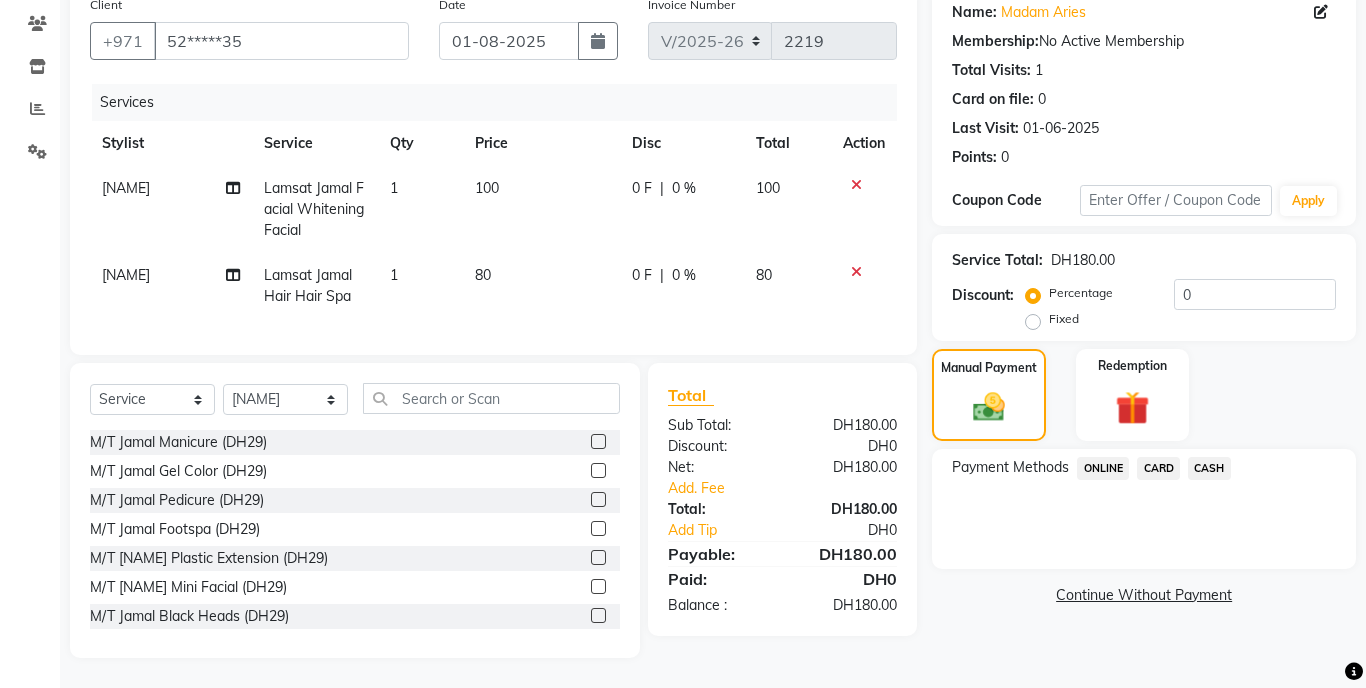 click on "CASH" 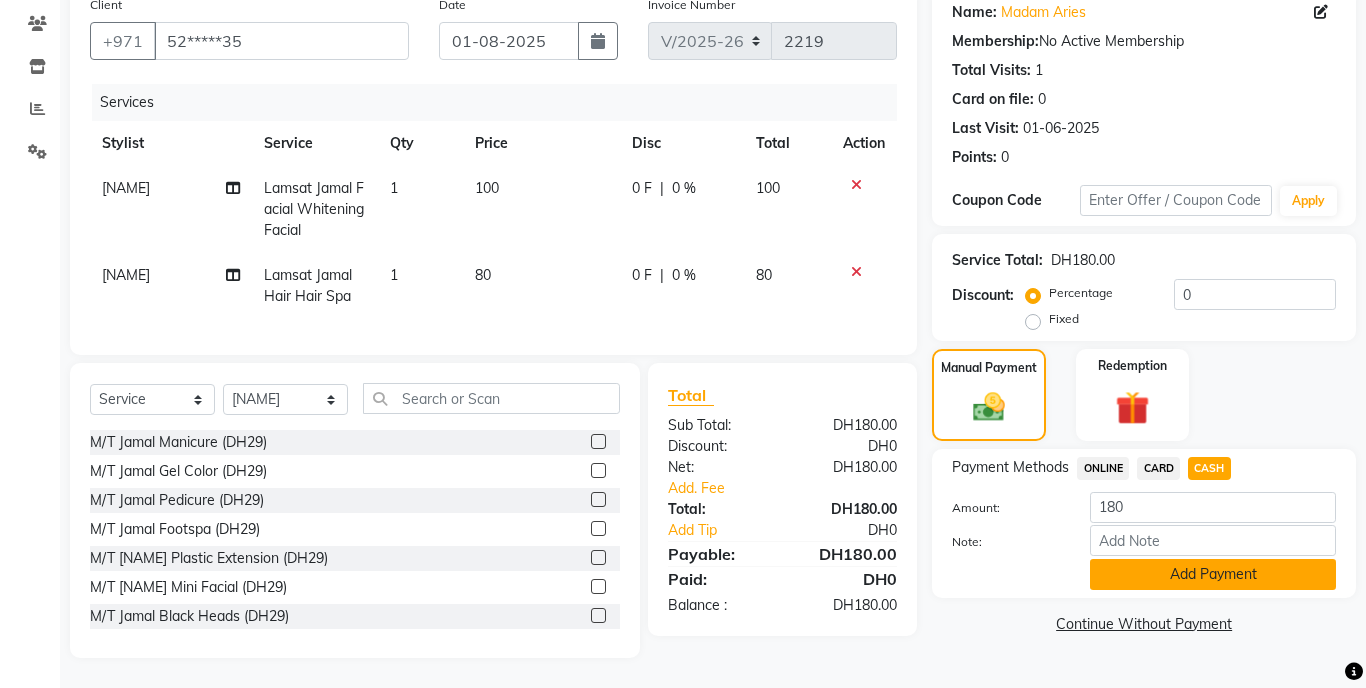 click on "Add Payment" 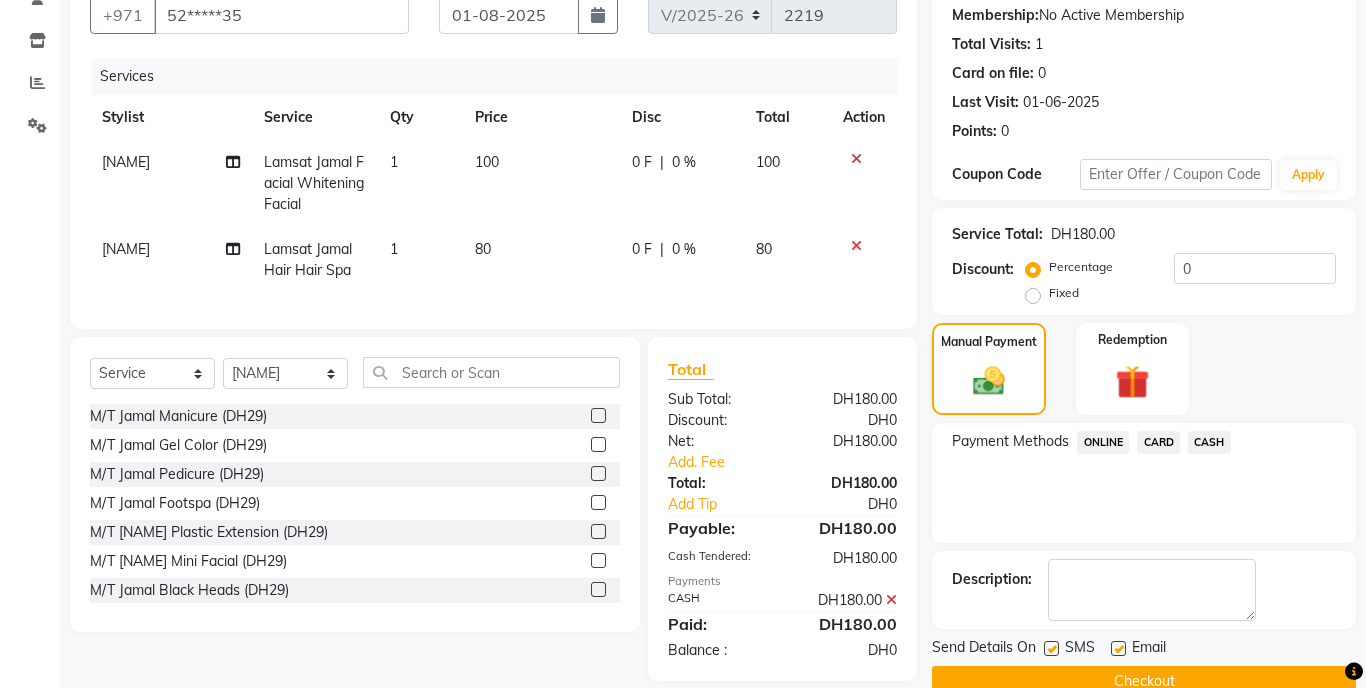 scroll, scrollTop: 229, scrollLeft: 0, axis: vertical 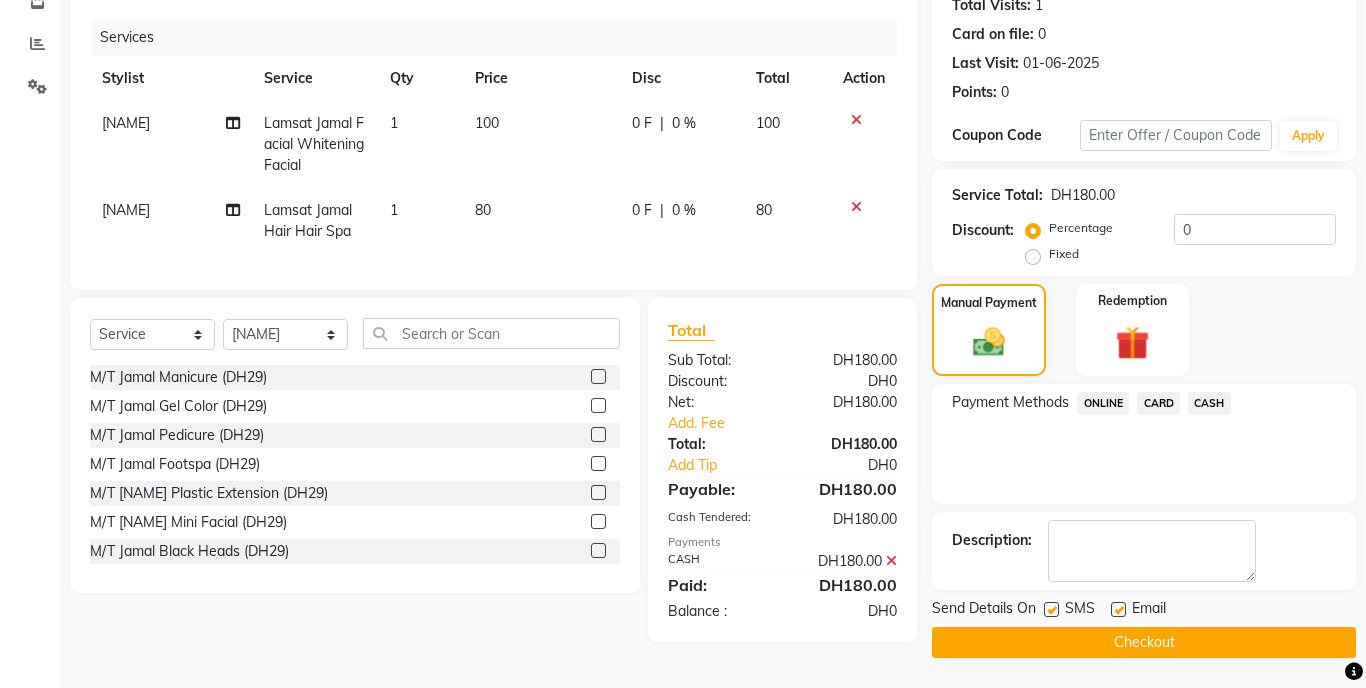 click on "Checkout" 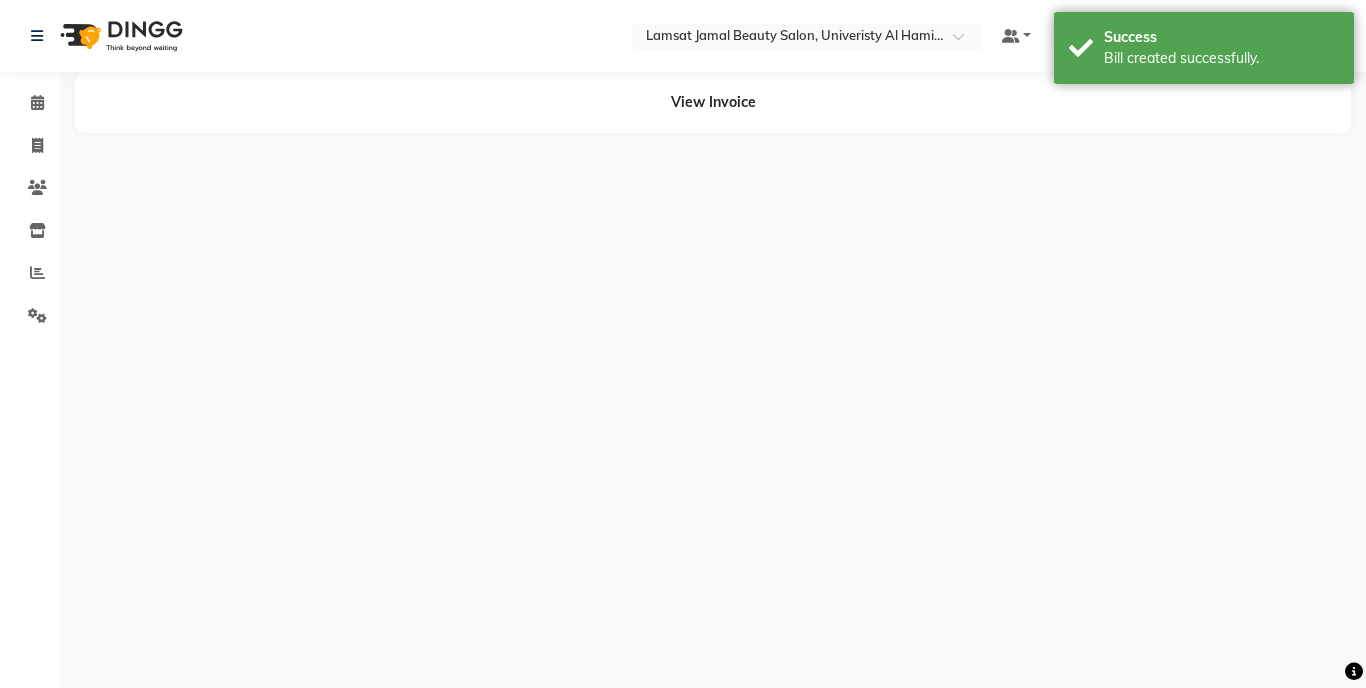 scroll, scrollTop: 0, scrollLeft: 0, axis: both 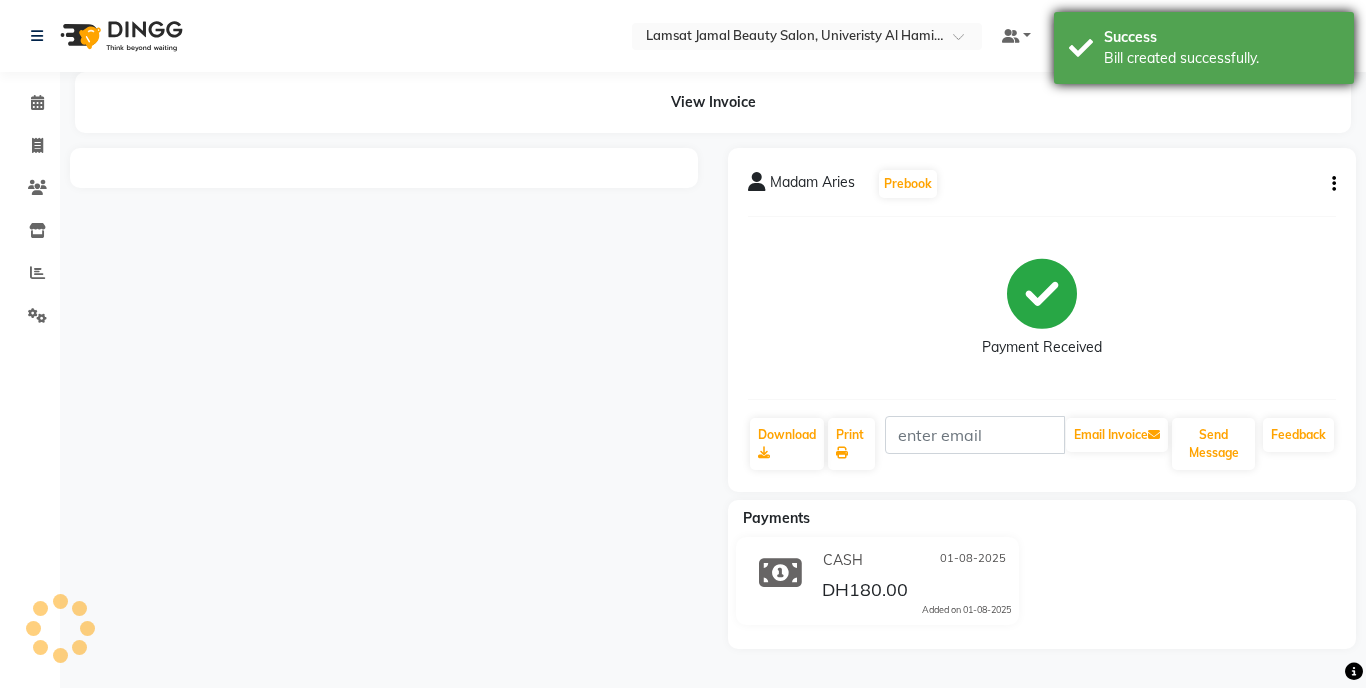 click on "Success   Bill created successfully." at bounding box center [1204, 48] 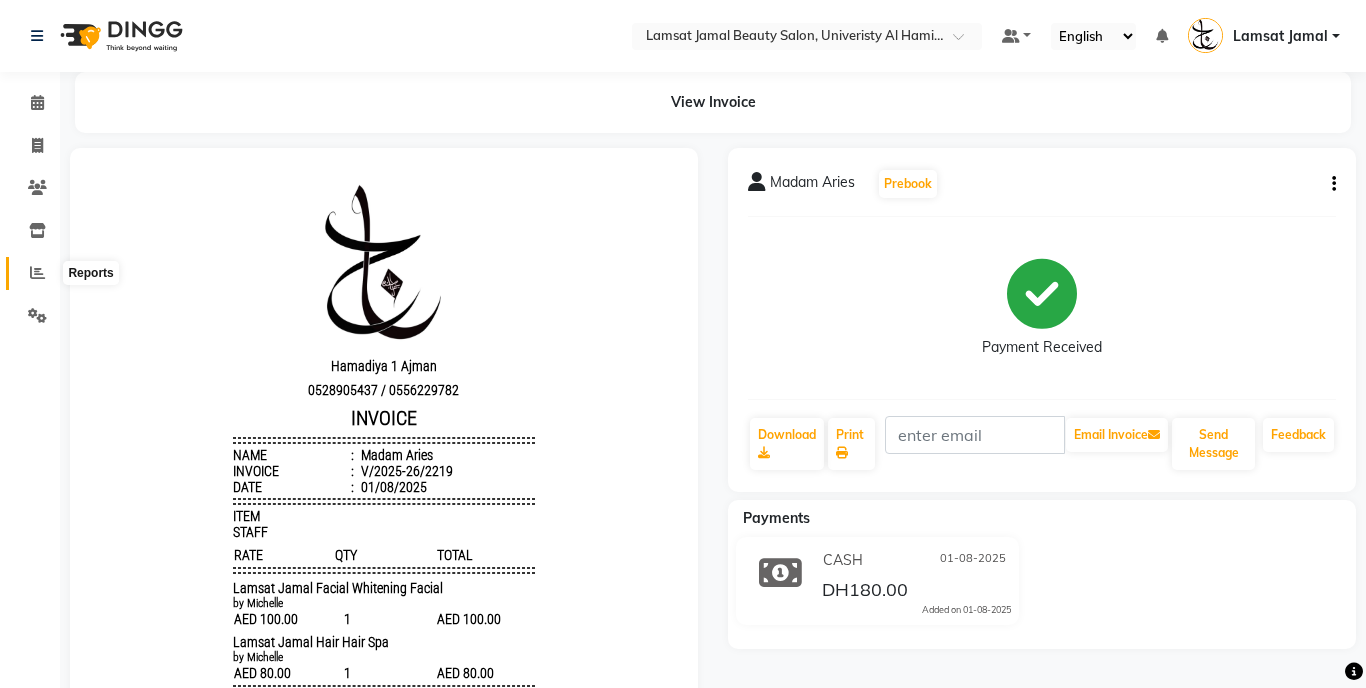 scroll, scrollTop: 0, scrollLeft: 0, axis: both 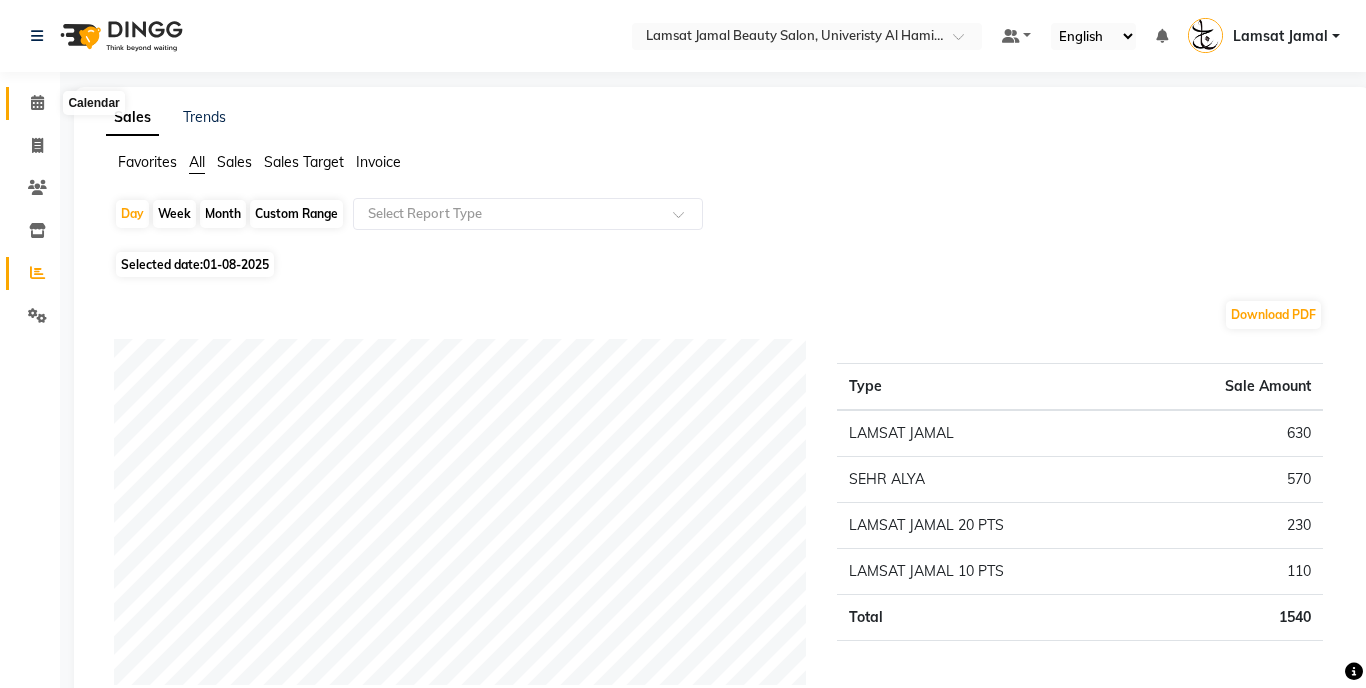 click 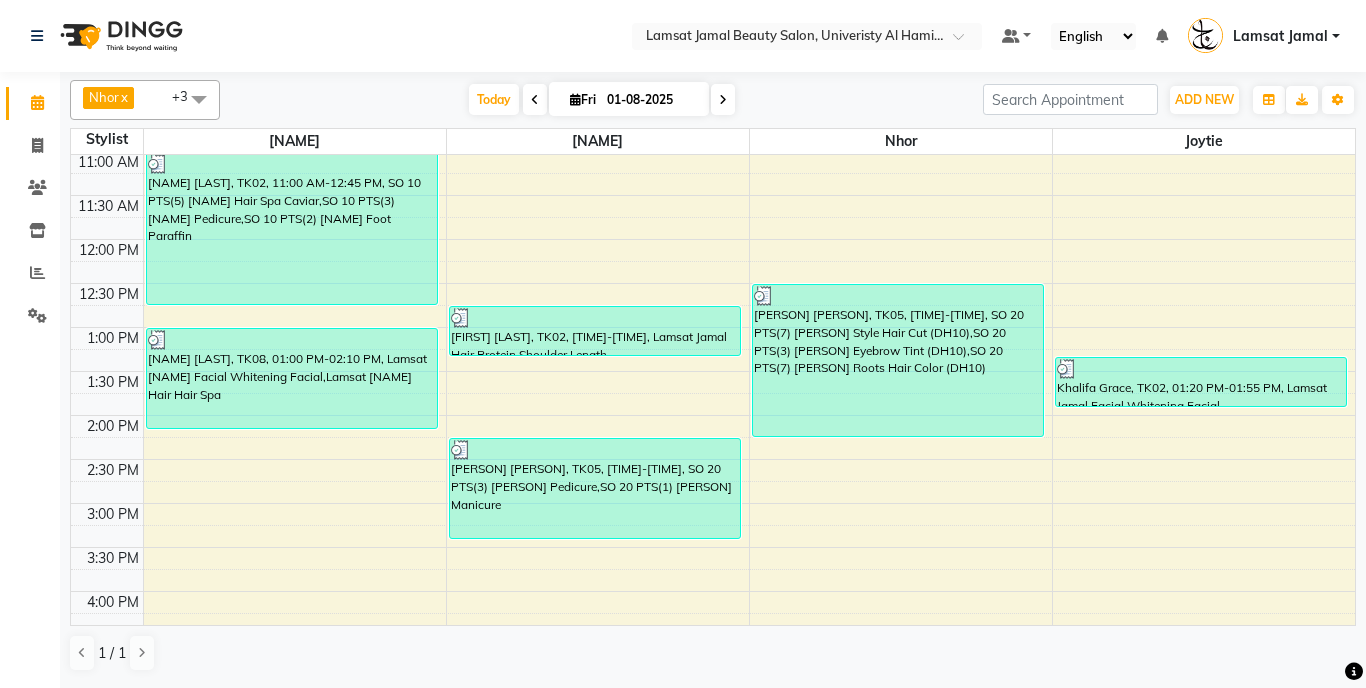 scroll, scrollTop: 169, scrollLeft: 0, axis: vertical 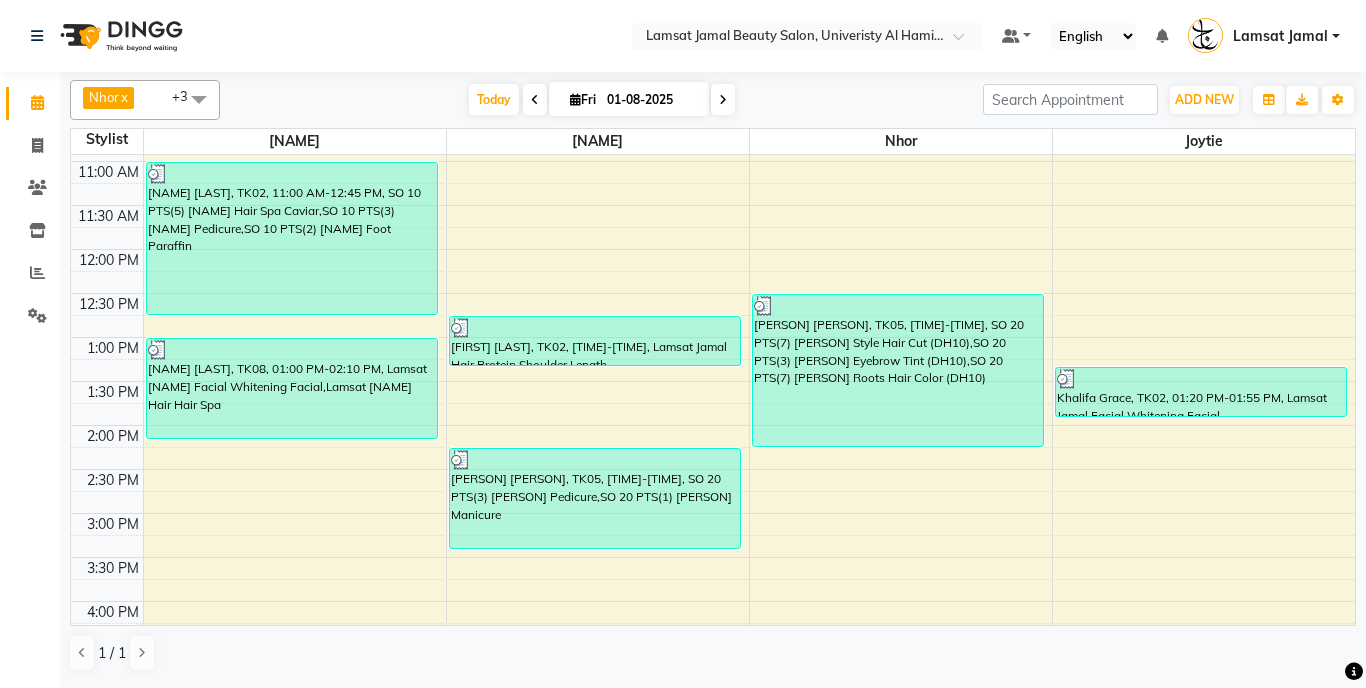 click on "[TIME] [TIME] [TIME] [TIME] [TIME] [TIME] [TIME] [TIME] [TIME] [TIME] [TIME] [TIME] [TIME] [TIME] [TIME] [TIME] [TIME] [TIME] [TIME] [TIME] [TIME] [TIME] [TIME] [TIME] [TIME] [TIME] [TIME] [TIME] [TIME] [TIME] [TIME]     [PERSON] [PERSON], TK02, [TIME]-[TIME], SO 10 PTS(5) [PERSON] Hair Spa Caviar,SO 10 PTS(3) [PERSON] Pedicure,SO 10 PTS(2) [PERSON] Foot Paraffin     Madam [PERSON], TK08, [TIME]-[TIME], Lamsat [PERSON] Facial Whitening Facial,Lamsat [PERSON] Hair Hair Spa     [PERSON] [PERSON], TK02, [TIME]-[TIME], Lamsat [PERSON] Hair Protein Shoulder Length     [PERSON] [PERSON], TK05, [TIME]-[TIME], SO 20 PTS(3) [PERSON] Pedicure,SO 20 PTS(1) [PERSON] Manicure     [PERSON] [PERSON], TK05, [TIME]-[TIME], SO 20 PTS(7) [PERSON] Style Hair Cut (DH10),SO 20 PTS(3) [PERSON] Eyebrow Tint (DH10),SO 20 PTS(7) [PERSON] Roots Hair Color (DH10)     [PERSON] [PERSON], TK02, [TIME]-[TIME], Lamsat [PERSON] Facial Whitening Facial" at bounding box center [713, 645] 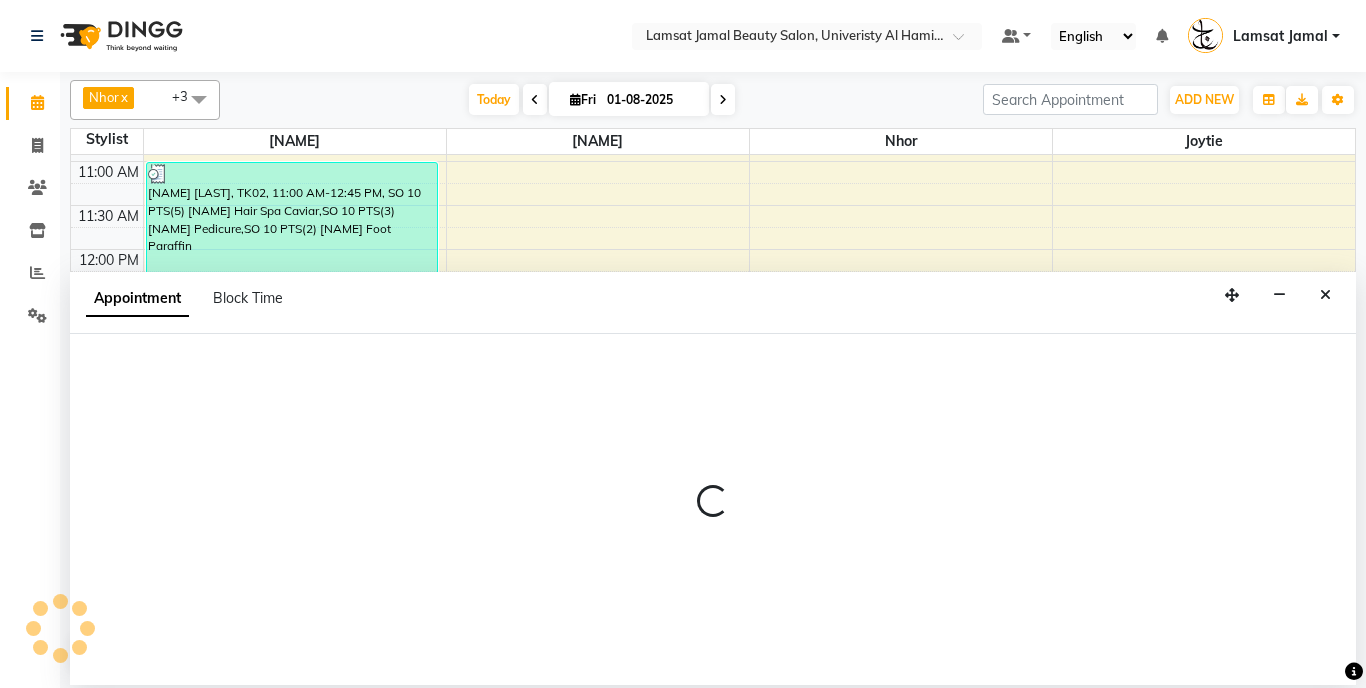 select on "79907" 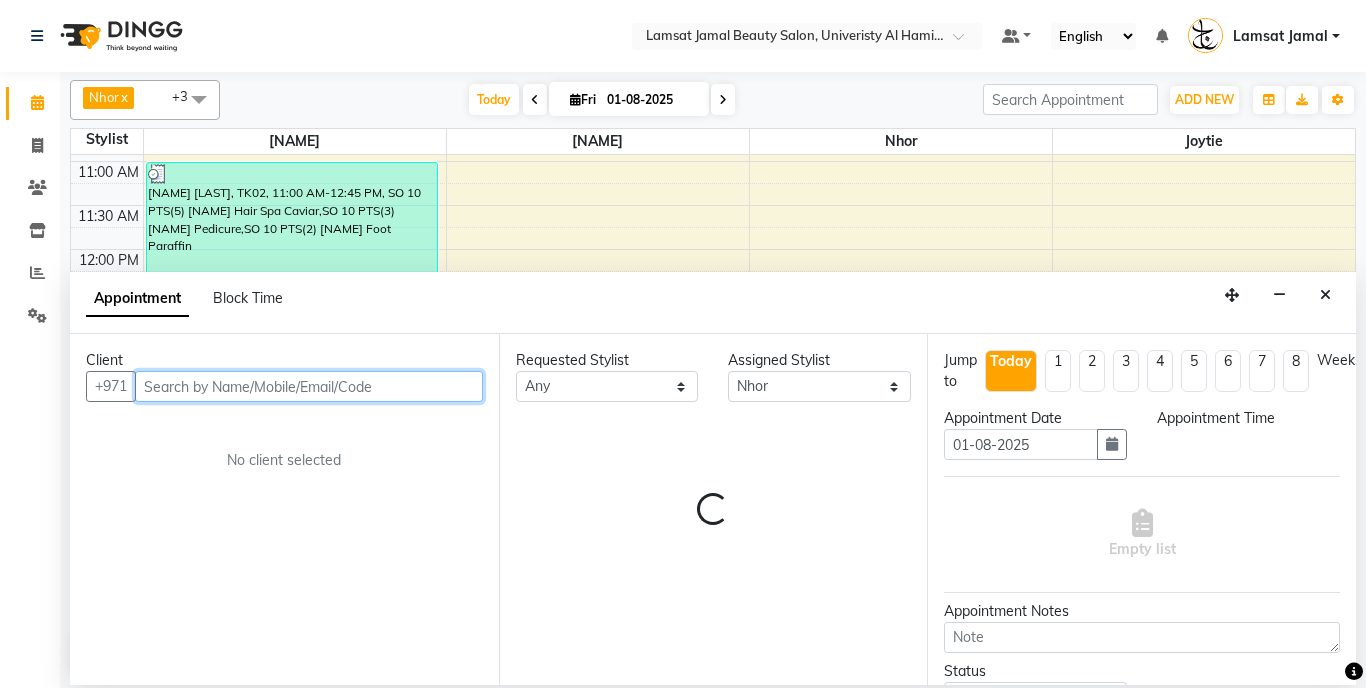 click at bounding box center [309, 386] 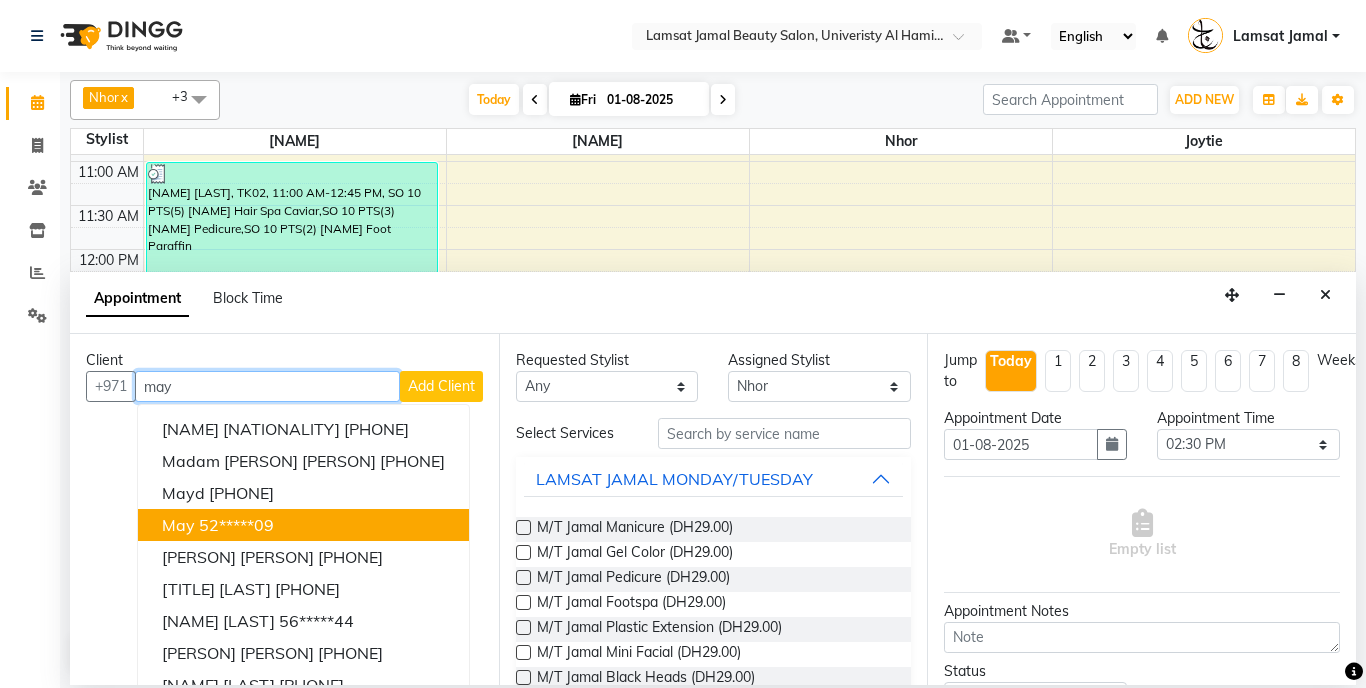 click on "[PERSON] [PHONE]" at bounding box center (303, 525) 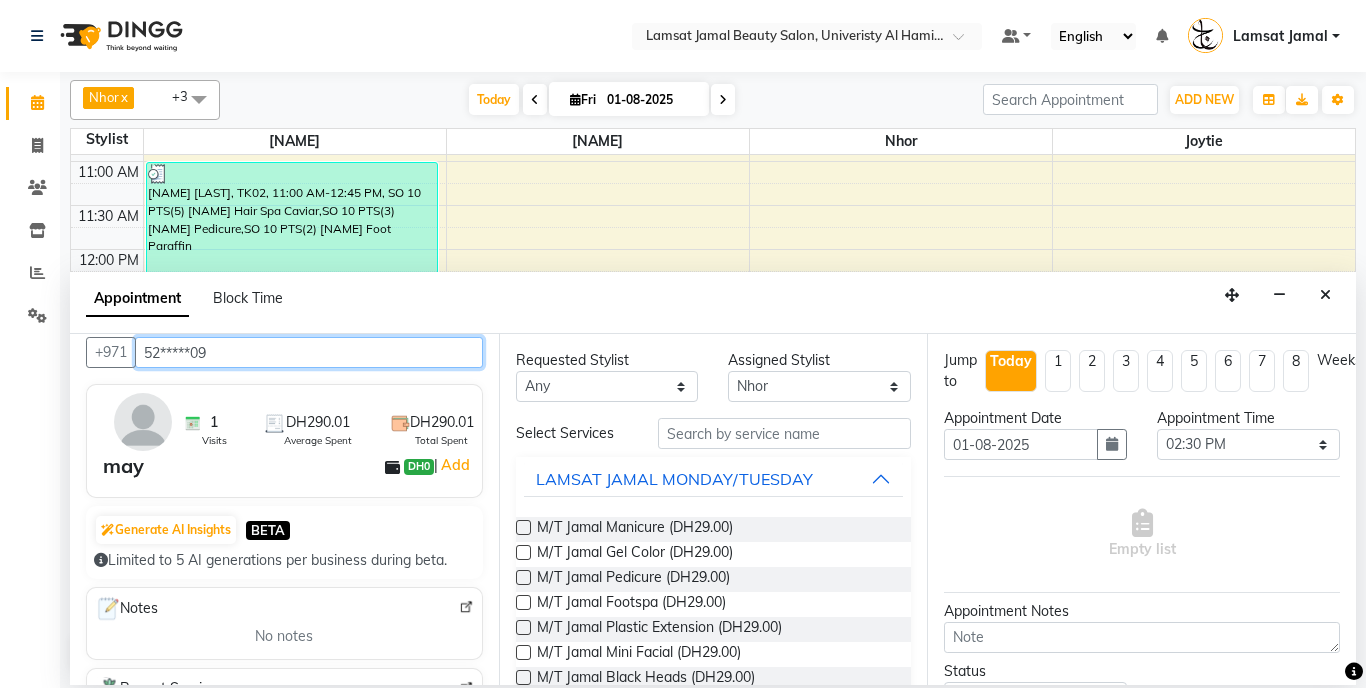 scroll, scrollTop: 0, scrollLeft: 0, axis: both 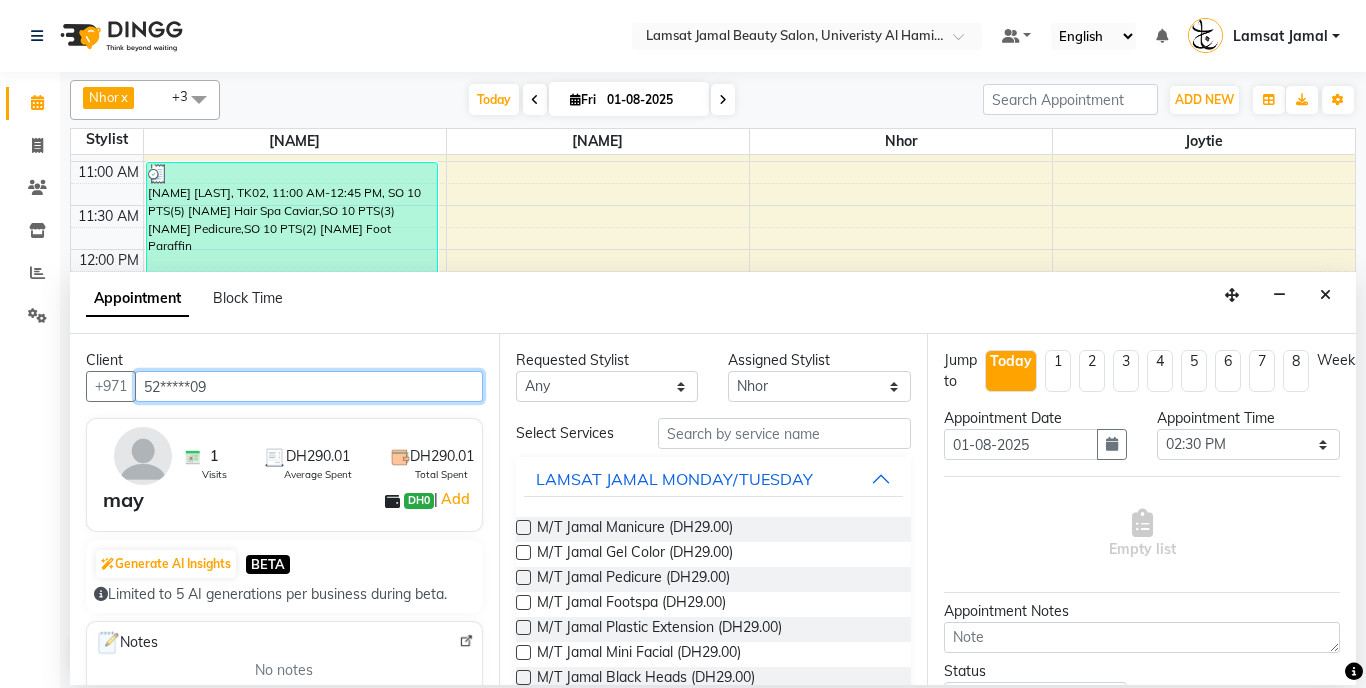 type on "52*****09" 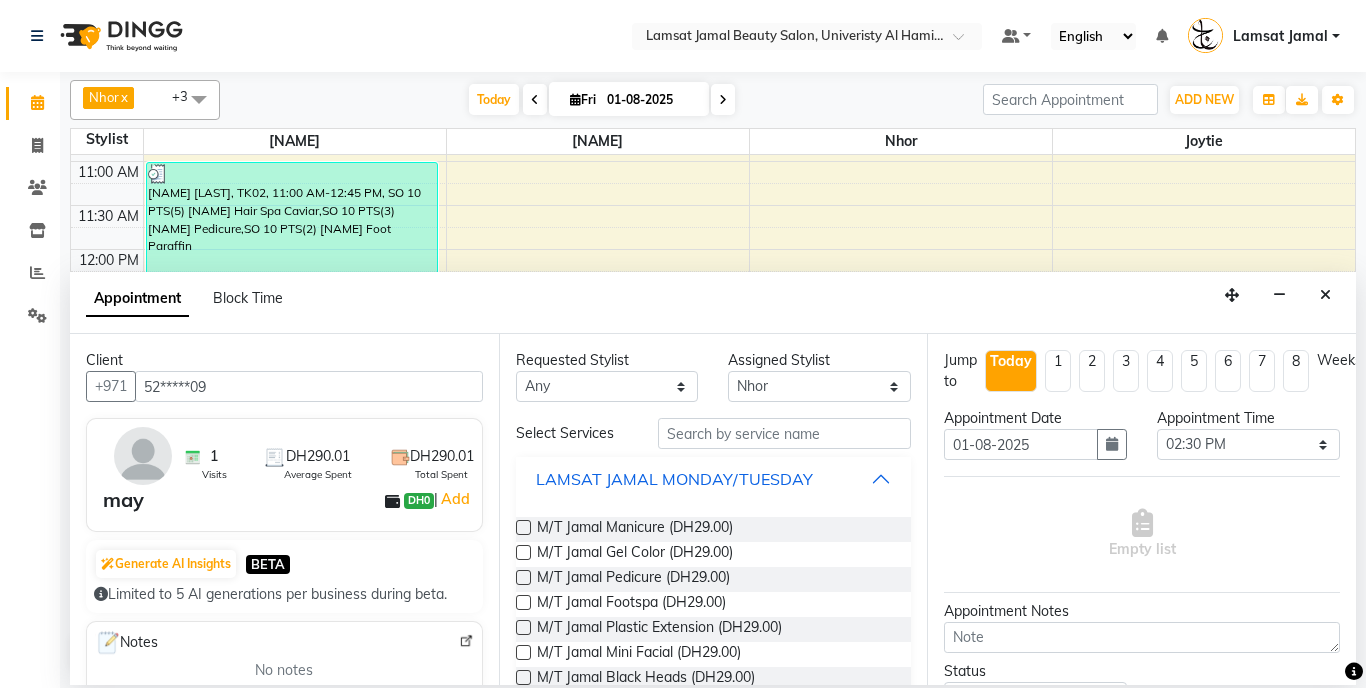 click on "LAMSAT JAMAL MONDAY/TUESDAY" at bounding box center [714, 479] 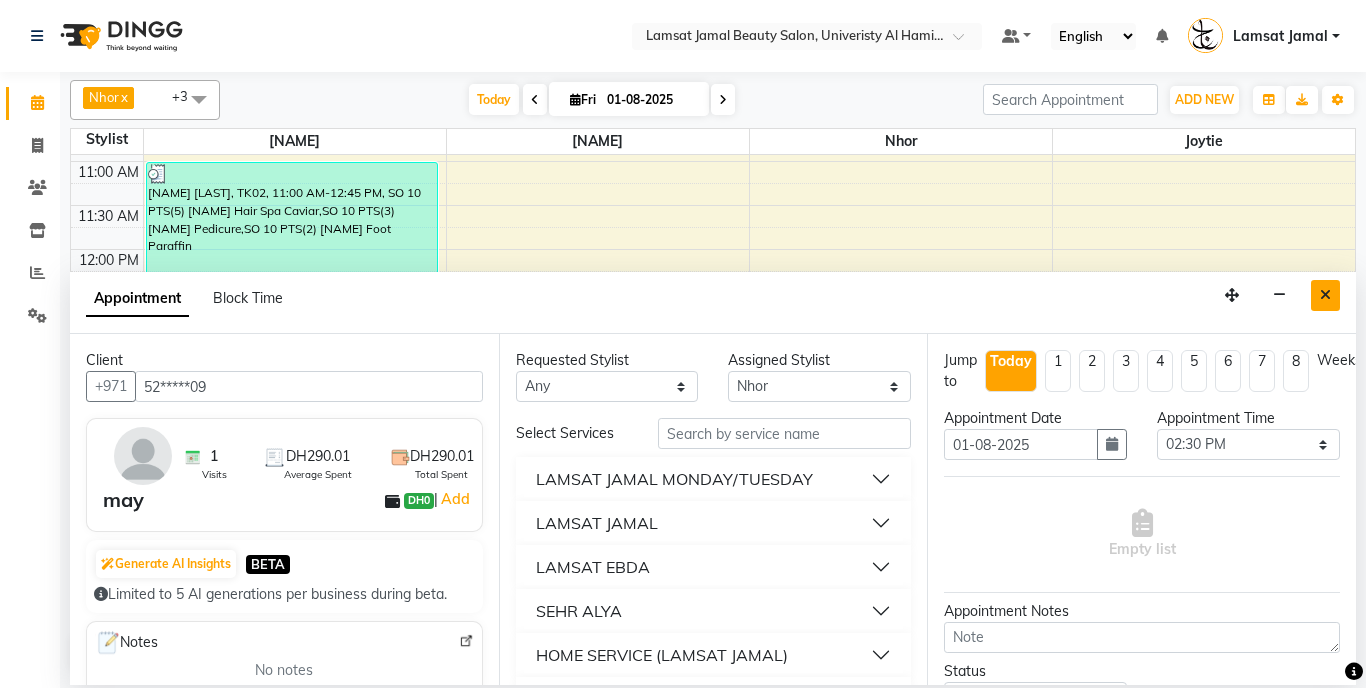 click at bounding box center (1325, 295) 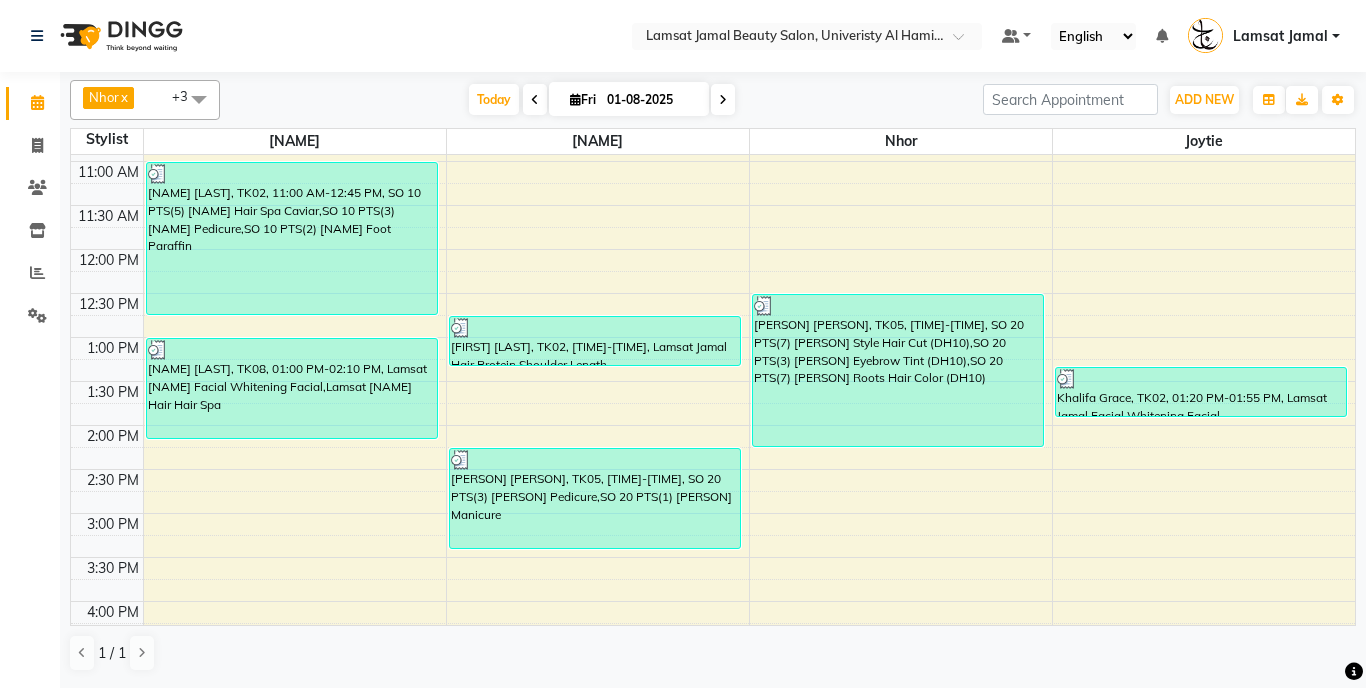 click on "[TIME] [TIME] [TIME] [TIME] [TIME] [TIME] [TIME] [TIME] [TIME] [TIME] [TIME] [TIME] [TIME] [TIME] [TIME] [TIME] [TIME] [TIME] [TIME] [TIME] [TIME] [TIME] [TIME] [TIME] [TIME] [TIME] [TIME] [TIME] [TIME] [TIME] [TIME]     [PERSON] [PERSON], TK02, [TIME]-[TIME], SO 10 PTS(5) [PERSON] Hair Spa Caviar,SO 10 PTS(3) [PERSON] Pedicure,SO 10 PTS(2) [PERSON] Foot Paraffin     Madam [PERSON], TK08, [TIME]-[TIME], Lamsat [PERSON] Facial Whitening Facial,Lamsat [PERSON] Hair Hair Spa     [PERSON] [PERSON], TK02, [TIME]-[TIME], Lamsat [PERSON] Hair Protein Shoulder Length     [PERSON] [PERSON], TK05, [TIME]-[TIME], SO 20 PTS(3) [PERSON] Pedicure,SO 20 PTS(1) [PERSON] Manicure     [PERSON] [PERSON], TK05, [TIME]-[TIME], SO 20 PTS(7) [PERSON] Style Hair Cut (DH10),SO 20 PTS(3) [PERSON] Eyebrow Tint (DH10),SO 20 PTS(7) [PERSON] Roots Hair Color (DH10)     [PERSON] [PERSON], TK02, [TIME]-[TIME], Lamsat [PERSON] Facial Whitening Facial" at bounding box center [713, 645] 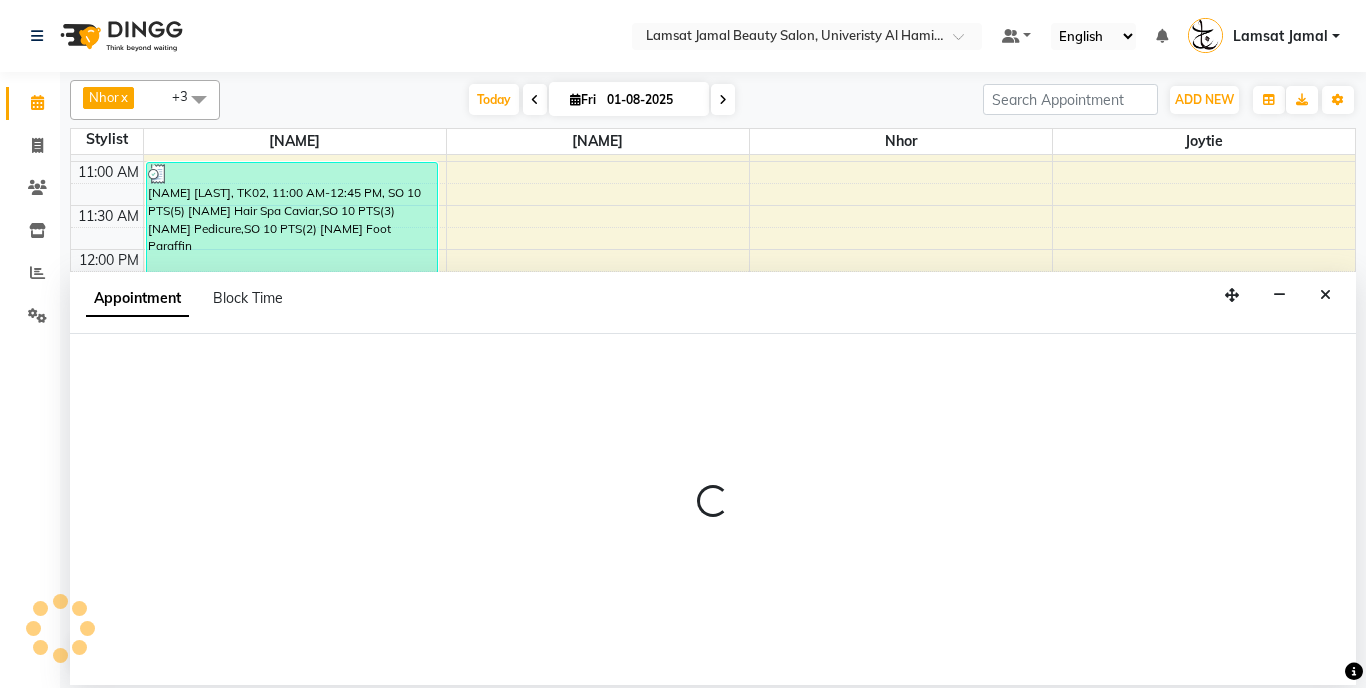 select on "79907" 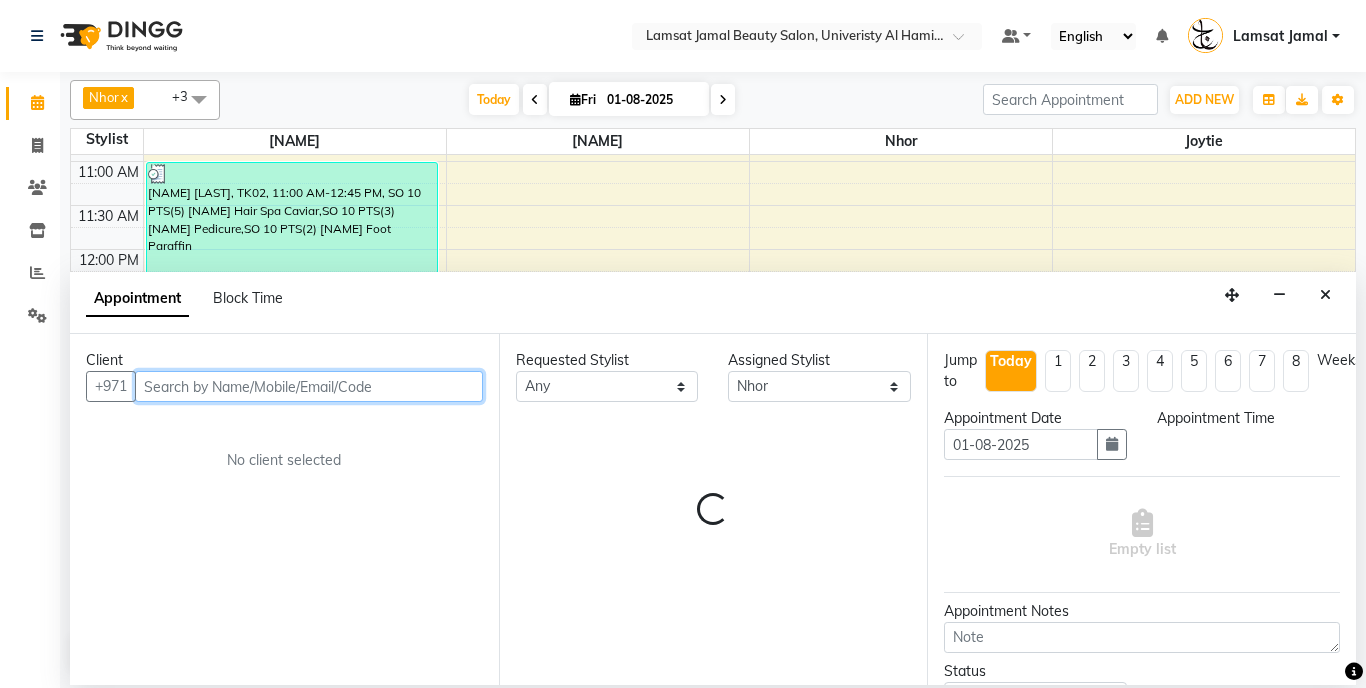 select on "855" 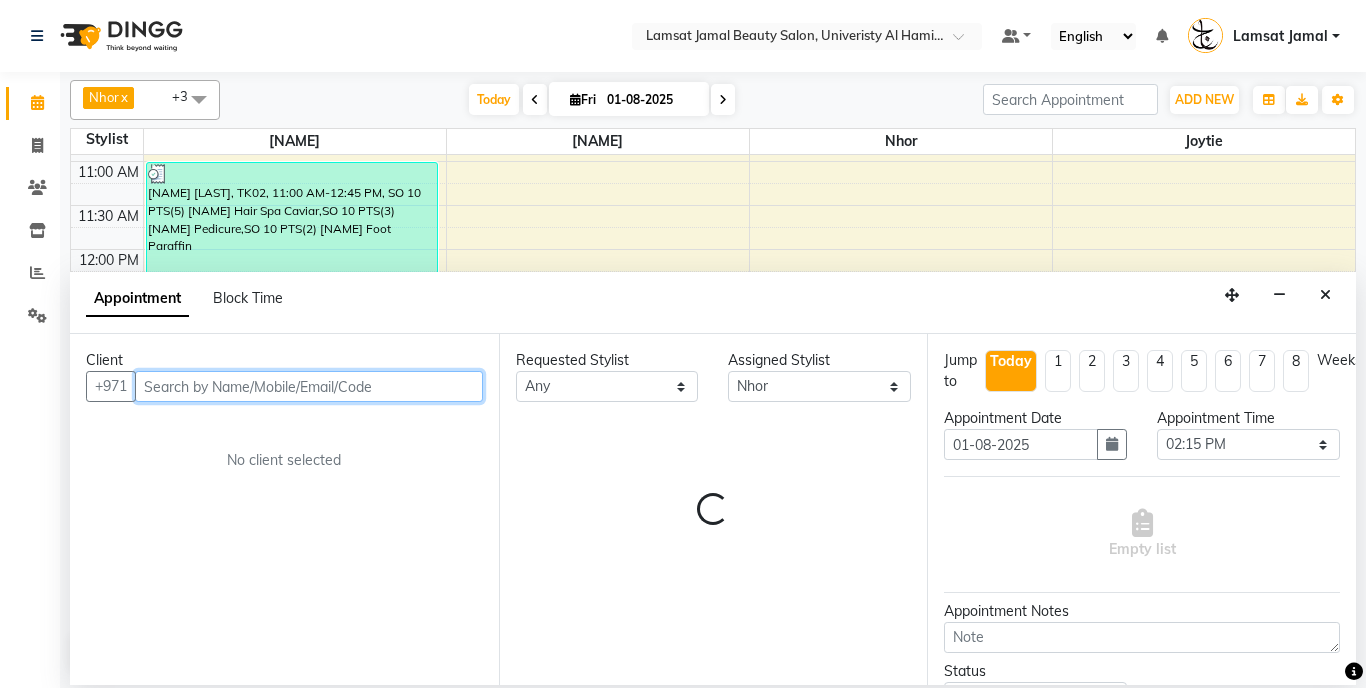 click at bounding box center [309, 386] 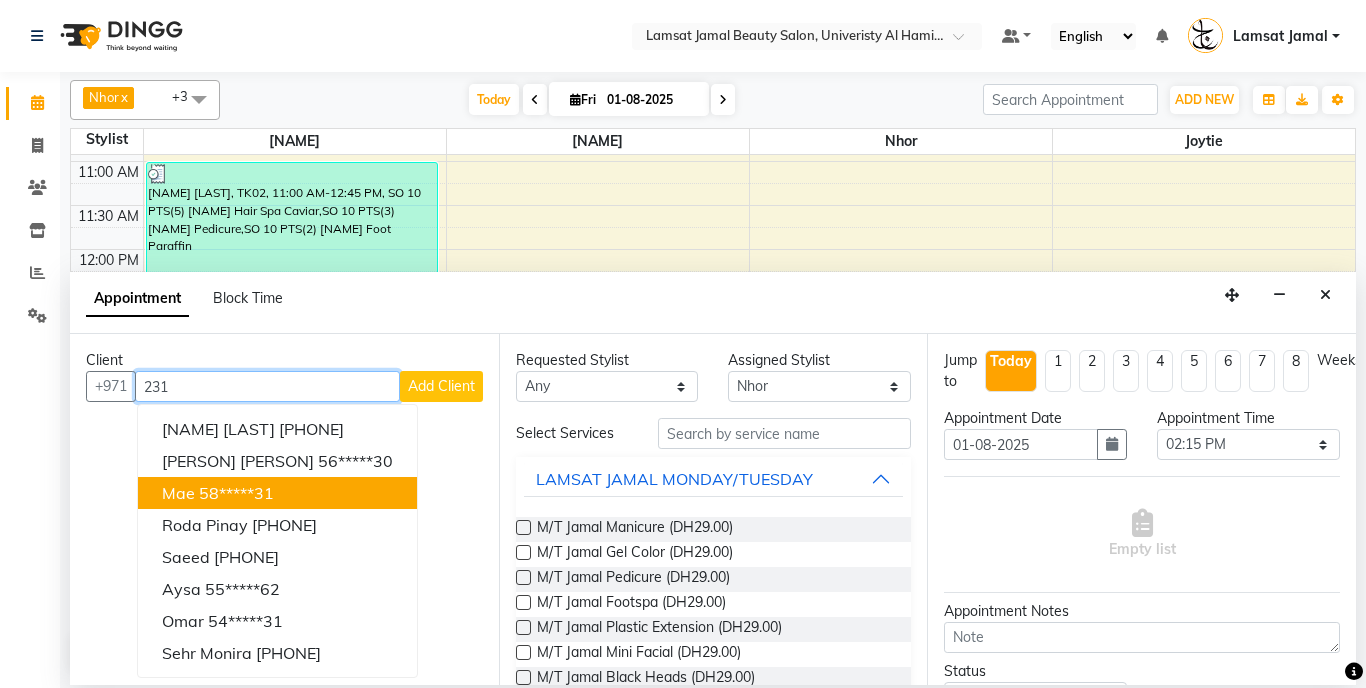 click on "[NAME] [PHONE]" at bounding box center (277, 493) 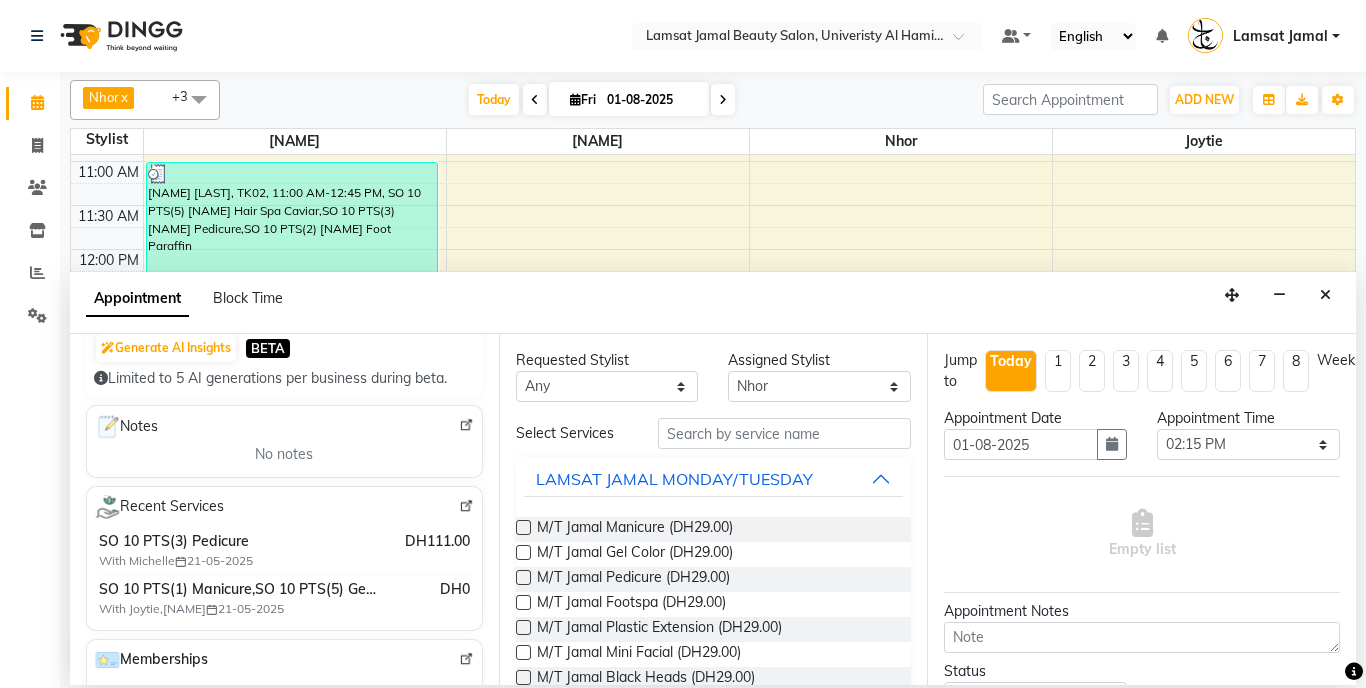 scroll, scrollTop: 0, scrollLeft: 0, axis: both 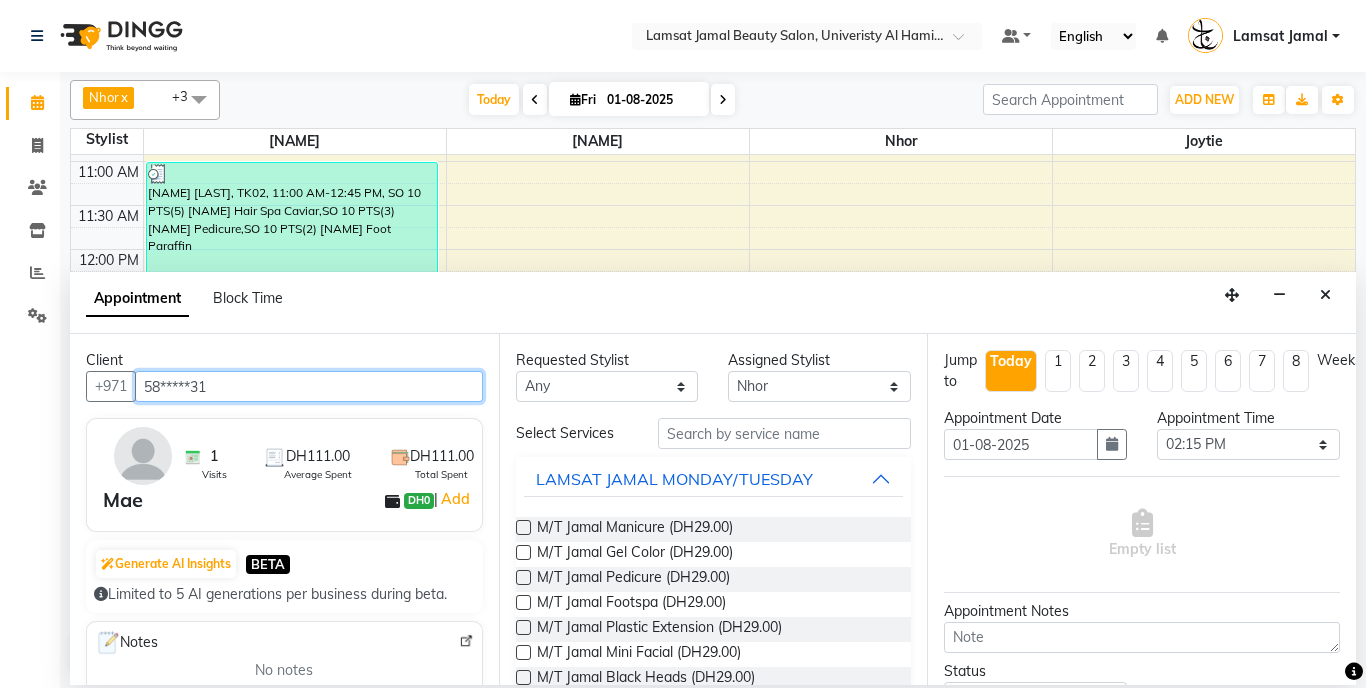 type on "58*****31" 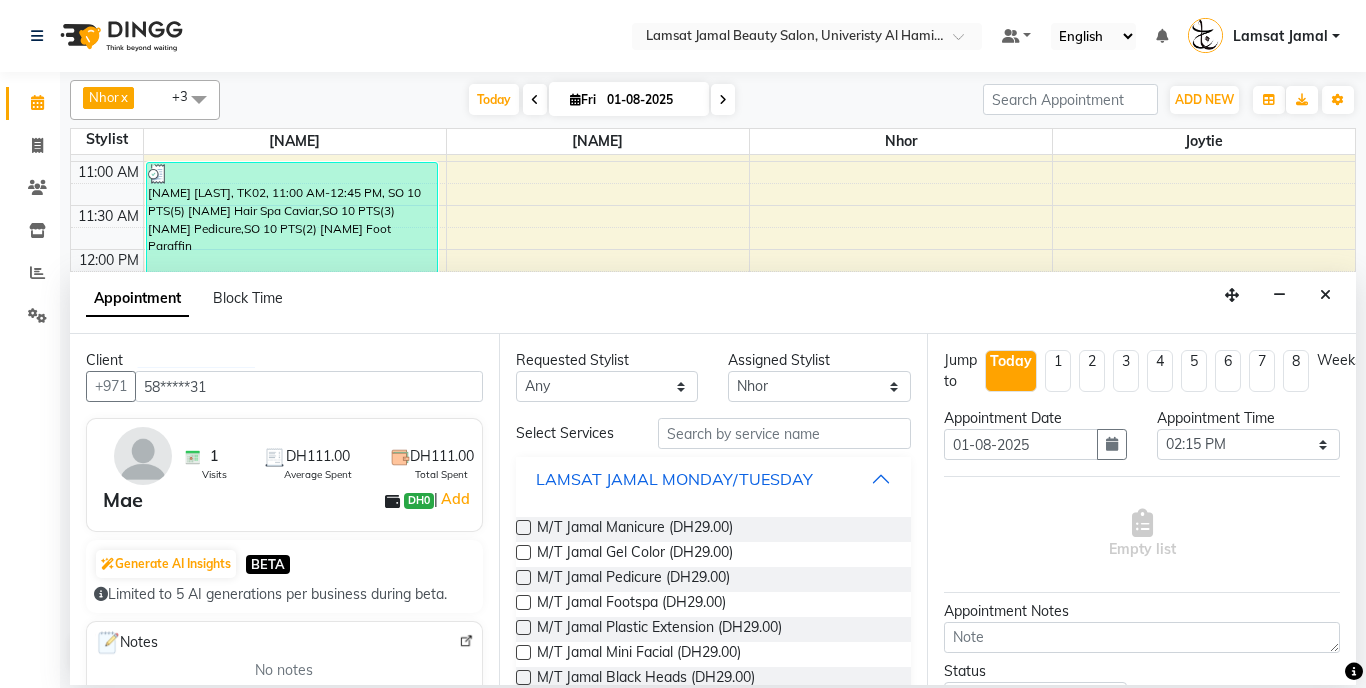 click on "LAMSAT JAMAL MONDAY/TUESDAY" at bounding box center (714, 479) 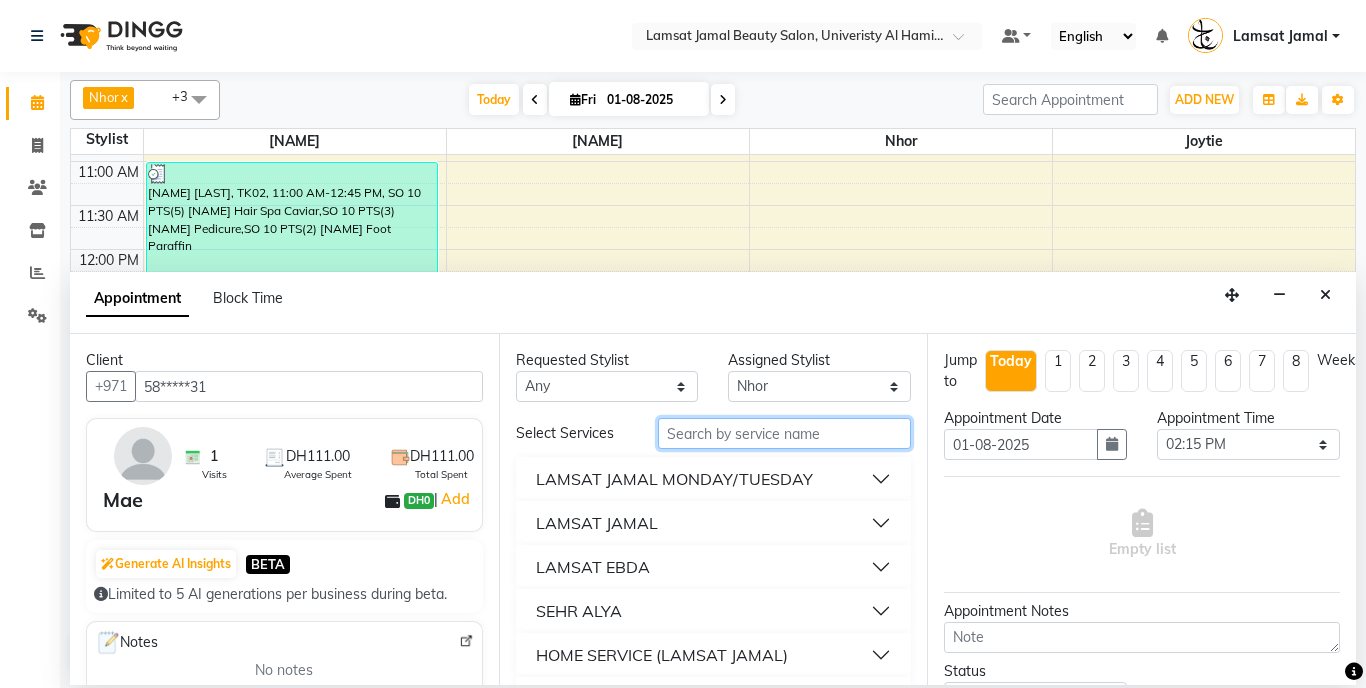 click at bounding box center [785, 433] 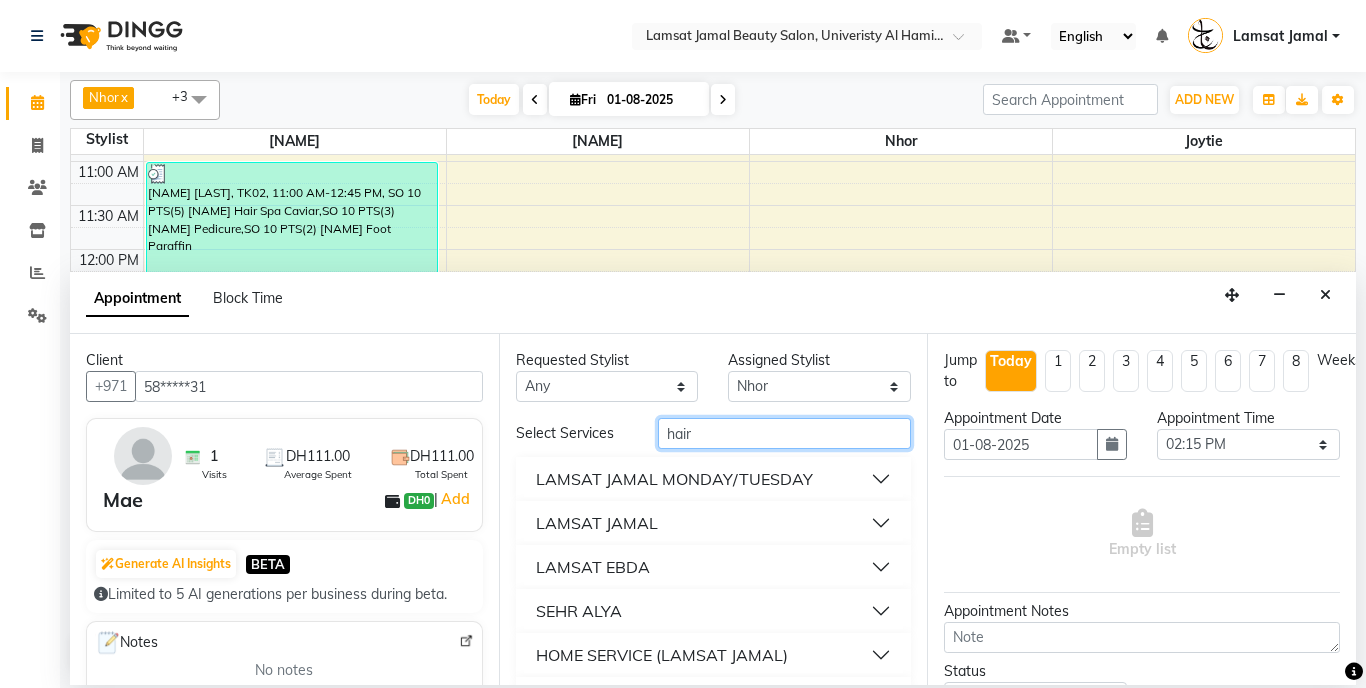 type on "hair" 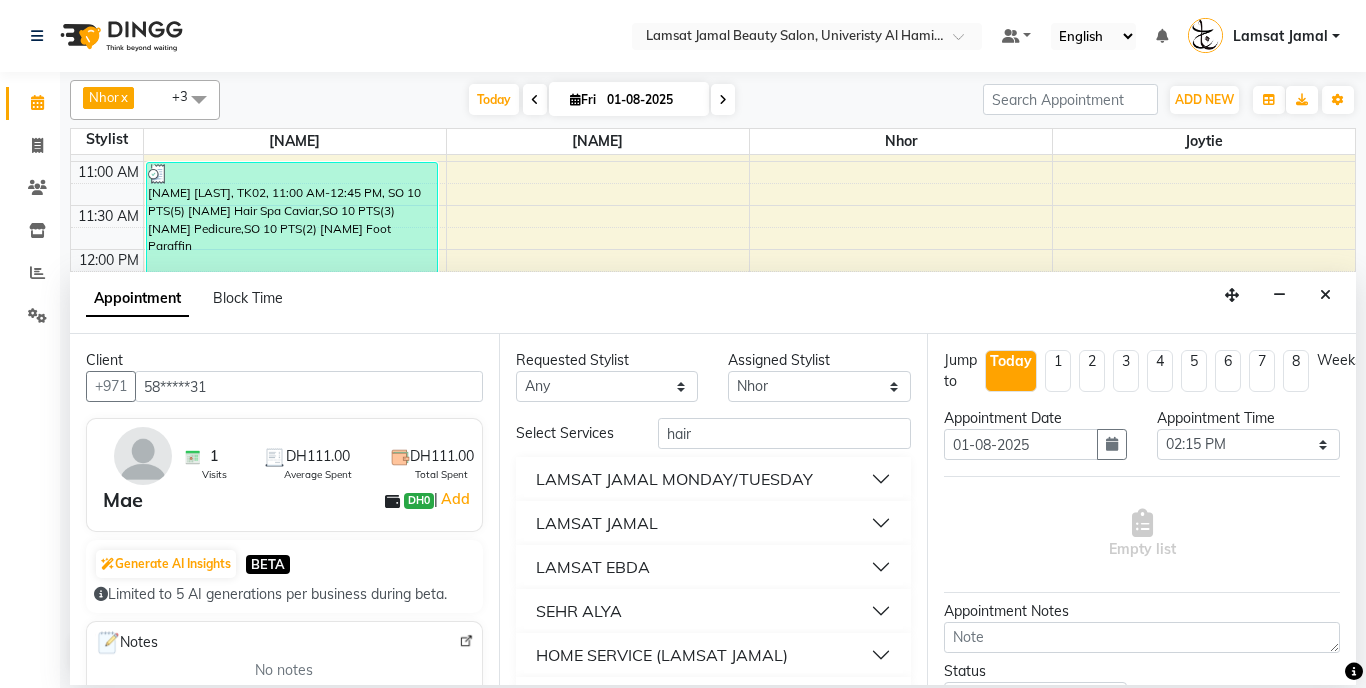 click on "LAMSAT JAMAL" at bounding box center (714, 523) 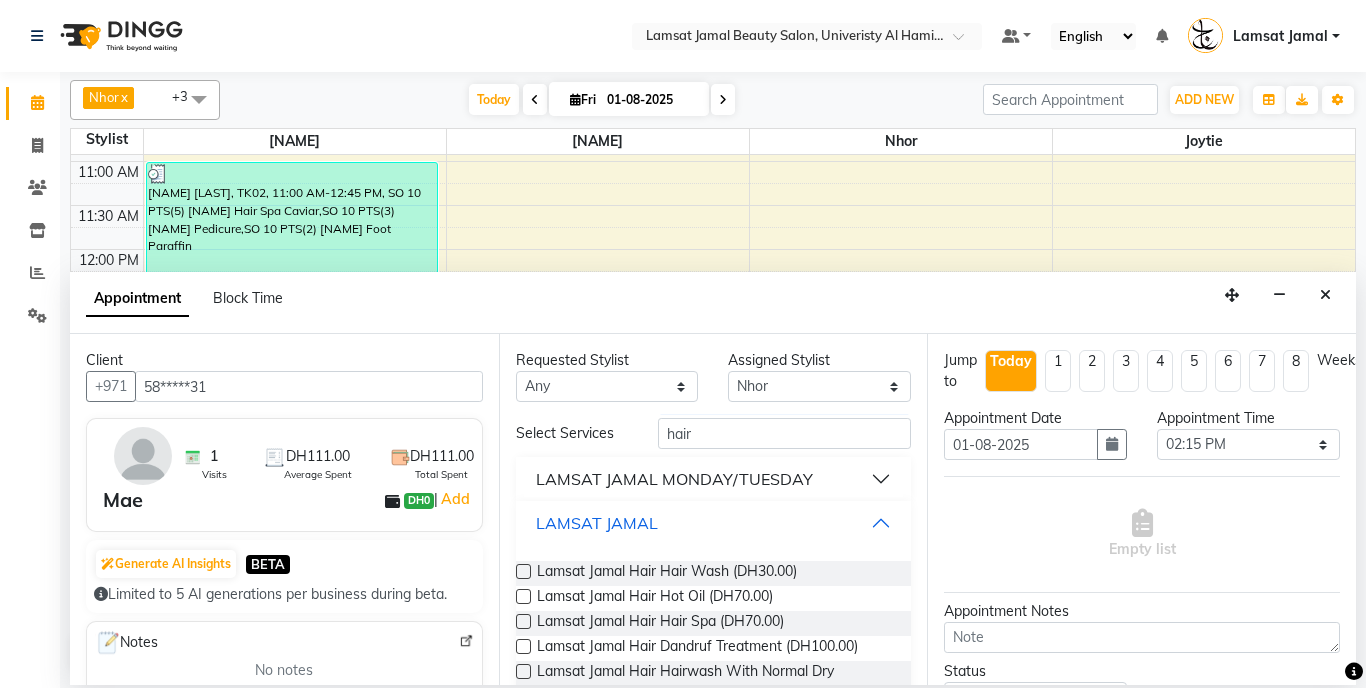 click on "LAMSAT JAMAL" at bounding box center [714, 523] 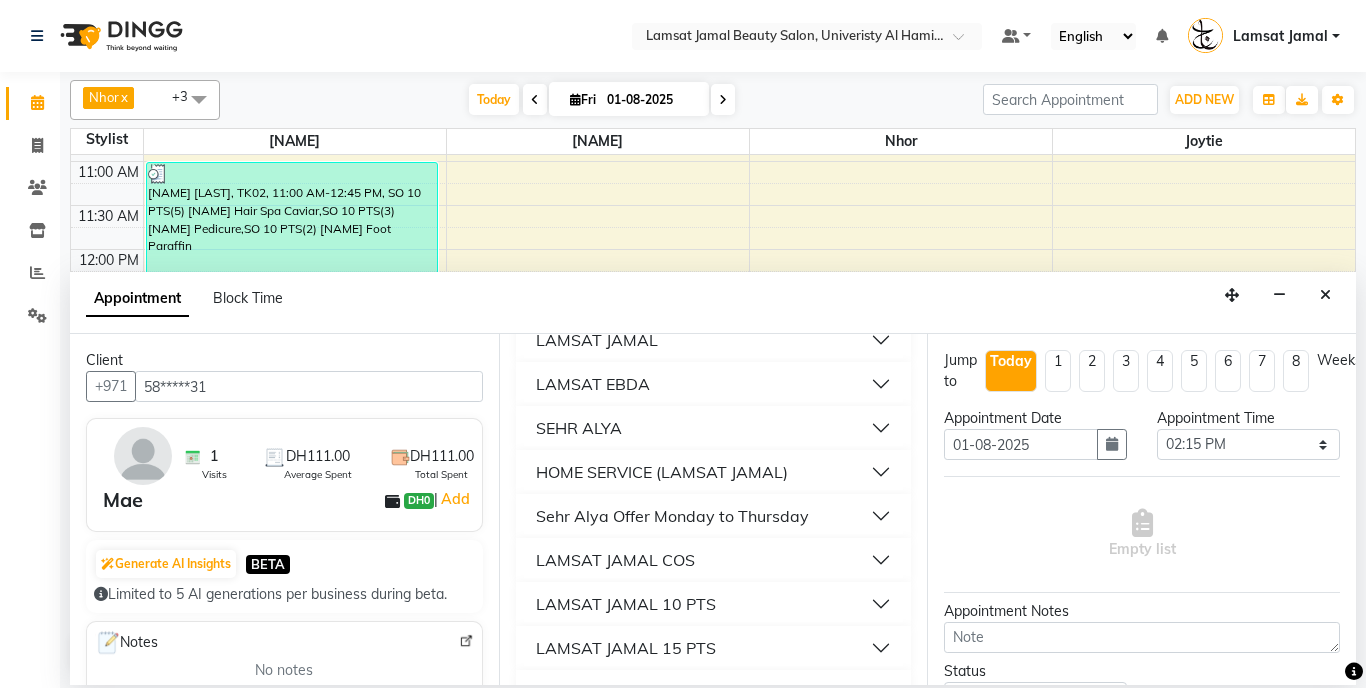 scroll, scrollTop: 249, scrollLeft: 0, axis: vertical 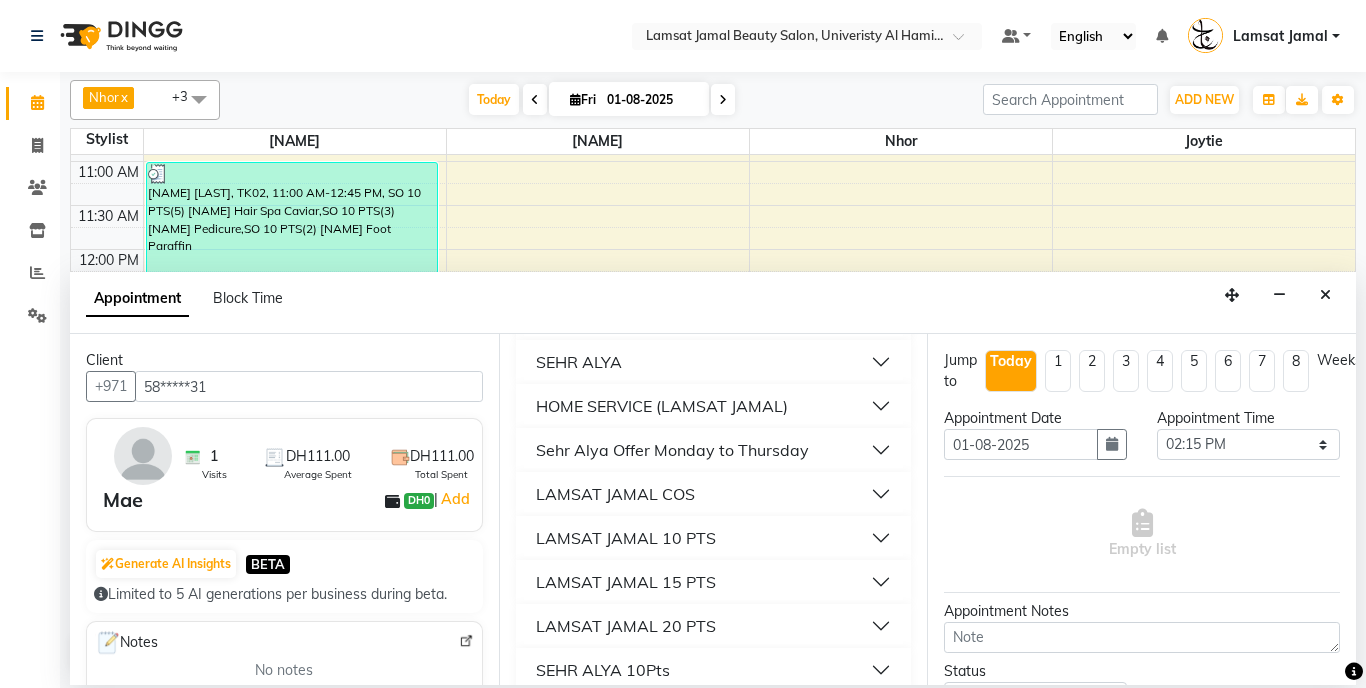click on "LAMSAT JAMAL COS" at bounding box center [714, 494] 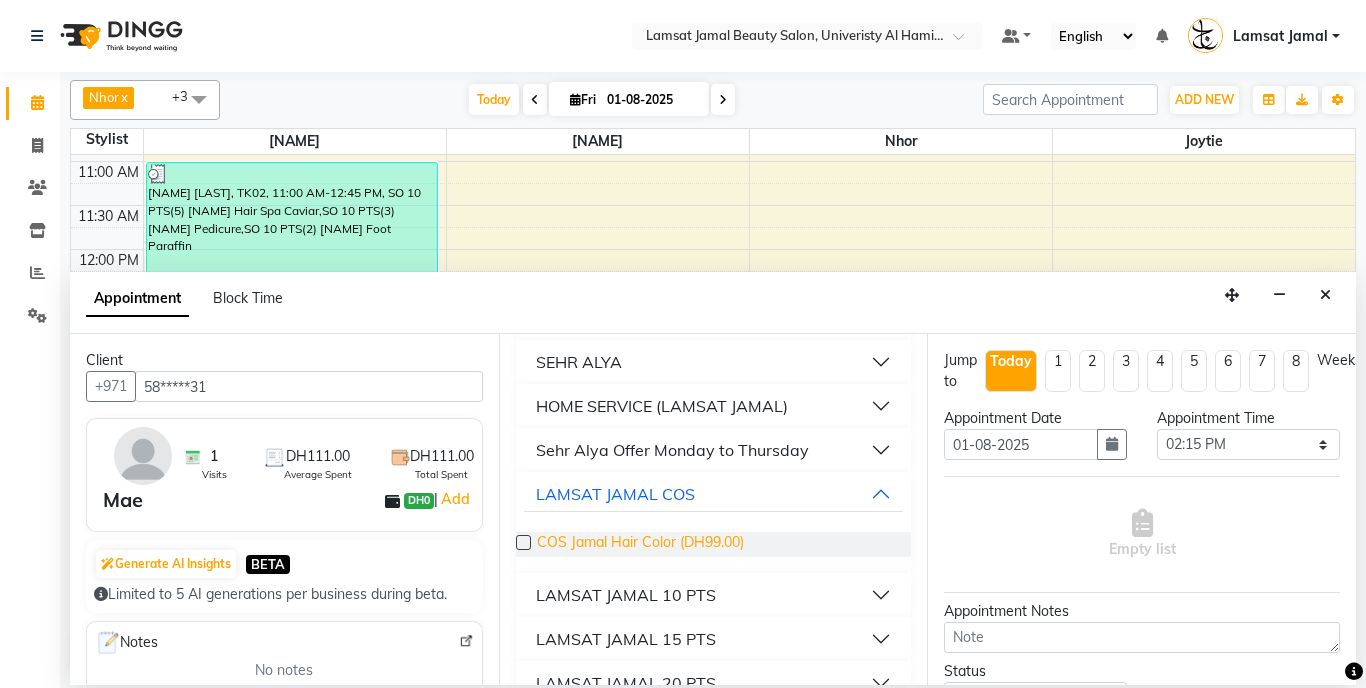 click on "COS Jamal Hair Color (DH99.00)" at bounding box center (640, 544) 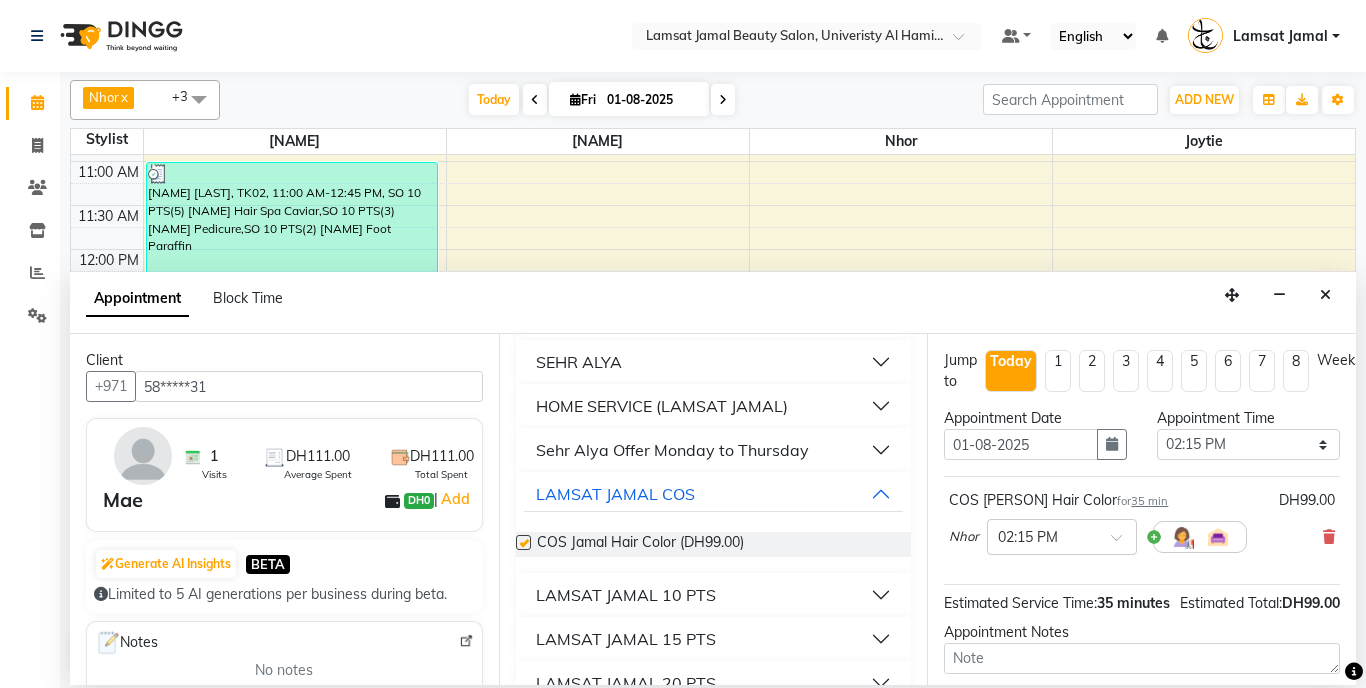 checkbox on "false" 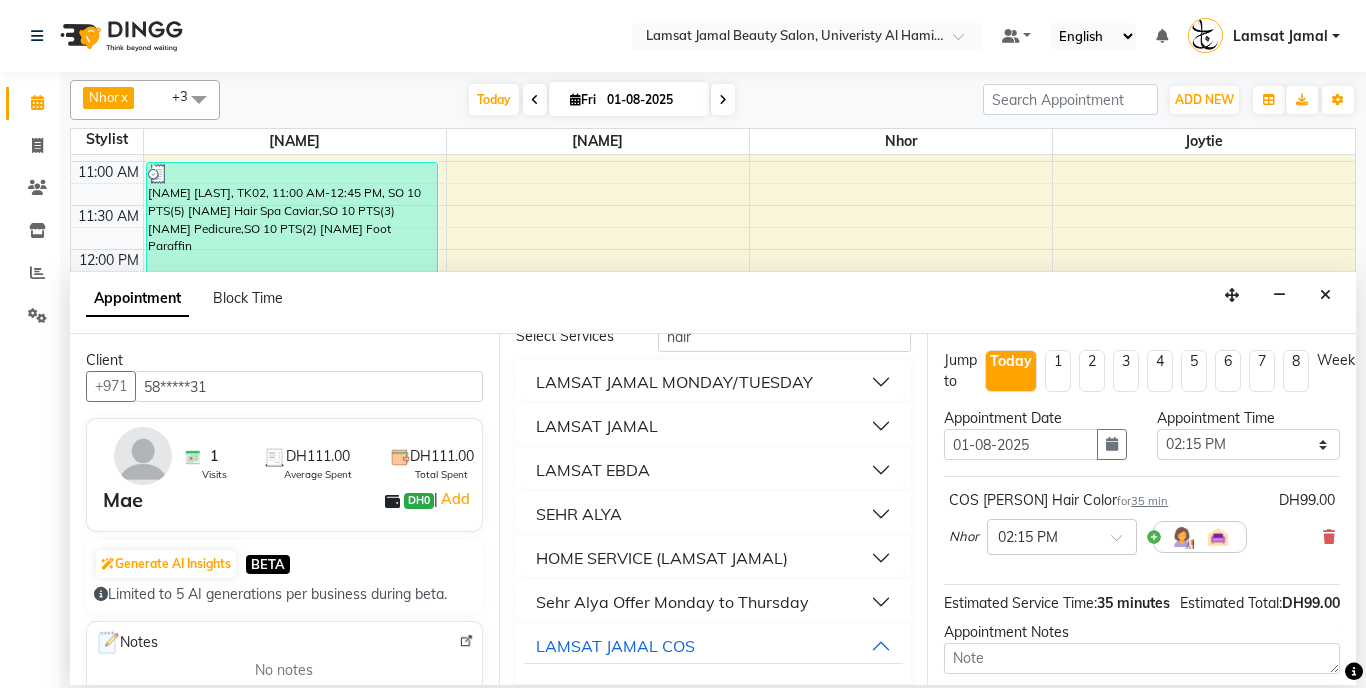 scroll, scrollTop: 0, scrollLeft: 0, axis: both 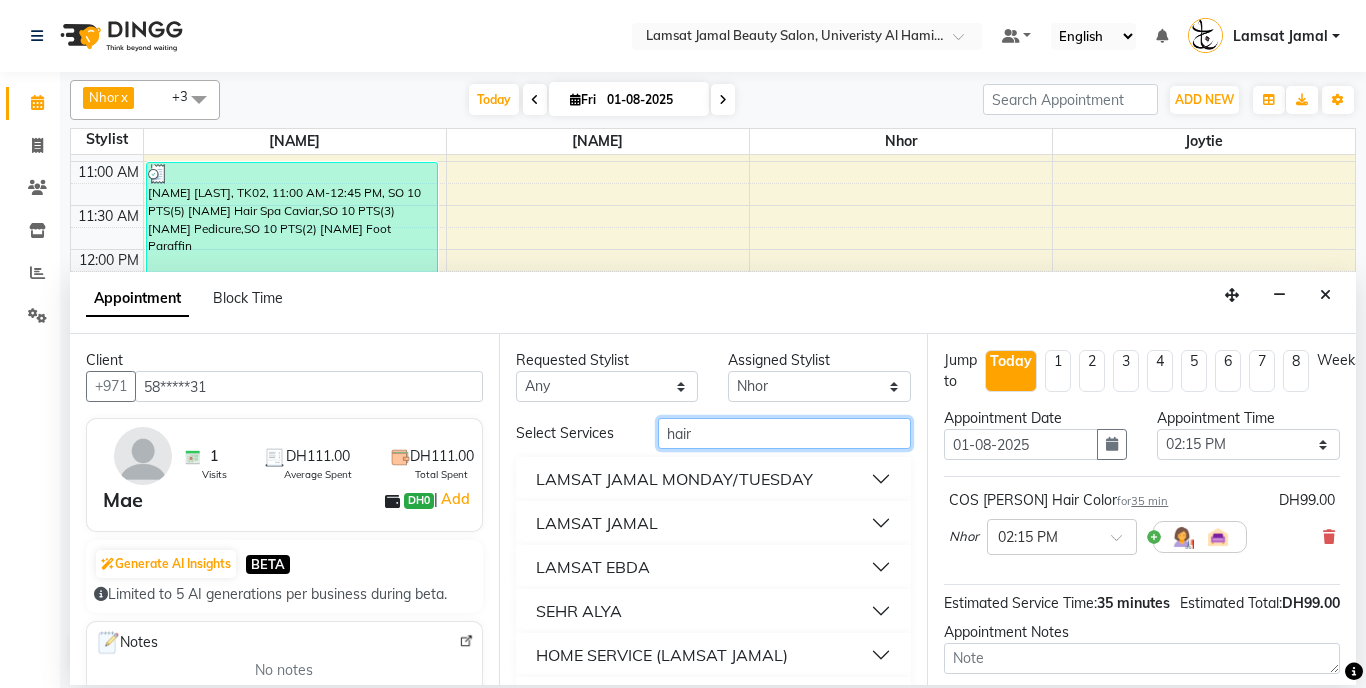 click on "hair" at bounding box center [785, 433] 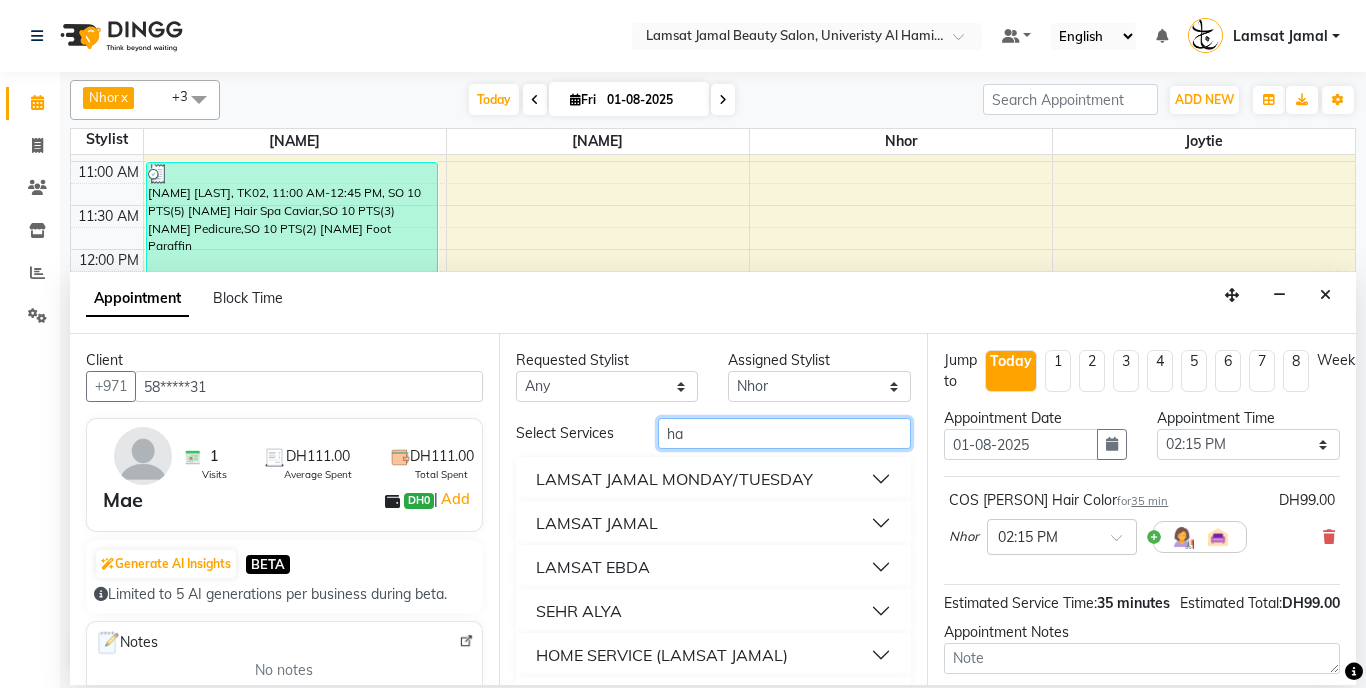 type on "h" 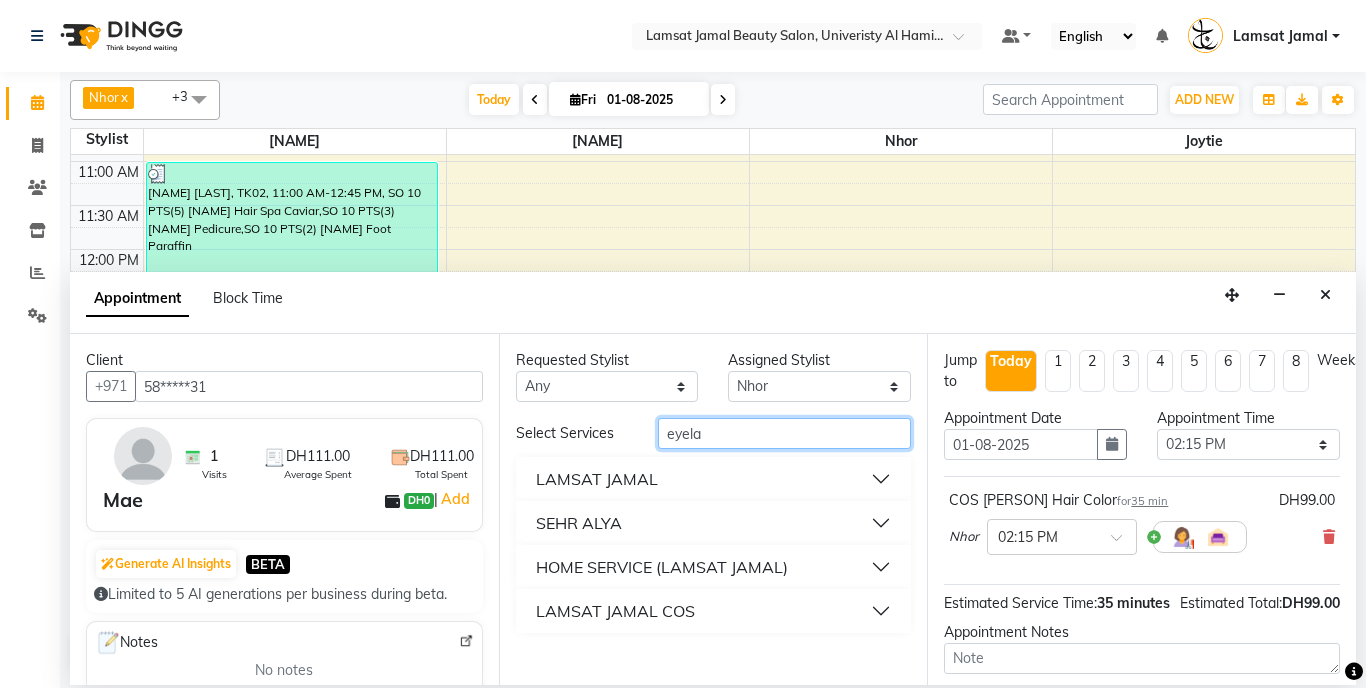type on "eyela" 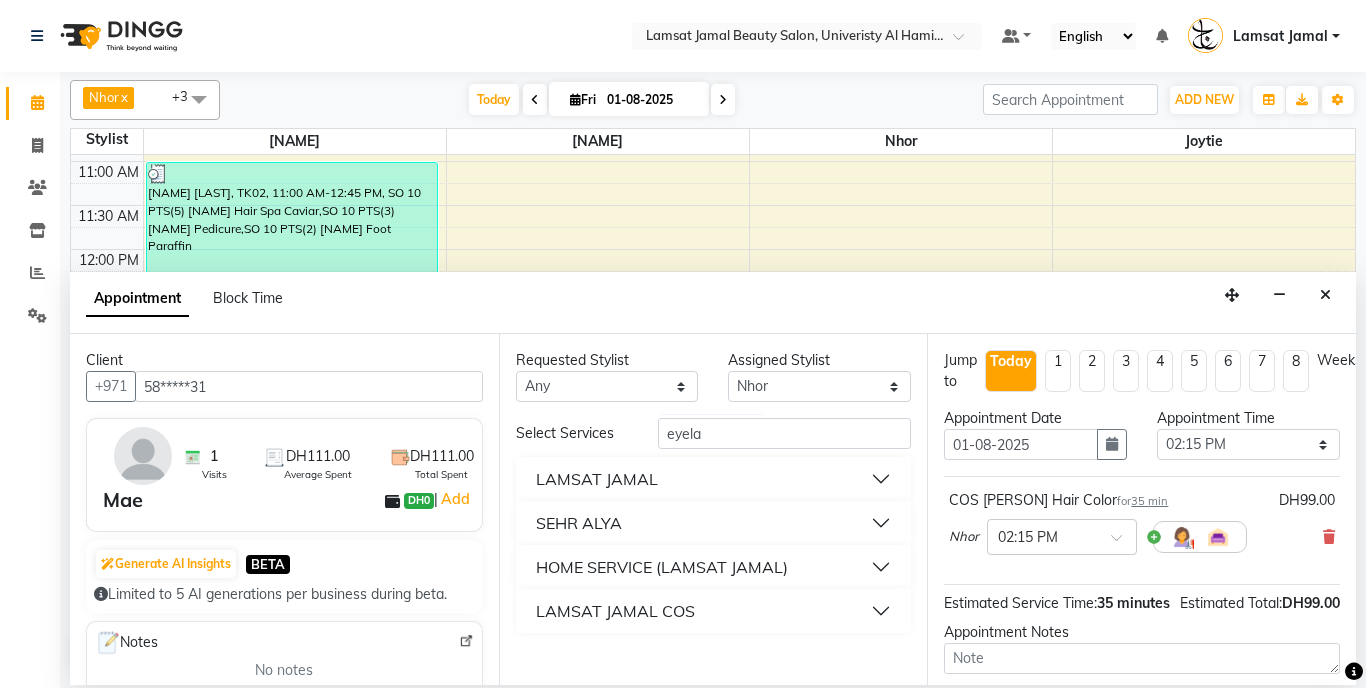 click on "LAMSAT JAMAL" at bounding box center [714, 479] 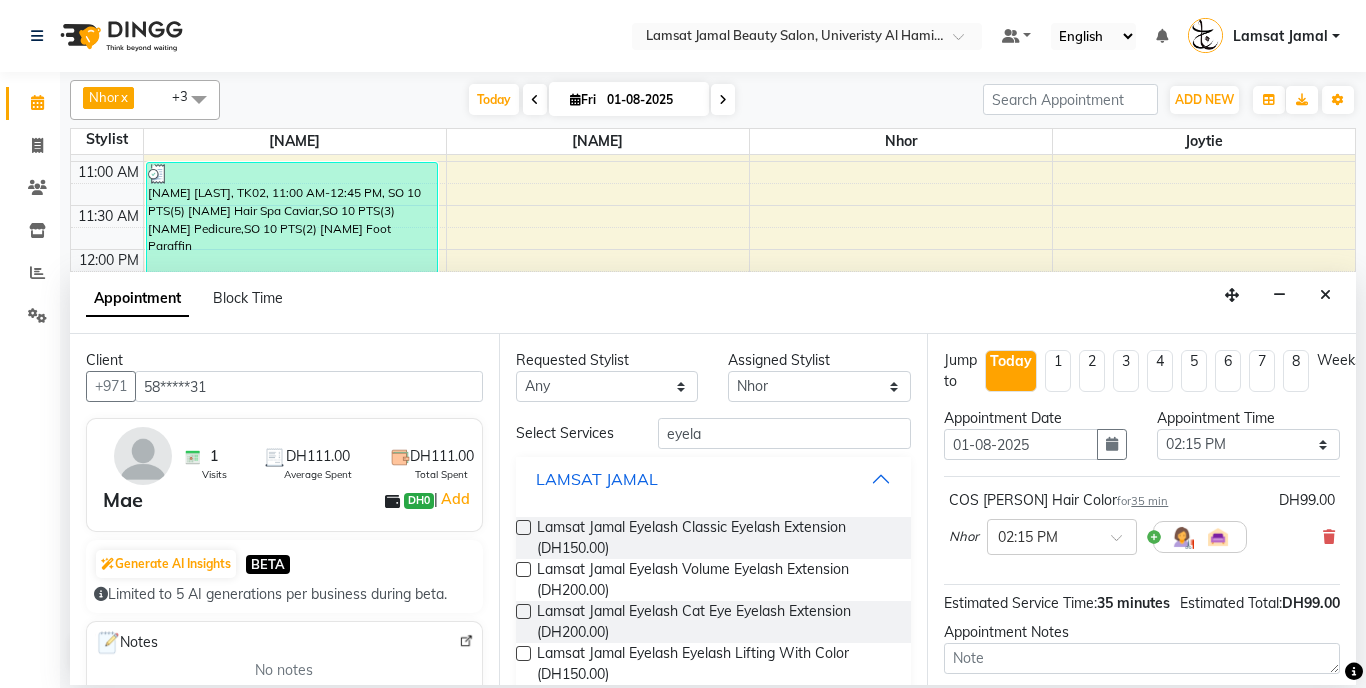 click on "LAMSAT JAMAL" at bounding box center (714, 479) 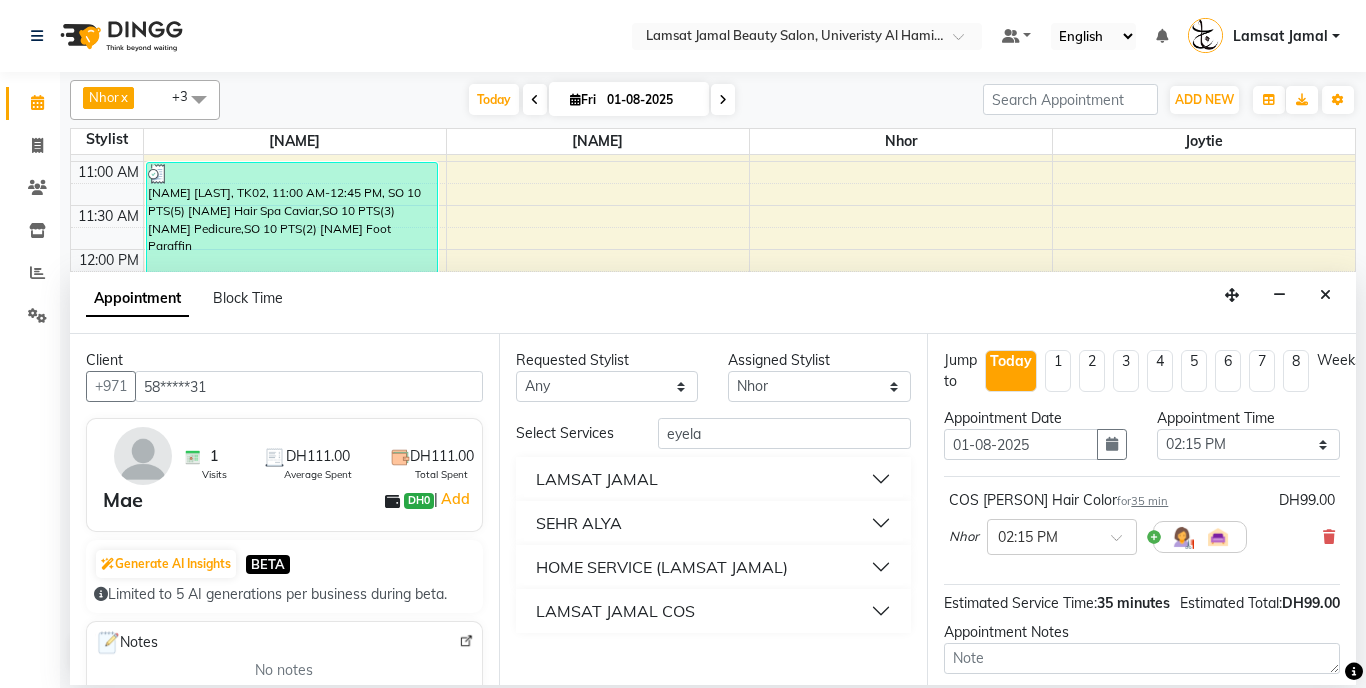 click on "LAMSAT JAMAL COS" at bounding box center (714, 611) 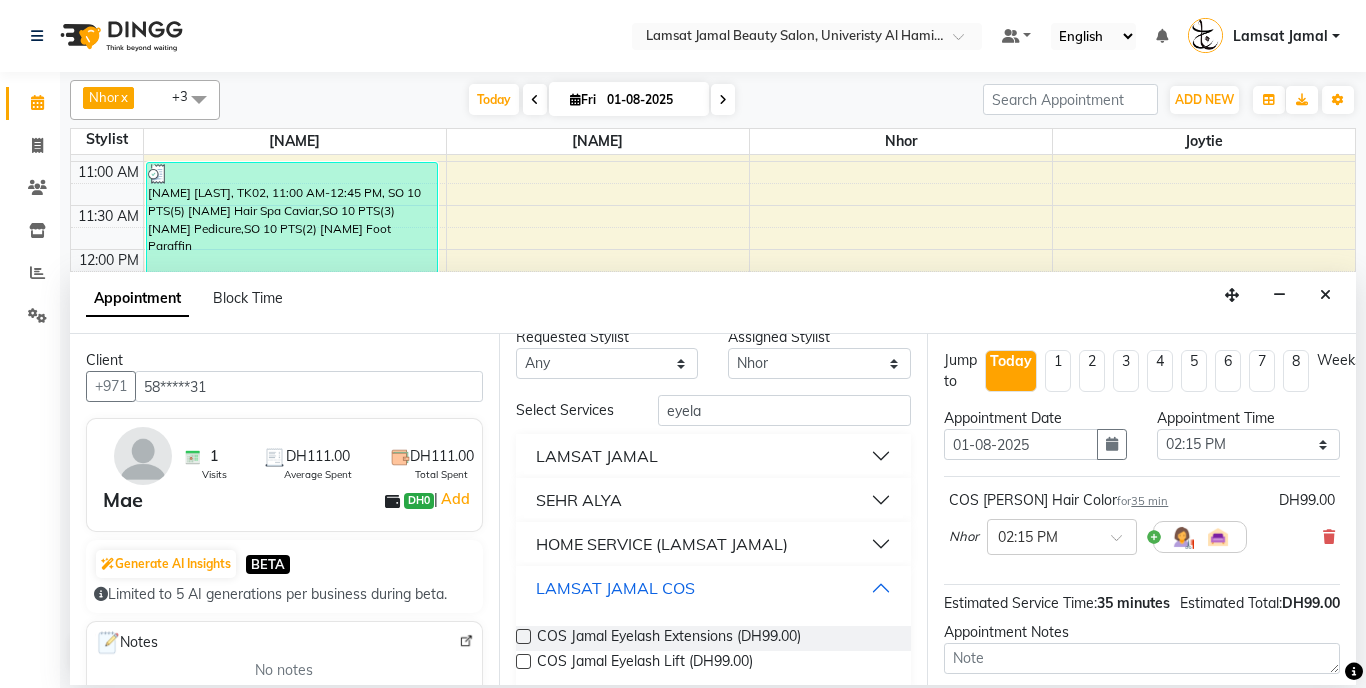 scroll, scrollTop: 46, scrollLeft: 0, axis: vertical 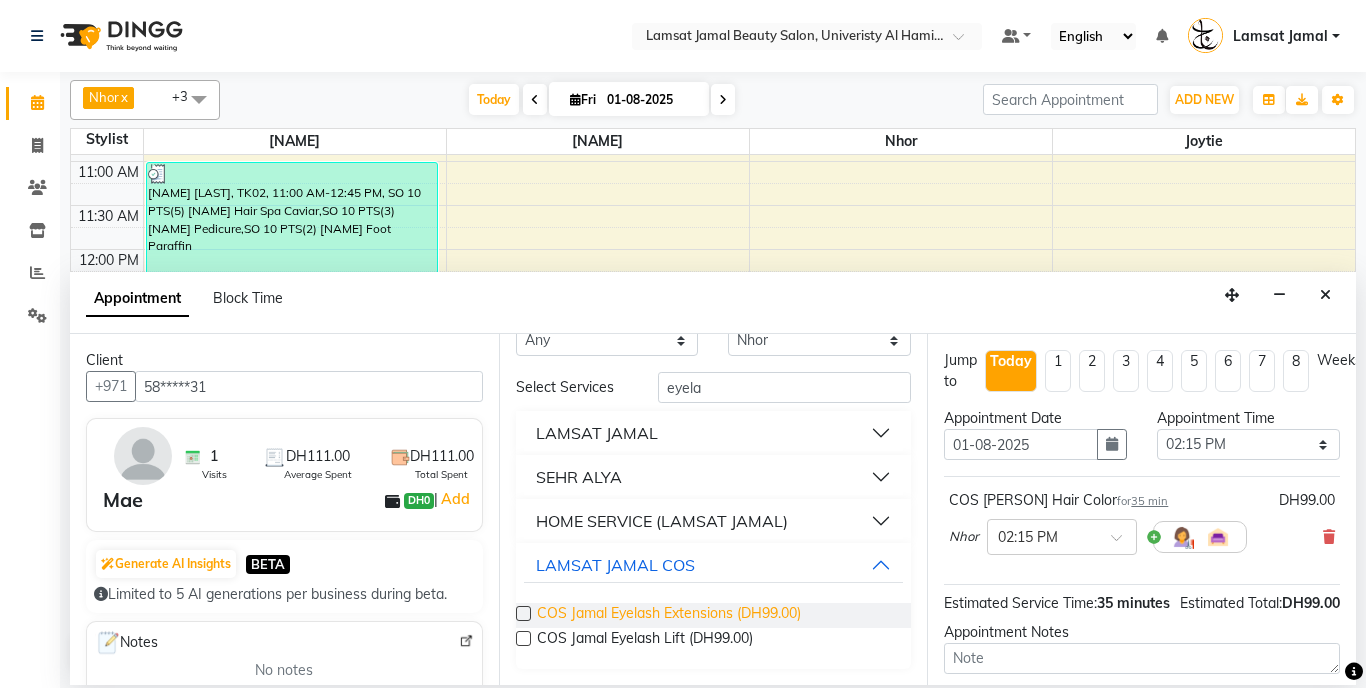 click on "COS Jamal Eyelash Extensions (DH99.00)" at bounding box center [669, 615] 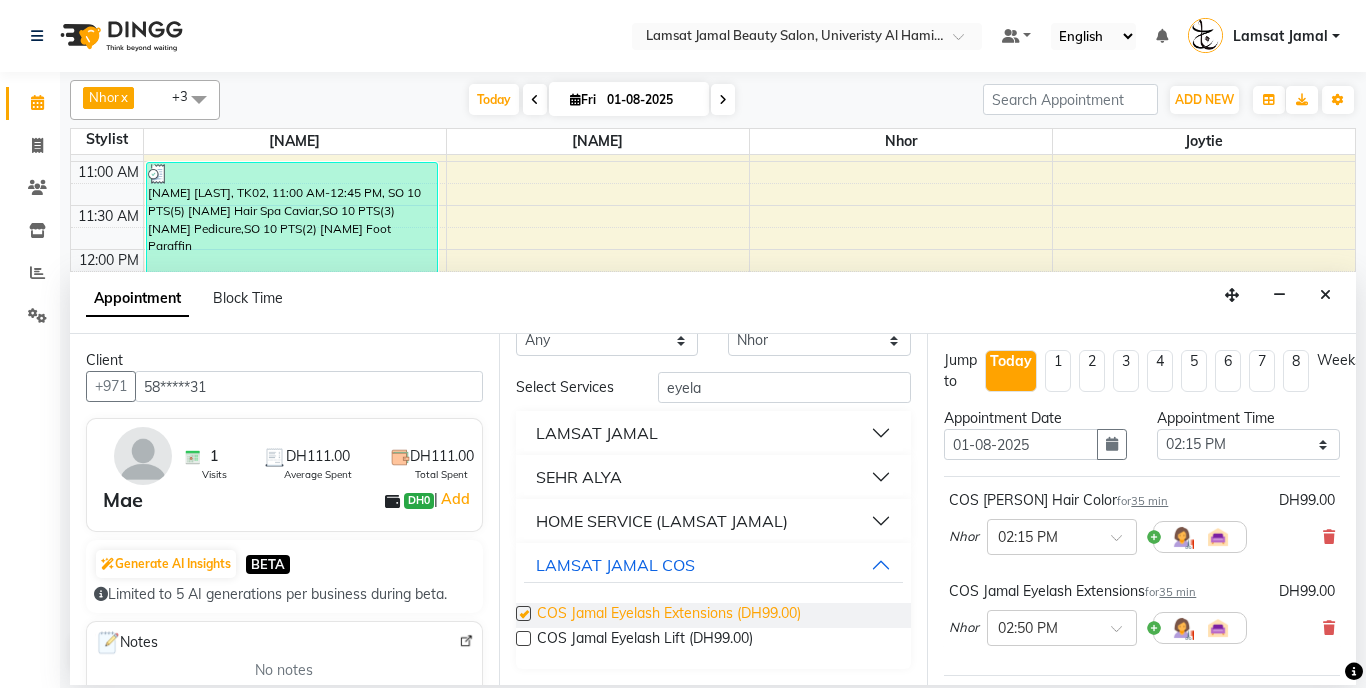 checkbox on "false" 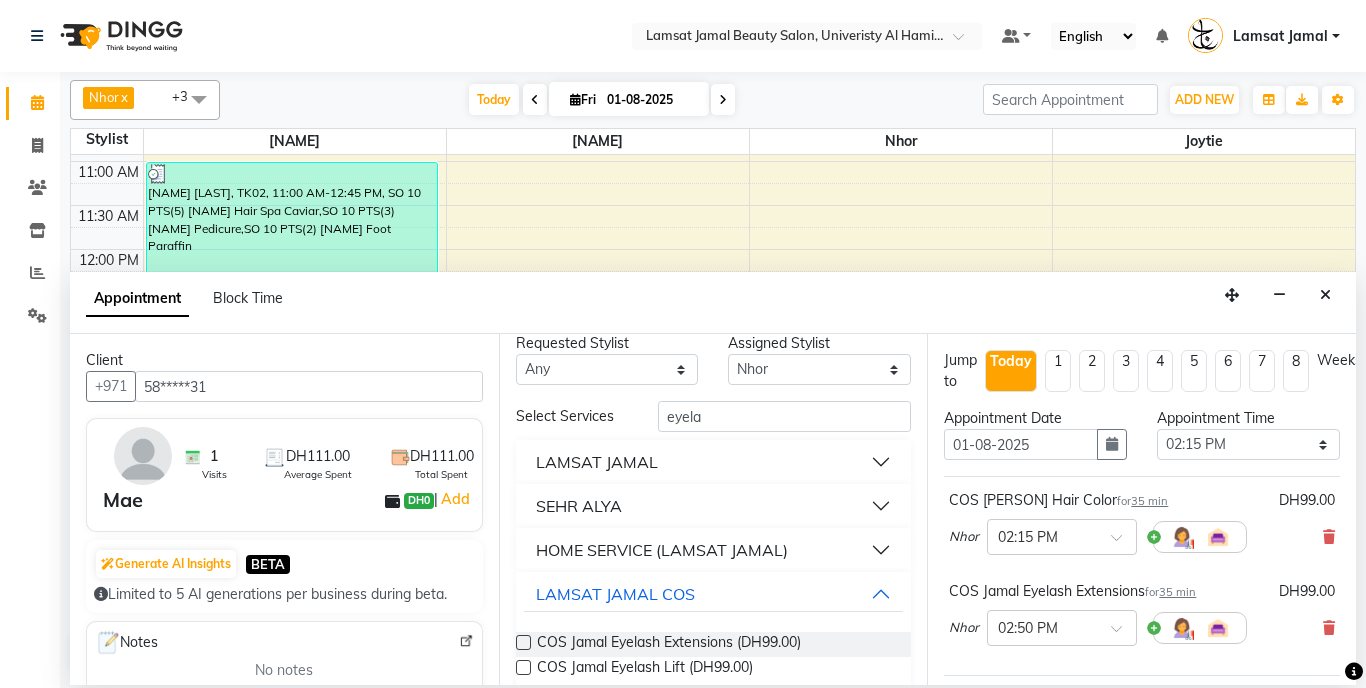 scroll, scrollTop: 0, scrollLeft: 0, axis: both 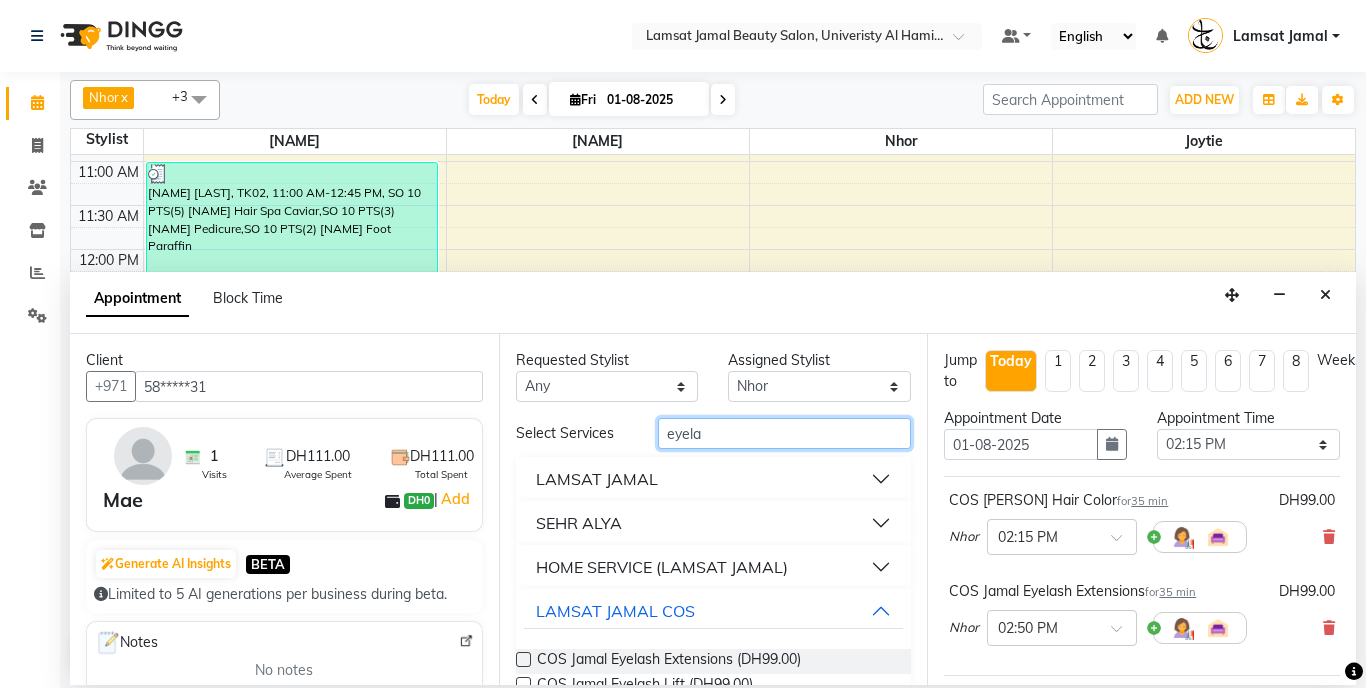 click on "eyela" at bounding box center [785, 433] 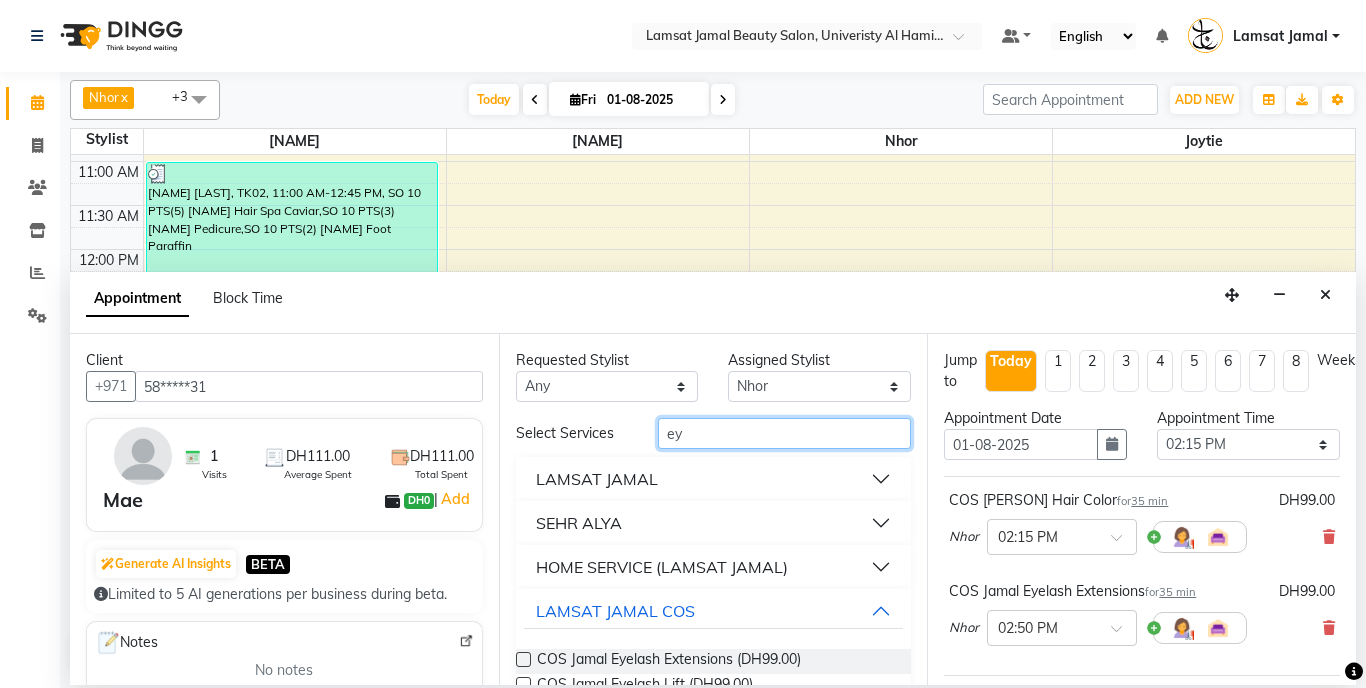 type on "e" 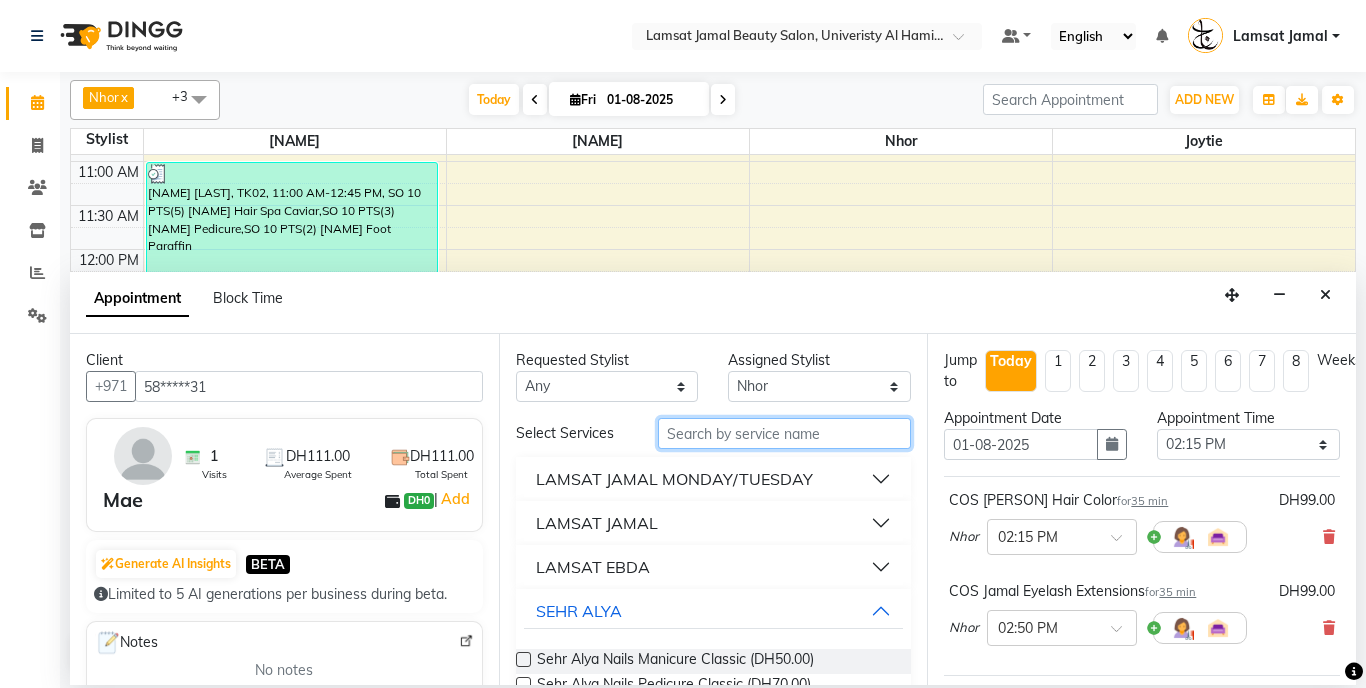 type 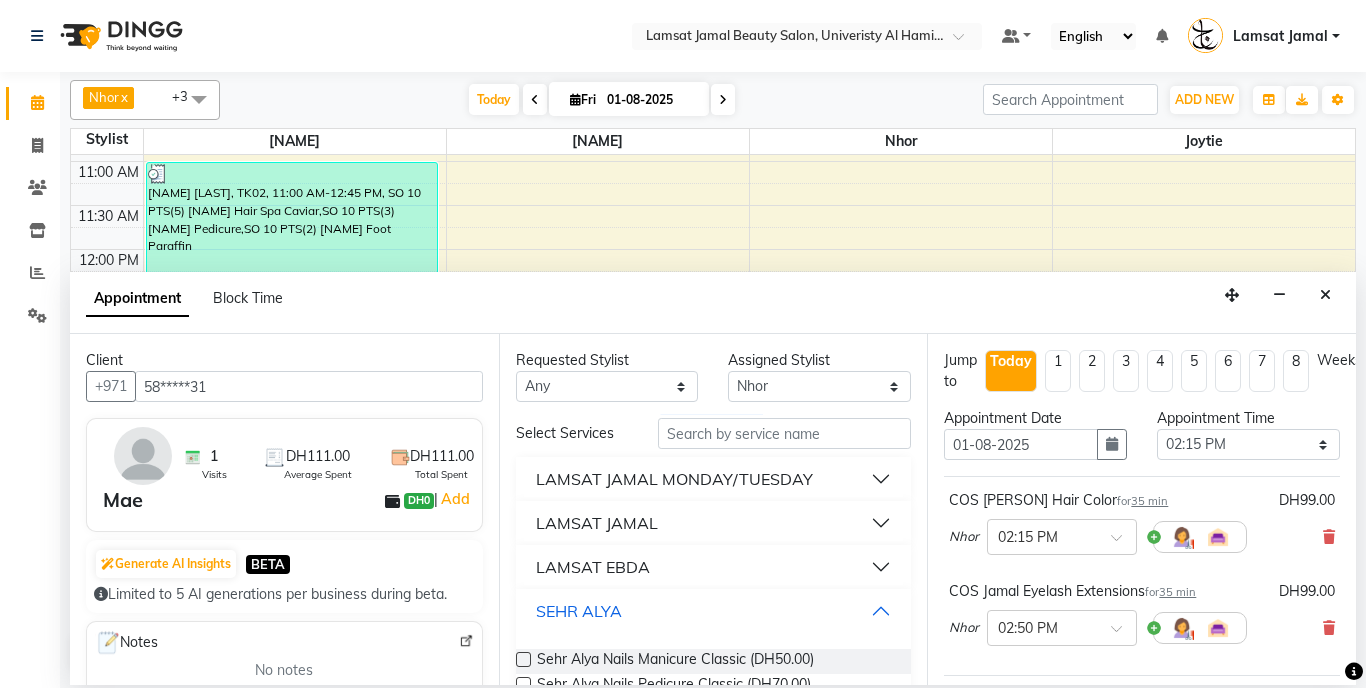 click on "SEHR ALYA" at bounding box center (714, 611) 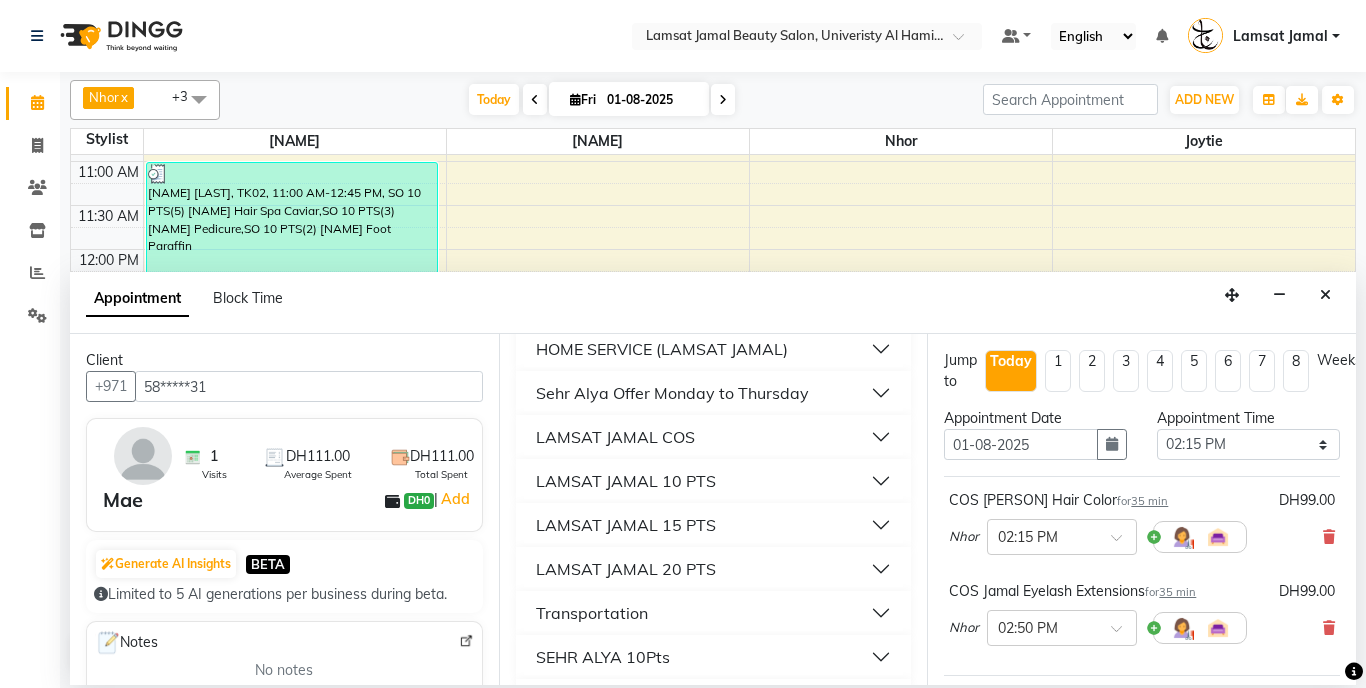 scroll, scrollTop: 404, scrollLeft: 0, axis: vertical 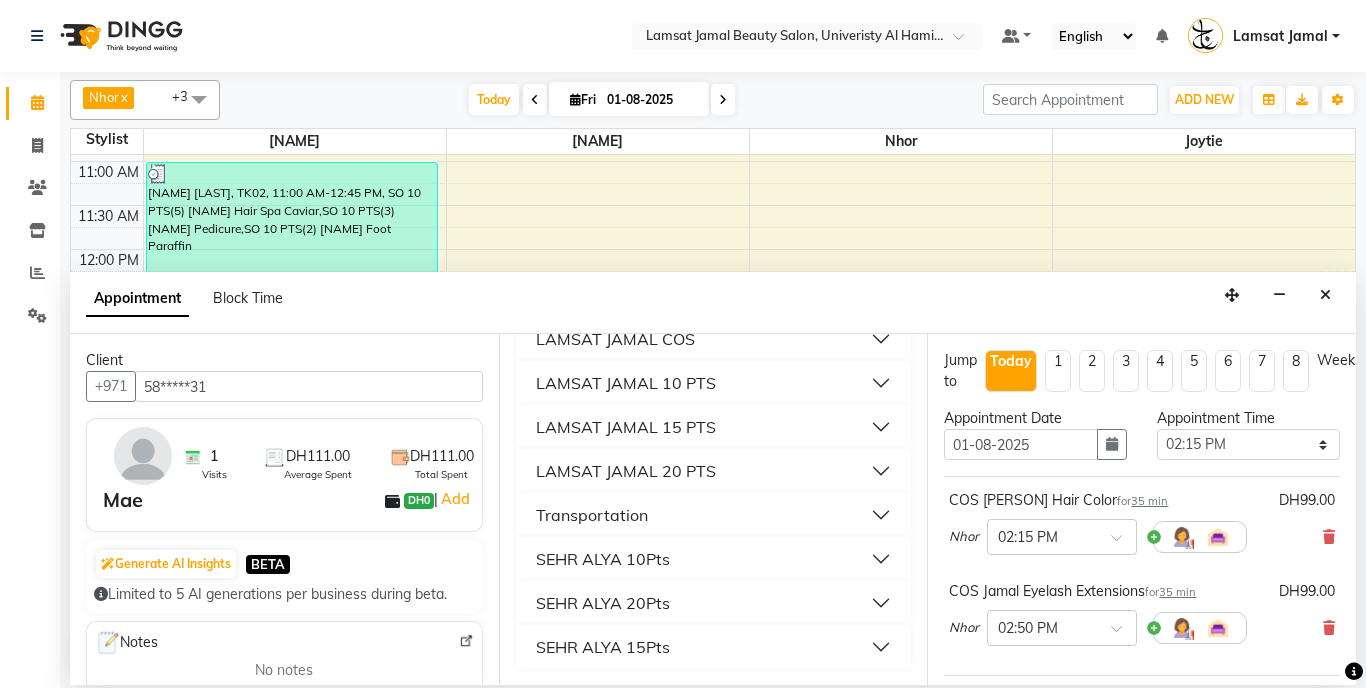 click on "LAMSAT JAMAL 10 PTS" at bounding box center [714, 383] 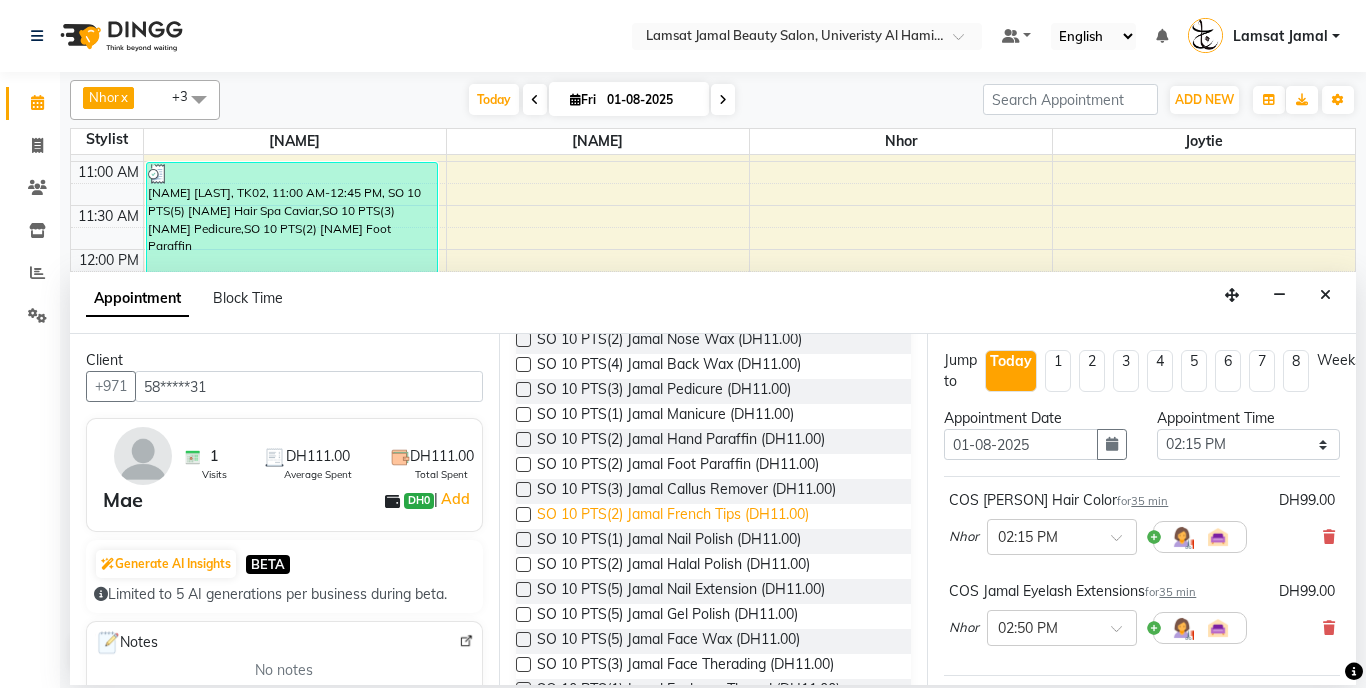 scroll, scrollTop: 1248, scrollLeft: 0, axis: vertical 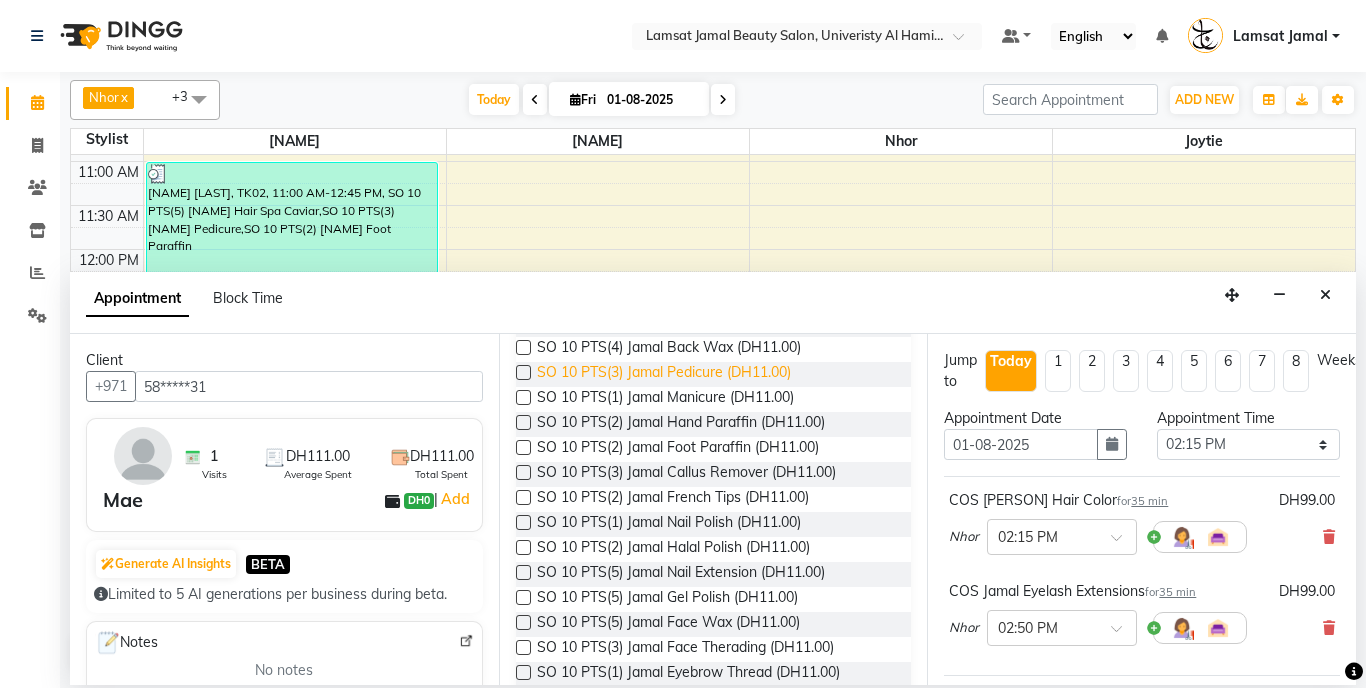 click on "SO 10 PTS(3) Jamal Pedicure (DH11.00)" at bounding box center [664, 374] 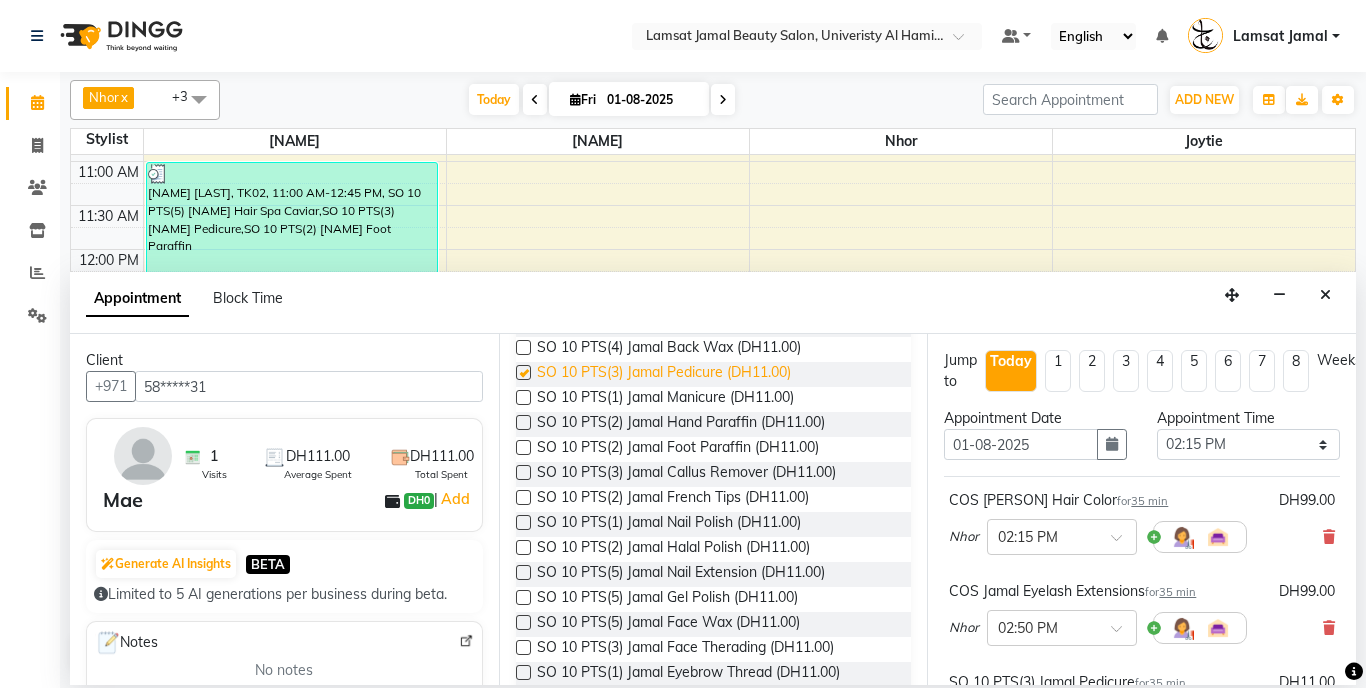 checkbox on "false" 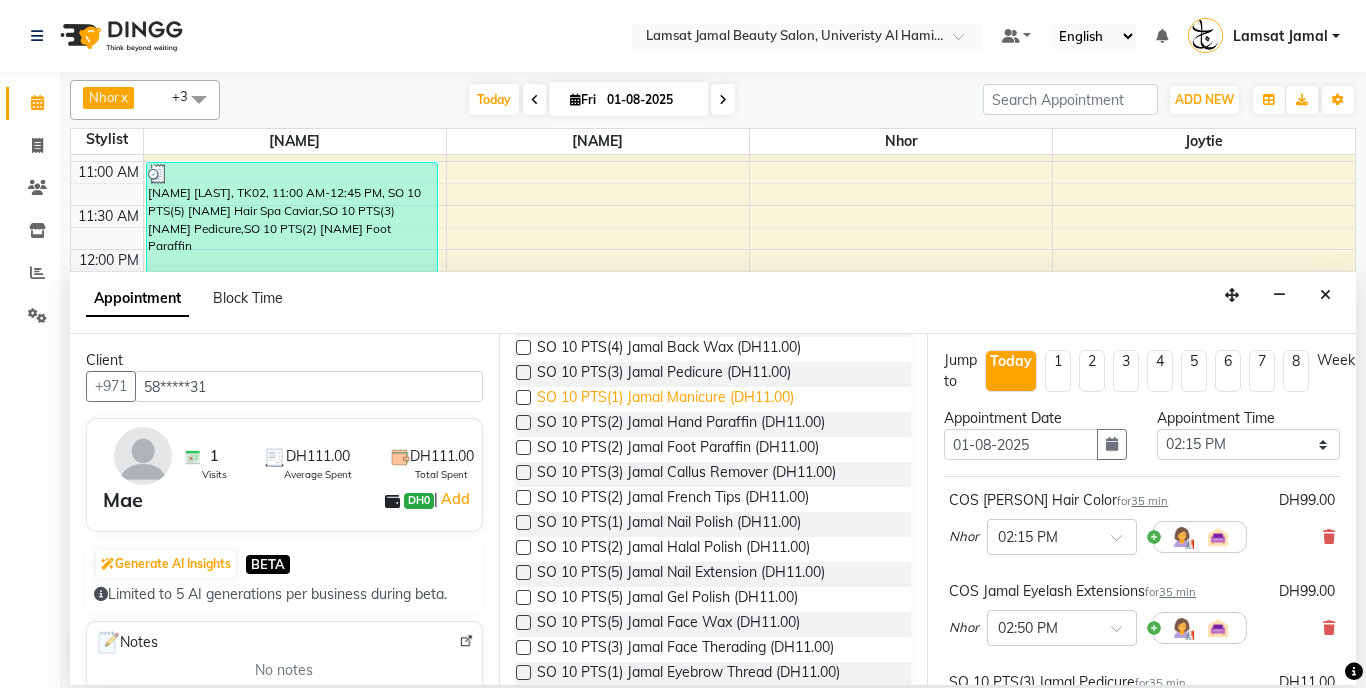 click on "SO 10 PTS(1) Jamal Manicure (DH11.00)" at bounding box center (665, 399) 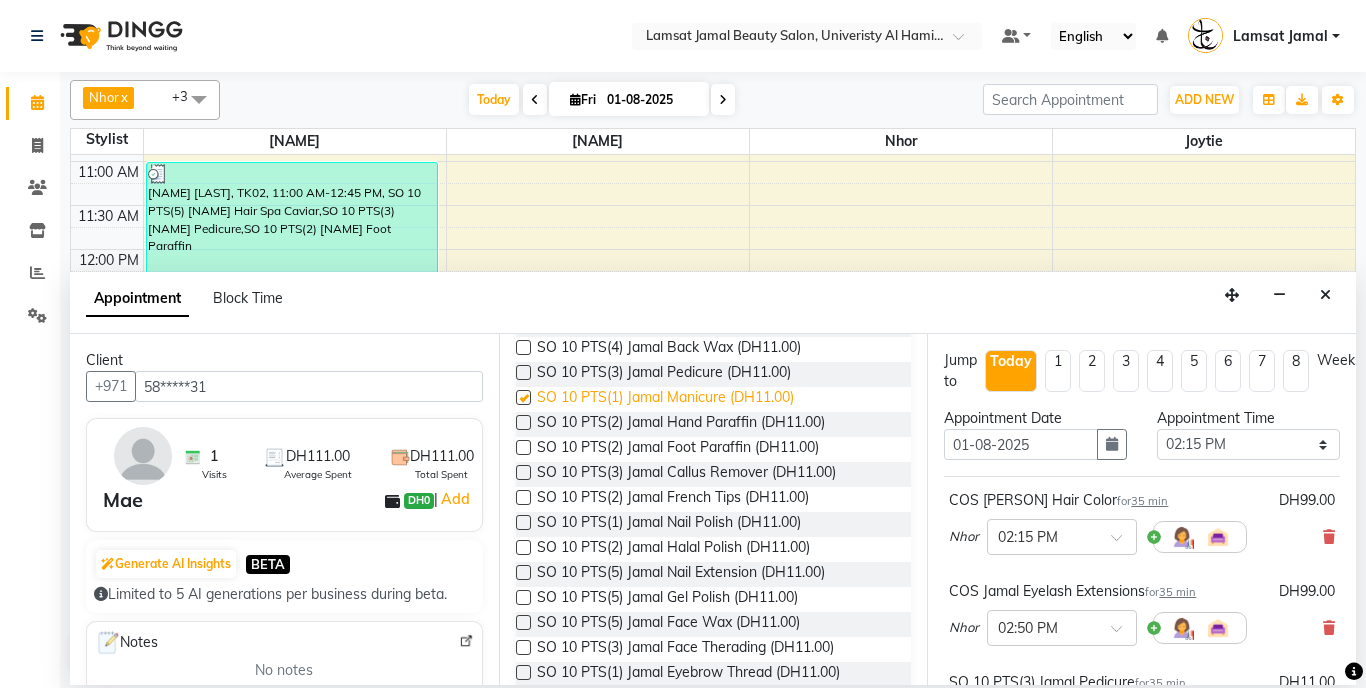 checkbox on "false" 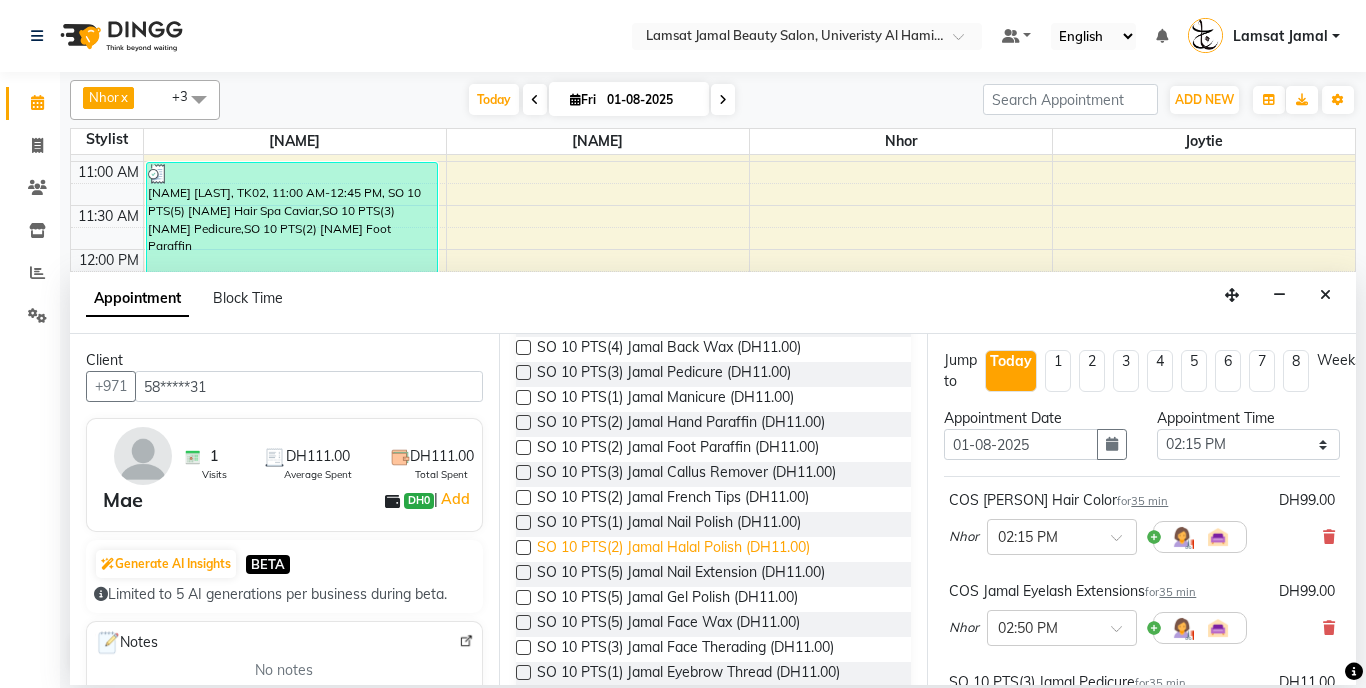 scroll, scrollTop: 1258, scrollLeft: 0, axis: vertical 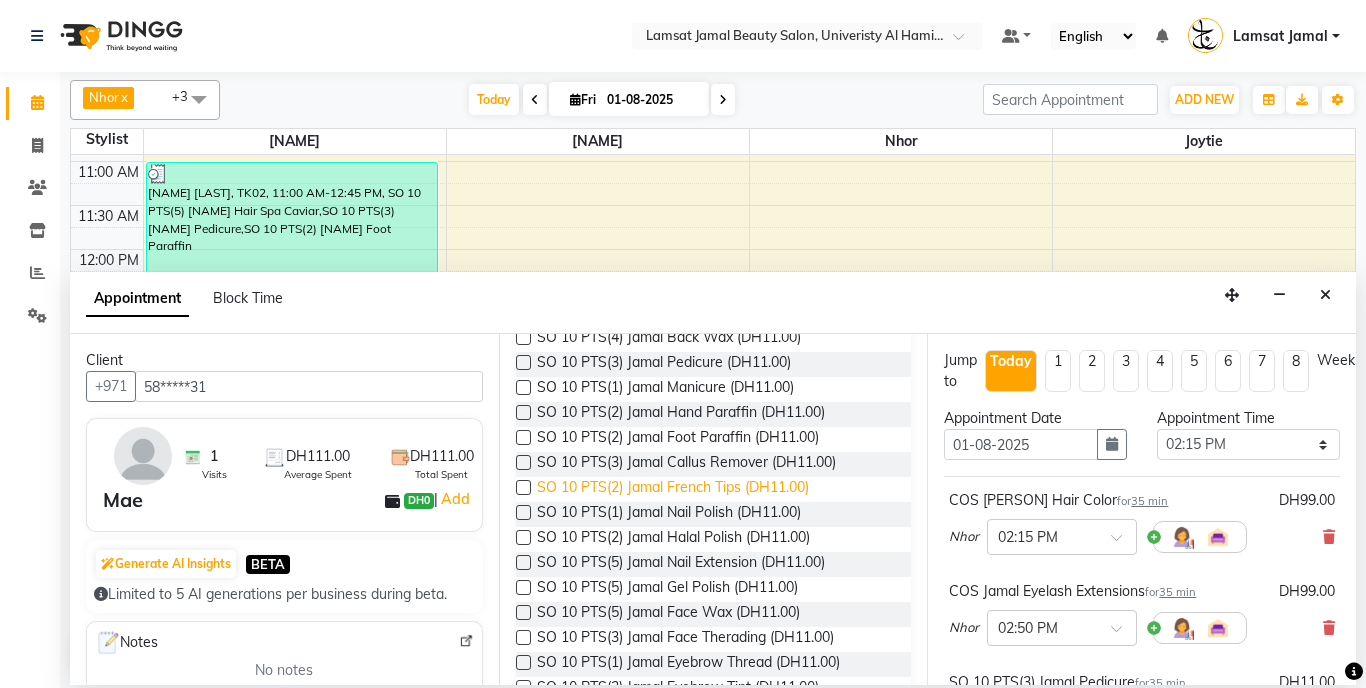 click on "SO 10 PTS(2) Jamal French Tips (DH11.00)" at bounding box center (673, 489) 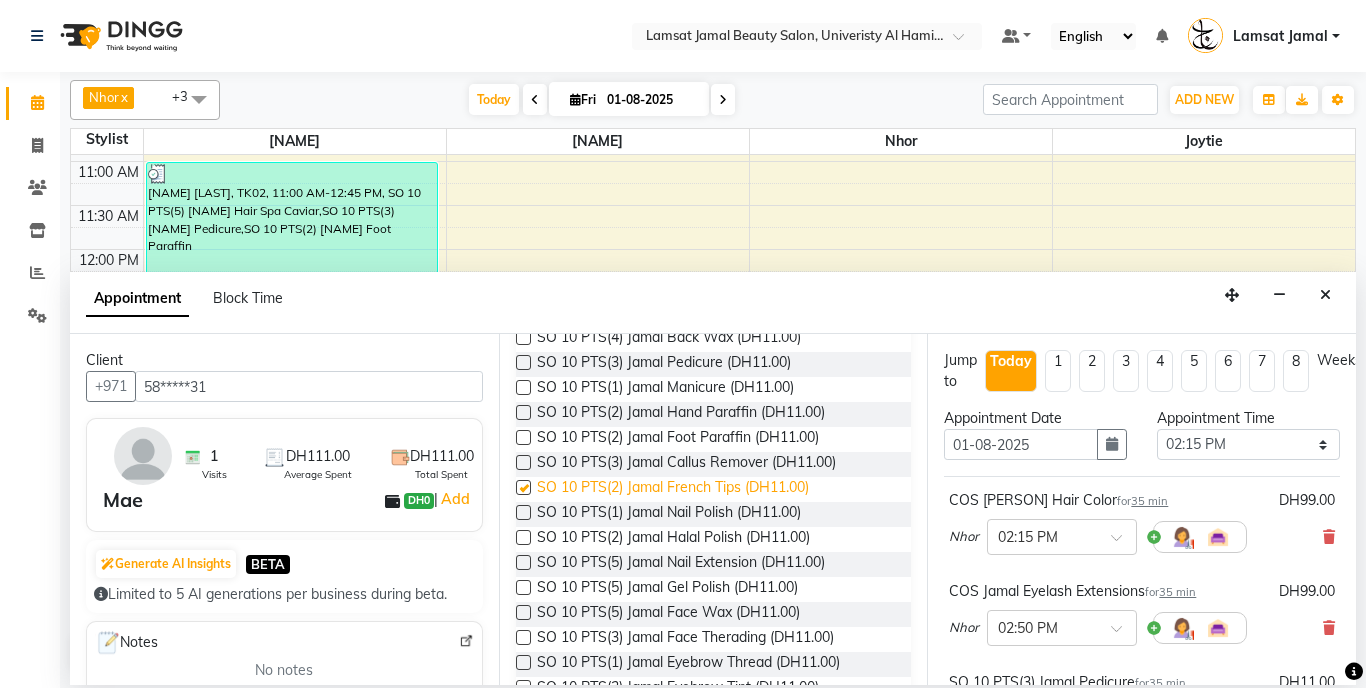 checkbox on "false" 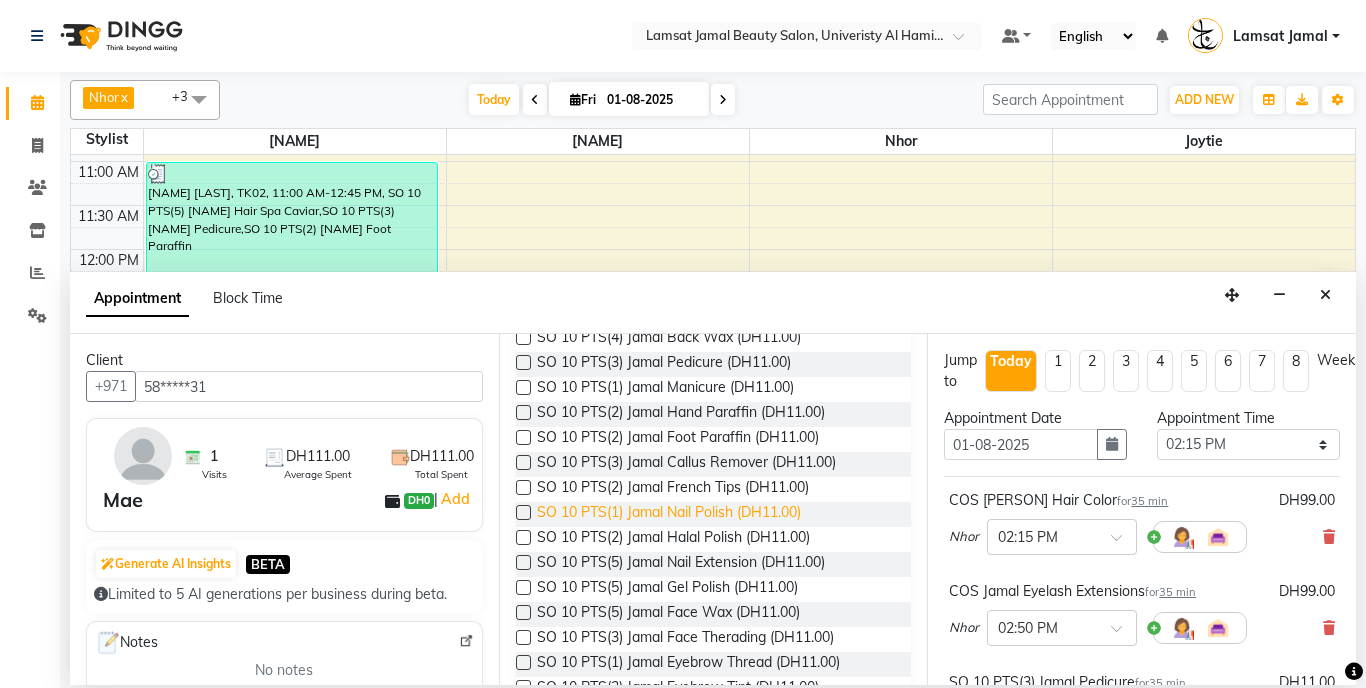 click on "SO 10 PTS(1) Jamal Nail Polish (DH11.00)" at bounding box center [669, 514] 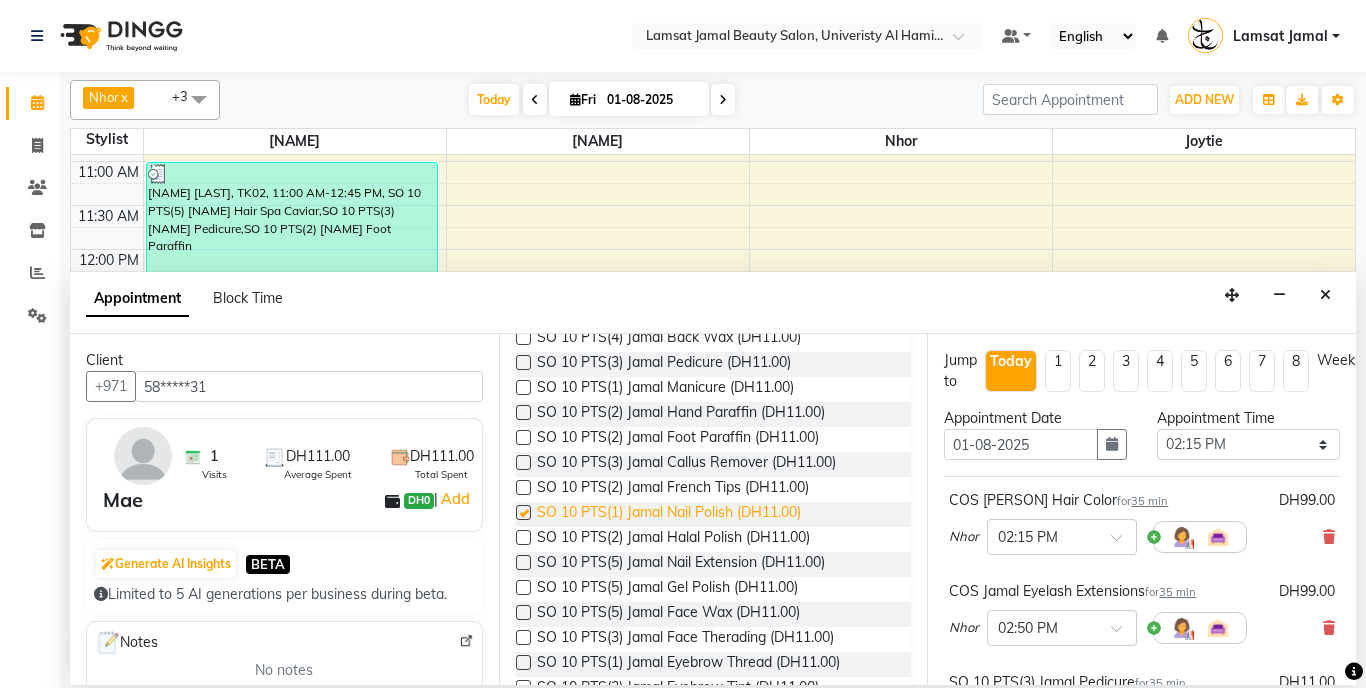 checkbox on "false" 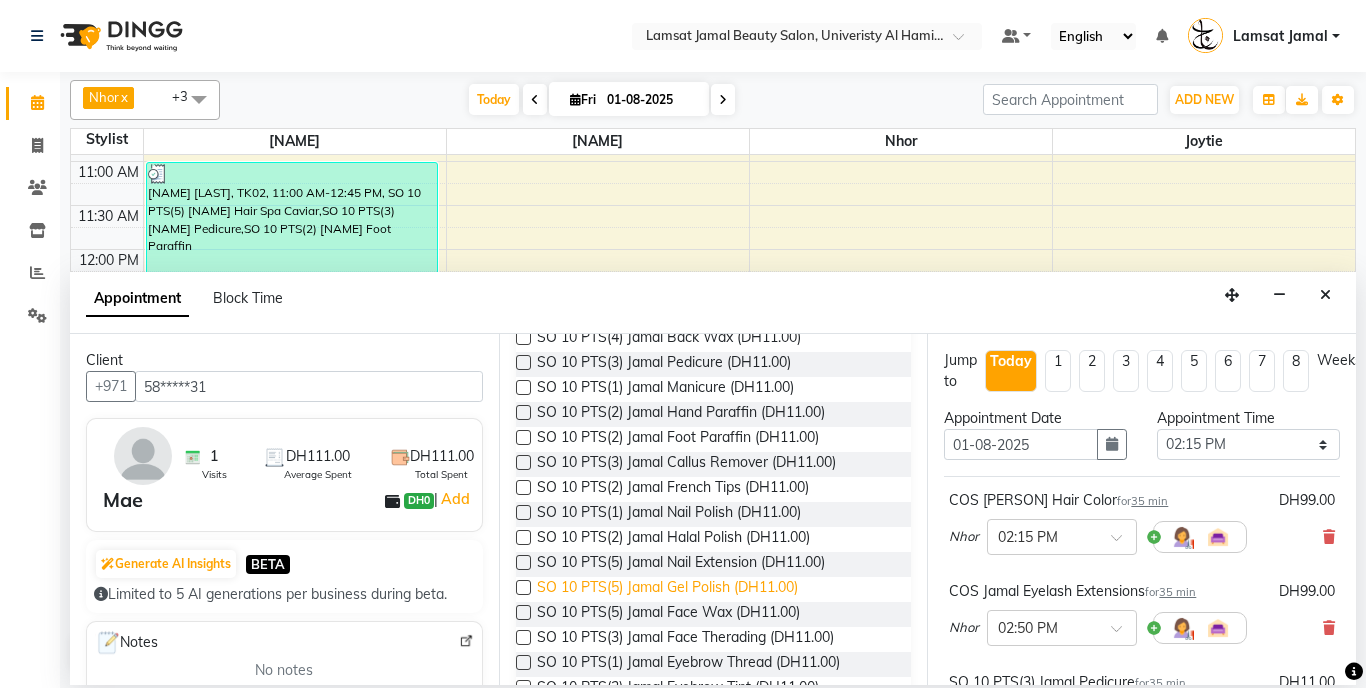 click on "SO 10 PTS(5) Jamal Gel Polish (DH11.00)" at bounding box center [667, 589] 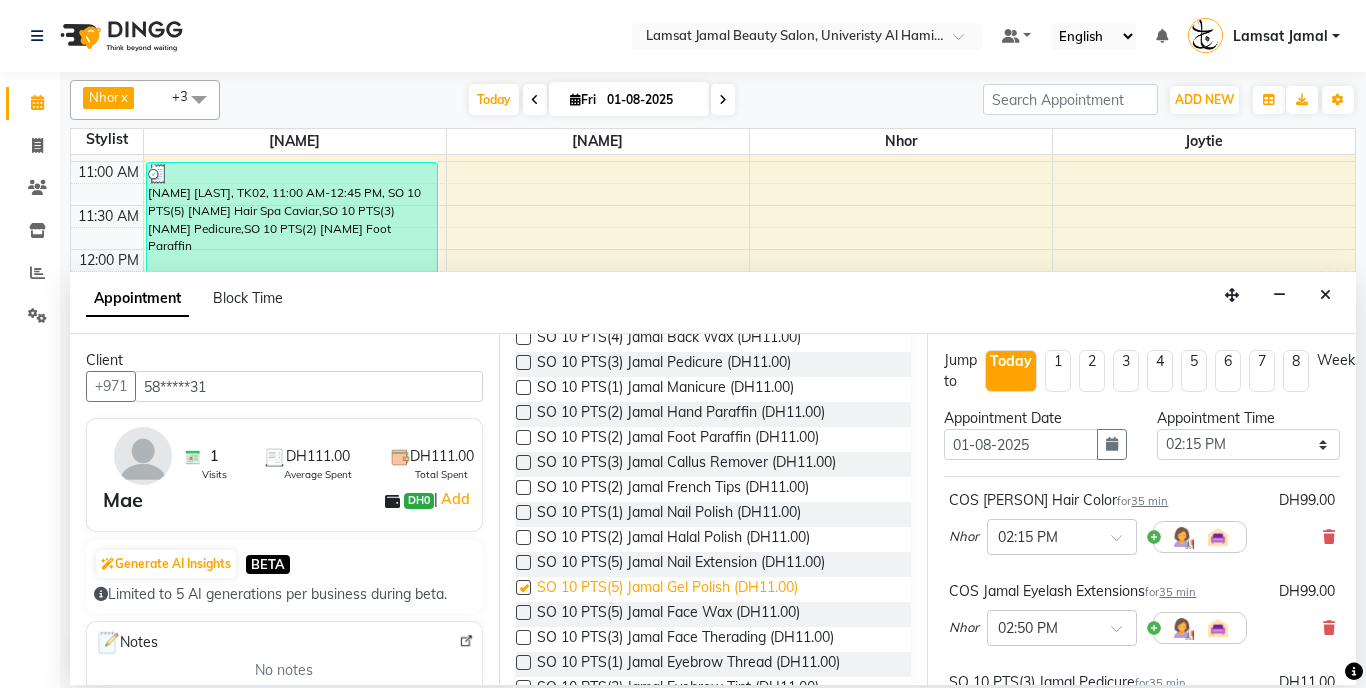 checkbox on "false" 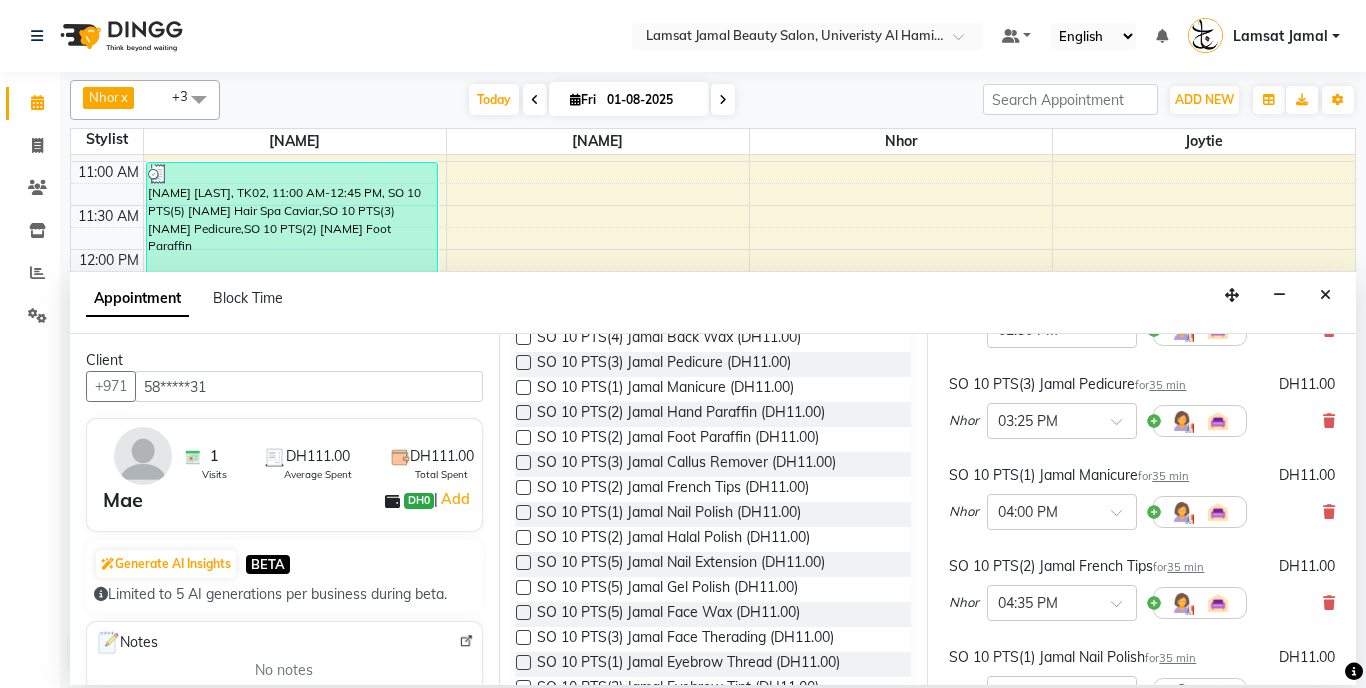 scroll, scrollTop: 386, scrollLeft: 0, axis: vertical 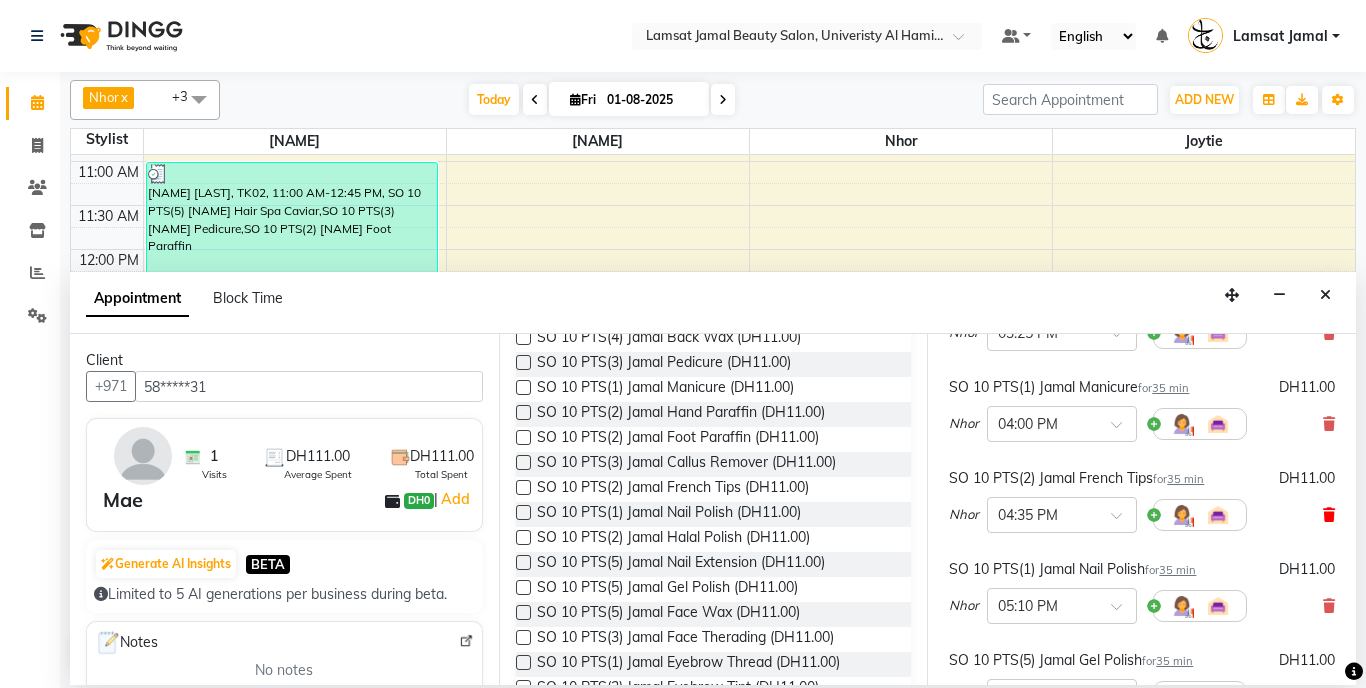 click at bounding box center [1329, 515] 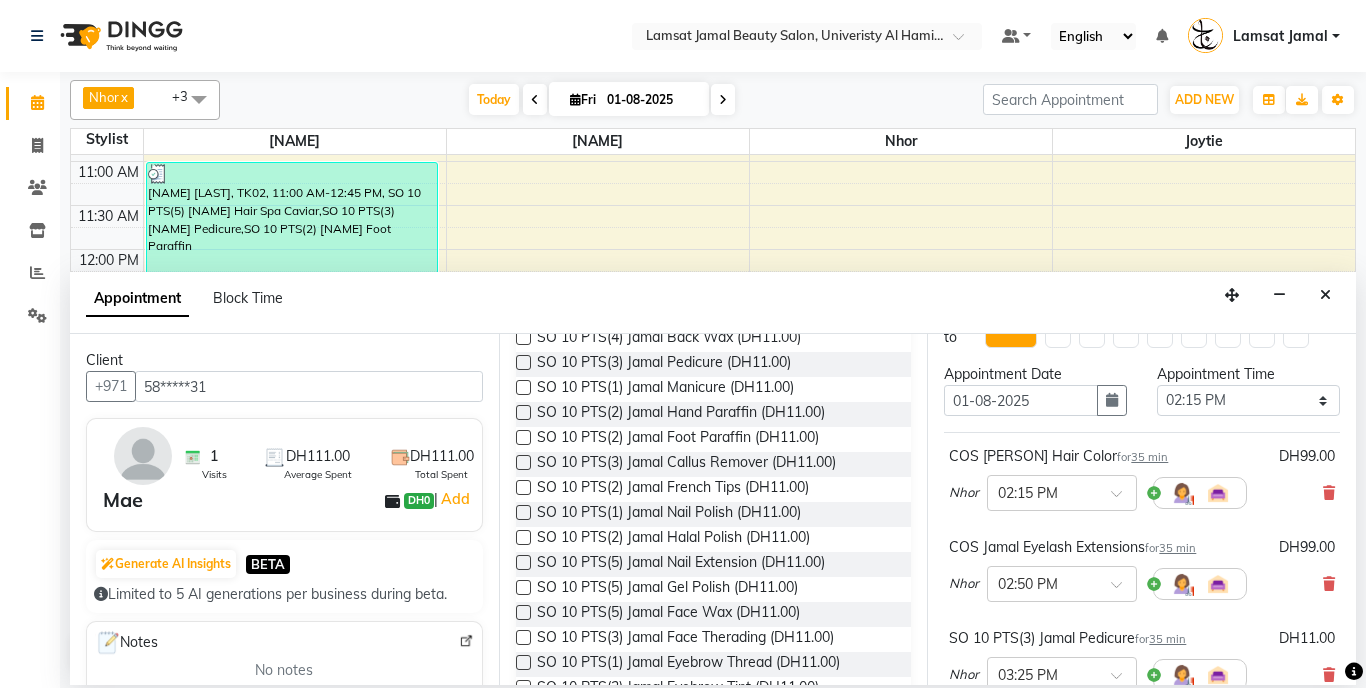 scroll, scrollTop: 651, scrollLeft: 0, axis: vertical 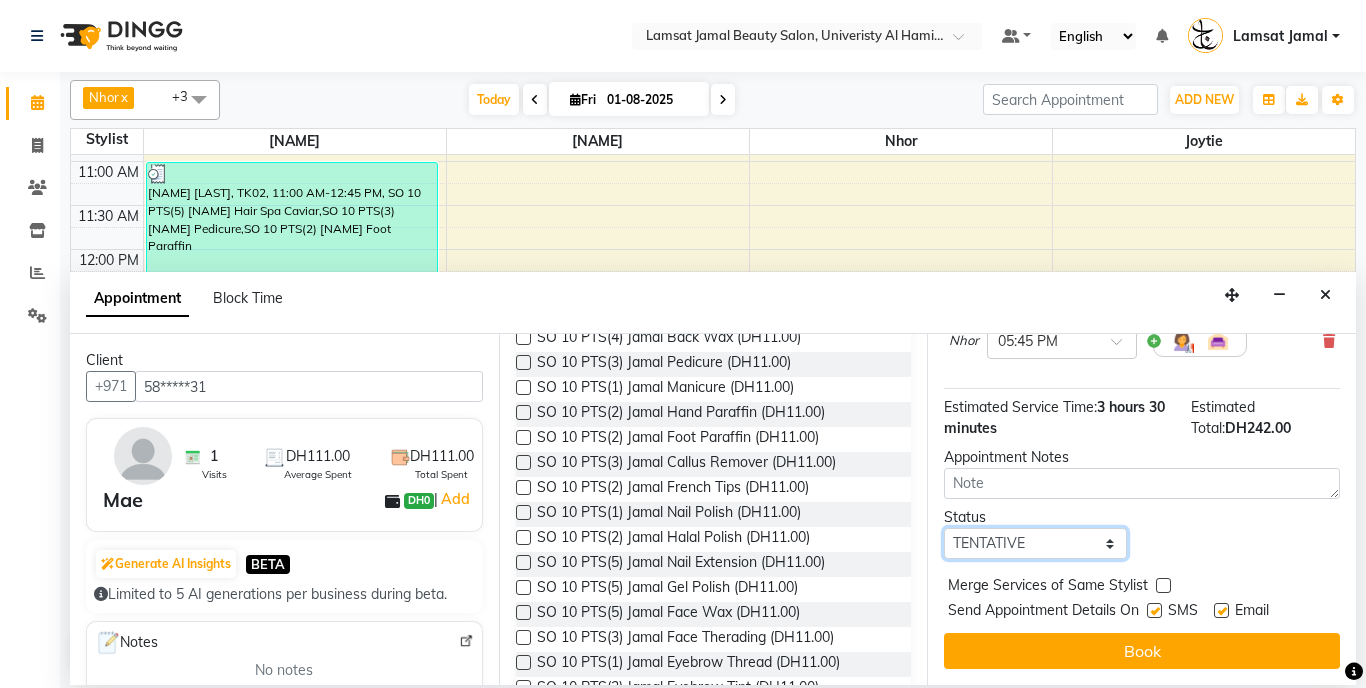 drag, startPoint x: 1115, startPoint y: 544, endPoint x: 1105, endPoint y: 528, distance: 18.867962 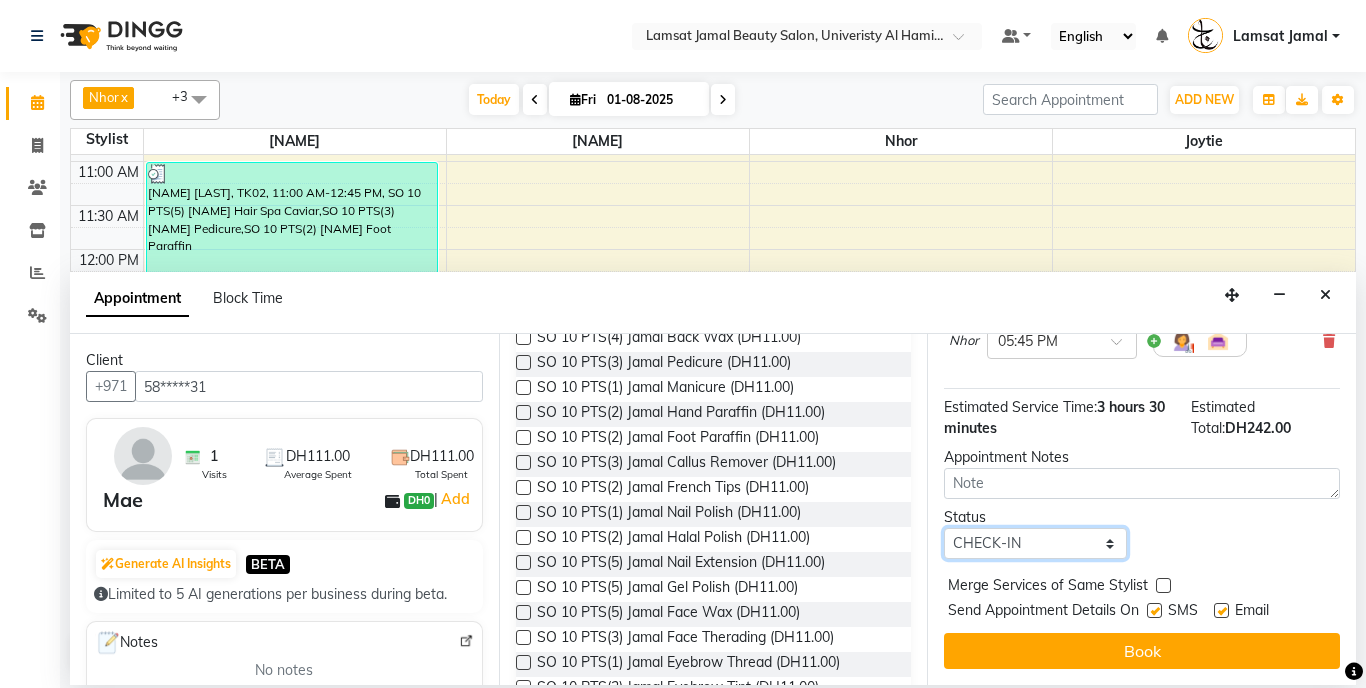 click on "Select TENTATIVE CONFIRM CHECK-IN UPCOMING" at bounding box center (1035, 543) 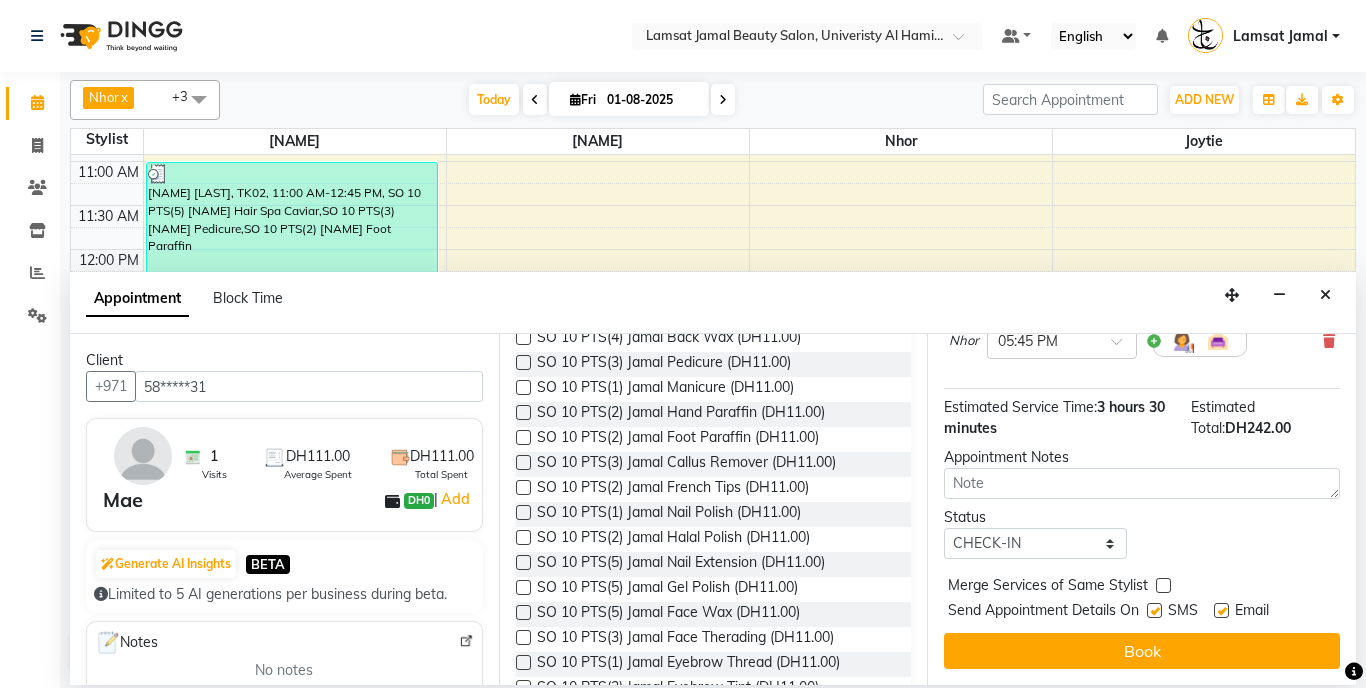 click at bounding box center [1163, 585] 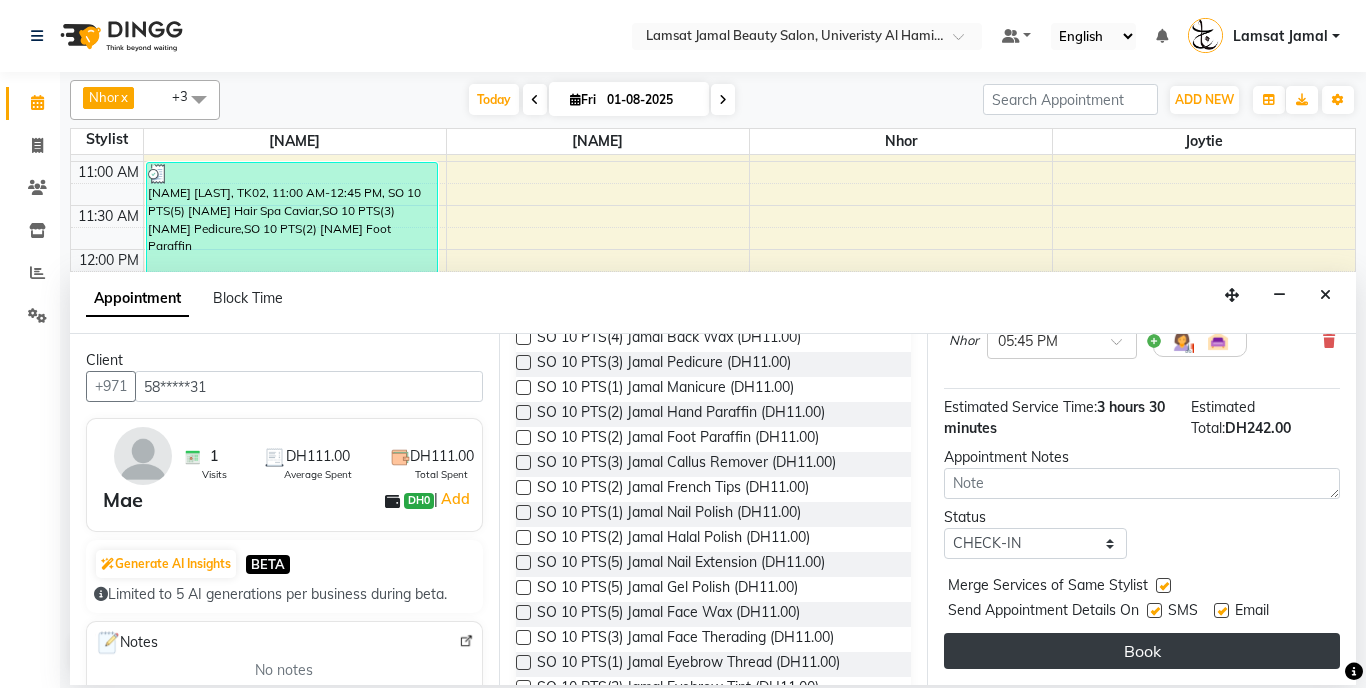 click on "Book" at bounding box center [1142, 651] 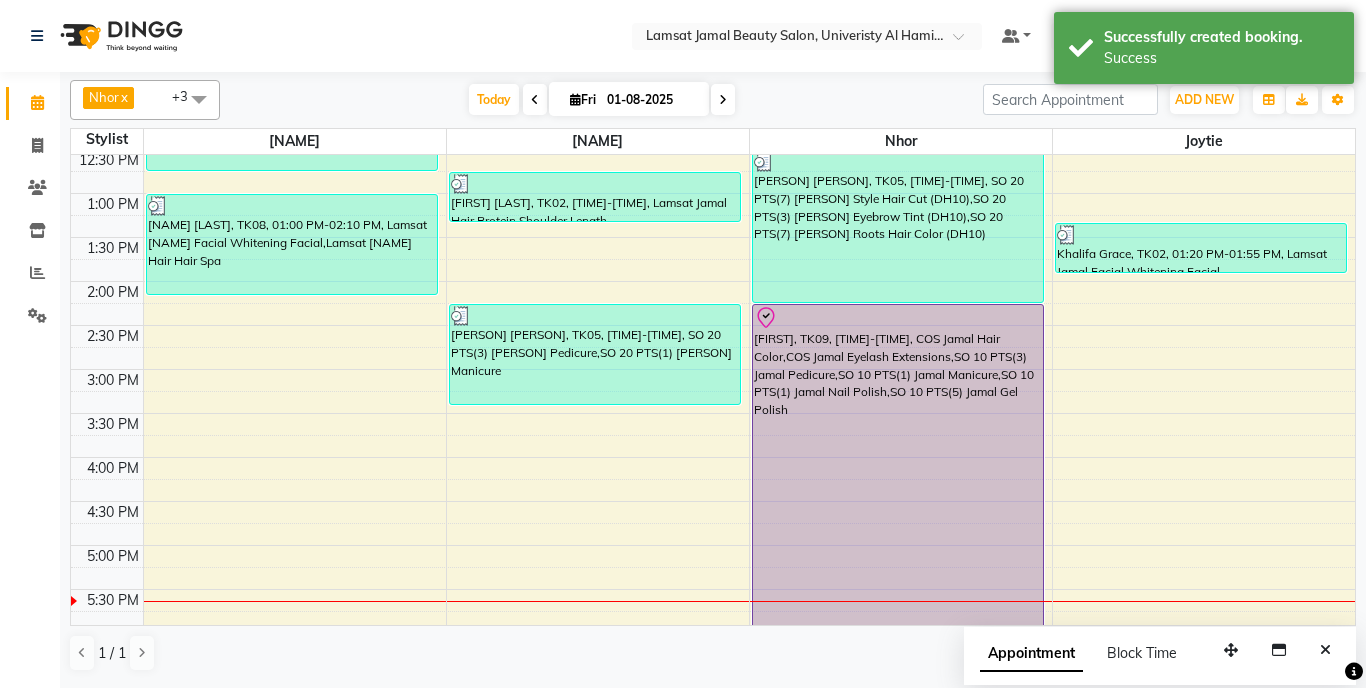 scroll, scrollTop: 328, scrollLeft: 0, axis: vertical 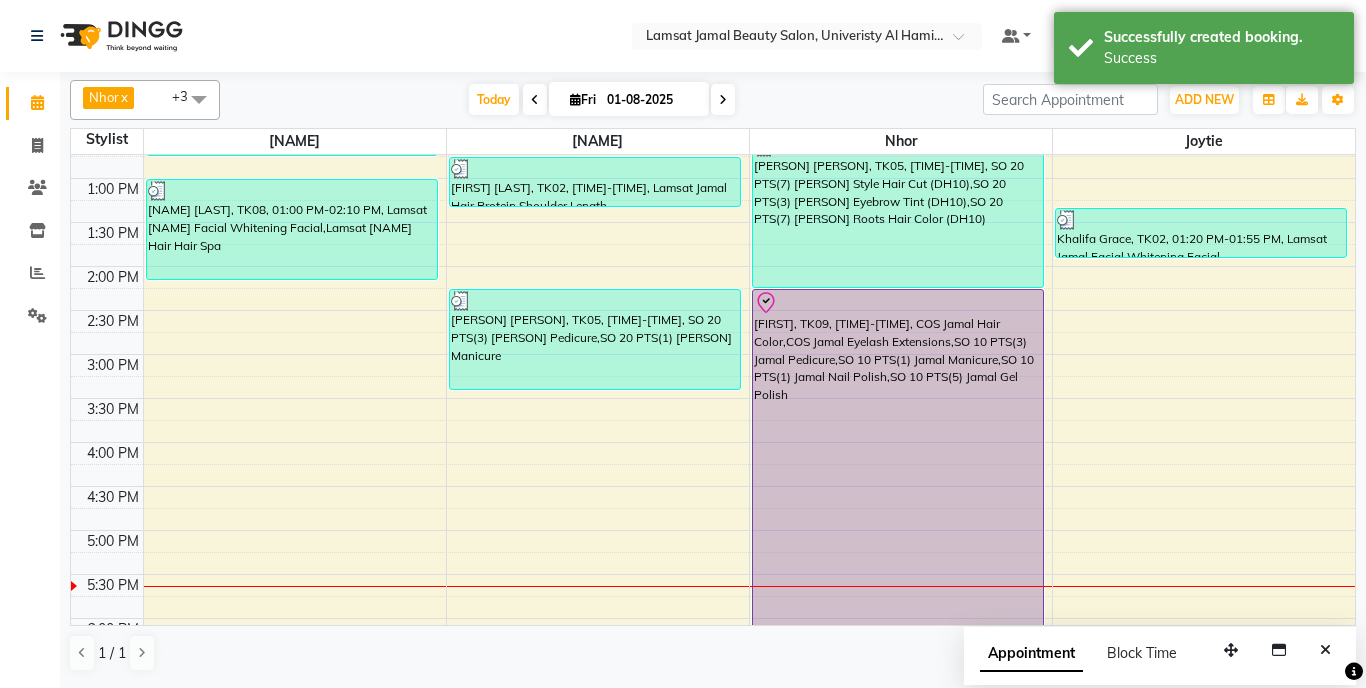 click on "9:00 AM 9:30 AM 10:00 AM 10:30 AM 11:00 AM 11:30 AM 12:00 PM 12:30 PM 1:00 PM 1:30 PM 2:00 PM 2:30 PM 3:00 PM 3:30 PM 4:00 PM 4:30 PM 5:00 PM 5:30 PM 6:00 PM 6:30 PM 7:00 PM 7:30 PM 8:00 PM 8:30 PM 9:00 PM 9:30 PM 10:00 PM 10:30 PM 11:00 PM 11:30 PM [FIRST] [LAST], TK02, [TIME]-[TIME], SO 10 PTS(5) Jamal Hair Spa Caviar,SO 10 PTS(3) Jamal Pedicure,SO 10 PTS(2) Jamal Foot Paraffin [TITLE] [LAST], TK08, [TIME]-[TIME], Lamsat Jamal Facial Whitening Facial,Lamsat Jamal Hair Hair Spa [FIRST] [LAST], TK02, [TIME]-[TIME], Lamsat Jamal Hair Protein Shoulder Length [FIRST] [LAST], TK05, [TIME]-[TIME], SO 20 PTS(3) Jamal Pedicure,SO 20 PTS(1) Jamal Manicure [FIRST] [LAST], TK05, [TIME]-[TIME], SO 20 PTS(7) Jamal Style Hair Cut (DH10),SO 20 PTS(3) Jamal Eyebrow Tint (DH10),SO 20 PTS(7) Jamal Roots Hair Color (DH10)
[FIRST] [LAST], TK02, [TIME]-[TIME], Lamsat Jamal Facial Whitening Facial" at bounding box center [713, 486] 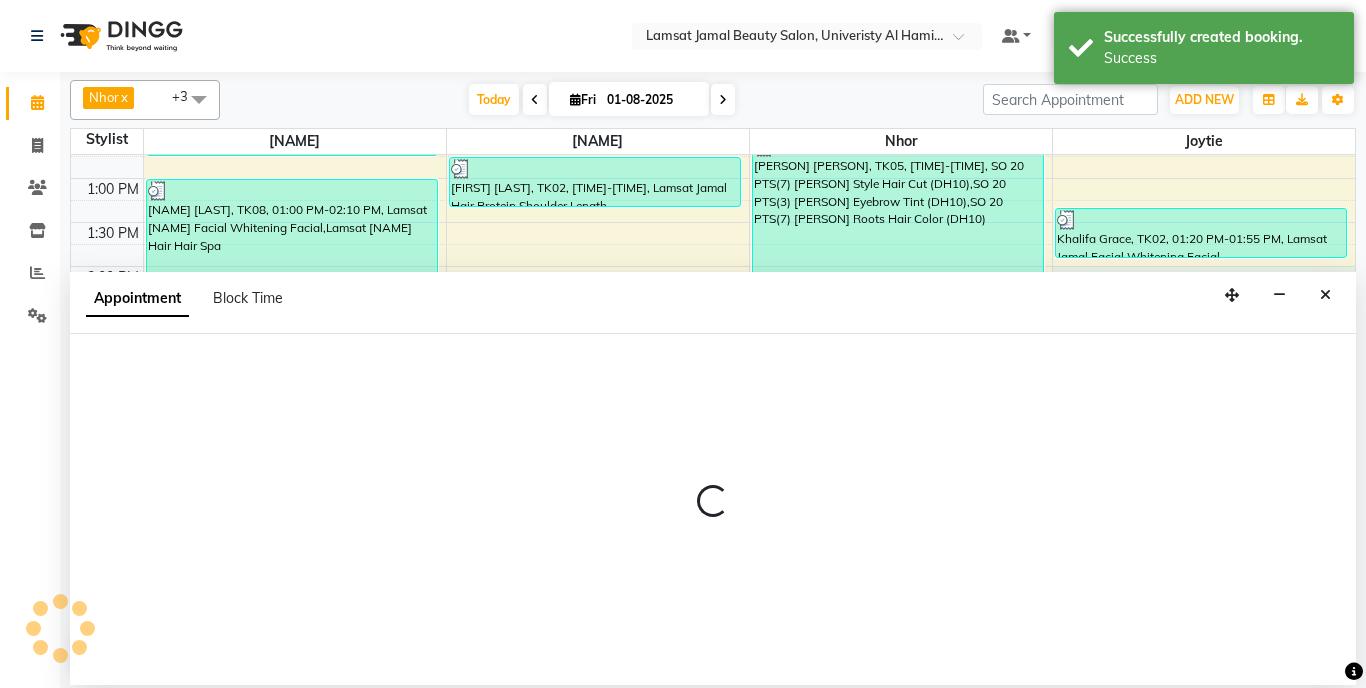 select on "79908" 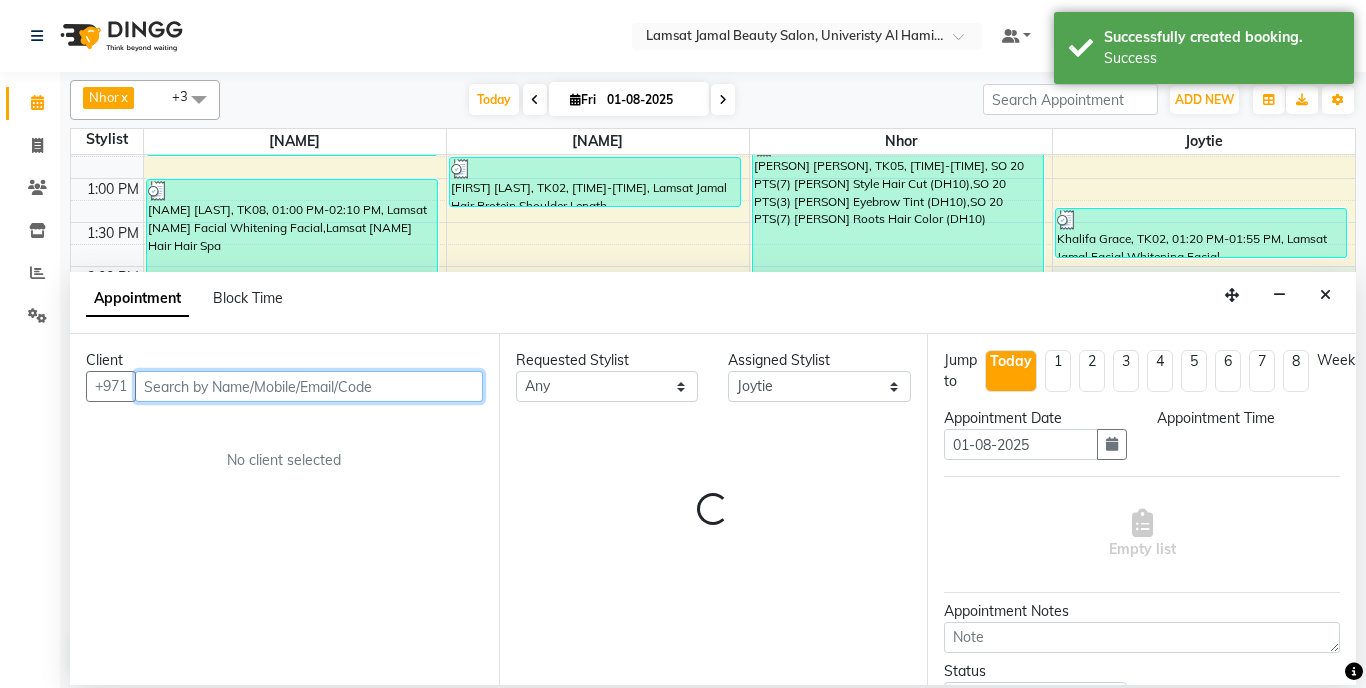 select on "840" 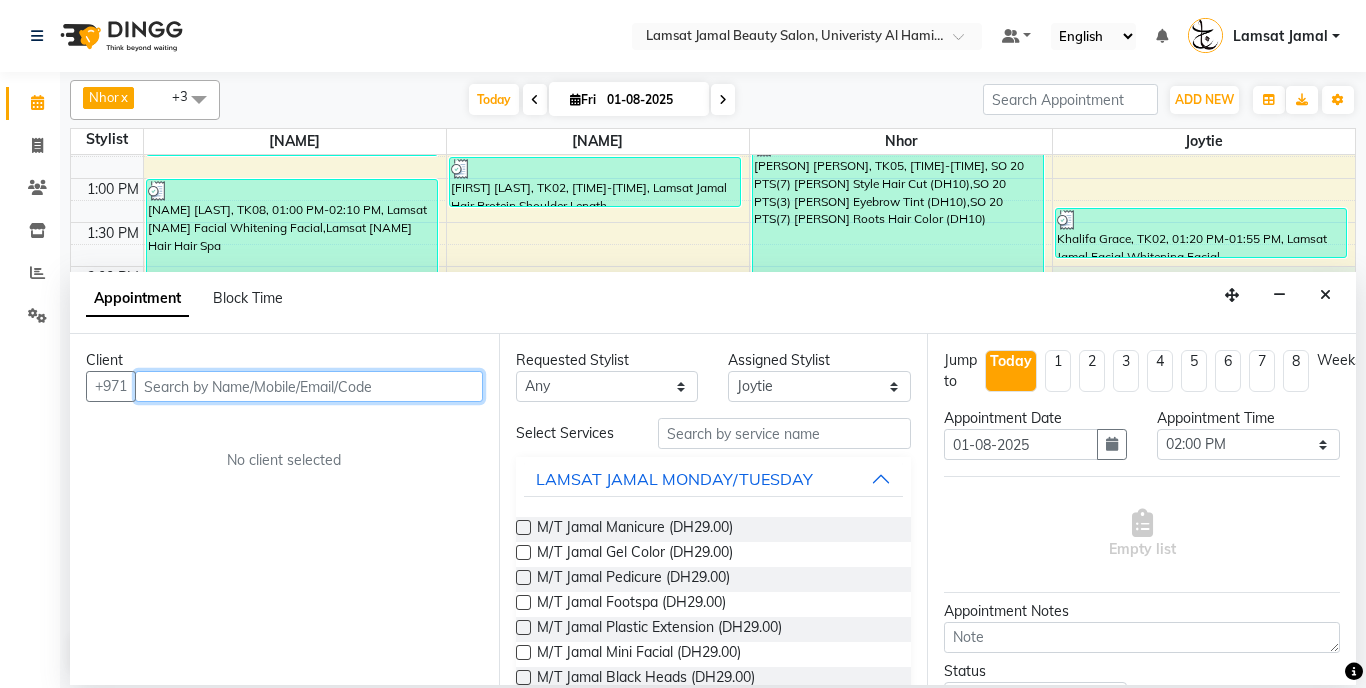 click at bounding box center [309, 386] 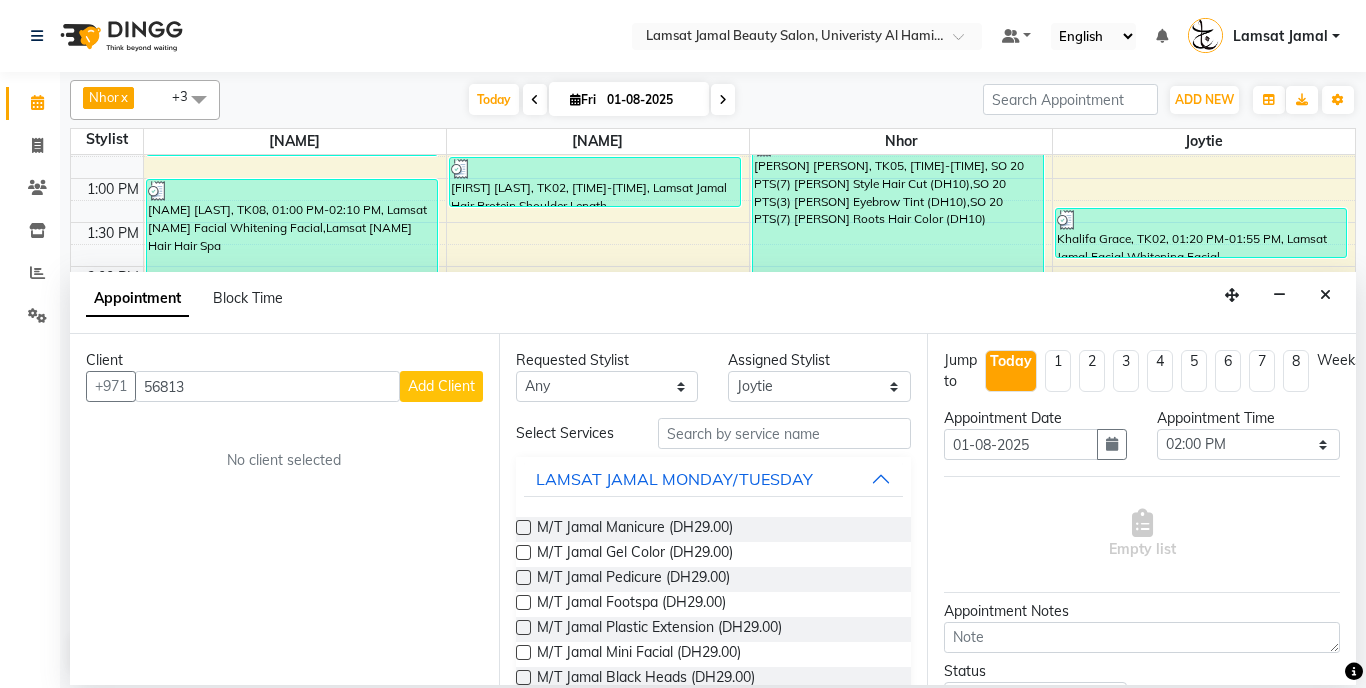 drag, startPoint x: 287, startPoint y: 403, endPoint x: 298, endPoint y: 392, distance: 15.556349 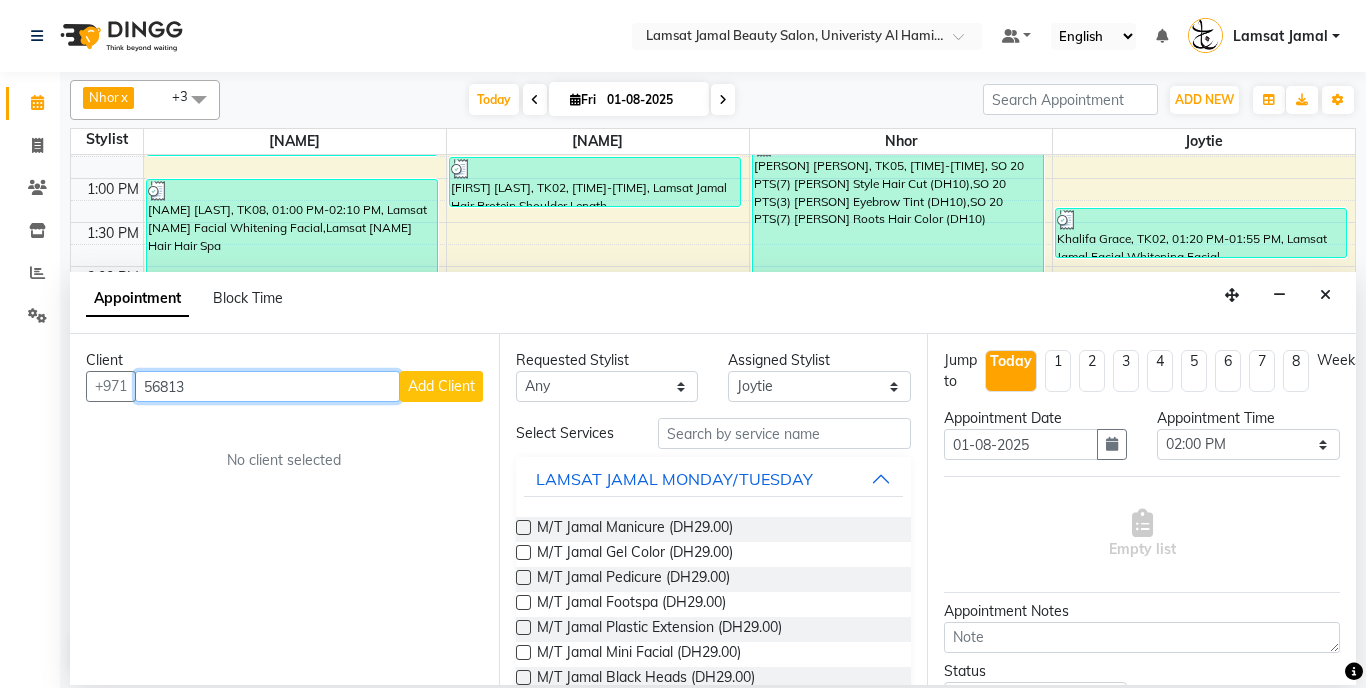 click on "56813" at bounding box center (267, 386) 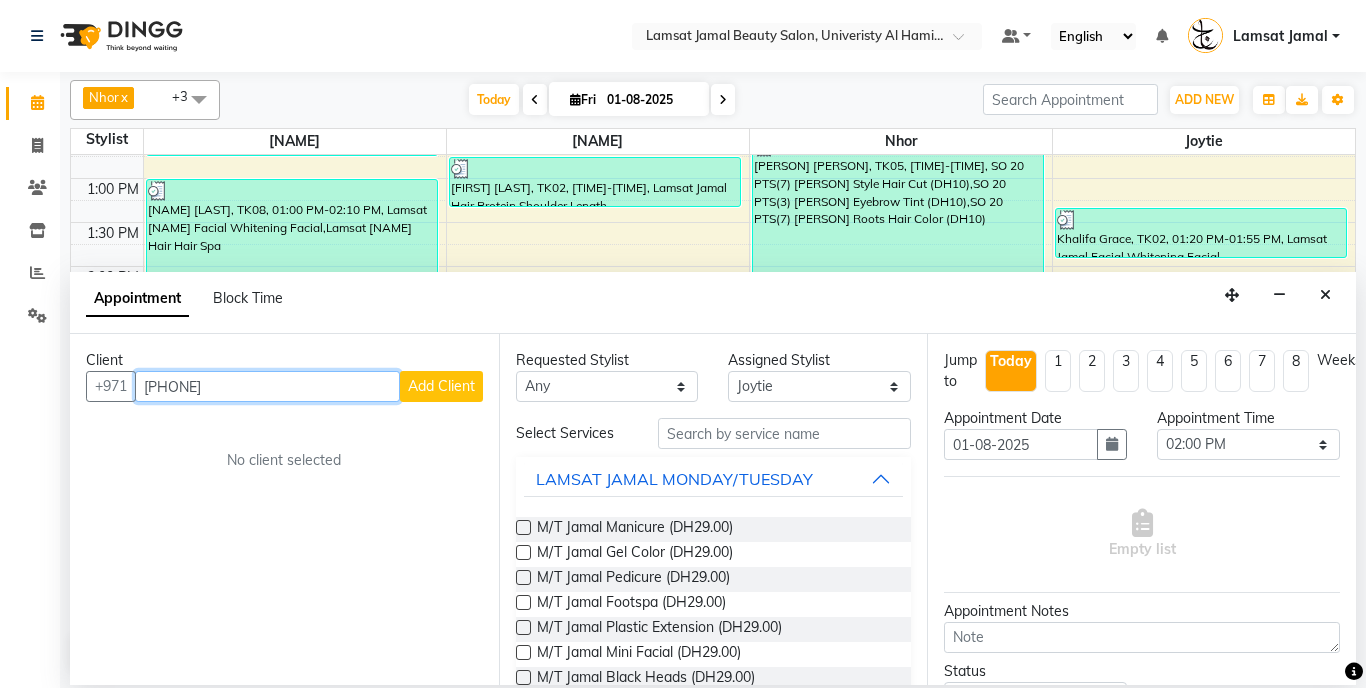 type on "[PHONE]" 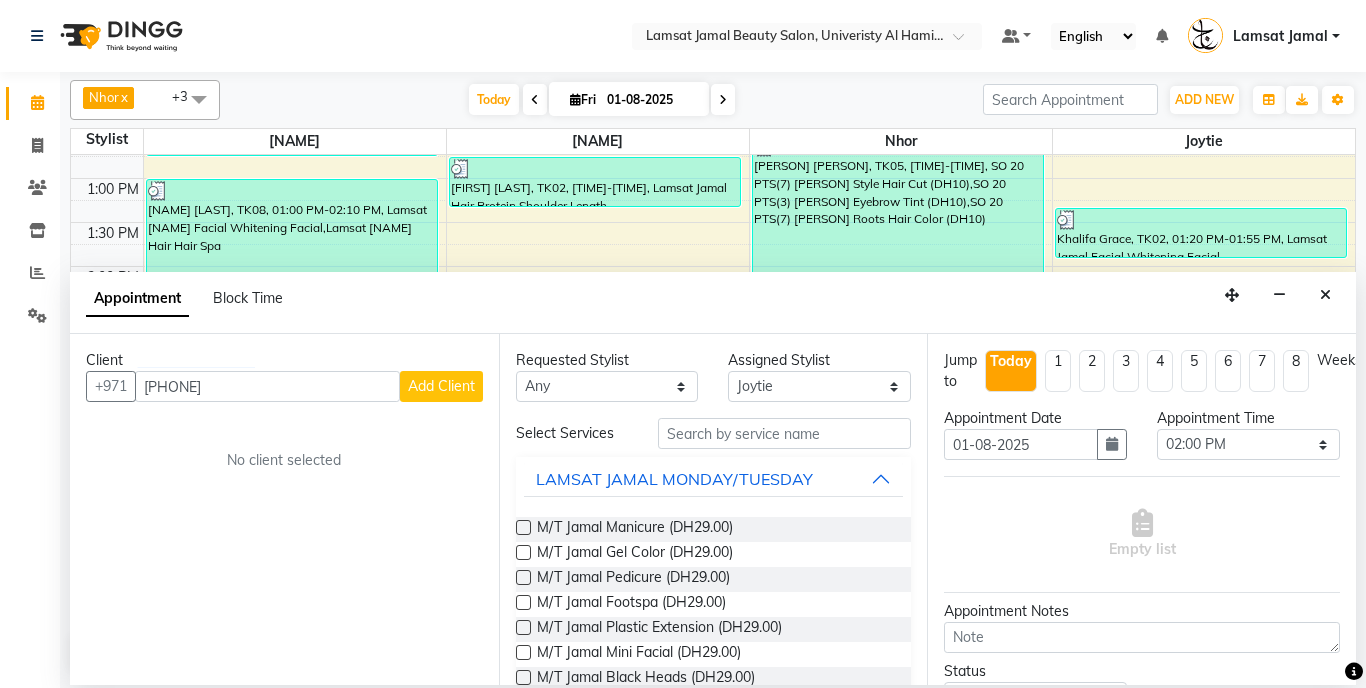 click on "Add Client" at bounding box center (441, 386) 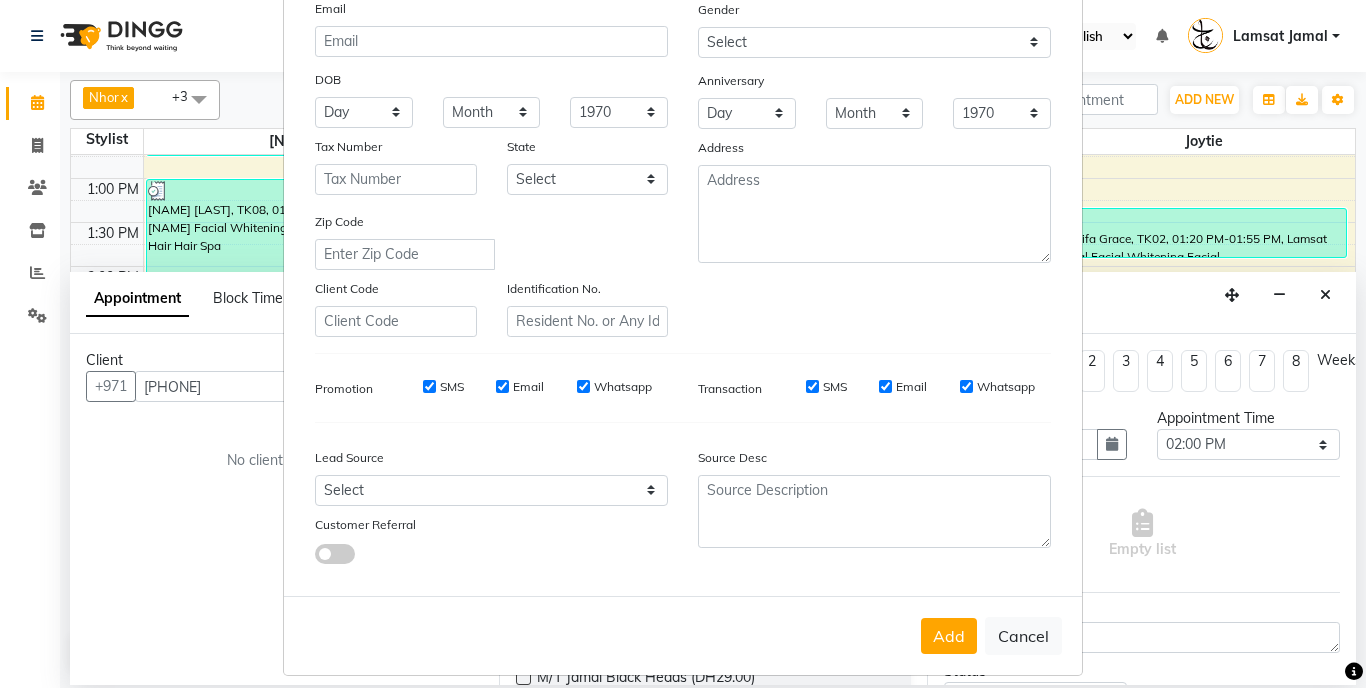 scroll, scrollTop: 235, scrollLeft: 0, axis: vertical 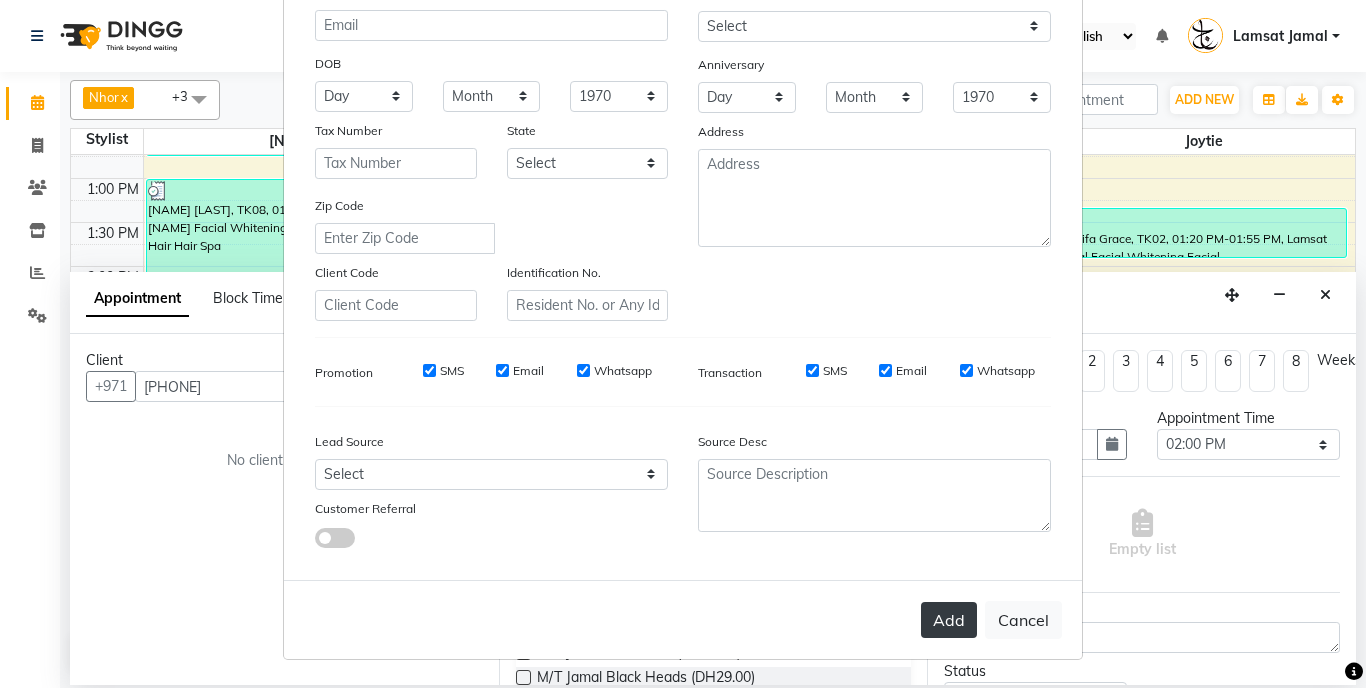 type on "HS [NAME]" 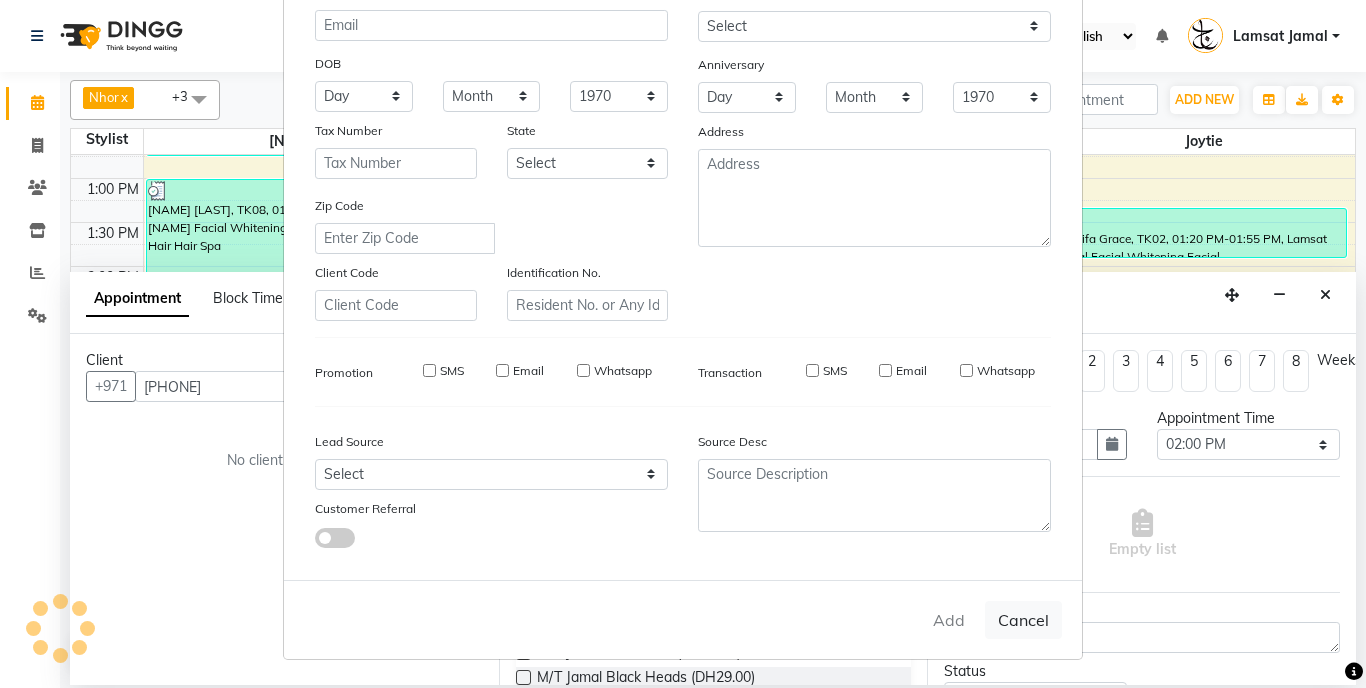 type on "56*****81" 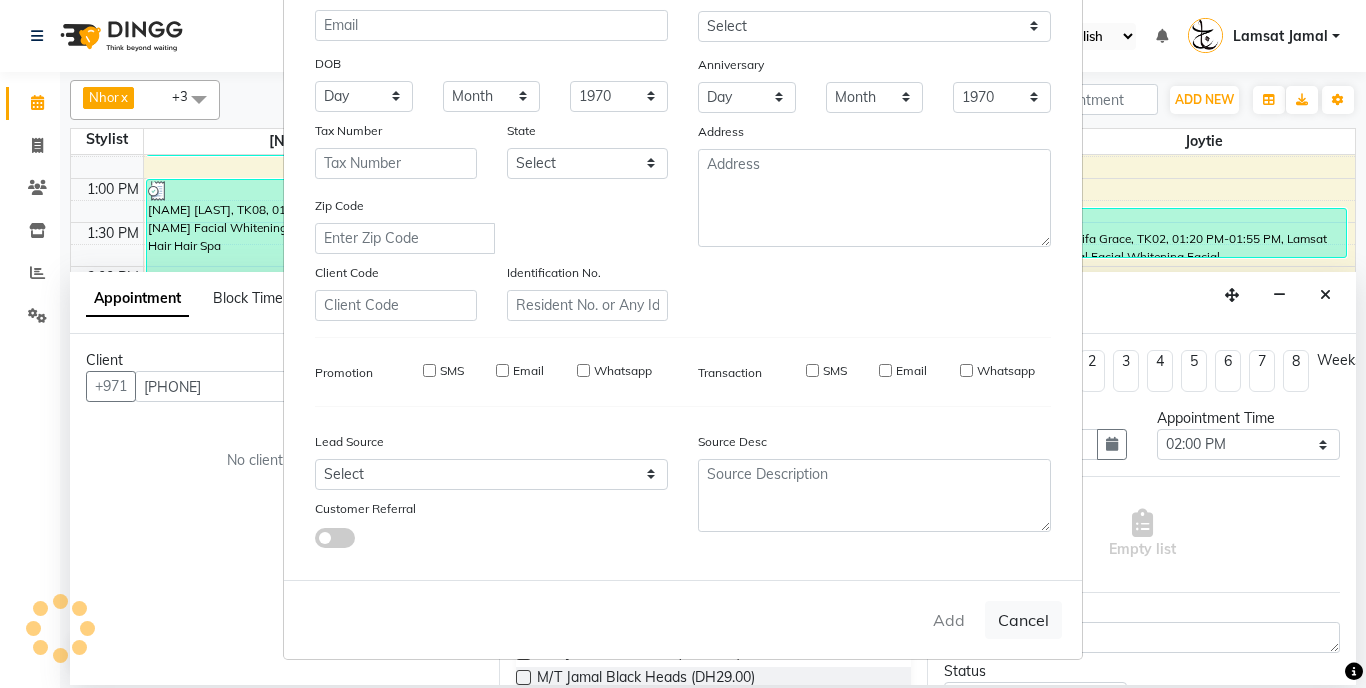type 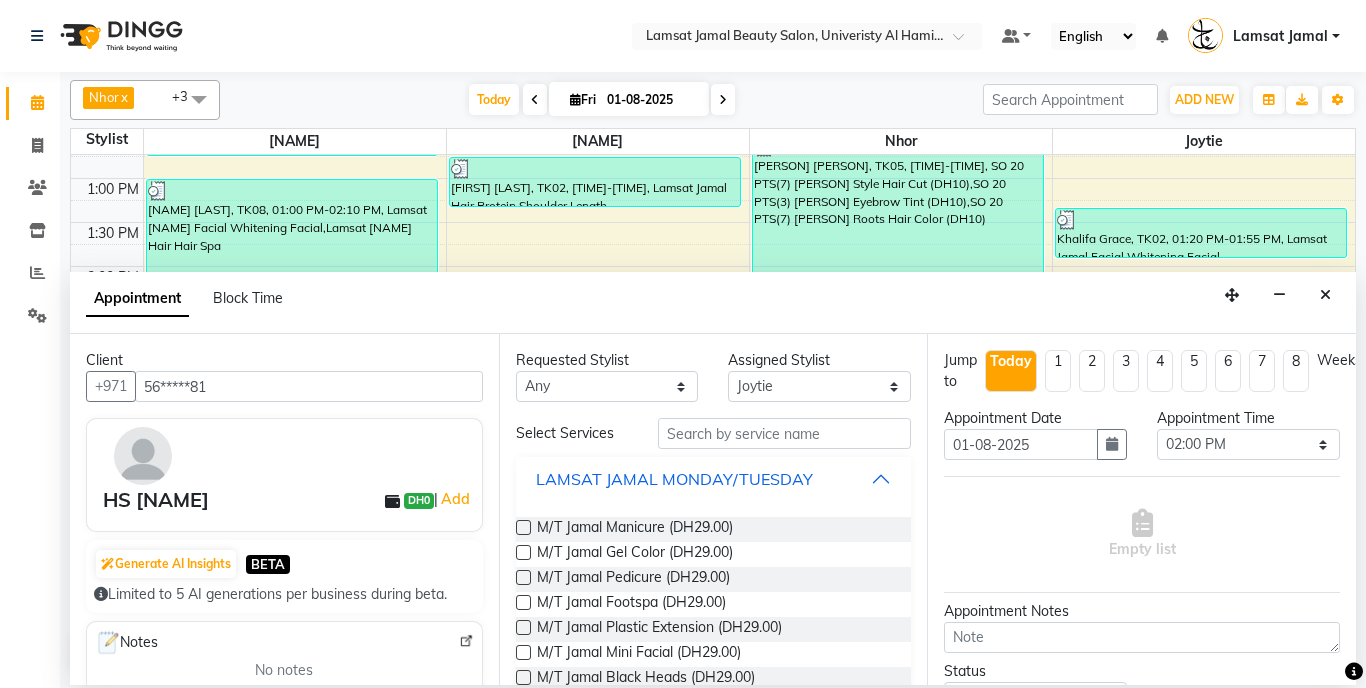 click on "LAMSAT JAMAL MONDAY/TUESDAY" at bounding box center [714, 479] 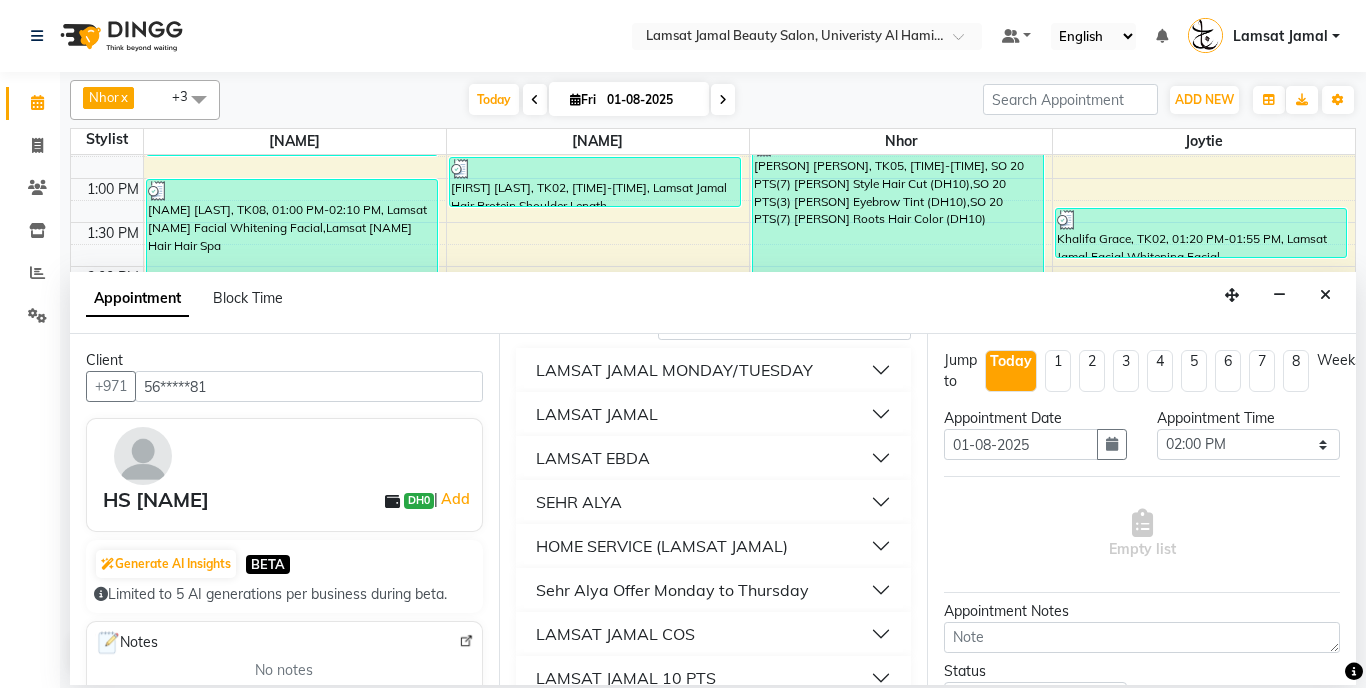 scroll, scrollTop: 110, scrollLeft: 0, axis: vertical 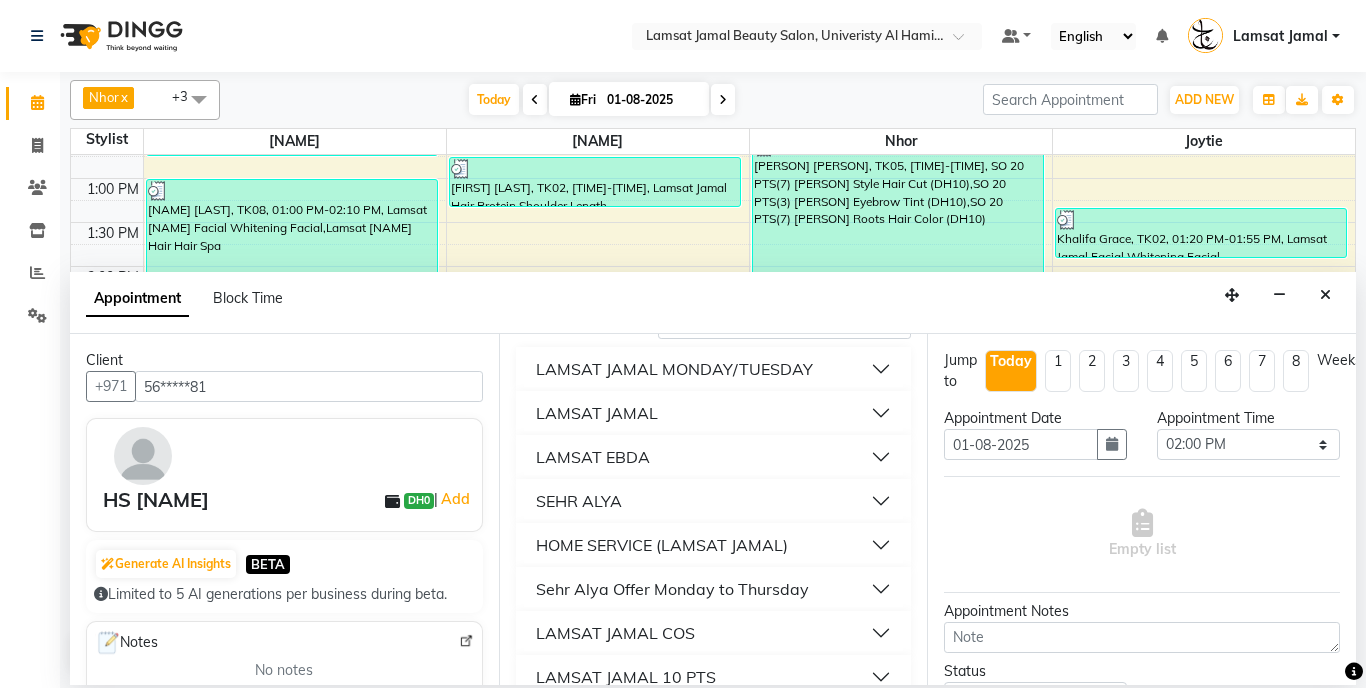 click on "HOME SERVICE (LAMSAT JAMAL)" at bounding box center [714, 545] 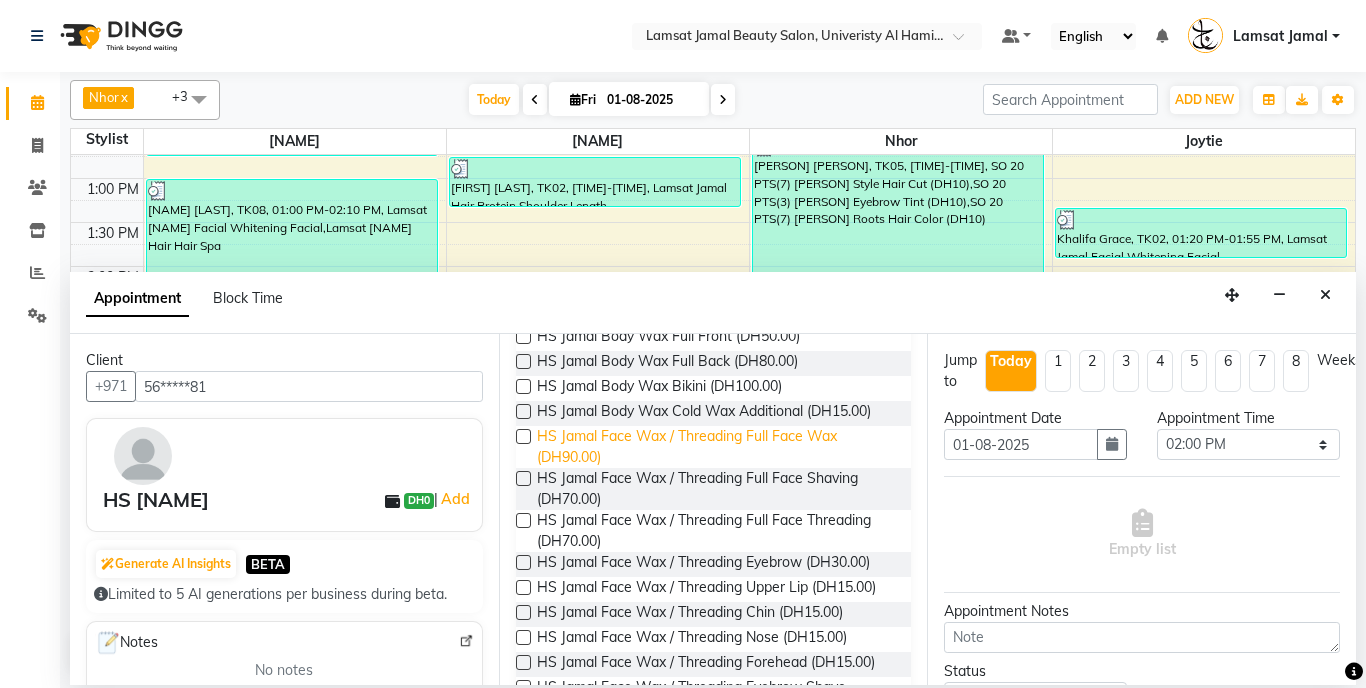 scroll, scrollTop: 1032, scrollLeft: 0, axis: vertical 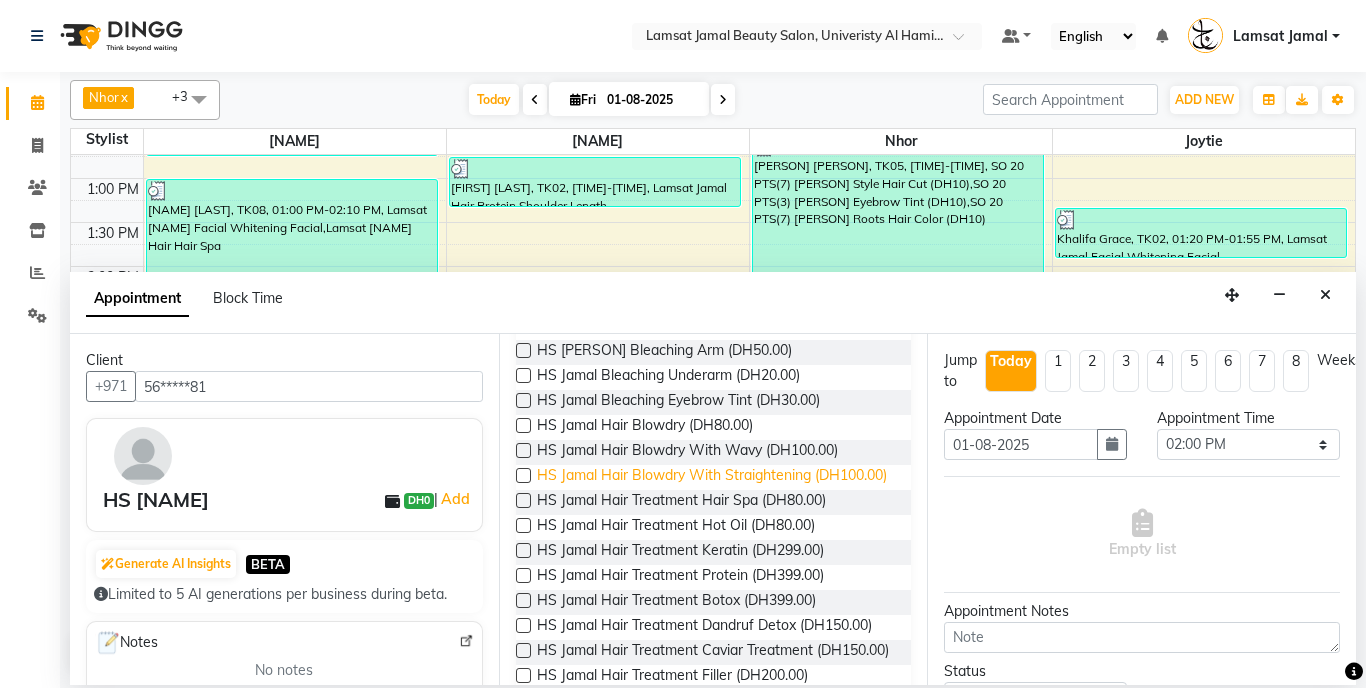 click on "HS Jamal Hair Blowdry With Straightening (DH100.00)" at bounding box center (712, 477) 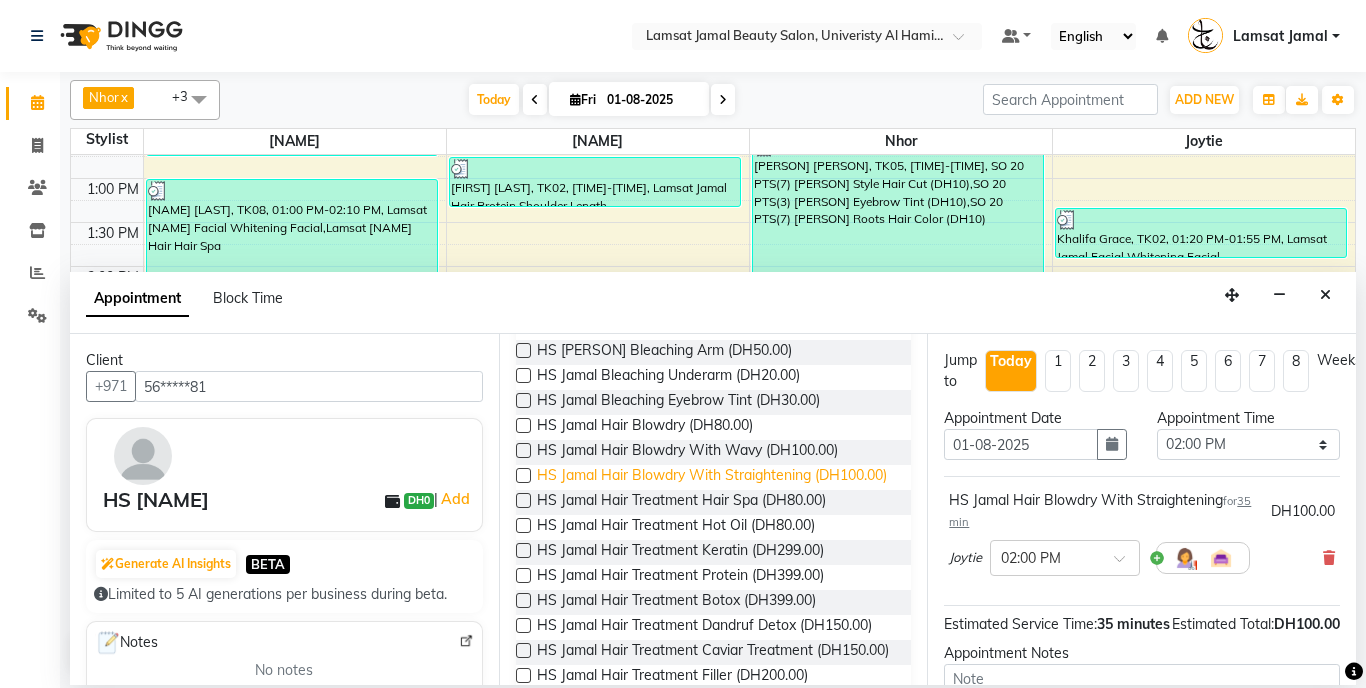 click on "HS Jamal Hair Blowdry With Straightening (DH100.00)" at bounding box center (712, 477) 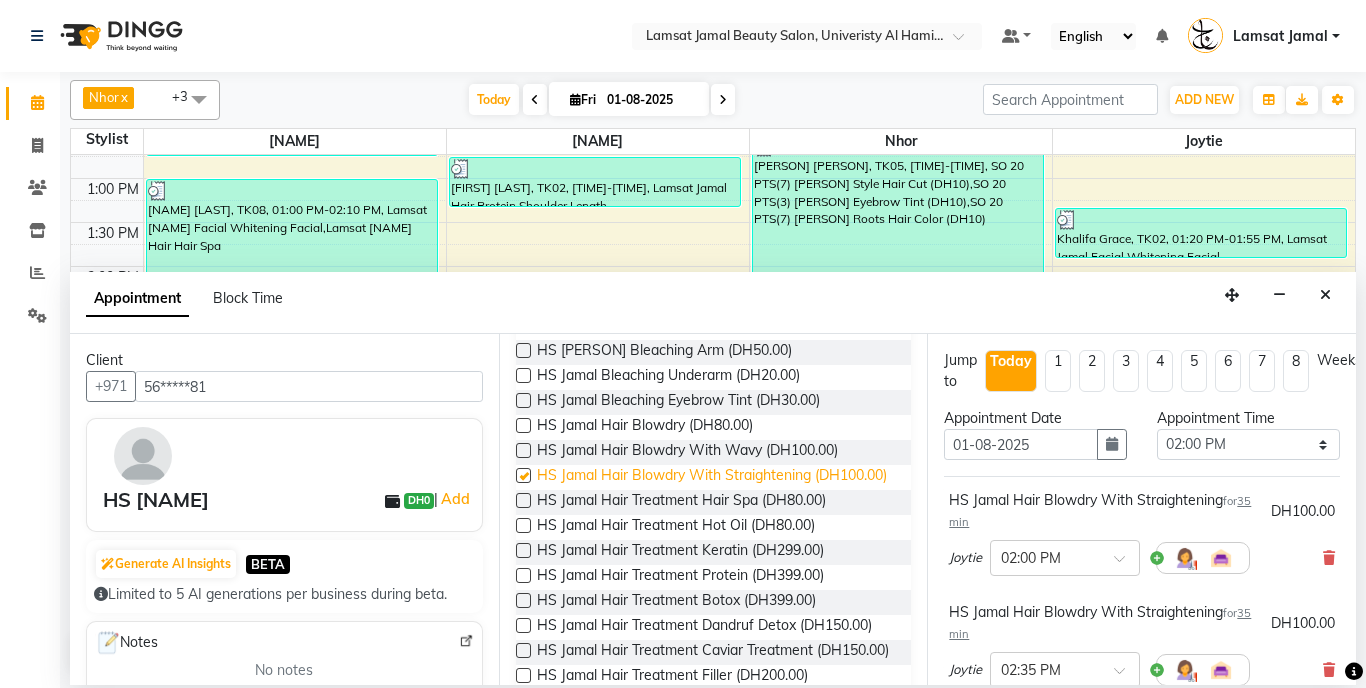 checkbox on "false" 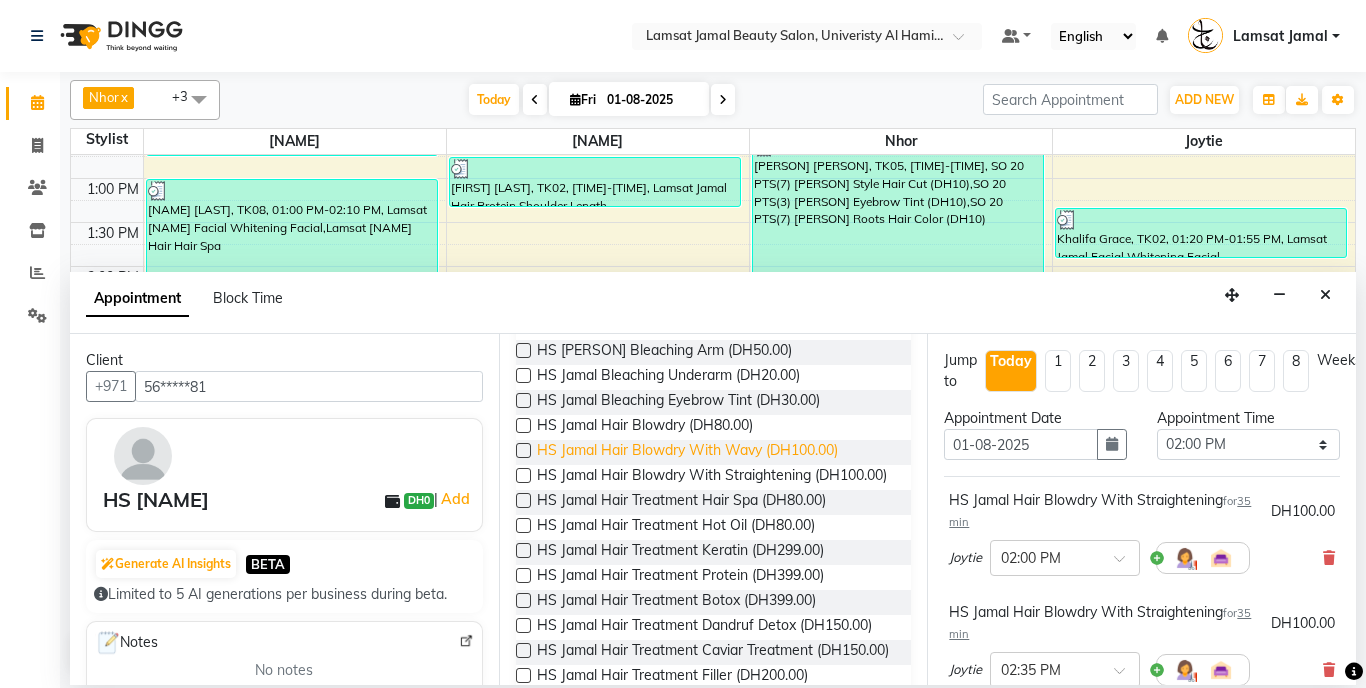 click on "HS Jamal Hair Blowdry With Wavy (DH100.00)" at bounding box center (687, 452) 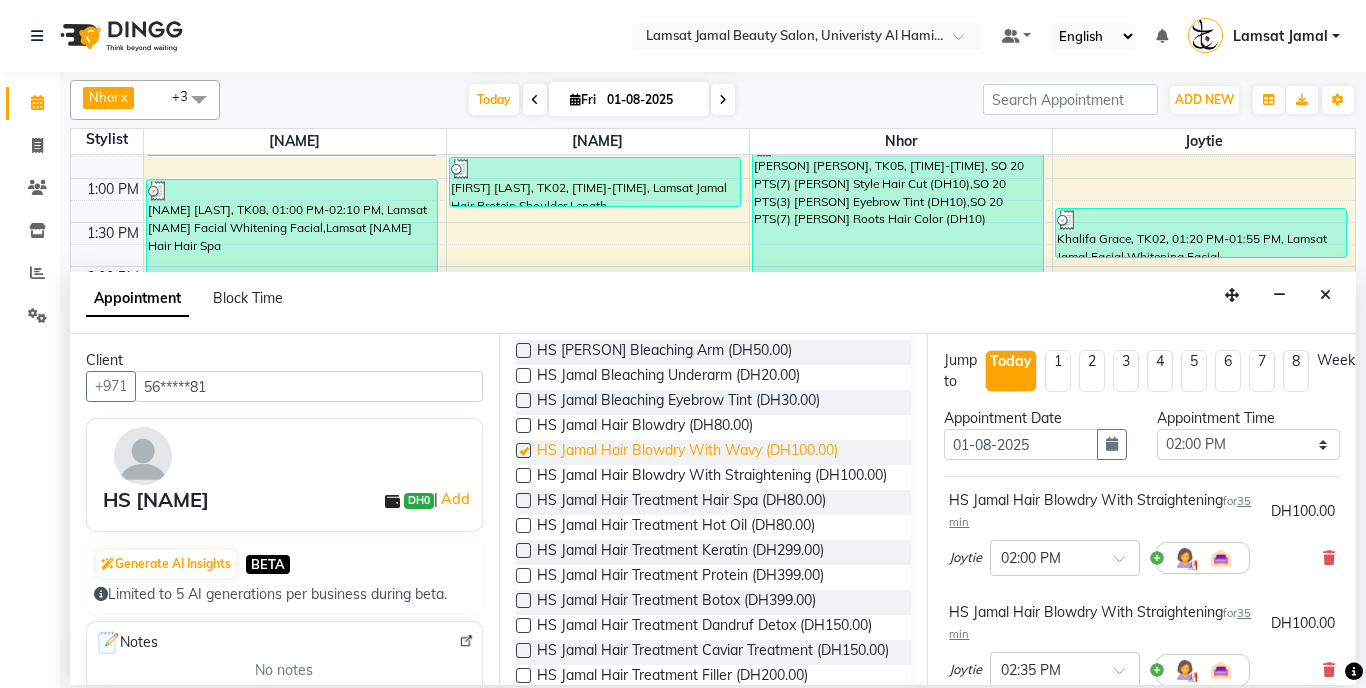 checkbox on "false" 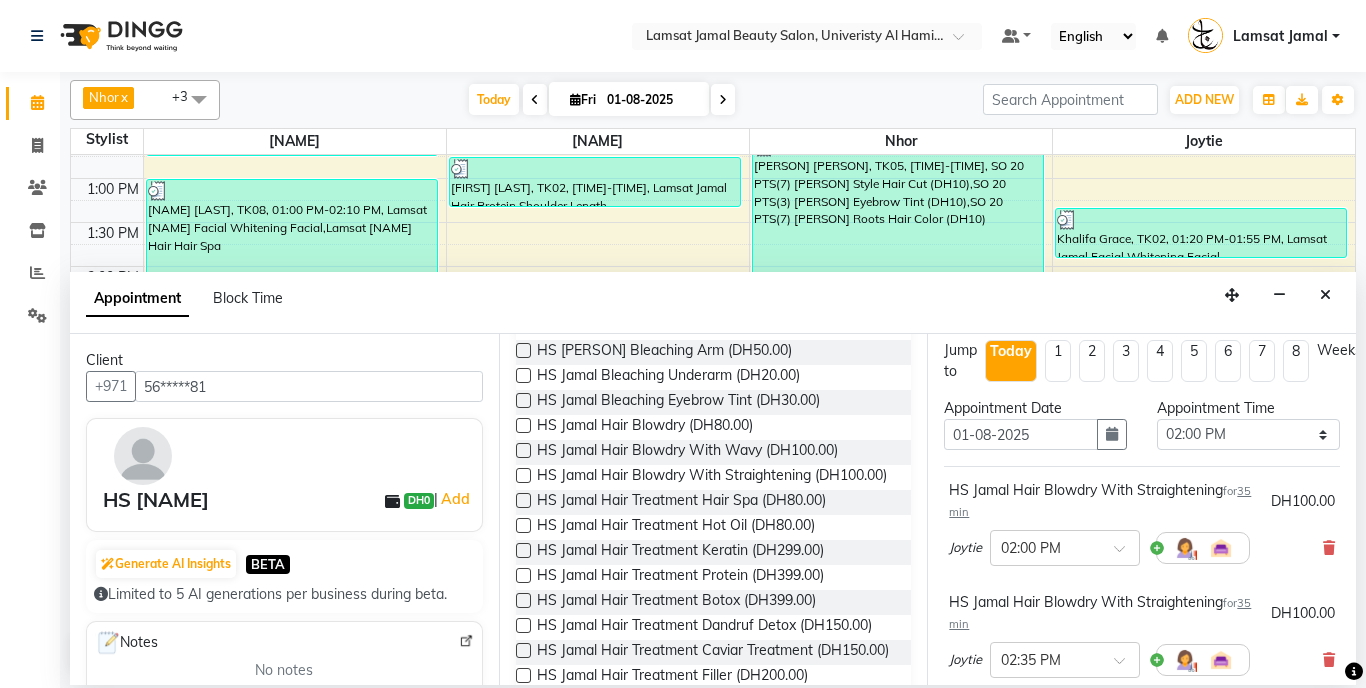 scroll, scrollTop: 30, scrollLeft: 0, axis: vertical 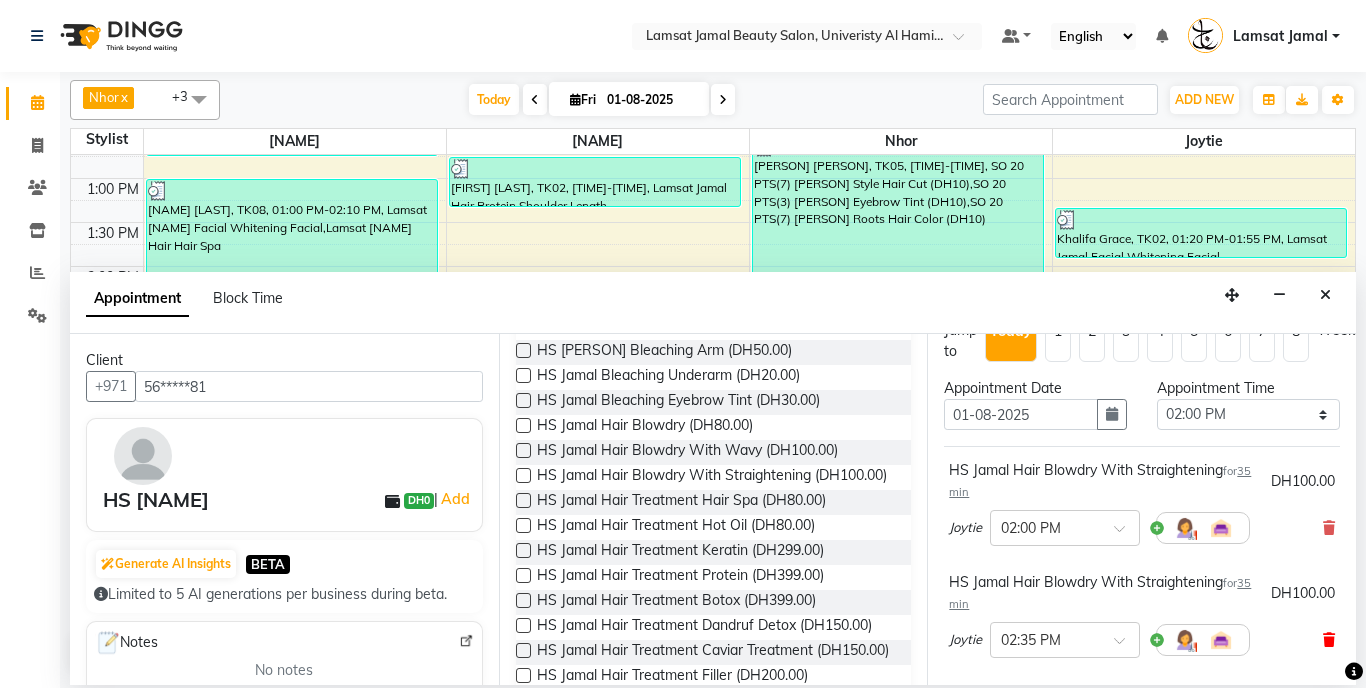 click at bounding box center (1329, 640) 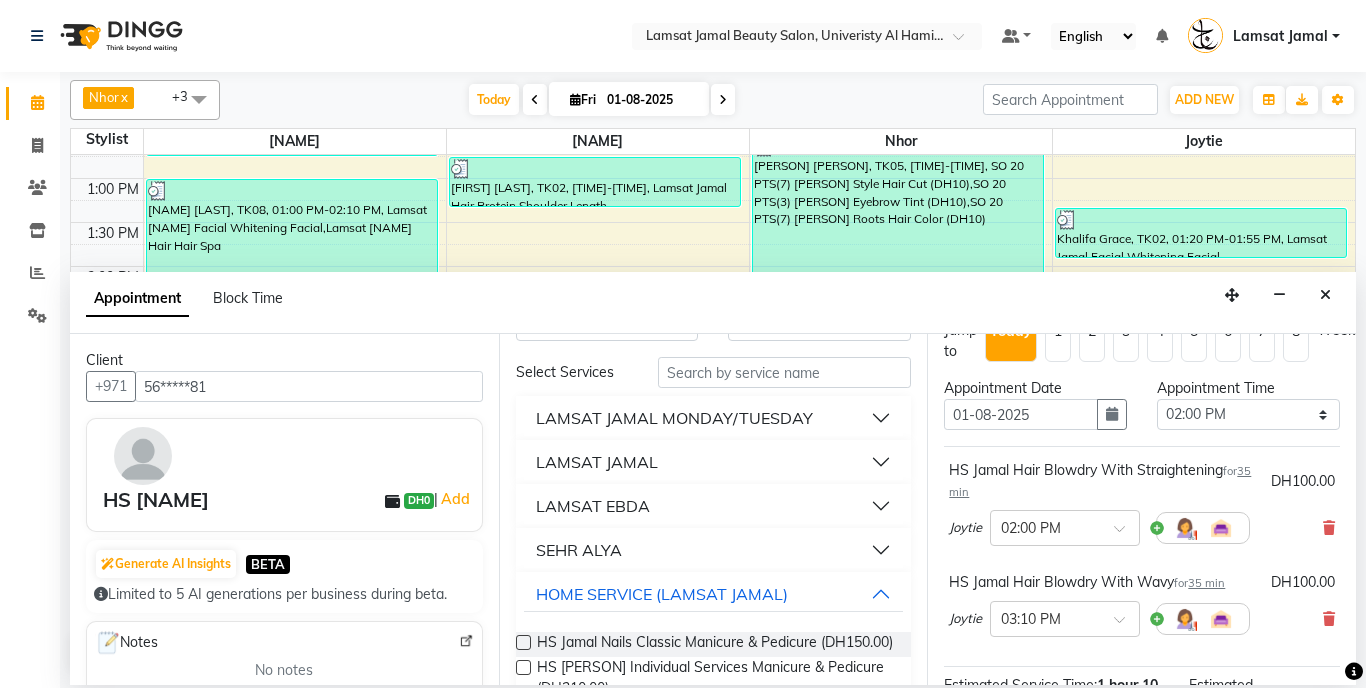 scroll, scrollTop: 0, scrollLeft: 0, axis: both 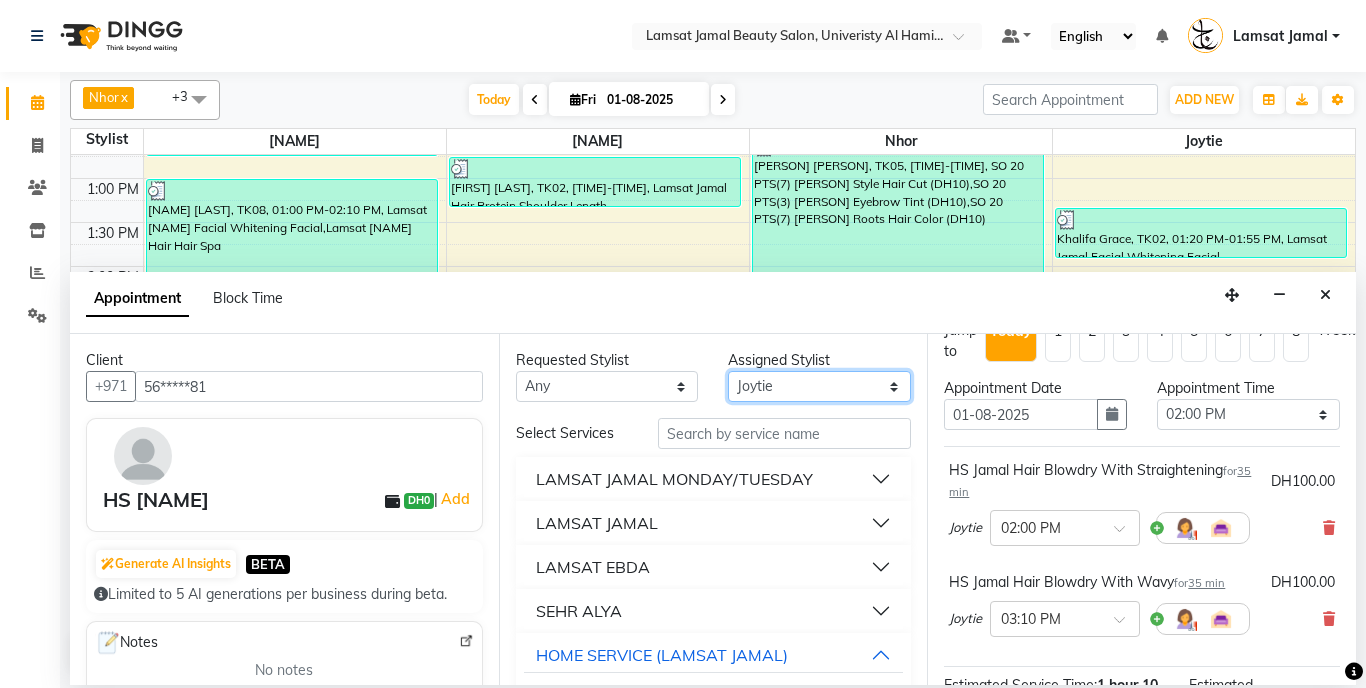 click on "Select Aldie Aliya Amna Gennie Joytie Jude Lamsat Ebda Lamsat Jamal Liezel Maricar Maychel Michelle Nads Neha Nhor Owner Aliya Priya Rods Sana Sehr Alya Yeng" at bounding box center (819, 386) 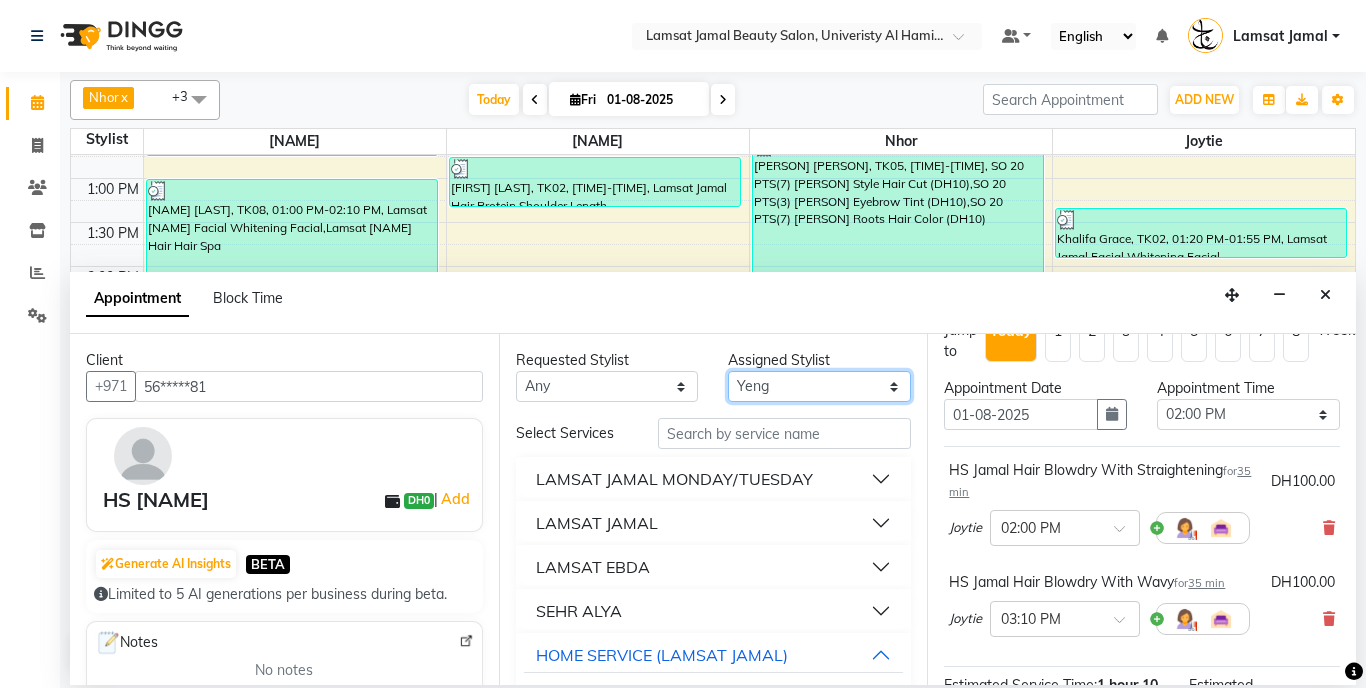 click on "Select Aldie Aliya Amna Gennie Joytie Jude Lamsat Ebda Lamsat Jamal Liezel Maricar Maychel Michelle Nads Neha Nhor Owner Aliya Priya Rods Sana Sehr Alya Yeng" at bounding box center (819, 386) 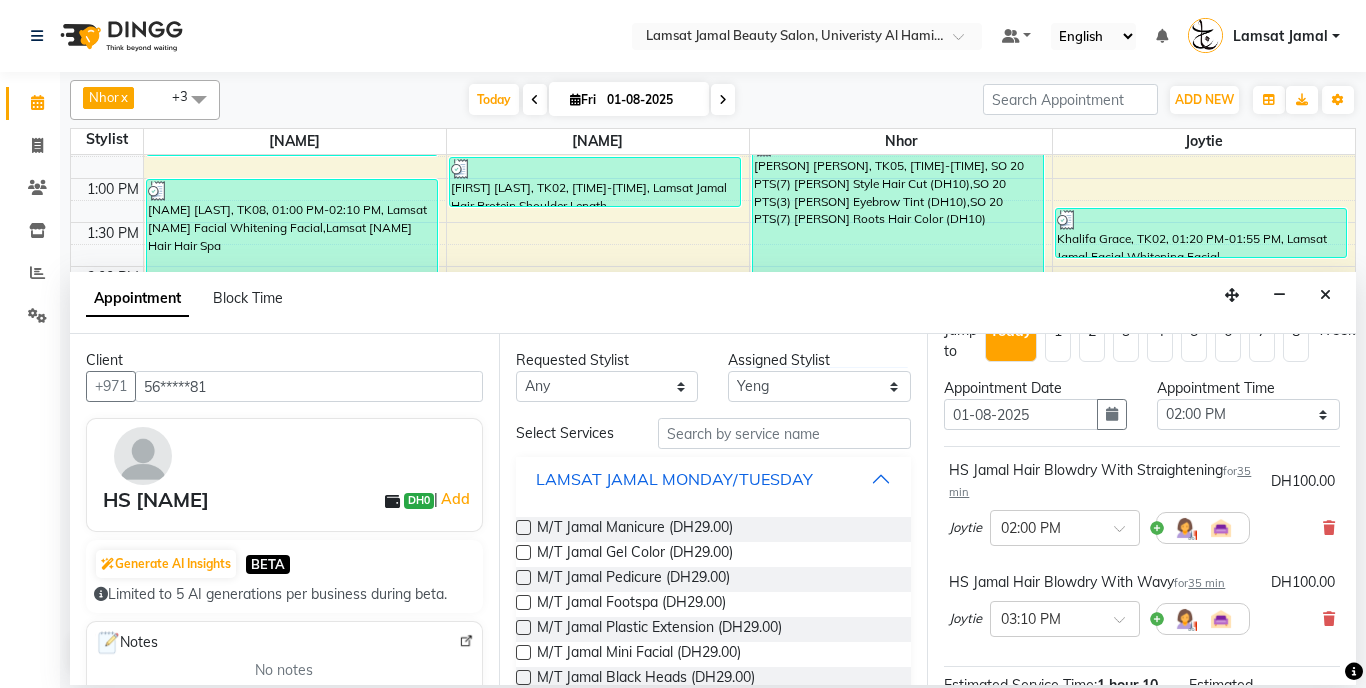 click on "LAMSAT JAMAL MONDAY/TUESDAY" at bounding box center [714, 479] 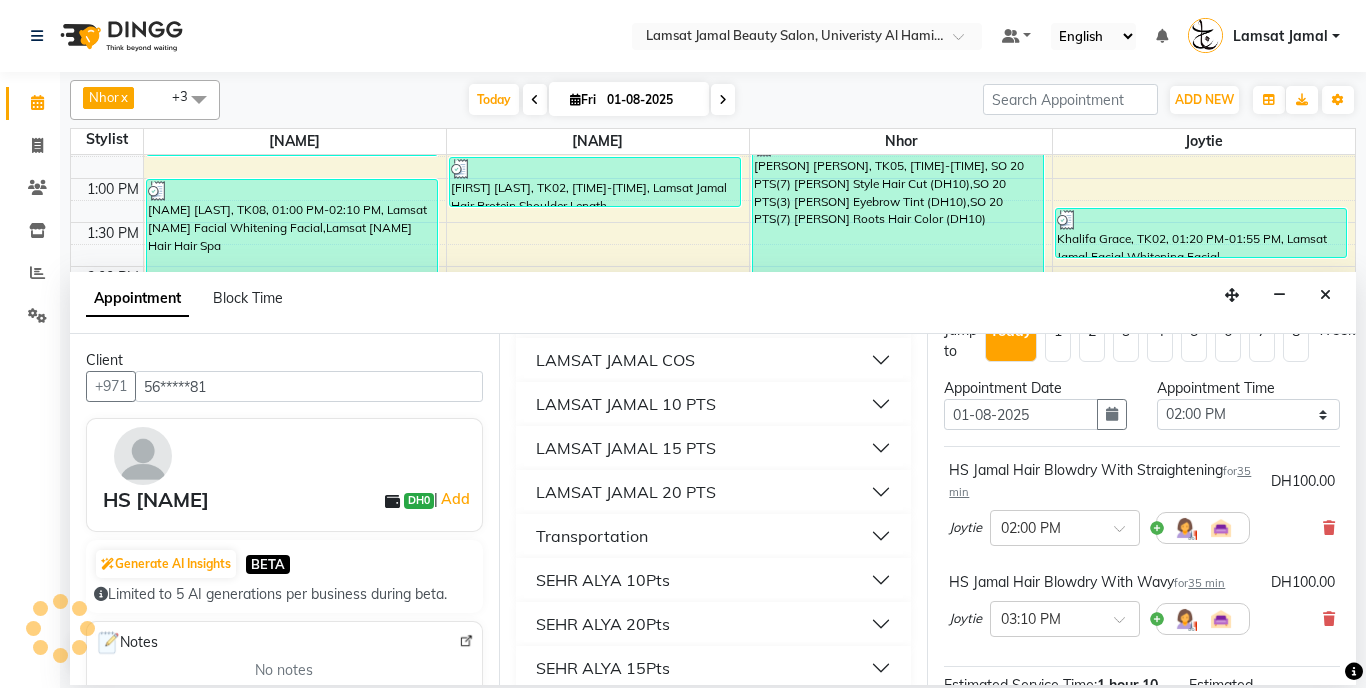scroll, scrollTop: 263, scrollLeft: 0, axis: vertical 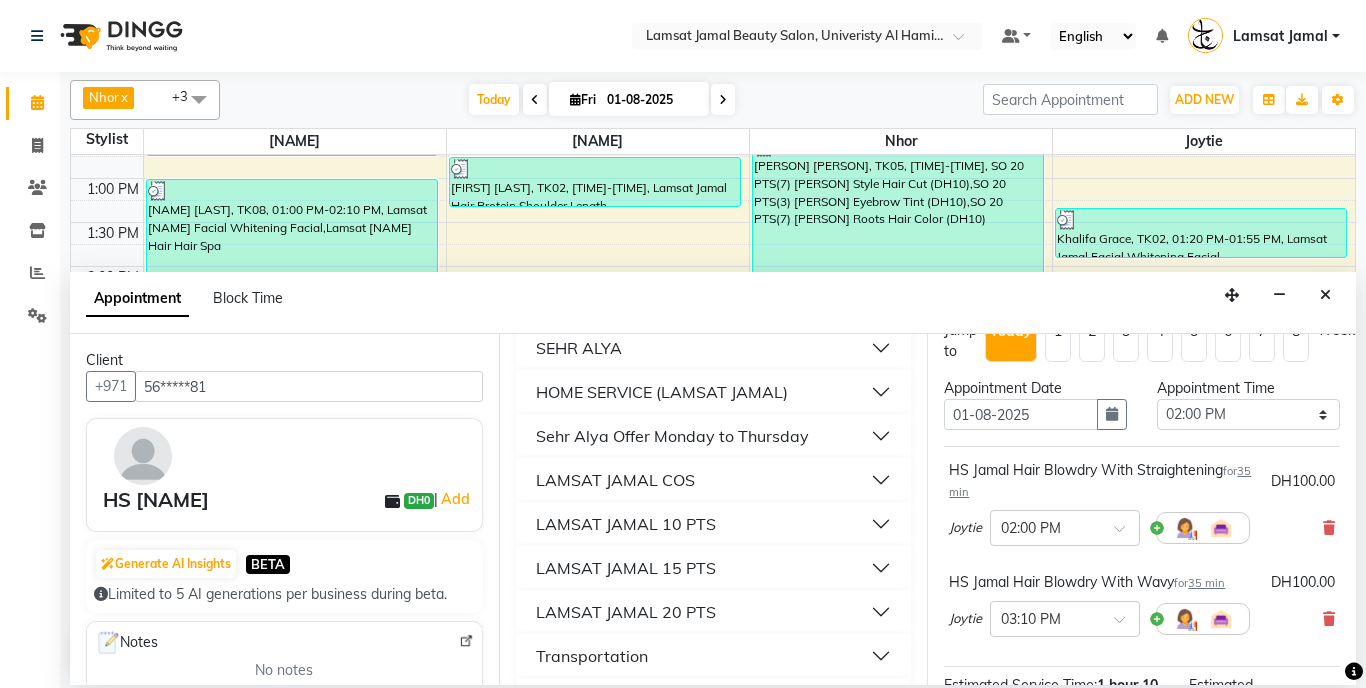 click on "HOME SERVICE (LAMSAT JAMAL)" at bounding box center (714, 392) 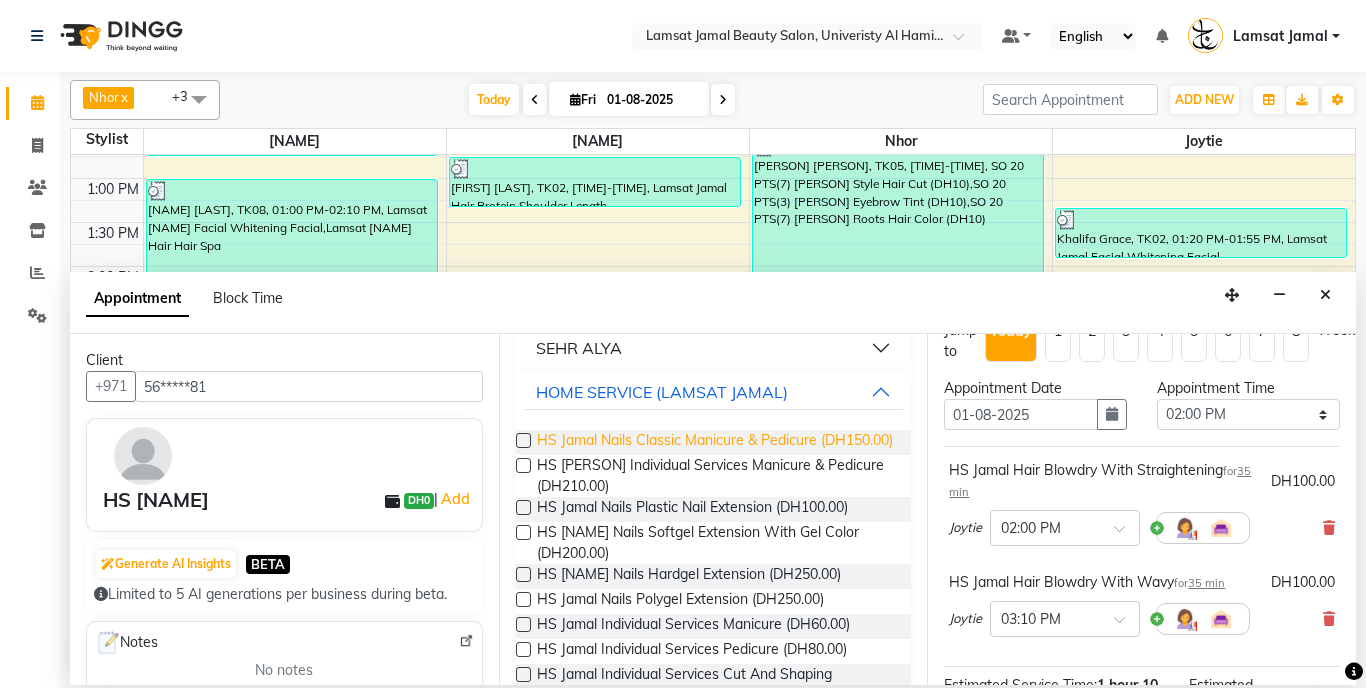 click on "HS Jamal Nails Classic Manicure & Pedicure (DH150.00)" at bounding box center [715, 442] 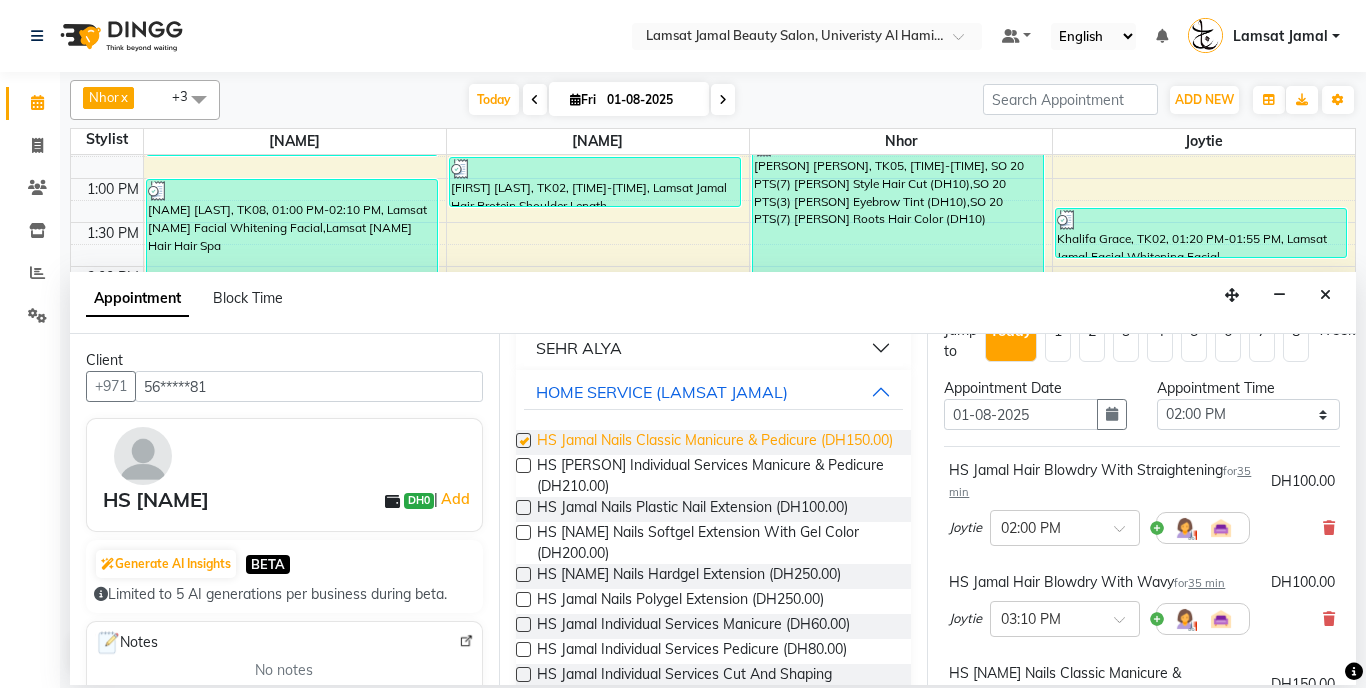 checkbox on "false" 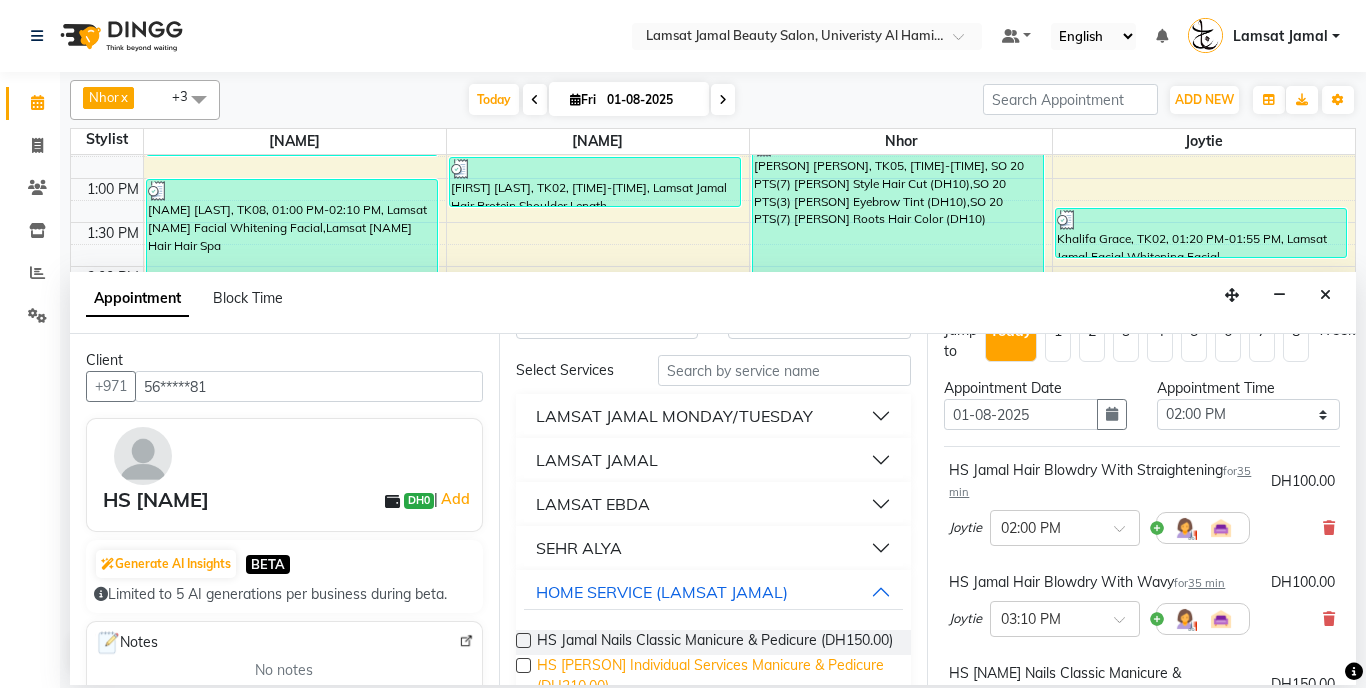 scroll, scrollTop: 0, scrollLeft: 0, axis: both 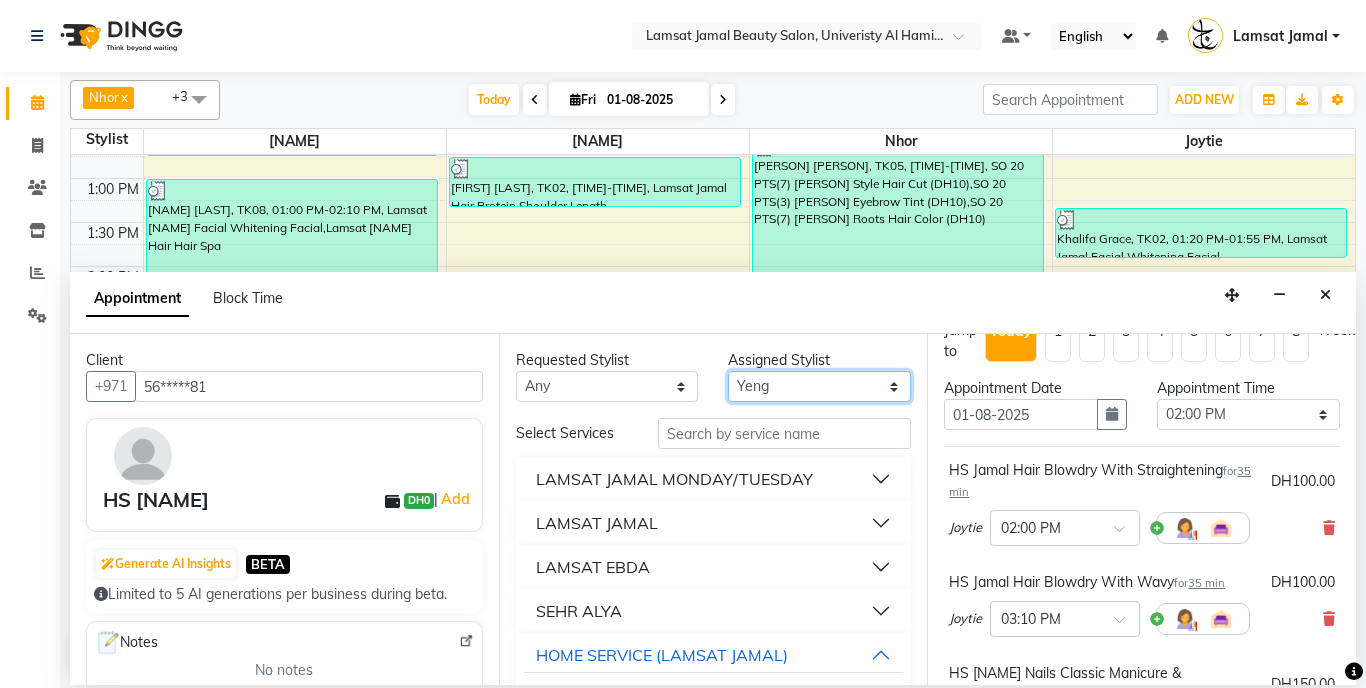 click on "Select Aldie Aliya Amna Gennie Joytie Jude Lamsat Ebda Lamsat Jamal Liezel Maricar Maychel Michelle Nads Neha Nhor Owner Aliya Priya Rods Sana Sehr Alya Yeng" at bounding box center [819, 386] 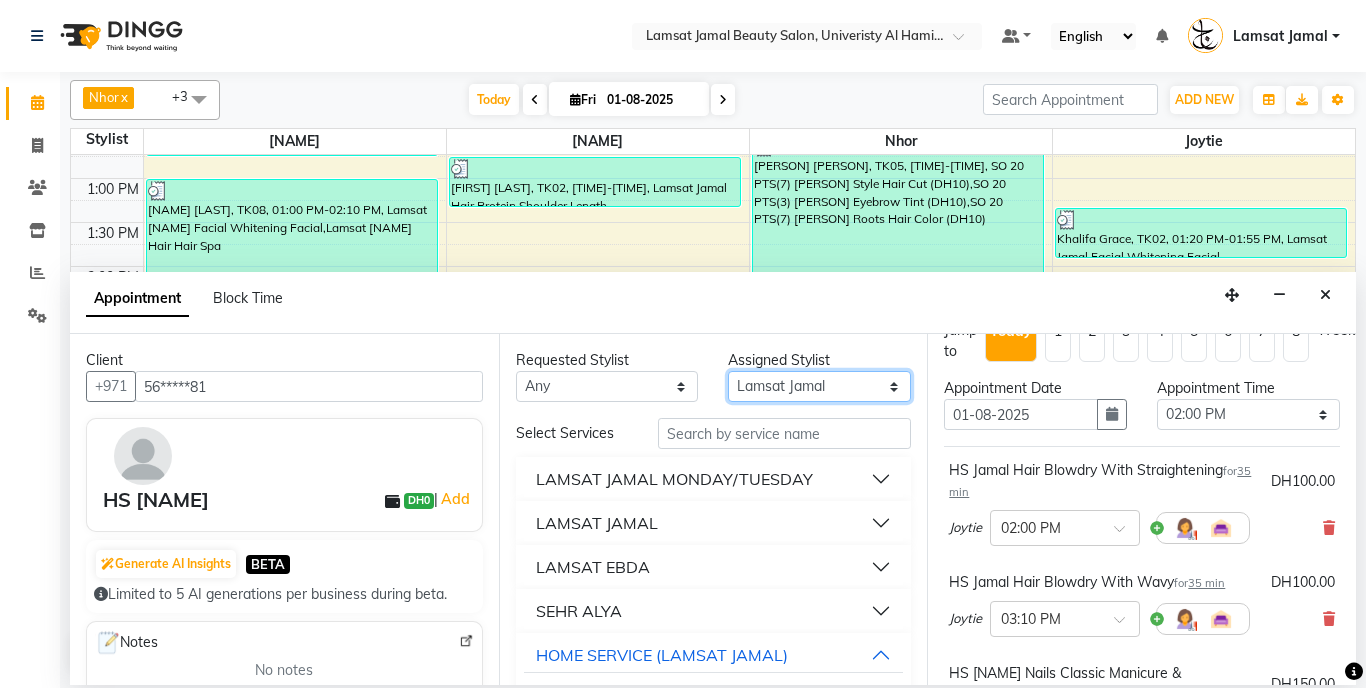 click on "Select Aldie Aliya Amna Gennie Joytie Jude Lamsat Ebda Lamsat Jamal Liezel Maricar Maychel Michelle Nads Neha Nhor Owner Aliya Priya Rods Sana Sehr Alya Yeng" at bounding box center (819, 386) 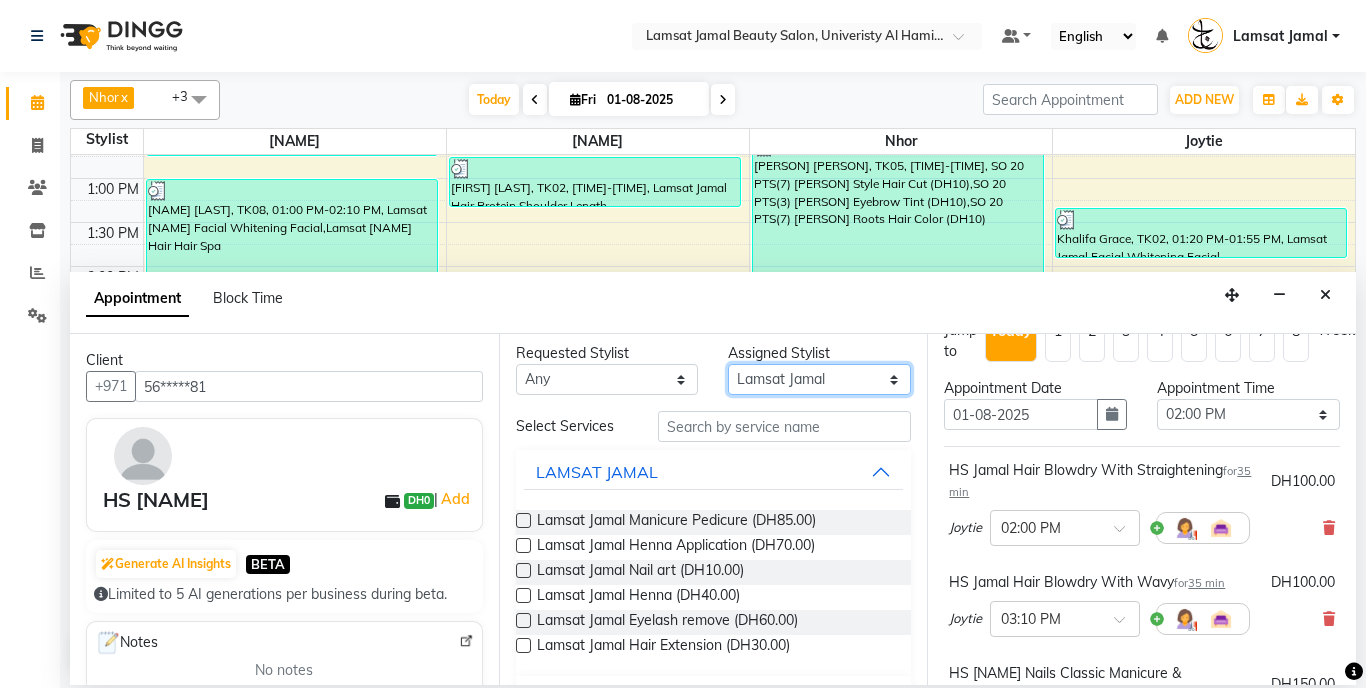 scroll, scrollTop: 10, scrollLeft: 0, axis: vertical 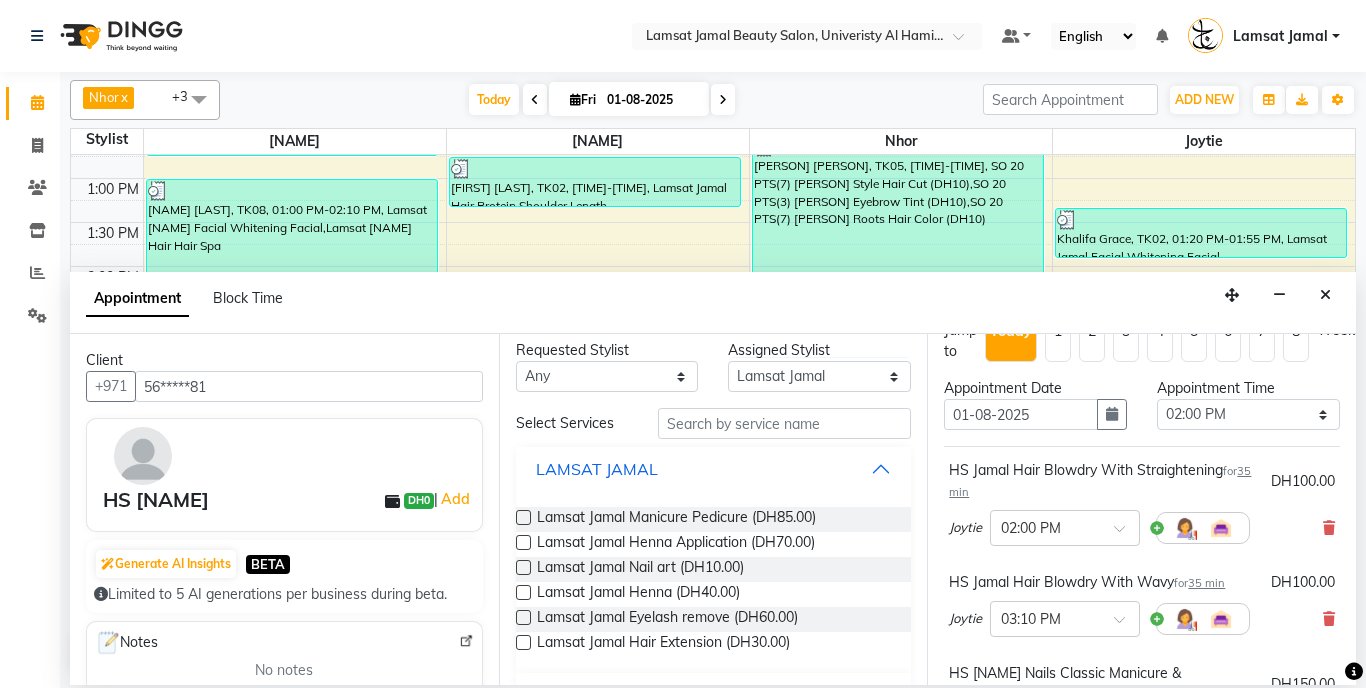 click on "LAMSAT JAMAL" at bounding box center (714, 469) 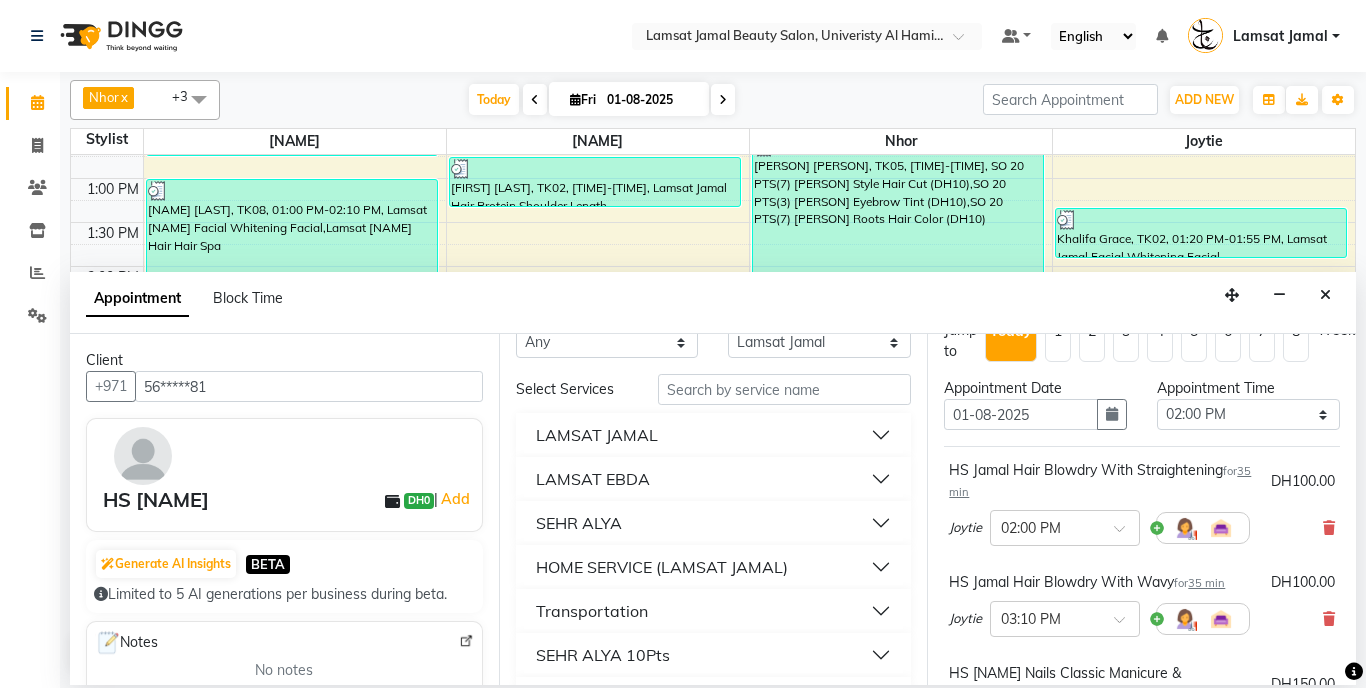 scroll, scrollTop: 140, scrollLeft: 0, axis: vertical 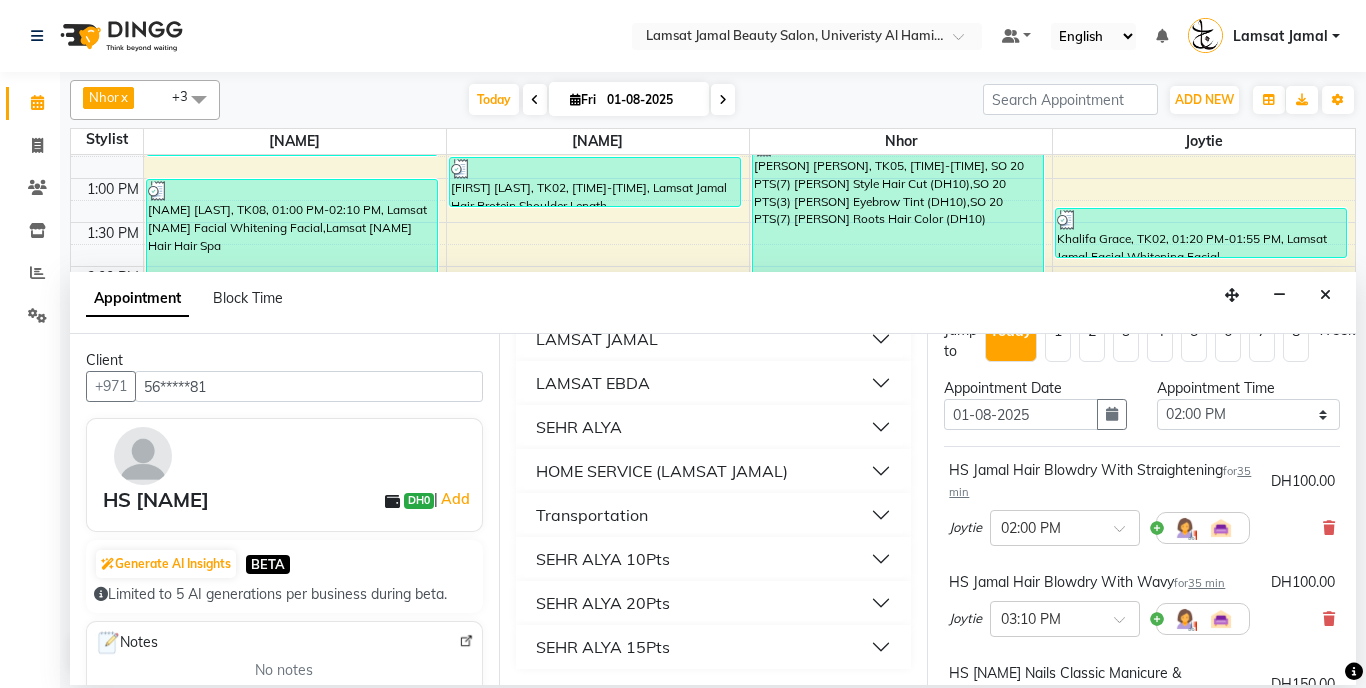 click on "HOME SERVICE (LAMSAT JAMAL)" at bounding box center [714, 471] 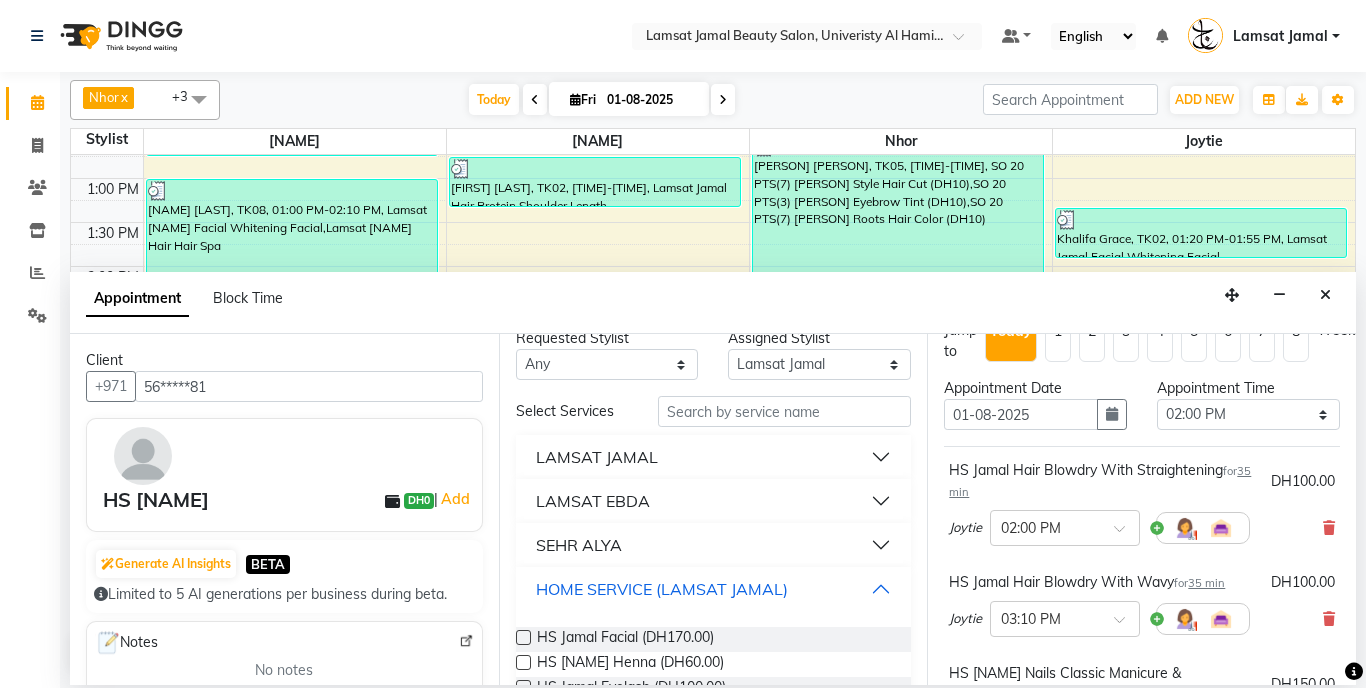 scroll, scrollTop: 0, scrollLeft: 0, axis: both 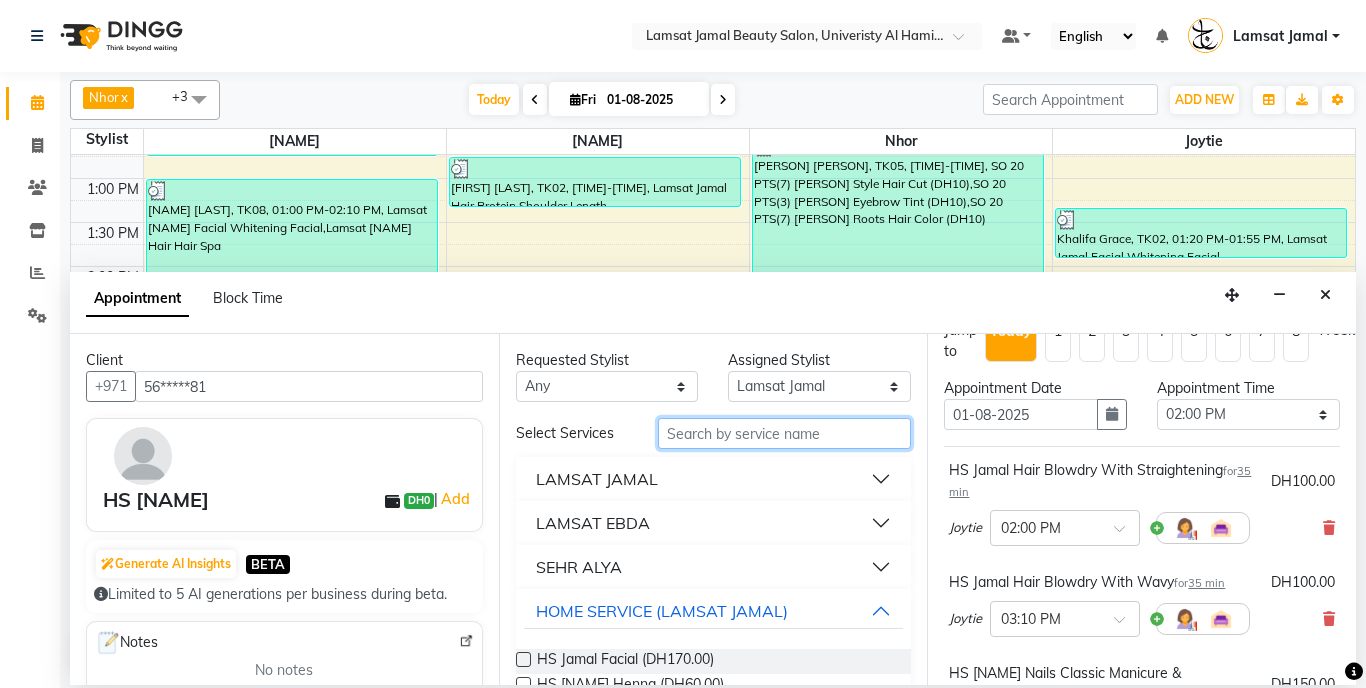 click at bounding box center (785, 433) 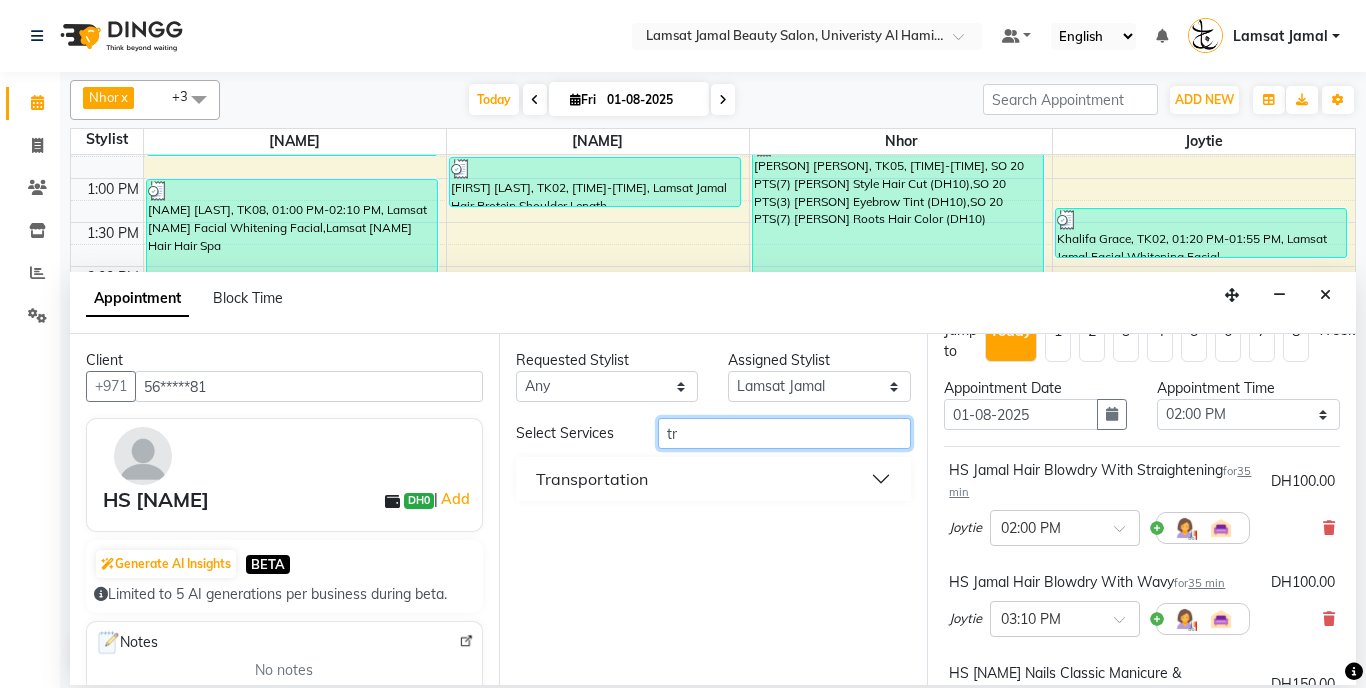 type on "tr" 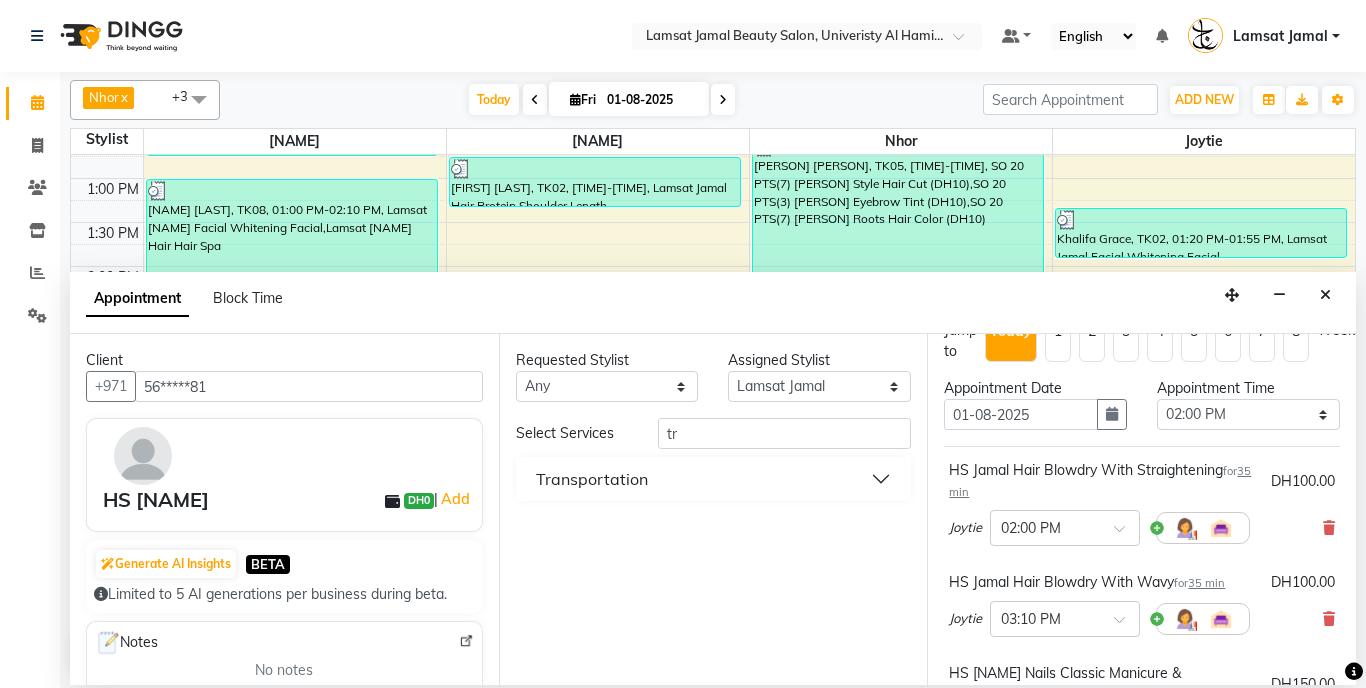click on "Transportation" at bounding box center [714, 479] 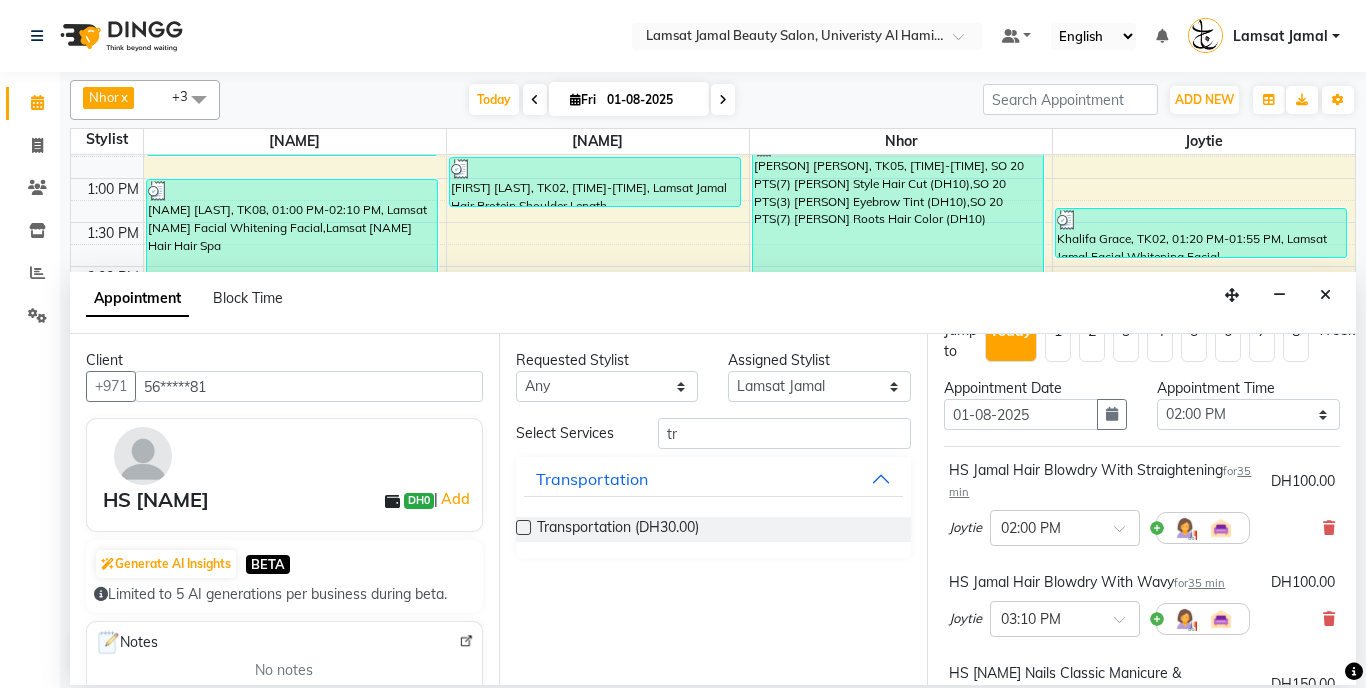 click on "Transportation (DH30.00)" at bounding box center (714, 529) 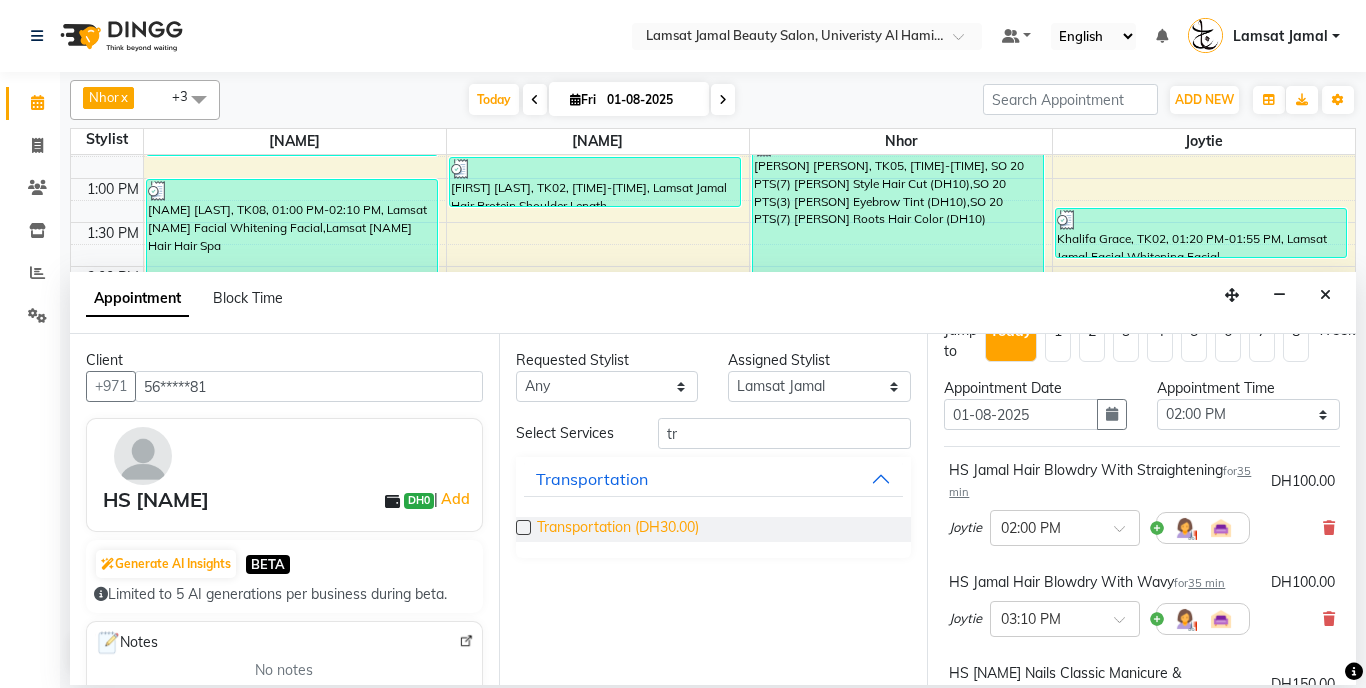 click on "Transportation (DH30.00)" at bounding box center (618, 529) 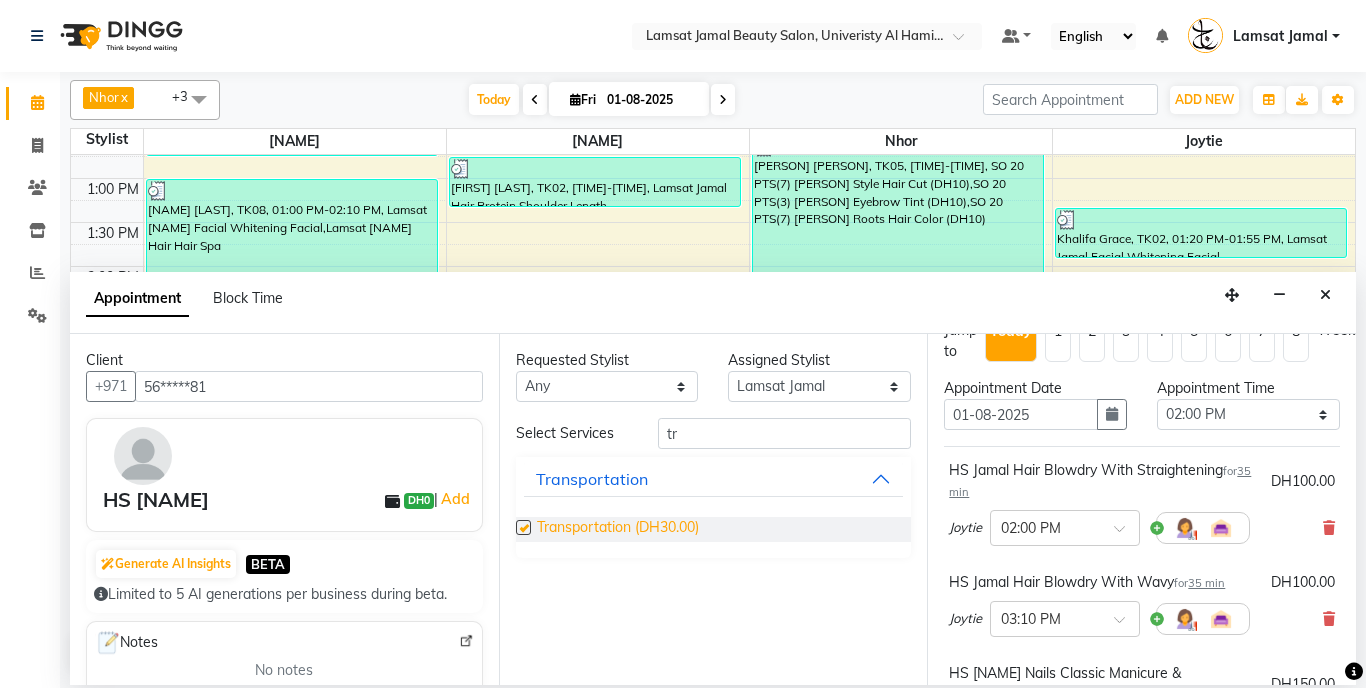 checkbox on "false" 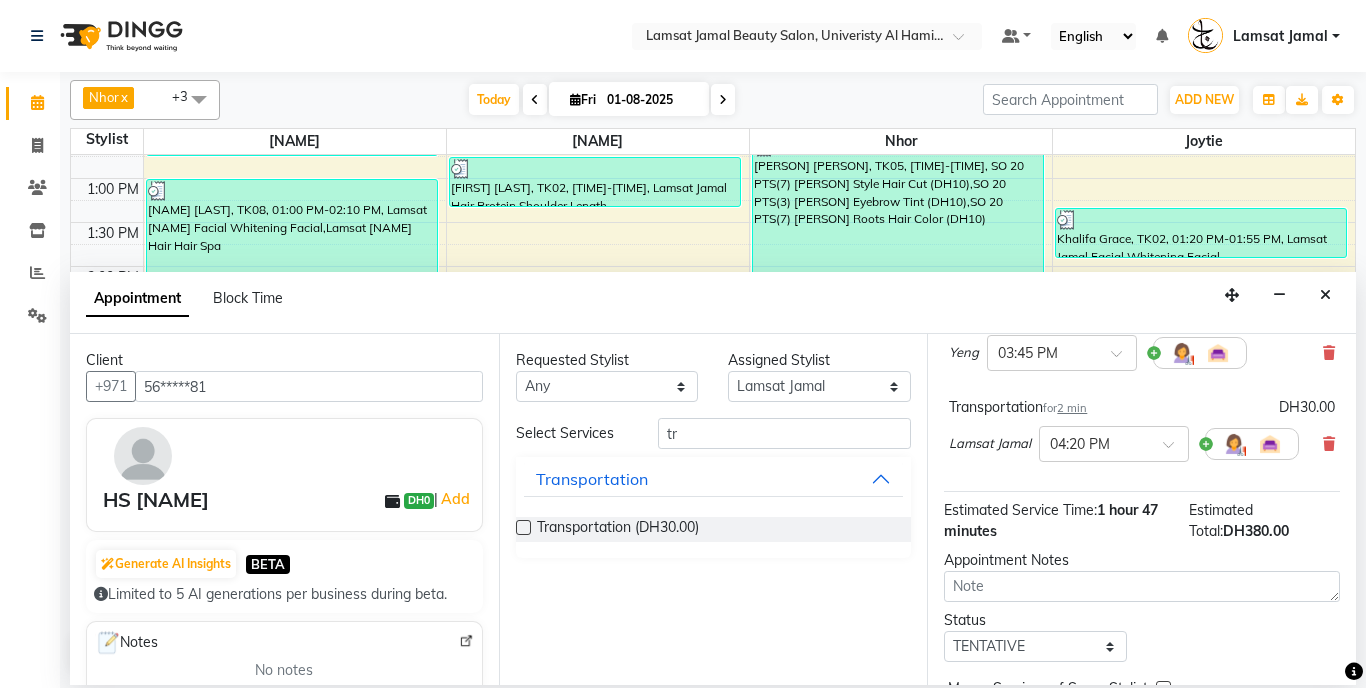 scroll, scrollTop: 511, scrollLeft: 0, axis: vertical 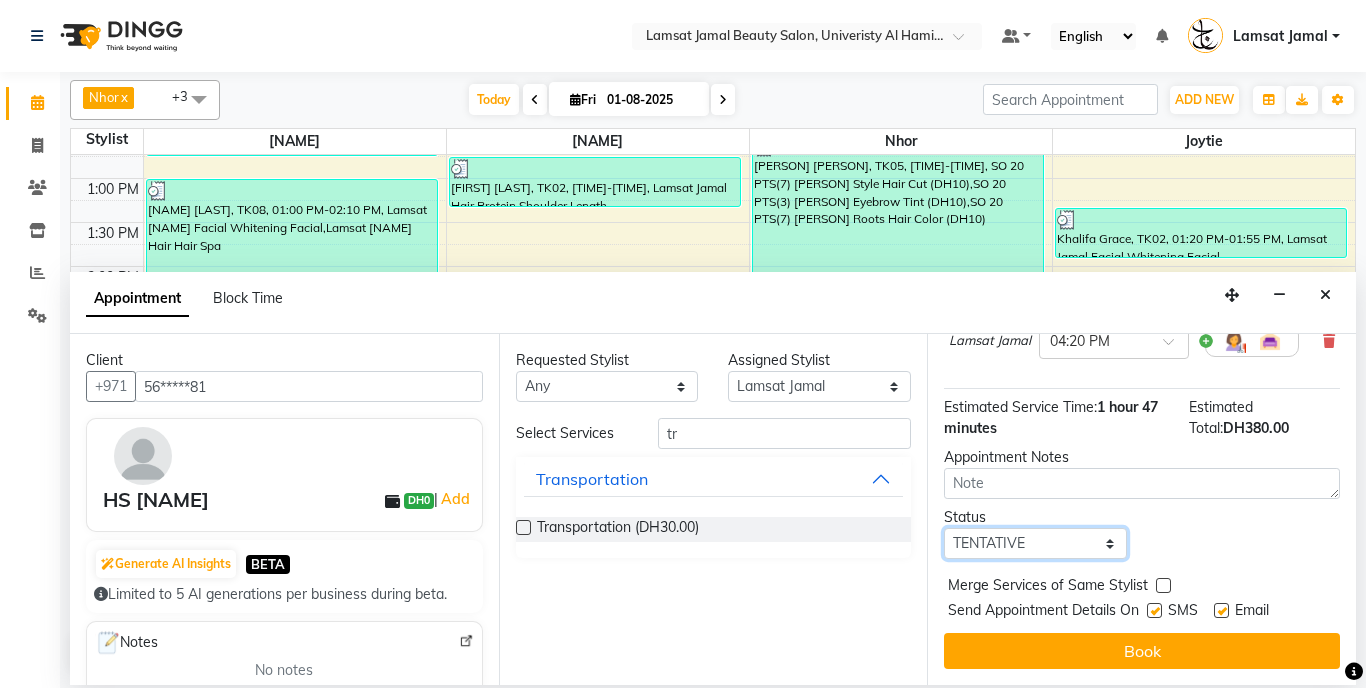click on "Select TENTATIVE CONFIRM CHECK-IN UPCOMING" at bounding box center (1035, 543) 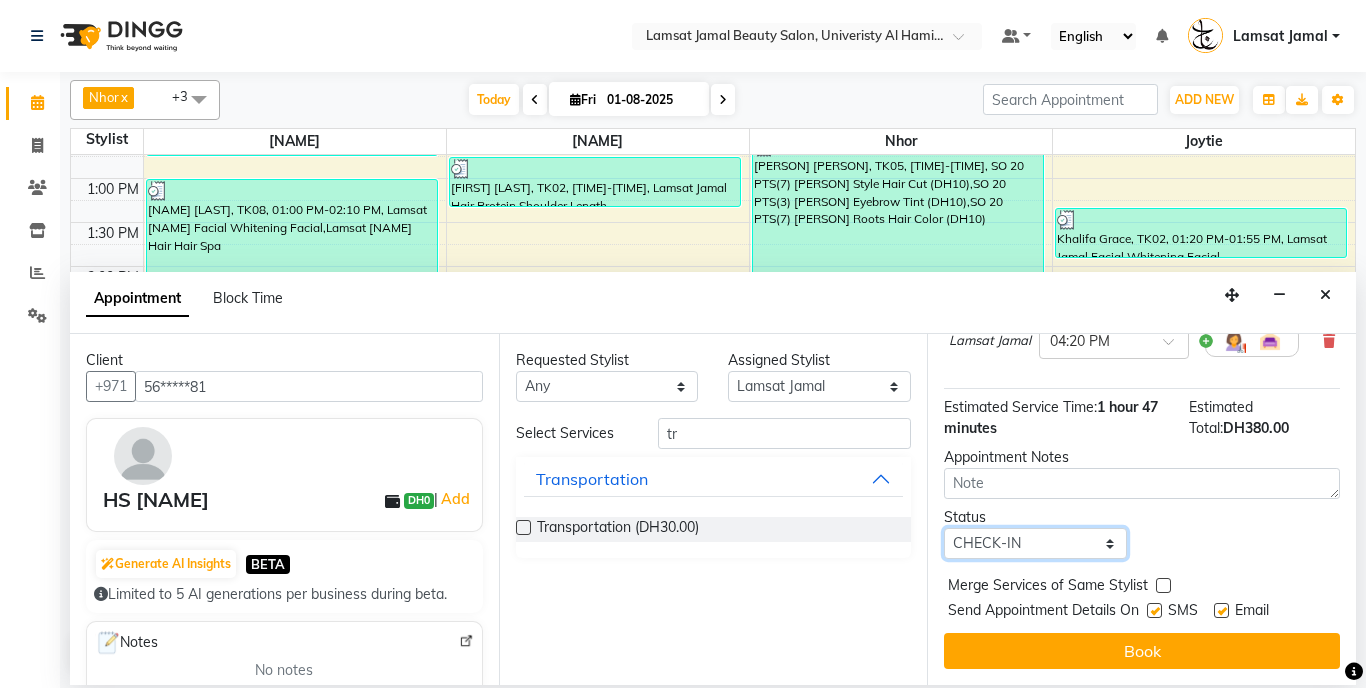 click on "Select TENTATIVE CONFIRM CHECK-IN UPCOMING" at bounding box center (1035, 543) 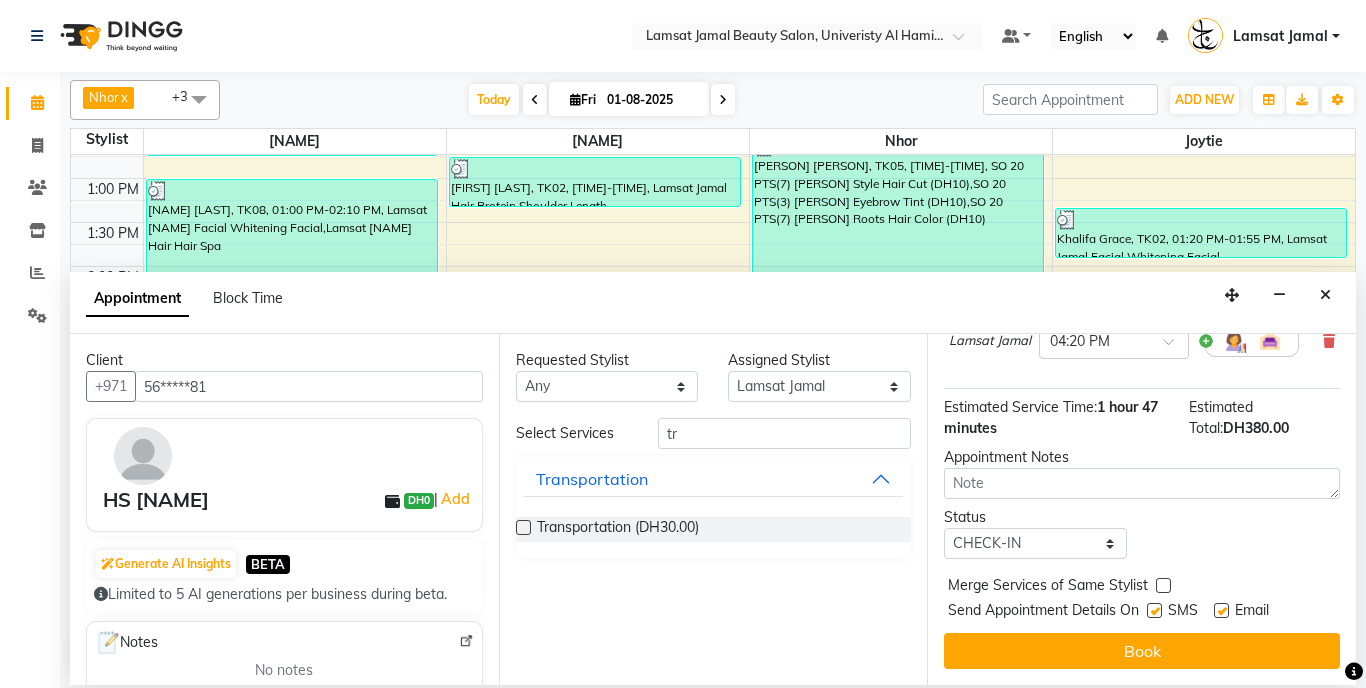 click at bounding box center [1163, 585] 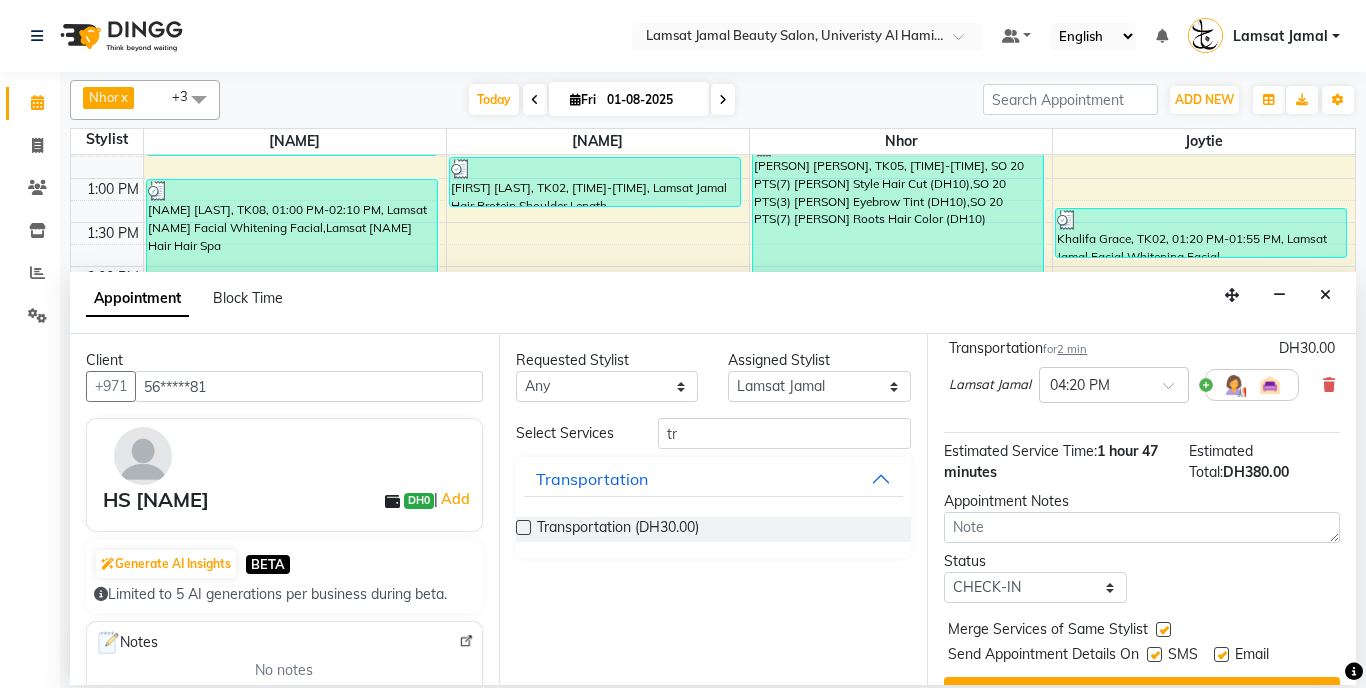 scroll, scrollTop: 511, scrollLeft: 0, axis: vertical 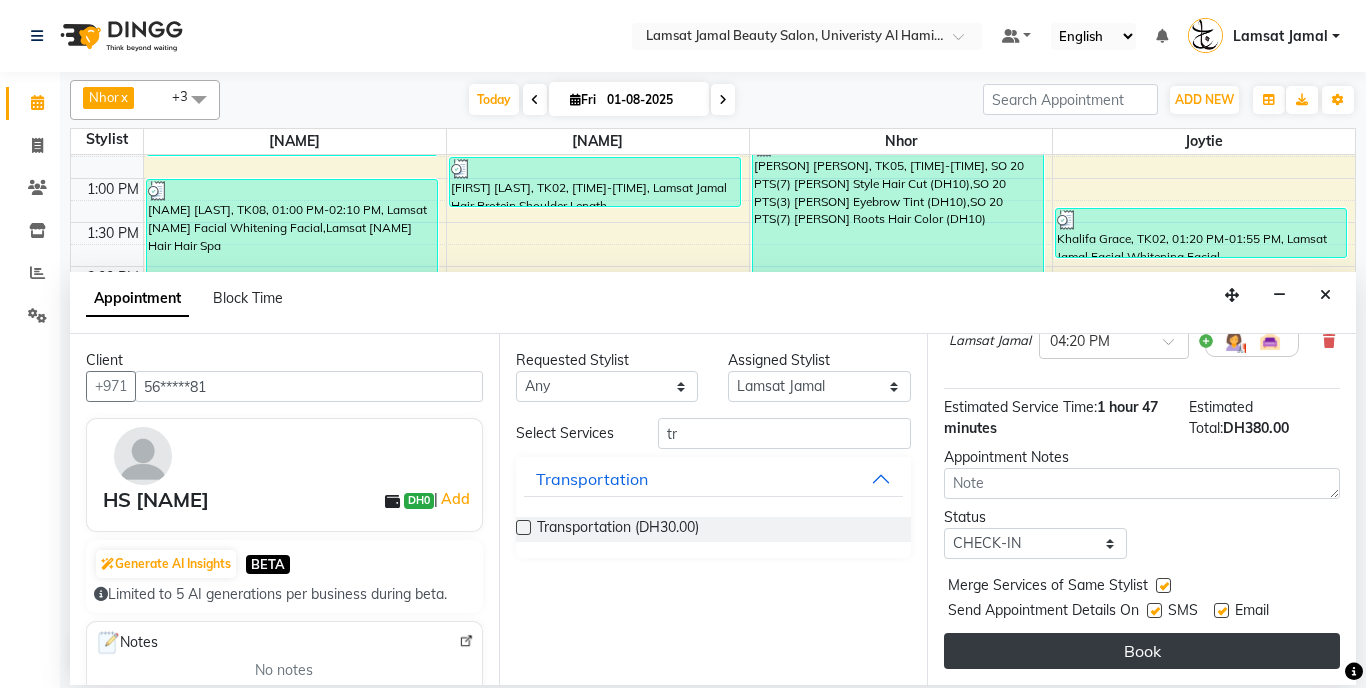 click on "Book" at bounding box center [1142, 651] 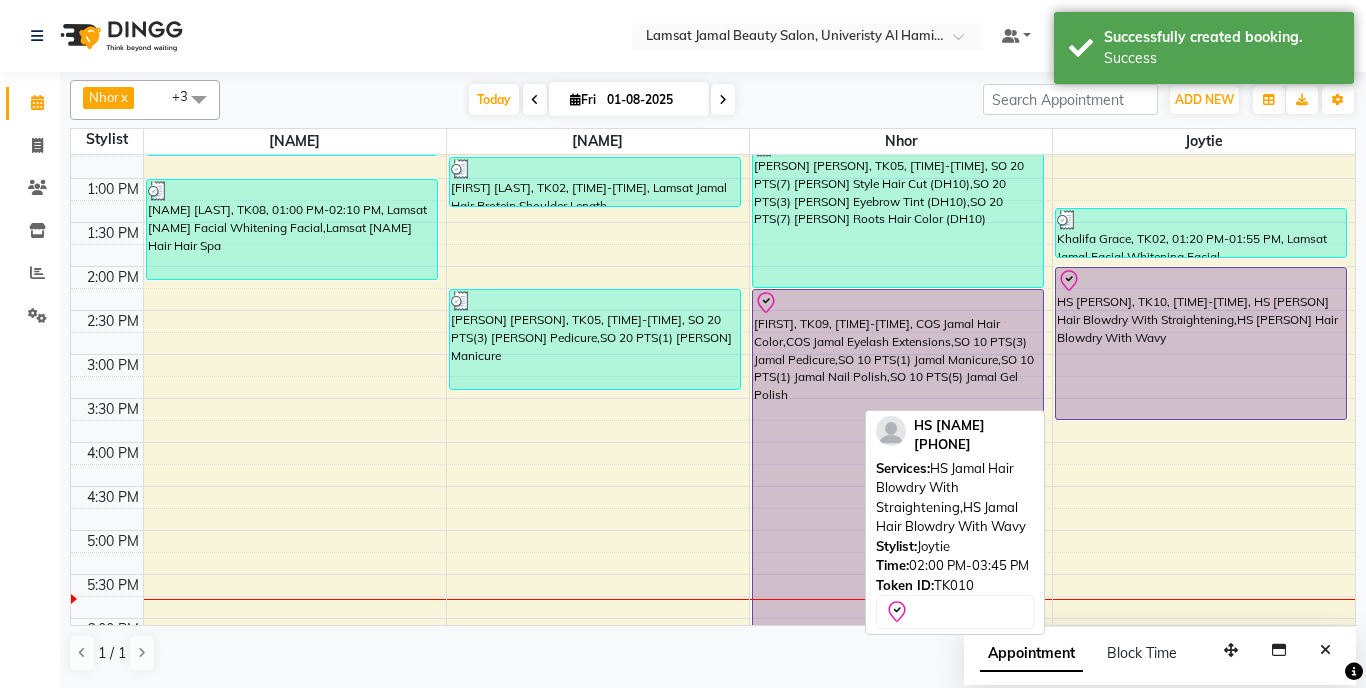 click on "HS [PERSON], TK10, [TIME]-[TIME], HS [PERSON] Hair Blowdry With Straightening,HS [PERSON] Hair Blowdry With Wavy" at bounding box center (1201, 343) 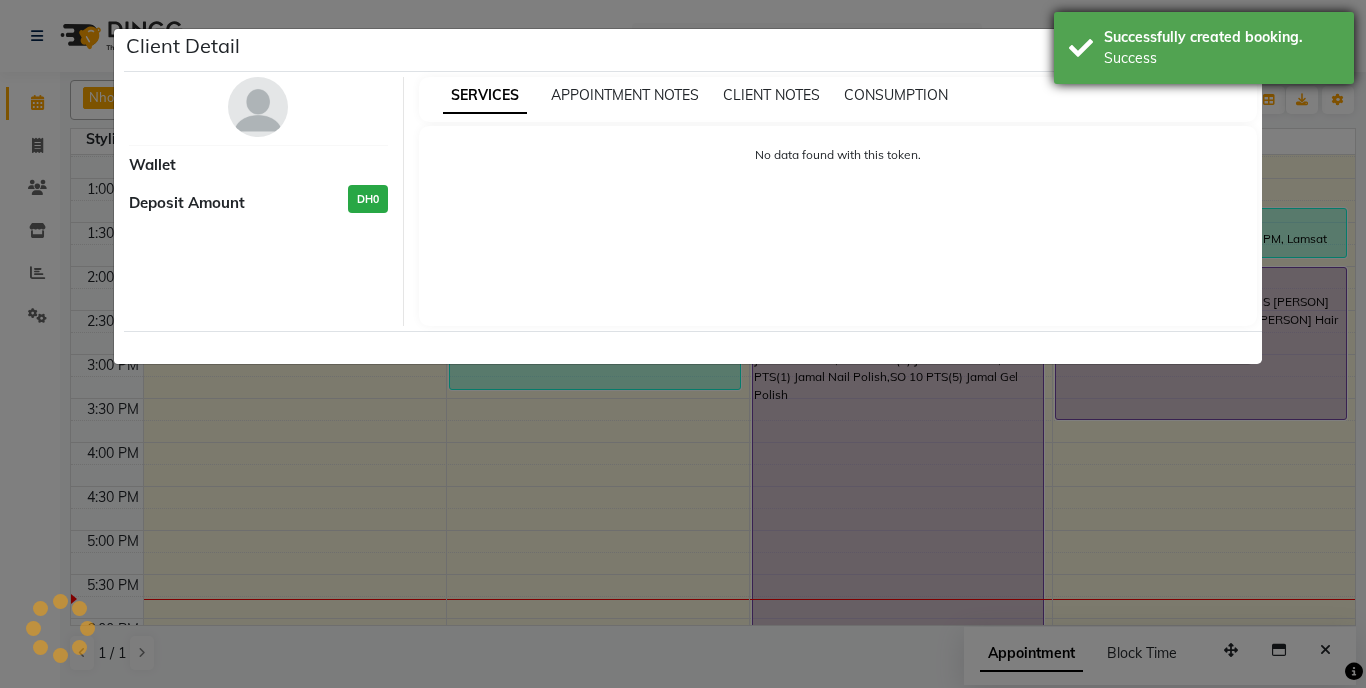 click on "Success" at bounding box center (1221, 58) 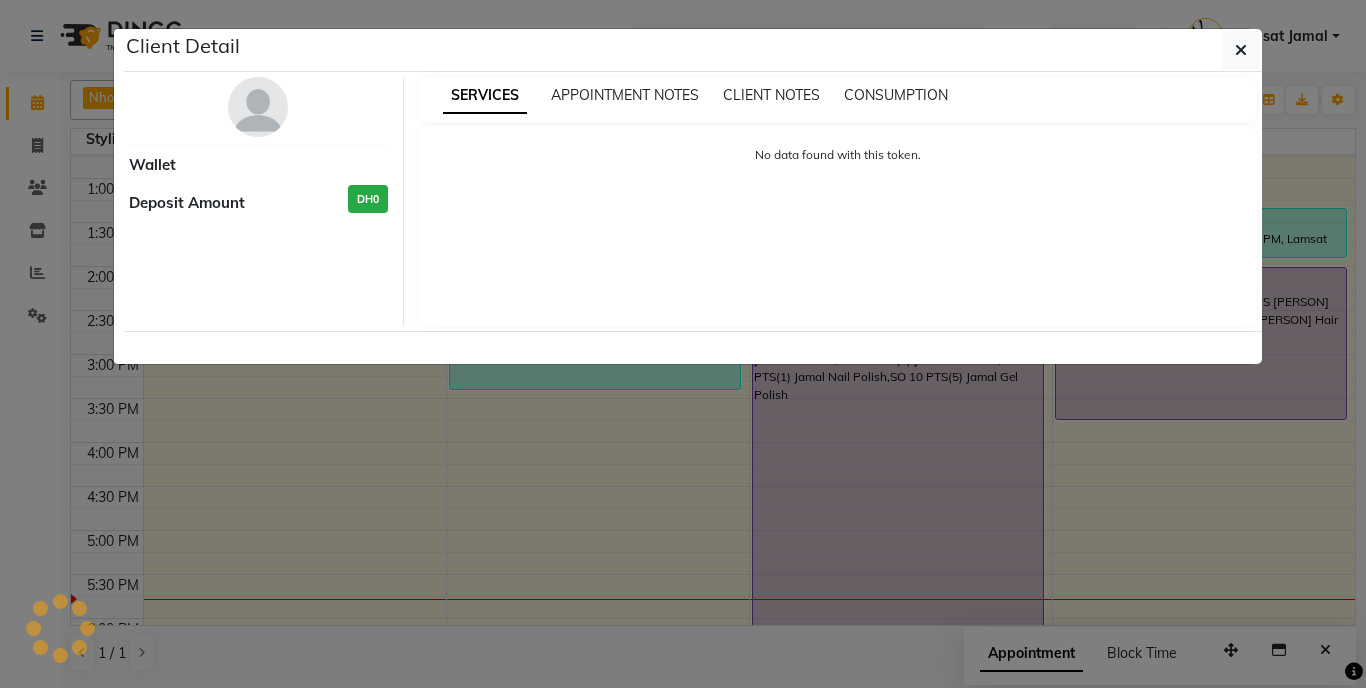 select on "8" 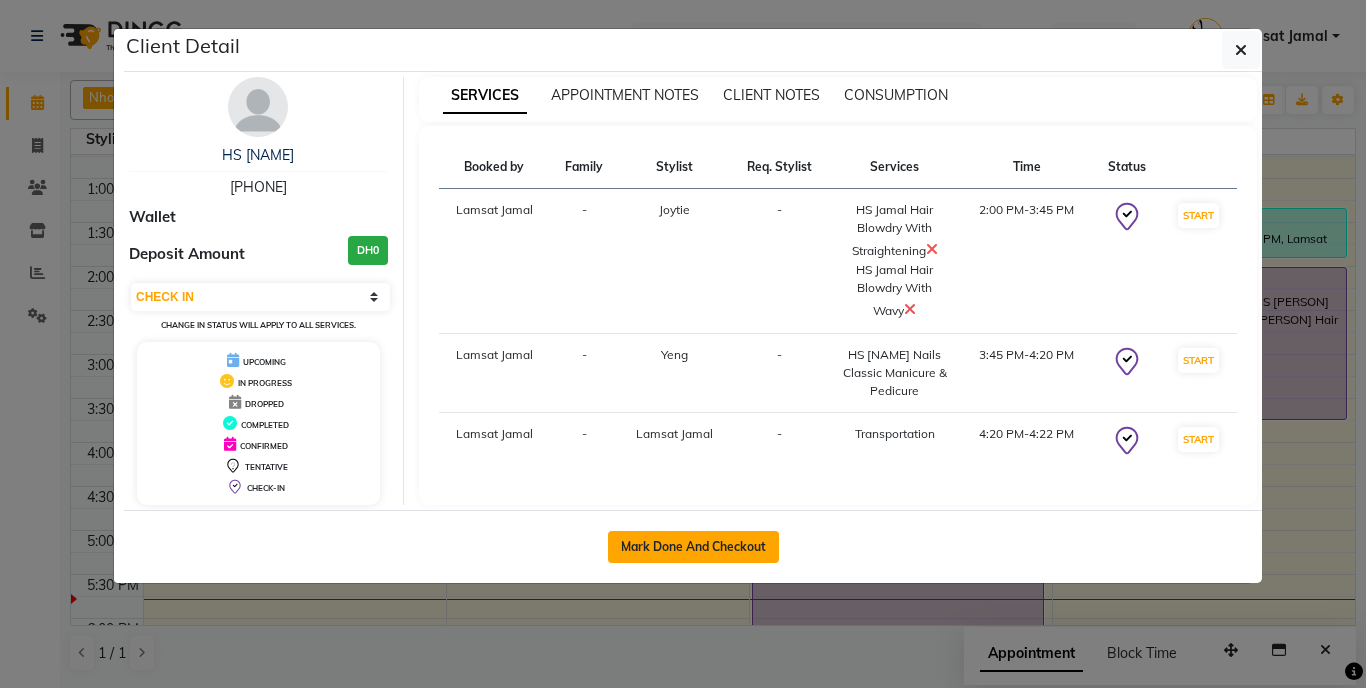click on "Mark Done And Checkout" 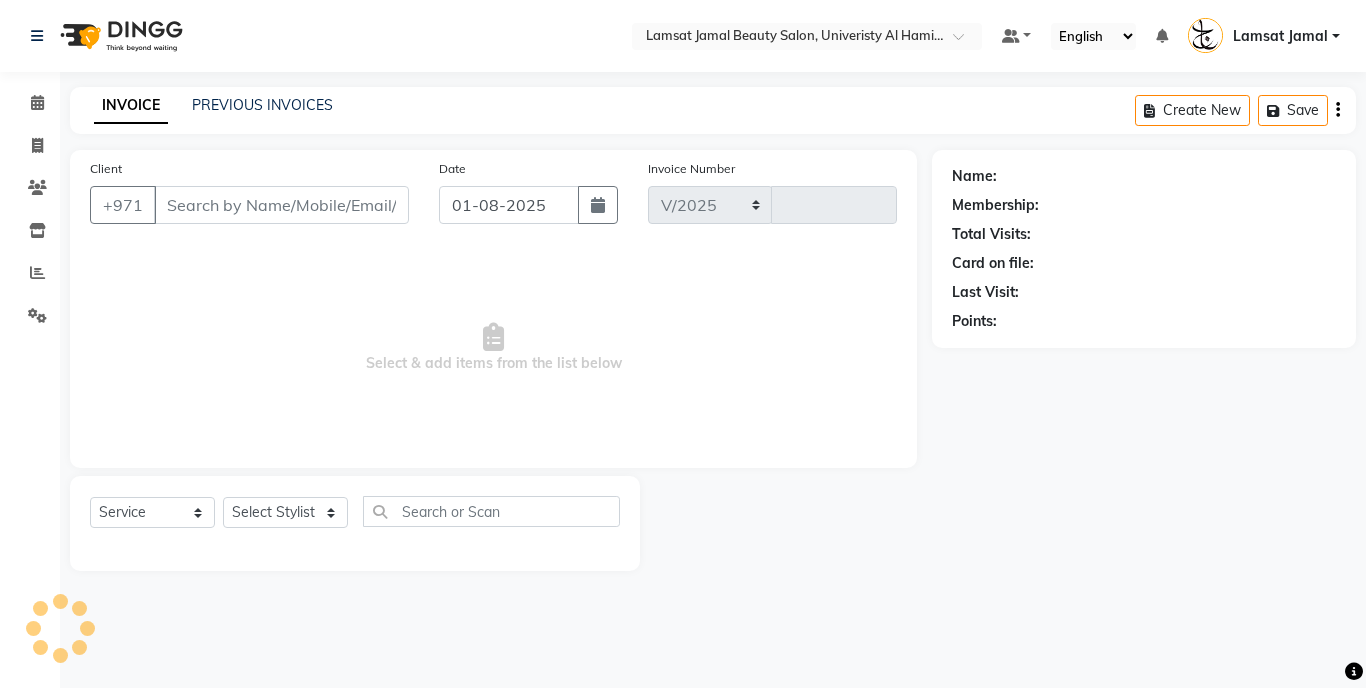 select on "8294" 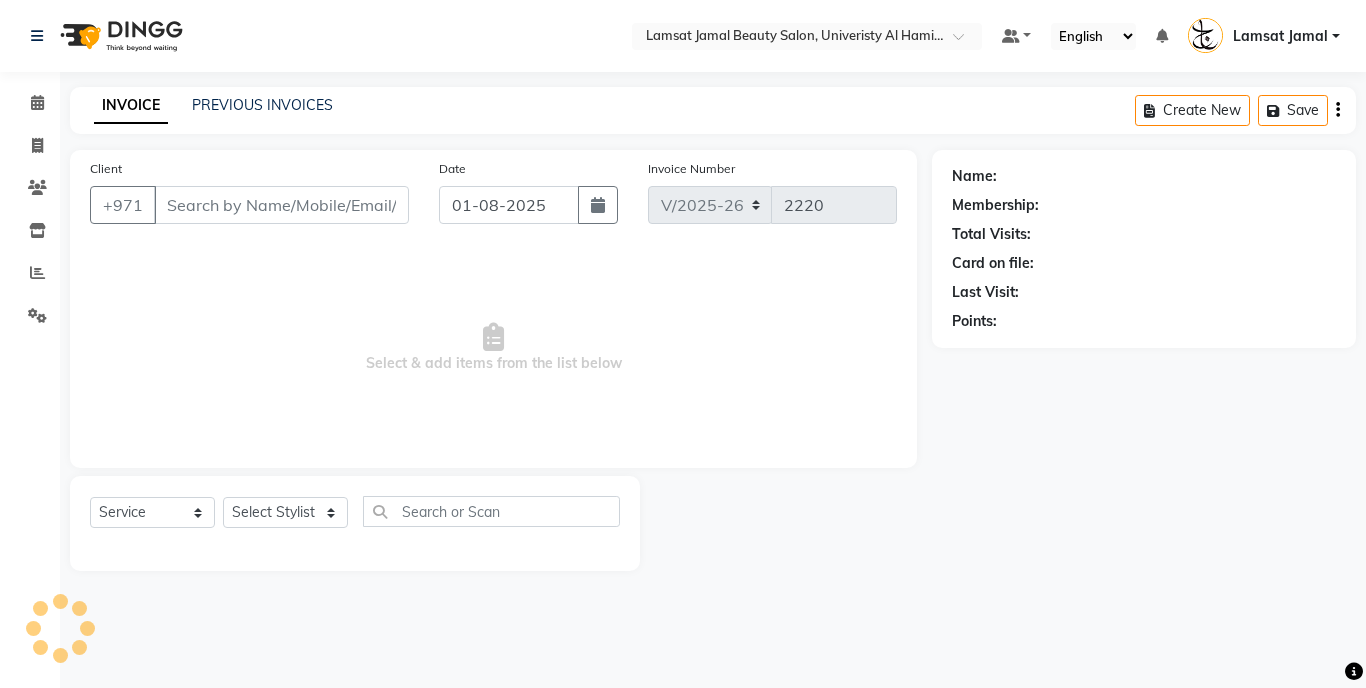 type on "56*****81" 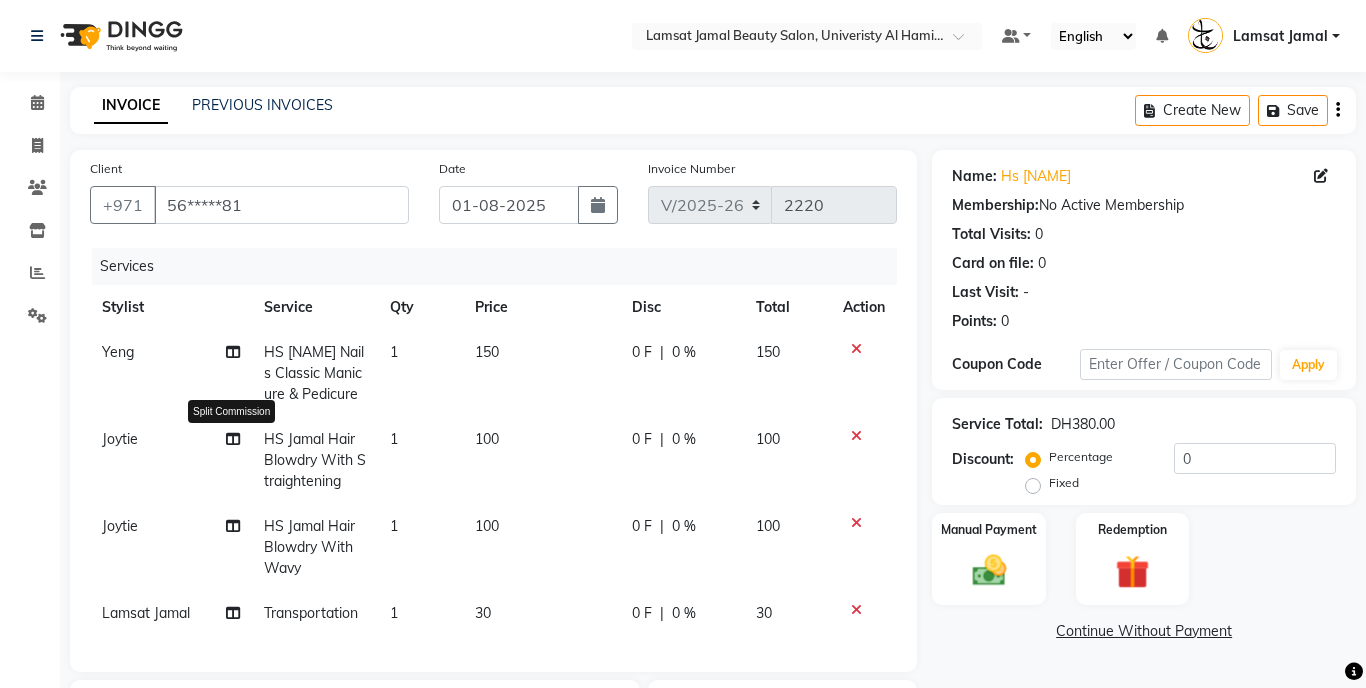 click 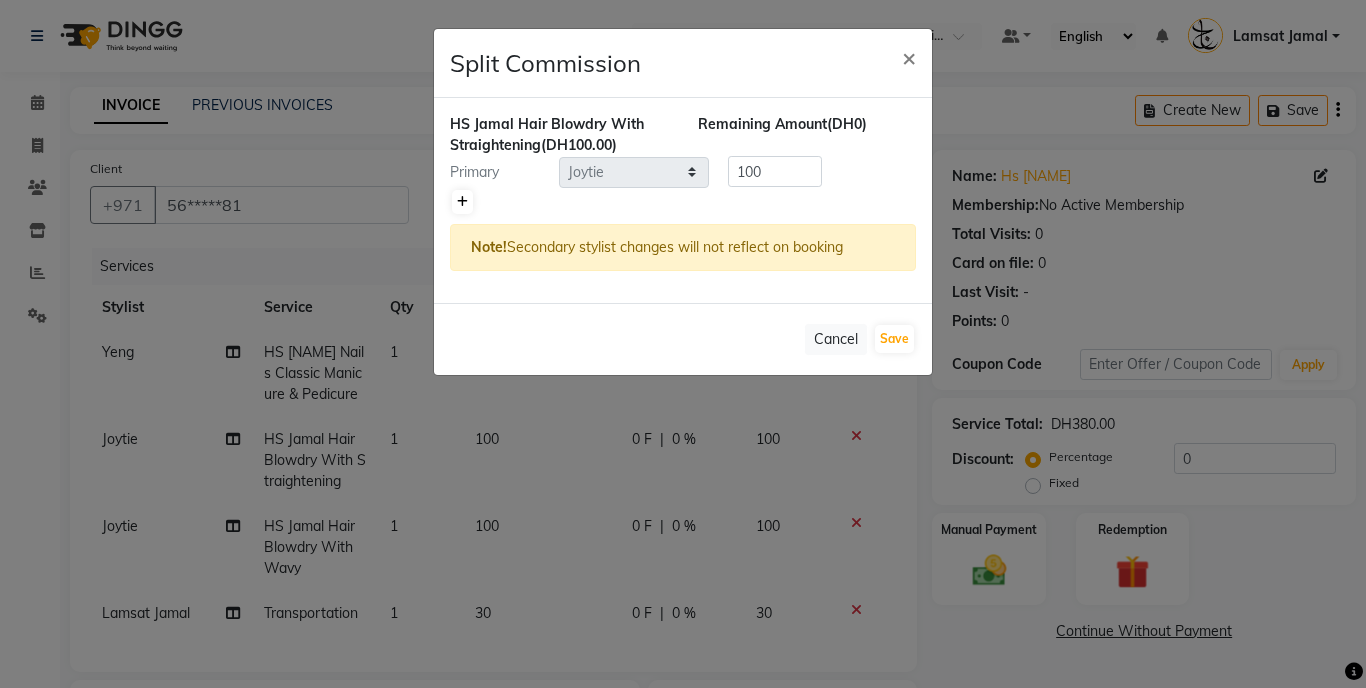 click 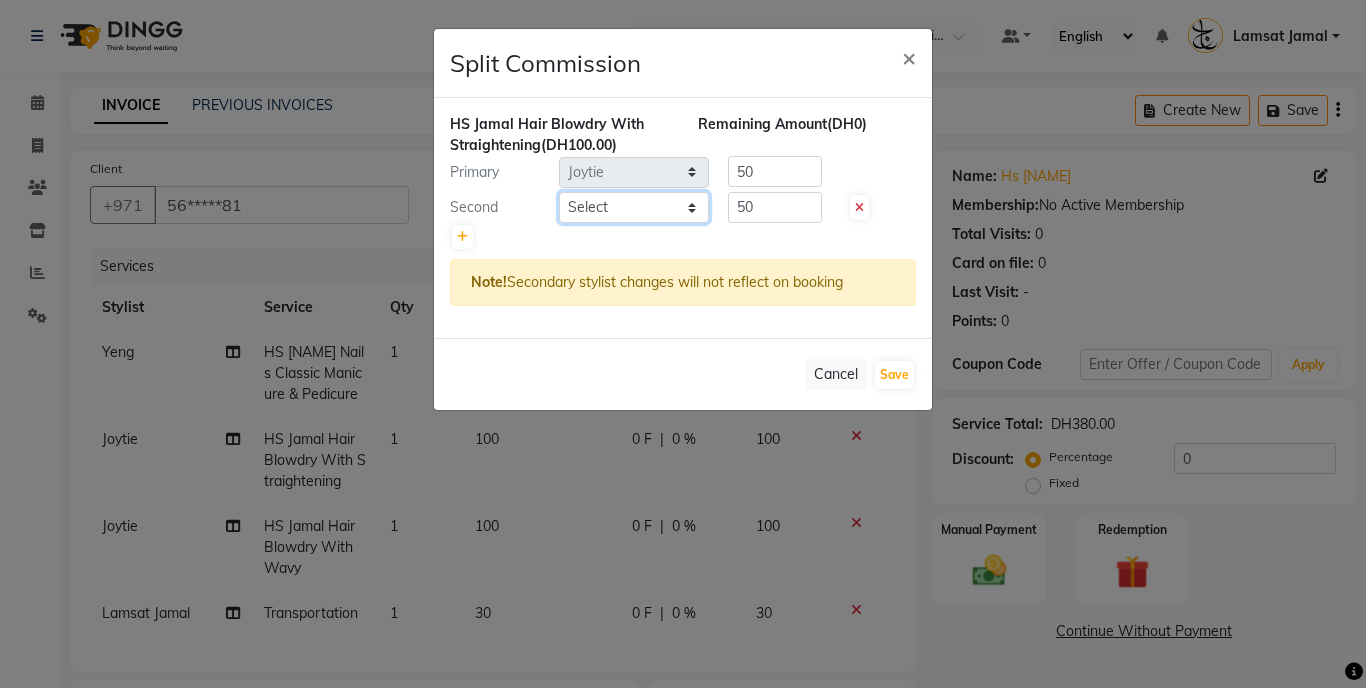 click on "Select [PERSON] [PERSON] [PERSON] [PERSON] [PERSON] [PERSON] Lamsat Ebda Lamsat [PERSON] [PERSON] [PERSON] [PERSON] [PERSON] Nads Neha Nhor Owner [PERSON] Priya Rods Sana Sehr [PERSON] Yeng" 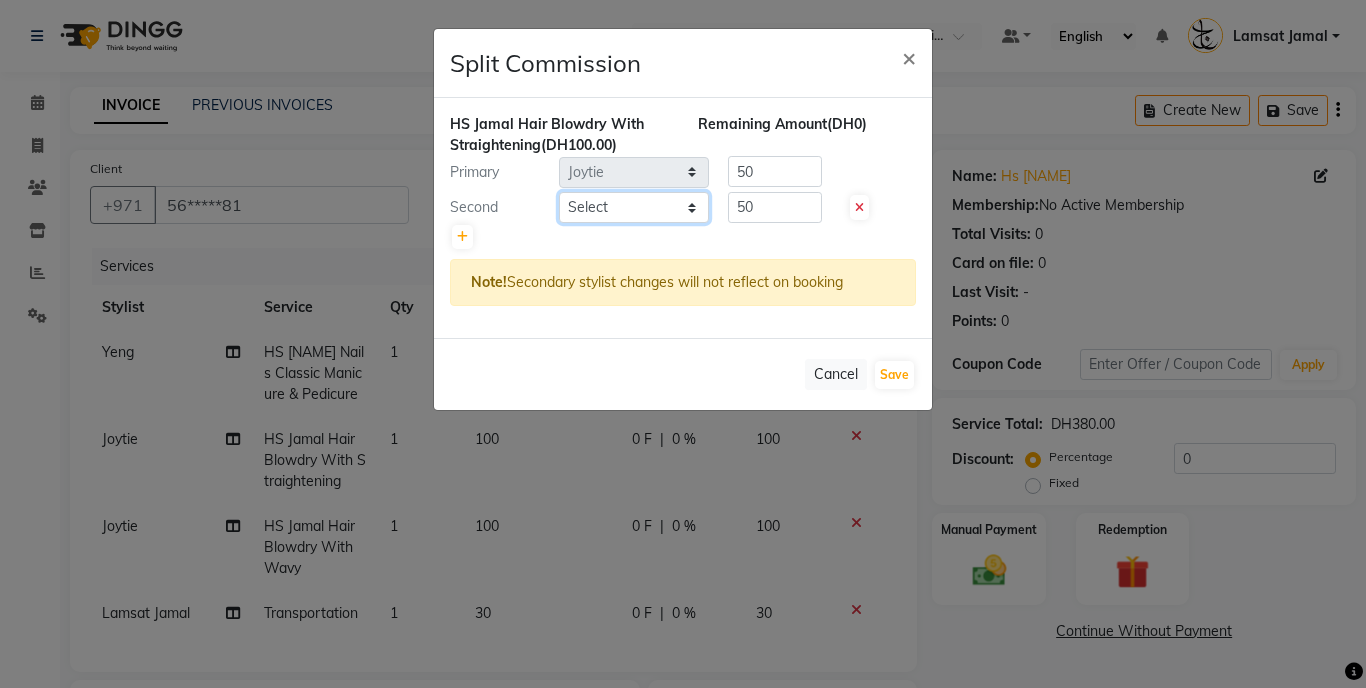 select on "79900" 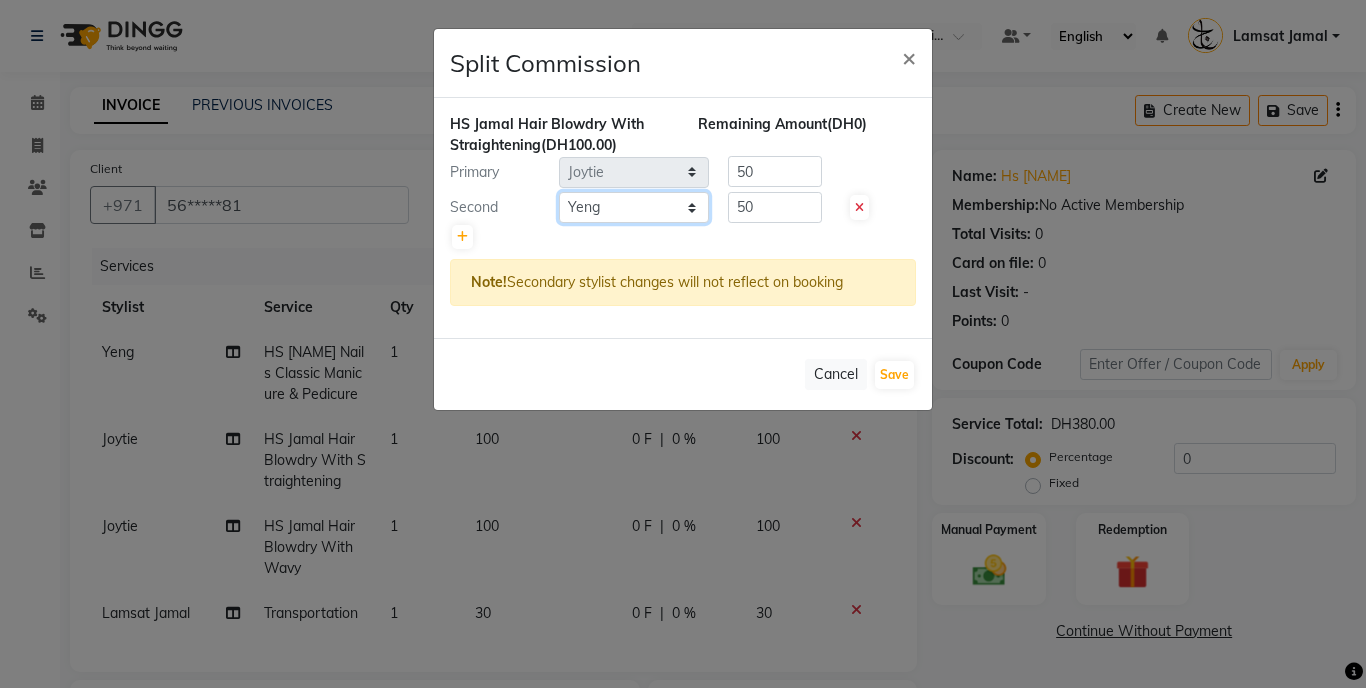 click on "Select [PERSON] [PERSON] [PERSON] [PERSON] [PERSON] [PERSON] Lamsat Ebda Lamsat [PERSON] [PERSON] [PERSON] [PERSON] [PERSON] Nads Neha Nhor Owner [PERSON] Priya Rods Sana Sehr [PERSON] Yeng" 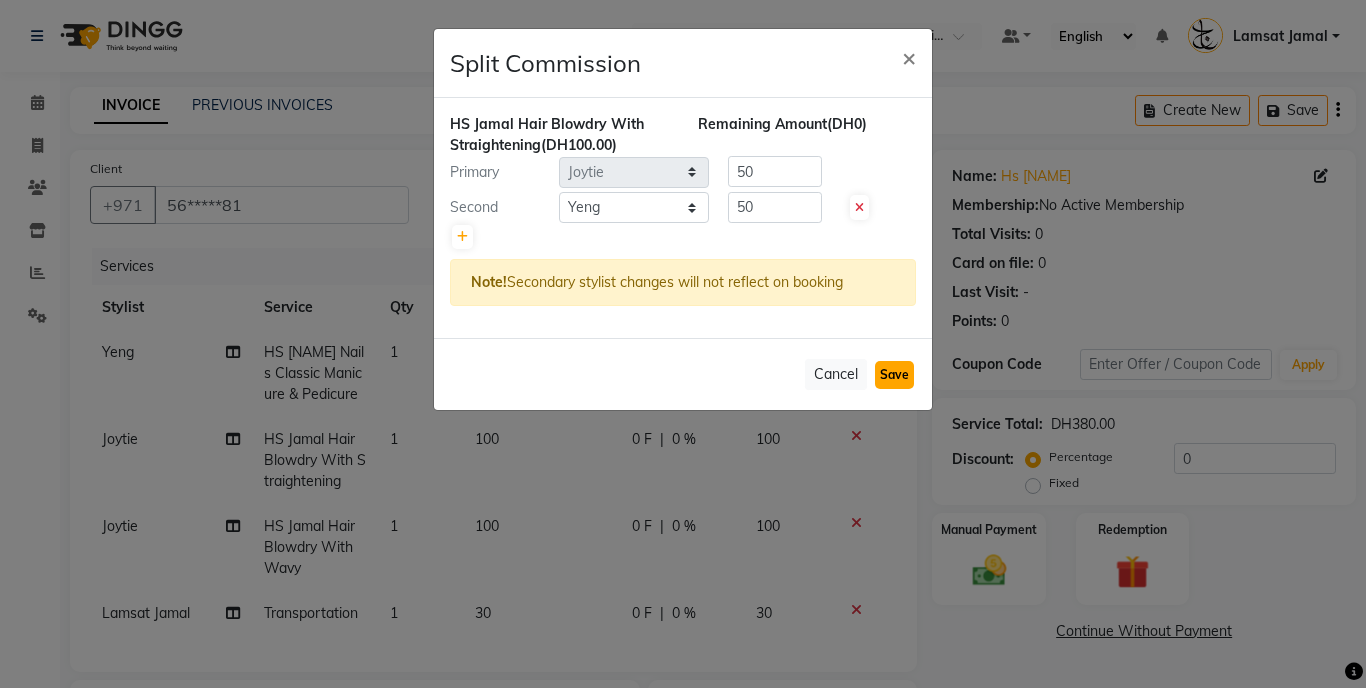 click on "Save" 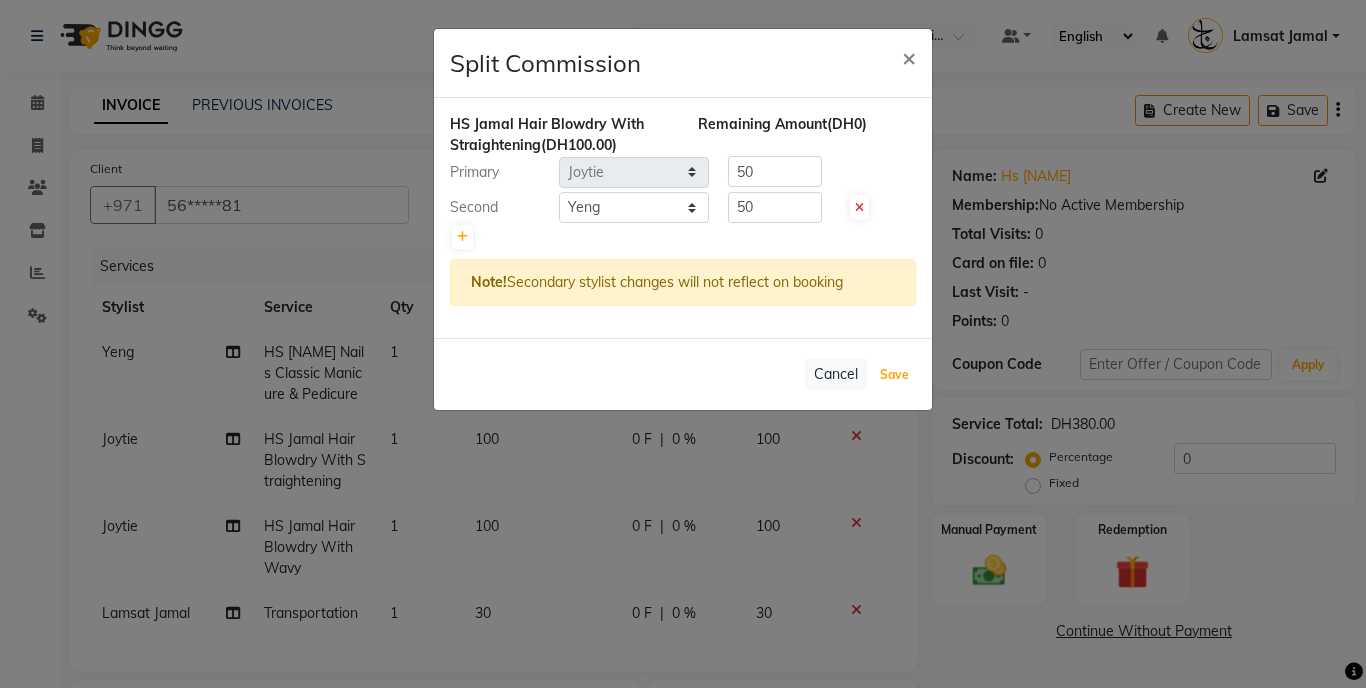 select on "Select" 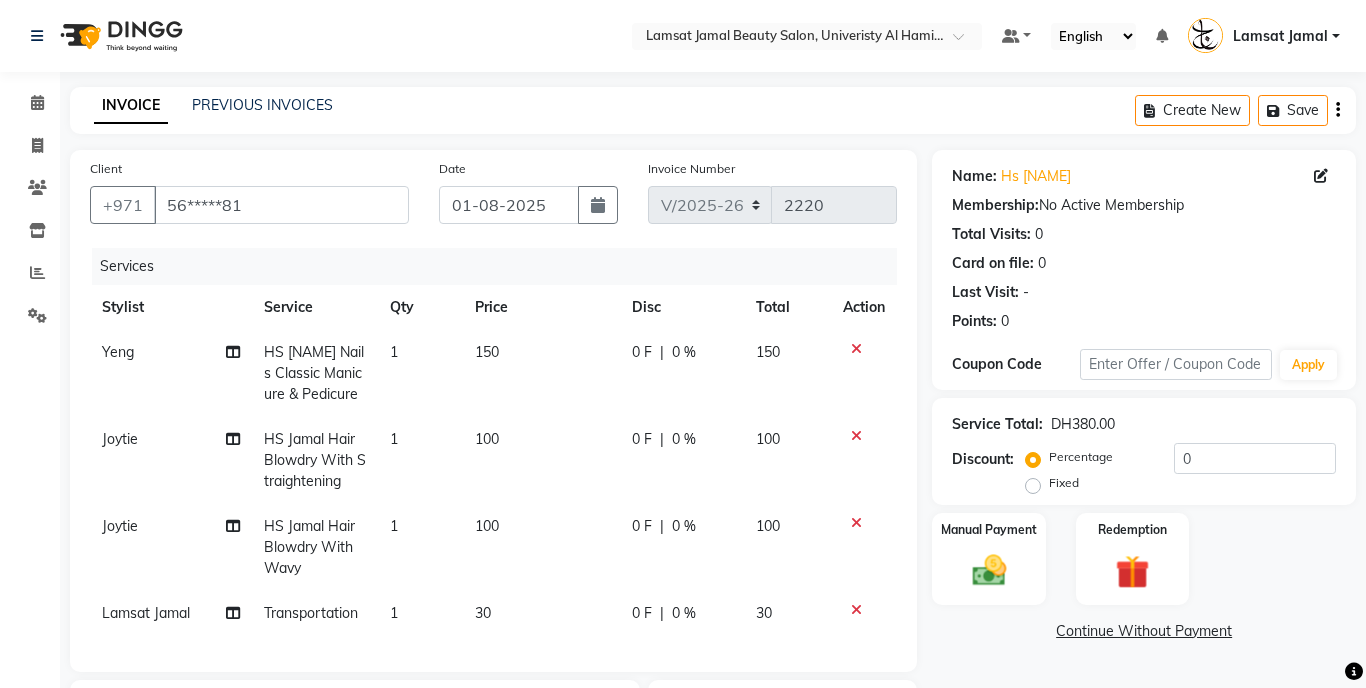 click on "100" 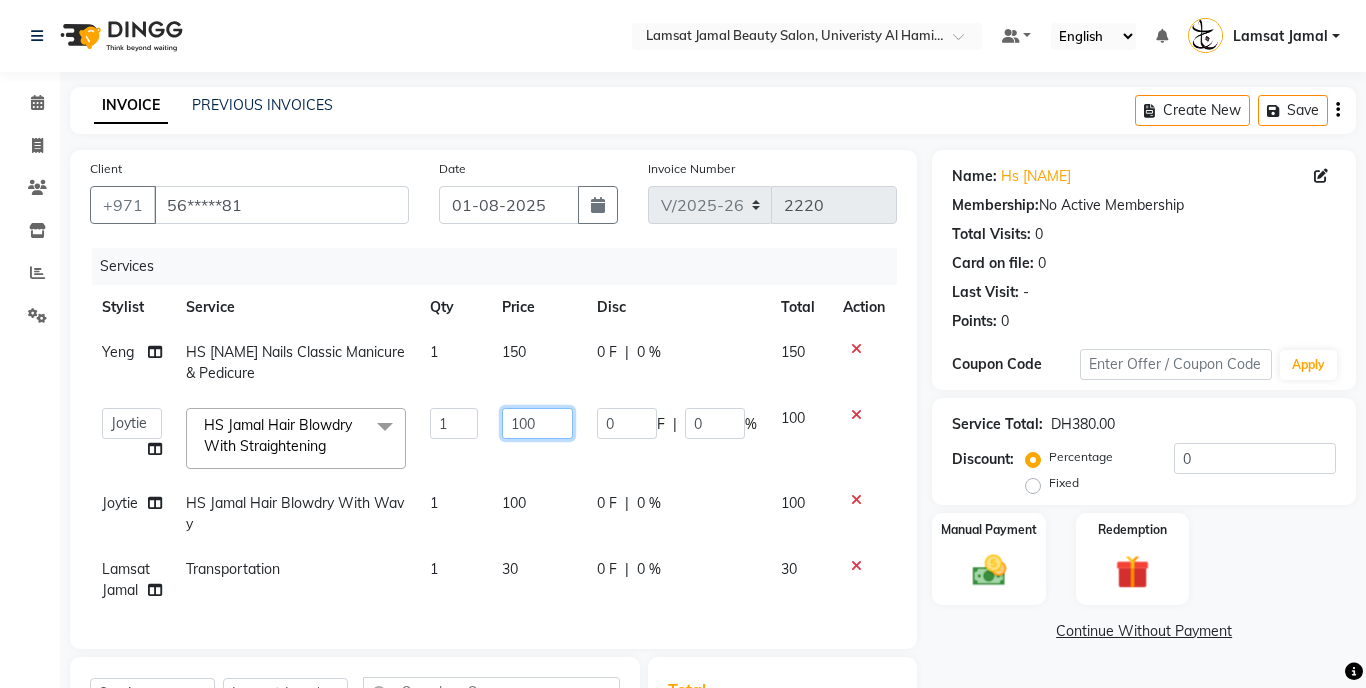 click on "100" 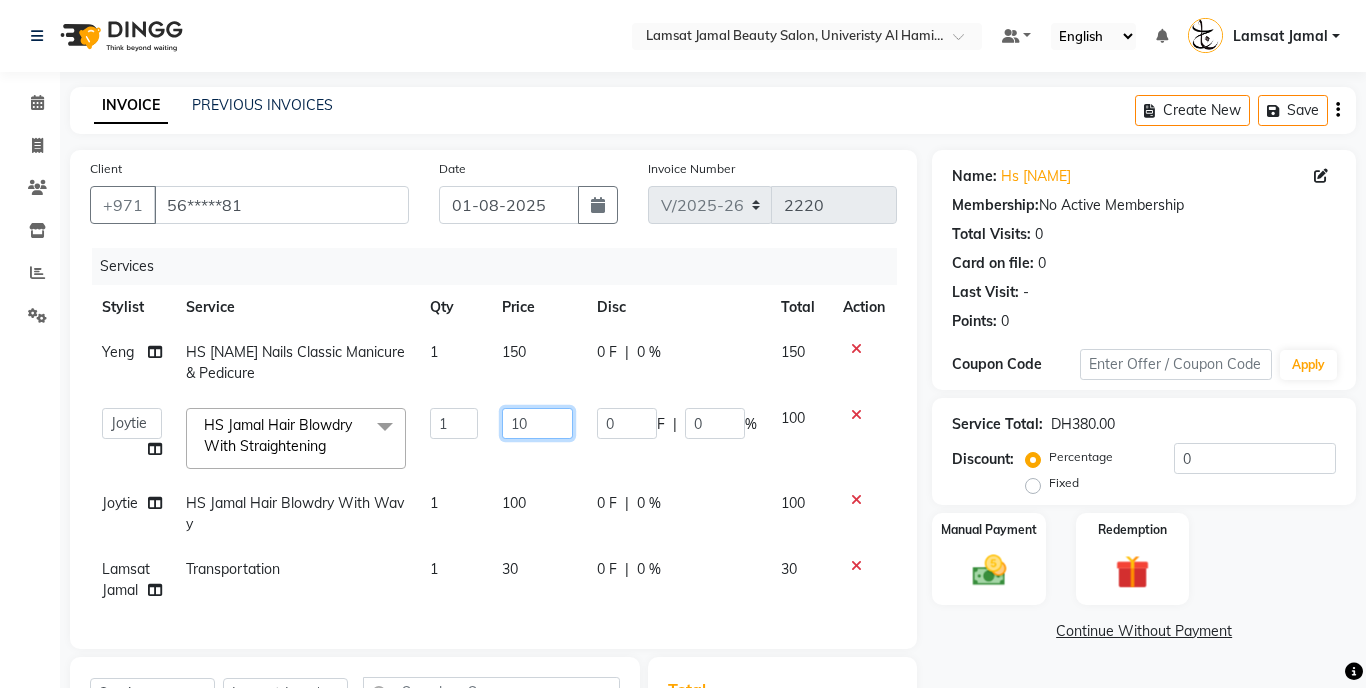 type on "1" 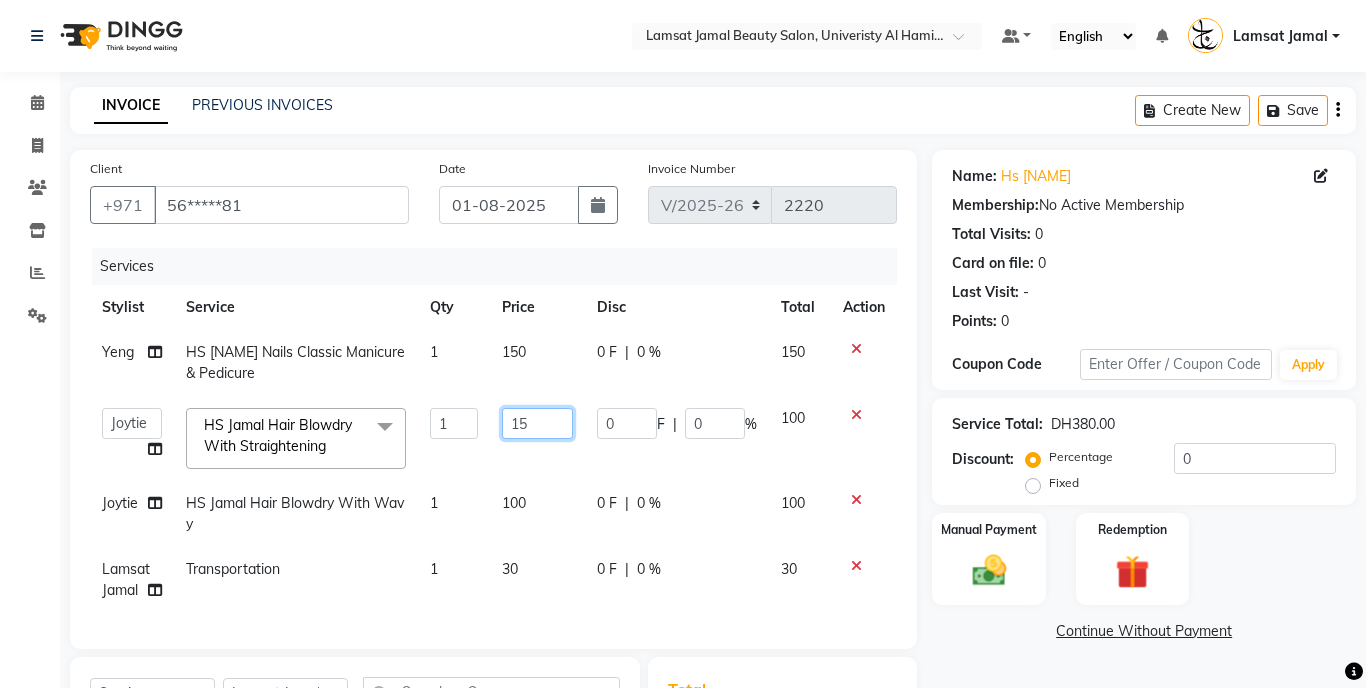 type on "150" 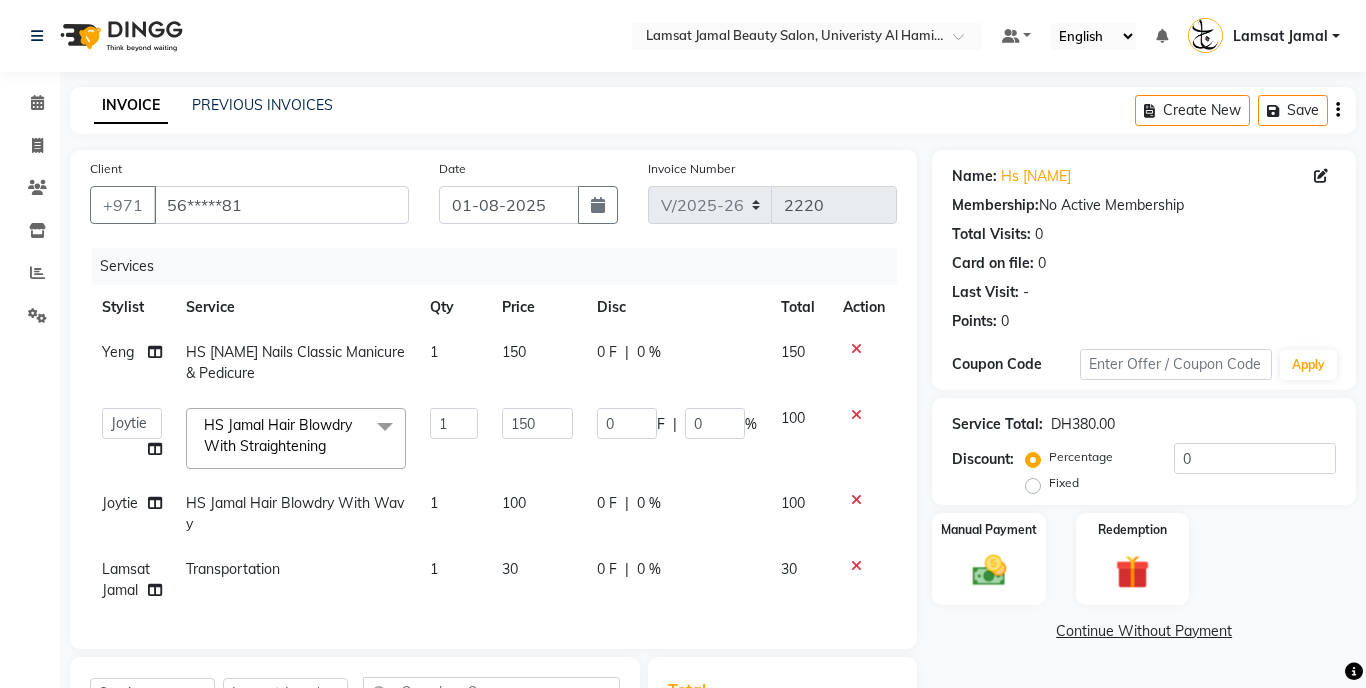 click on "100" 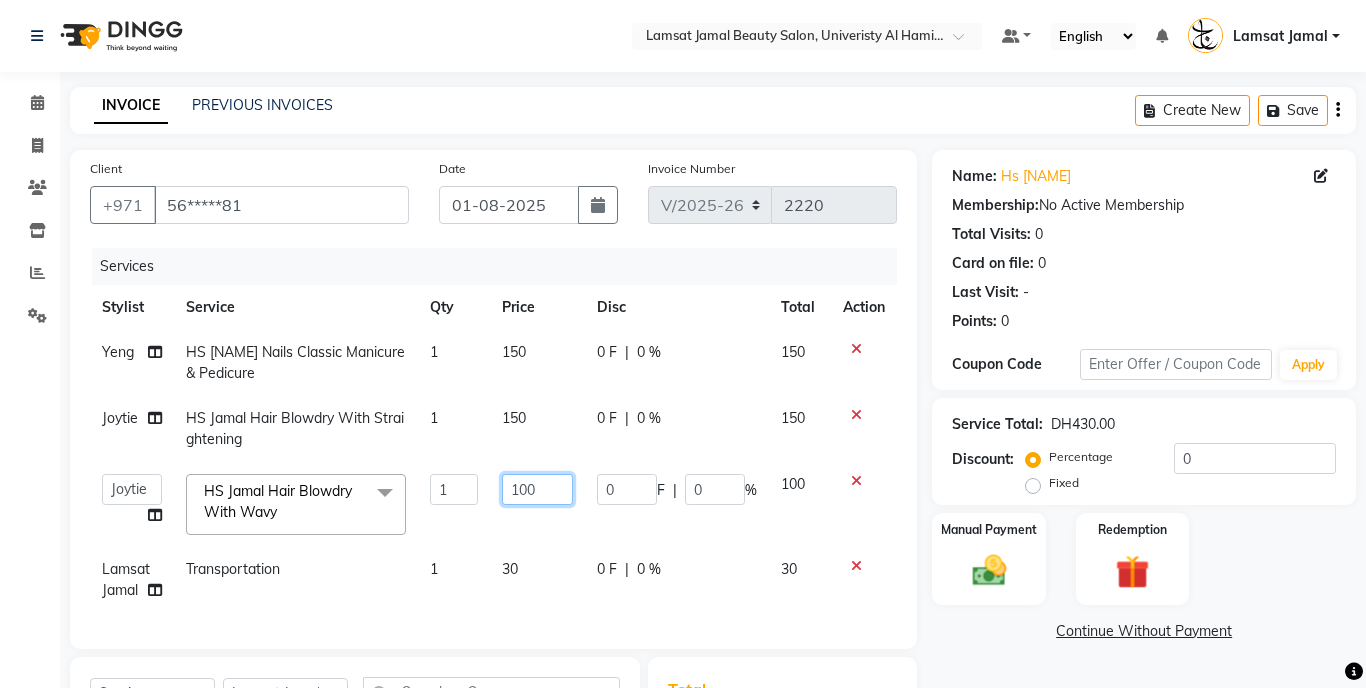 click on "100" 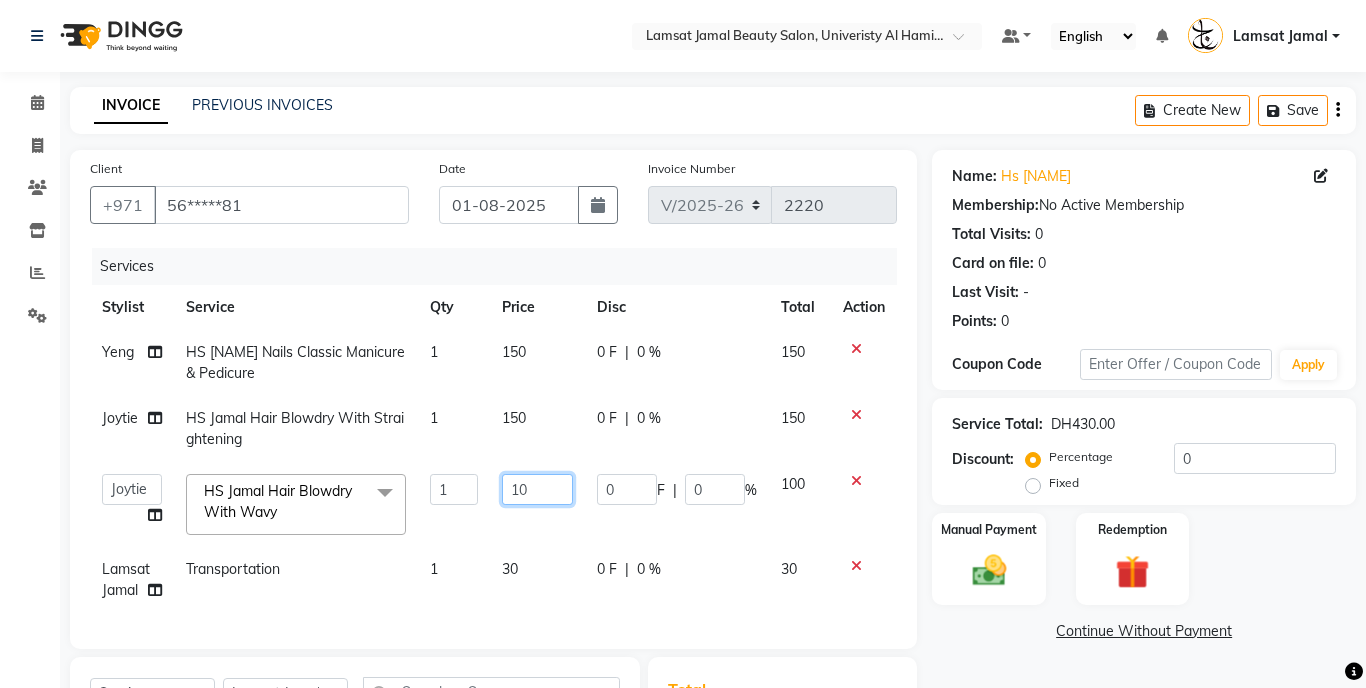 type on "1" 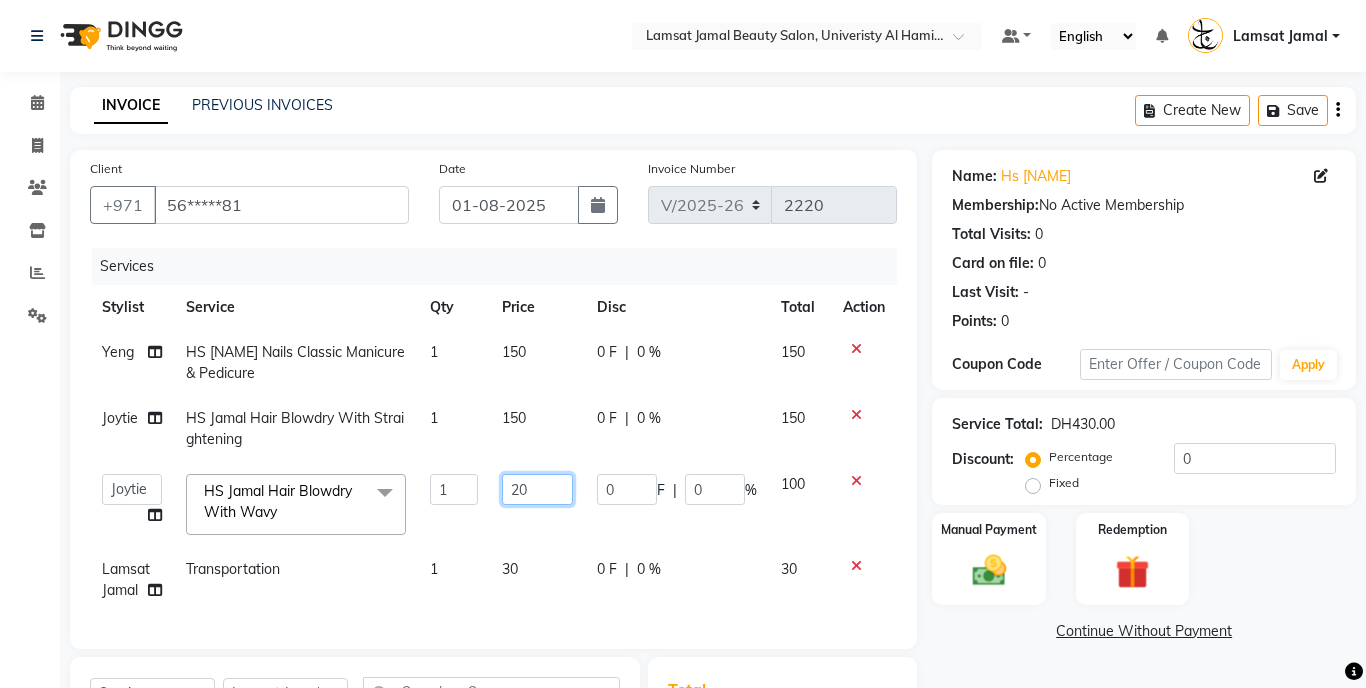type on "200" 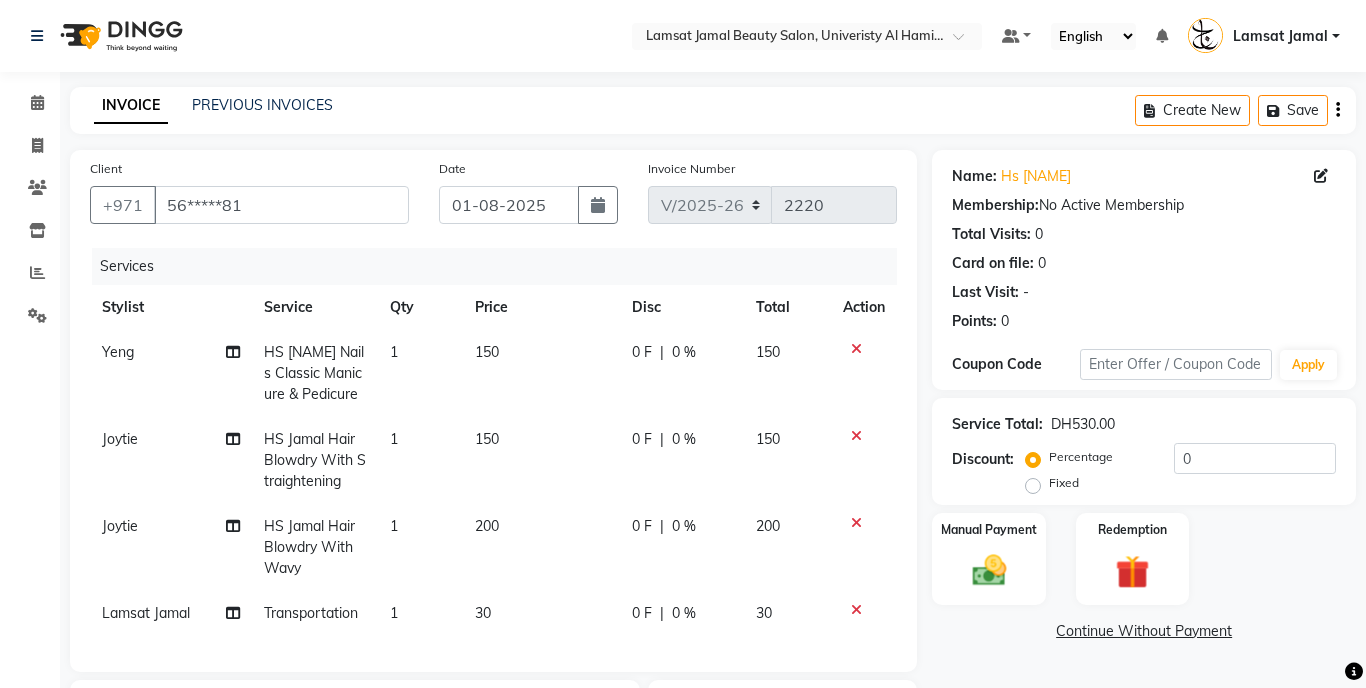 click on "Client +971 [PHONE] Date 01-08-2025 Invoice Number V/2025 V/2025-26 2220 Services Stylist Service Qty Price Disc Total Action Yeng HS [NAME] Nails Classic Manicure & Pedicure 1 150 0 F | 0 % 150 Joytie HS [NAME] Hair Blowdry With Straightening 1 150 0 F | 0 % 150 Joytie HS [NAME] Hair Blowdry With Wavy 1 200 0 F | 0 % 200 Lamsat [NAME] Transportation 1 30 0 F | 0 % 30 Select  Service  Product  Membership  Package Voucher Prepaid Gift Card  Select Stylist Aldie Aliya Amna Gennie Joytie Jude Lamsat Ebda Lamsat [NAME] Liezel Maricar Maychel Michelle Nads Neha Nhor Owner Aliya Priya Rods Sana Sehr Alya Yeng Lamsat [NAME] Manicure Pedicure (DH85)  Lamsat [NAME] Henna Application (DH70)  Lamsat [NAME] Nail art (DH10)  Lamsat [NAME] Henna (DH40)  Lamsat [NAME] Eyelash remove (DH60)  Lamsat [NAME] Hair Extension (DH30)  Ebda Offer Massage 30min (DH120)  Sehr Alya Extension Clip (DH30)  Sehr Alya Eye Make Up (DH50)  Sehr Alya Nail Art  (DH10)  Sehr Alya Henna Application (DH80)  Sehr Alya Eyelash Remove (DH60)  Total DH530.00" 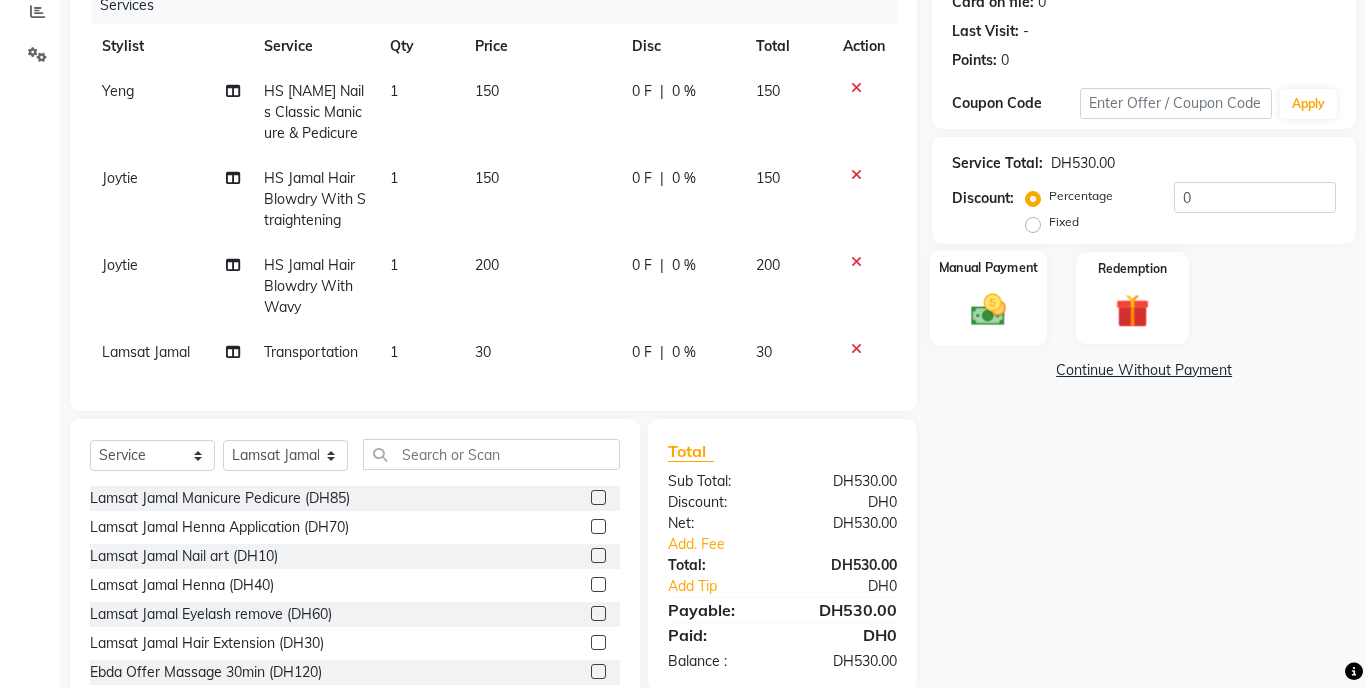 click on "Manual Payment" 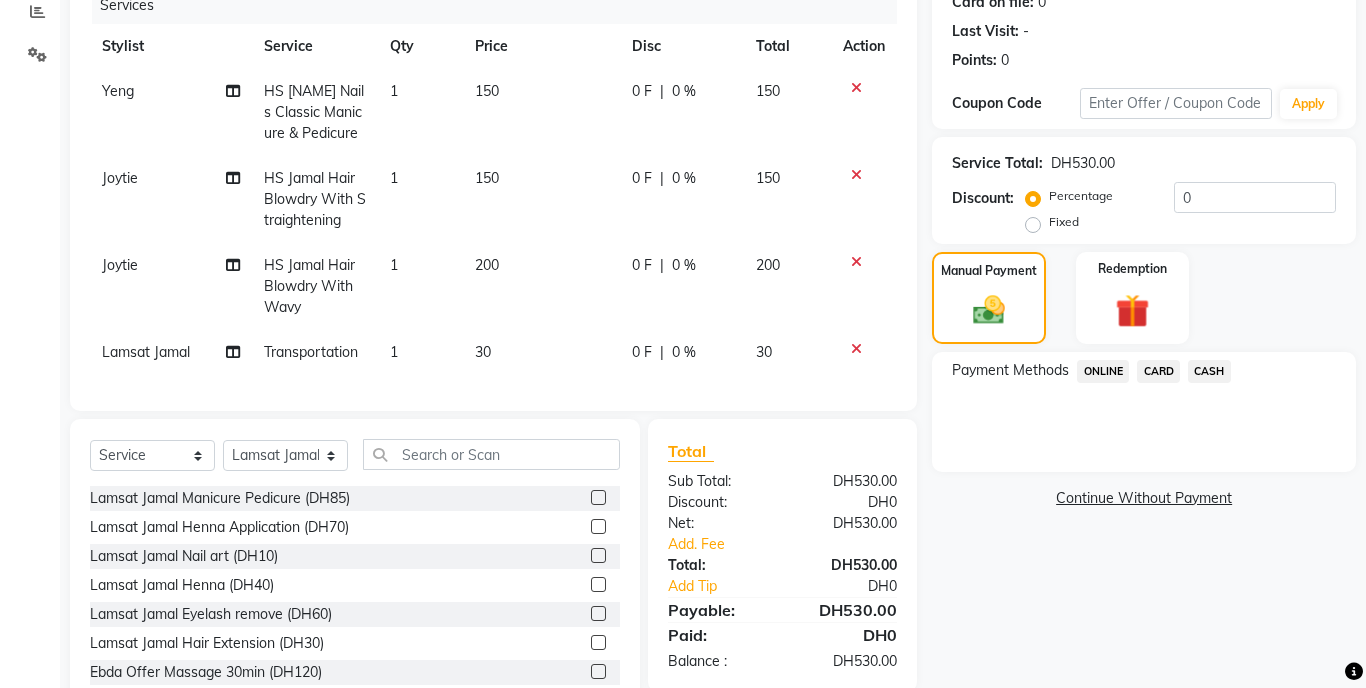 click on "ONLINE" 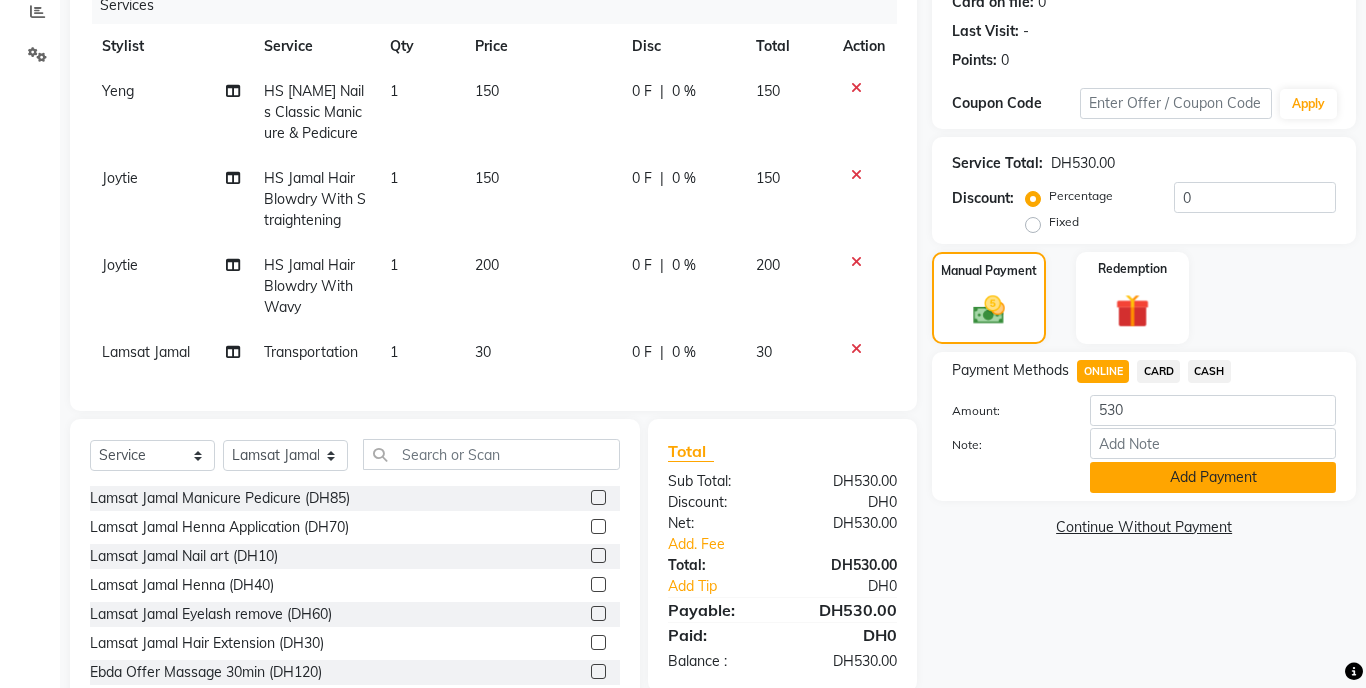 click on "Add Payment" 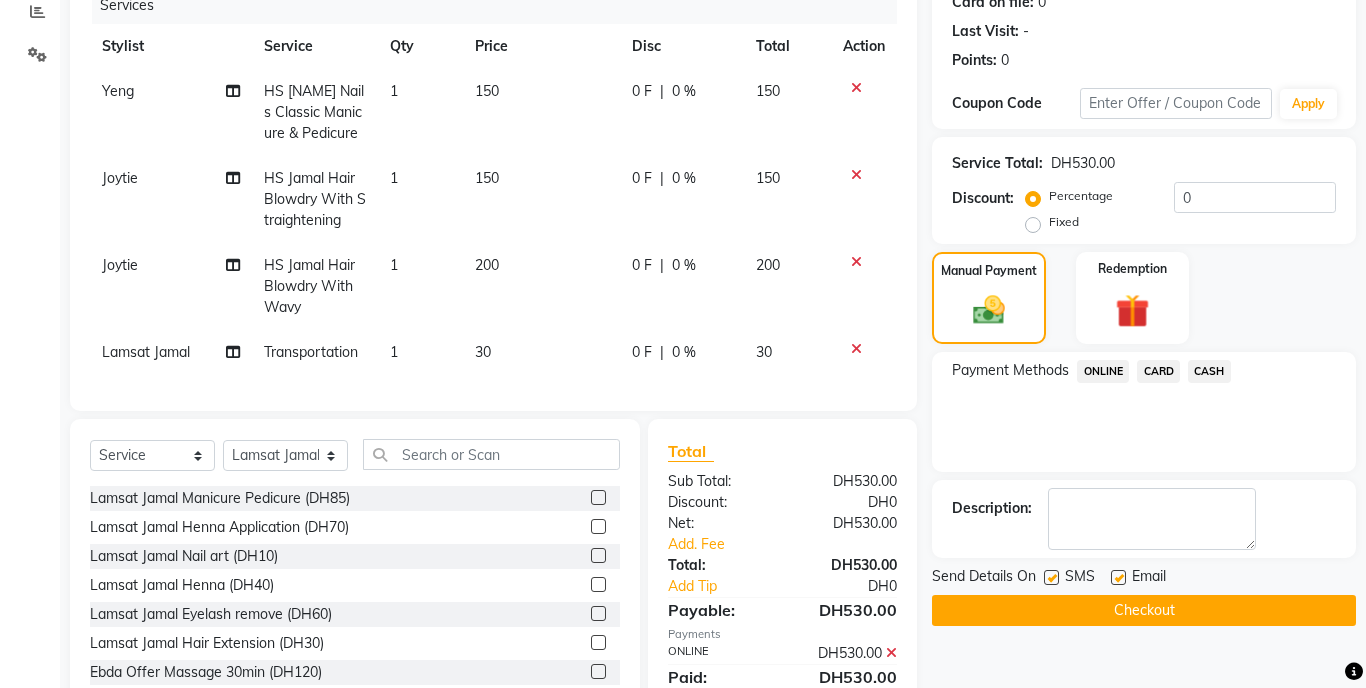 scroll, scrollTop: 337, scrollLeft: 0, axis: vertical 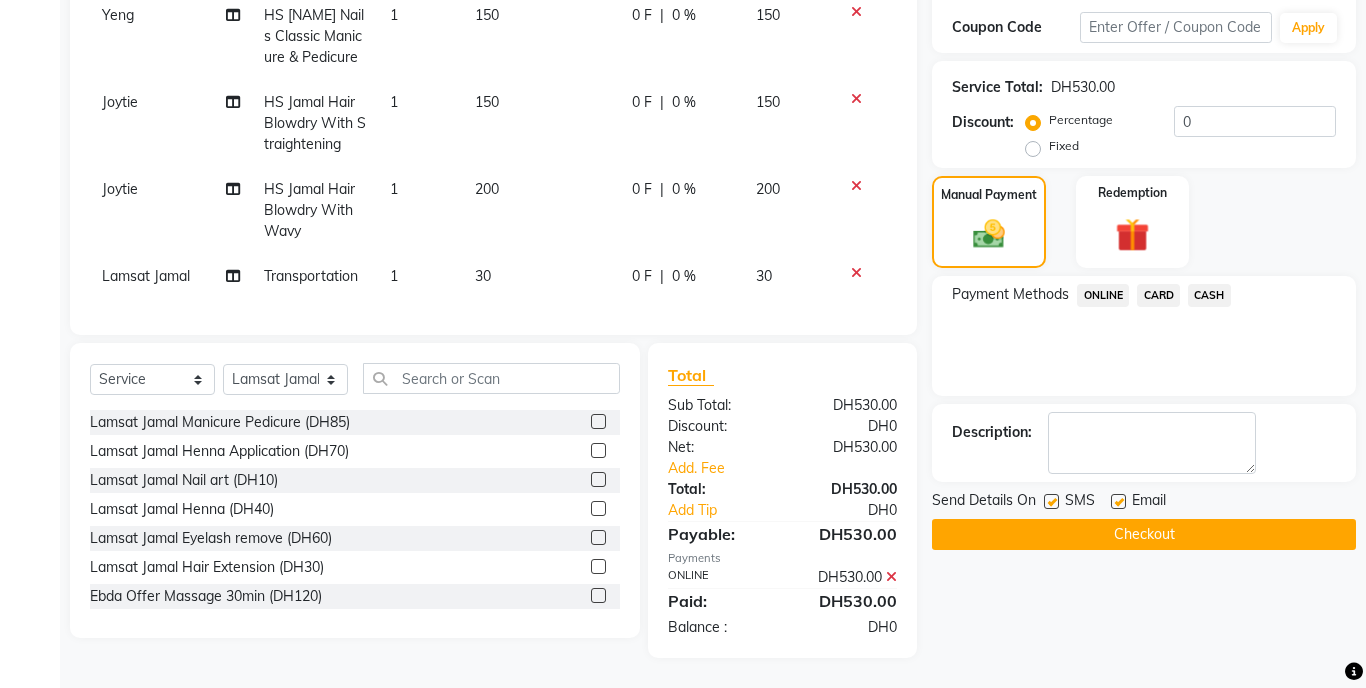 click on "Checkout" 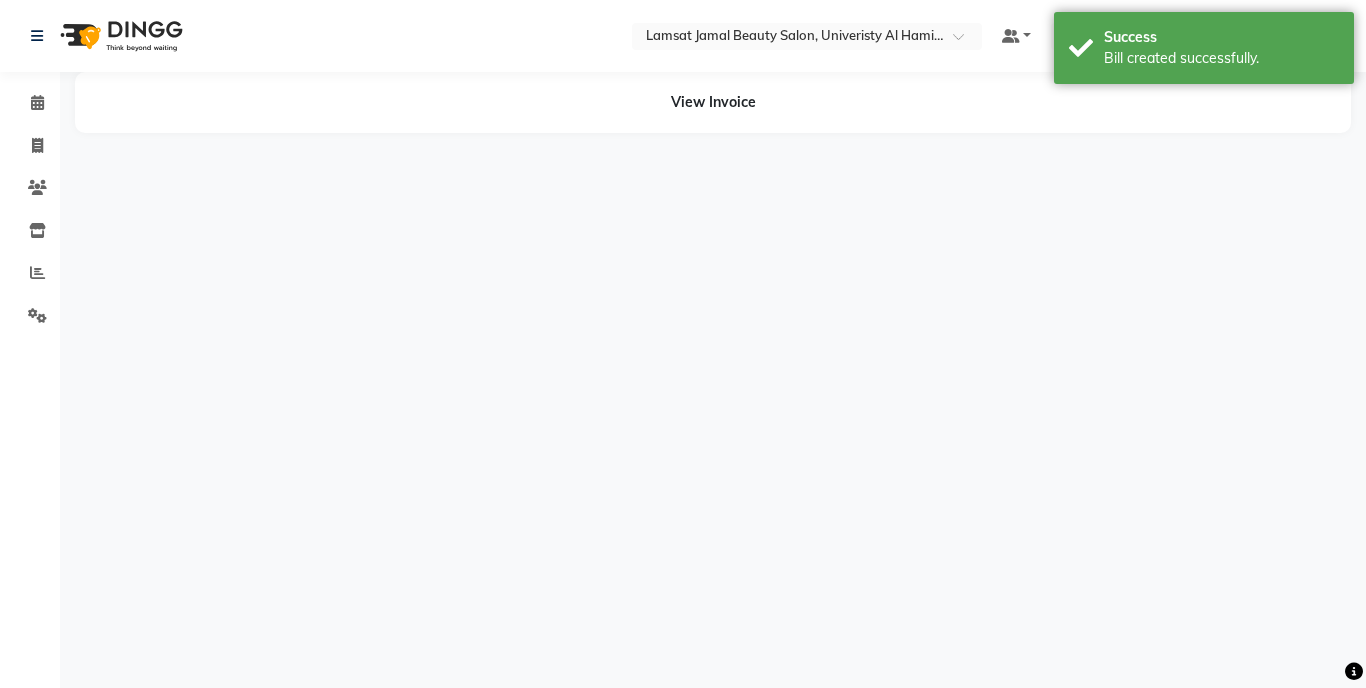 scroll, scrollTop: 0, scrollLeft: 0, axis: both 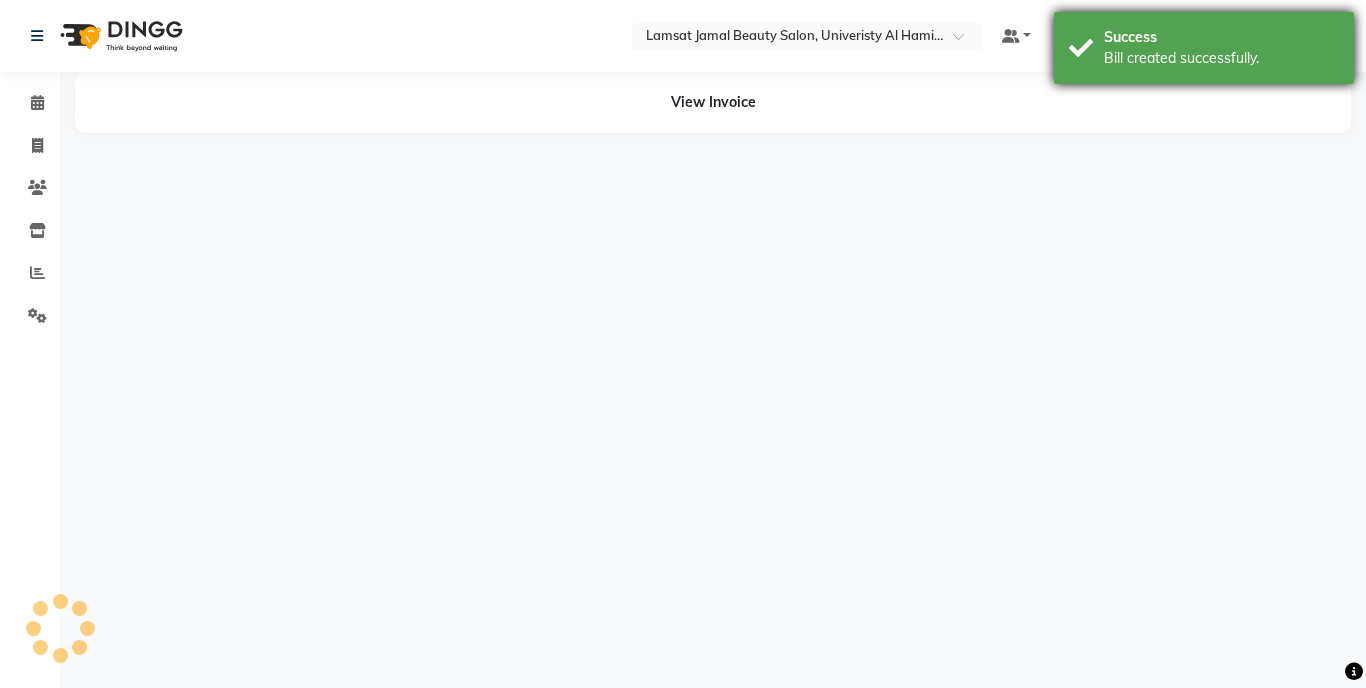 click on "Bill created successfully." at bounding box center (1221, 58) 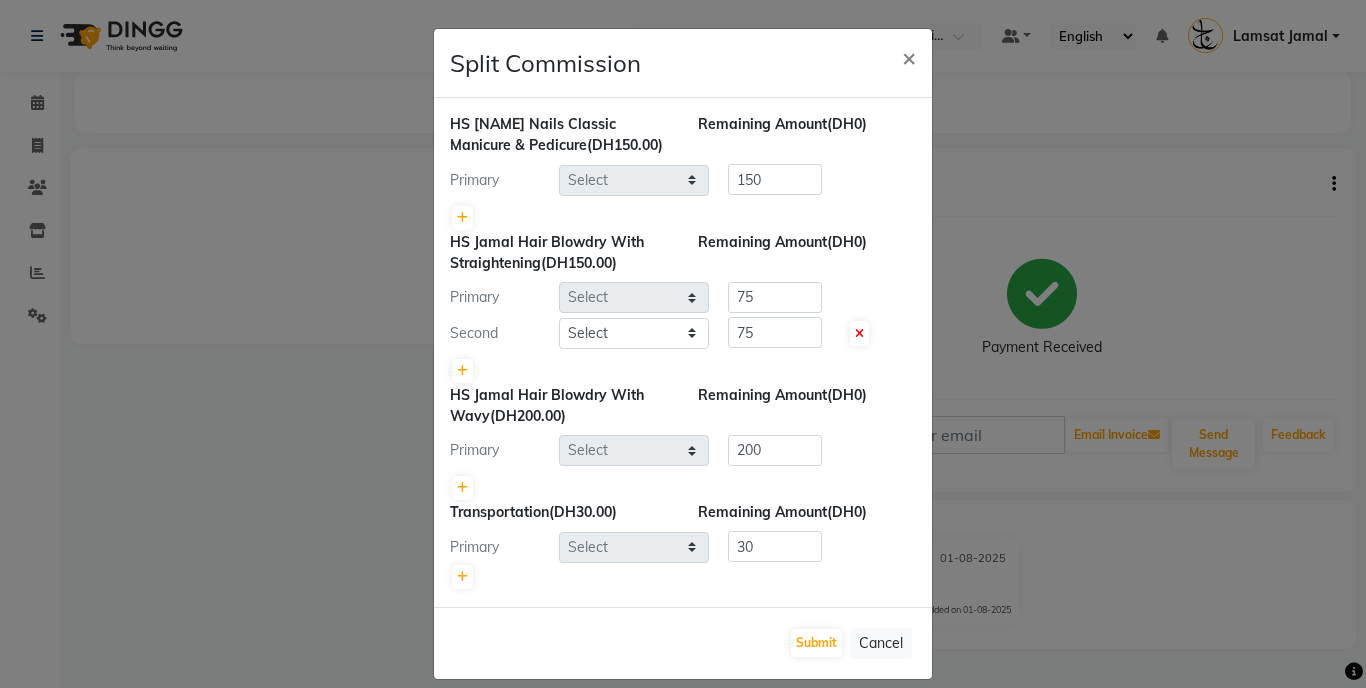 select on "79900" 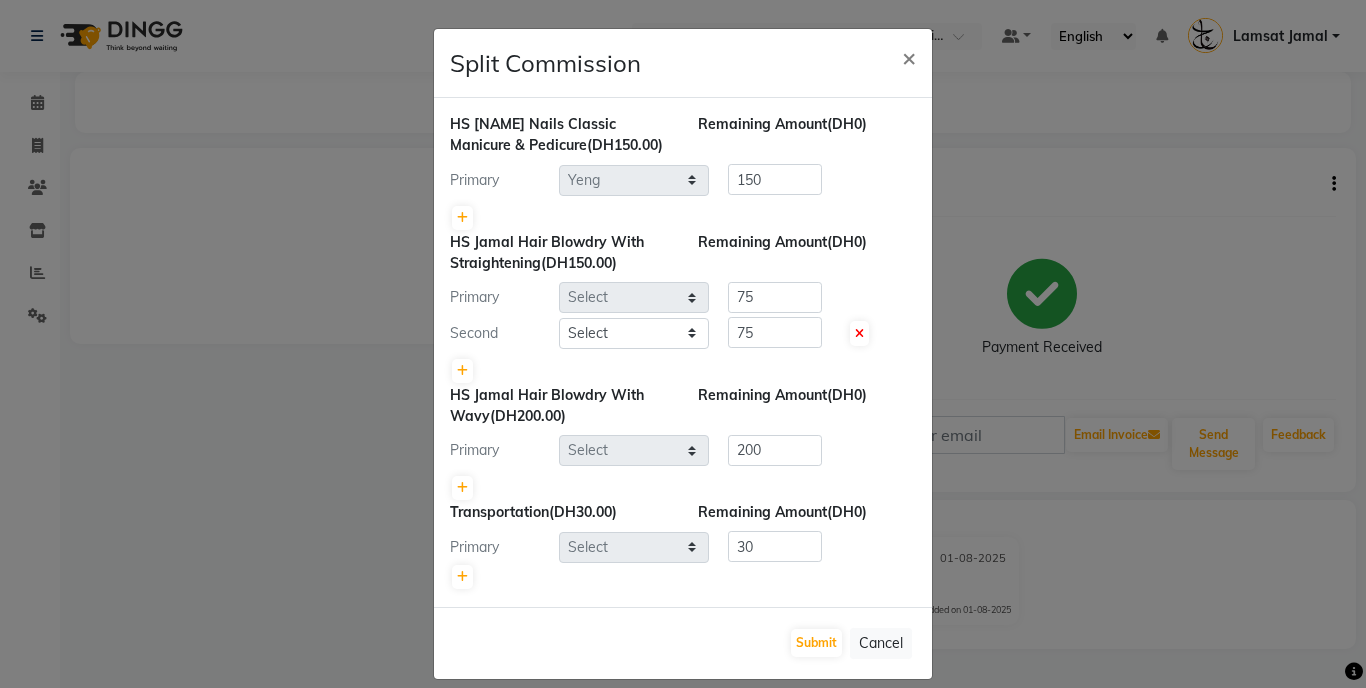 select on "79908" 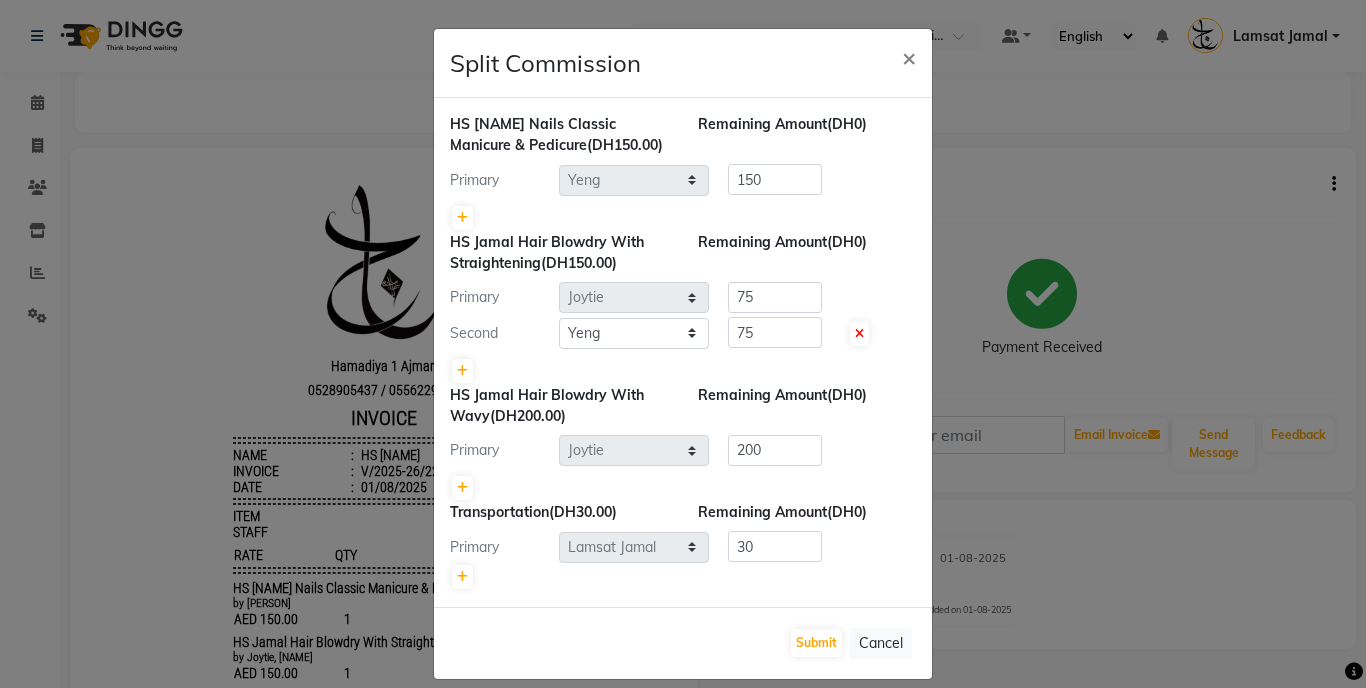 scroll, scrollTop: 0, scrollLeft: 0, axis: both 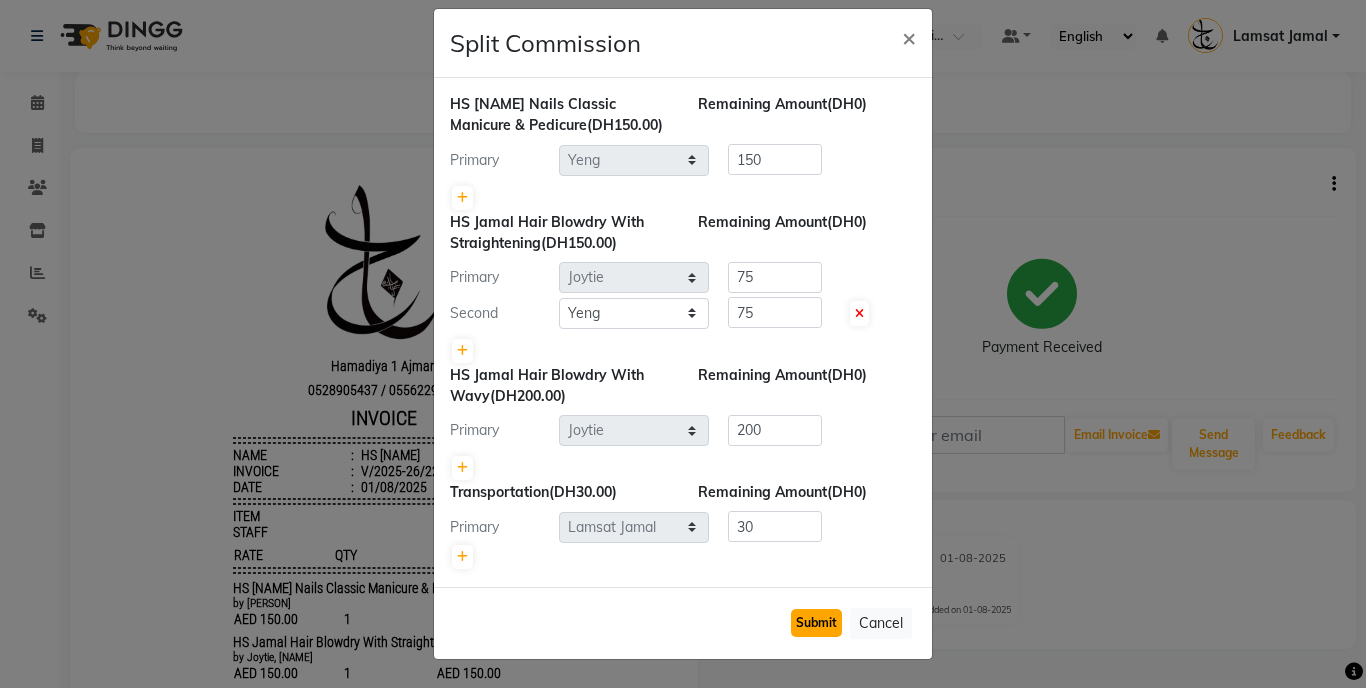 click on "Submit" 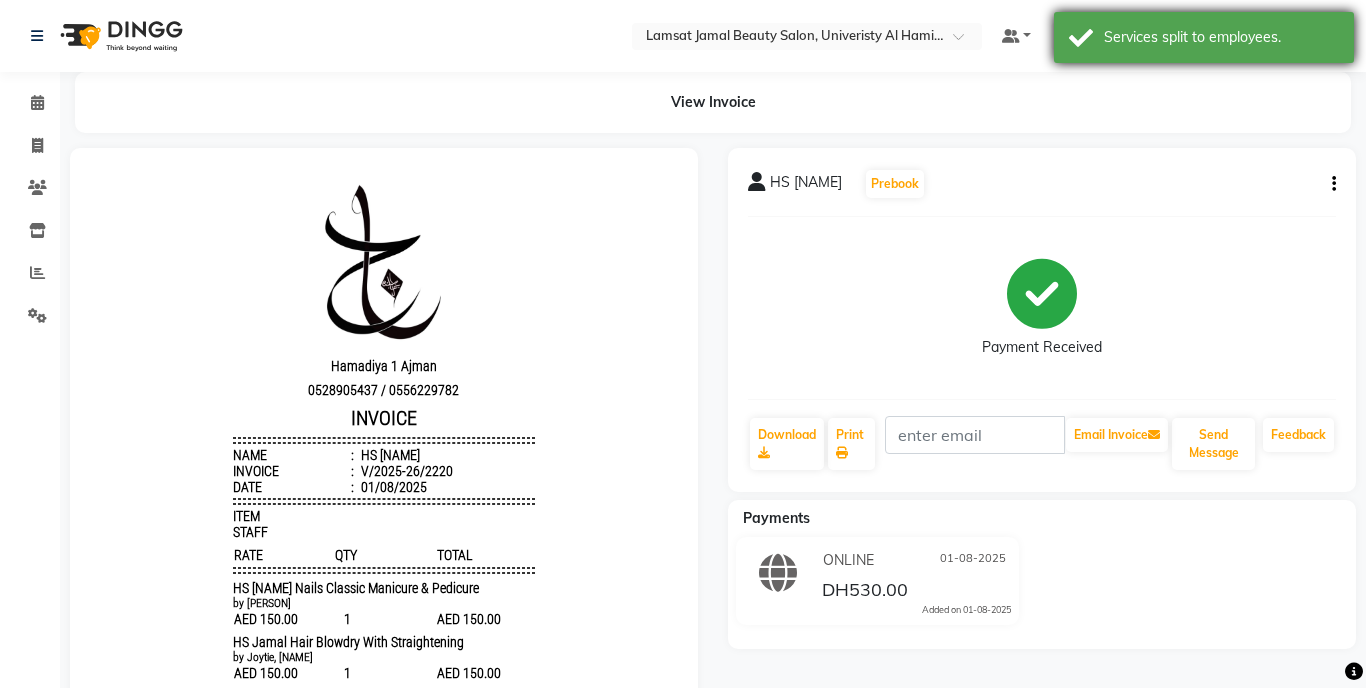 click on "Services split to employees." at bounding box center [1221, 37] 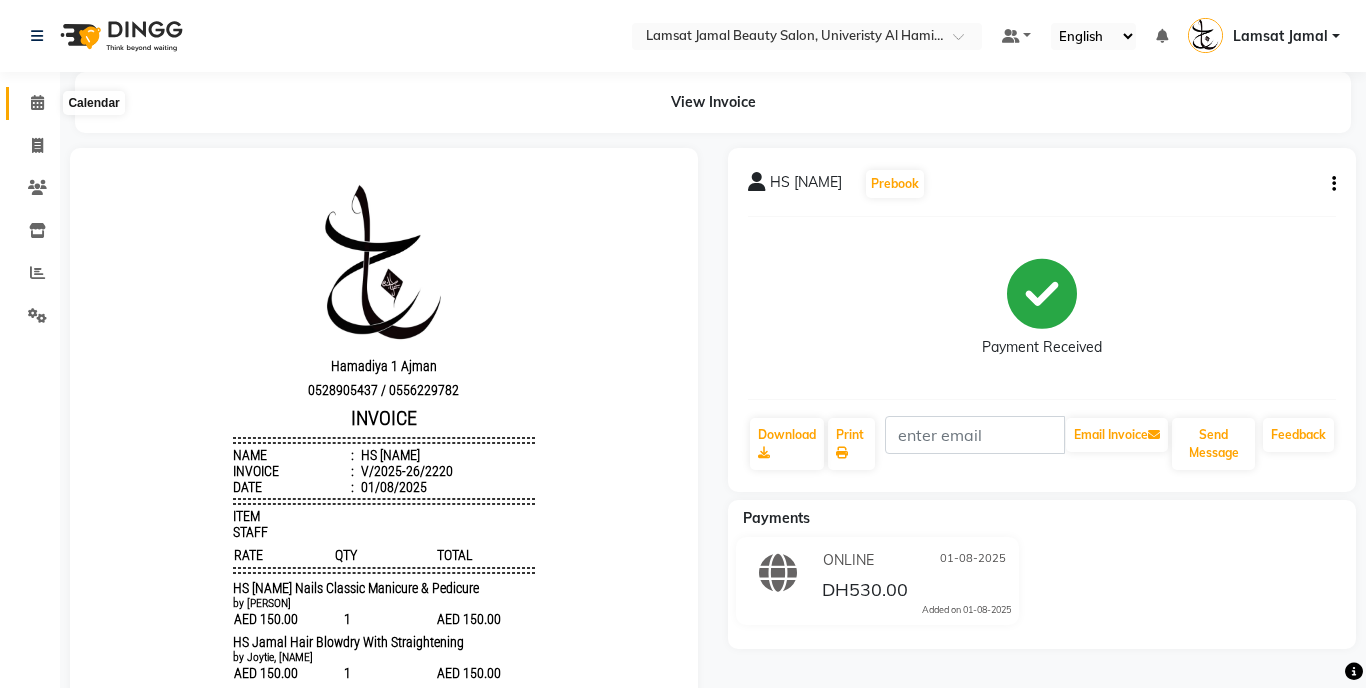 click 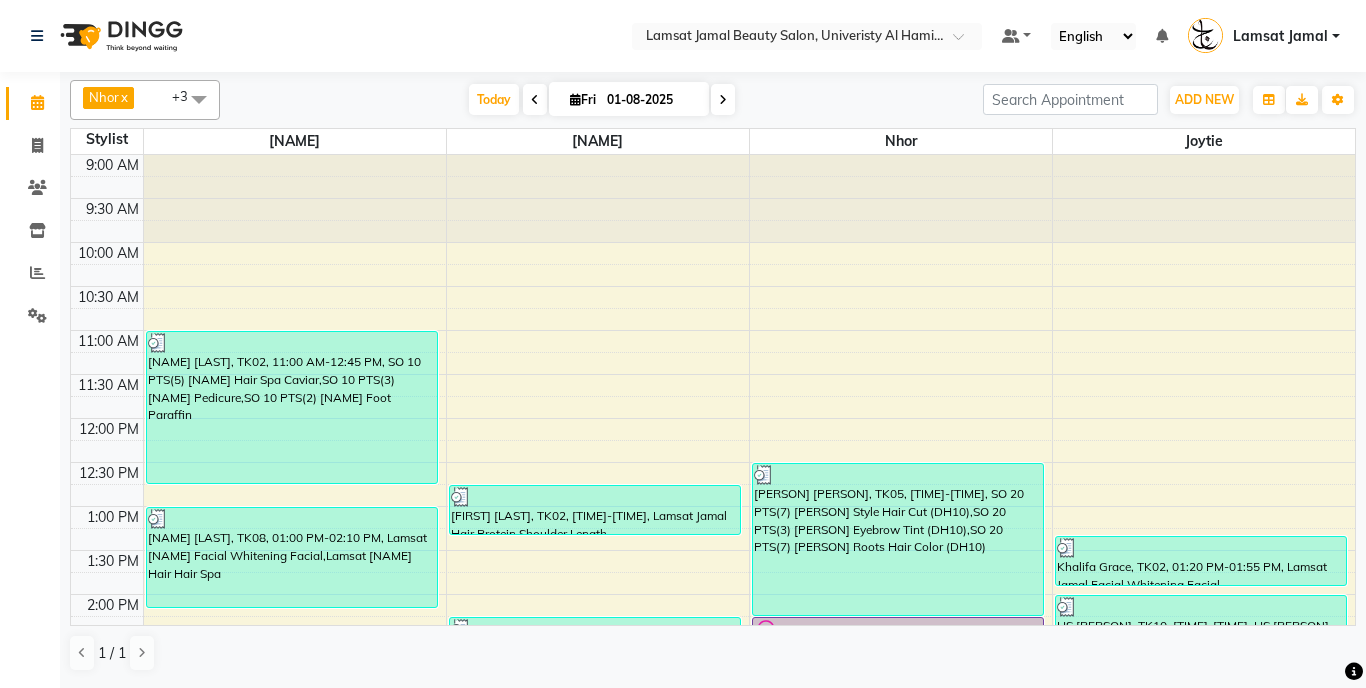scroll, scrollTop: 422, scrollLeft: 0, axis: vertical 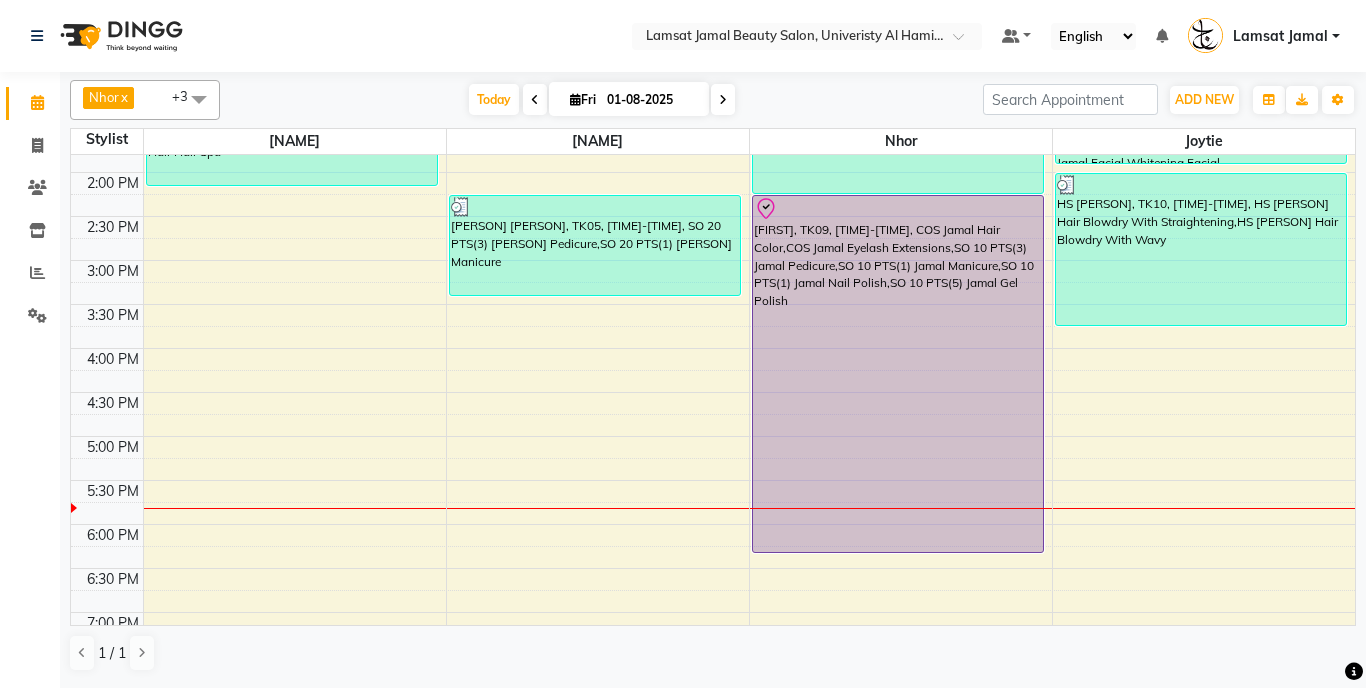 click on "9:00 AM 9:30 AM 10:00 AM 10:30 AM 11:00 AM 11:30 AM 12:00 PM 12:30 PM 1:00 PM 1:30 PM 2:00 PM 2:30 PM 3:00 PM 3:30 PM 4:00 PM 4:30 PM 5:00 PM 5:30 PM 6:00 PM 6:30 PM 7:00 PM 7:30 PM 8:00 PM 8:30 PM 9:00 PM 9:30 PM 10:00 PM 10:30 PM 11:00 PM 11:30 PM [FIRST] [LAST], TK02, [TIME]-[TIME], SO 10 PTS(5) Jamal Hair Spa Caviar,SO 10 PTS(3) Jamal Pedicure,SO 10 PTS(2) Jamal Foot Paraffin [TITLE] [LAST], TK08, [TIME]-[TIME], Lamsat Jamal Facial Whitening Facial,Lamsat Jamal Hair Hair Spa [FIRST] [LAST], TK02, [TIME]-[TIME], Lamsat Jamal Hair Protein Shoulder Length [FIRST] [LAST], TK05, [TIME]-[TIME], SO 20 PTS(3) Jamal Pedicure,SO 20 PTS(1) Jamal Manicure [FIRST] [LAST], TK05, [TIME]-[TIME], SO 20 PTS(7) Jamal Style Hair Cut (DH10),SO 20 PTS(3) Jamal Eyebrow Tint (DH10),SO 20 PTS(7) Jamal Roots Hair Color (DH10)
[FIRST] [LAST], TK02, [TIME]-[TIME], Lamsat Jamal Facial Whitening Facial" at bounding box center [713, 392] 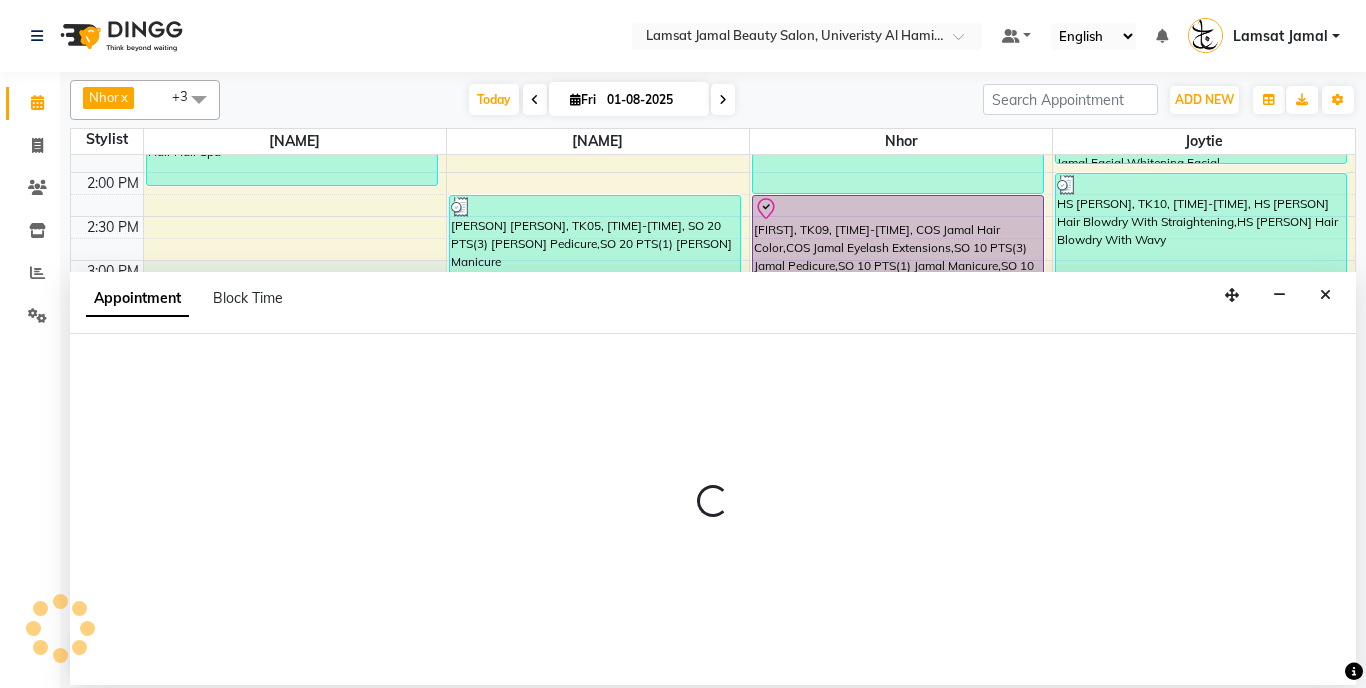 select on "79901" 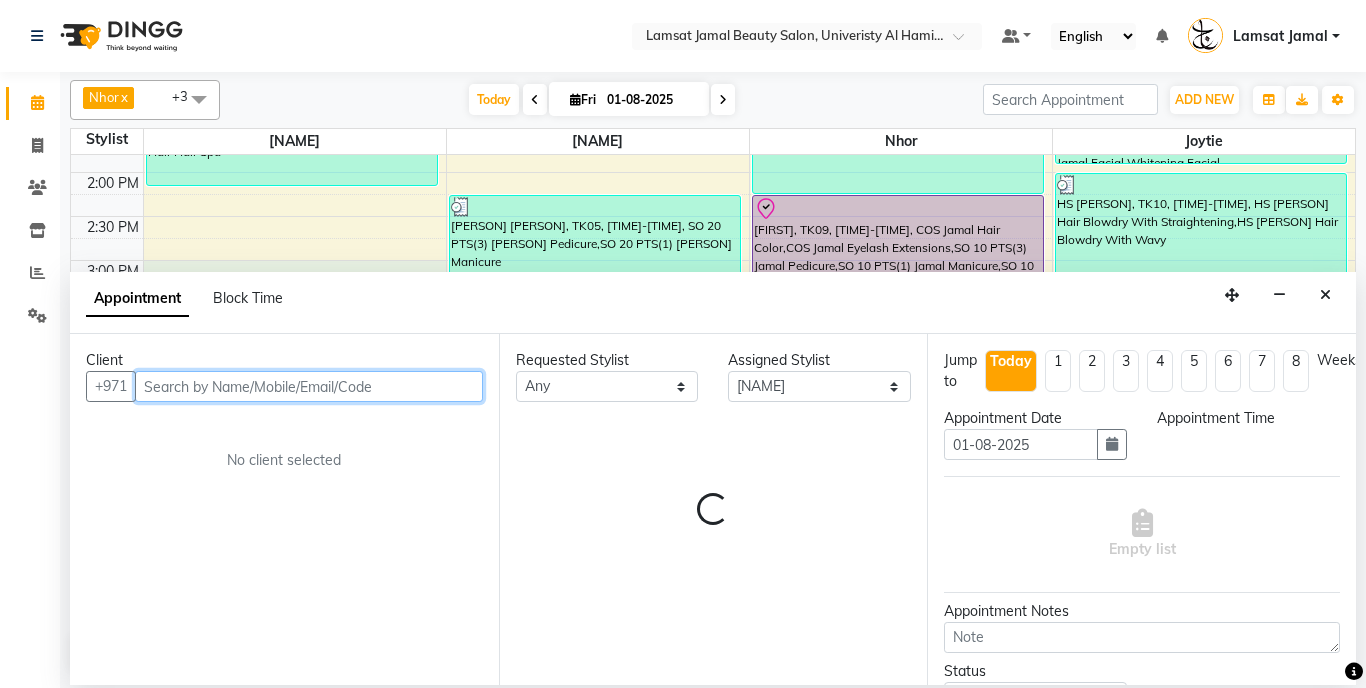 select on "900" 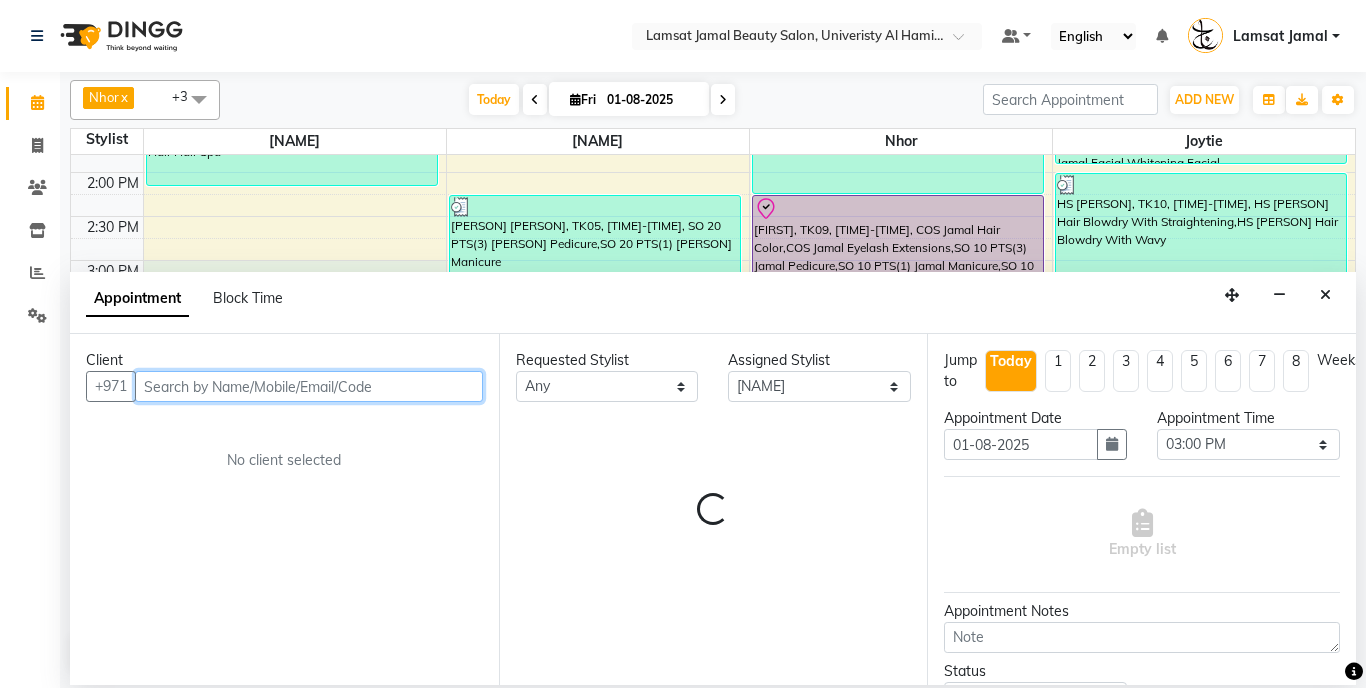 click at bounding box center (309, 386) 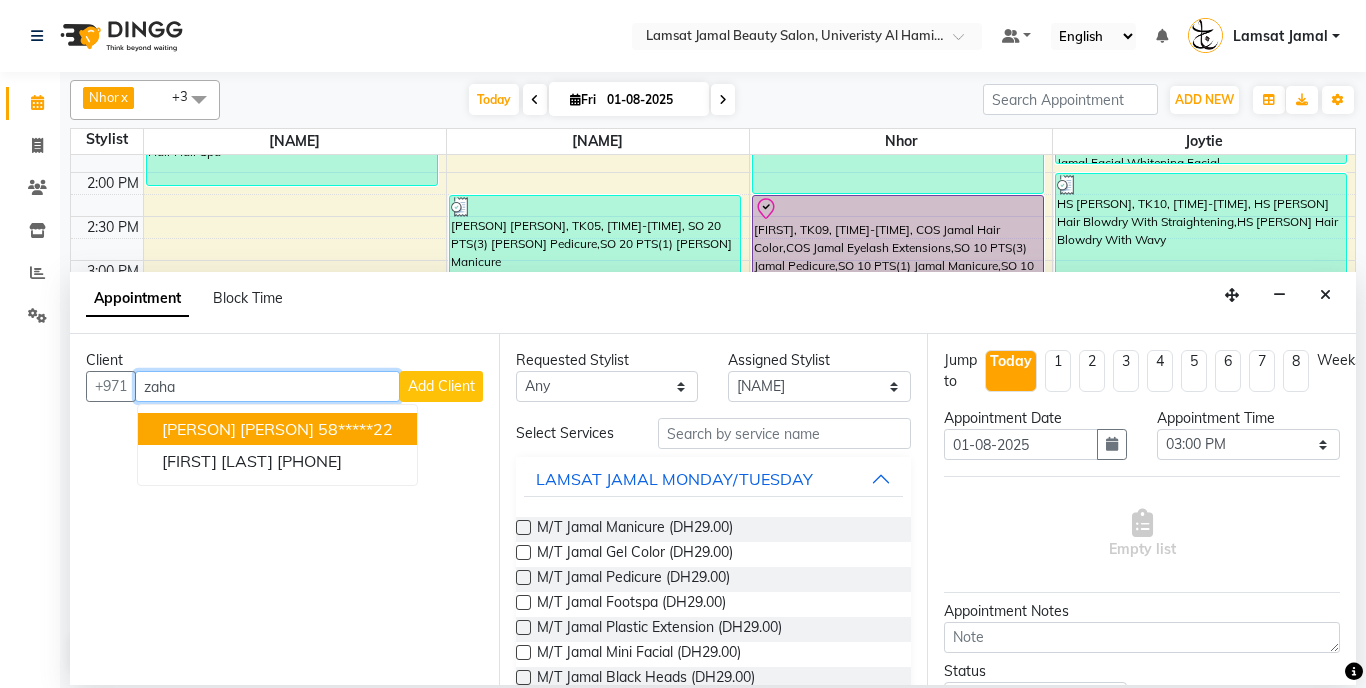 click on "58*****22" at bounding box center [355, 429] 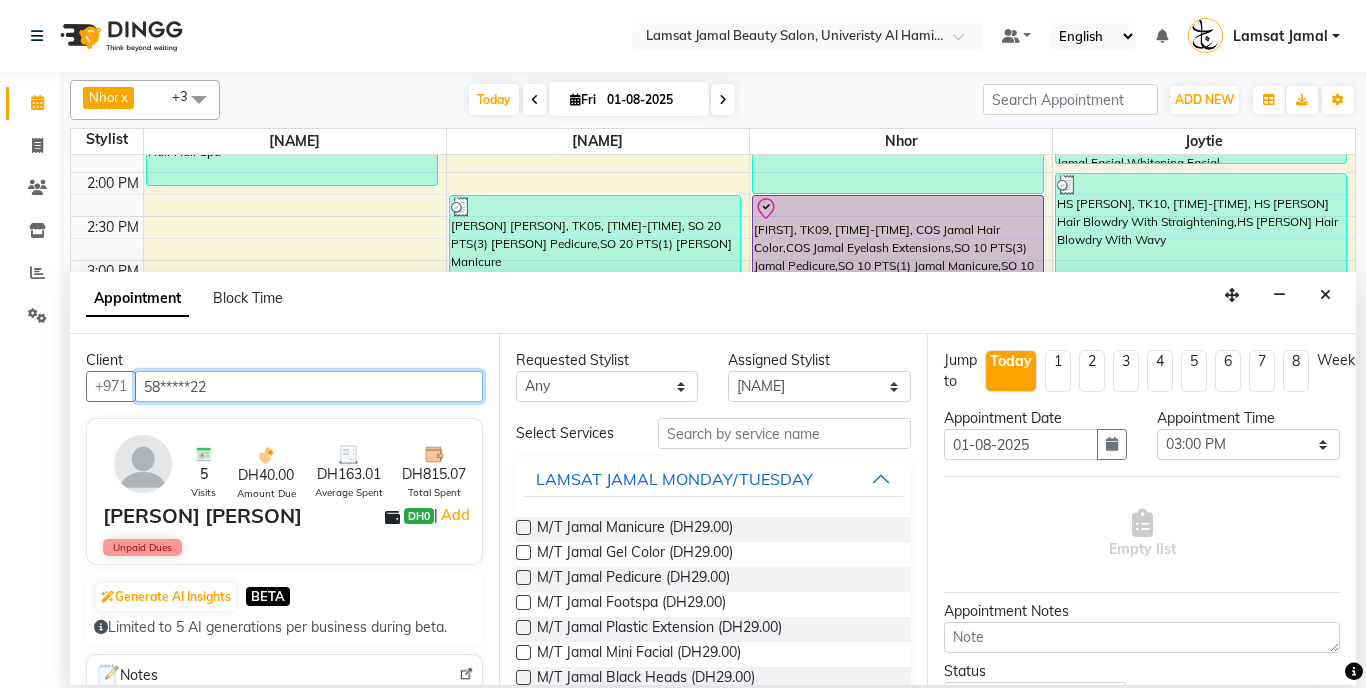 type on "58*****22" 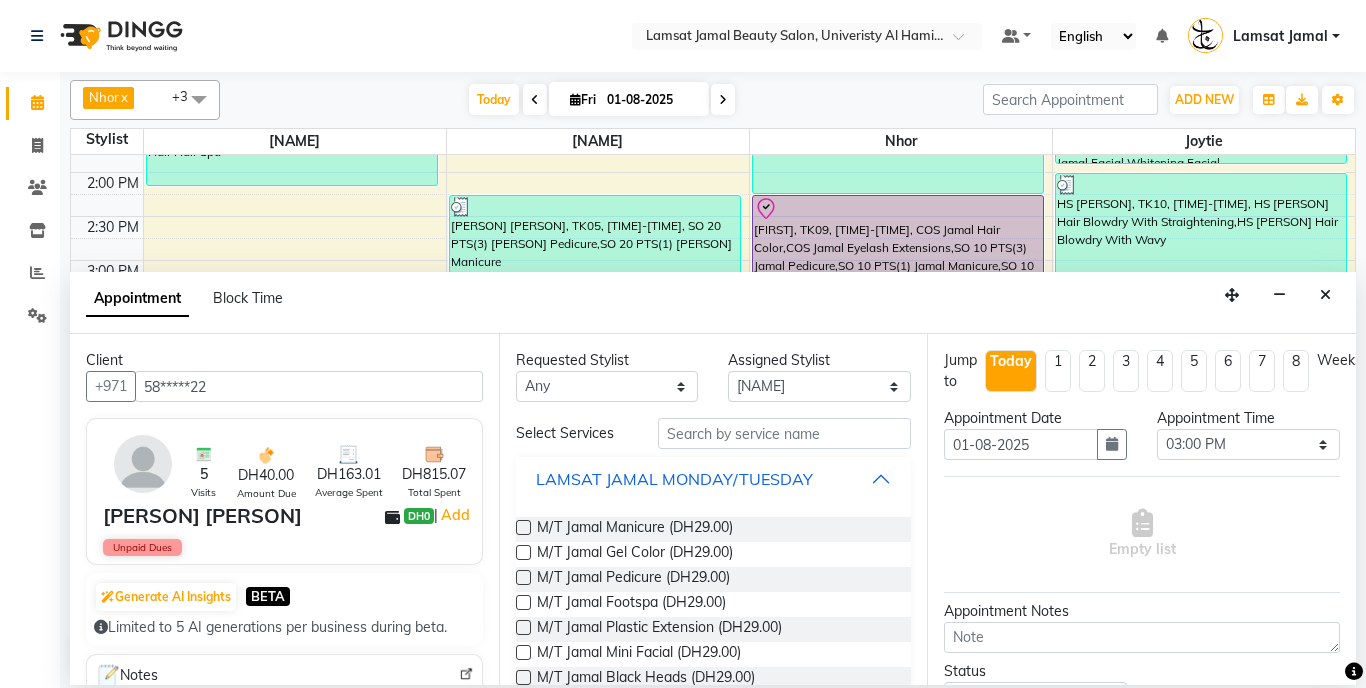 click on "LAMSAT JAMAL MONDAY/TUESDAY" at bounding box center [714, 479] 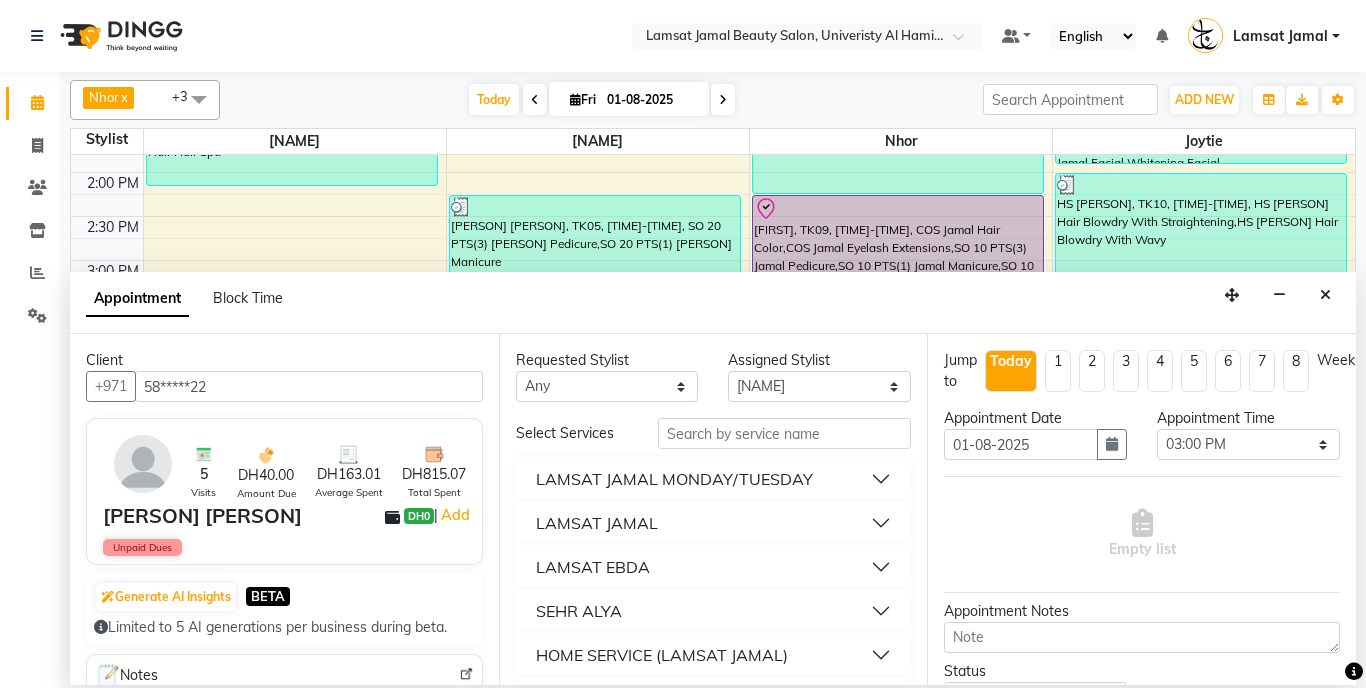 click on "LAMSAT JAMAL" at bounding box center (714, 523) 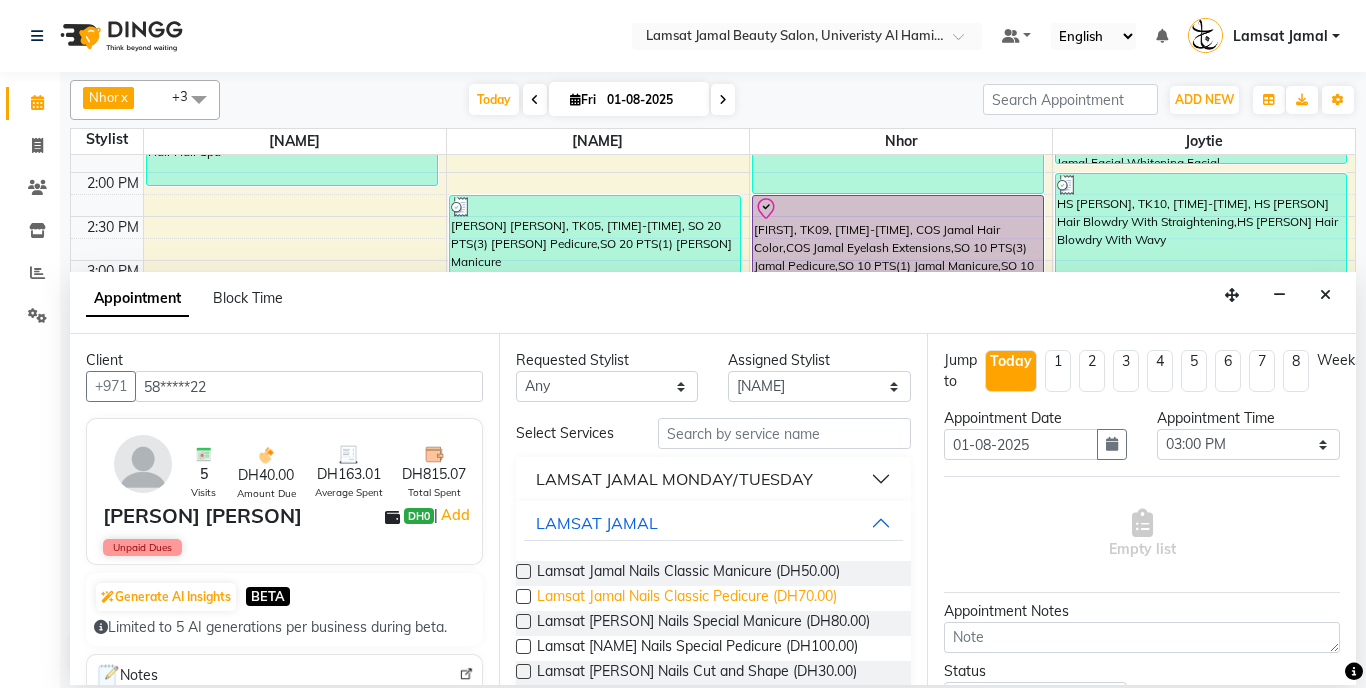 click on "Lamsat Jamal Nails Classic Pedicure (DH70.00)" at bounding box center (687, 598) 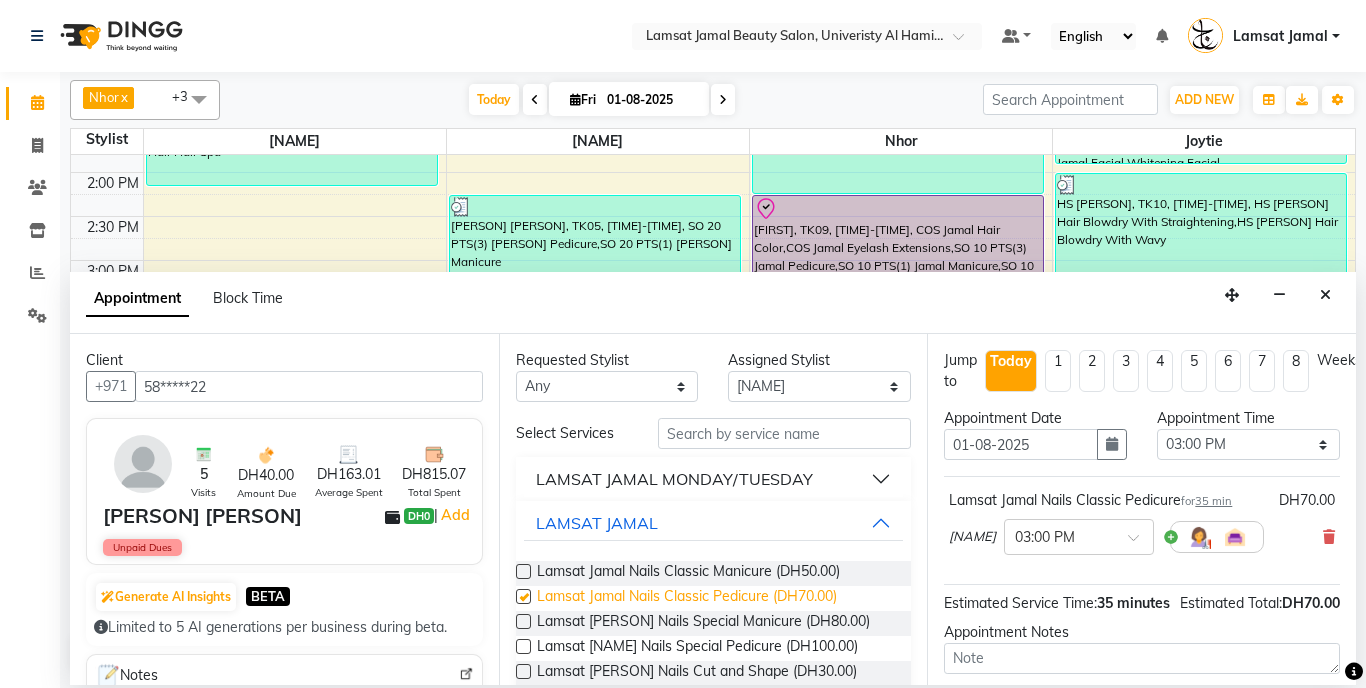 checkbox on "false" 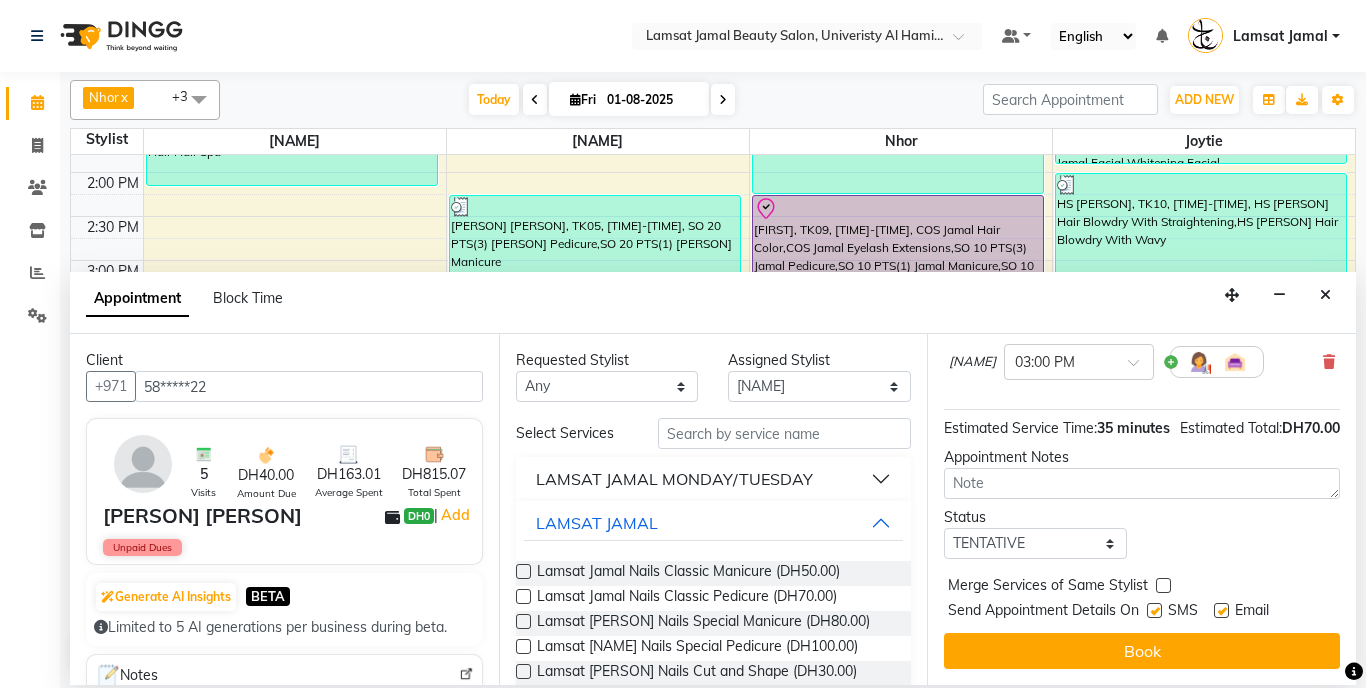 scroll, scrollTop: 196, scrollLeft: 0, axis: vertical 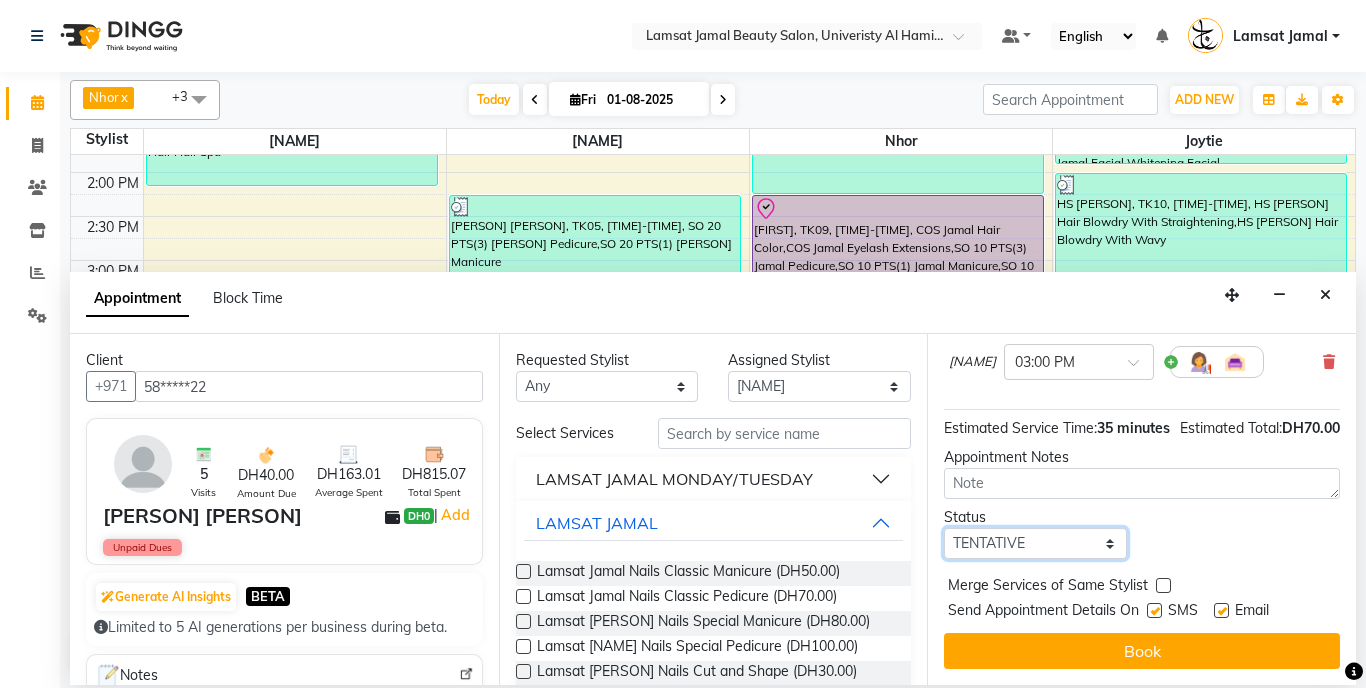 click on "Select TENTATIVE CONFIRM CHECK-IN UPCOMING" at bounding box center [1035, 543] 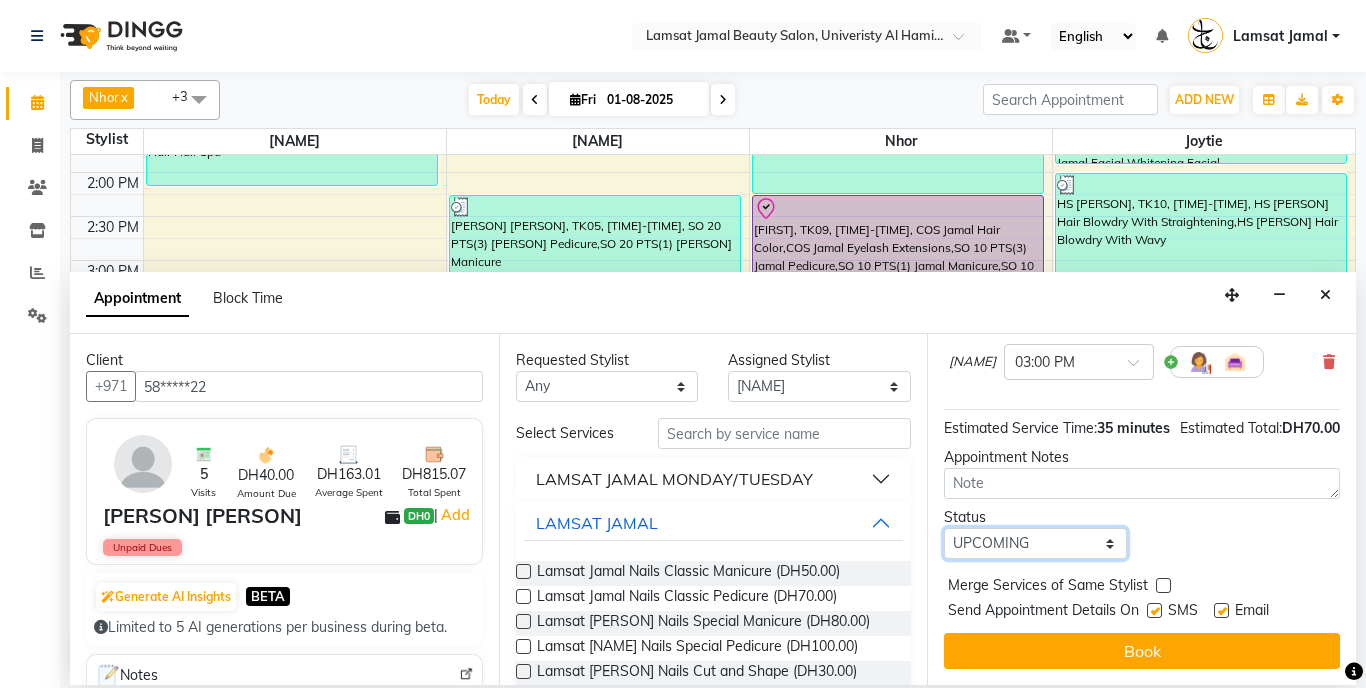 click on "Select TENTATIVE CONFIRM CHECK-IN UPCOMING" at bounding box center (1035, 543) 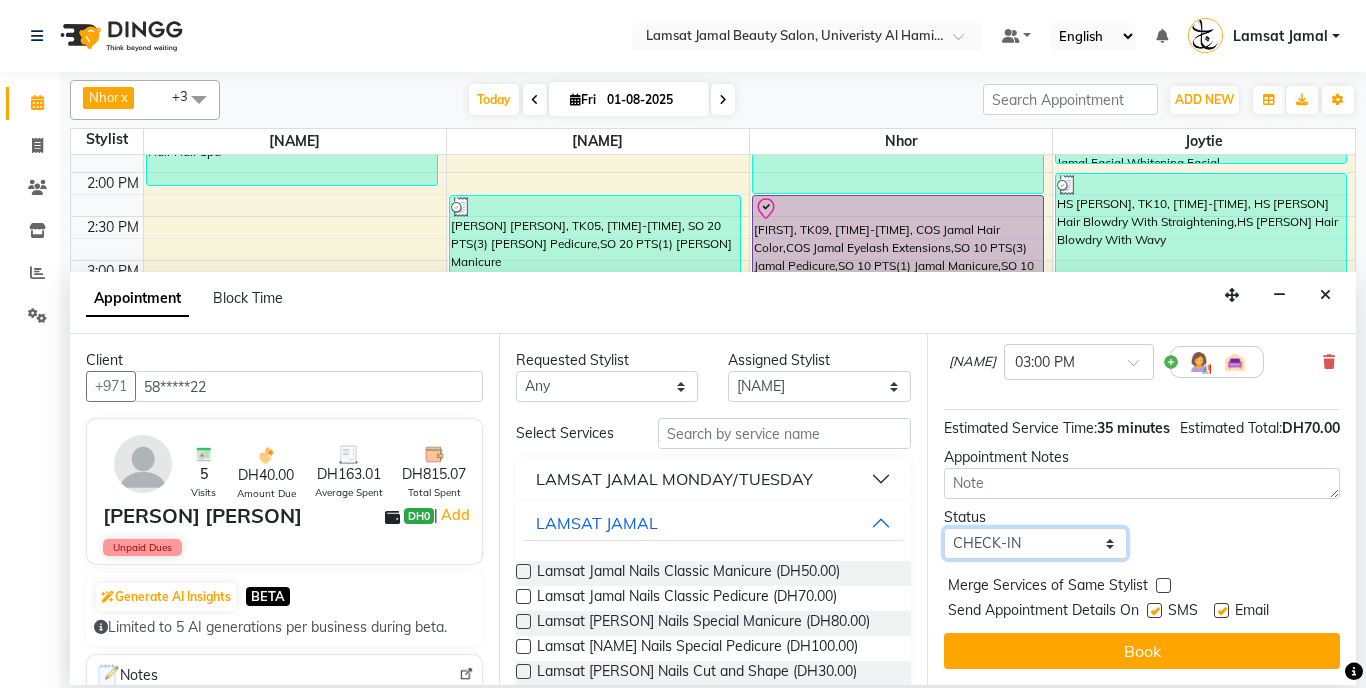 click on "Select TENTATIVE CONFIRM CHECK-IN UPCOMING" at bounding box center (1035, 543) 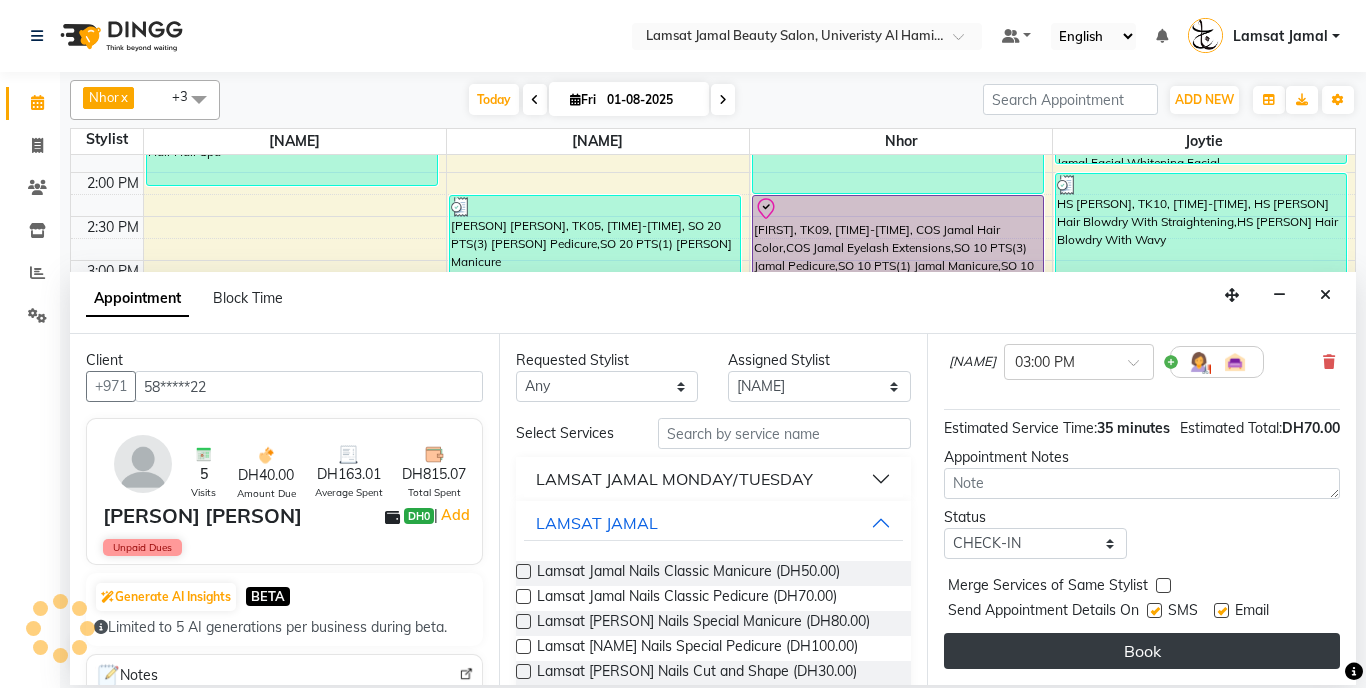 drag, startPoint x: 1163, startPoint y: 582, endPoint x: 1156, endPoint y: 644, distance: 62.39391 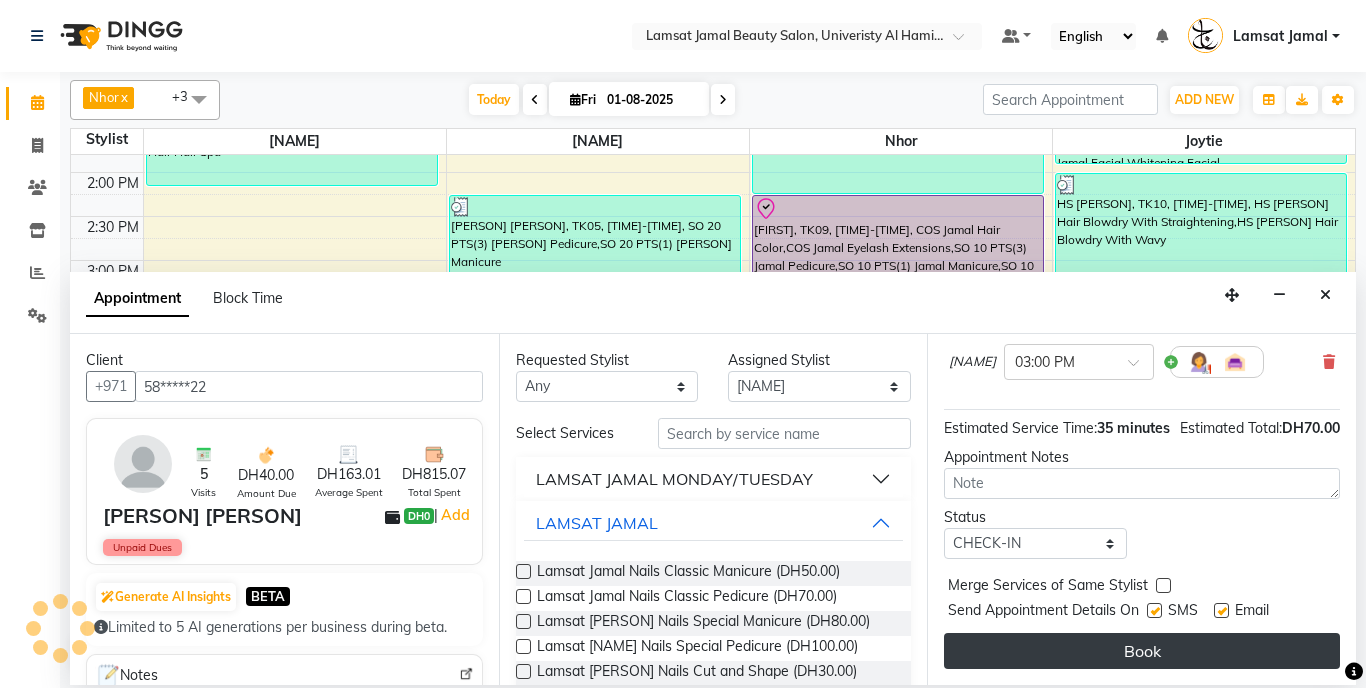 click at bounding box center (1163, 585) 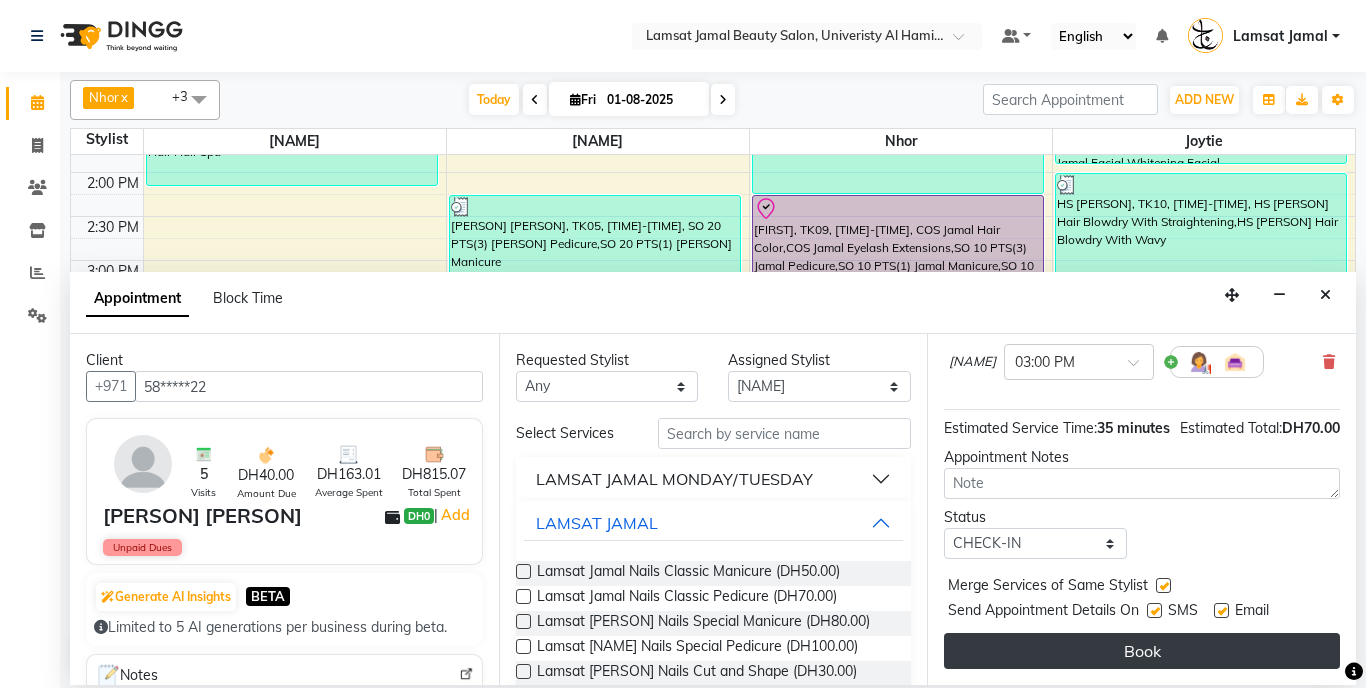 click on "Book" at bounding box center [1142, 651] 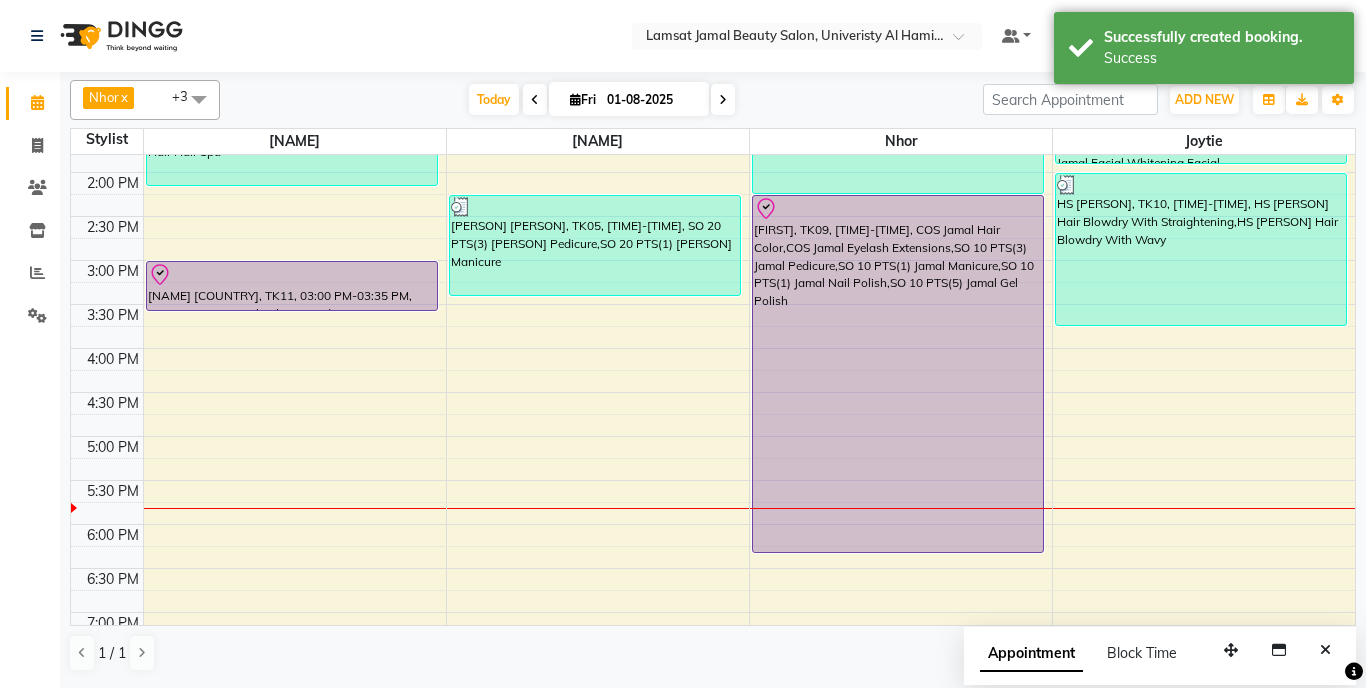 click on "[TIME] [TIME] [TIME] [TIME] [TIME] [TIME] [TIME] [TIME] [TIME] [TIME] [TIME] [TIME] [TIME] [TIME] [TIME] [TIME] [TIME] [TIME] [TIME] [TIME] [TIME] [TIME] [TIME] [TIME] [TIME] [TIME] [TIME] [TIME] [TIME] [TIME] [TIME]     [PERSON] [PERSON], TK02, [TIME]-[TIME], SO 10 PTS(5) [PERSON] Hair Spa Caviar,SO 10 PTS(3) [PERSON] Pedicure,SO 10 PTS(2) [PERSON] Foot Paraffin     Madam [PERSON], TK08, [TIME]-[TIME], Lamsat [PERSON] Facial Whitening Facial,Lamsat [PERSON] Hair Hair Spa
[PERSON] [PERSON], TK11, [TIME]-[TIME], Lamsat [PERSON] Nails Classic Pedicure     [PERSON] [PERSON], TK02, [TIME]-[TIME], Lamsat [PERSON] Hair Protein Shoulder Length     [PERSON] [PERSON], TK05, [TIME]-[TIME], SO 20 PTS(3) [PERSON] Pedicure,SO 20 PTS(1) [PERSON] Manicure     [PERSON] [PERSON], TK05, [TIME]-[TIME], SO 20 PTS(7) [PERSON] Style Hair Cut (DH10),SO 20 PTS(3) [PERSON] Eyebrow Tint (DH10),SO 20 PTS(7) [PERSON] Roots Hair Color (DH10)
[PERSON] [PERSON], TK02, [TIME]-[TIME], Lamsat [PERSON] Facial Whitening Facial" at bounding box center (713, 392) 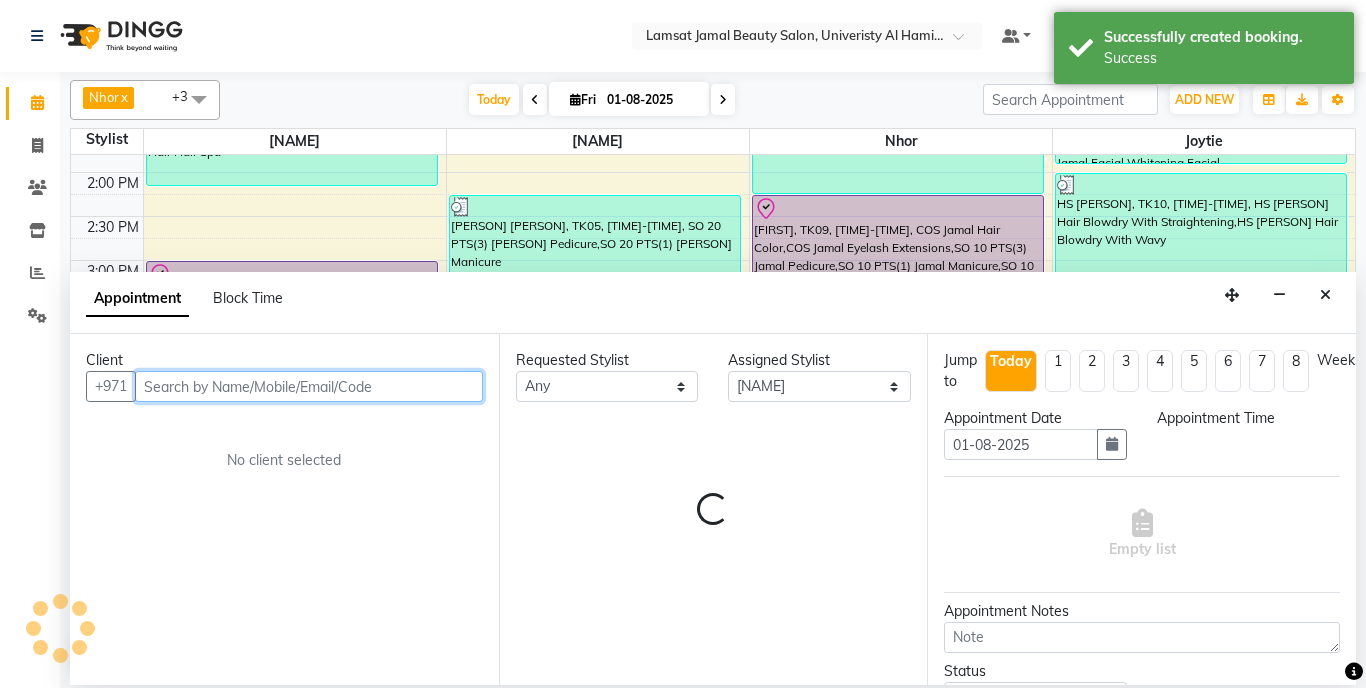 select on "960" 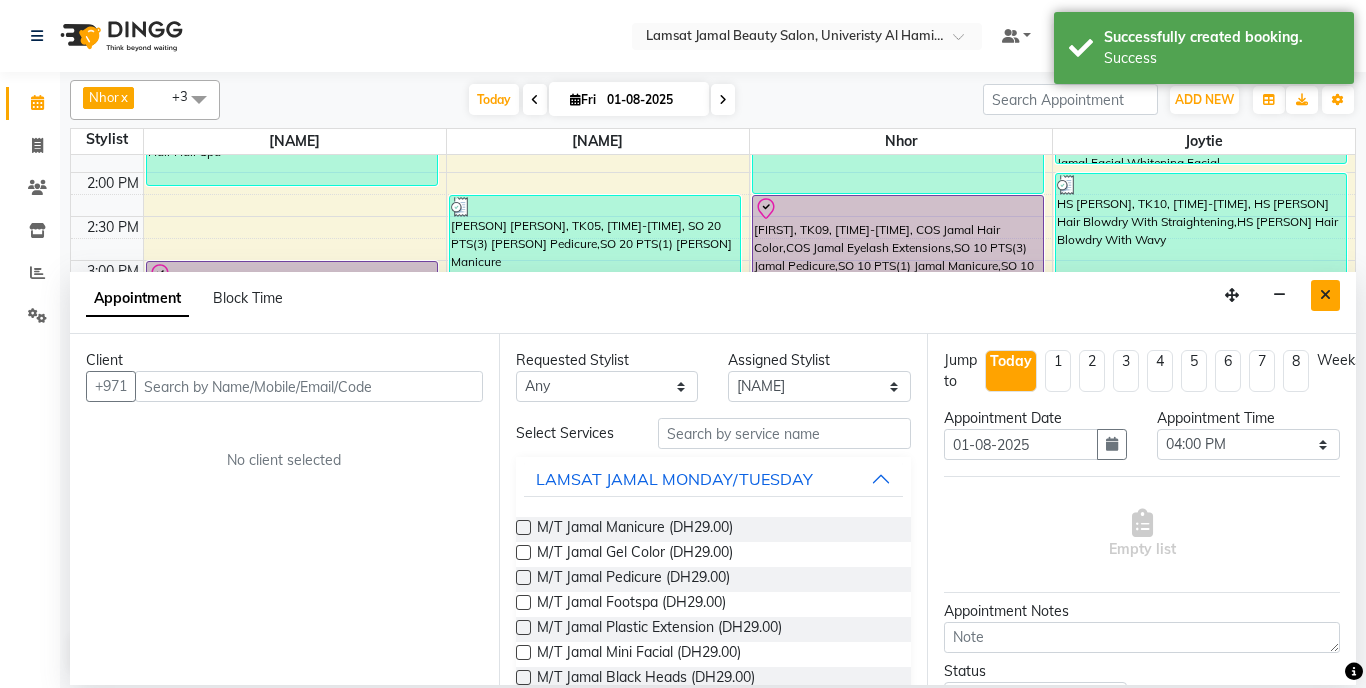 click at bounding box center [1325, 295] 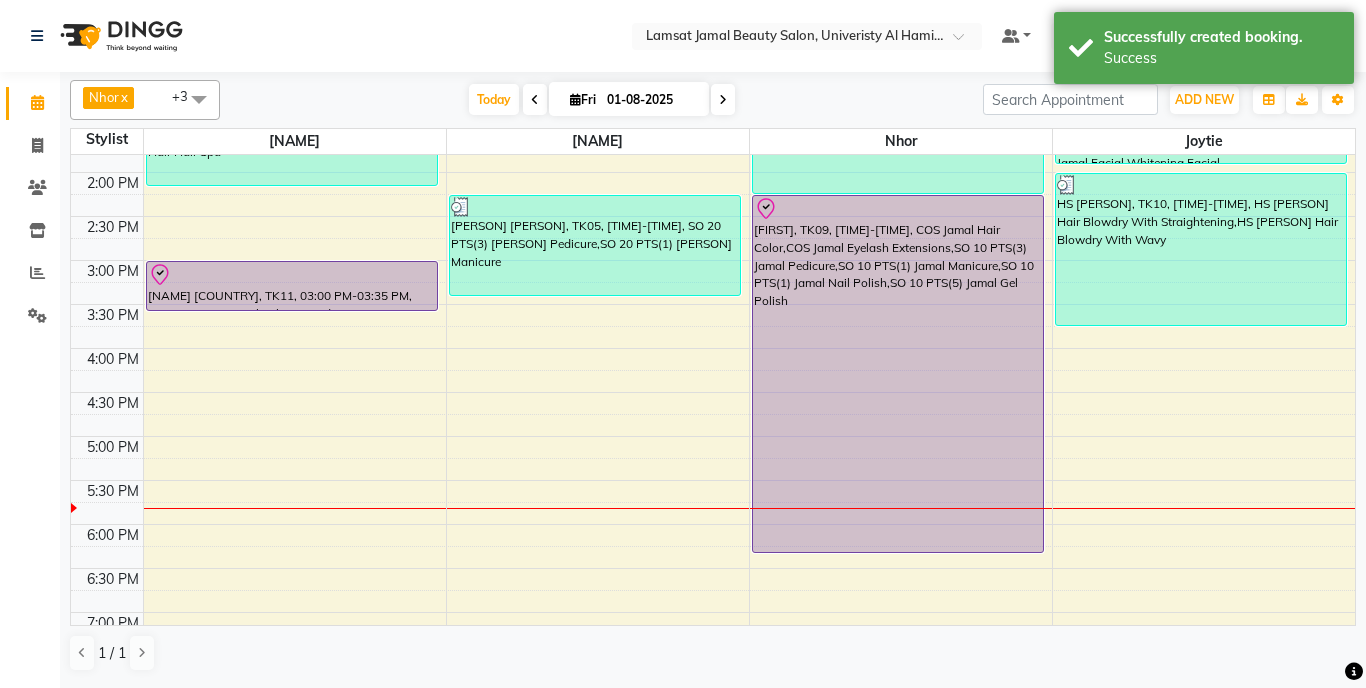 click on "[TIME] [TIME] [TIME] [TIME] [TIME] [TIME] [TIME] [TIME] [TIME] [TIME] [TIME] [TIME] [TIME] [TIME] [TIME] [TIME] [TIME] [TIME] [TIME] [TIME] [TIME] [TIME] [TIME] [TIME] [TIME] [TIME] [TIME] [TIME] [TIME] [TIME] [TIME]     [PERSON] [PERSON], TK02, [TIME]-[TIME], SO 10 PTS(5) [PERSON] Hair Spa Caviar,SO 10 PTS(3) [PERSON] Pedicure,SO 10 PTS(2) [PERSON] Foot Paraffin     Madam [PERSON], TK08, [TIME]-[TIME], Lamsat [PERSON] Facial Whitening Facial,Lamsat [PERSON] Hair Hair Spa
[PERSON] [PERSON], TK11, [TIME]-[TIME], Lamsat [PERSON] Nails Classic Pedicure     [PERSON] [PERSON], TK02, [TIME]-[TIME], Lamsat [PERSON] Hair Protein Shoulder Length     [PERSON] [PERSON], TK05, [TIME]-[TIME], SO 20 PTS(3) [PERSON] Pedicure,SO 20 PTS(1) [PERSON] Manicure     [PERSON] [PERSON], TK05, [TIME]-[TIME], SO 20 PTS(7) [PERSON] Style Hair Cut (DH10),SO 20 PTS(3) [PERSON] Eyebrow Tint (DH10),SO 20 PTS(7) [PERSON] Roots Hair Color (DH10)
[PERSON] [PERSON], TK02, [TIME]-[TIME], Lamsat [PERSON] Facial Whitening Facial" at bounding box center [713, 392] 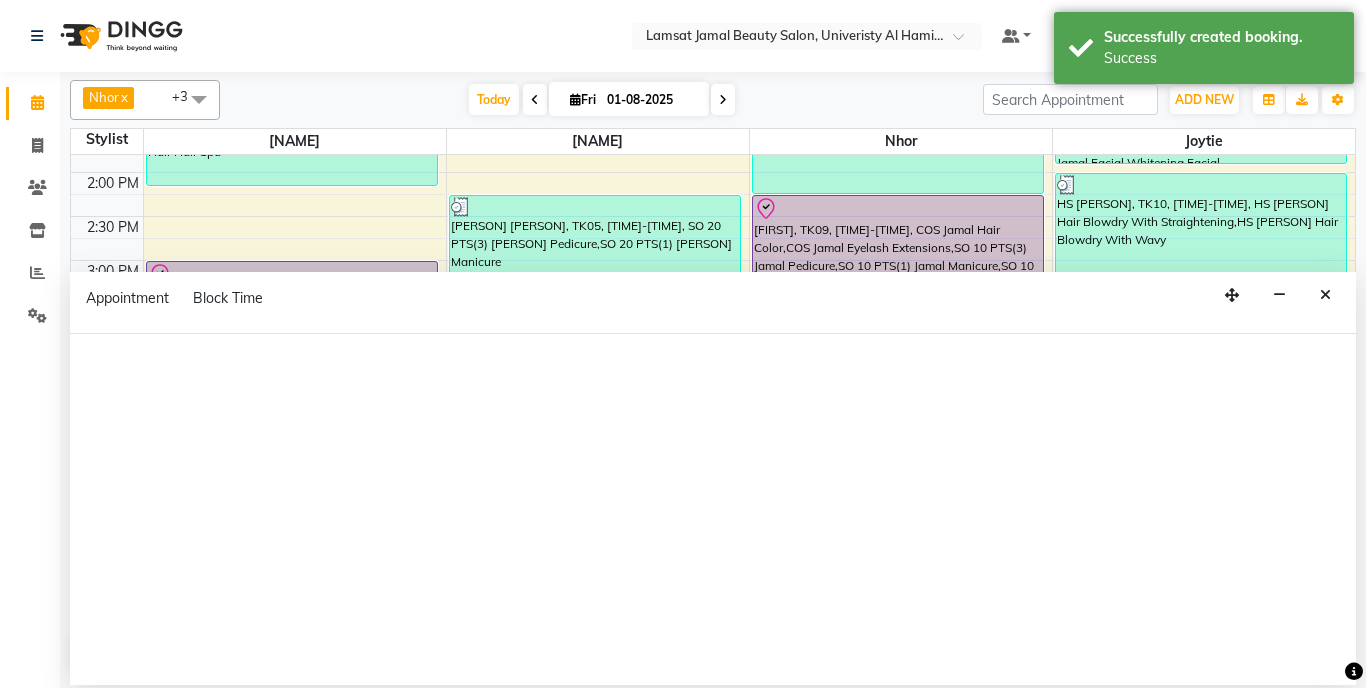 select on "79901" 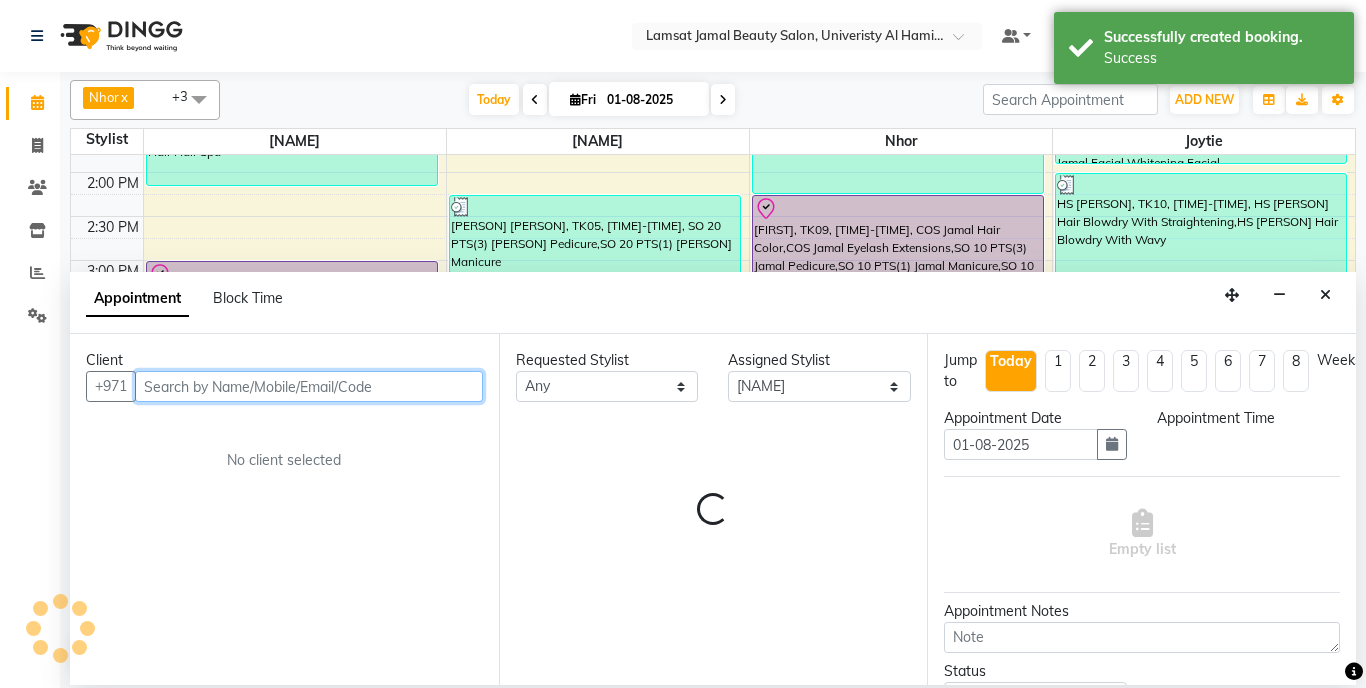 click at bounding box center [309, 386] 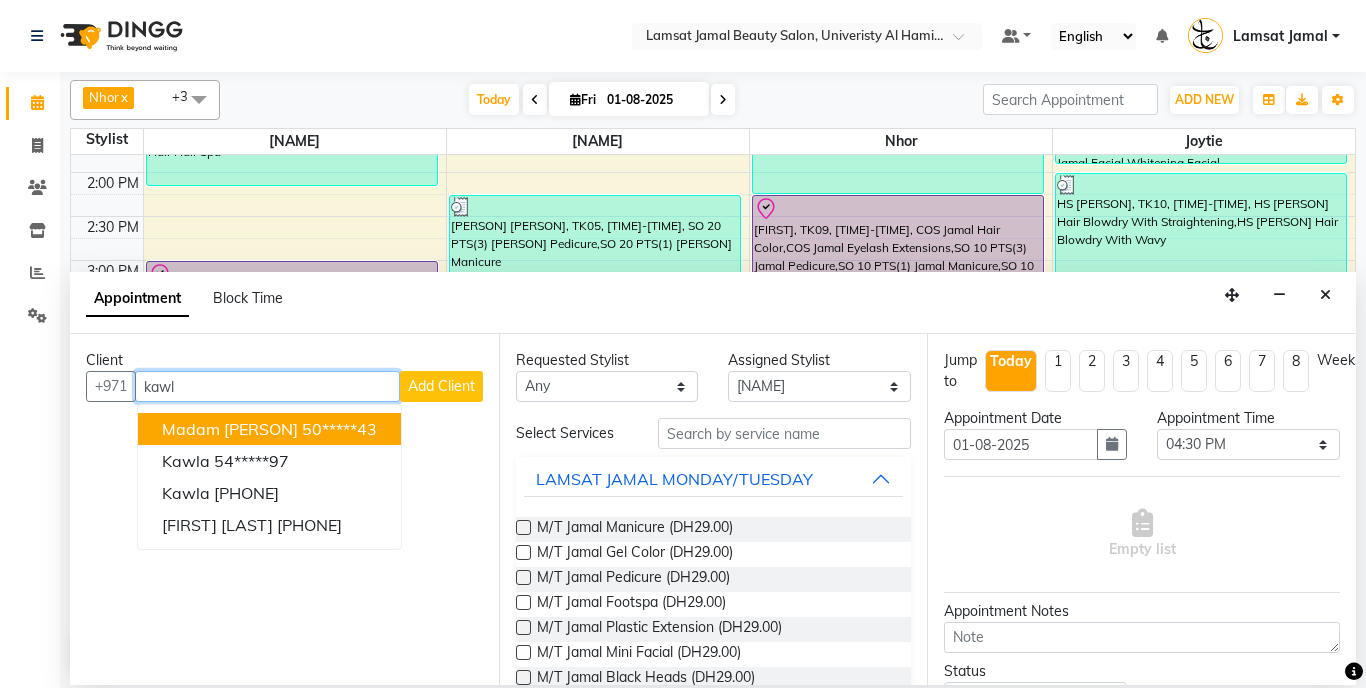 click on "50*****43" at bounding box center (339, 429) 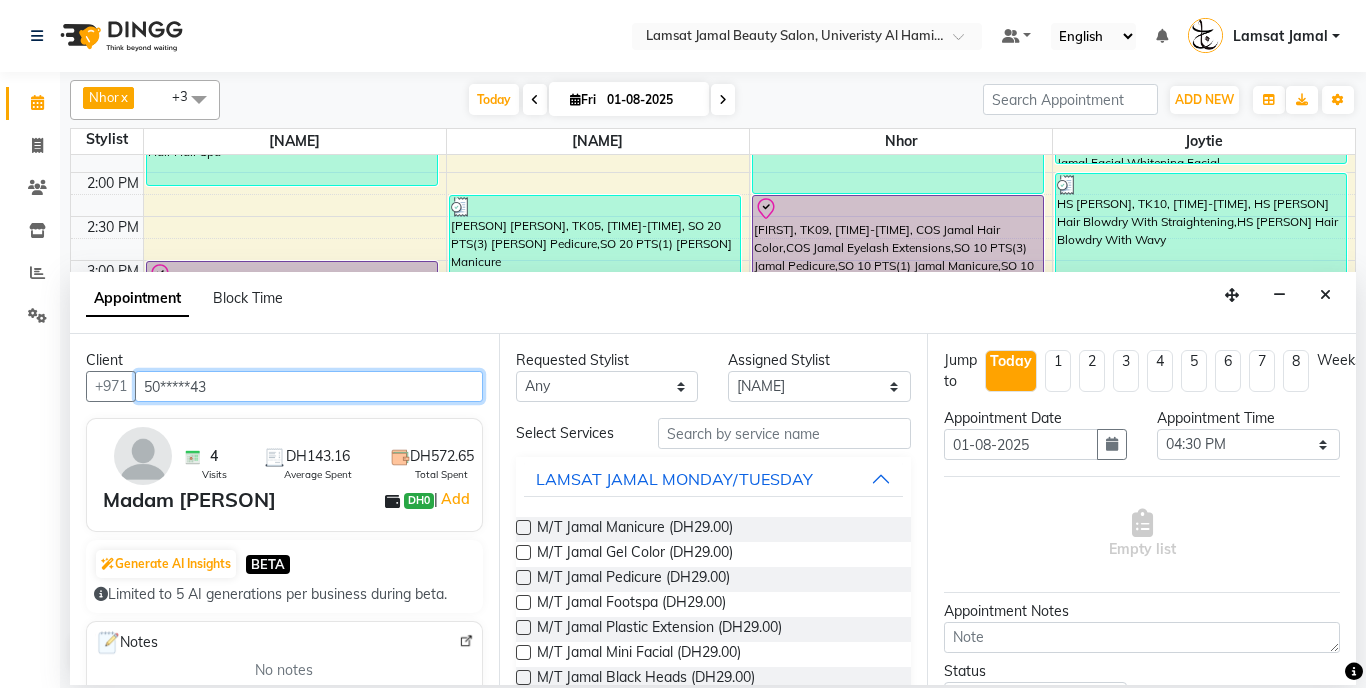 type on "50*****43" 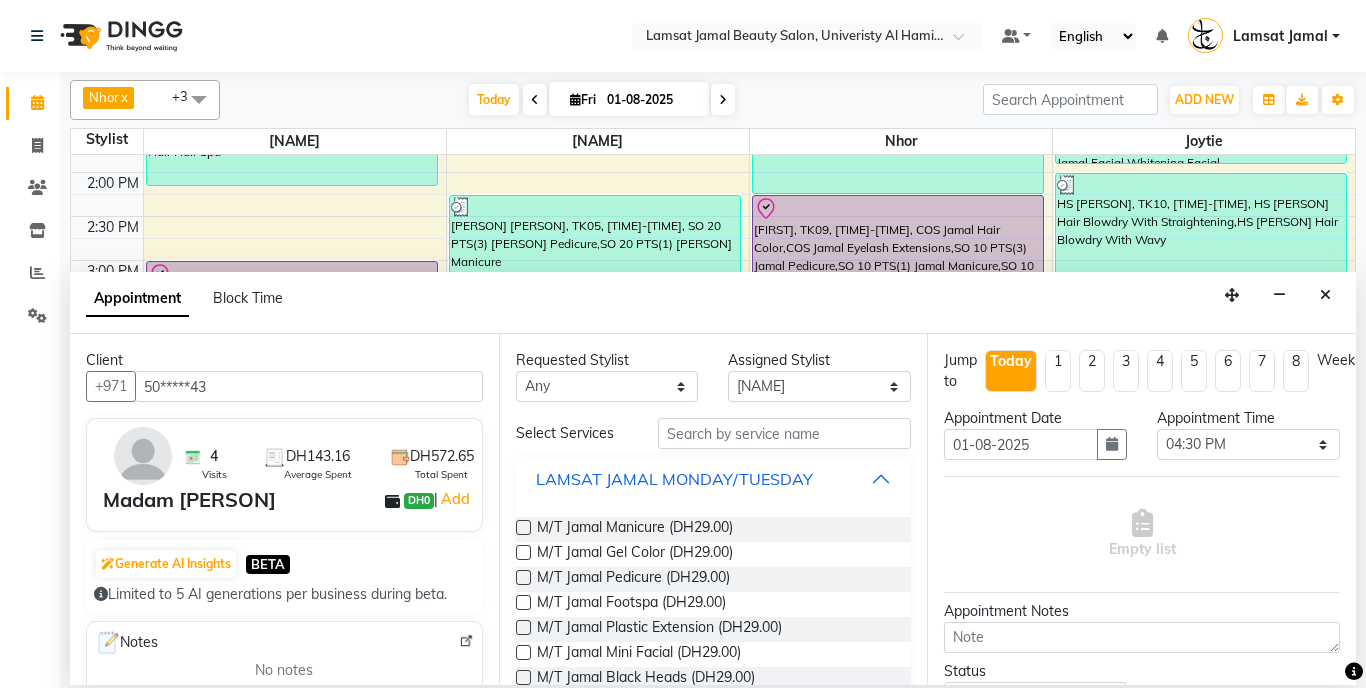 drag, startPoint x: 891, startPoint y: 481, endPoint x: 860, endPoint y: 454, distance: 41.109608 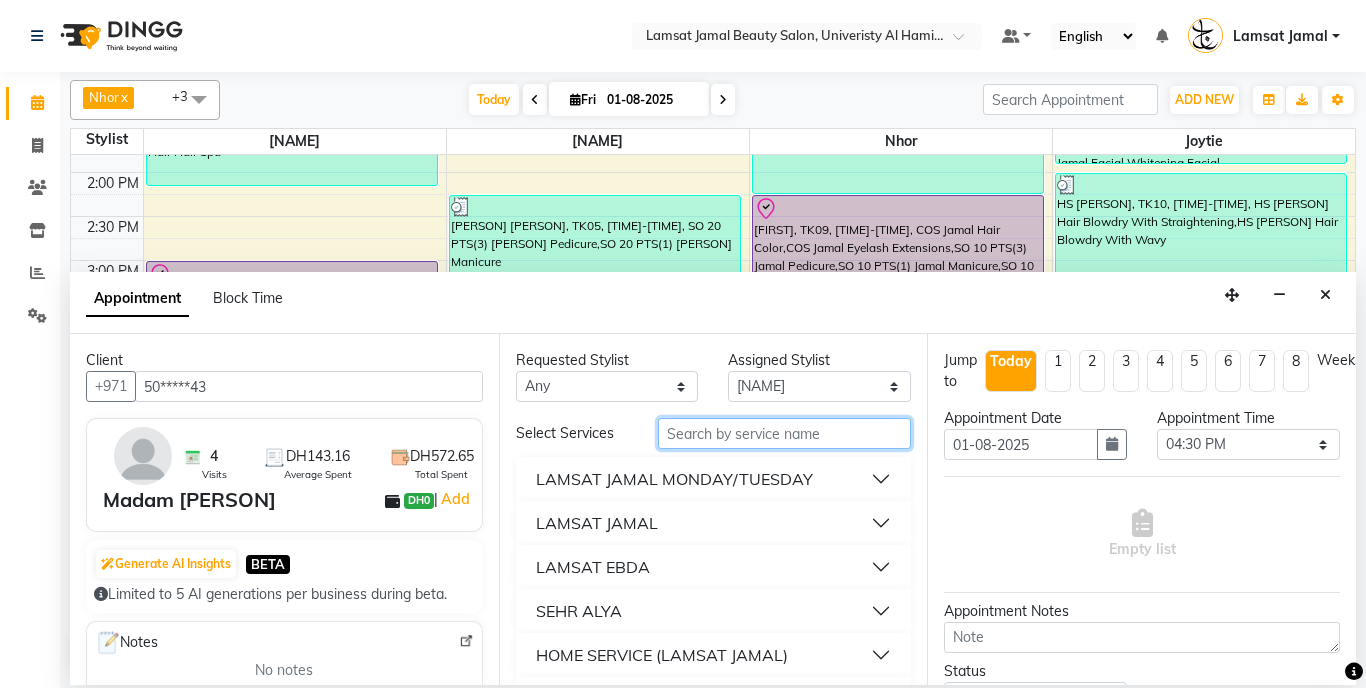 click at bounding box center [785, 433] 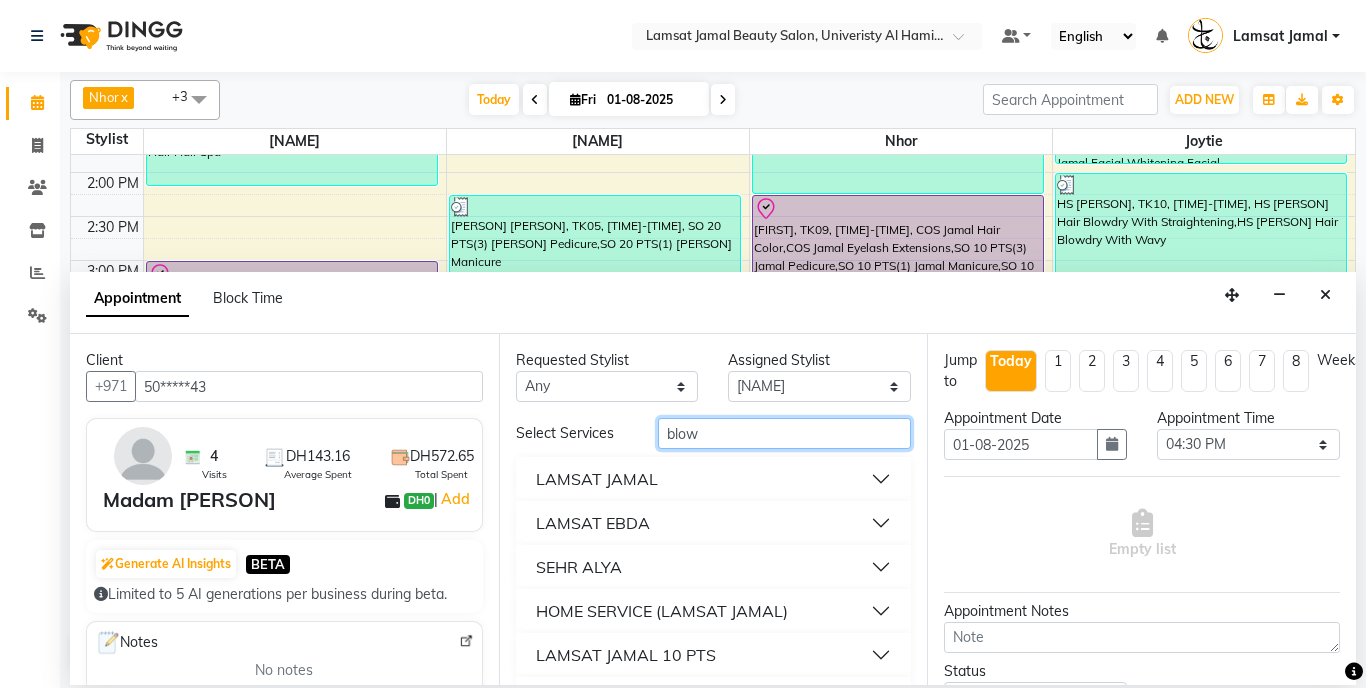 type on "blow" 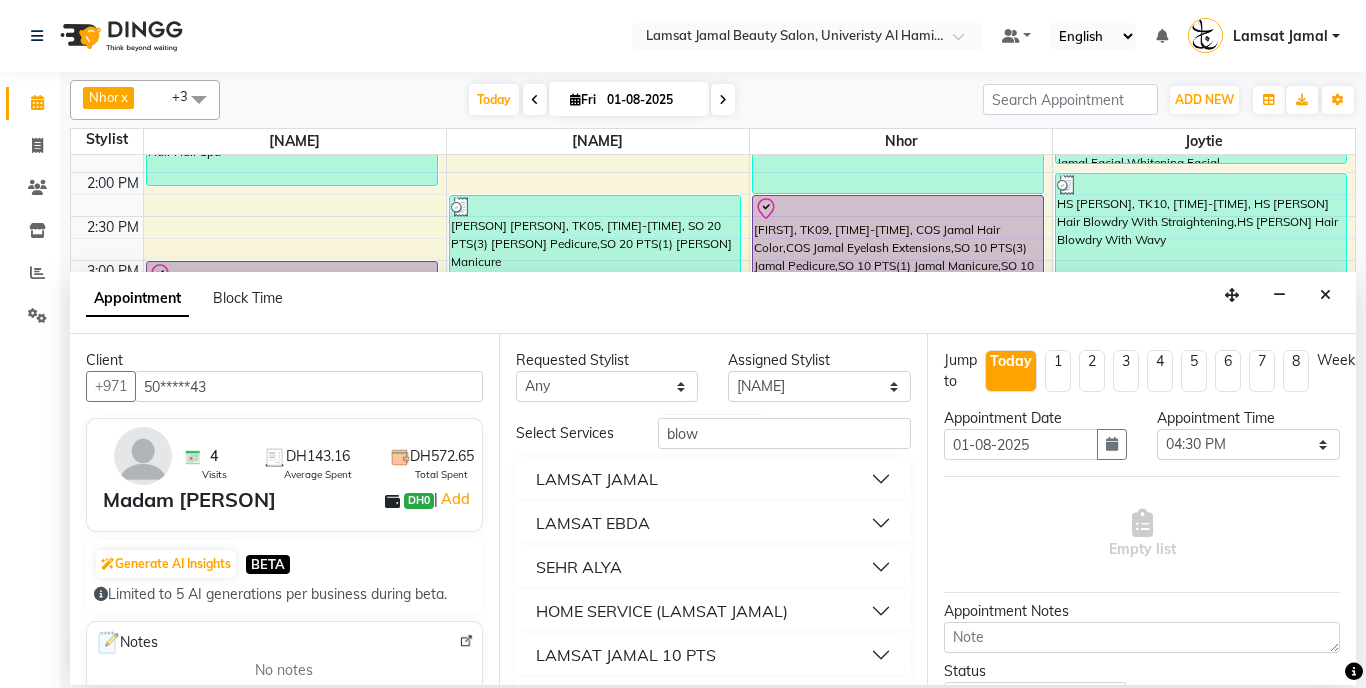 click on "LAMSAT JAMAL" at bounding box center [714, 479] 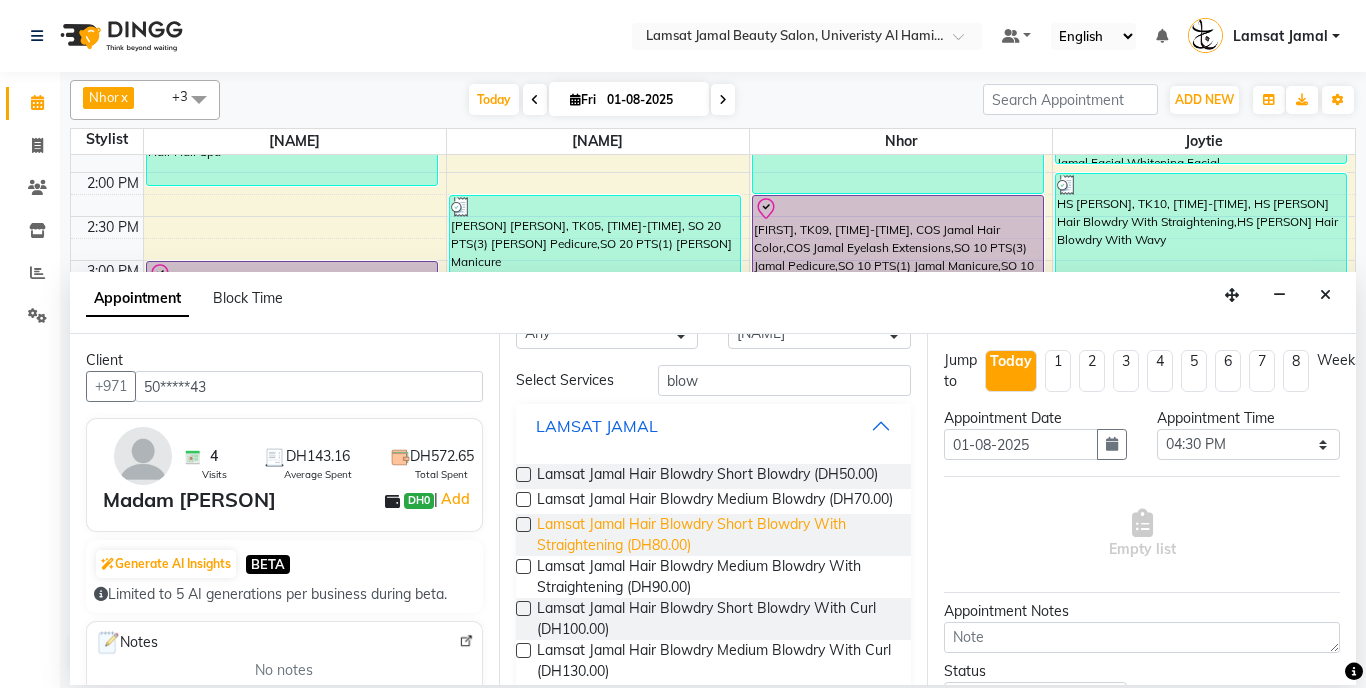scroll, scrollTop: 49, scrollLeft: 0, axis: vertical 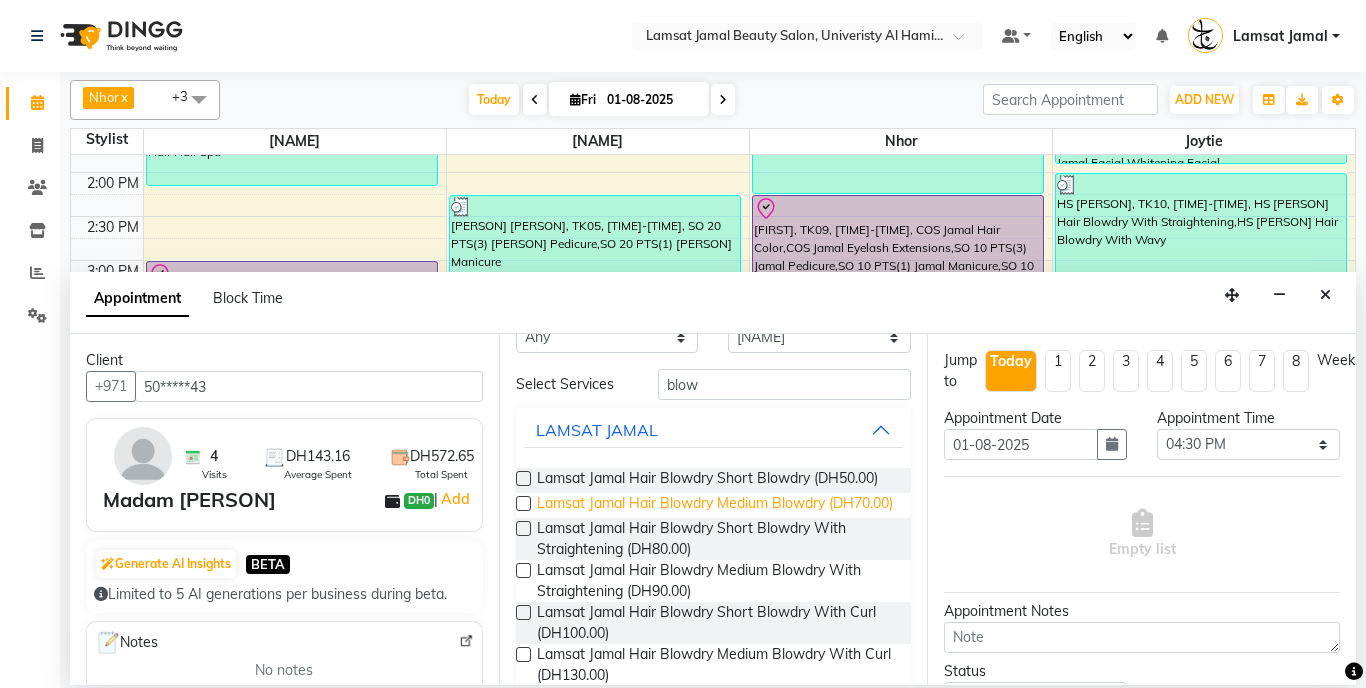 click on "Lamsat Jamal Hair Blowdry Medium Blowdry (DH70.00)" at bounding box center [715, 505] 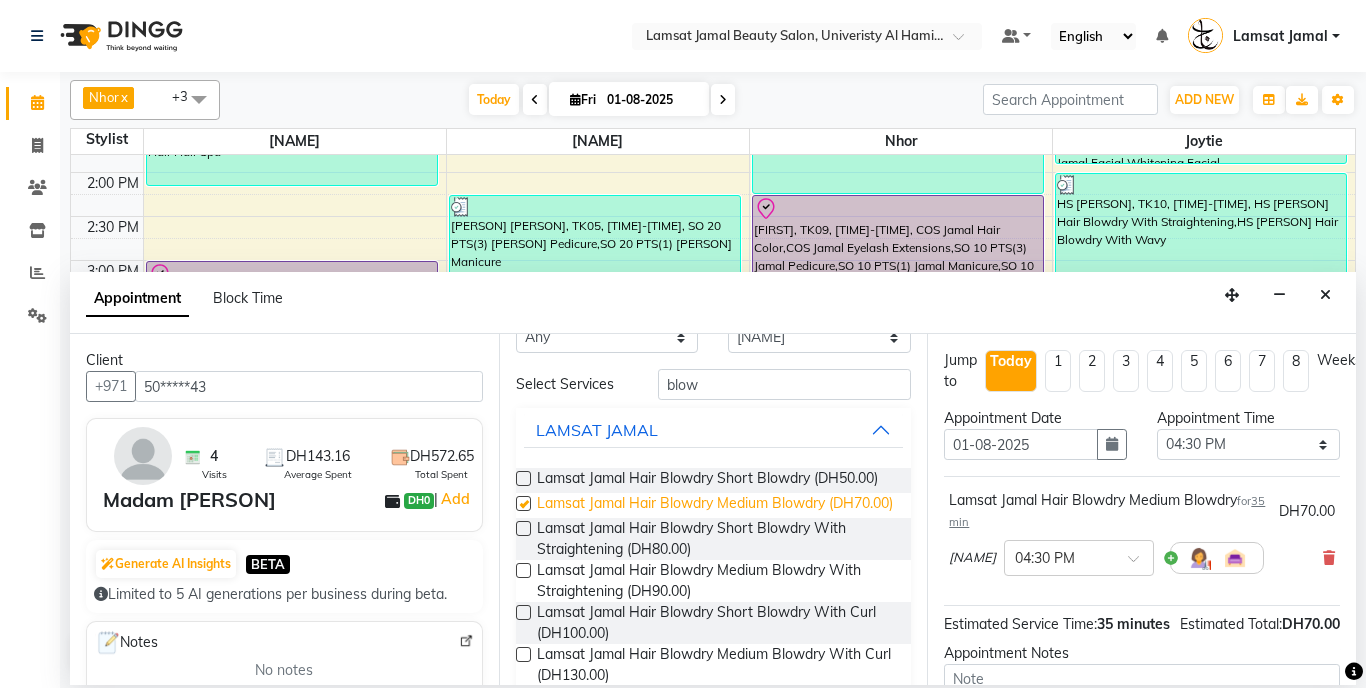 checkbox on "false" 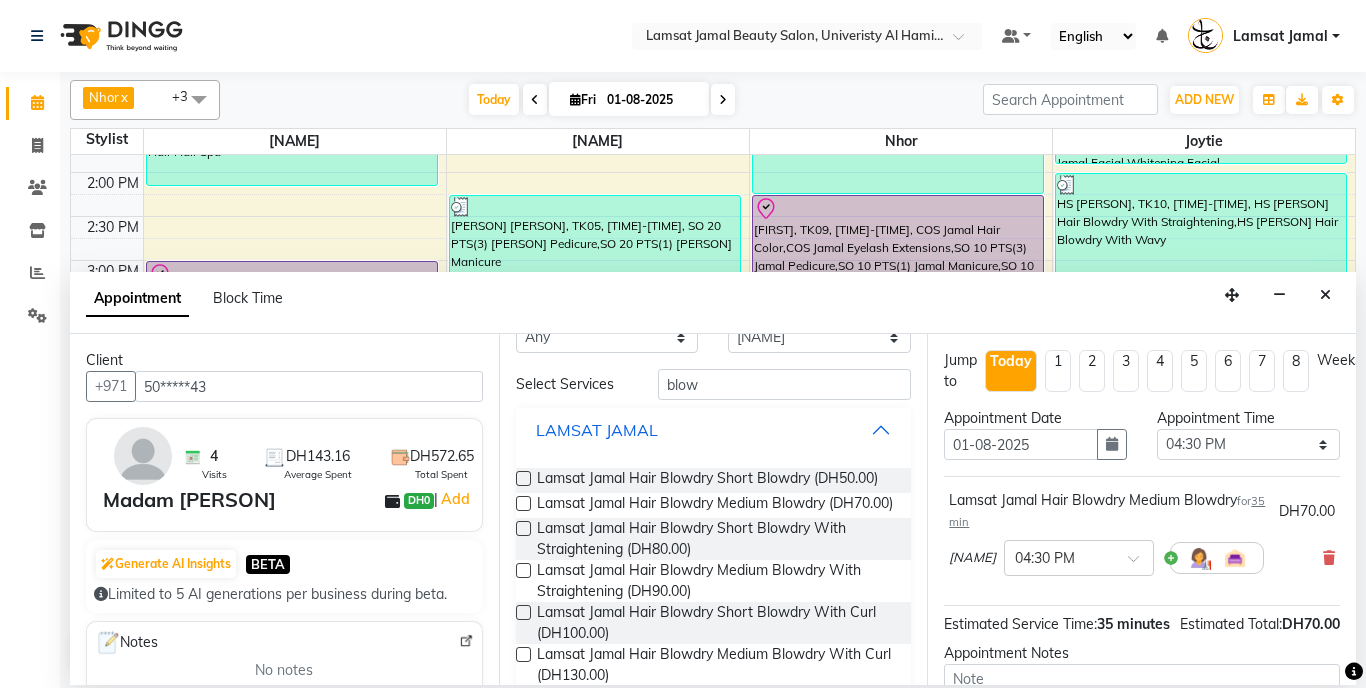 drag, startPoint x: 889, startPoint y: 430, endPoint x: 866, endPoint y: 421, distance: 24.698177 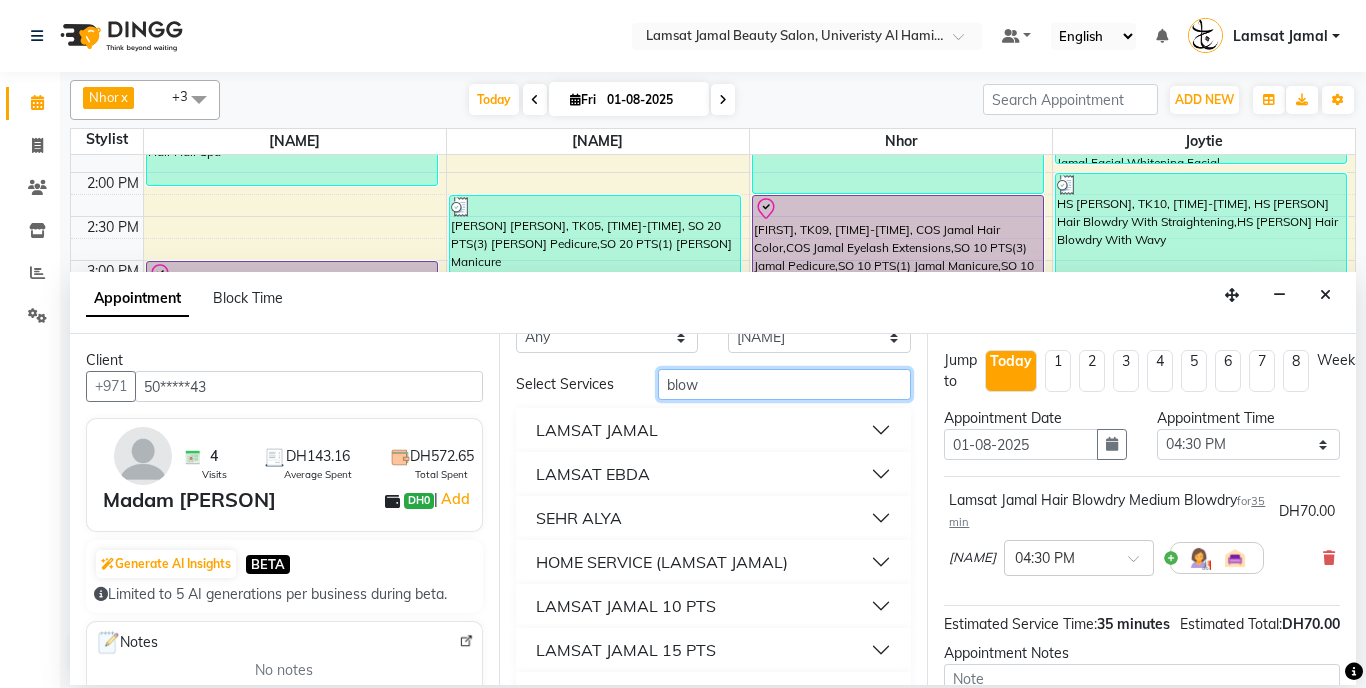 click on "blow" at bounding box center (785, 384) 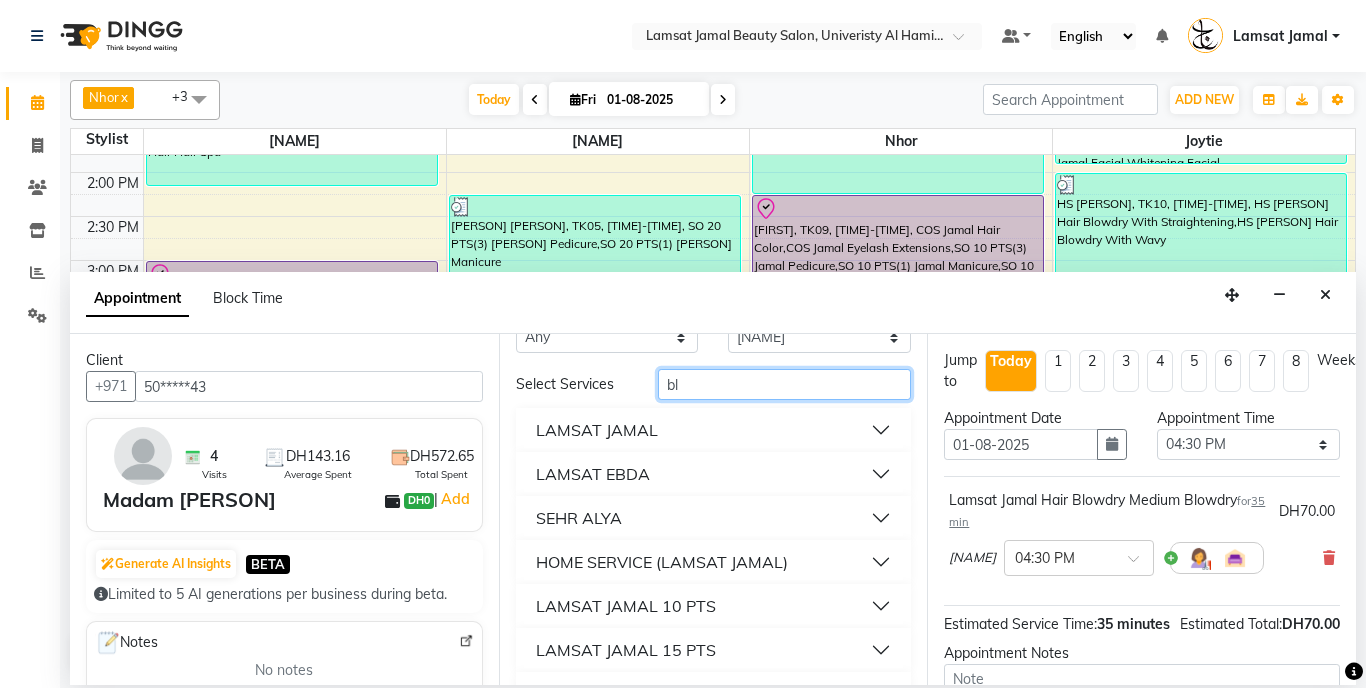 type on "b" 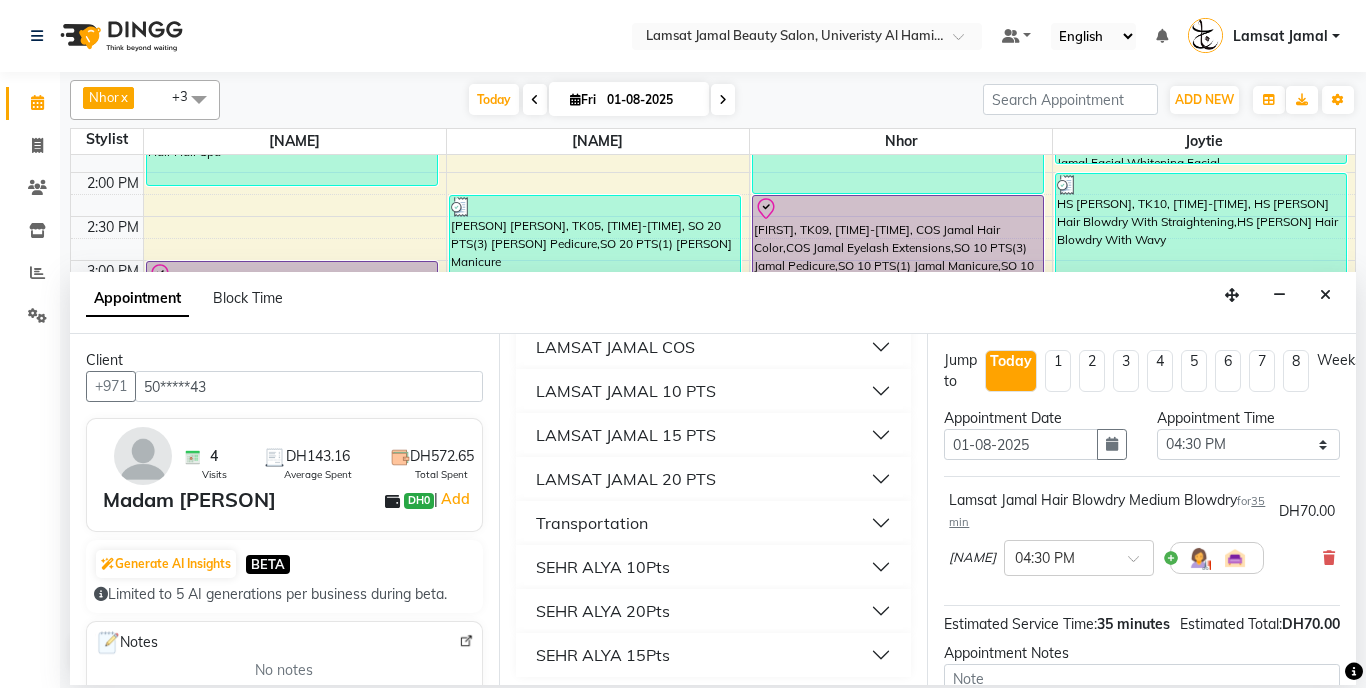 scroll, scrollTop: 404, scrollLeft: 0, axis: vertical 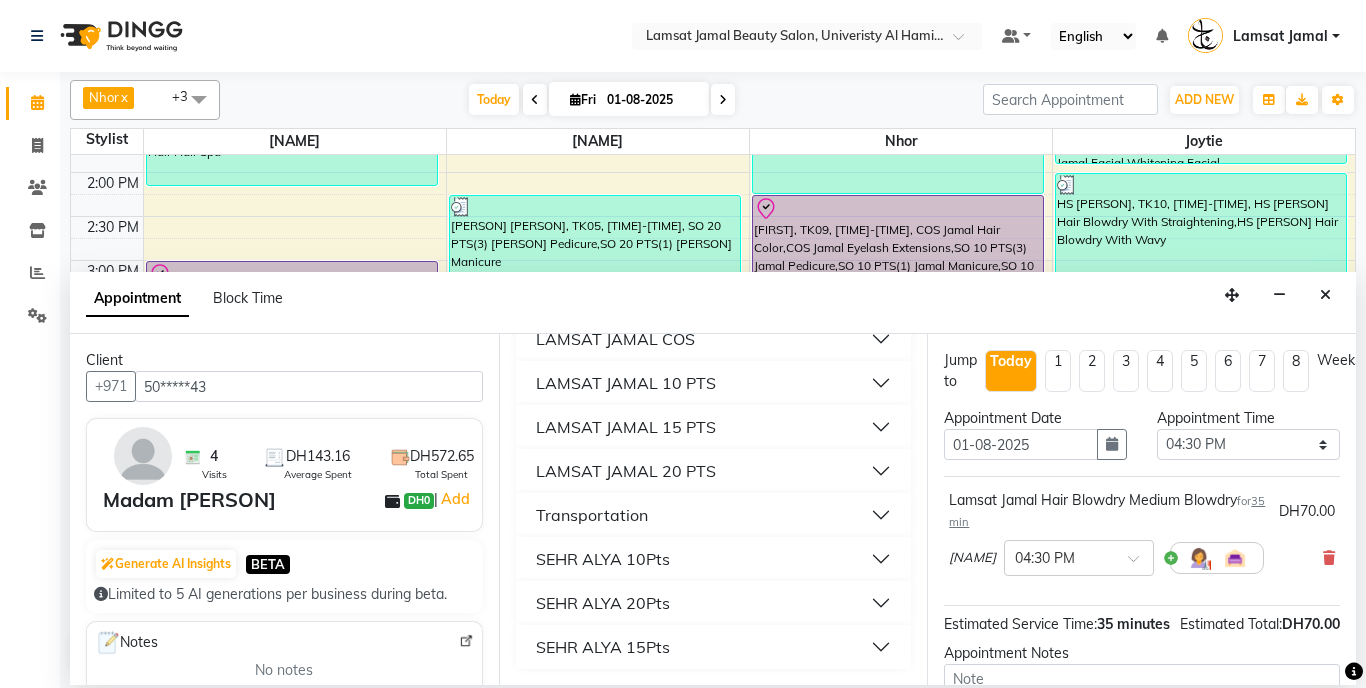 type 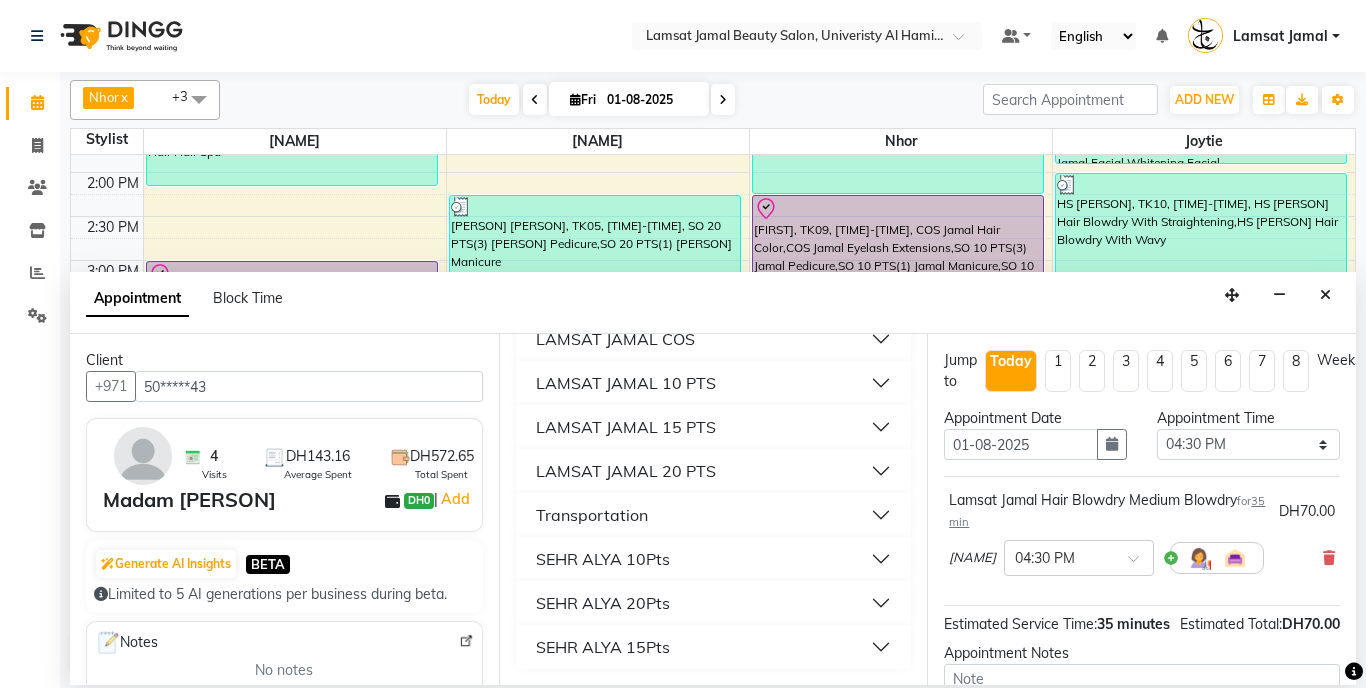 click on "LAMSAT JAMAL 10 PTS" at bounding box center (714, 383) 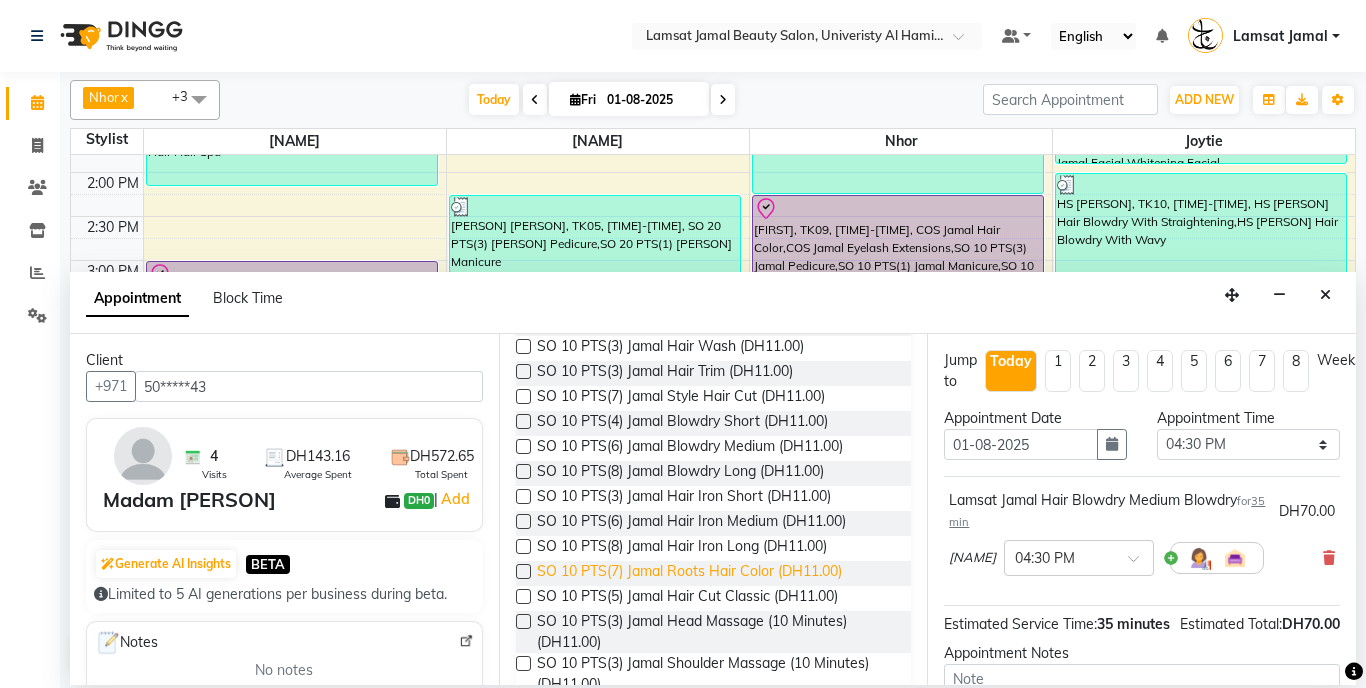 scroll, scrollTop: 691, scrollLeft: 0, axis: vertical 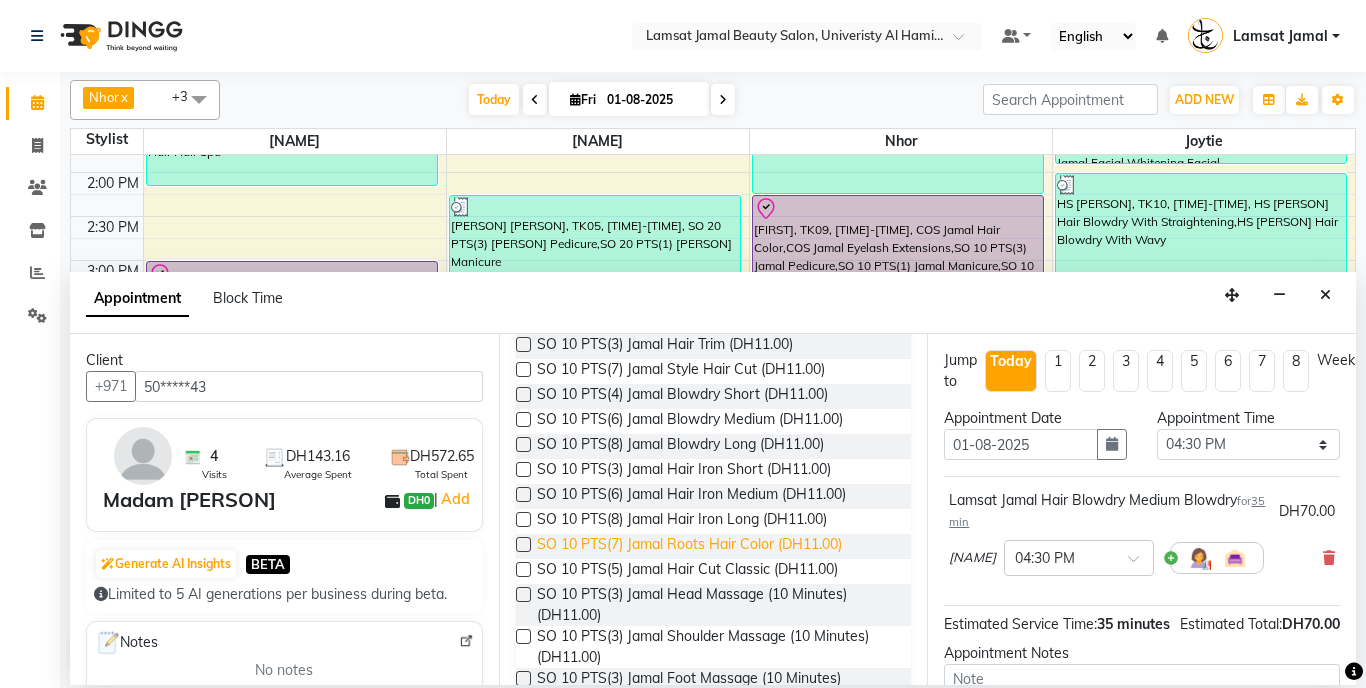 click on "SO 10 PTS(7) Jamal Roots Hair Color (DH11.00)" at bounding box center [689, 546] 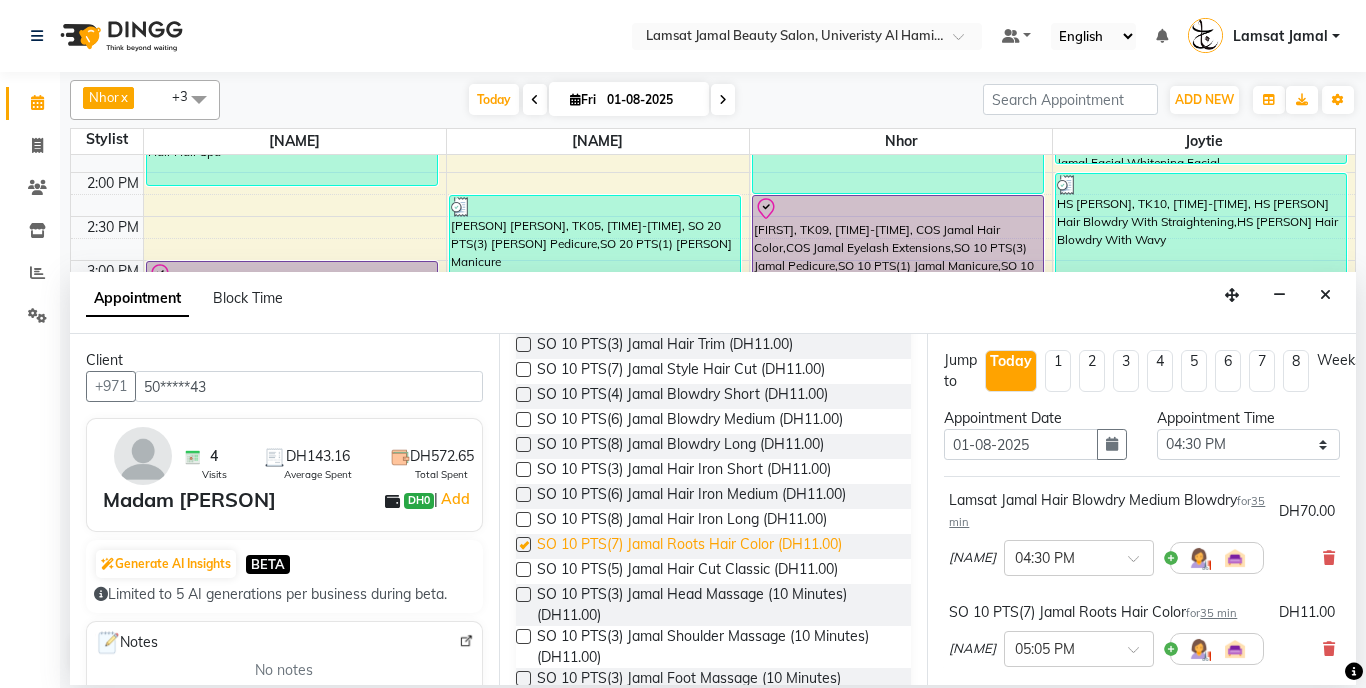 checkbox on "false" 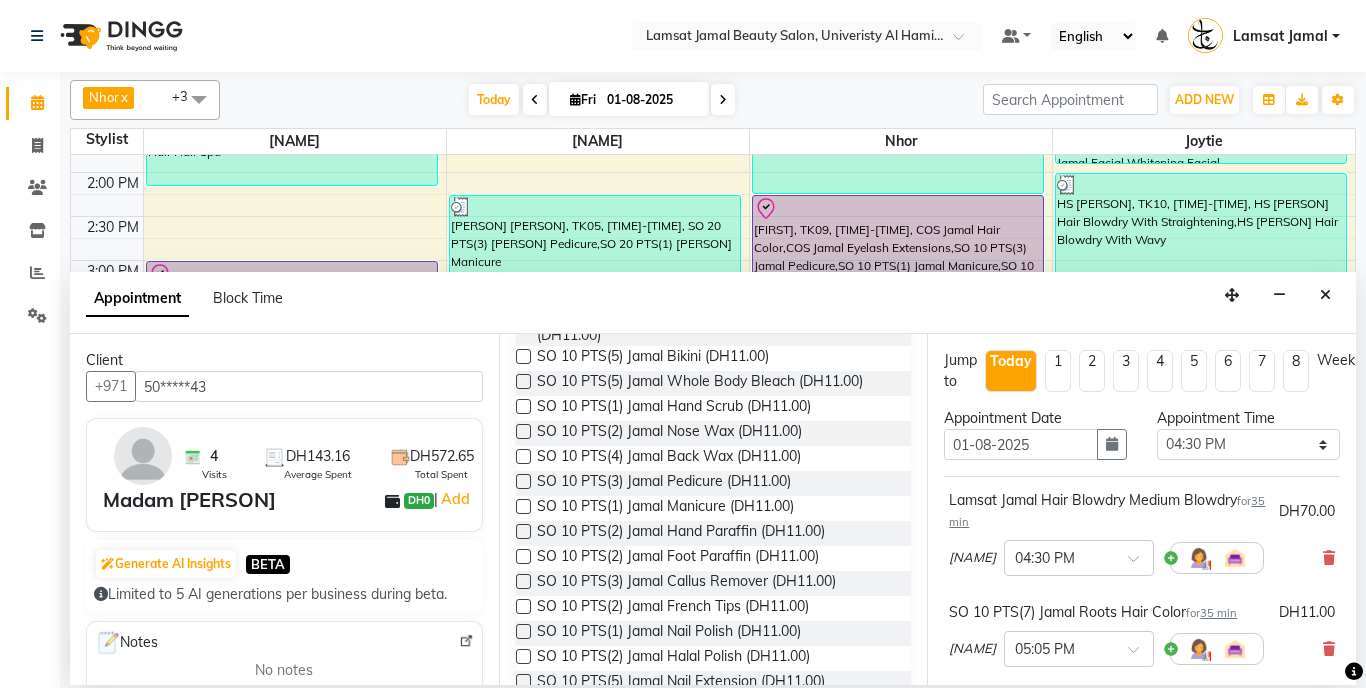 scroll, scrollTop: 1252, scrollLeft: 0, axis: vertical 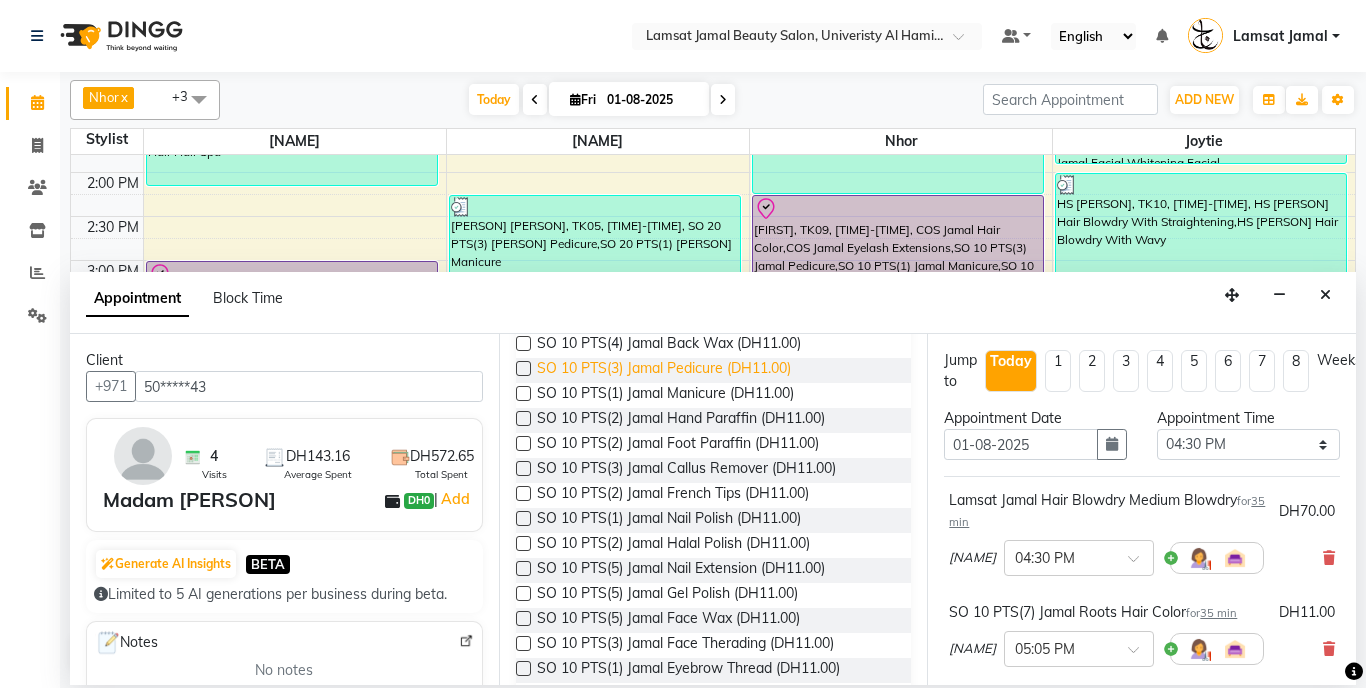 click on "SO 10 PTS(3) Jamal Pedicure (DH11.00)" at bounding box center (664, 370) 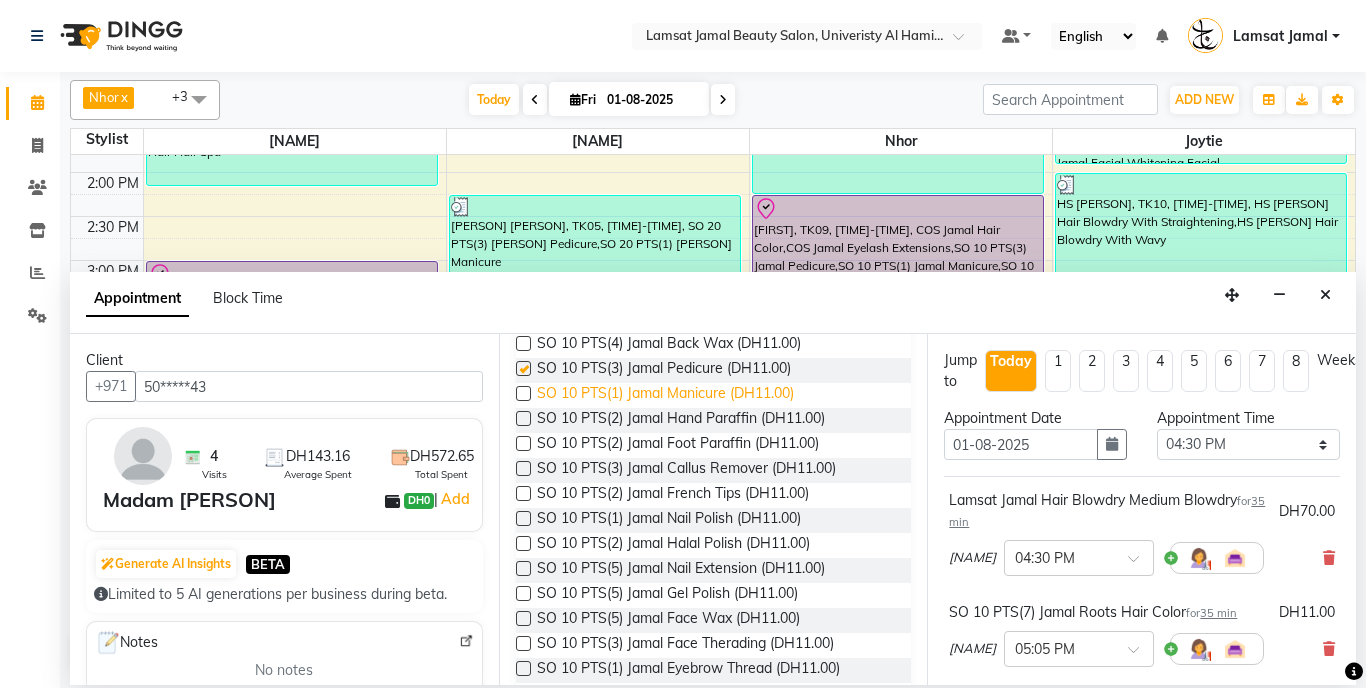 checkbox on "false" 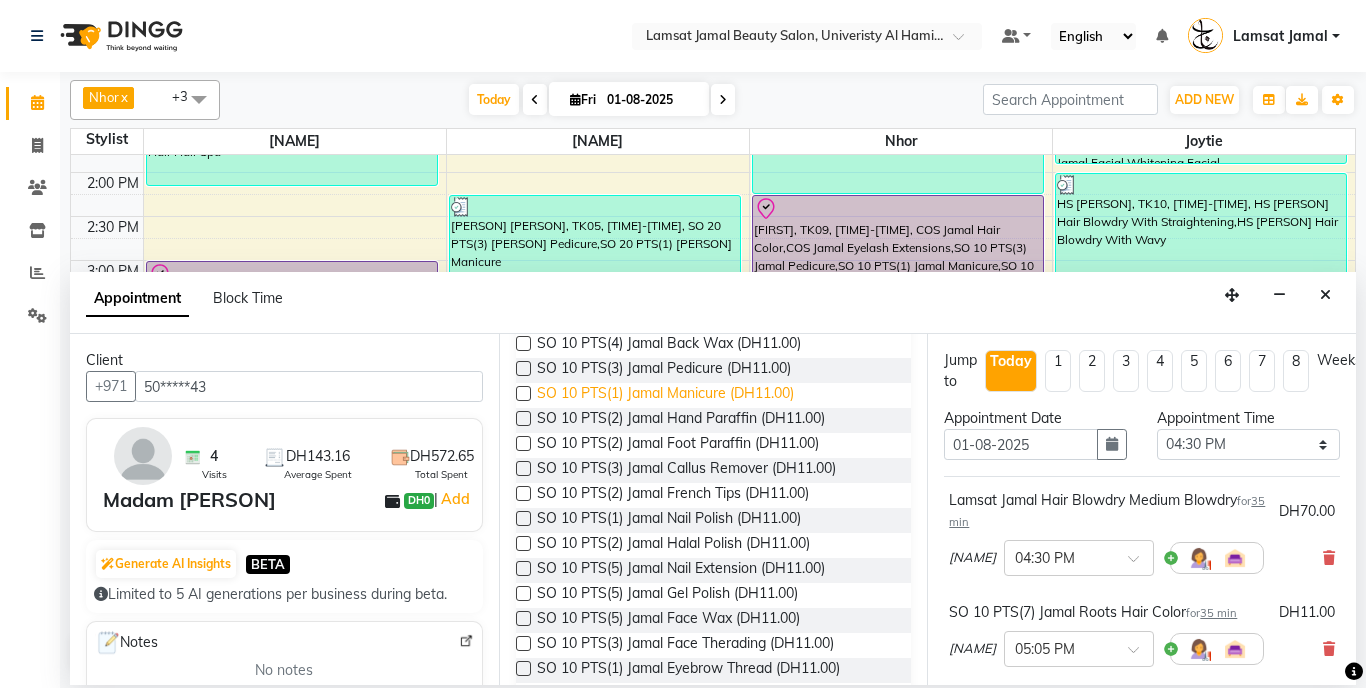 click on "SO 10 PTS(1) Jamal Manicure (DH11.00)" at bounding box center [665, 395] 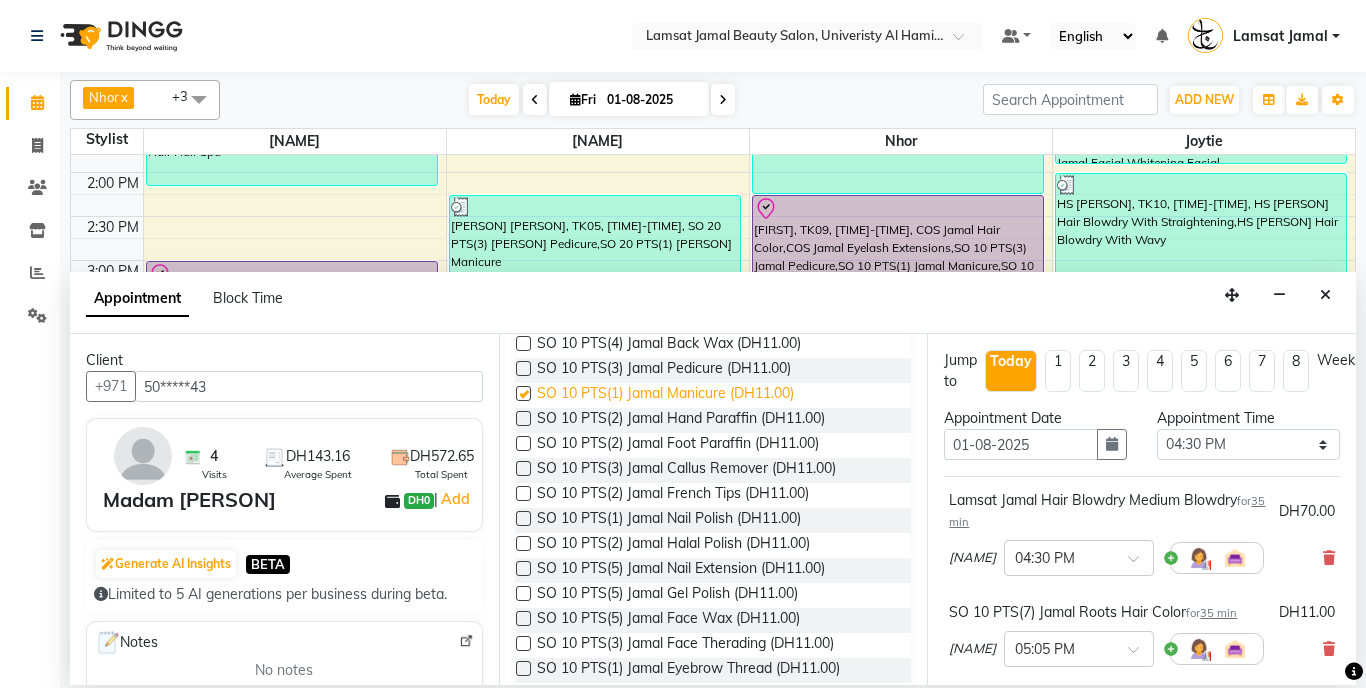 checkbox on "false" 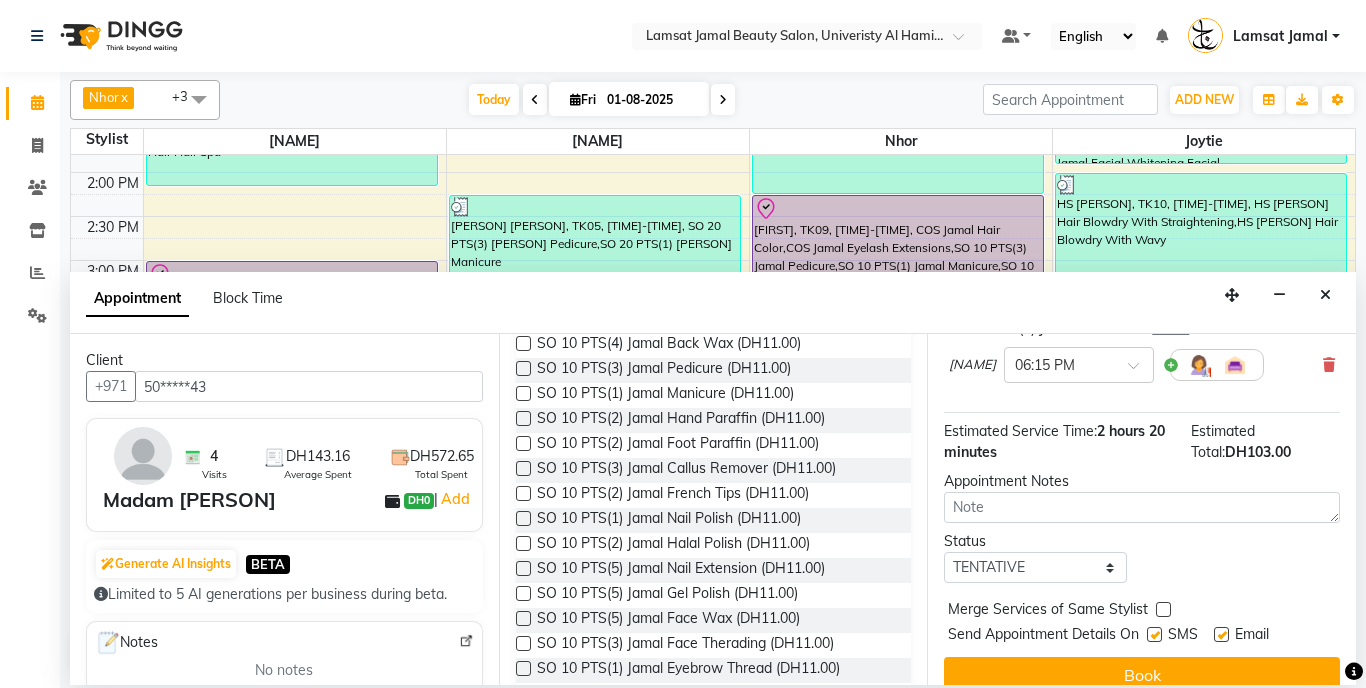 scroll, scrollTop: 490, scrollLeft: 0, axis: vertical 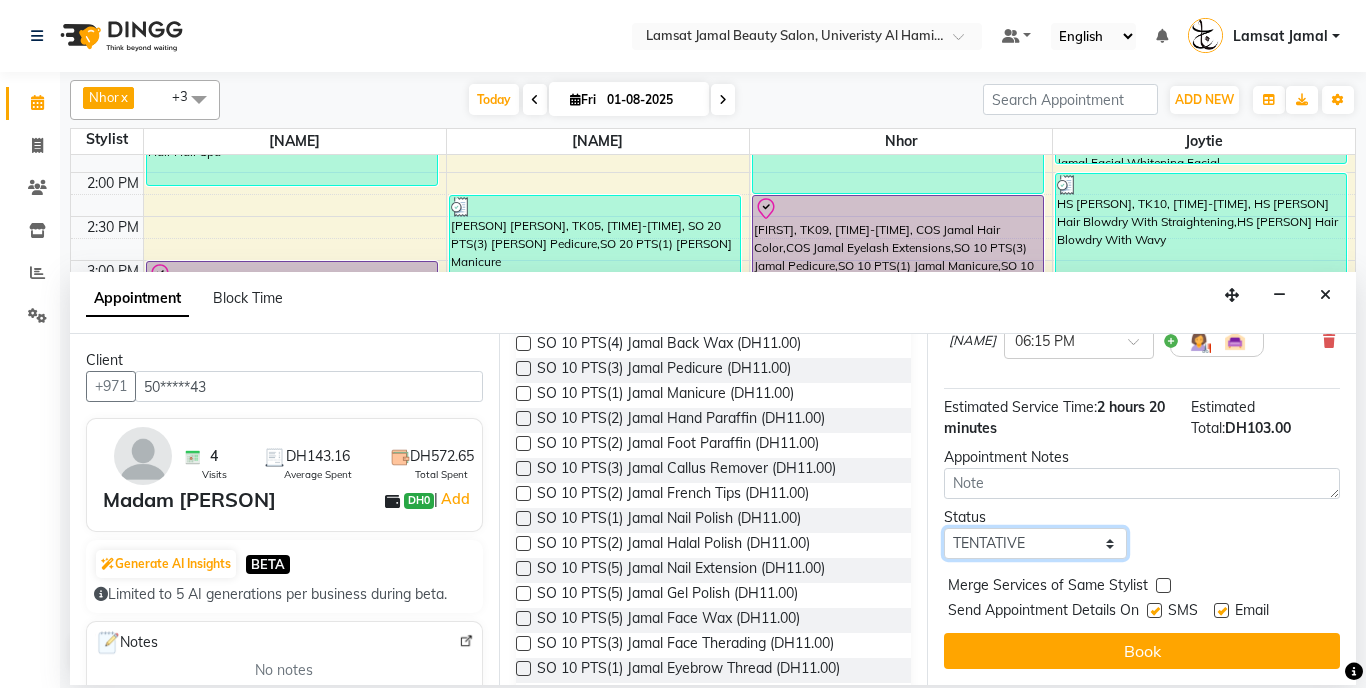 click on "Select TENTATIVE CONFIRM CHECK-IN UPCOMING" at bounding box center (1035, 543) 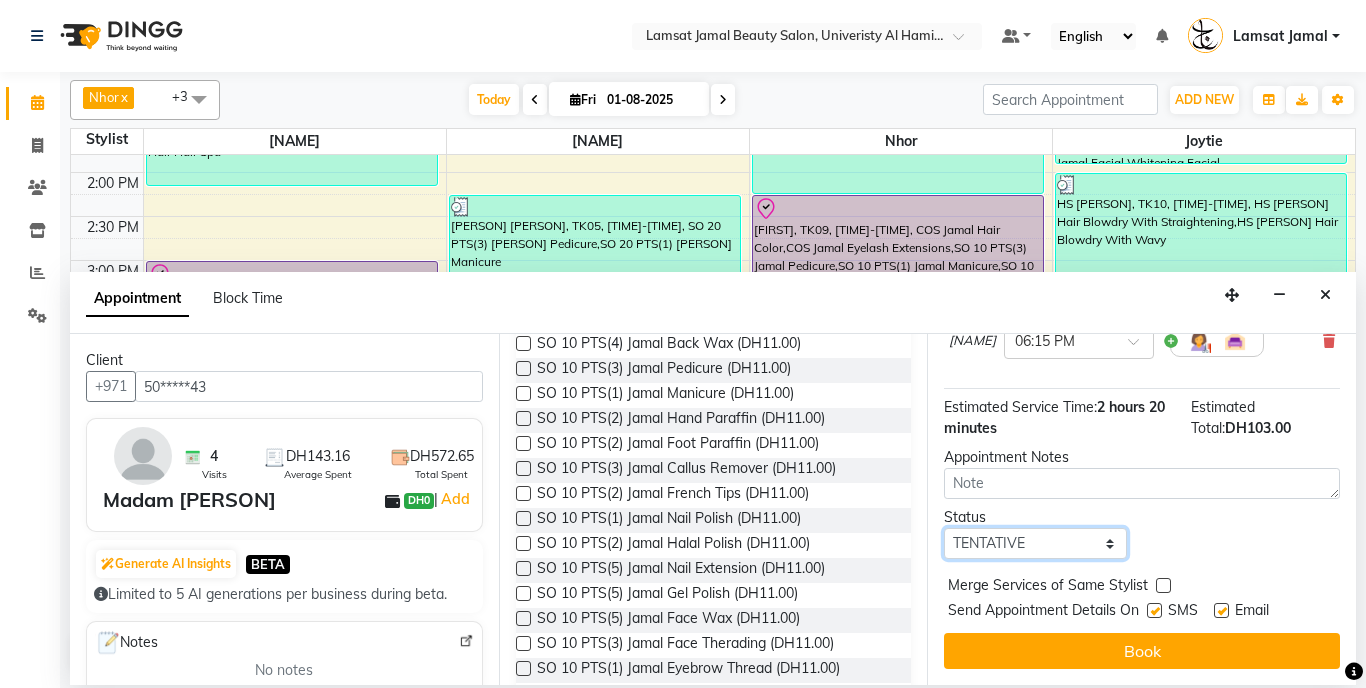 select on "check-in" 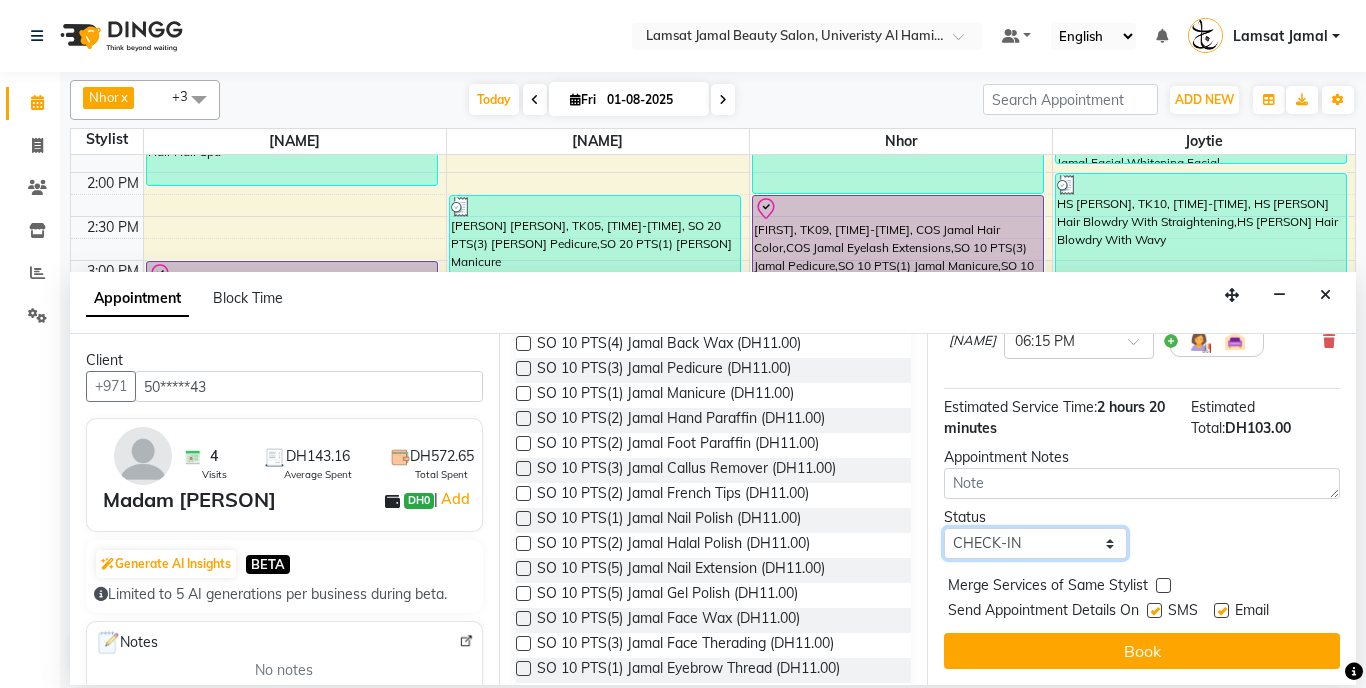 click on "Select TENTATIVE CONFIRM CHECK-IN UPCOMING" at bounding box center (1035, 543) 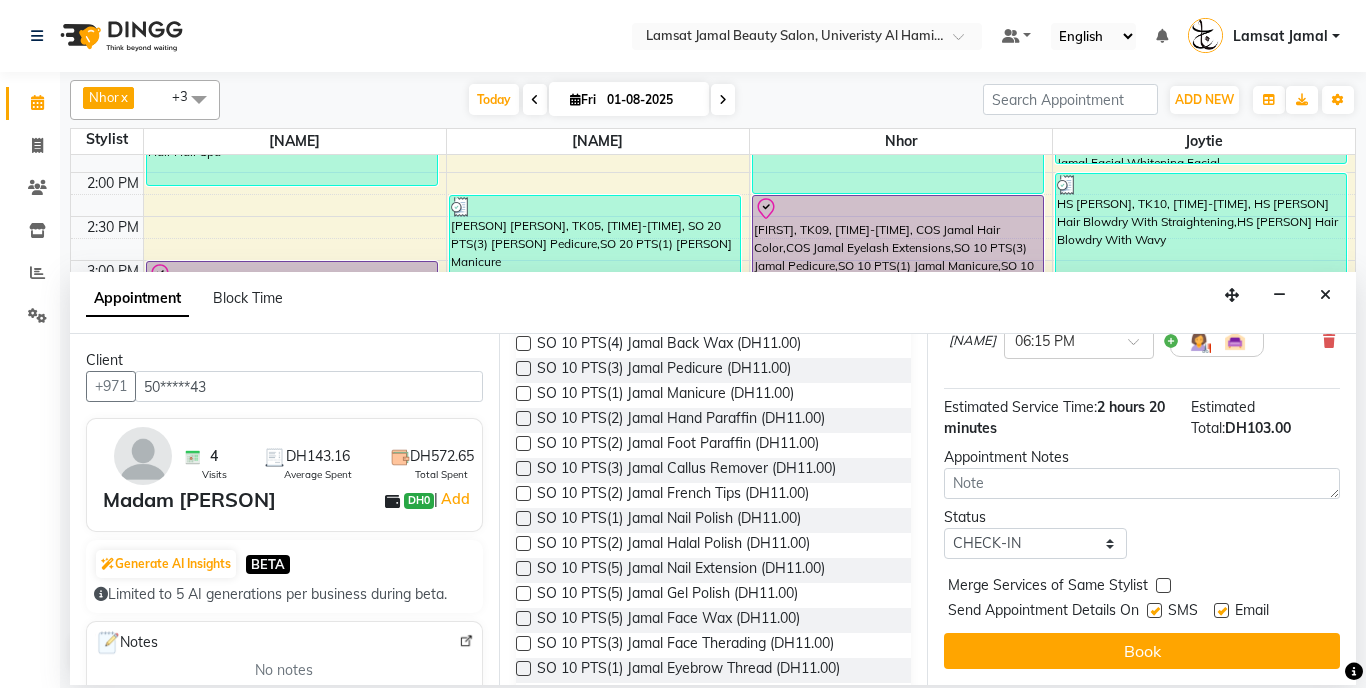 click at bounding box center [1163, 585] 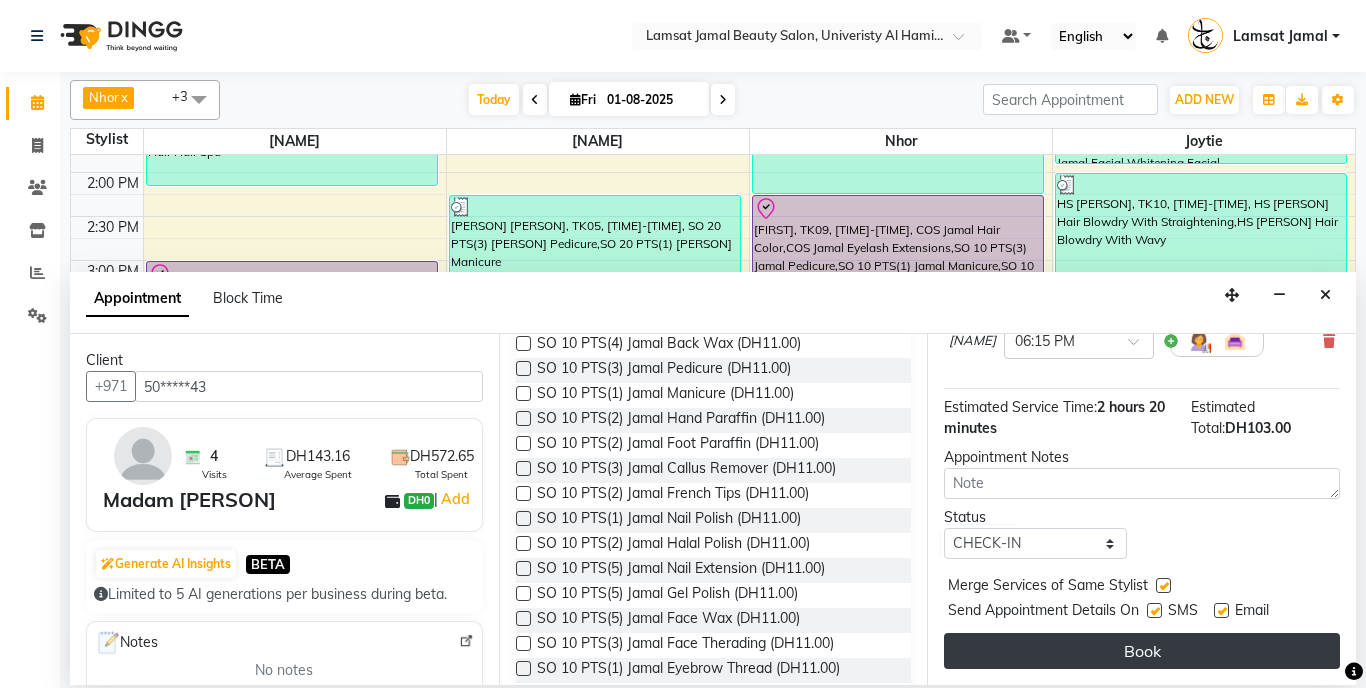 click on "Book" at bounding box center (1142, 651) 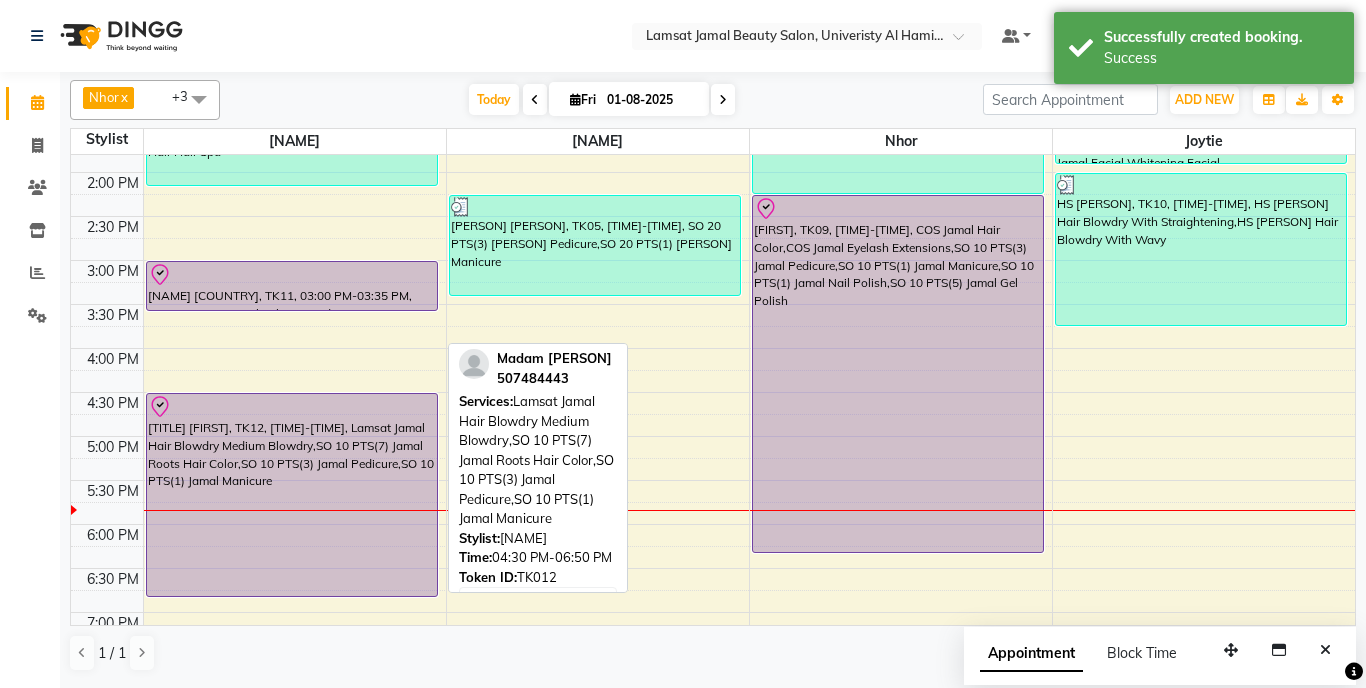 click on "[TITLE] [FIRST], TK12, [TIME]-[TIME], Lamsat Jamal Hair Blowdry Medium Blowdry,SO 10 PTS(7) Jamal Roots Hair Color,SO 10 PTS(3) Jamal Pedicure,SO 10 PTS(1) Jamal Manicure" at bounding box center [292, 495] 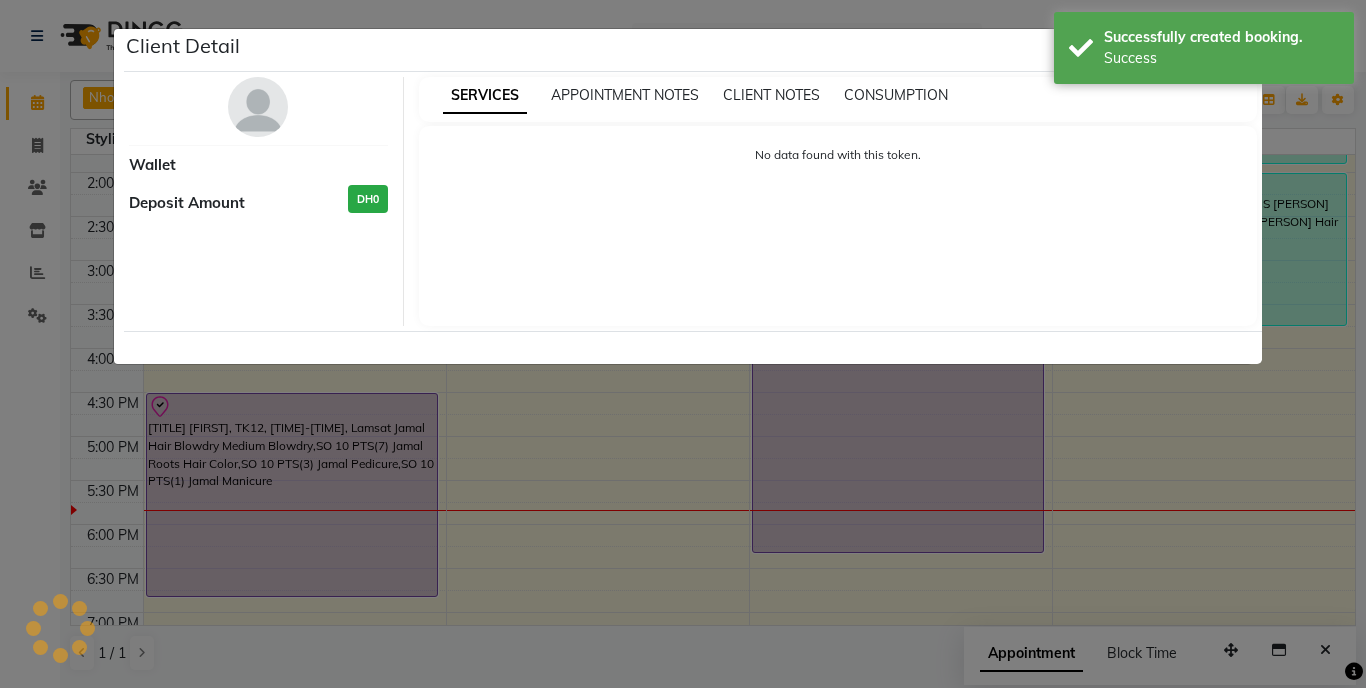 select on "8" 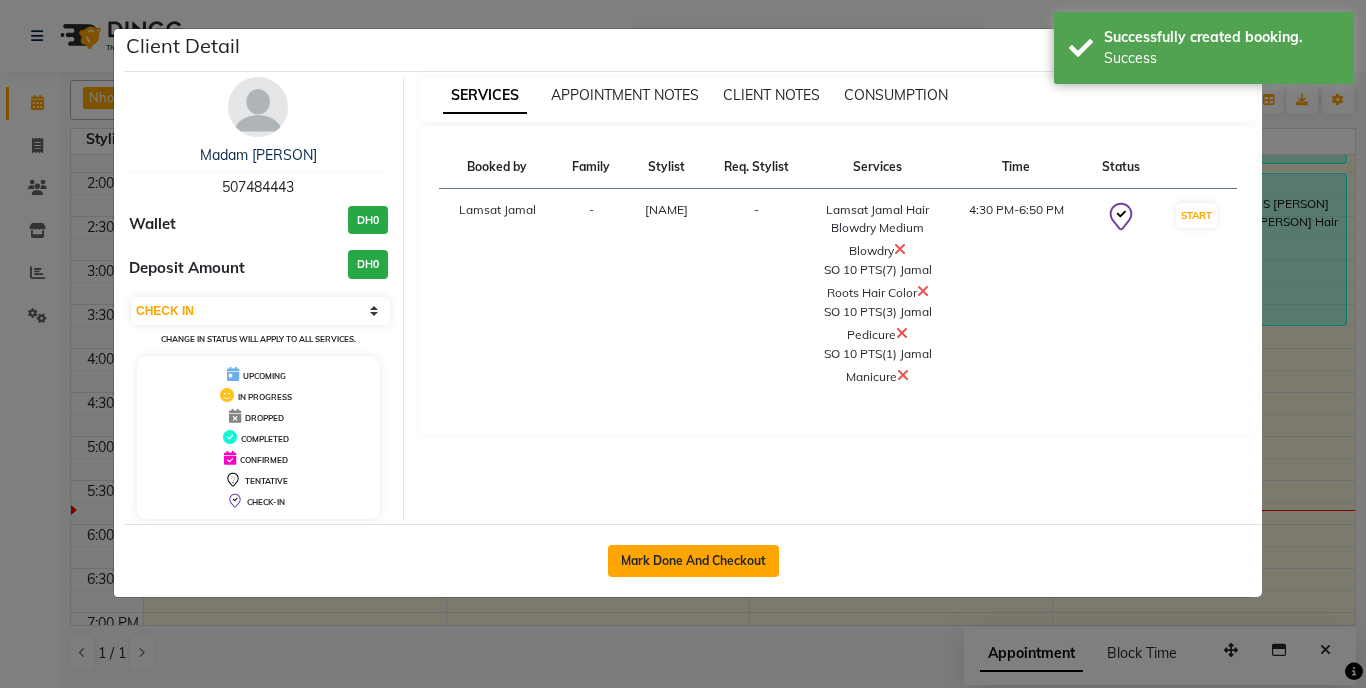 click on "Mark Done And Checkout" 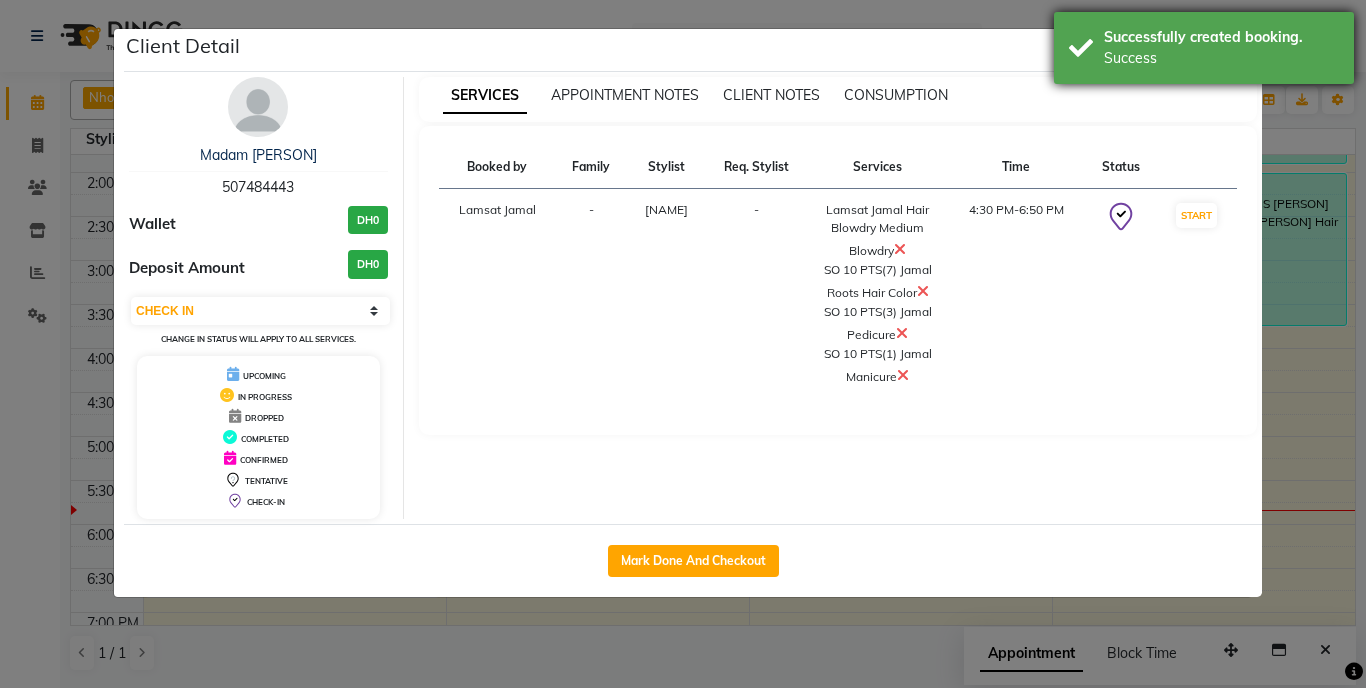 select on "service" 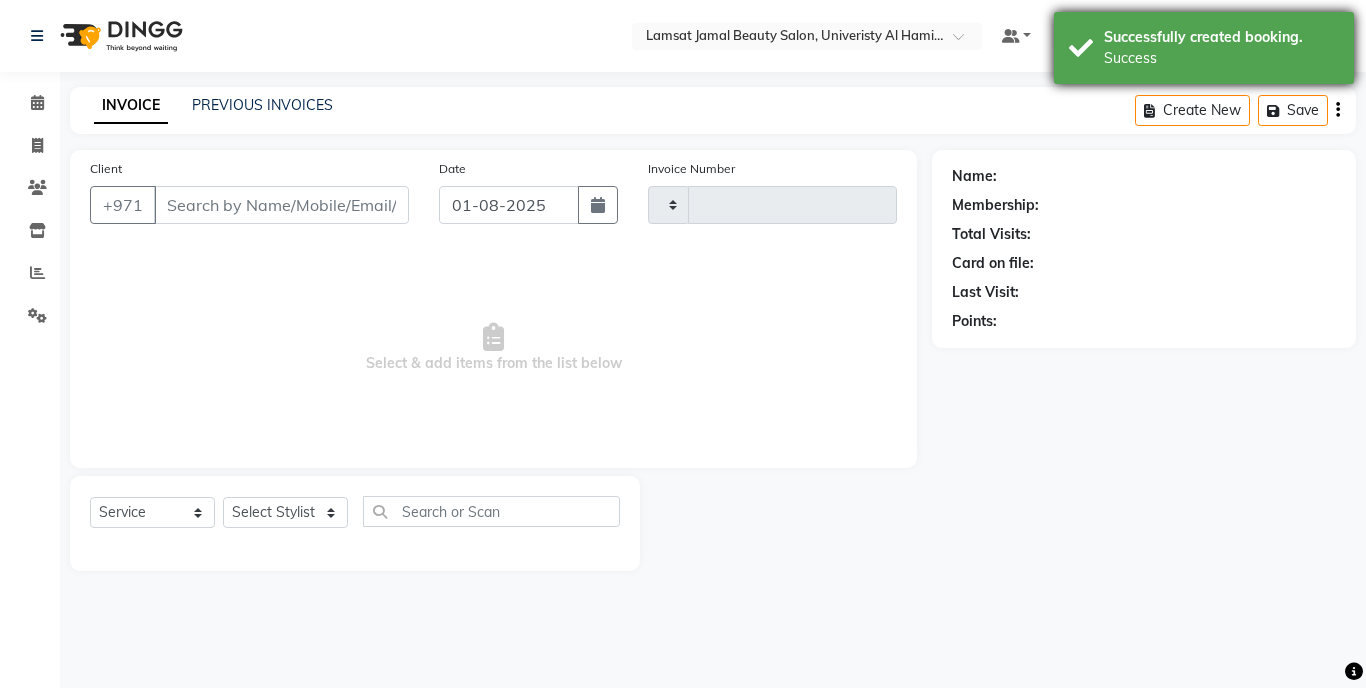 click on "Success" at bounding box center [1221, 58] 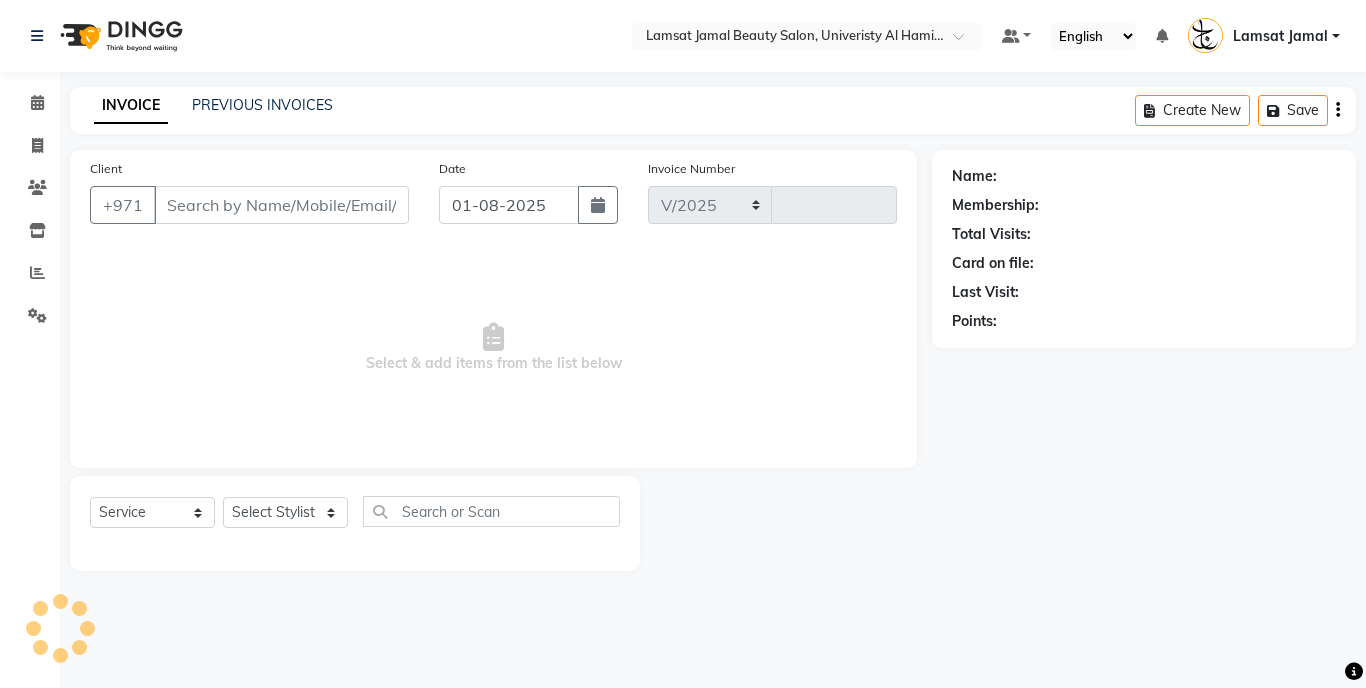 select on "8294" 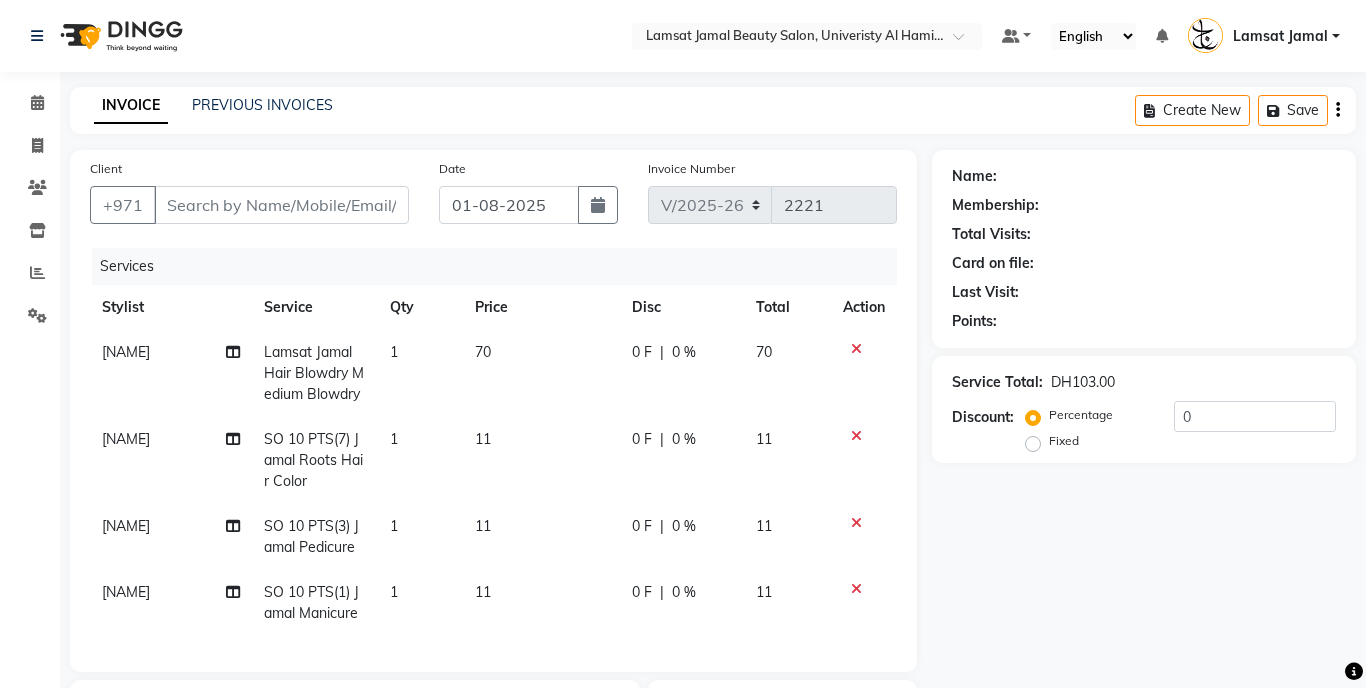 type on "50*****43" 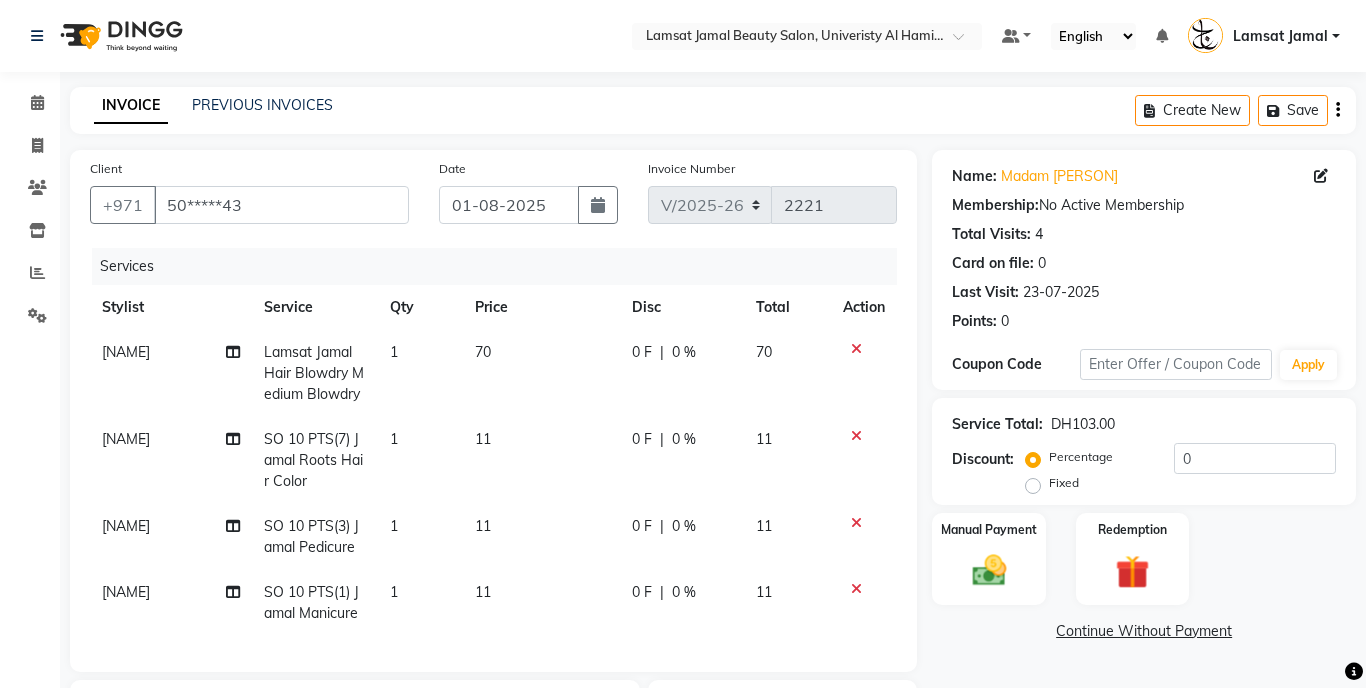click on "70" 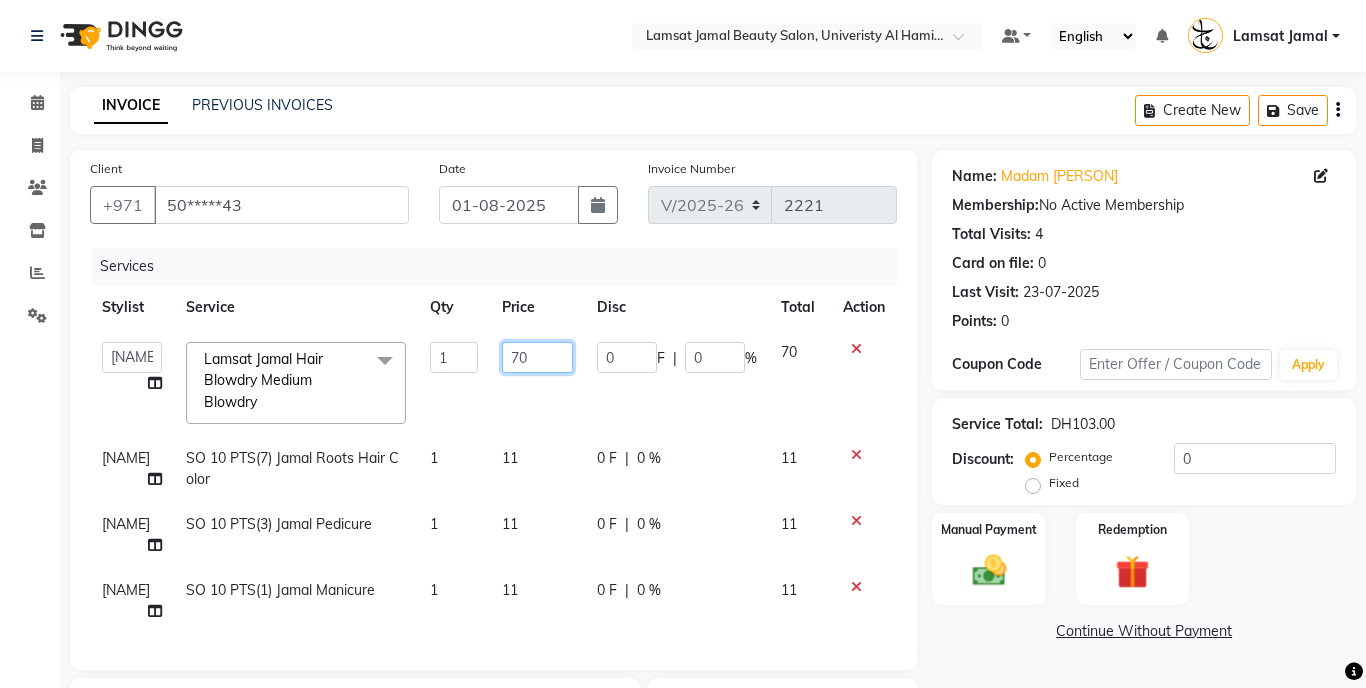 click on "70" 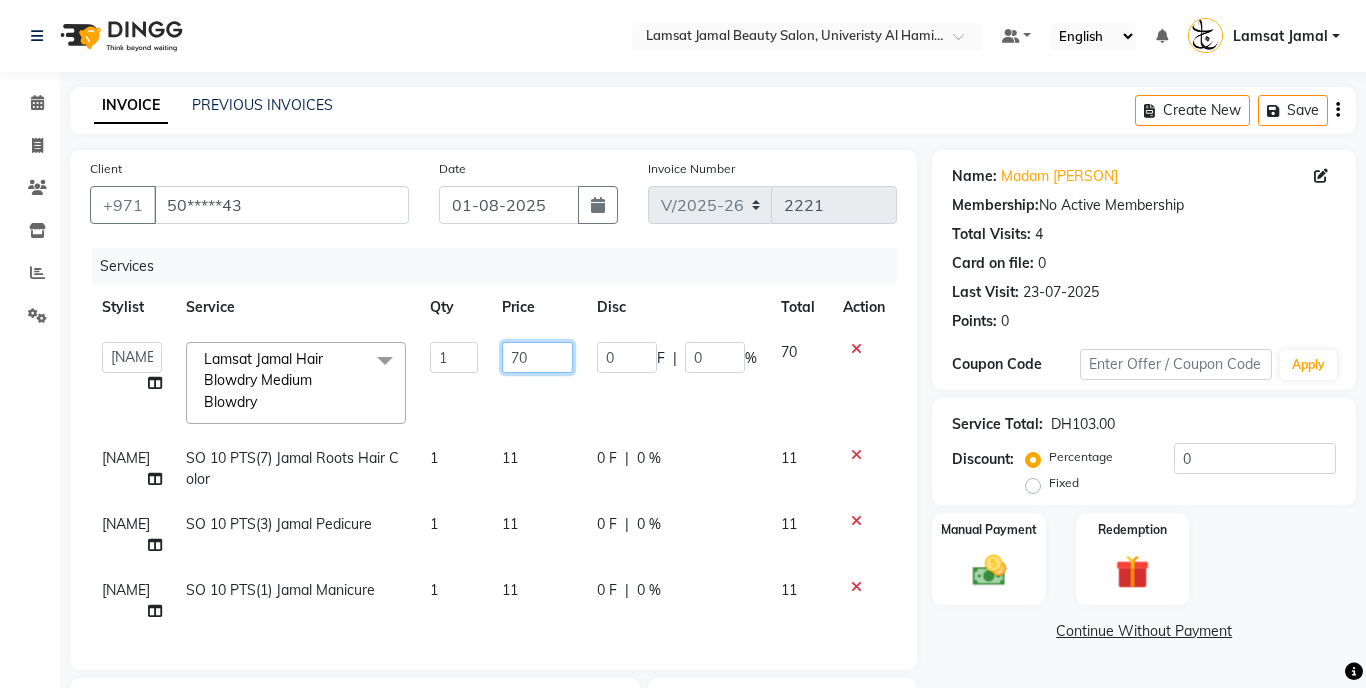type on "7" 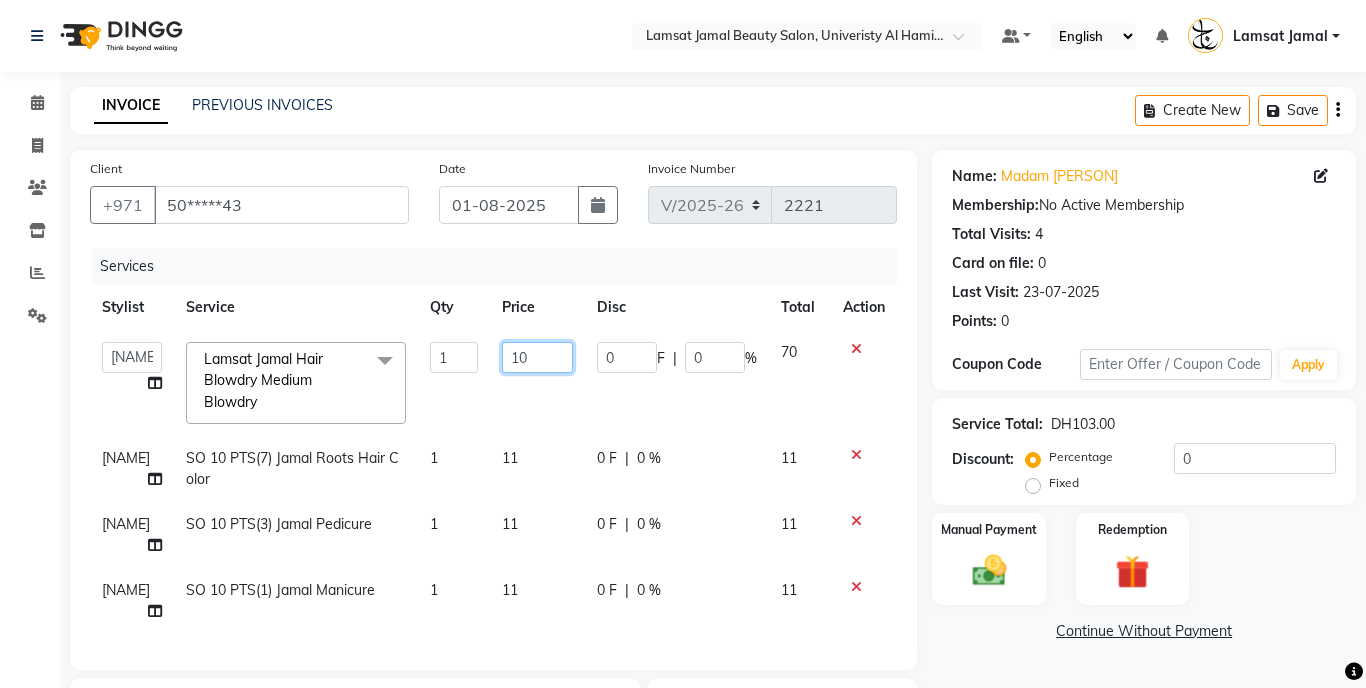 type on "100" 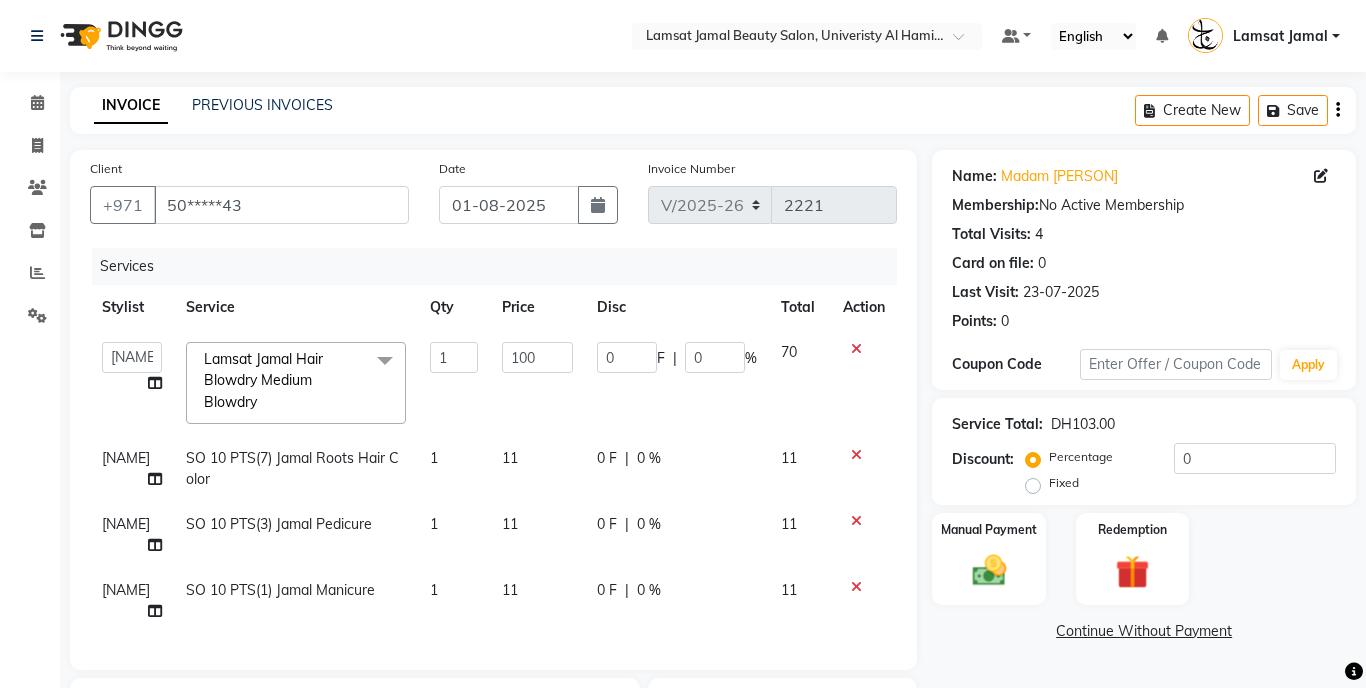 click on "Michelle SO 10 PTS(7) Jamal Roots Hair Color 1 11 0 F | 0 % 11" 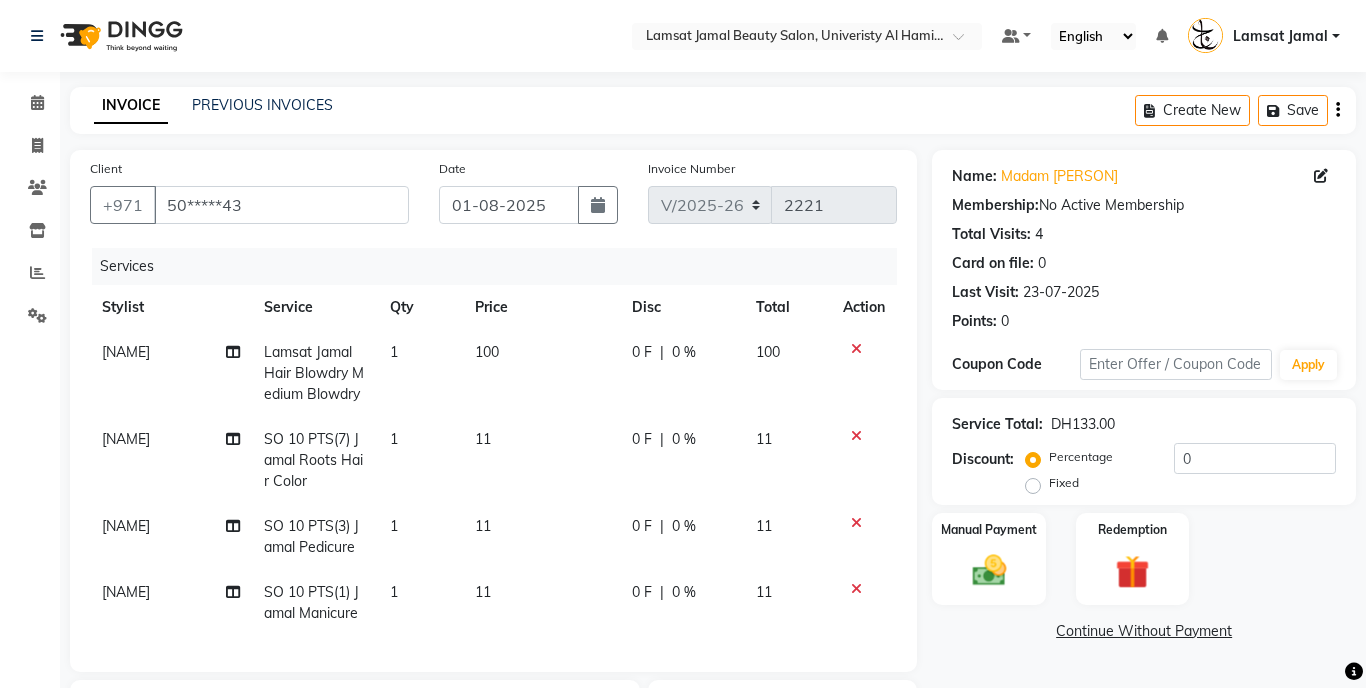 click on "1" 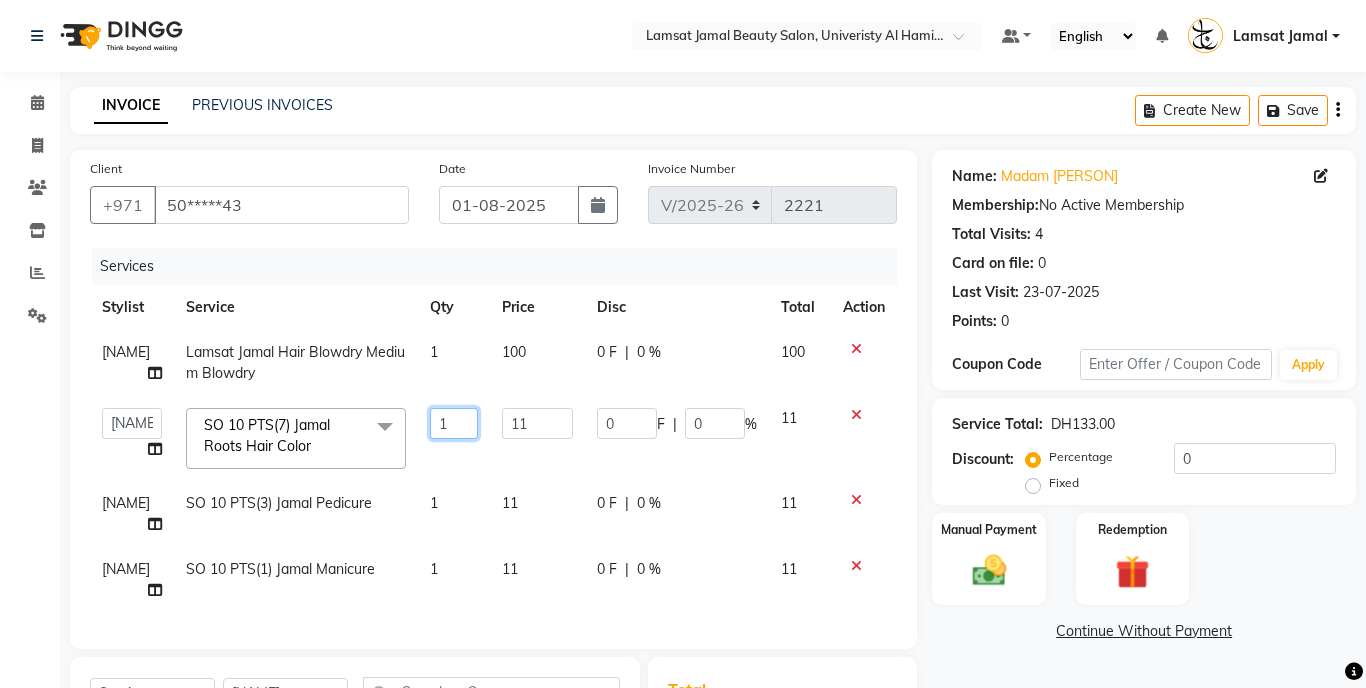 click on "1" 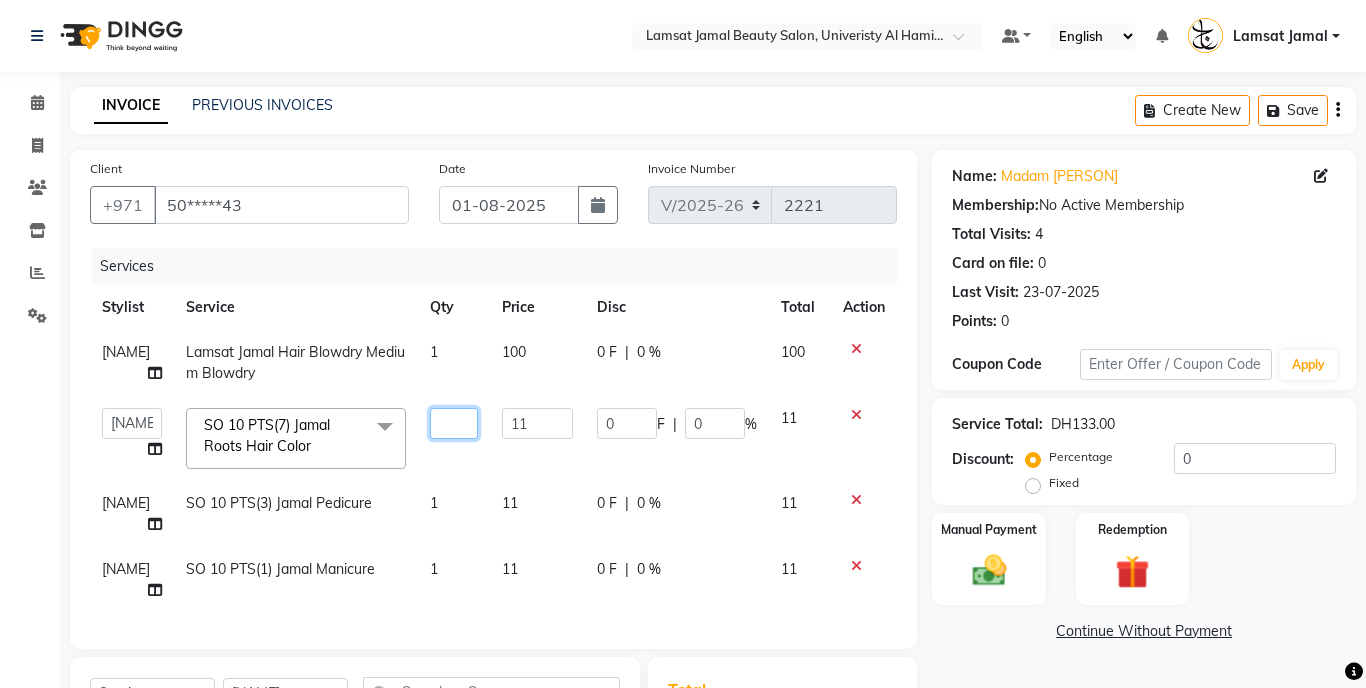 type on "7" 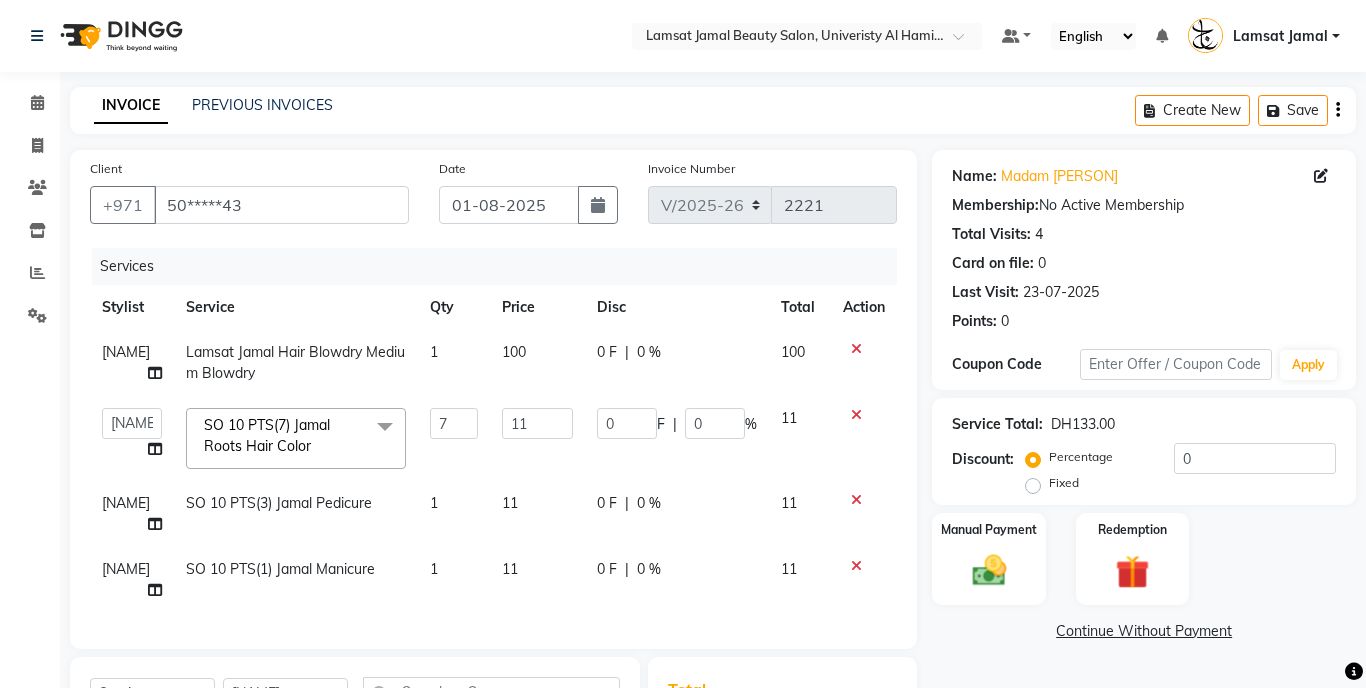click on "[FIRST] Lamsat Jamal Hair Blowdry Medium Blowdry 1 100 0 F | 0 % 100 Aldie Aliya Amna Gennie Joytie Jude Lamsat Ebda Lamsat Jamal Liezel Maricar Maychel Michelle Nads Neha Nhor Owner Aliya Priya Rods Sana Sehr Alya Yeng SO 10 PTS(7) Jamal Roots Hair Color M/T Jamal Manicure (DH29) M/T Jamal Gel Color (DH29) M/T Jamal Pedicure (DH29) M/T Jamal Footspa (DH29) M/T Jamal Plastic Extension (DH29) M/T Jamal Mini Facial (DH29) M/T Jamal Black Heads (DH29) M/T Jamal Face Bleach (DH29) M/T Jamal Eyebrow Tint (DH29) M/T Jamal Hair Trim (DH29) M/T Jamal Morrocan Bath (DH69) M/T Jamal Soft Gel (DH69) M/T Jamal Roots Color With Hair Trim (DH69) M/T Jamal Hair Spa With Hair Trim (DH69) M/T Jamal Hot Oil With Hair Trim (DH69) M/T Jamal Manicure & Pedicure for 2 Pax (DH199) M/T Jamal Morrocan Bath + 30 Min Massage (DH199) M/T Jamal Normal Facial, Manicure, Pedicure (DH199) M/T Jamal Manicure, Pedicure, With Massage (DH199) Lamsat Jamal Nails Classic Manicure (DH50) 7 11 0 F | 0" 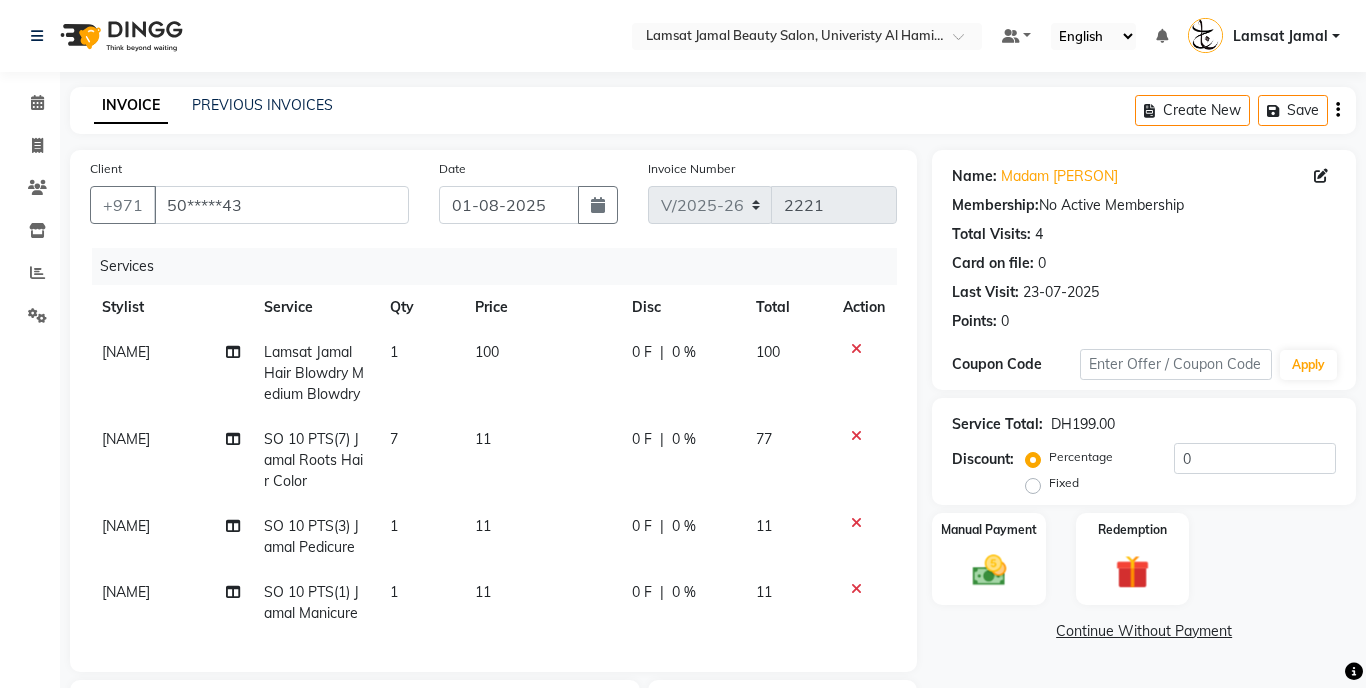 click on "1" 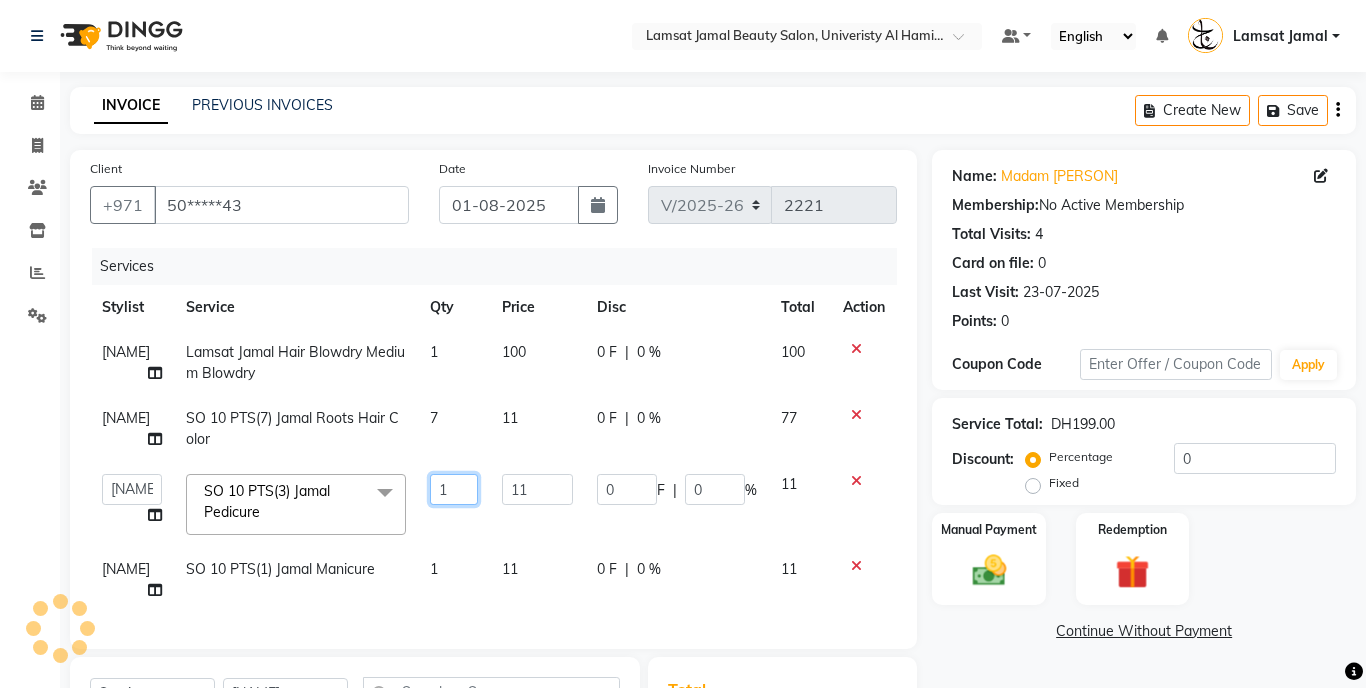 click on "1" 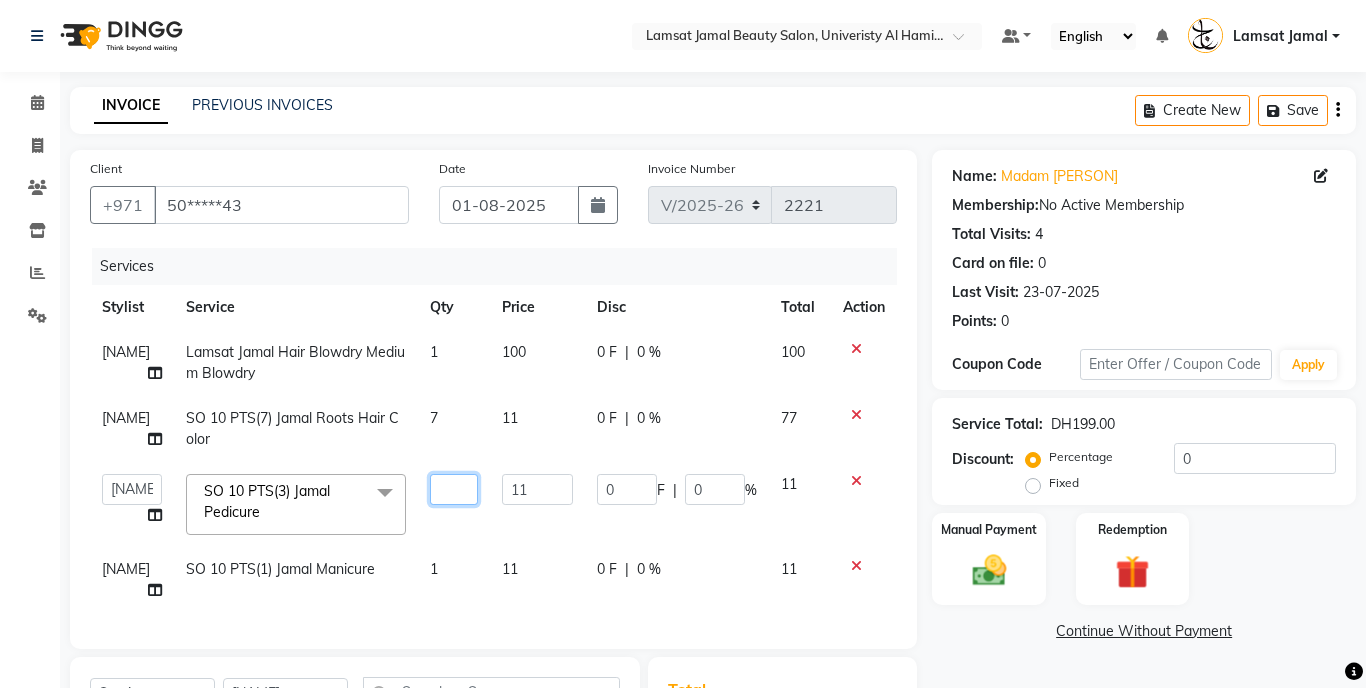 type on "3" 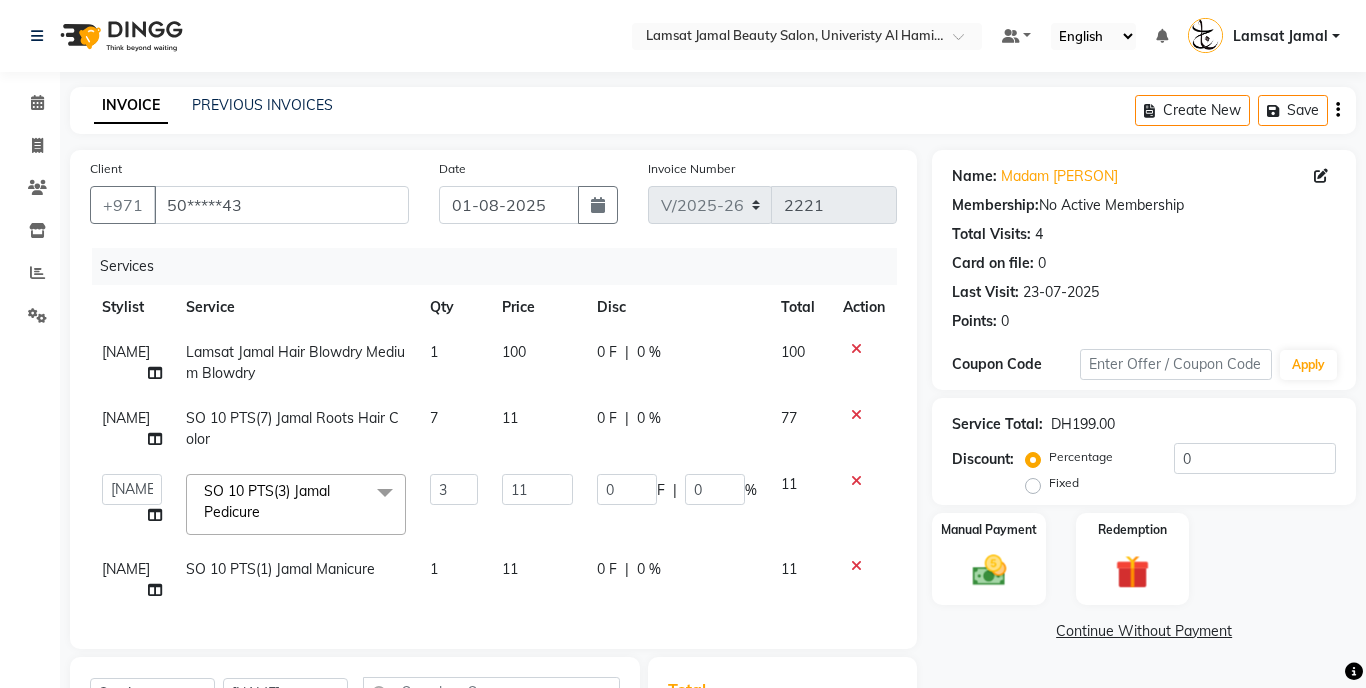 click on "Calendar  Invoice  Clients  Inventory  Reports  Settings Completed InProgress Upcoming Dropped Tentative Check-In Confirm Bookings Segments Page Builder" 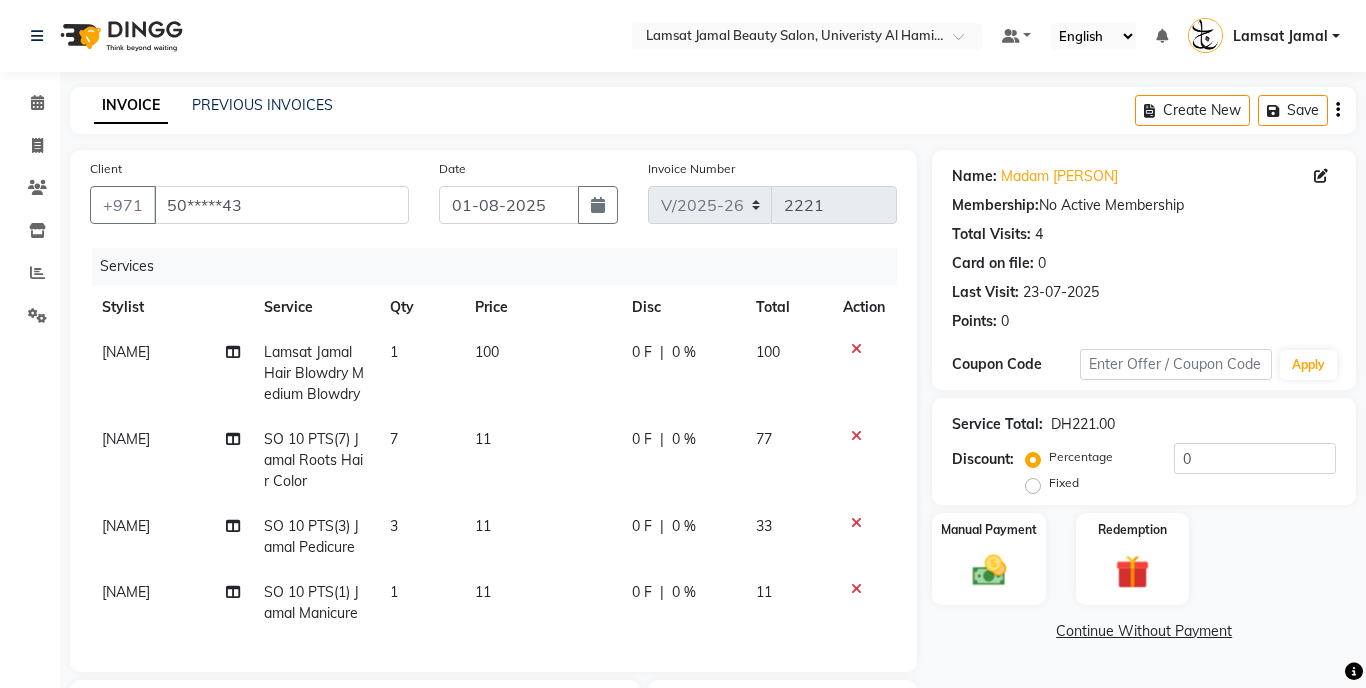 click on "[NAME]" 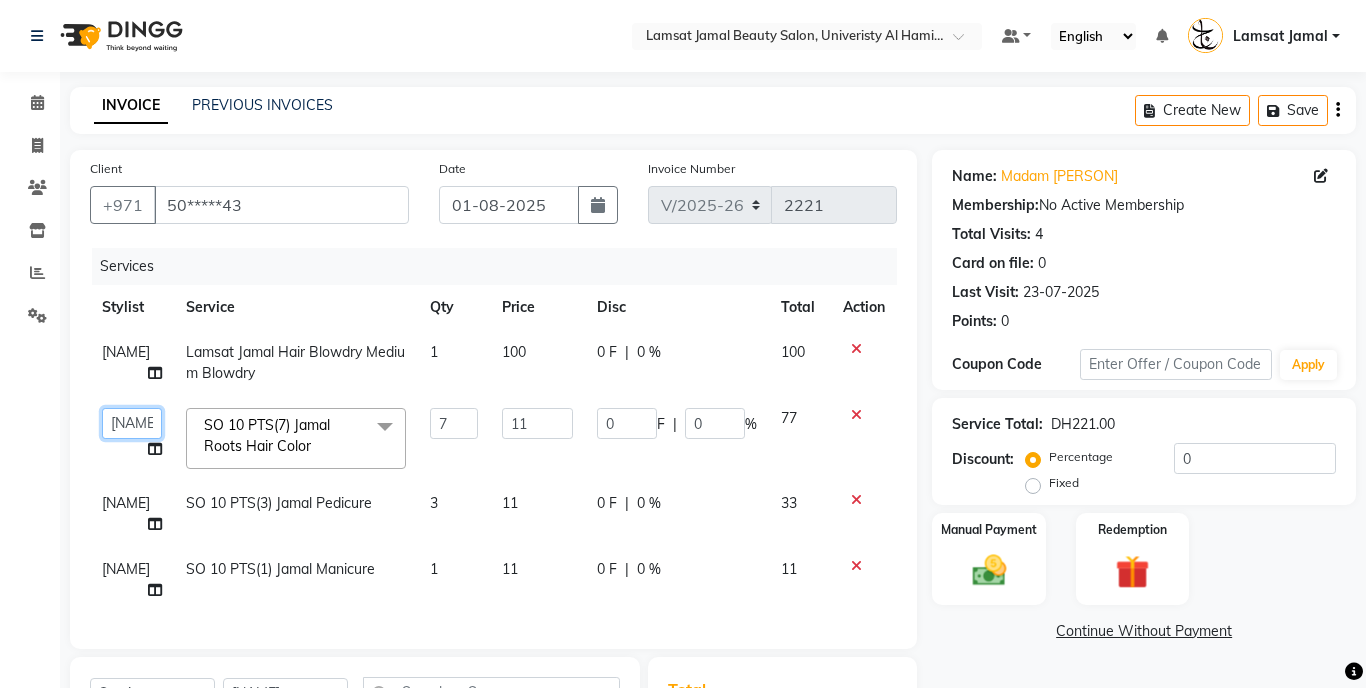 click on "Aldie   Aliya   Amna   Gennie   Joytie   Jude   Lamsat Ebda   Lamsat Jamal   Liezel   Maricar   Maychel   Michelle   Nads   Neha   Nhor   Owner Aliya   Priya   Rods   Sana   Sehr Alya   Yeng" 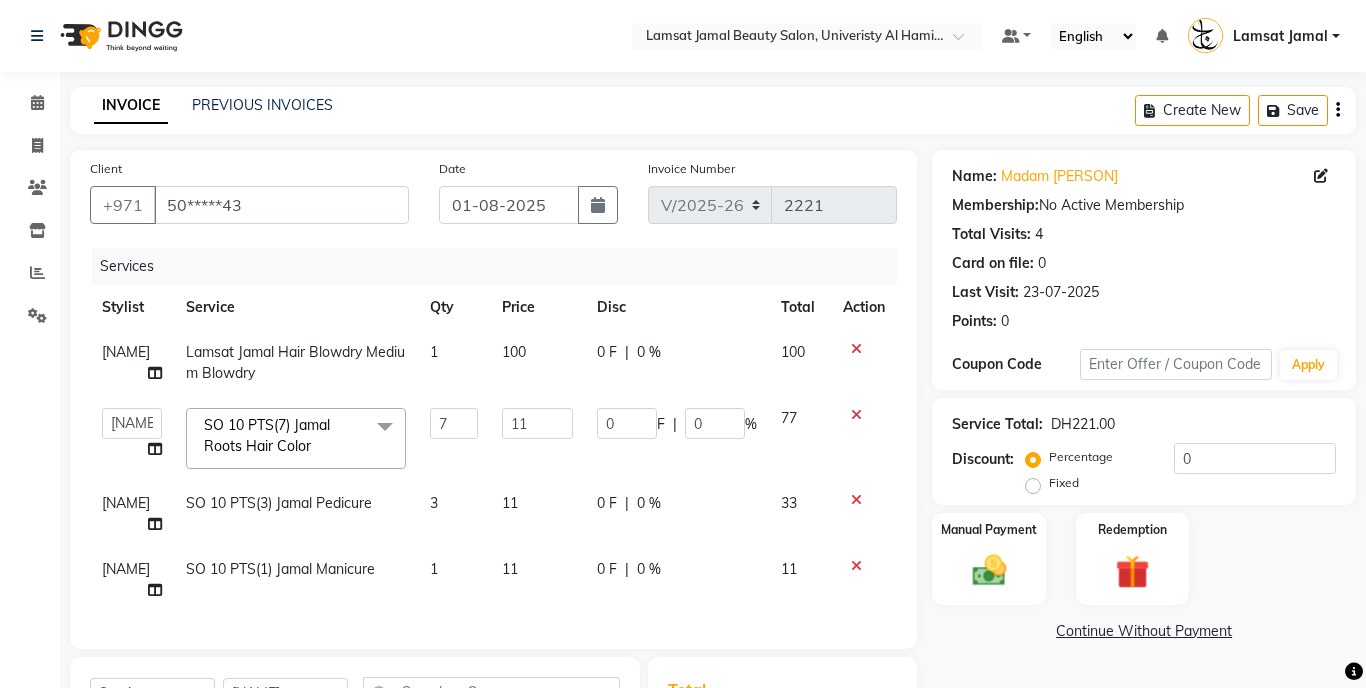 select on "79902" 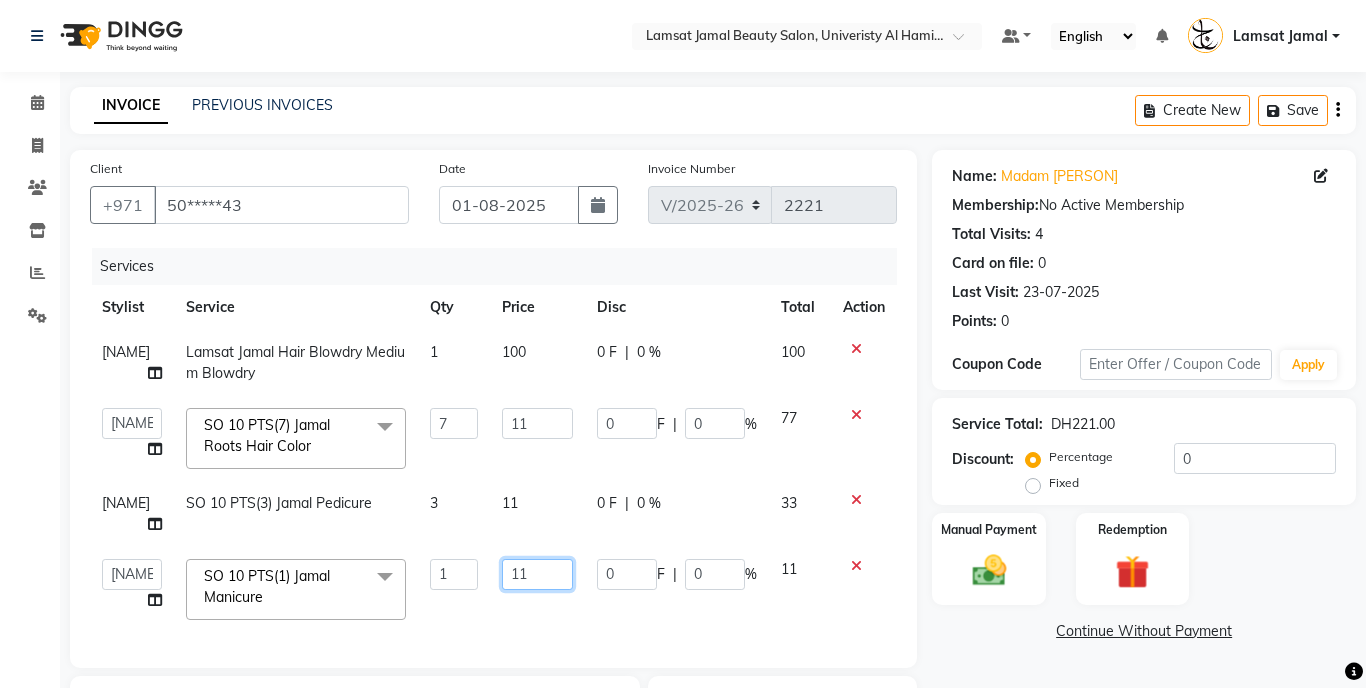 click on "11" 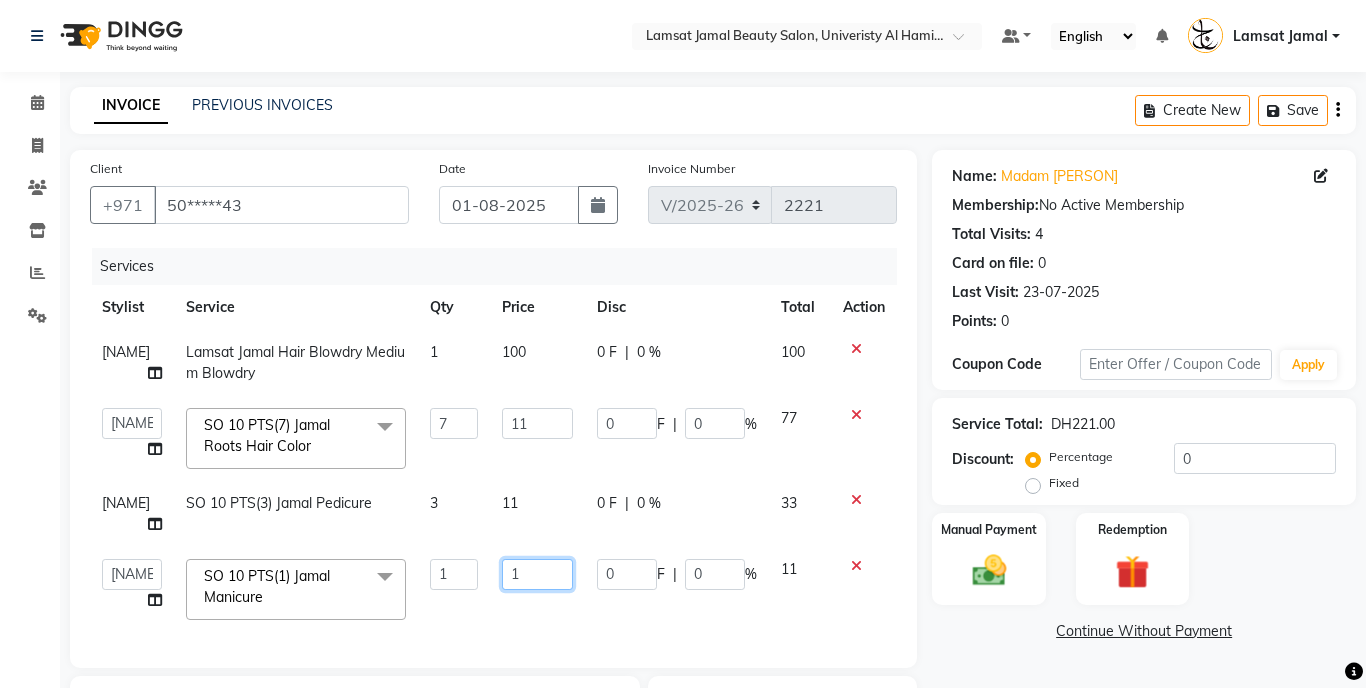 type on "10" 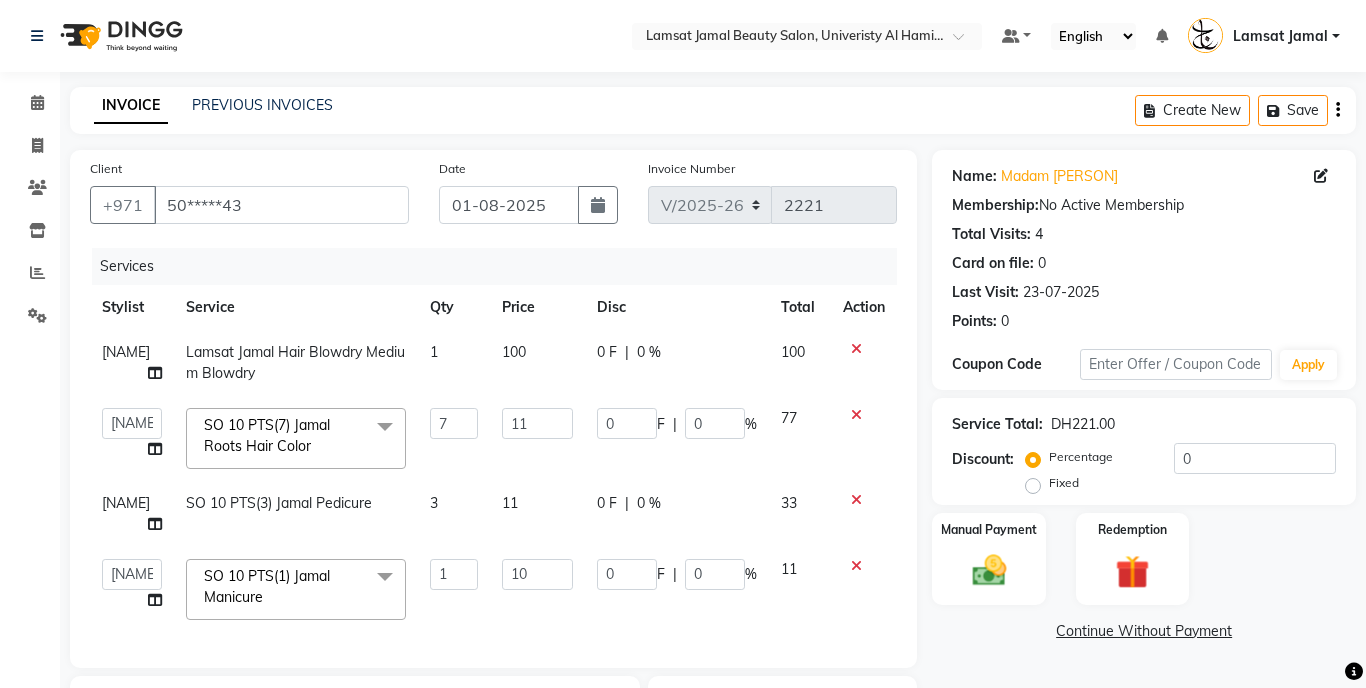 click on "Calendar  Invoice  Clients  Inventory  Reports  Settings Completed InProgress Upcoming Dropped Tentative Check-In Confirm Bookings Segments Page Builder" 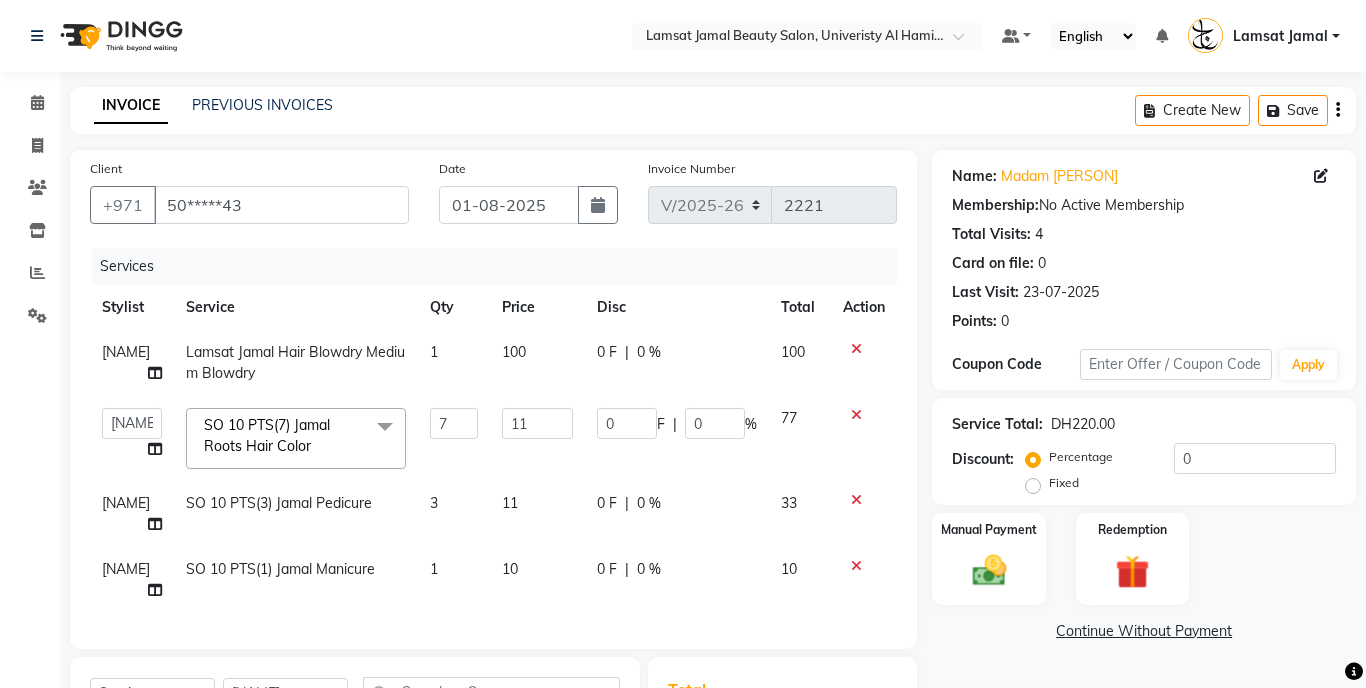 scroll, scrollTop: 64, scrollLeft: 0, axis: vertical 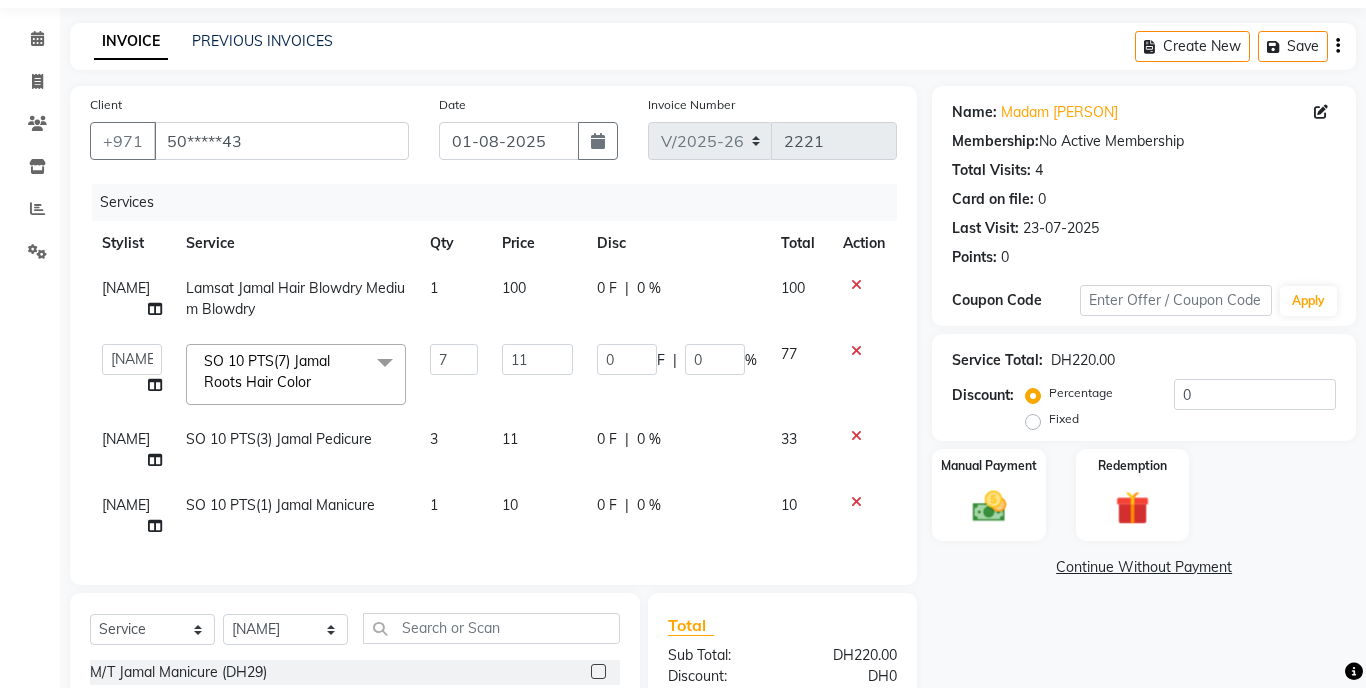 click on "1" 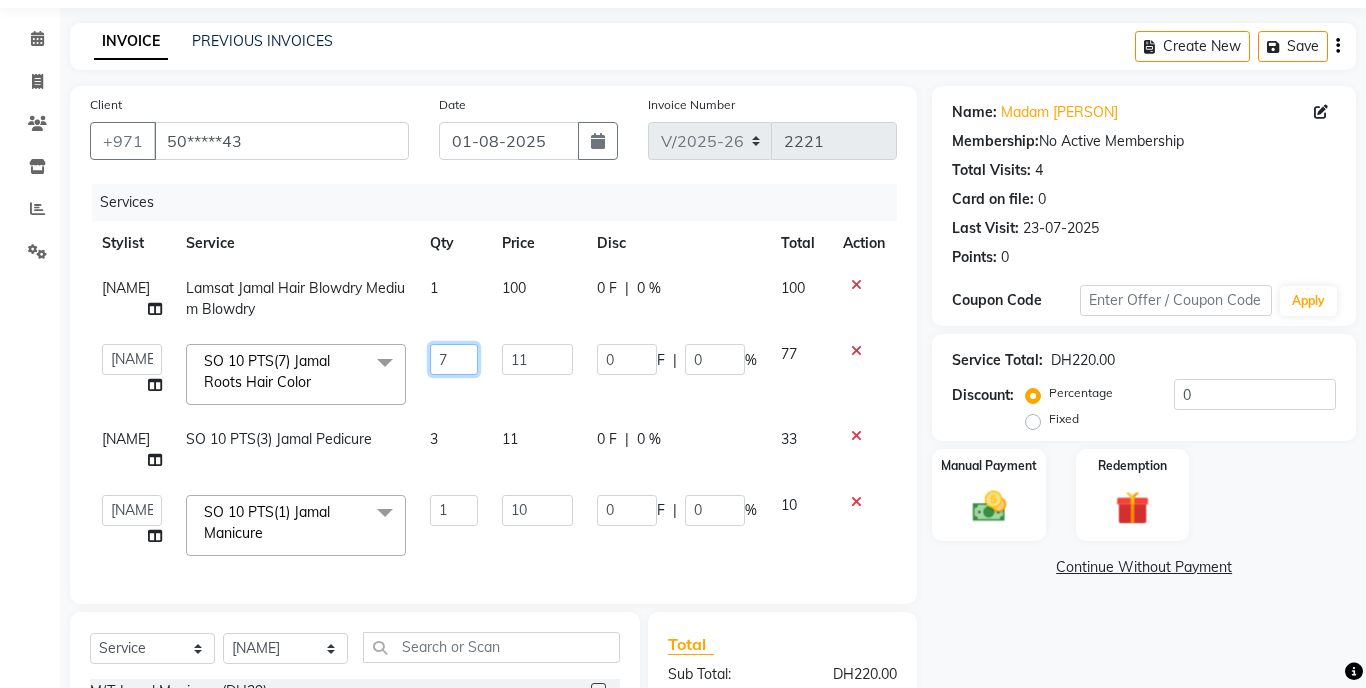 click on "7" 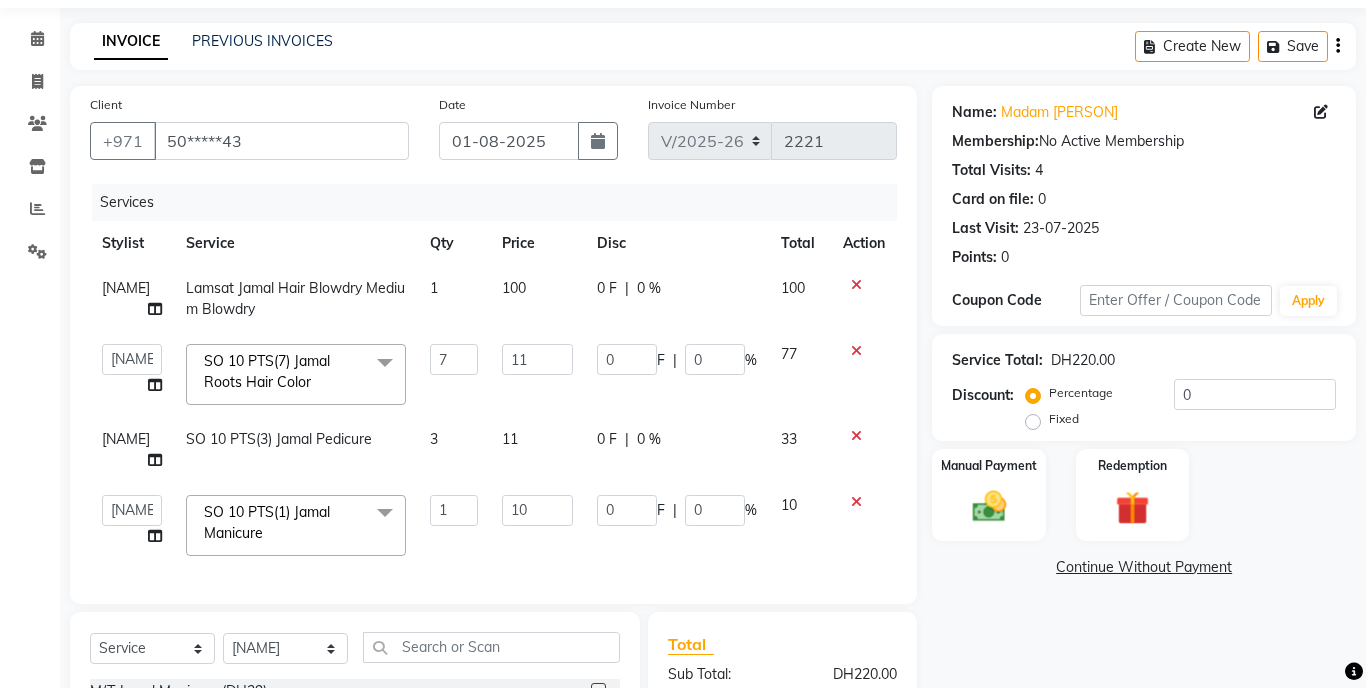 click on "[TIME]-[TIME] [FIRST] +[COUNTRYCODE] [PHONE] Date [DATE] Invoice Number V/2025 V/2025-26 2221 Services Stylist Service Qty Price Disc Total Action Michelle Lamsat Jamal Hair Blowdry Medium Blowdry 1 100 0 F | 0 % 100 Aldie Aliya Amna Gennie Joytie Jude Lamsat Ebda Lamsat Jamal Liezel Maricar Maychel Michelle Nads Neha Nhor Owner Aliya Priya Rods Sana Sehr Alya Yeng SO 10 PTS(7) Jamal Roots Hair Color M/T Jamal Manicure M/T Jamal Gel Color M/T Jamal Pedicure M/T Jamal Footspa M/T Jamal Plastic Extension M/T Jamal Mini Facial M/T Jamal Black Heads M/T Jamal Face Bleach M/T Jamal Eyebrow Tint M/T Jamal Hair Trim M/T Jamal Morrocan Bath M/T Jamal Soft Gel M/T Jamal Roots Color With Hair Trim M/T Jamal Hair Spa With Hair Trim M/T Jamal Hot Oil With Hair Trim M/T Jamal Manicure & Pedicure for 2 Pax M/T Jamal Morrocan Bath + 30 Min Massage M/T Jamal Normal Facial, Manicure, Pedicure M/T Jamal Manicure, Pedicure, With Massage Lamsat Jamal Nails Classic Manicure Lamsat Jamal Nails Footspa 7" 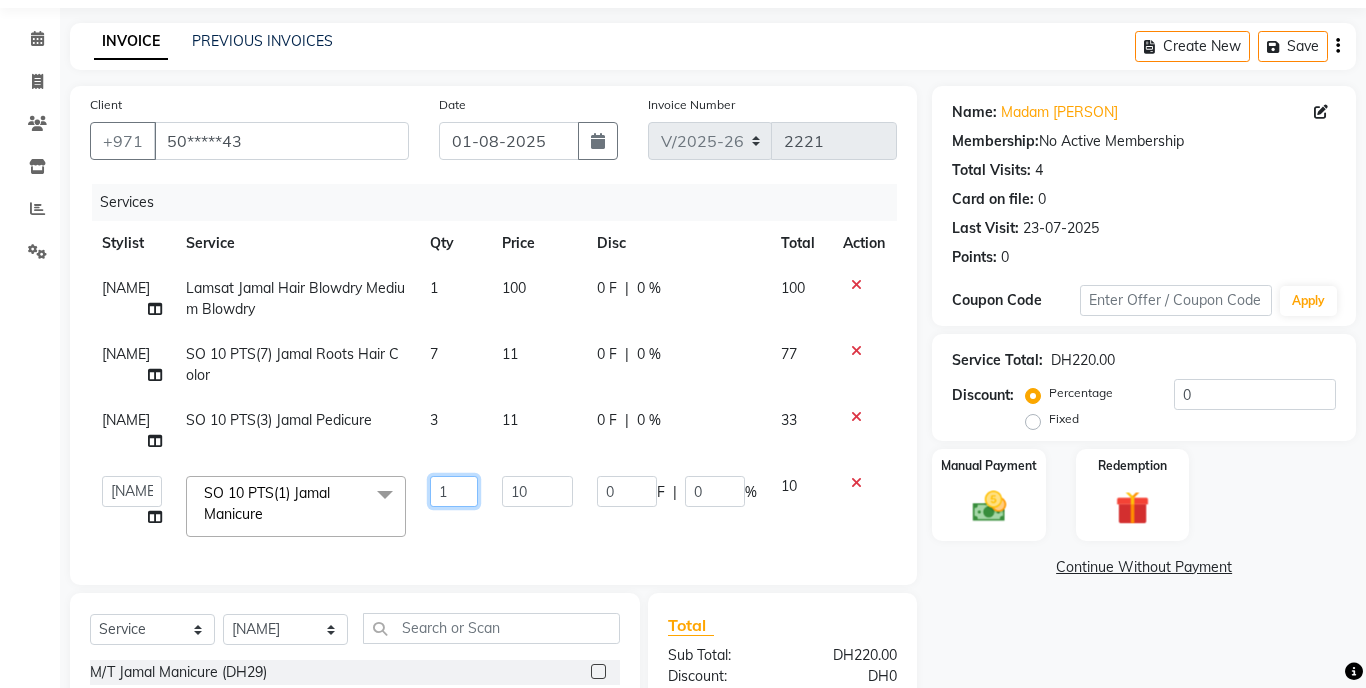 click on "1" 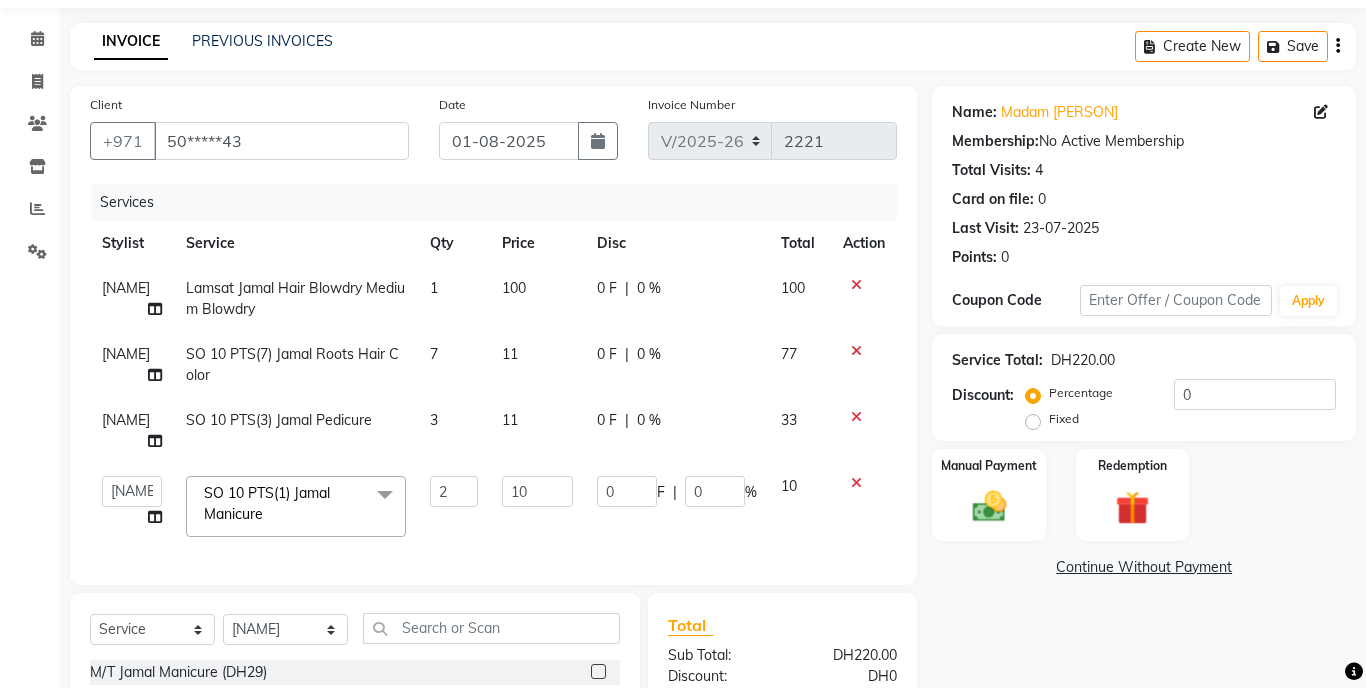 click on "Calendar  Invoice  Clients  Inventory  Reports  Settings Completed InProgress Upcoming Dropped Tentative Check-In Confirm Bookings Segments Page Builder" 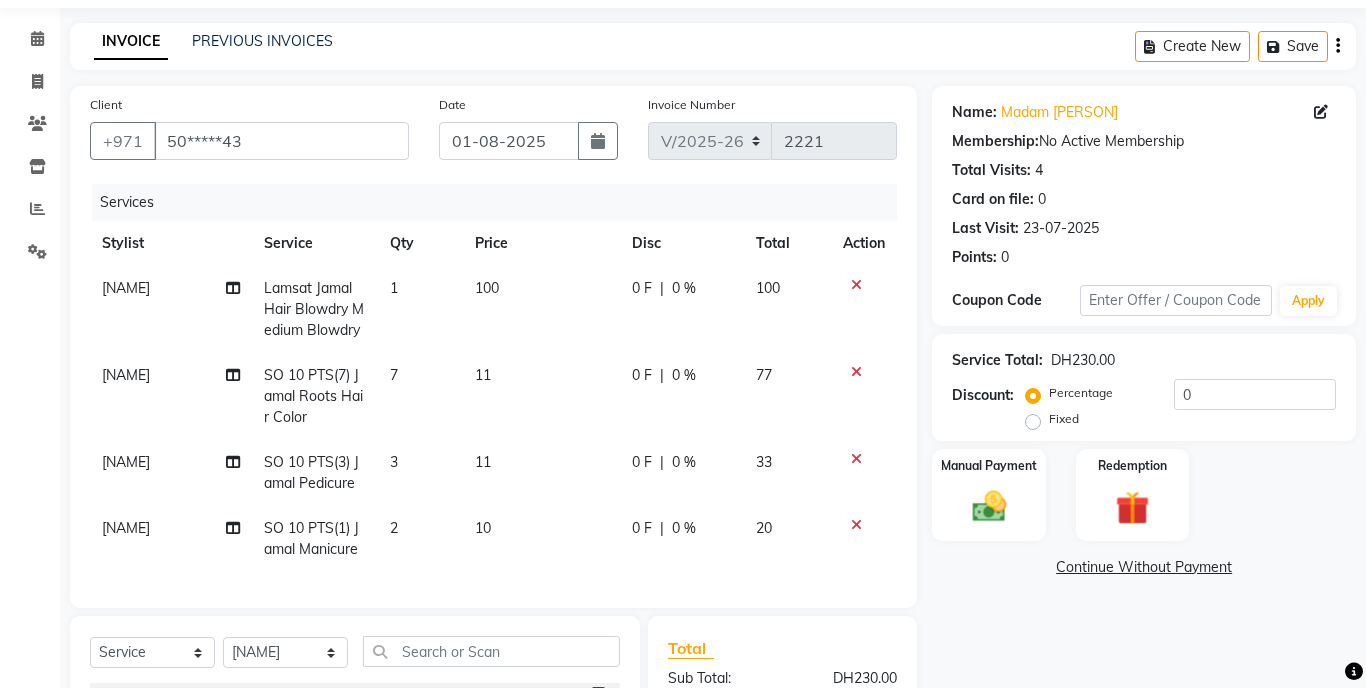 click on "2" 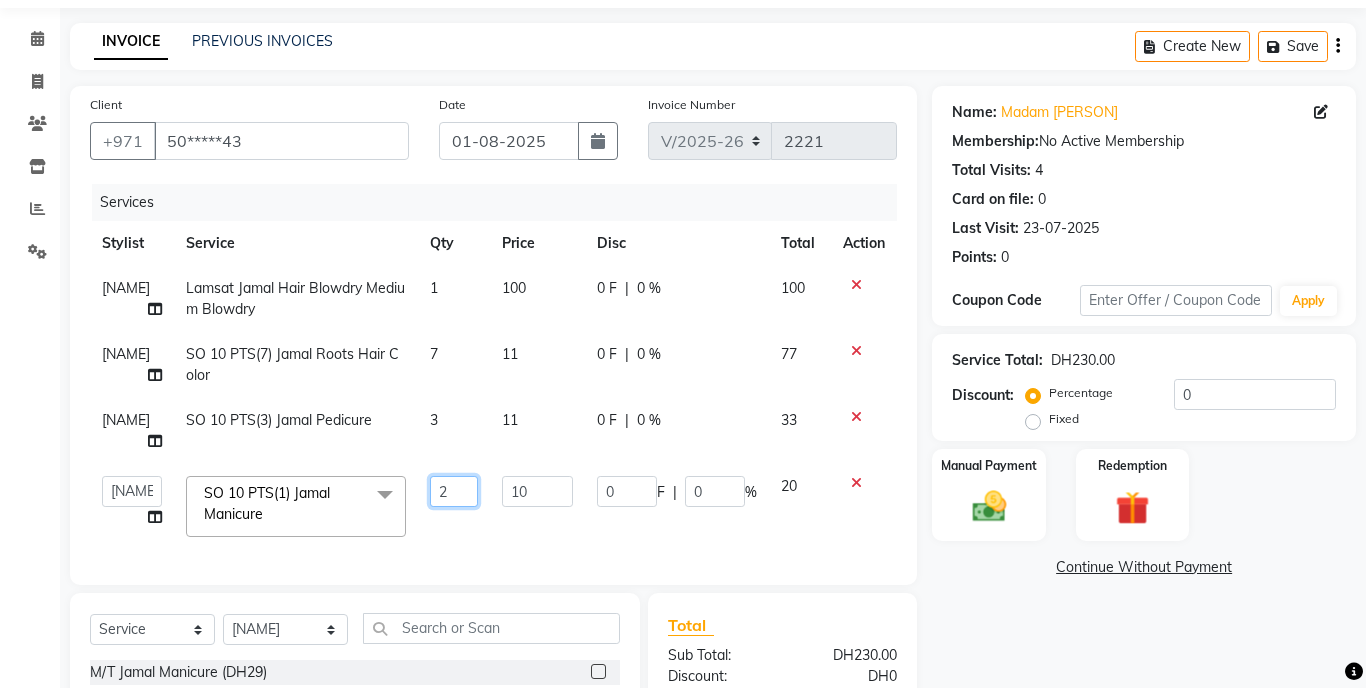 click on "2" 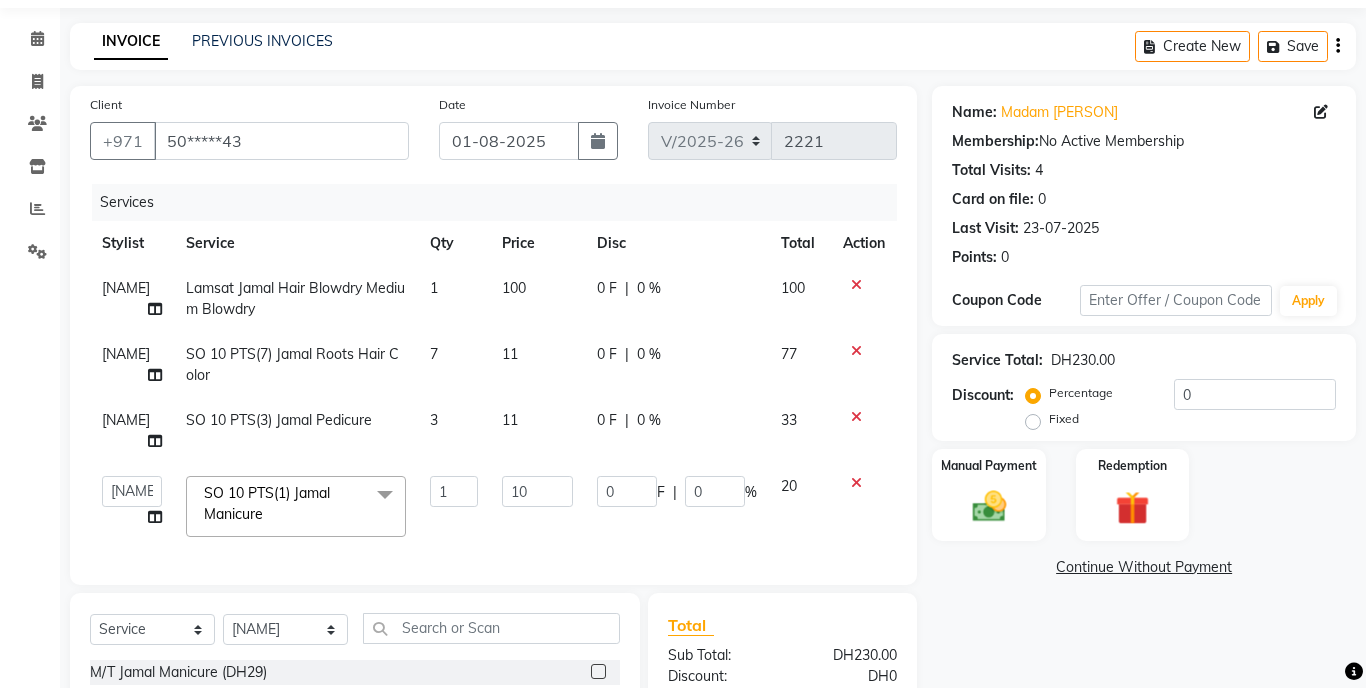 click on "[PERSON] Lamsat [PERSON] Hair Blowdry Medium Blowdry 1 100 0 F | 0 % 100 [PERSON] SO 10 PTS(7) [PERSON] Roots Hair Color 7 11 0 F | 0 % 77 [PERSON] SO 10 PTS(3) [PERSON] Pedicure 3 11 0 F | 0 % 33 [PERSON] [PERSON] [PERSON] [PERSON] [PERSON] [PERSON] Lamsat Ebda Lamsat [PERSON] [PERSON] [PERSON] [PERSON] [PERSON] Nads Neha Nhor Owner [PERSON] Priya Rods Sana Sehr [PERSON] Yeng SO 10 PTS(1) [PERSON] Manicure x M/T [PERSON] Manicure (DH29) M/T [PERSON] Gel Color (DH29) M/T [PERSON] Pedicure (DH29) M/T [PERSON] Footspa (DH29) M/T [PERSON] Plastic Extension (DH29) M/T [PERSON] Mini Facial (DH29) M/T [PERSON] Black Heads (DH29) M/T [PERSON] Face Bleach (DH29) M/T [PERSON] Eyebrow Tint (DH29) M/T [PERSON] Hair Trim (DH29) M/T [PERSON] Morrocan Bath (DH69) M/T [PERSON] Soft Gel (DH69) M/T [PERSON] Roots Color With Hair Trim (DH69) M/T [PERSON] Hair Spa With Hair Trim (DH69) M/T [PERSON] Hot Oil With Hair Trim (DH69) M/T [PERSON] Manicure & Pedicure for 2 Pax (DH199) M/T [PERSON] Morrocan Bath + 30 Min Massage (DH199) M/T [PERSON] Normal Facial, Manicure, Pedicure (DH199)" 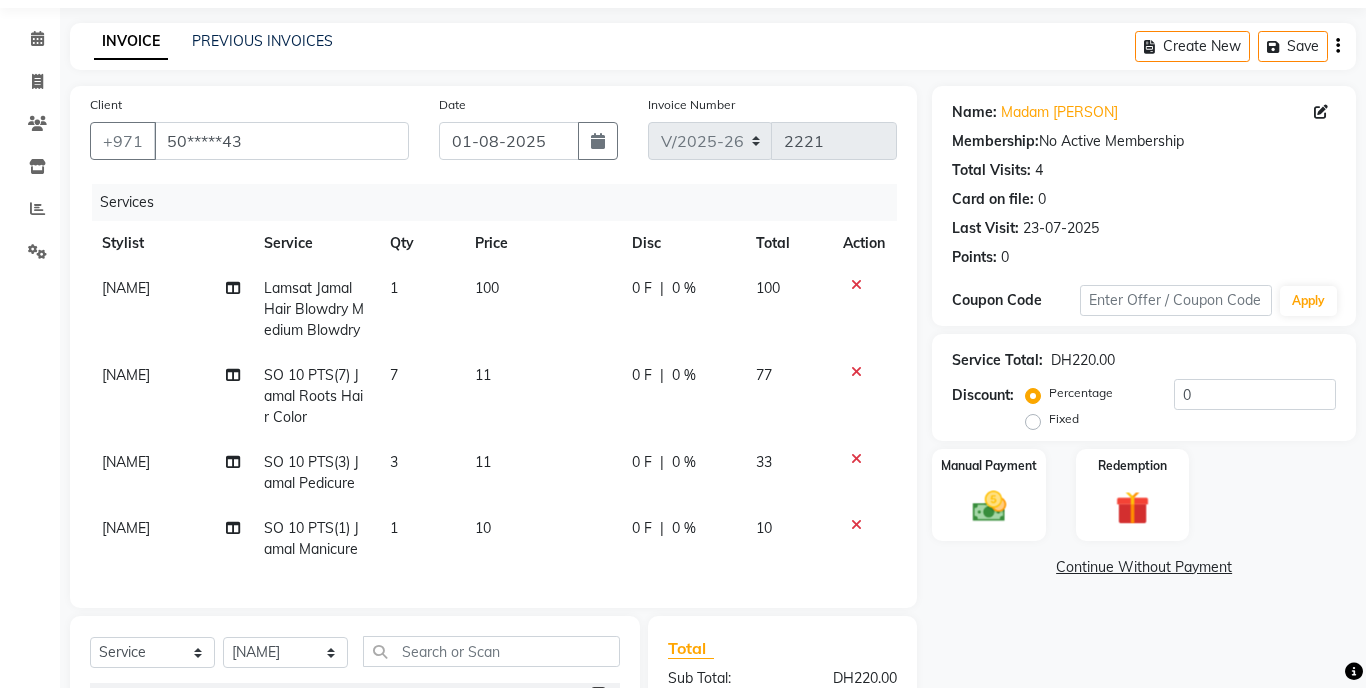 click on "3" 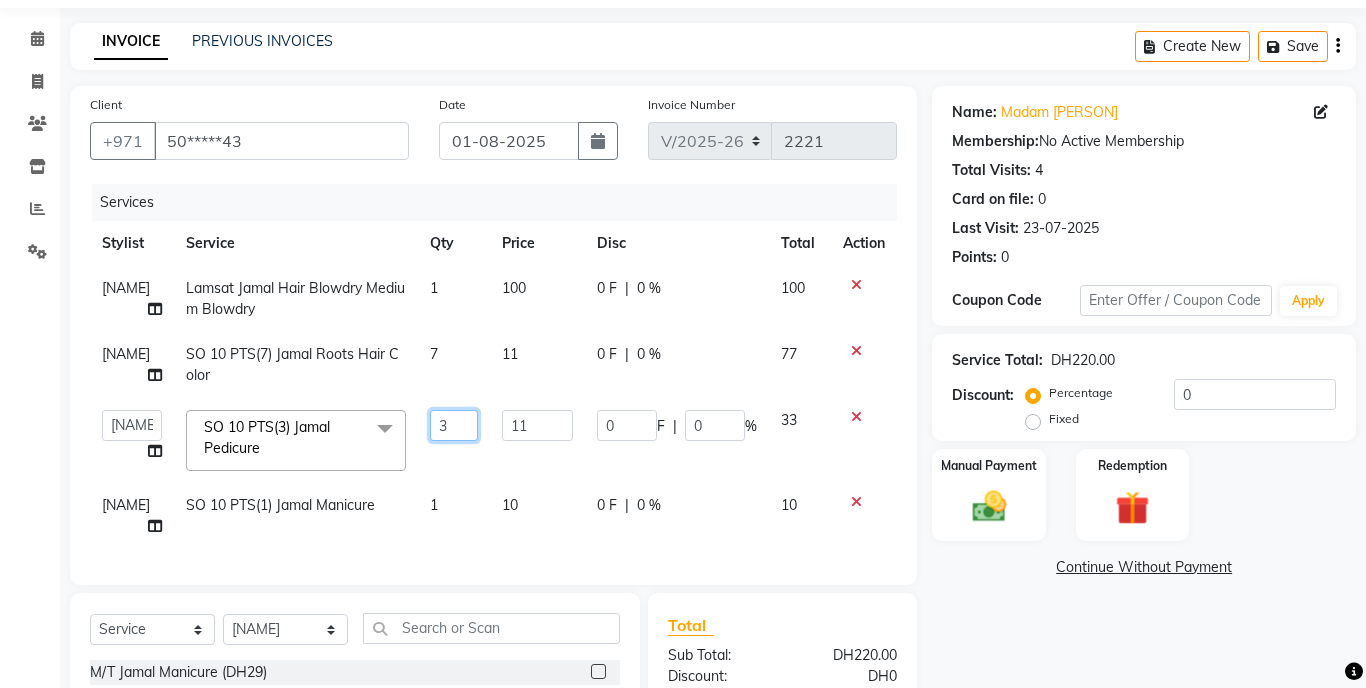 click on "3" 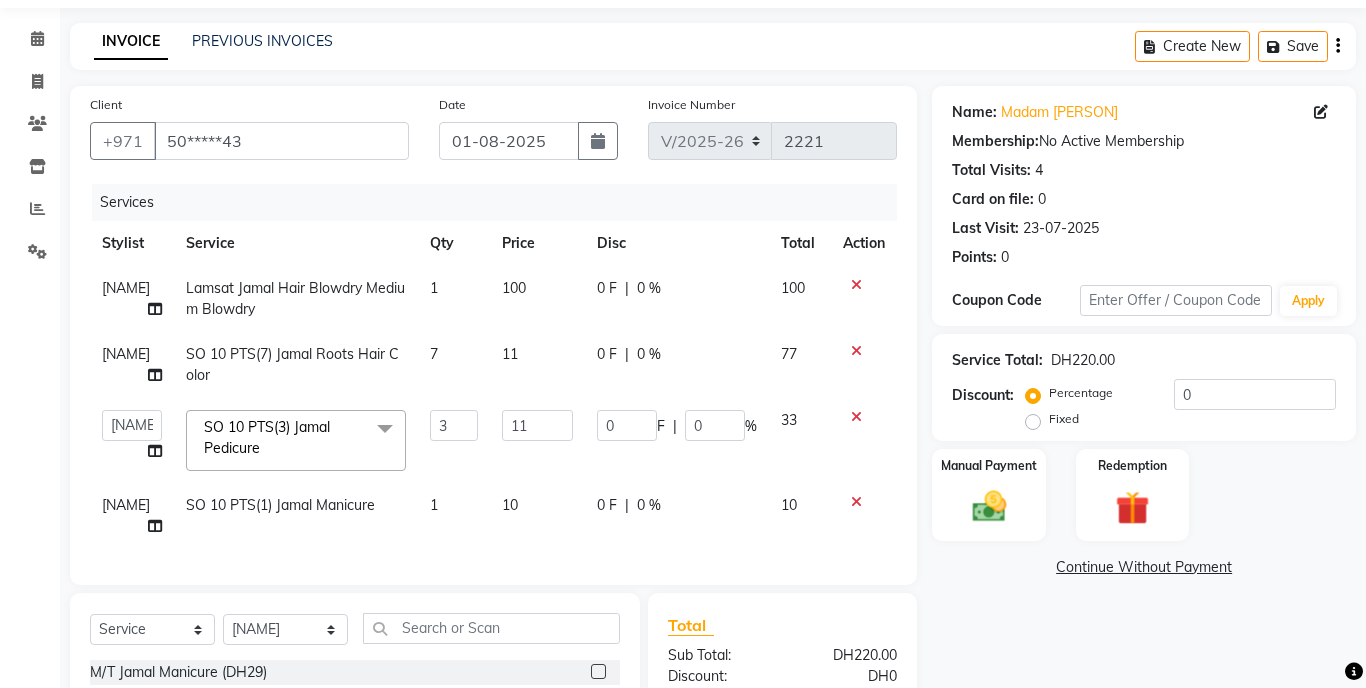 click on "Calendar  Invoice  Clients  Inventory  Reports  Settings Completed InProgress Upcoming Dropped Tentative Check-In Confirm Bookings Segments Page Builder" 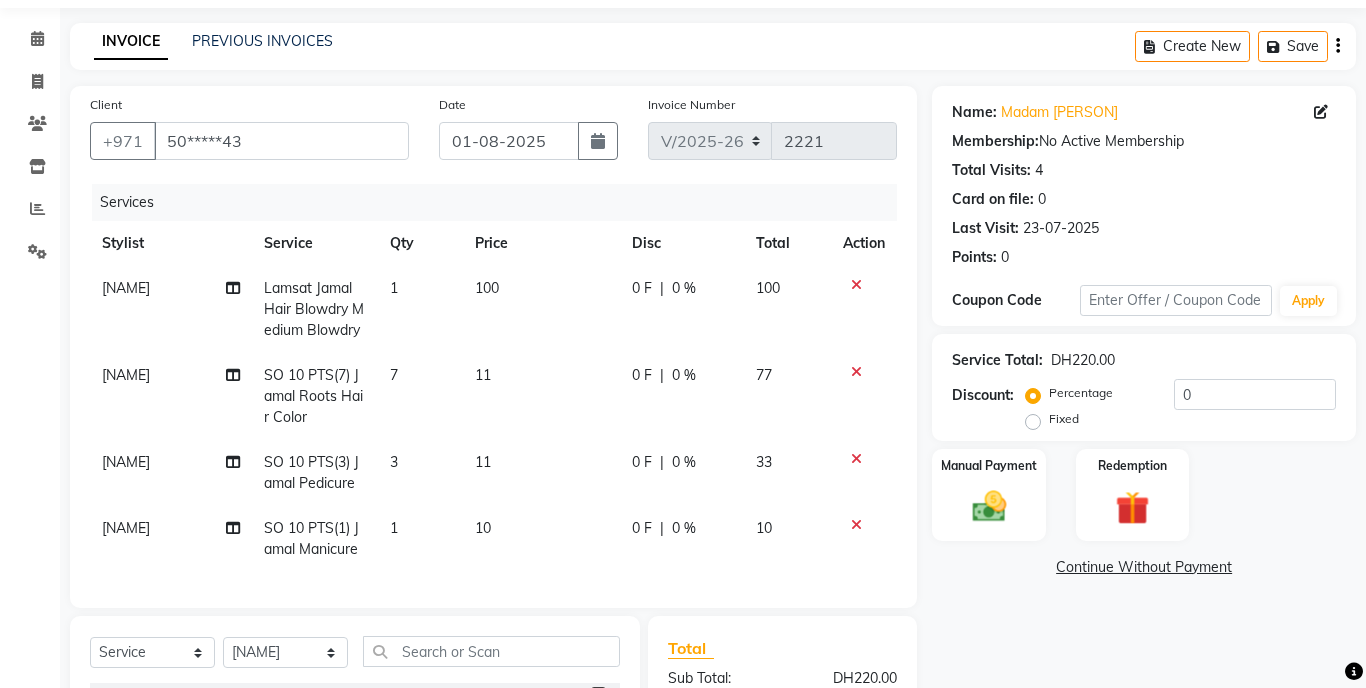 click on "10" 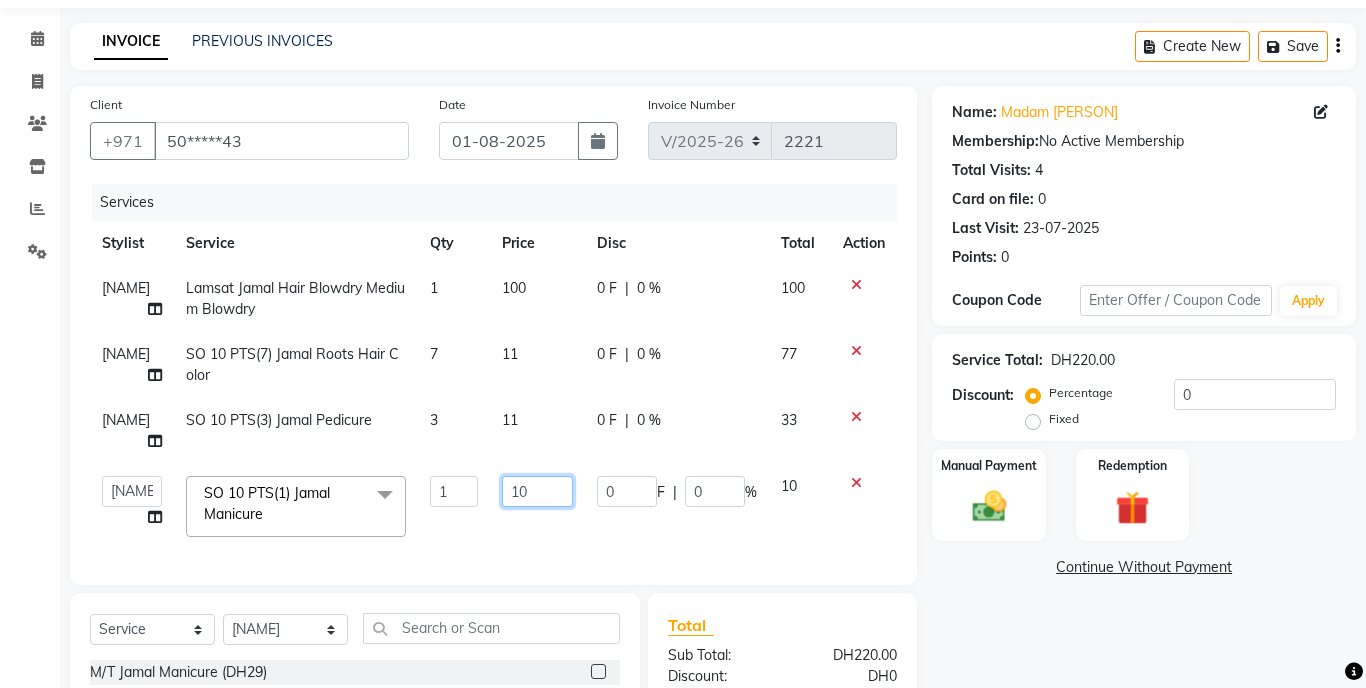 click on "10" 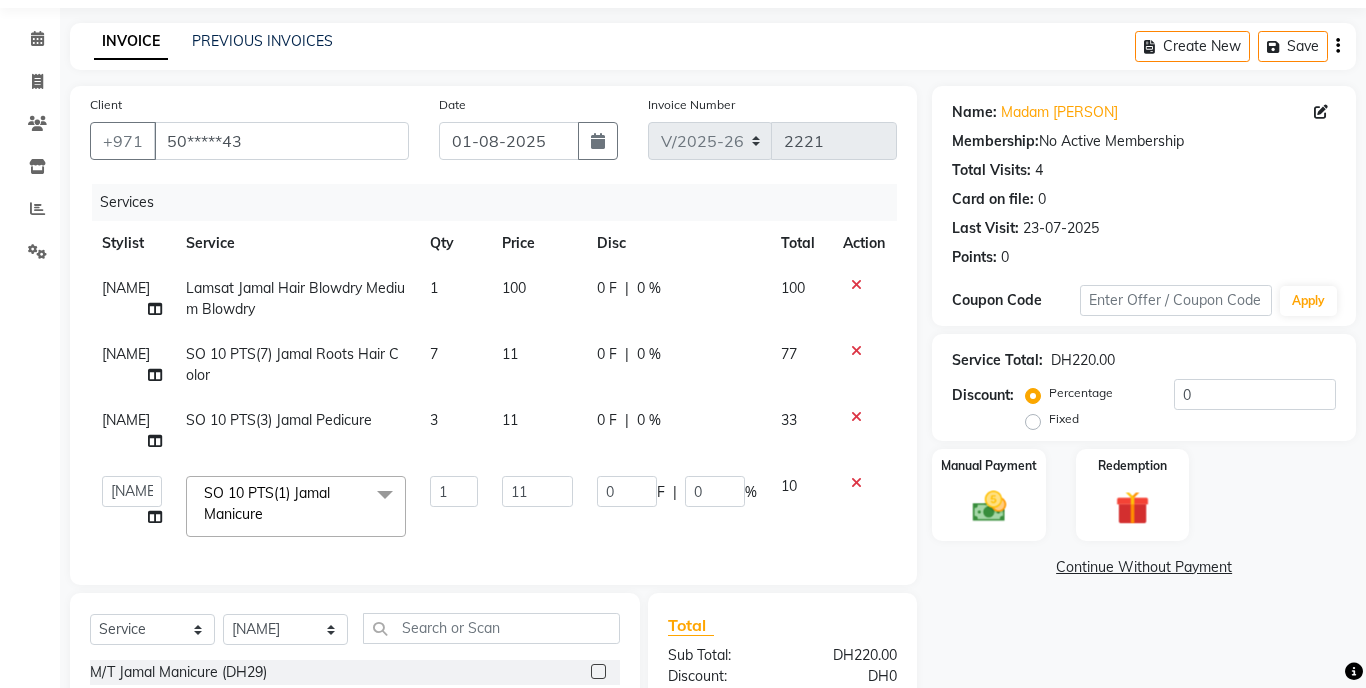 click on "Calendar  Invoice  Clients  Inventory  Reports  Settings Completed InProgress Upcoming Dropped Tentative Check-In Confirm Bookings Segments Page Builder" 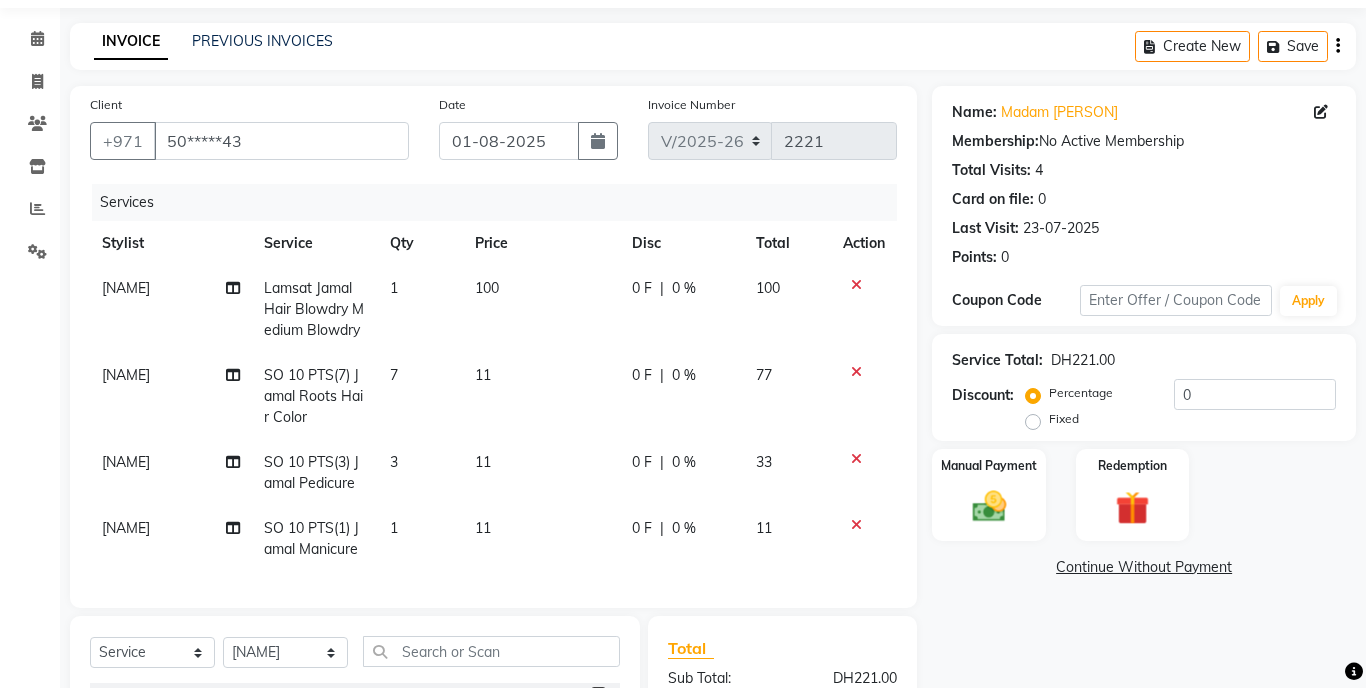 scroll, scrollTop: 187, scrollLeft: 0, axis: vertical 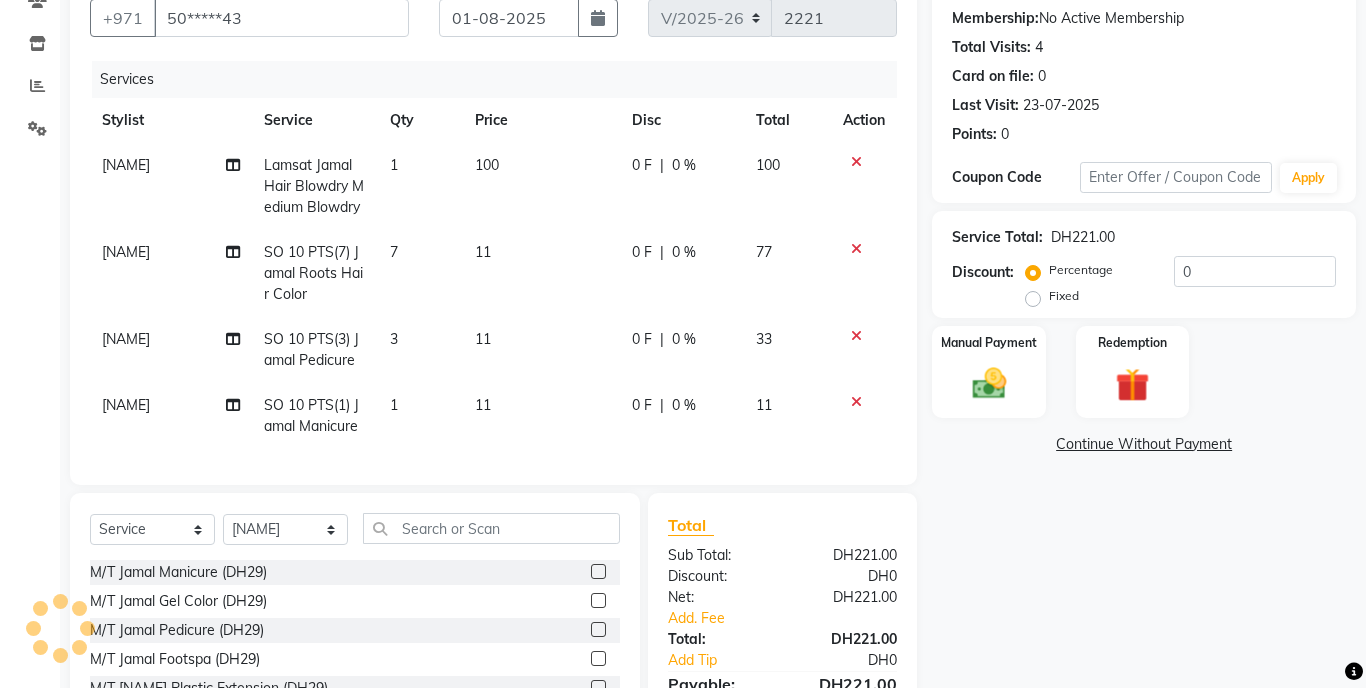 click on "11" 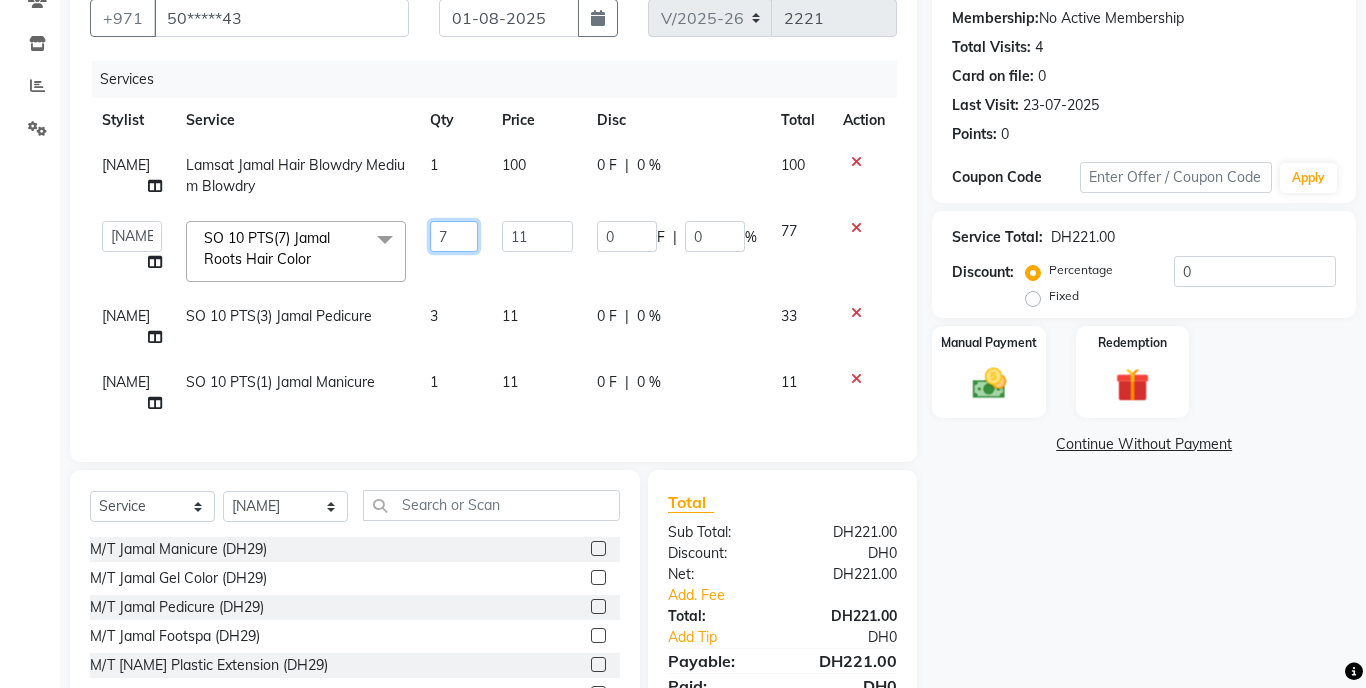 click on "7" 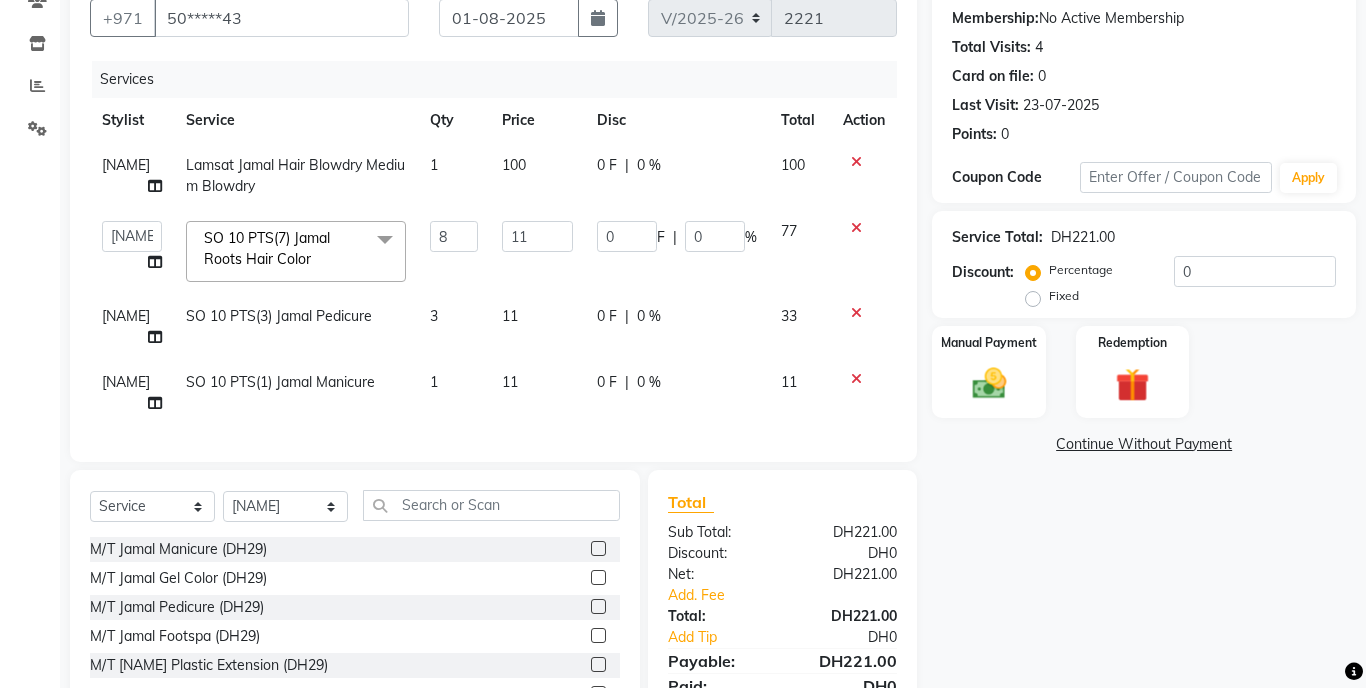 click on "Calendar  Invoice  Clients  Inventory  Reports  Settings Completed InProgress Upcoming Dropped Tentative Check-In Confirm Bookings Segments Page Builder" 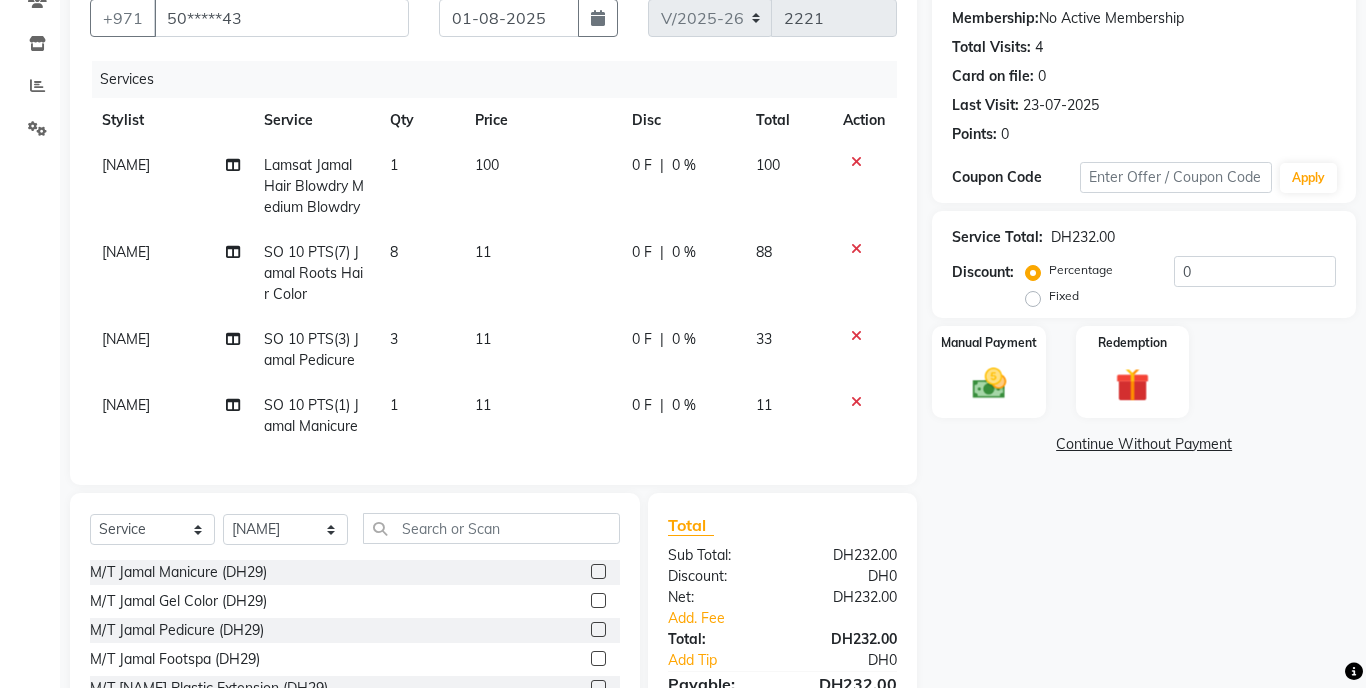 click on "8" 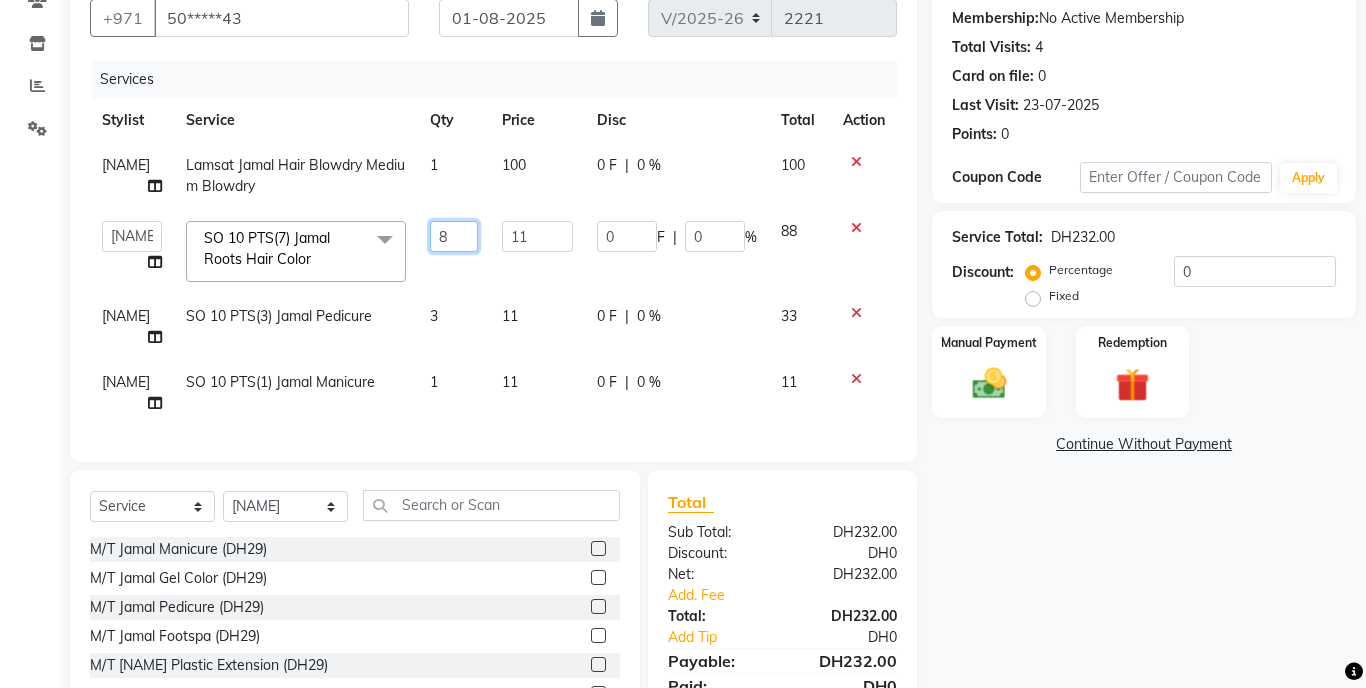 click on "8" 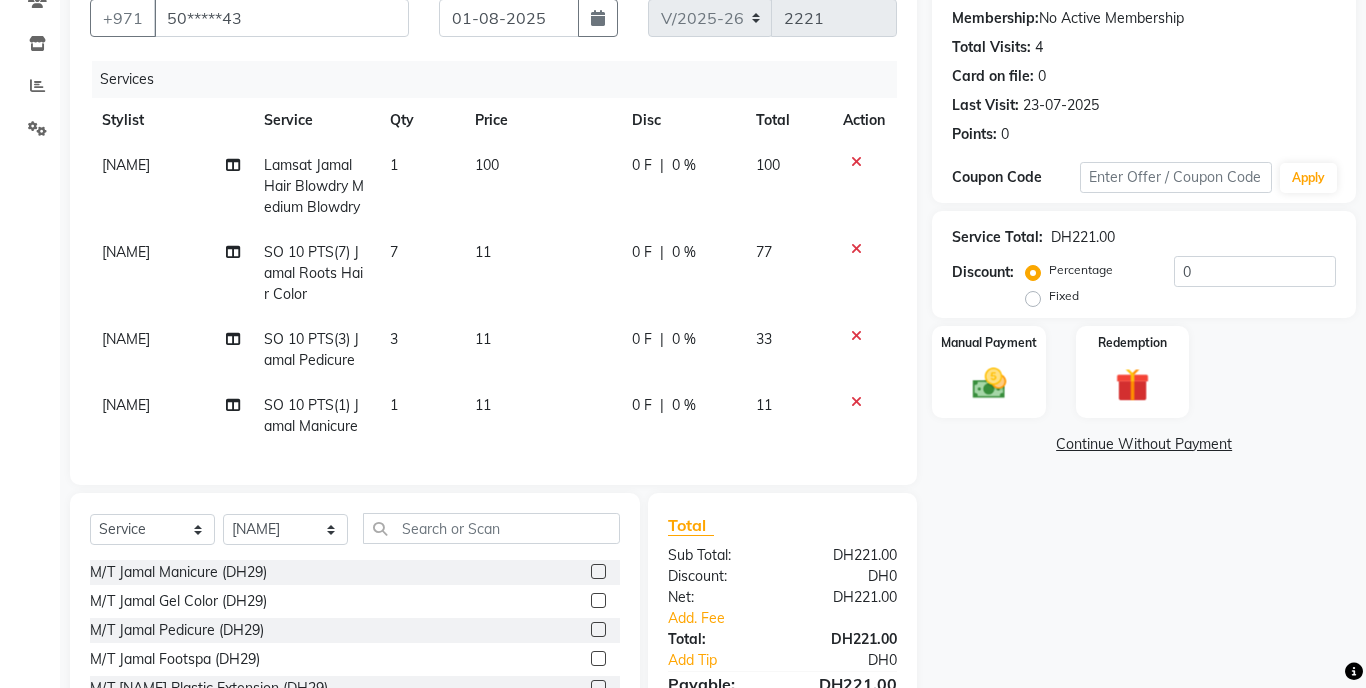 click on "11" 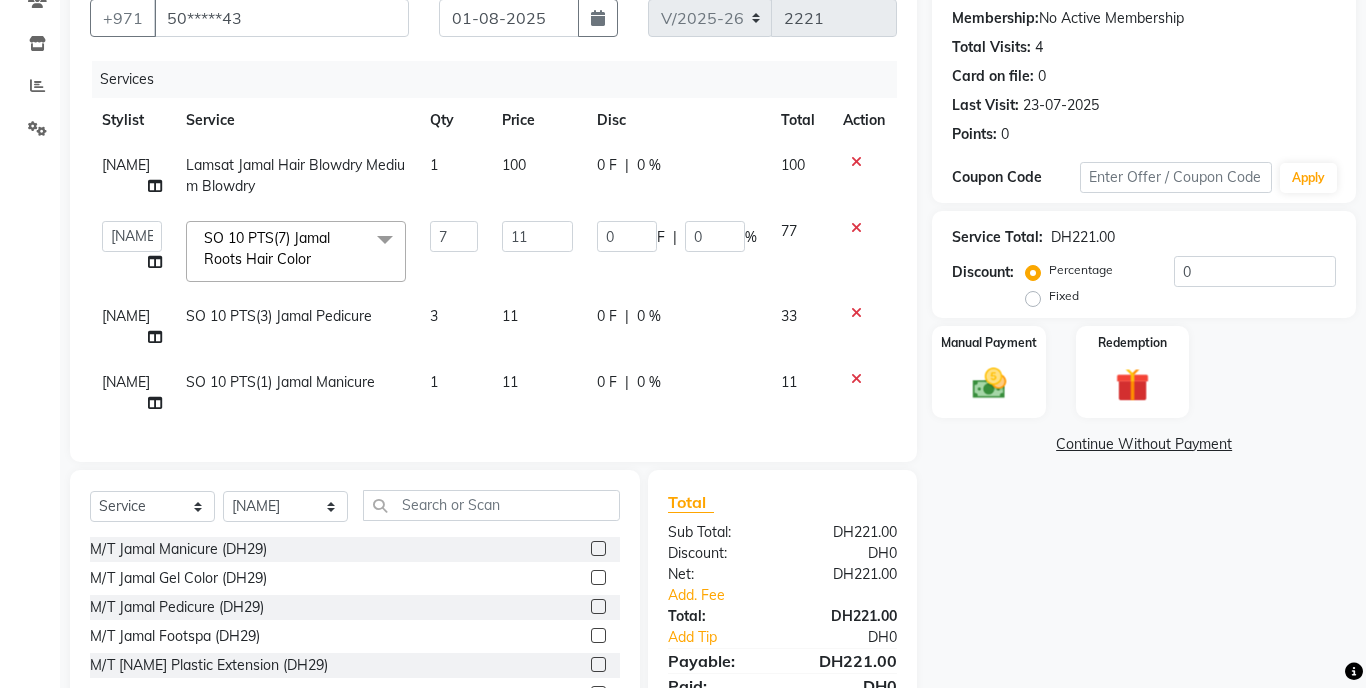 click on "3" 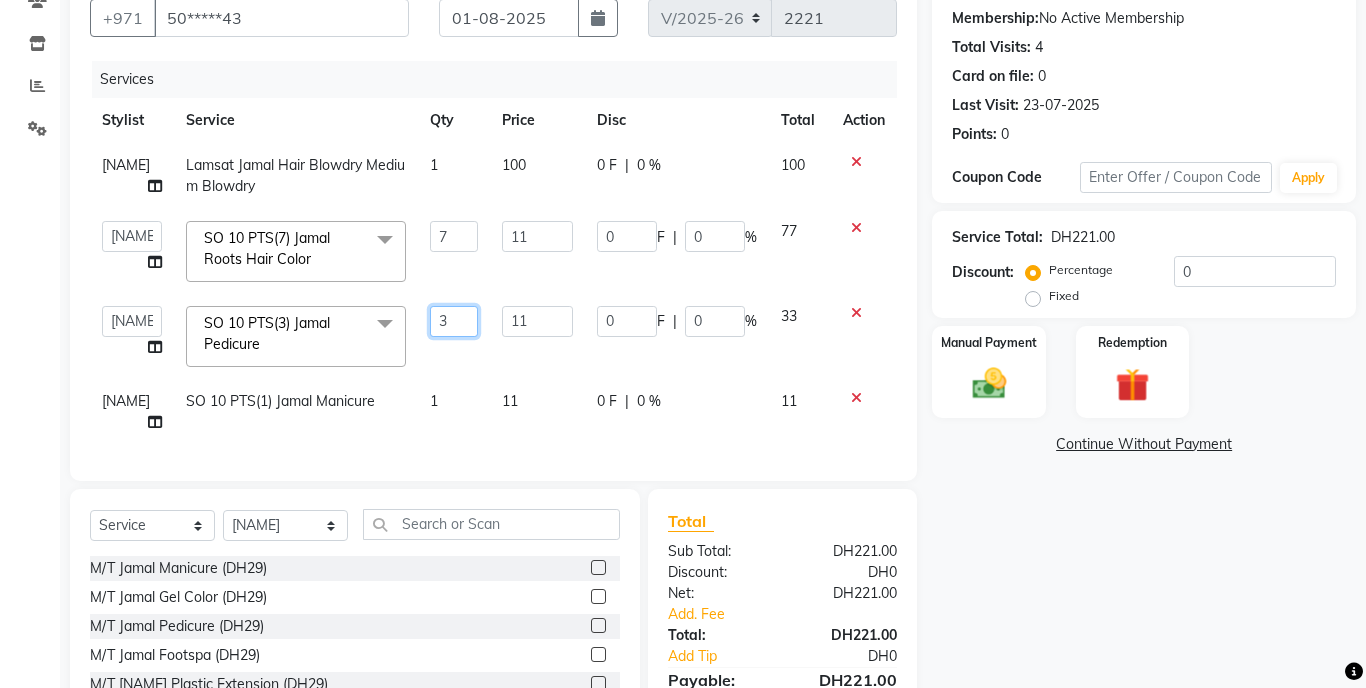 click on "3" 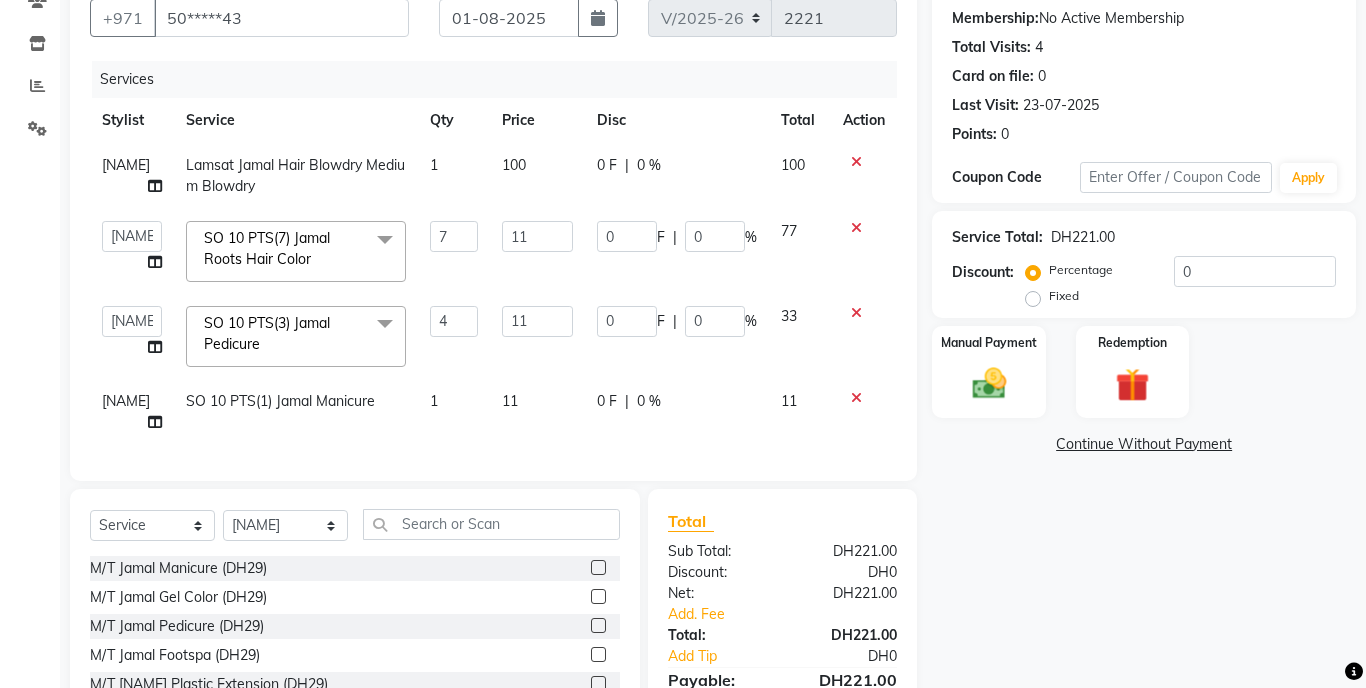 click on "[TIME]-[TIME] [FIRST] +[COUNTRYCODE] [PHONE] Date [DATE] Invoice Number V/2025 V/2025-26 2221 Services Stylist Service Qty Price Disc Total Action Michelle Lamsat Jamal Hair Blowdry Medium Blowdry 1 100 0 F | 0 % 100 Aldie Aliya Amna Gennie Joytie Jude Lamsat Ebda Lamsat Jamal Liezel Maricar Maychel Michelle Nads Neha Nhor Owner Aliya Priya Rods Sana Sehr Alya Yeng SO 10 PTS(7) Jamal Roots Hair Color M/T Jamal Manicure M/T Jamal Gel Color M/T Jamal Pedicure M/T Jamal Footspa M/T Jamal Plastic Extension M/T Jamal Mini Facial M/T Jamal Black Heads M/T Jamal Face Bleach M/T Jamal Eyebrow Tint M/T Jamal Hair Trim M/T Jamal Morrocan Bath M/T Jamal Soft Gel M/T Jamal Roots Color With Hair Trim M/T Jamal Hair Spa With Hair Trim M/T Jamal Hot Oil With Hair Trim M/T Jamal Manicure & Pedicure for 2 Pax M/T Jamal Morrocan Bath + 30 Min Massage M/T Jamal Normal Facial, Manicure, Pedicure M/T Jamal Manicure, Pedicure, With Massage Lamsat Jamal Nails Classic Manicure Lamsat Jamal Nails Footspa 7" 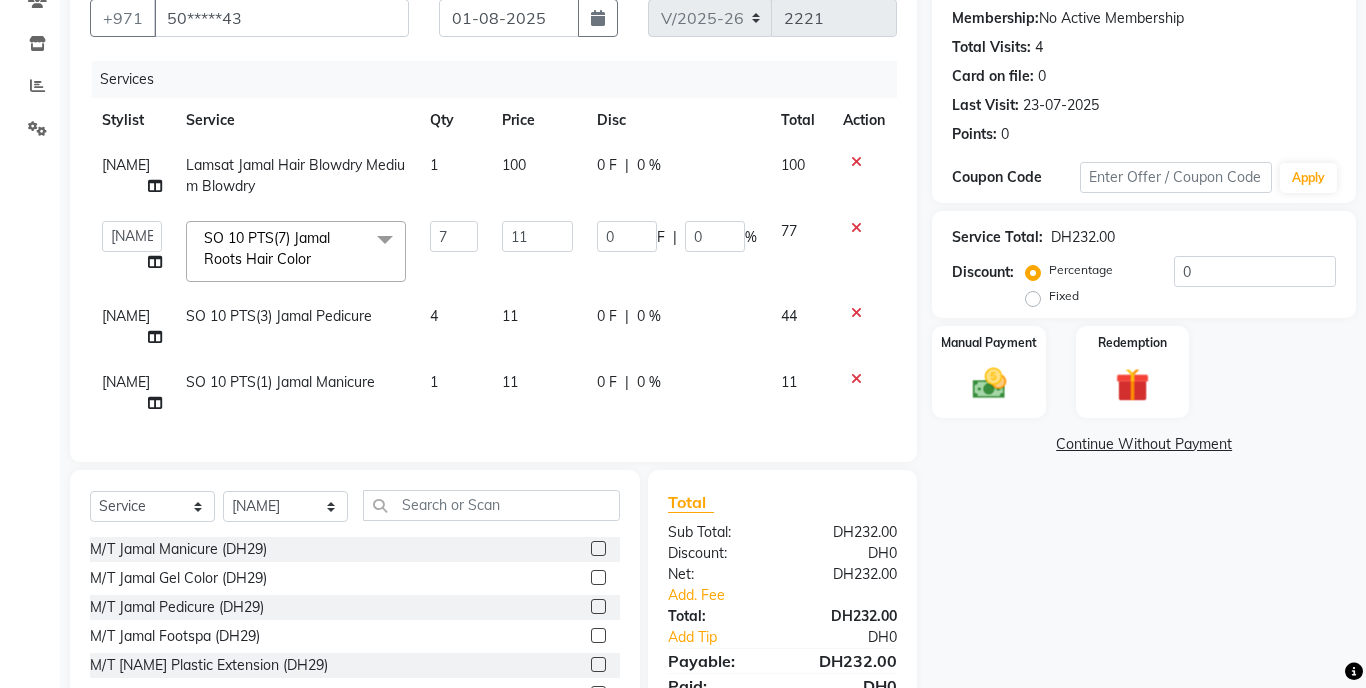 click on "4" 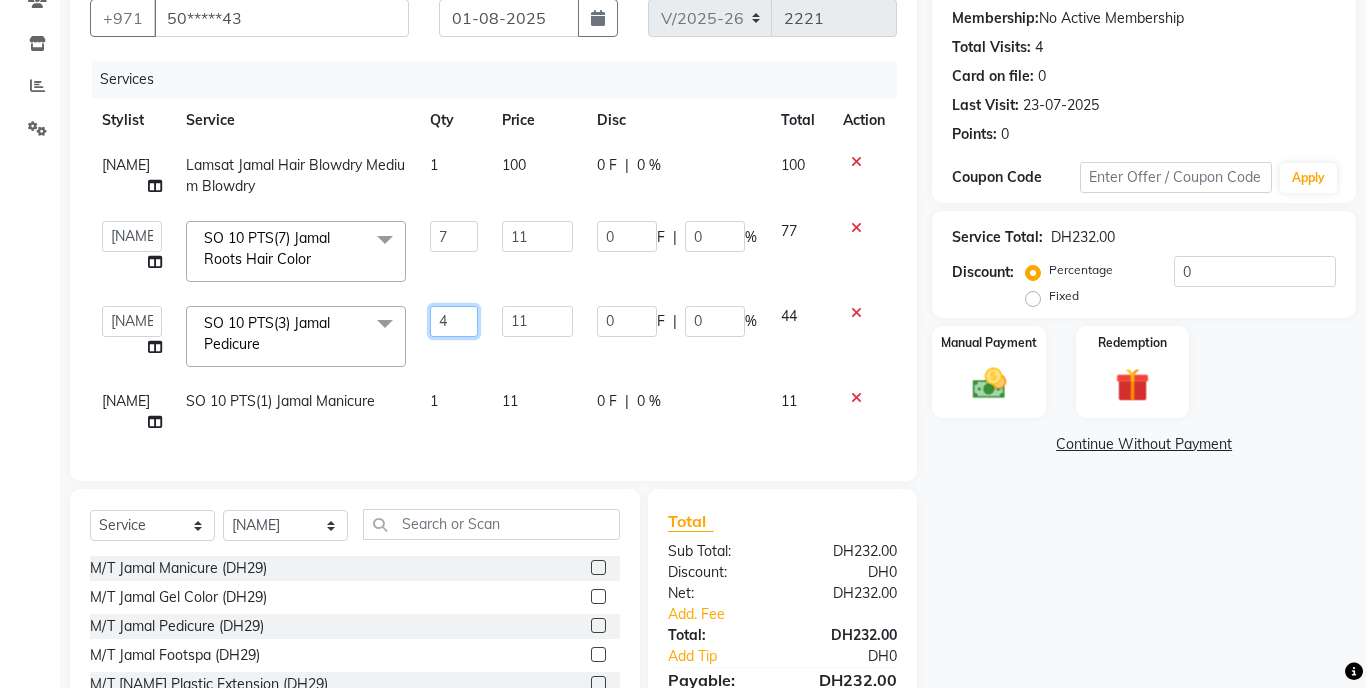 click on "4" 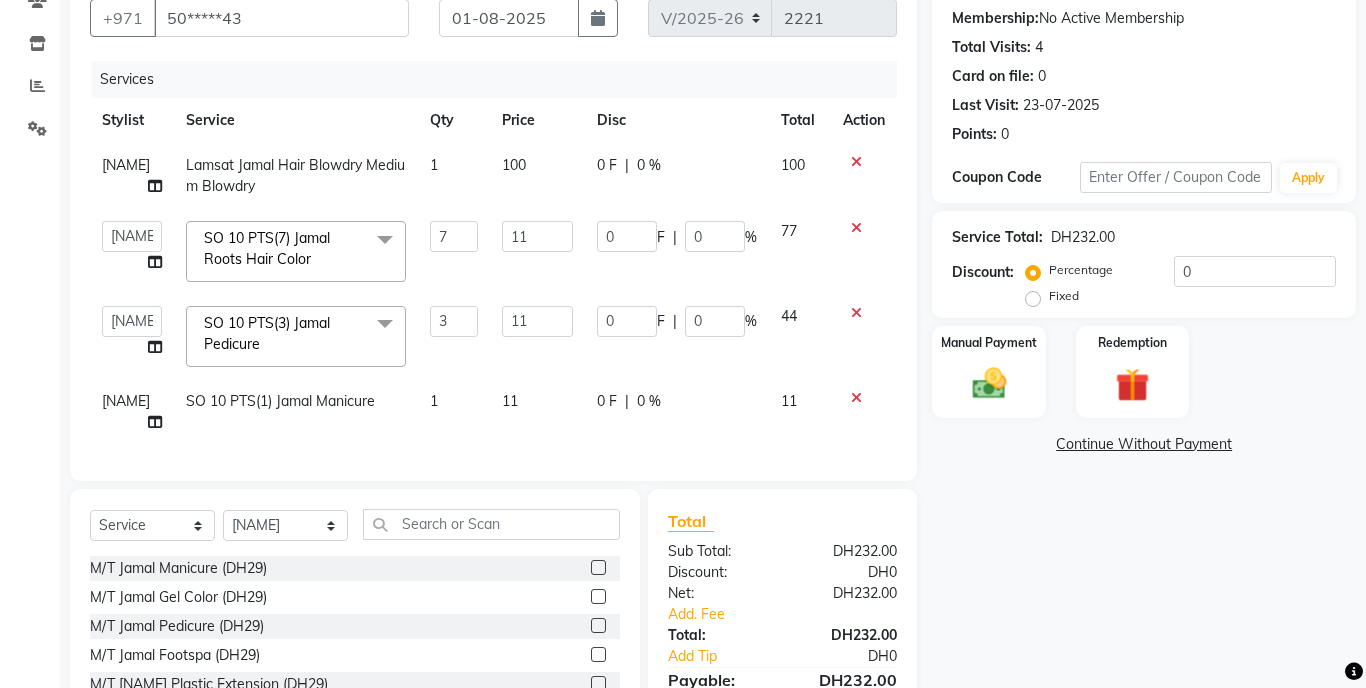 click on "11" 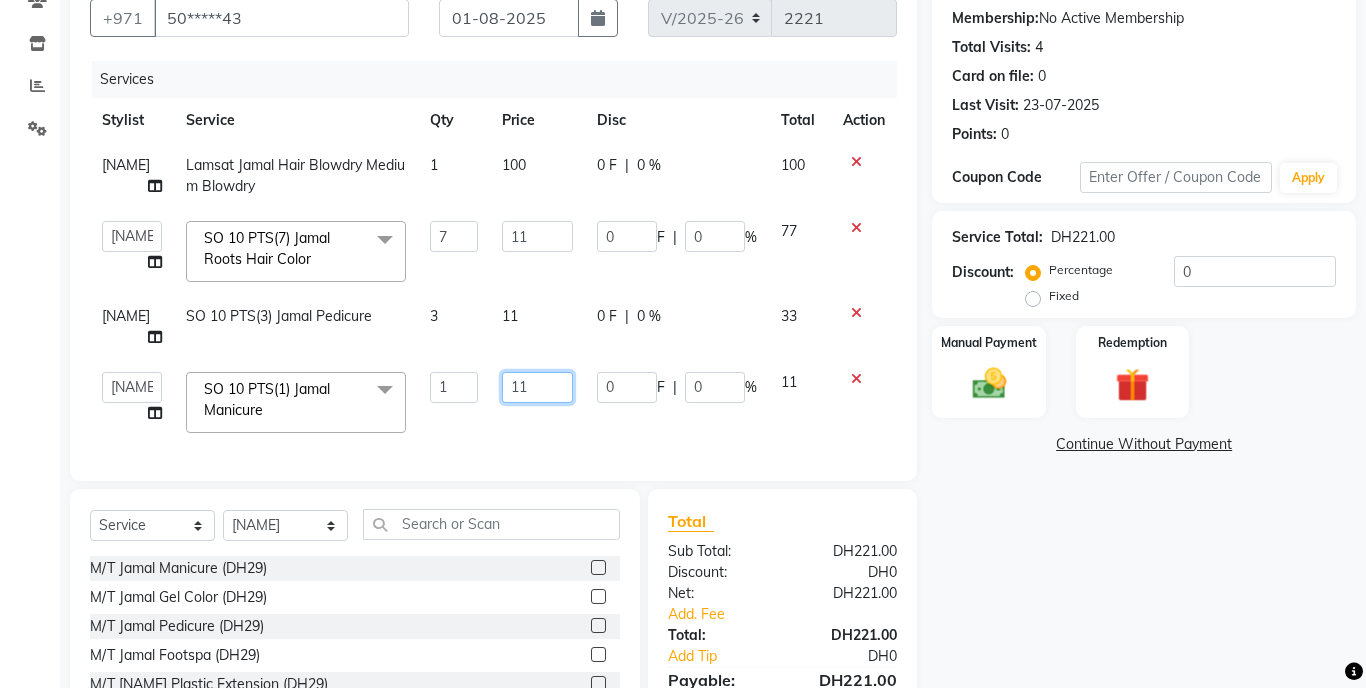 click on "11" 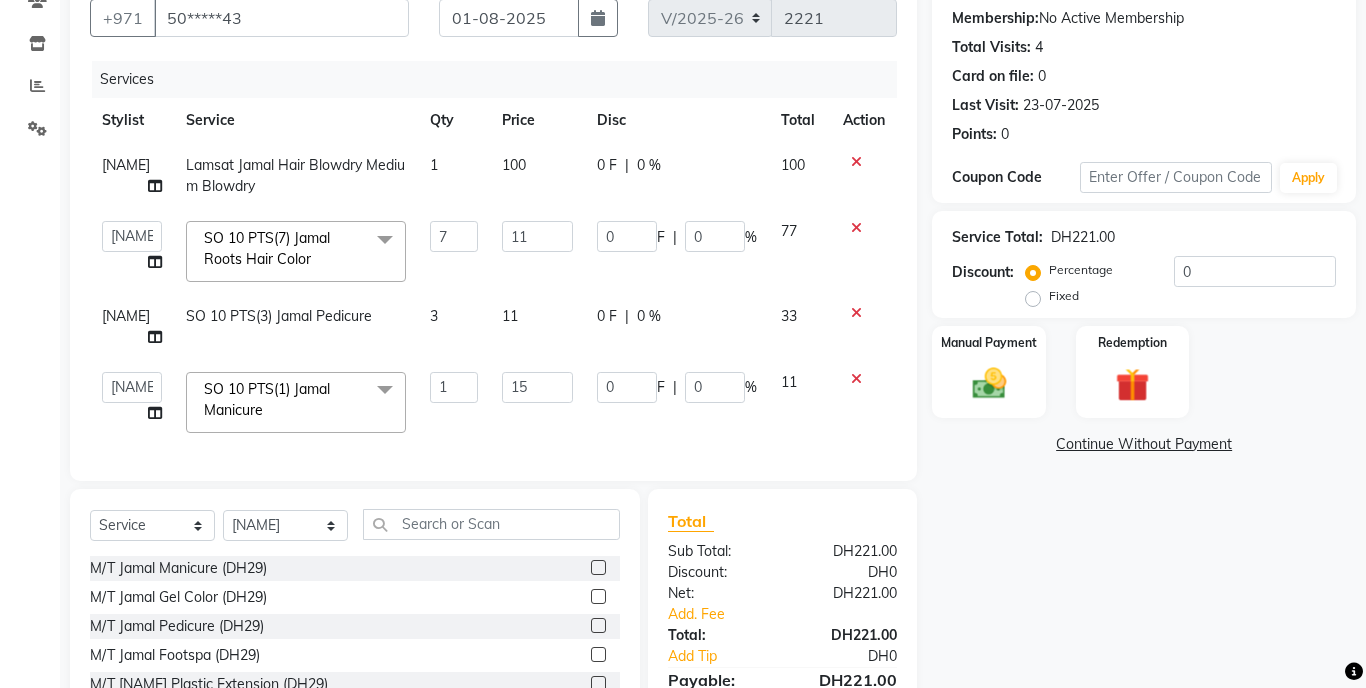 click on "Calendar  Invoice  Clients  Inventory  Reports  Settings Completed InProgress Upcoming Dropped Tentative Check-In Confirm Bookings Segments Page Builder" 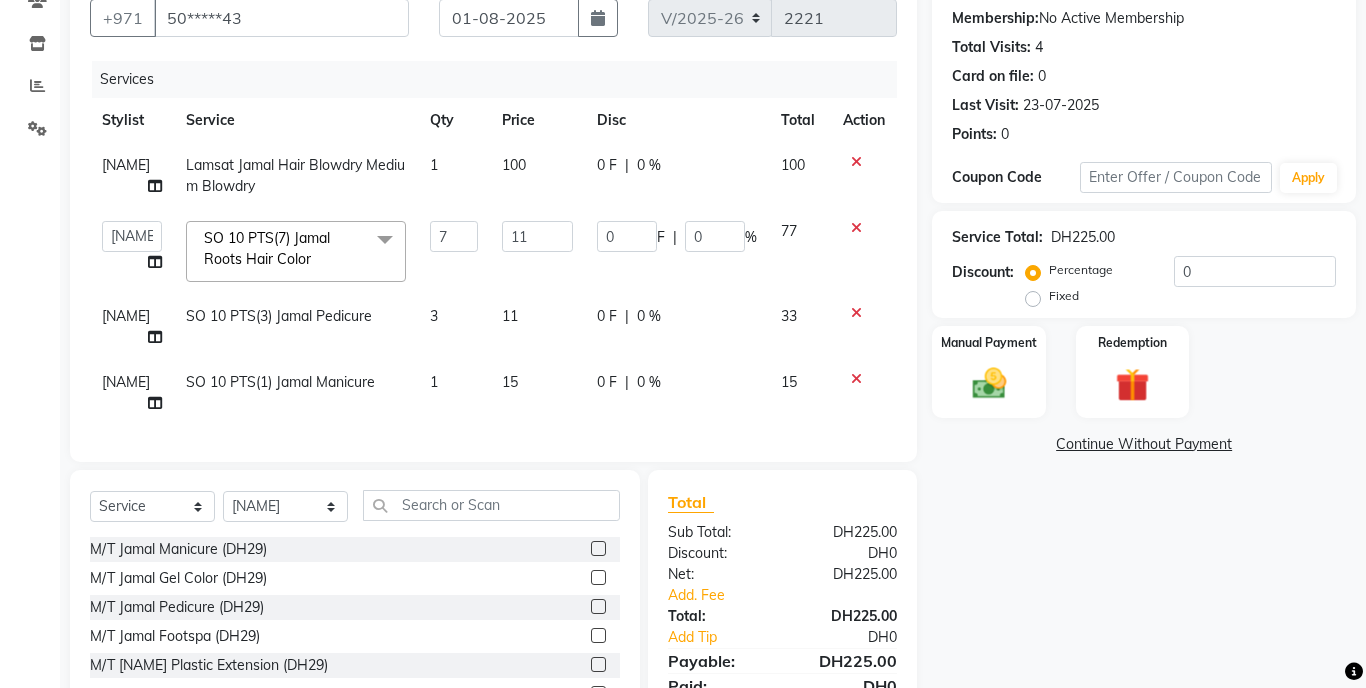 click on "11" 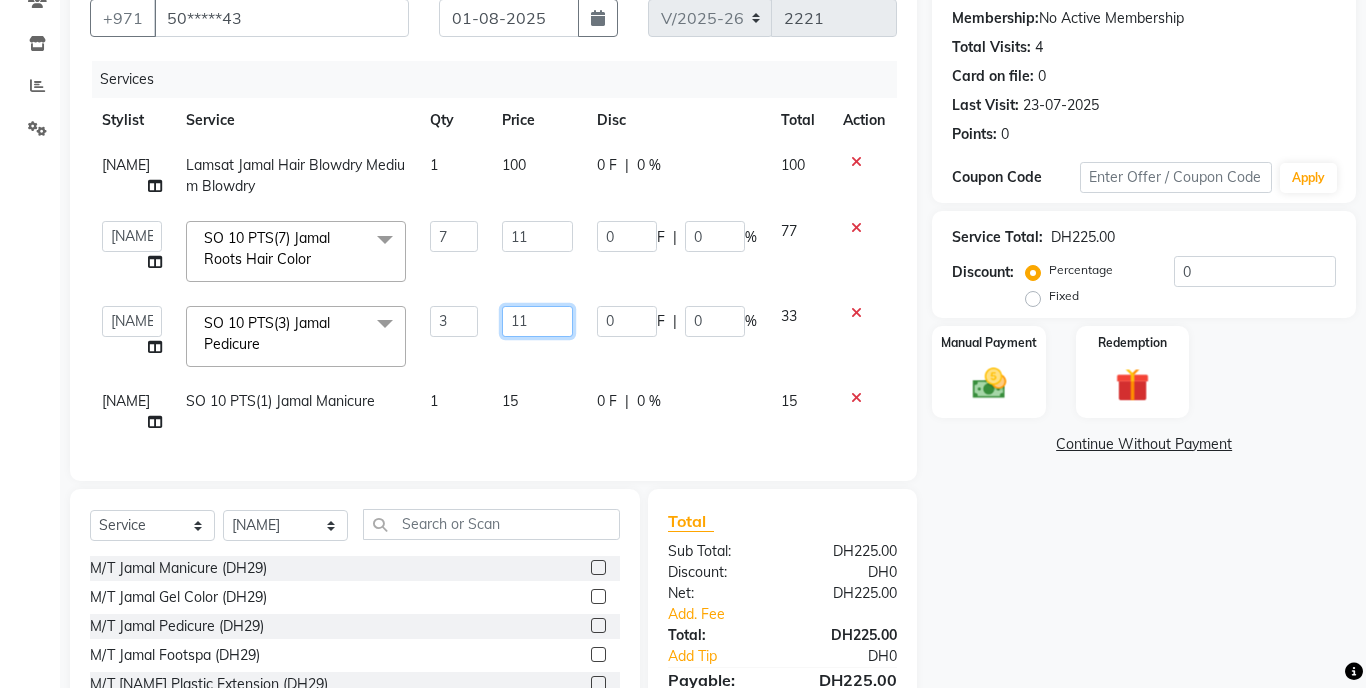 click on "11" 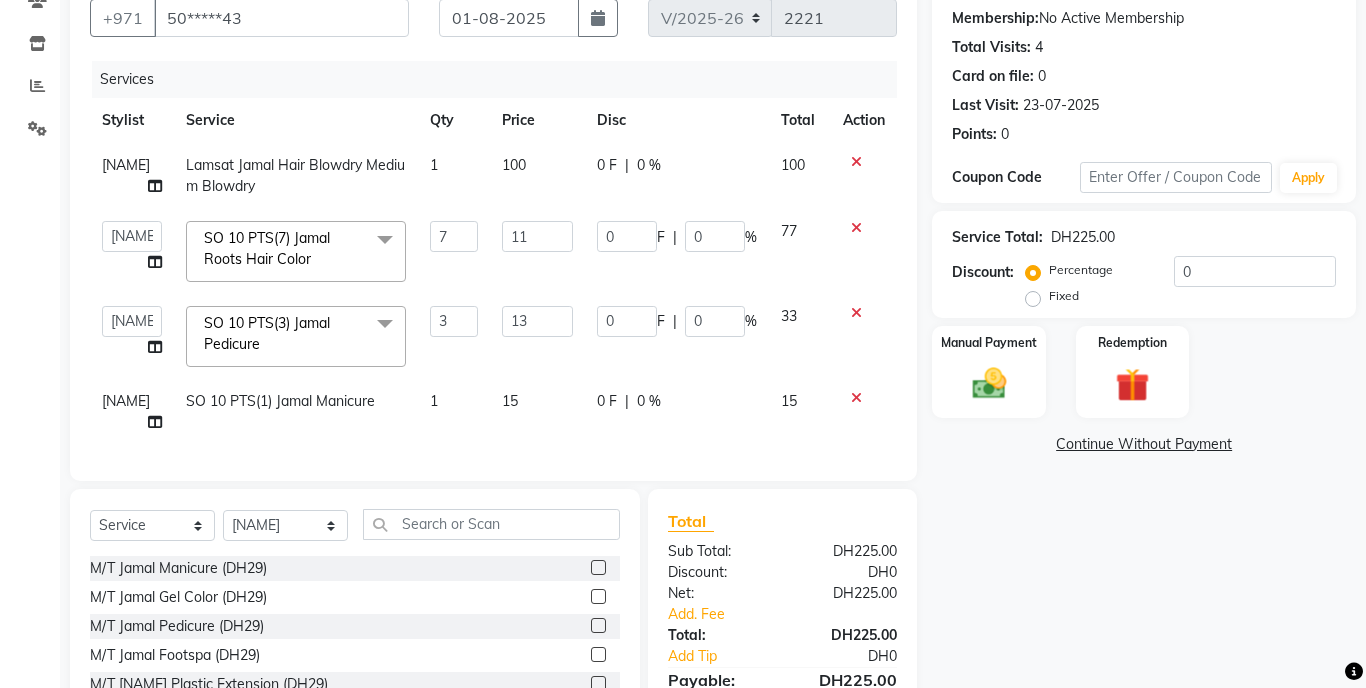 click on "Calendar  Invoice  Clients  Inventory  Reports  Settings Completed InProgress Upcoming Dropped Tentative Check-In Confirm Bookings Segments Page Builder" 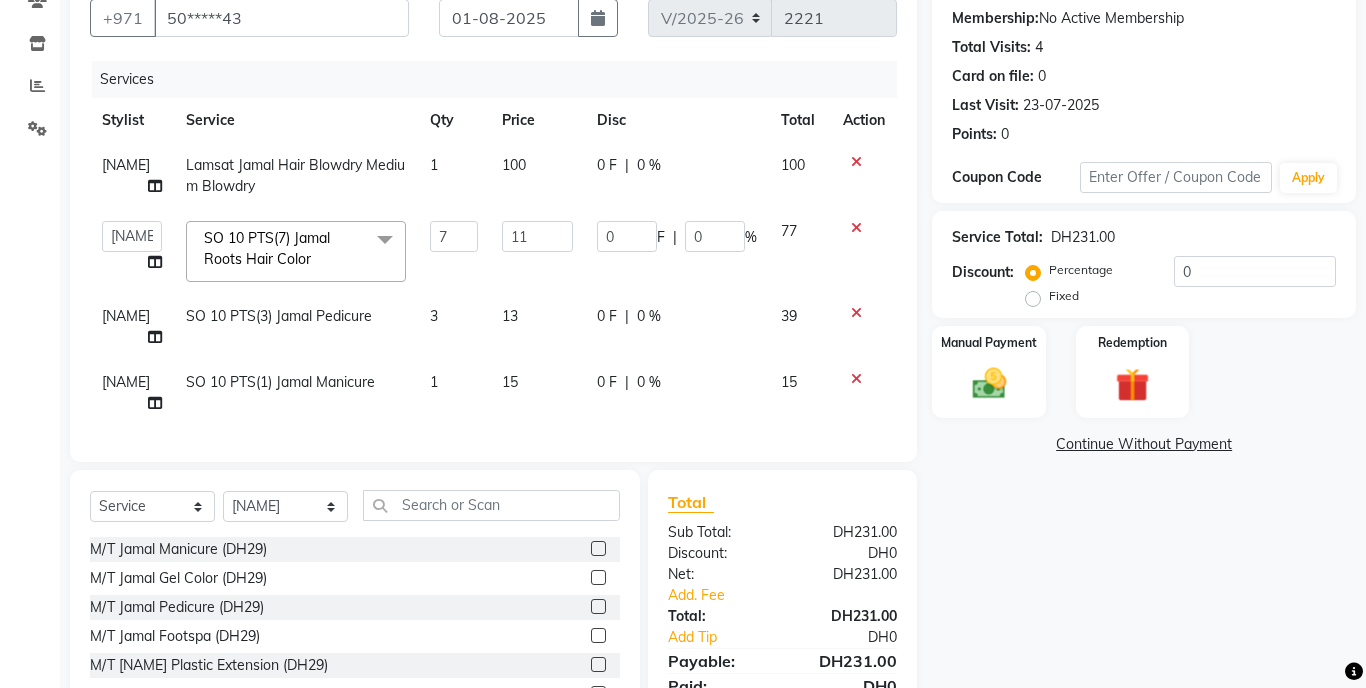 click on "13" 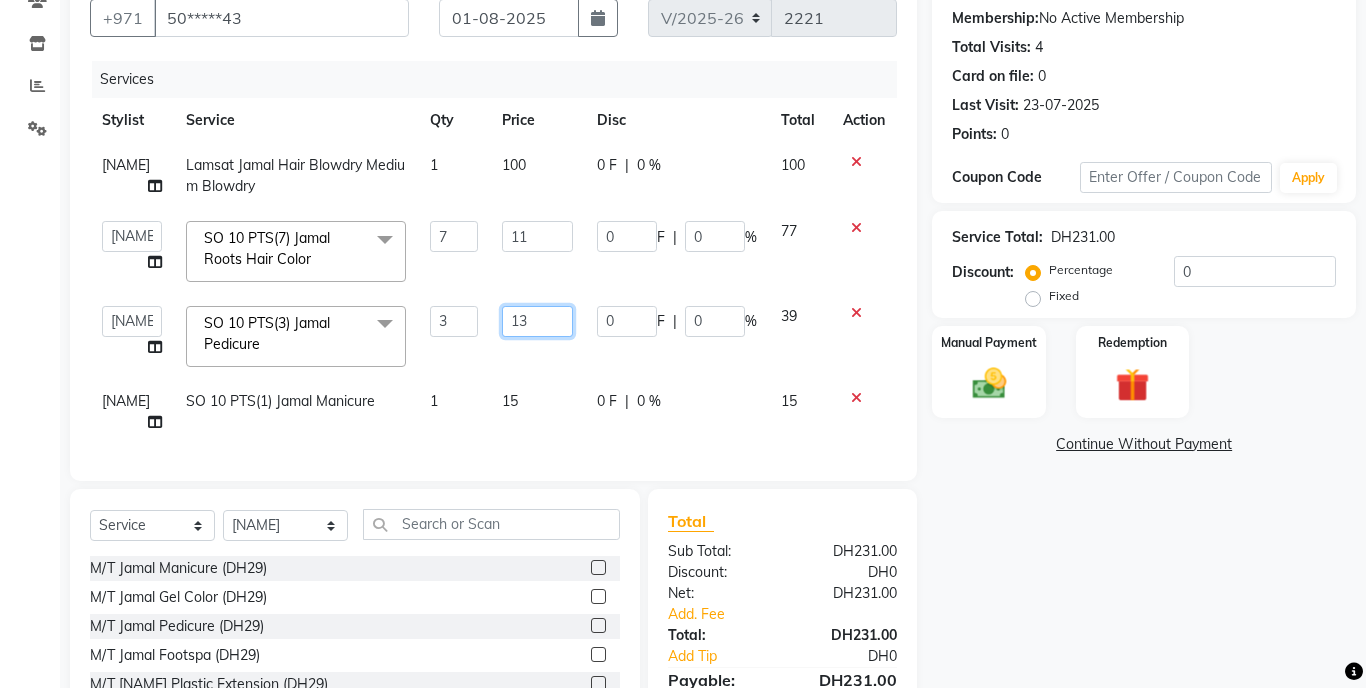 click on "13" 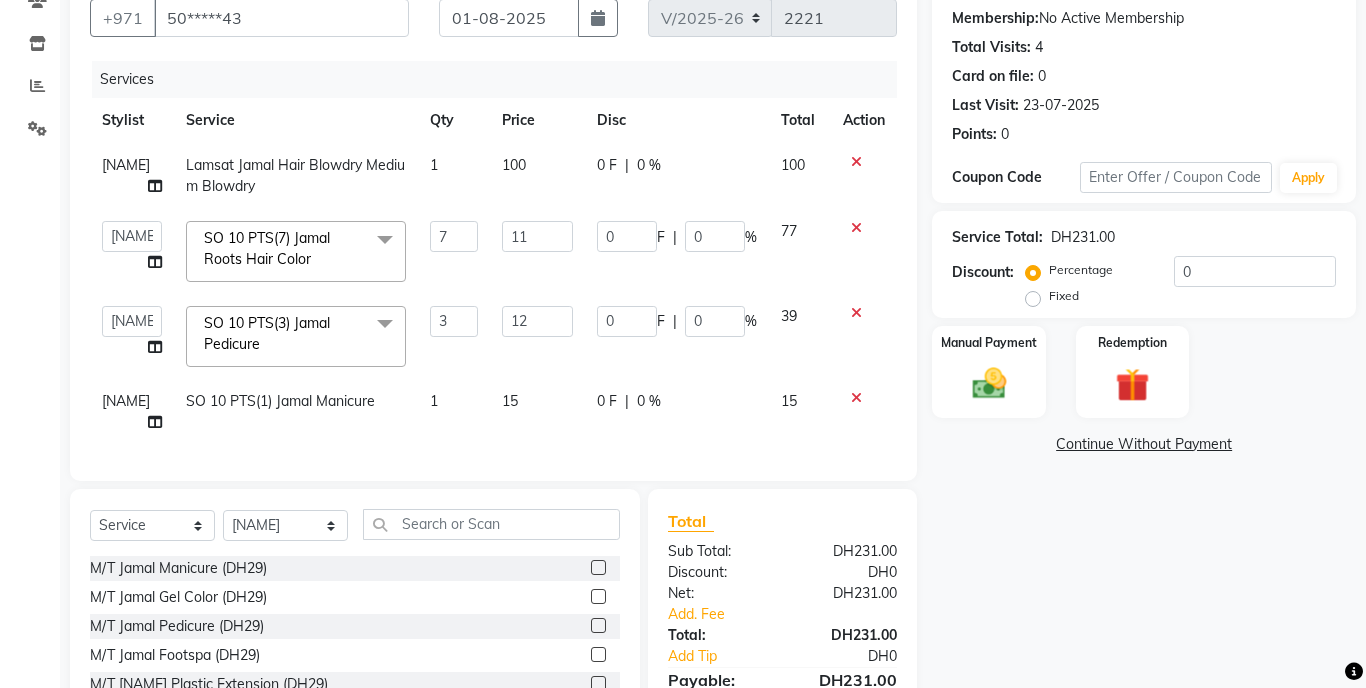 click on "[TIME]-[TIME] [FIRST] +[COUNTRYCODE] [PHONE] Date [DATE] Invoice Number V/2025 V/2025-26 2221 Services Stylist Service Qty Price Disc Total Action Michelle Lamsat Jamal Hair Blowdry Medium Blowdry 1 100 0 F | 0 % 100 Aldie Aliya Amna Gennie Joytie Jude Lamsat Ebda Lamsat Jamal Liezel Maricar Maychel Michelle Nads Neha Nhor Owner Aliya Priya Rods Sana Sehr Alya Yeng SO 10 PTS(7) Jamal Roots Hair Color M/T Jamal Manicure M/T Jamal Gel Color M/T Jamal Pedicure M/T Jamal Footspa M/T Jamal Plastic Extension M/T Jamal Mini Facial M/T Jamal Black Heads M/T Jamal Face Bleach M/T Jamal Eyebrow Tint M/T Jamal Hair Trim M/T Jamal Morrocan Bath M/T Jamal Soft Gel M/T Jamal Roots Color With Hair Trim M/T Jamal Hair Spa With Hair Trim M/T Jamal Hot Oil With Hair Trim M/T Jamal Manicure & Pedicure for 2 Pax M/T Jamal Morrocan Bath + 30 Min Massage M/T Jamal Normal Facial, Manicure, Pedicure M/T Jamal Manicure, Pedicure, With Massage Lamsat Jamal Nails Classic Manicure Lamsat Jamal Nails Footspa 7" 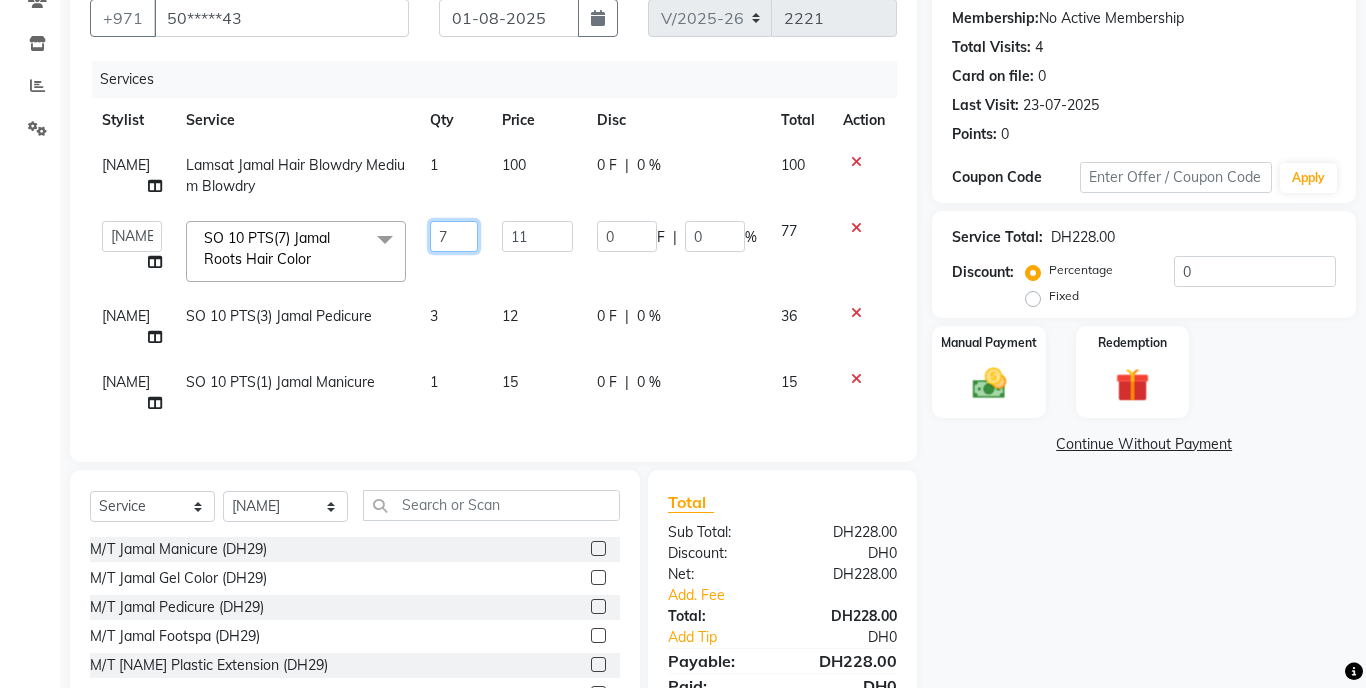 click on "7" 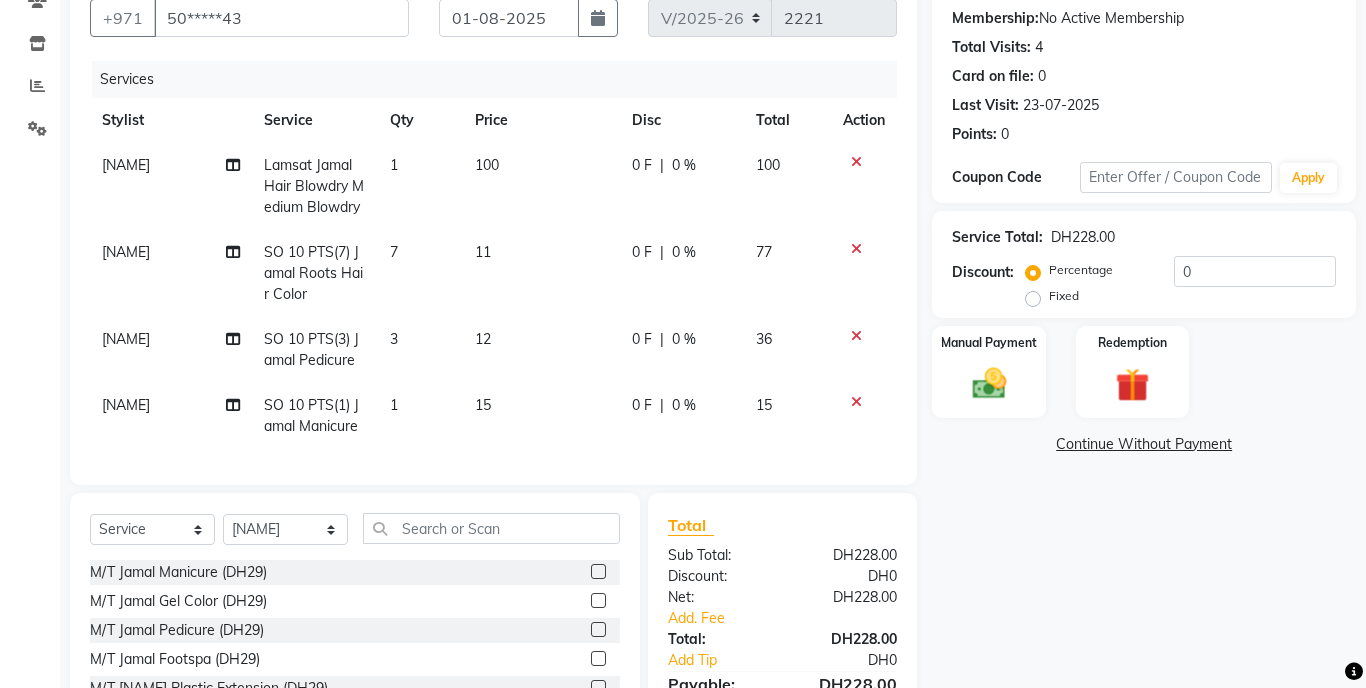 click on "11" 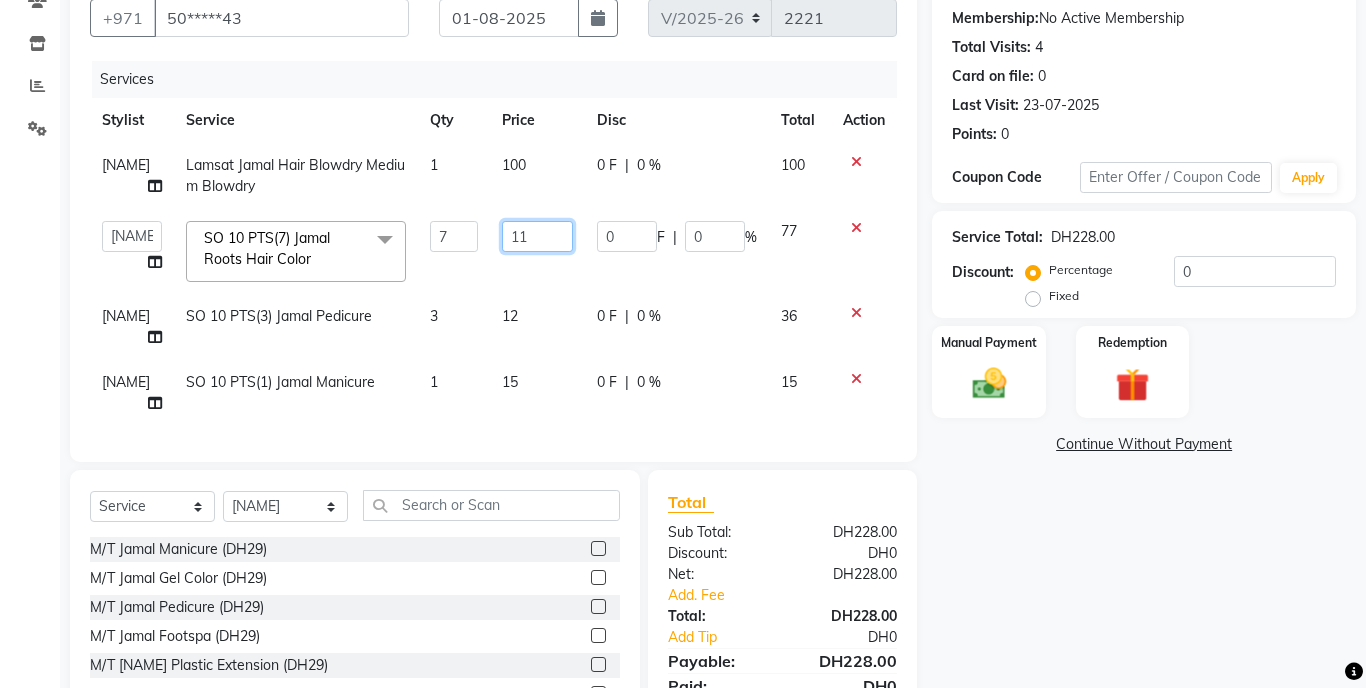 click on "11" 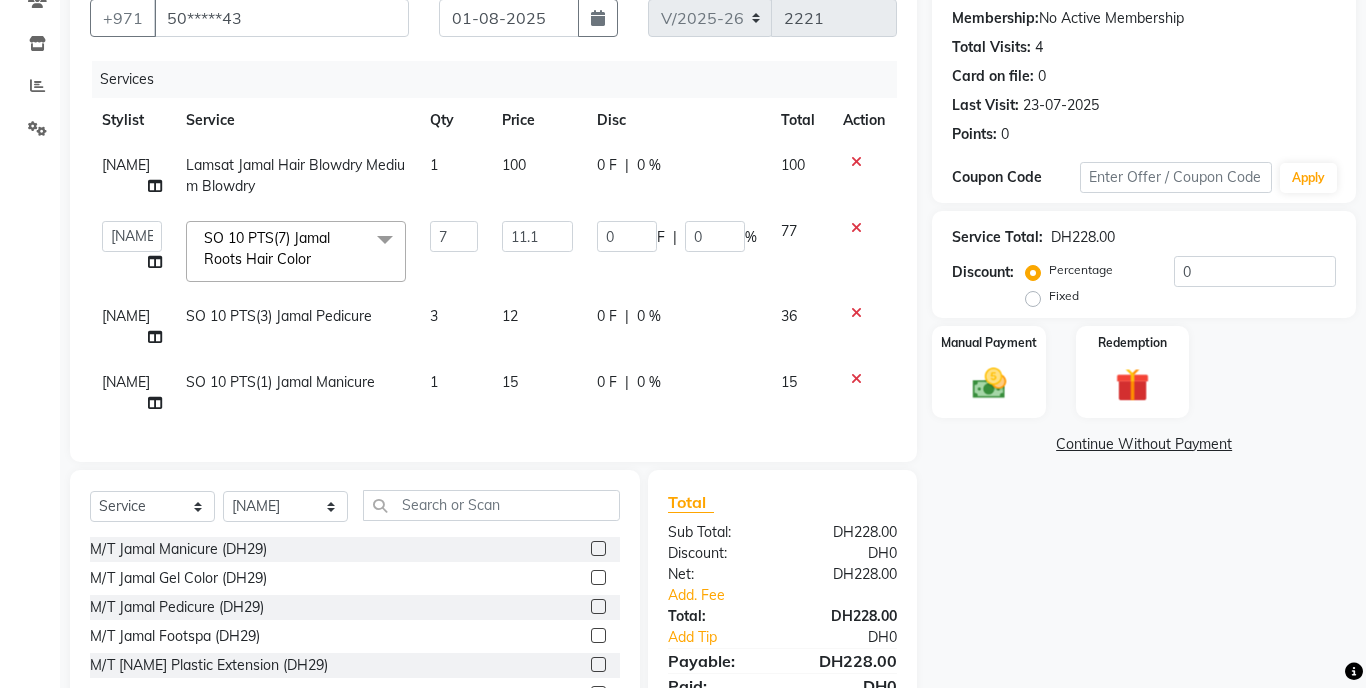 click on "Calendar  Invoice  Clients  Inventory  Reports  Settings Completed InProgress Upcoming Dropped Tentative Check-In Confirm Bookings Segments Page Builder" 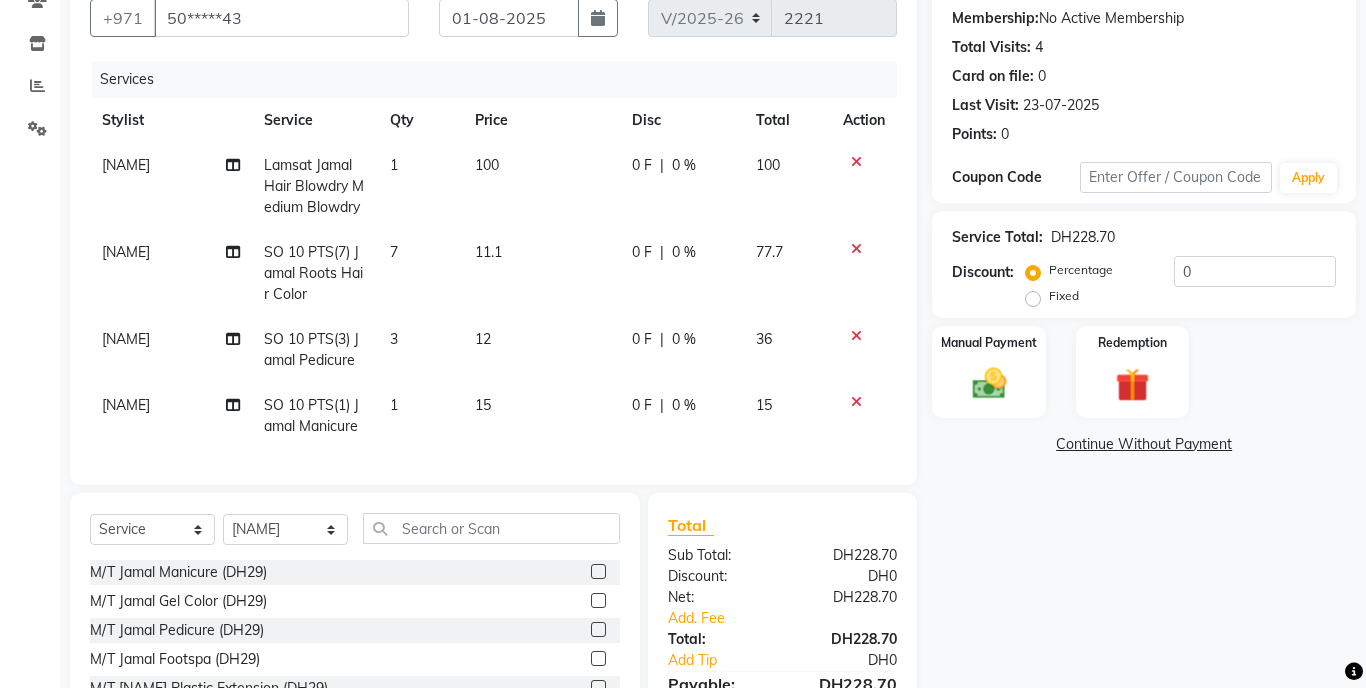 click on "11.1" 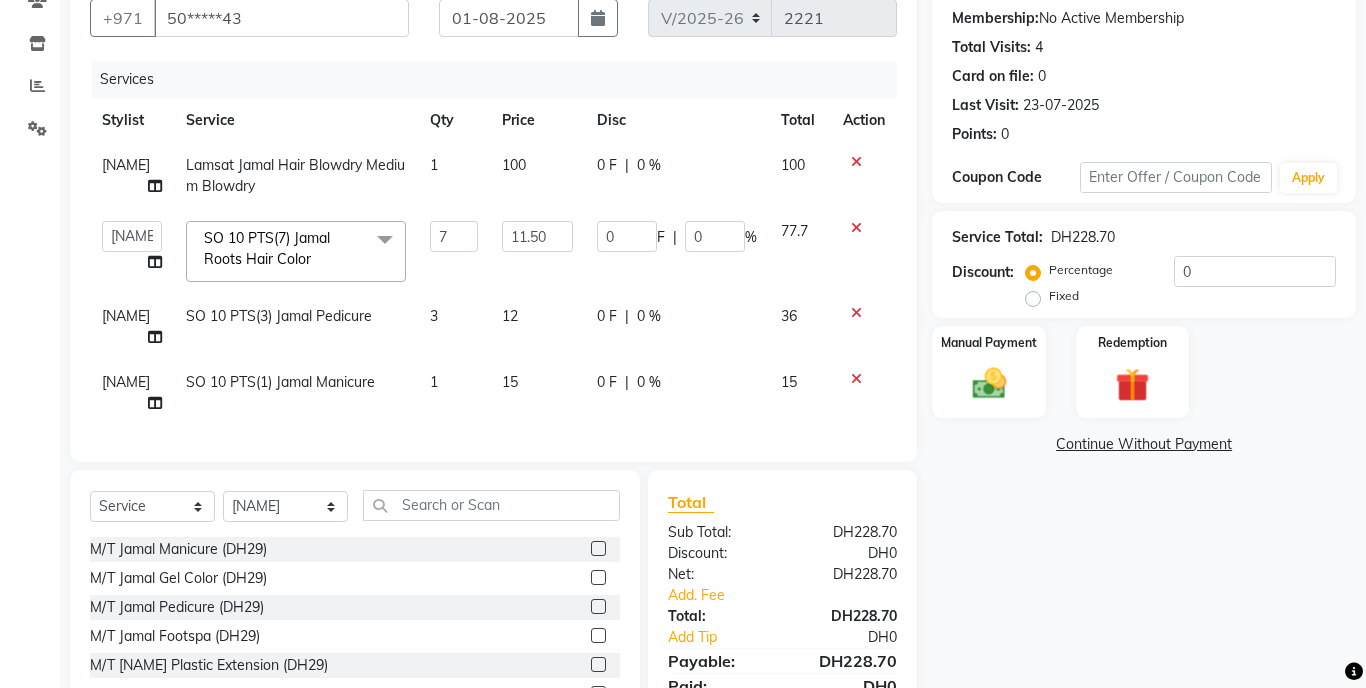 click on "Calendar  Invoice  Clients  Inventory  Reports  Settings Completed InProgress Upcoming Dropped Tentative Check-In Confirm Bookings Segments Page Builder" 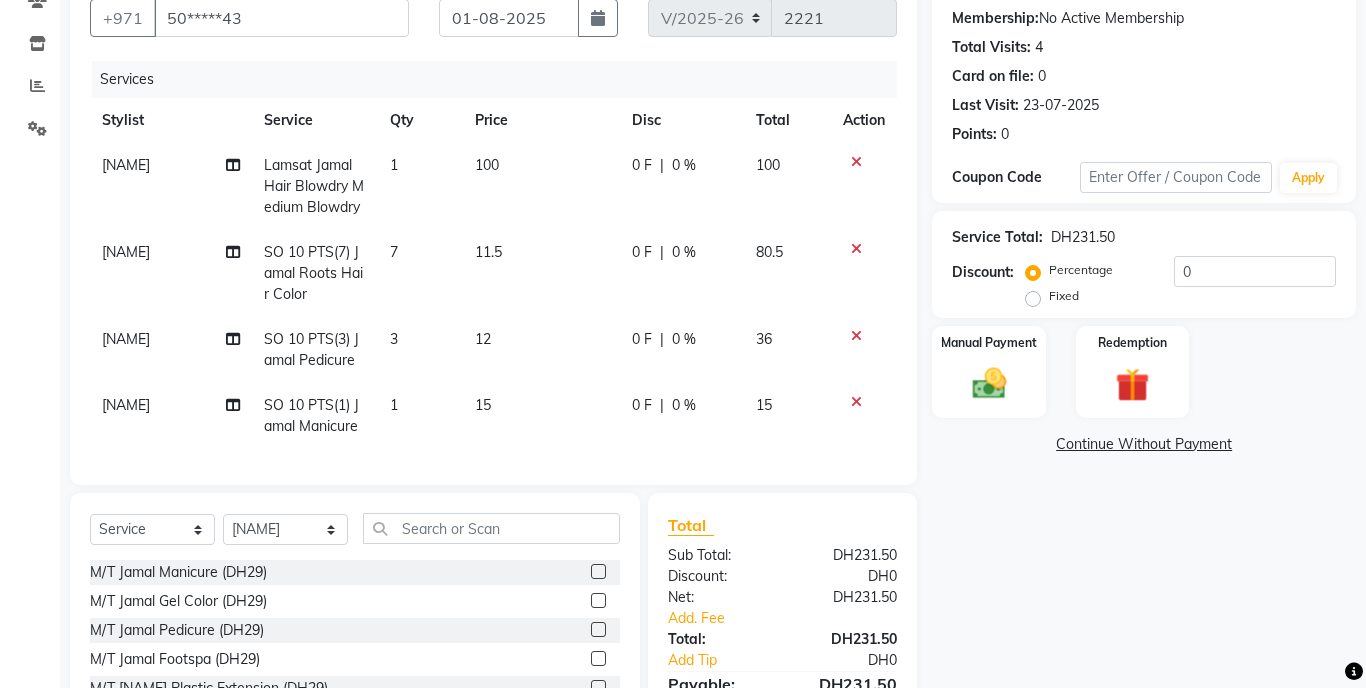 click on "11.5" 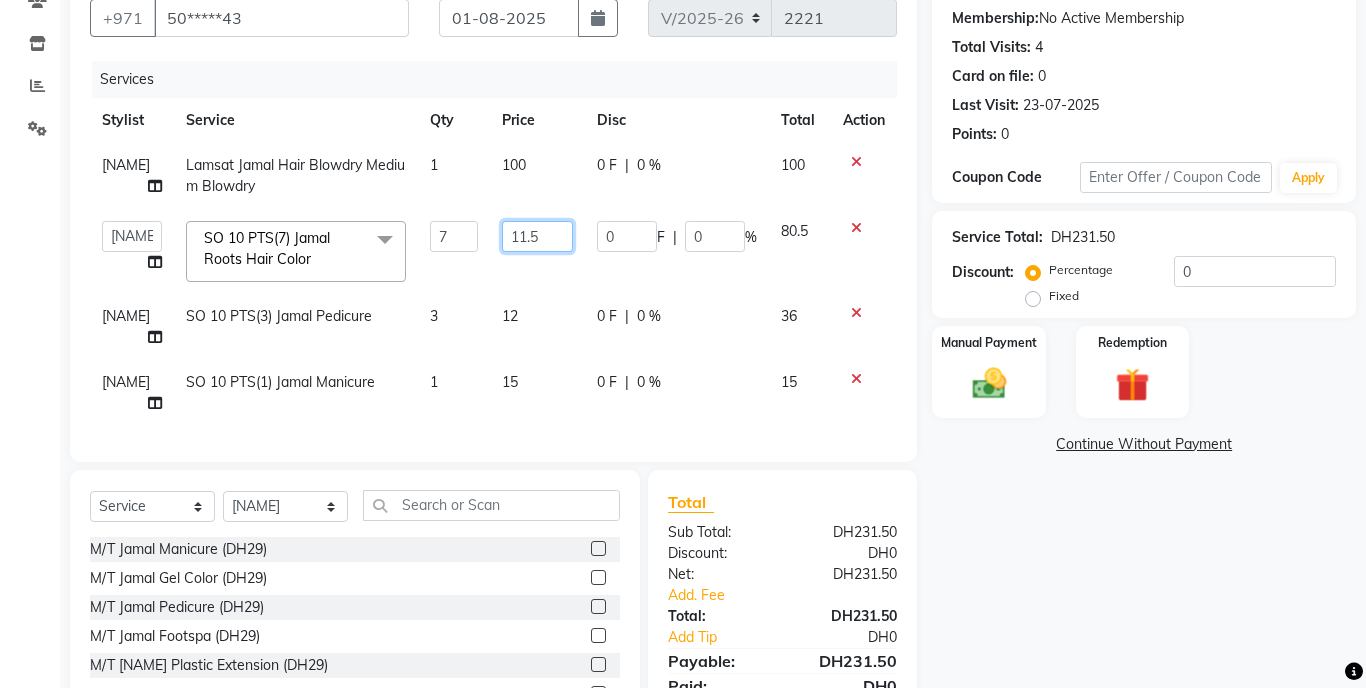 click on "11.5" 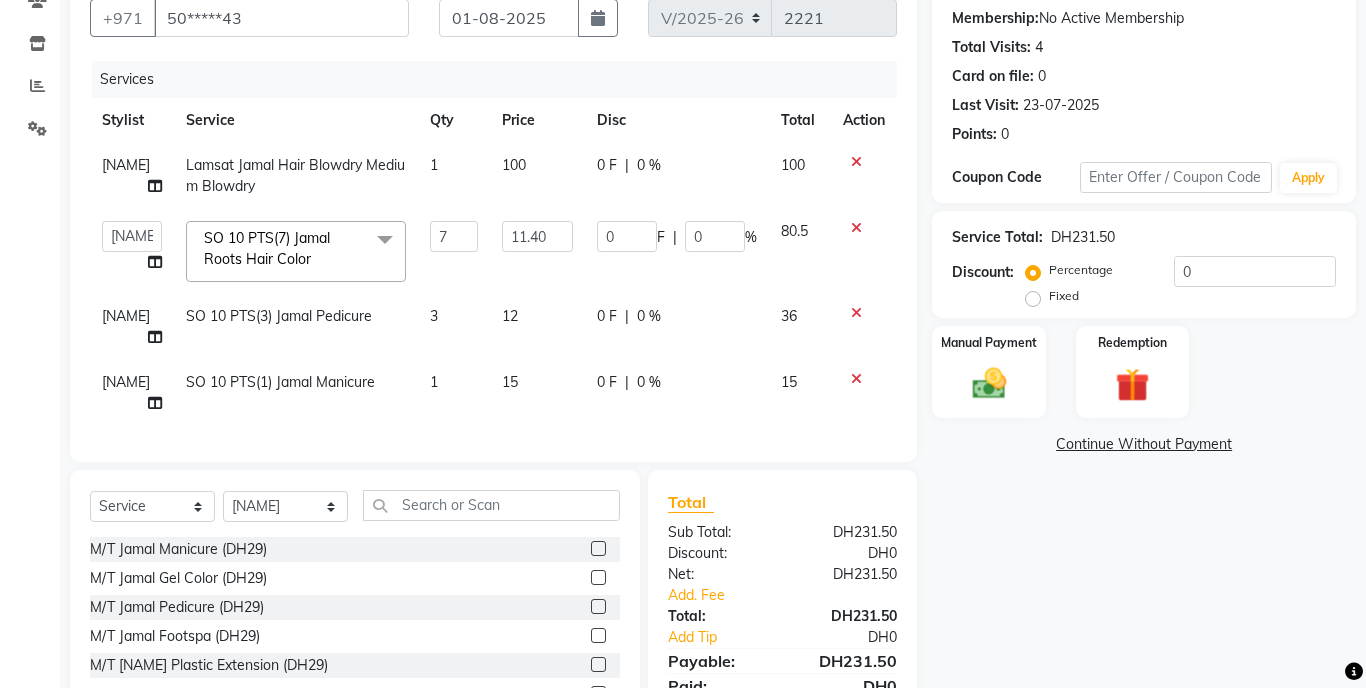 click on "Calendar  Invoice  Clients  Inventory  Reports  Settings Completed InProgress Upcoming Dropped Tentative Check-In Confirm Bookings Segments Page Builder" 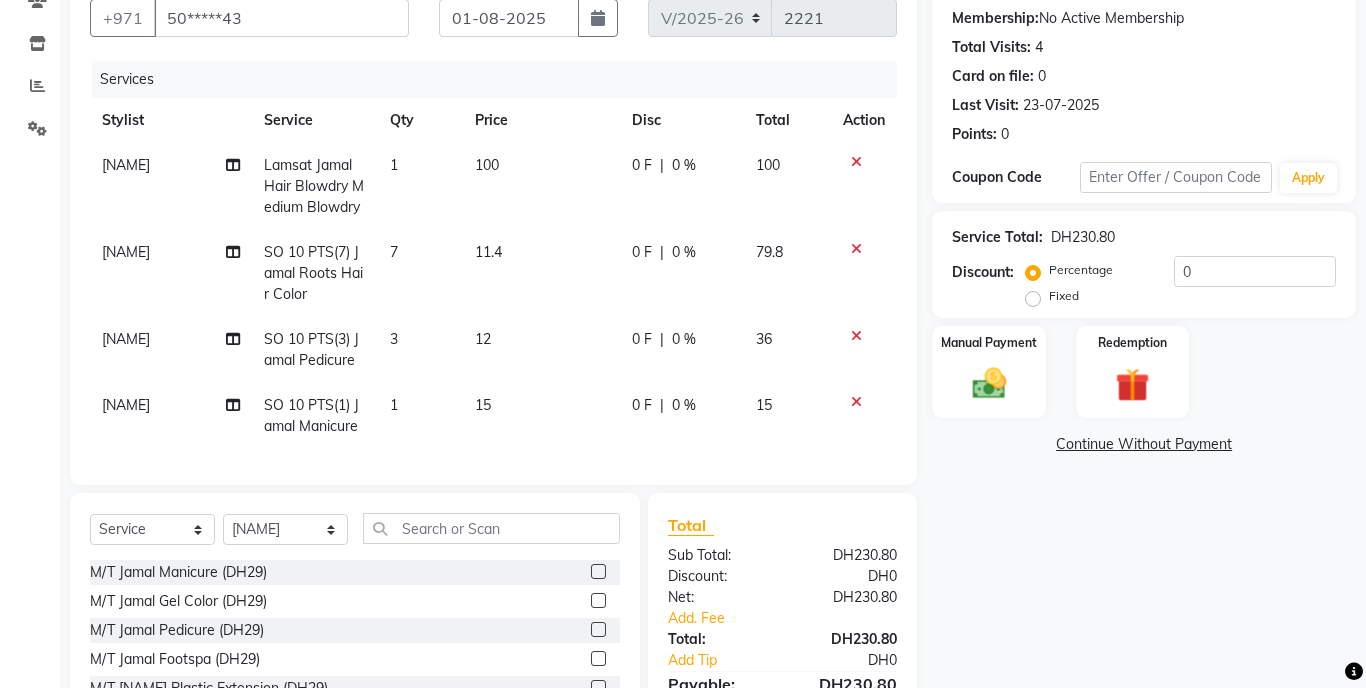 click on "12" 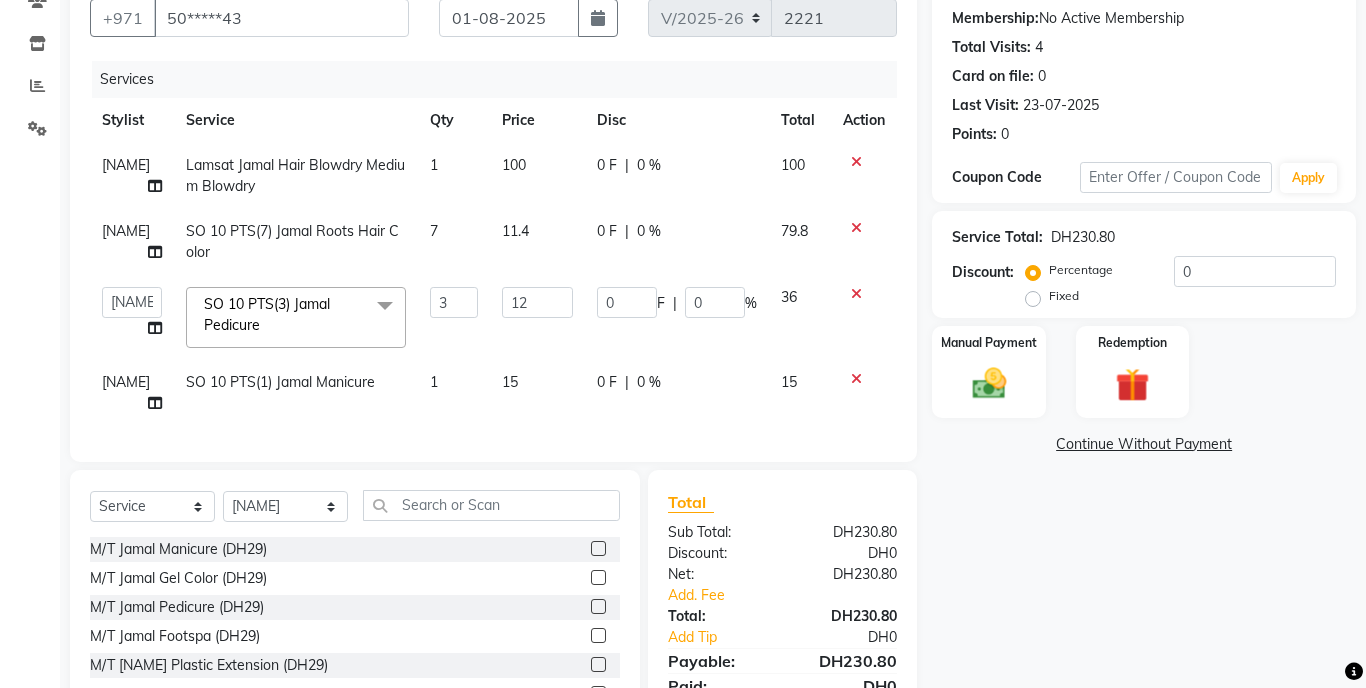 click on "11.4" 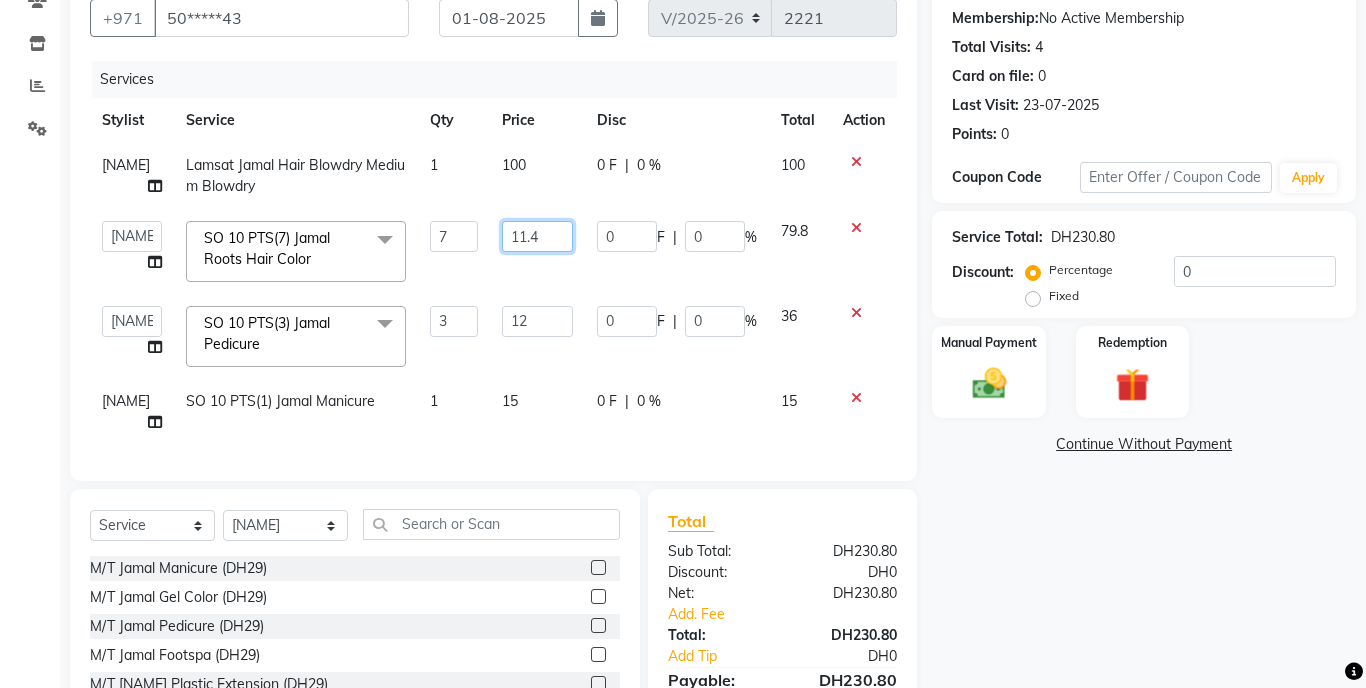 click on "11.4" 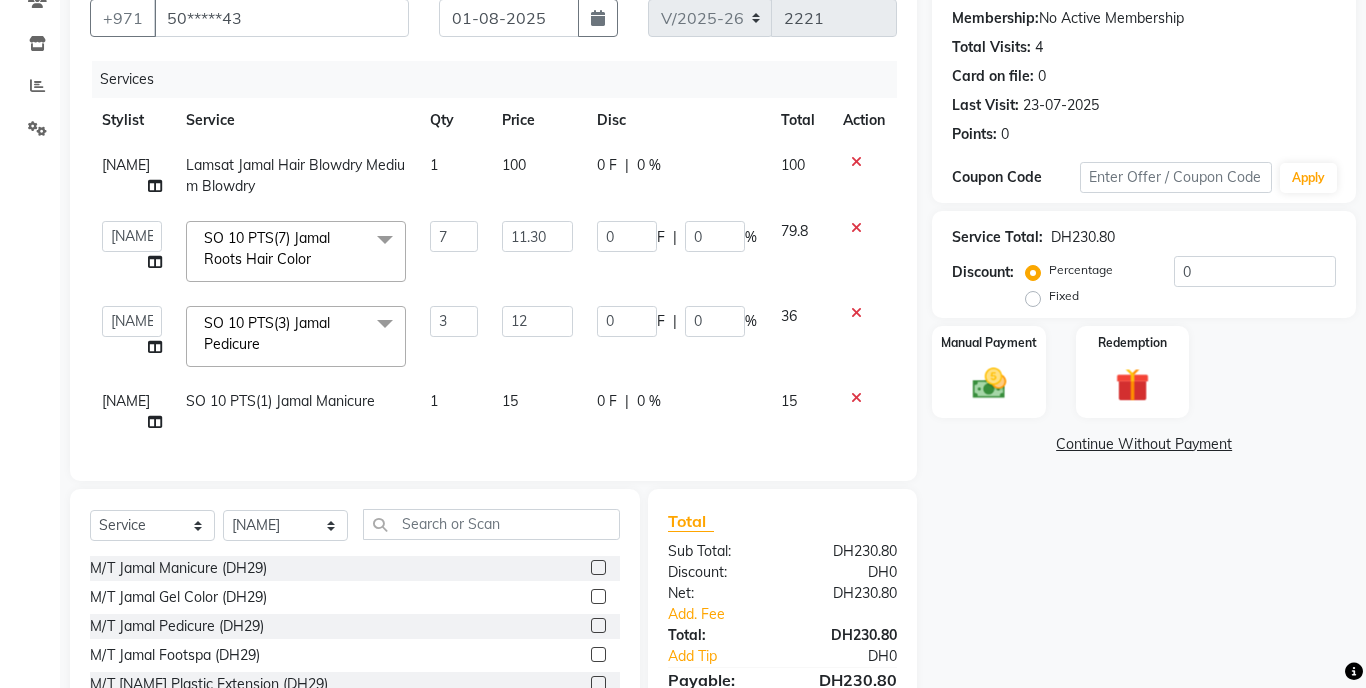 click on "Calendar  Invoice  Clients  Inventory  Reports  Settings Completed InProgress Upcoming Dropped Tentative Check-In Confirm Bookings Segments Page Builder" 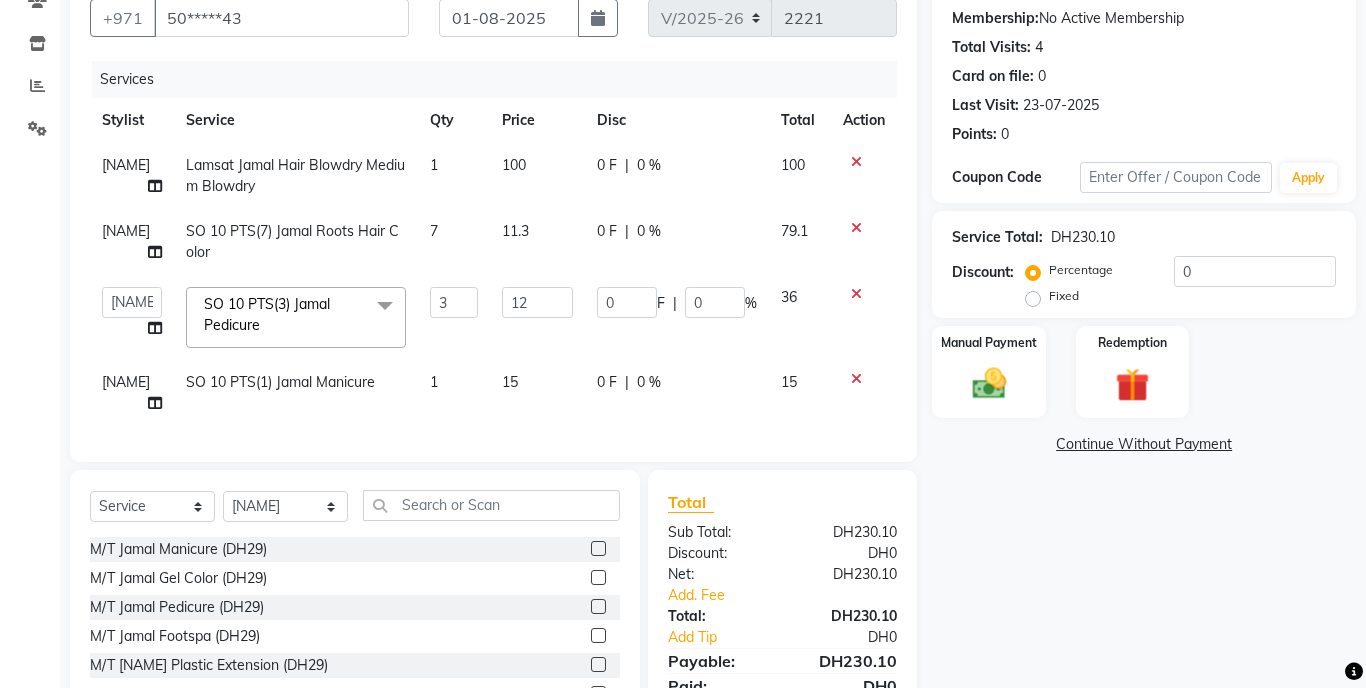 click on "11.3" 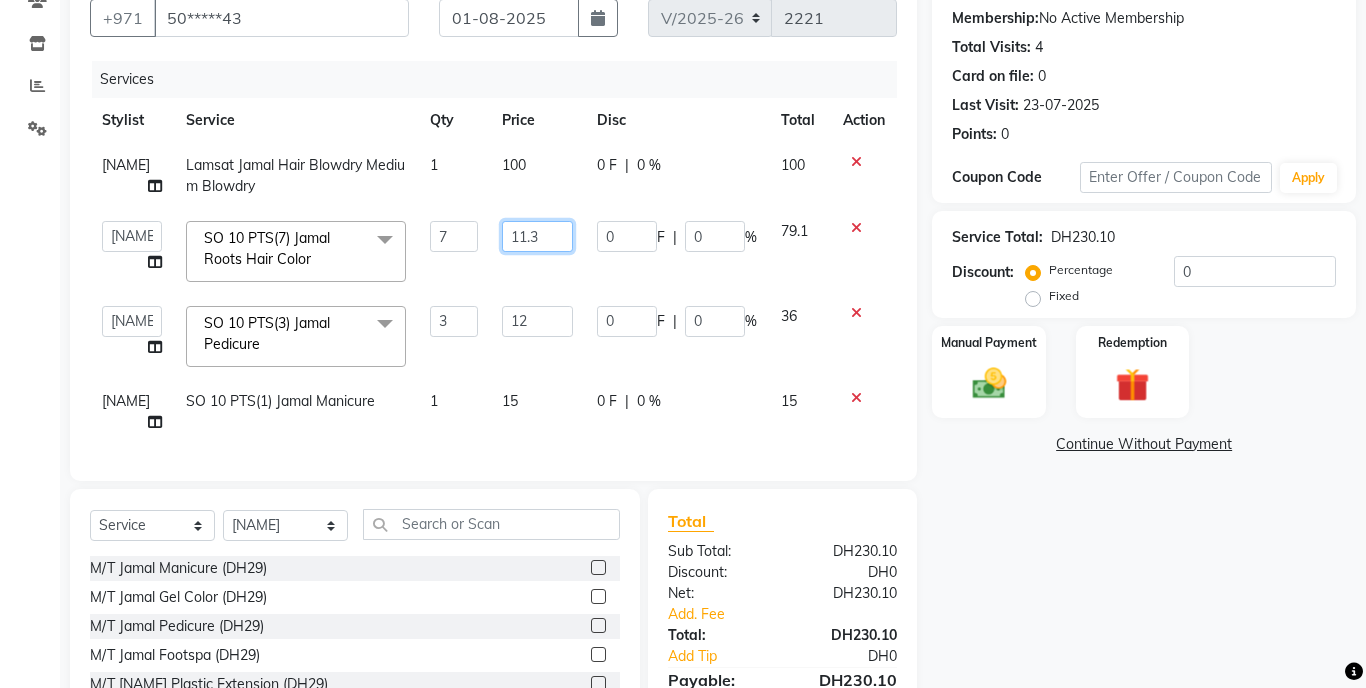 click on "11.3" 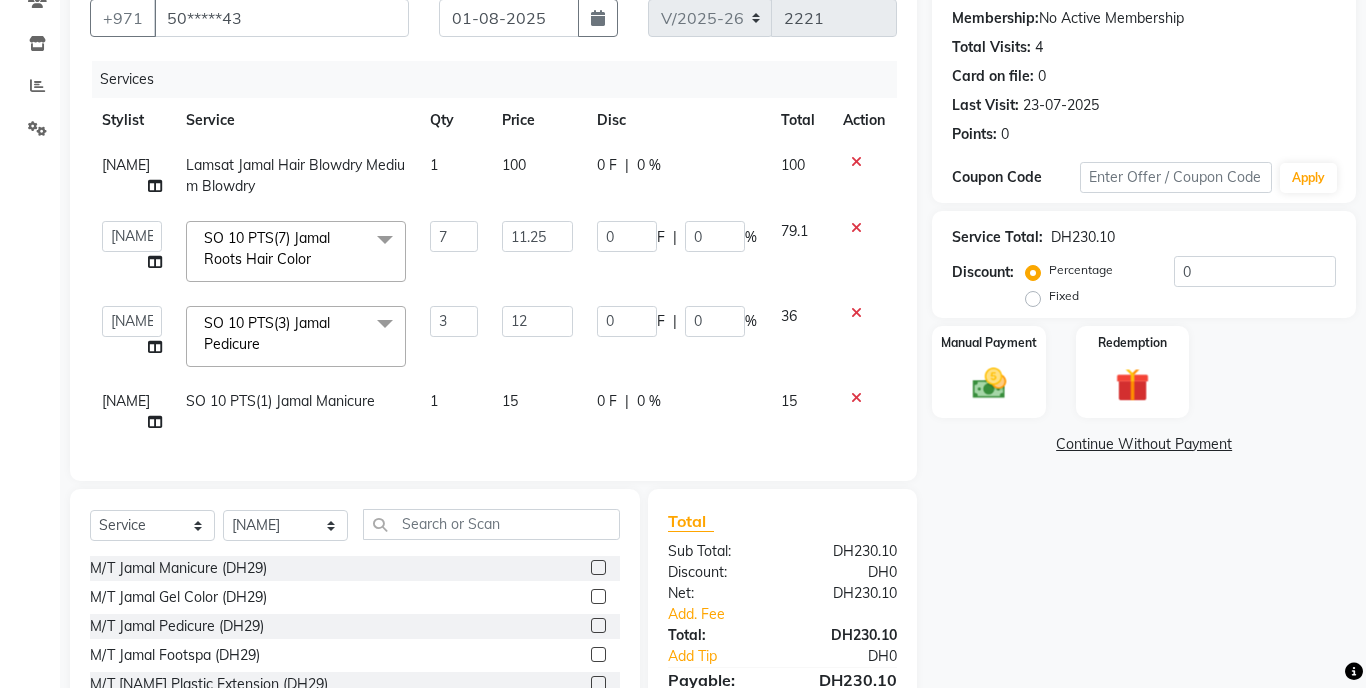 click on "Calendar  Invoice  Clients  Inventory  Reports  Settings Completed InProgress Upcoming Dropped Tentative Check-In Confirm Bookings Segments Page Builder" 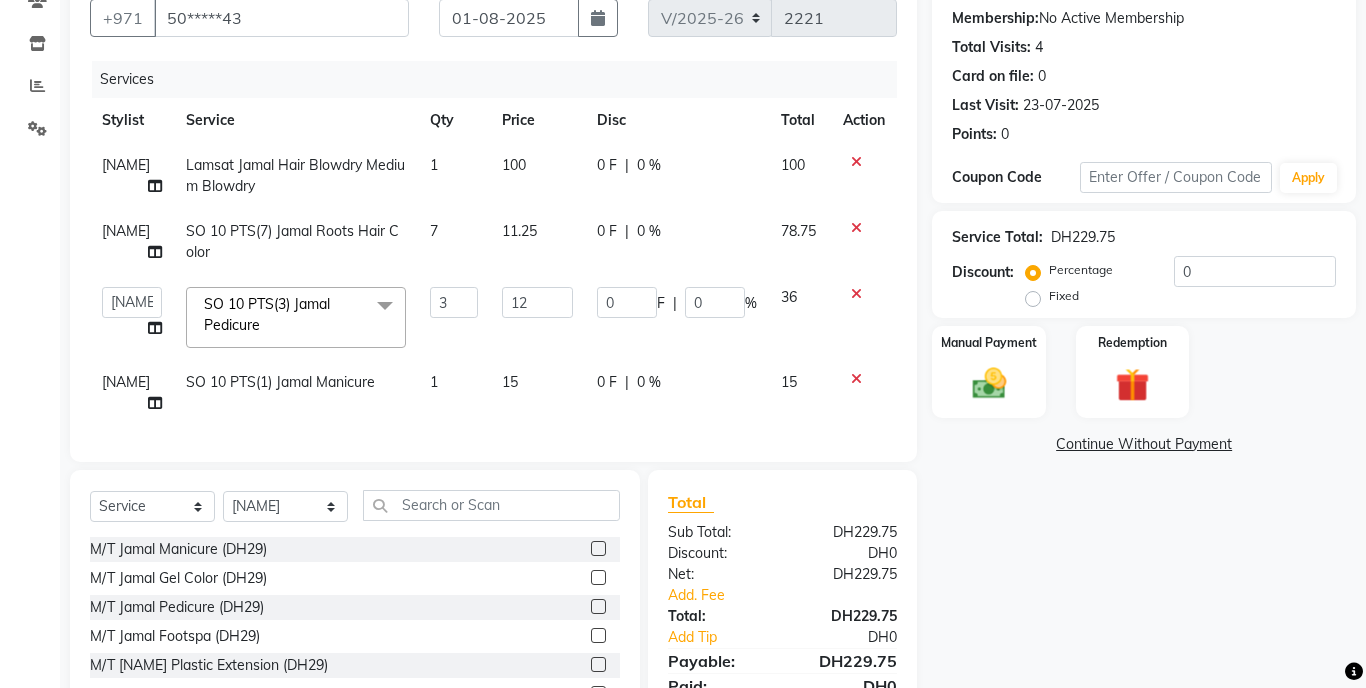 click on "11.25" 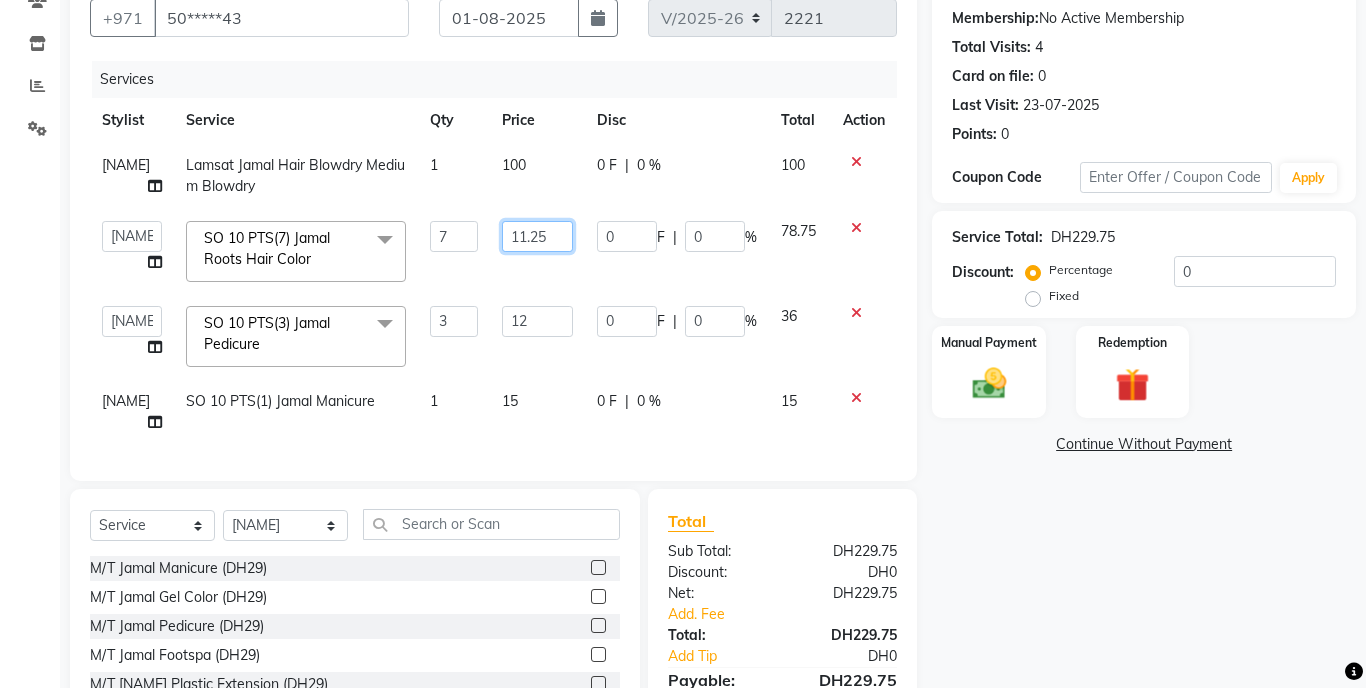 click on "11.25" 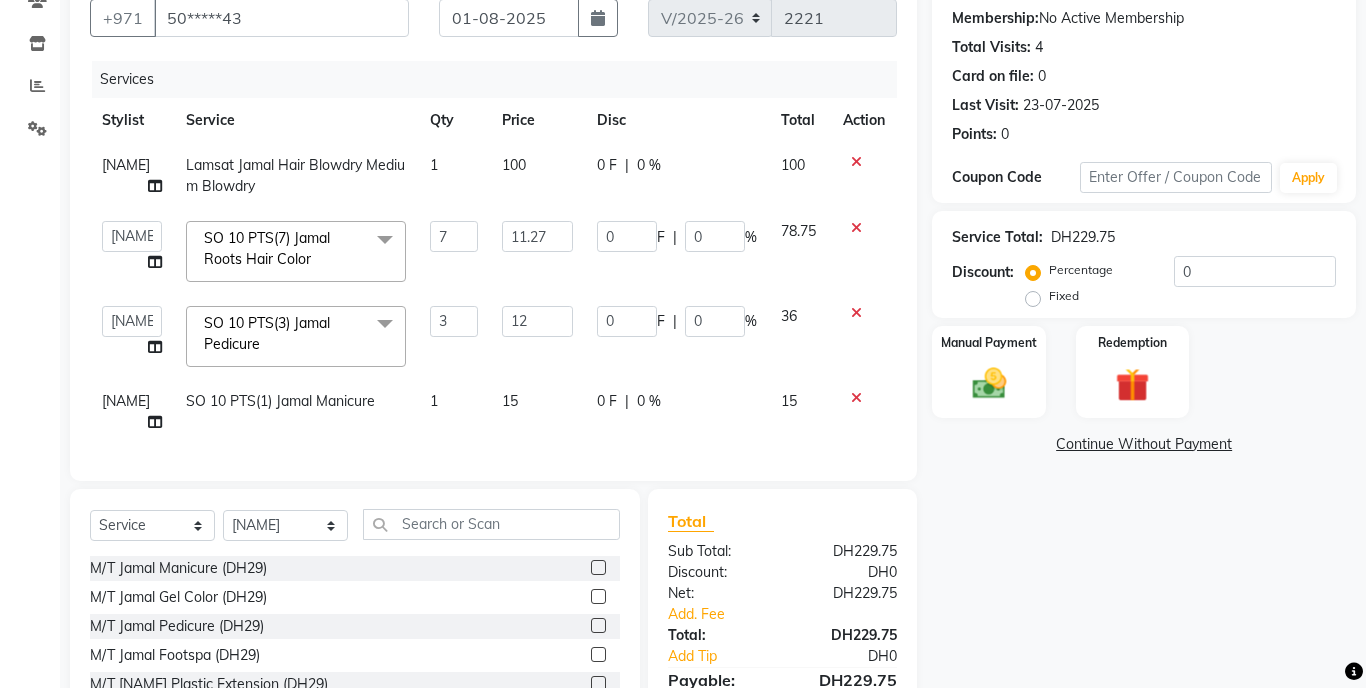 click on "[TIME]-[TIME] [FIRST] +[COUNTRYCODE] [PHONE] Date [DATE] Invoice Number V/2025 V/2025-26 2221 Services Stylist Service Qty Price Disc Total Action Michelle Lamsat Jamal Hair Blowdry Medium Blowdry 1 100 0 F | 0 % 100 Aldie Aliya Amna Gennie Joytie Jude Lamsat Ebda Lamsat Jamal Liezel Maricar Maychel Michelle Nads Neha Nhor Owner Aliya Priya Rods Sana Sehr Alya Yeng SO 10 PTS(7) Jamal Roots Hair Color M/T Jamal Manicure M/T Jamal Gel Color M/T Jamal Pedicure M/T Jamal Footspa M/T Jamal Plastic Extension M/T Jamal Mini Facial M/T Jamal Black Heads M/T Jamal Face Bleach M/T Jamal Eyebrow Tint M/T Jamal Hair Trim M/T Jamal Morrocan Bath M/T Jamal Soft Gel M/T Jamal Roots Color With Hair Trim M/T Jamal Hair Spa With Hair Trim M/T Jamal Hot Oil With Hair Trim M/T Jamal Manicure & Pedicure for 2 Pax M/T Jamal Morrocan Bath + 30 Min Massage M/T Jamal Normal Facial, Manicure, Pedicure M/T Jamal Manicure, Pedicure, With Massage Lamsat Jamal Nails Classic Manicure Lamsat Jamal Nails Footspa 7" 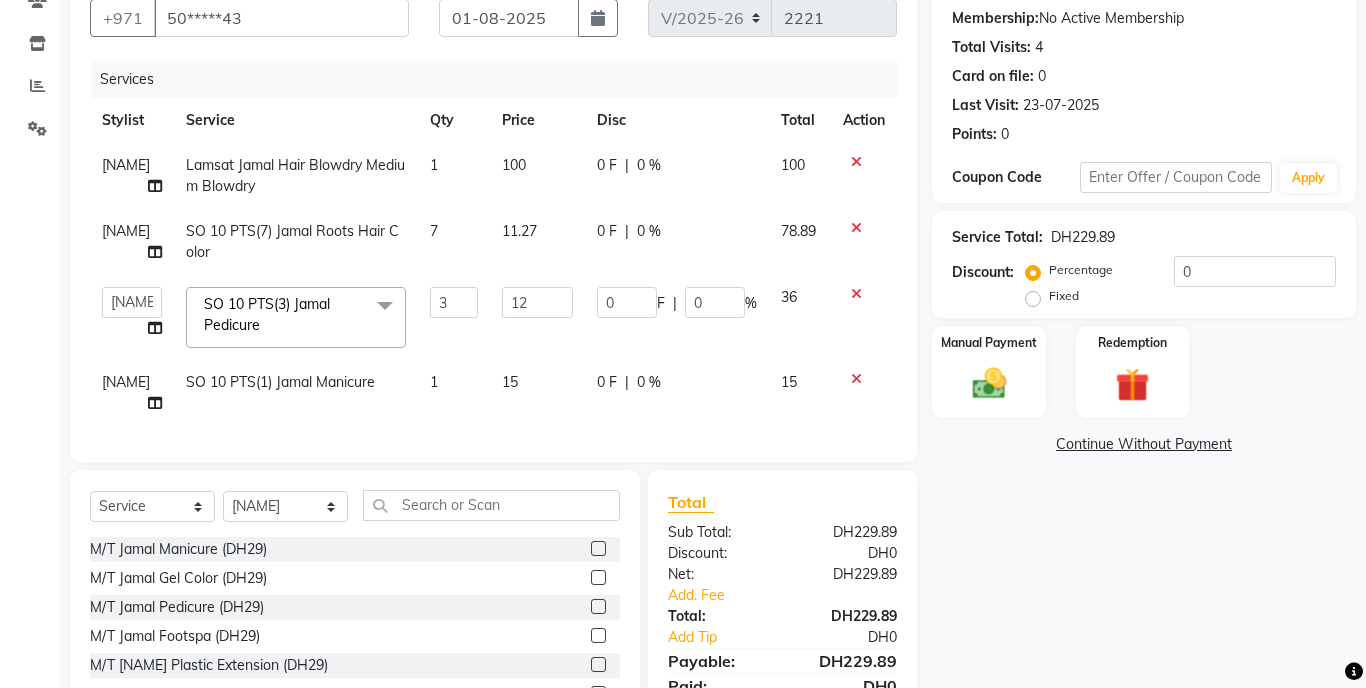 click on "11.27" 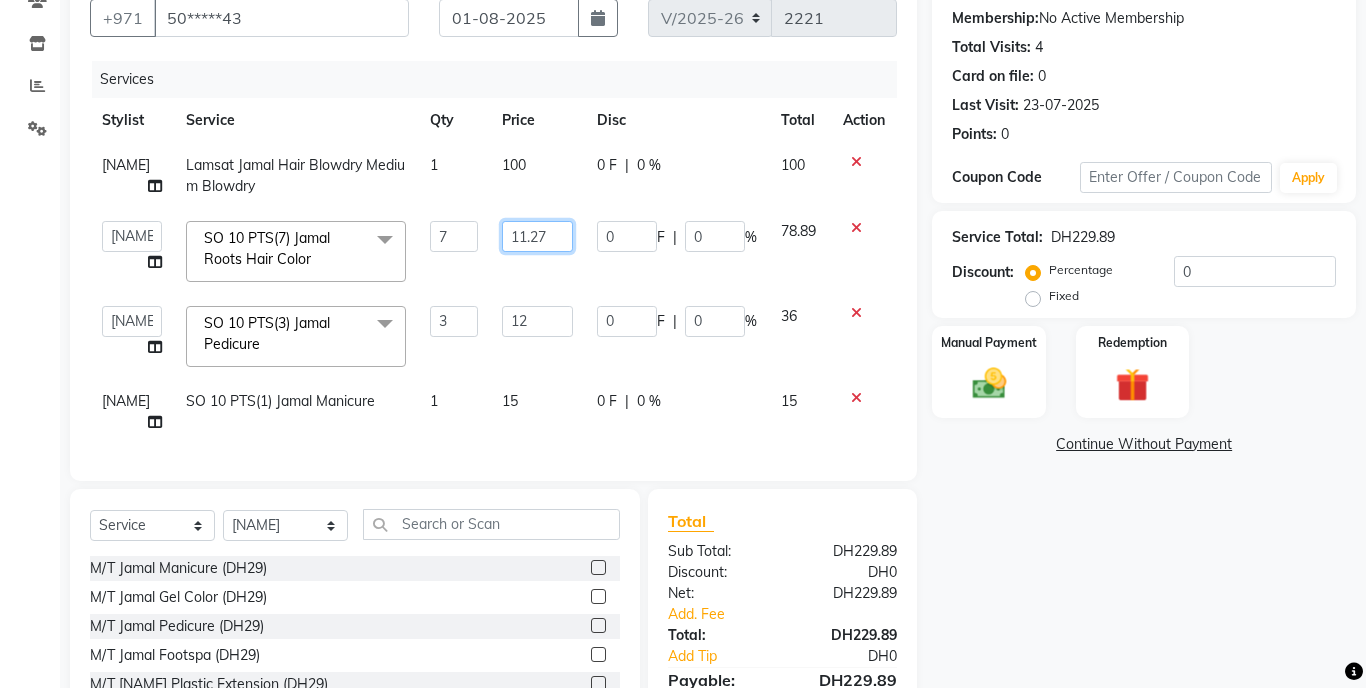 click on "11.27" 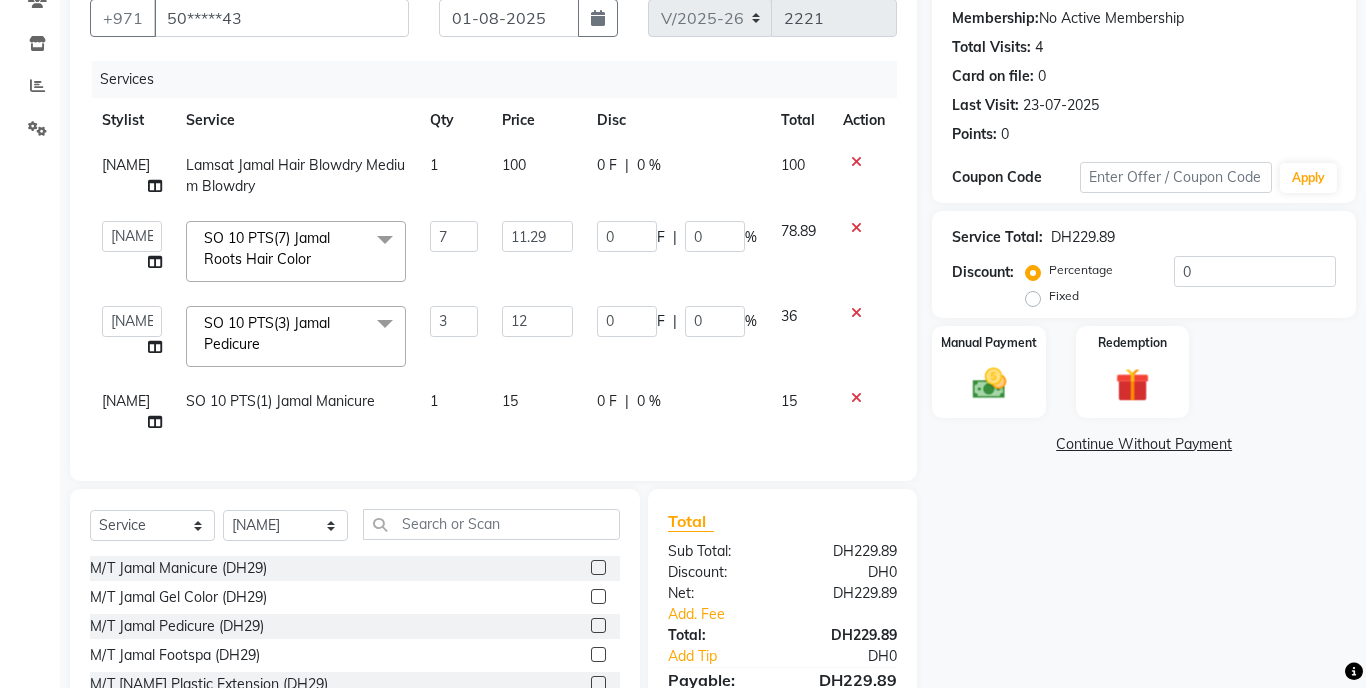 click on "[TIME]-[TIME] [FIRST] +[COUNTRYCODE] [PHONE] Date [DATE] Invoice Number V/2025 V/2025-26 2221 Services Stylist Service Qty Price Disc Total Action Michelle Lamsat Jamal Hair Blowdry Medium Blowdry 1 100 0 F | 0 % 100 Aldie Aliya Amna Gennie Joytie Jude Lamsat Ebda Lamsat Jamal Liezel Maricar Maychel Michelle Nads Neha Nhor Owner Aliya Priya Rods Sana Sehr Alya Yeng SO 10 PTS(7) Jamal Roots Hair Color M/T Jamal Manicure M/T Jamal Gel Color M/T Jamal Pedicure M/T Jamal Footspa M/T Jamal Plastic Extension M/T Jamal Mini Facial M/T Jamal Black Heads M/T Jamal Face Bleach M/T Jamal Eyebrow Tint M/T Jamal Hair Trim M/T Jamal Morrocan Bath M/T Jamal Soft Gel M/T Jamal Roots Color With Hair Trim M/T Jamal Hair Spa With Hair Trim M/T Jamal Hot Oil With Hair Trim M/T Jamal Manicure & Pedicure for 2 Pax M/T Jamal Morrocan Bath + 30 Min Massage M/T Jamal Normal Facial, Manicure, Pedicure M/T Jamal Manicure, Pedicure, With Massage Lamsat Jamal Nails Classic Manicure Lamsat Jamal Nails Footspa 7" 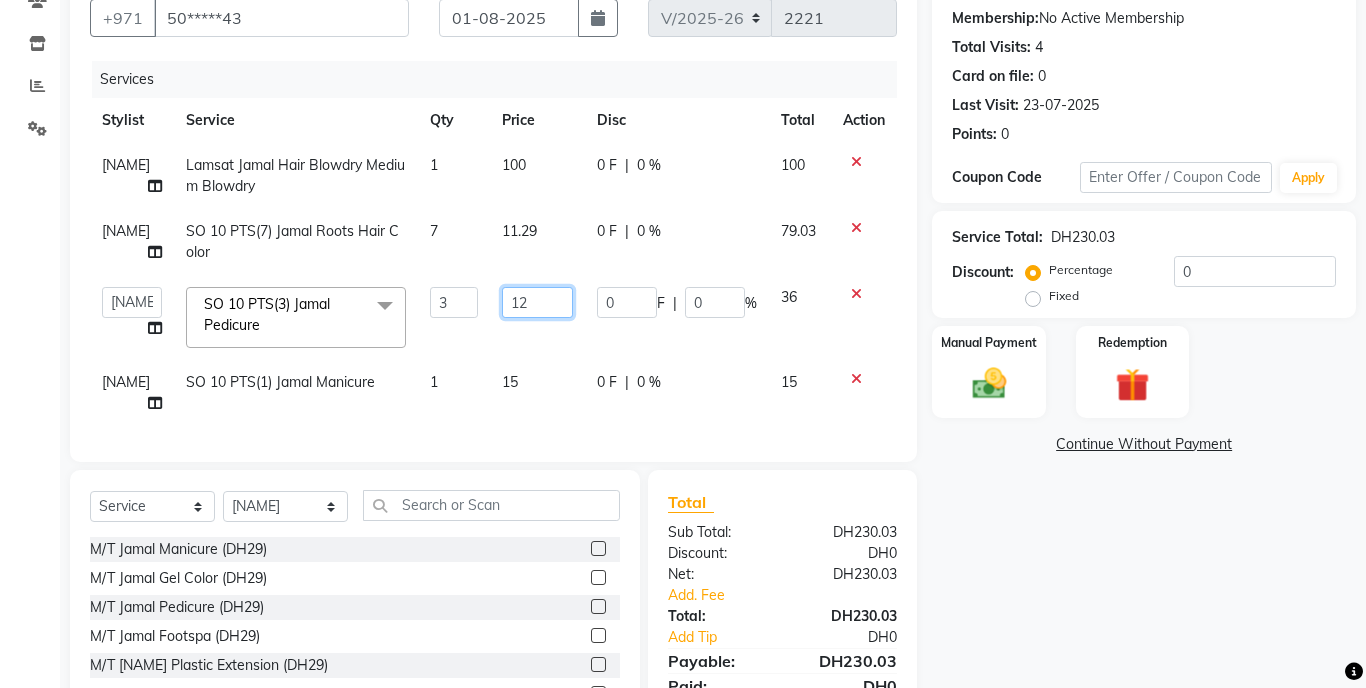 click on "12" 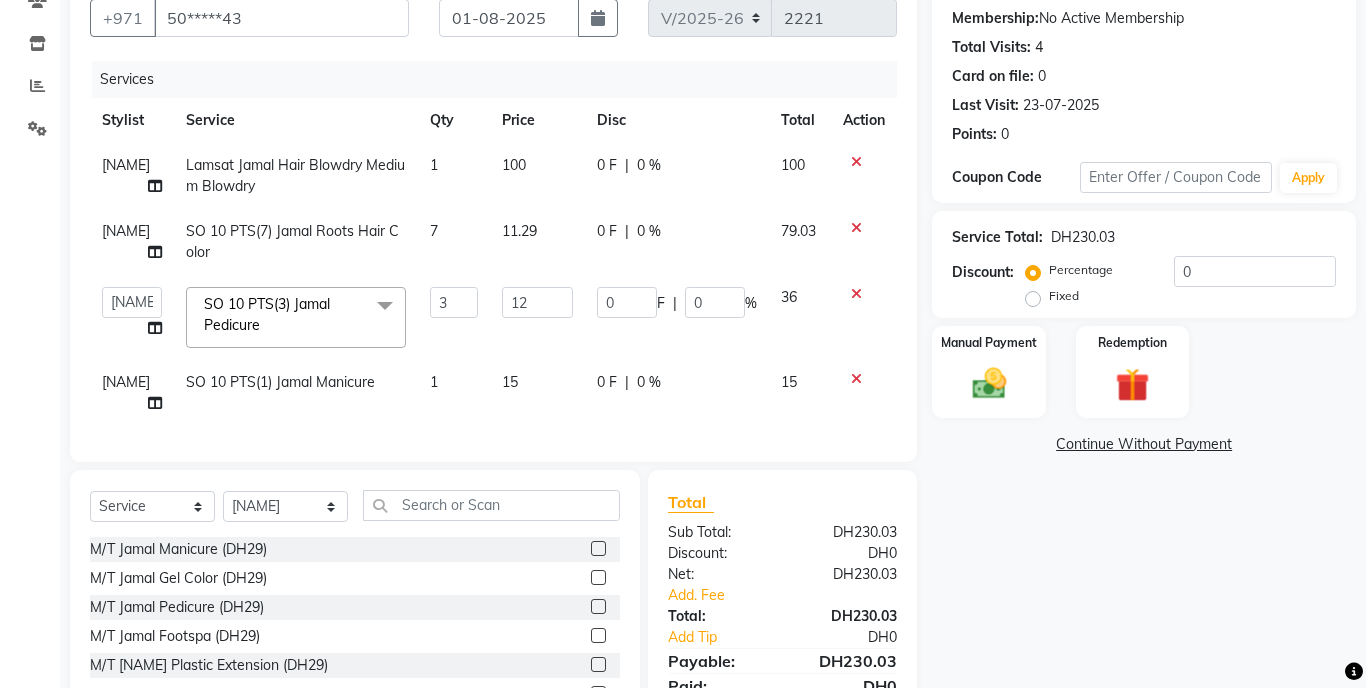 click on "[NAME] Lamsat [NAME] Hair Blowdry Medium Blowdry 1 100 0 F | 0 % 100 Jude SO 10 PTS(7) [NAME] Roots Hair Color 7 11.29 0 F | 0 % 79.03  Aldie   Aliya   Amna   Gennie   Joytie   Jude   Lamsat Ebda   Lamsat [NAME]   Liezel   Maricar   Maychel   Michelle   Nads   Neha   Nhor   Owner Aliya   Priya   Rods   Sana   Sehr Alya   Yeng  SO 10 PTS(3) [NAME] Pedicure  x M/T [NAME] Manicure (DH29) M/T [NAME] Gel Color (DH29) M/T [NAME] Pedicure (DH29) M/T [NAME] Footspa (DH29) M/T [NAME] Plastic Extension (DH29) M/T [NAME] Mini Facial (DH29) M/T [NAME] Black Heads (DH29) M/T [NAME]  Face Bleach (DH29) M/T [NAME] Eyebrow Tint (DH29) M/T [NAME] Hair Trim (DH29) M/T [NAME] Morrocan Bath (DH69) M/T [NAME] Soft Gel (DH69) M/T [NAME] Roots Color With Hair Trim (DH69) M/T [NAME] Hair Spa With Hair Trim (DH69) M/T [NAME] Hot Oil With Hair Trim (DH69) M/T [NAME] Manicure & Pedicure for 2 Pax (DH199) M/T [NAME] Morrocan Bath + 30 Min Massage (DH199) M/T [NAME] Normal Facial, Manicure, Pedicure (DH199) Lamsat [NAME] Nails Classic Manicure (DH50) 3 12 0" 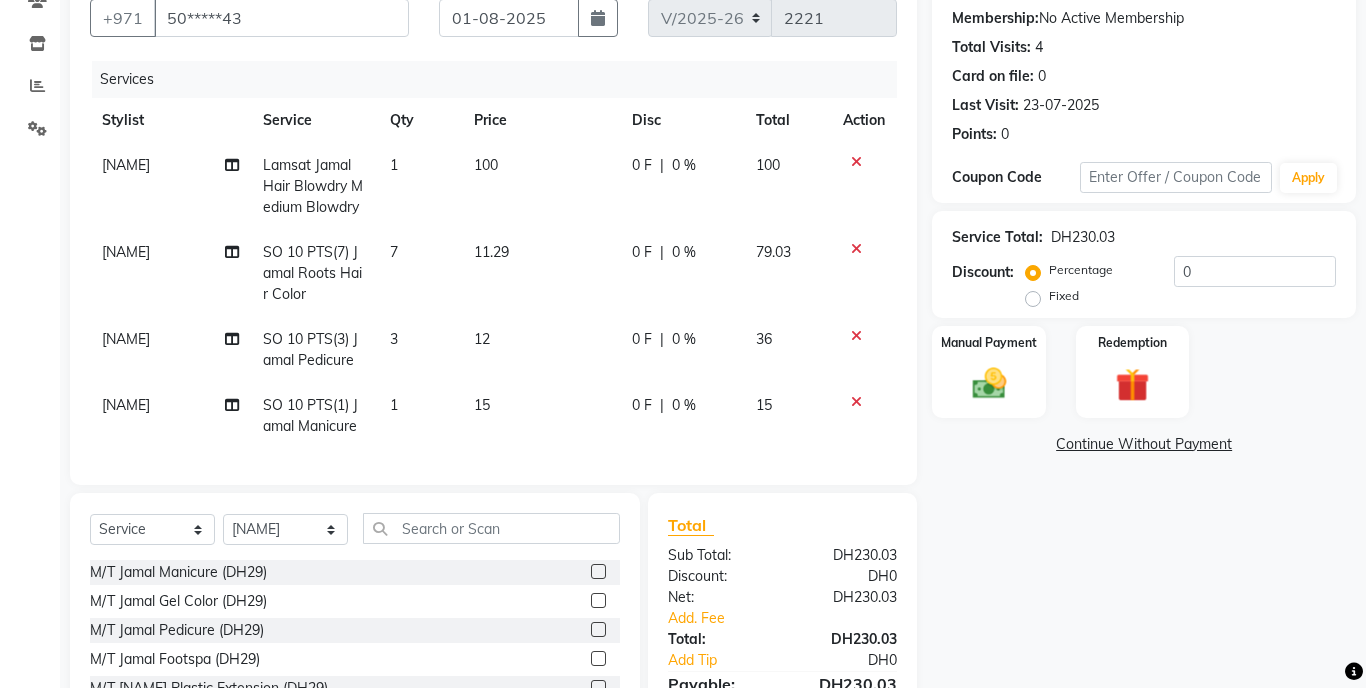click on "11.29" 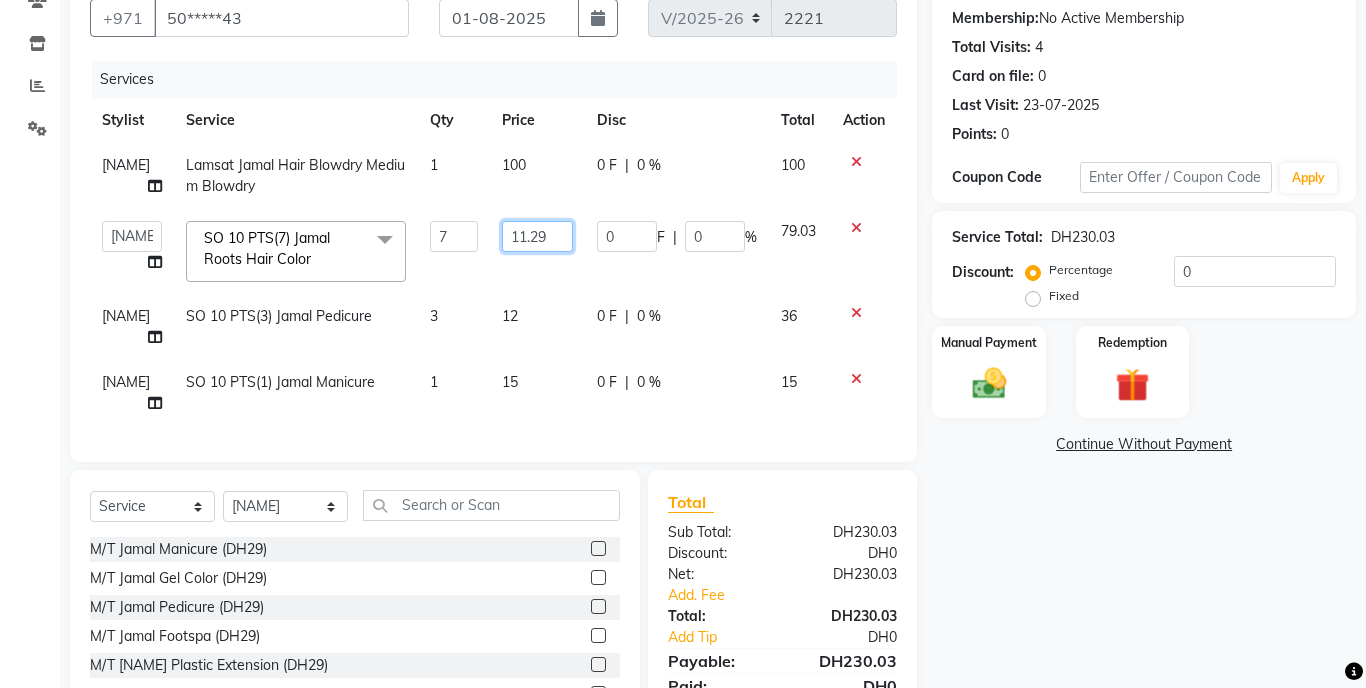 click on "11.29" 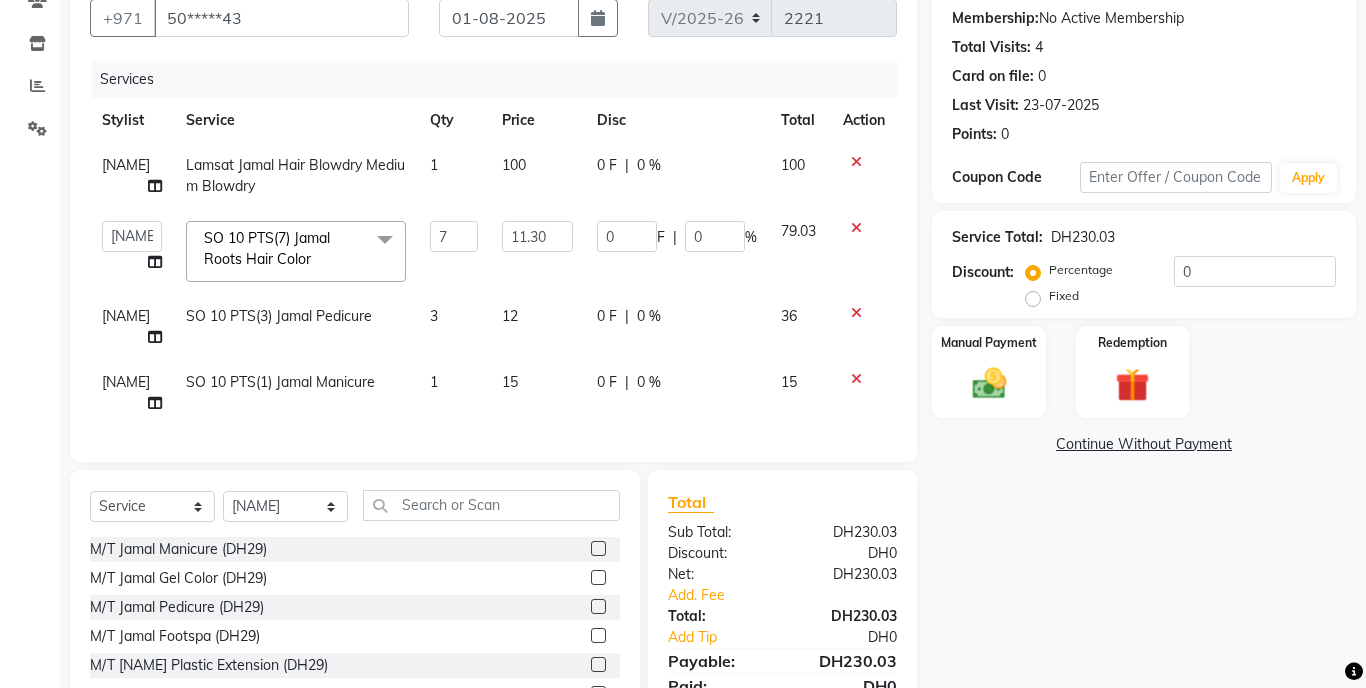 click on "[TIME]-[TIME] [FIRST] +[COUNTRYCODE] [PHONE] Date [DATE] Invoice Number V/2025 V/2025-26 2221 Services Stylist Service Qty Price Disc Total Action Michelle Lamsat Jamal Hair Blowdry Medium Blowdry 1 100 0 F | 0 % 100 Aldie Aliya Amna Gennie Joytie Jude Lamsat Ebda Lamsat Jamal Liezel Maricar Maychel Michelle Nads Neha Nhor Owner Aliya Priya Rods Sana Sehr Alya Yeng SO 10 PTS(7) Jamal Roots Hair Color M/T Jamal Manicure M/T Jamal Gel Color M/T Jamal Pedicure M/T Jamal Footspa M/T Jamal Plastic Extension M/T Jamal Mini Facial M/T Jamal Black Heads M/T Jamal Face Bleach M/T Jamal Eyebrow Tint M/T Jamal Hair Trim M/T Jamal Morrocan Bath M/T Jamal Soft Gel M/T Jamal Roots Color With Hair Trim M/T Jamal Hair Spa With Hair Trim M/T Jamal Hot Oil With Hair Trim M/T Jamal Manicure & Pedicure for 2 Pax M/T Jamal Morrocan Bath + 30 Min Massage M/T Jamal Normal Facial, Manicure, Pedicure M/T Jamal Manicure, Pedicure, With Massage Lamsat Jamal Nails Classic Manicure Lamsat Jamal Nails Footspa 7" 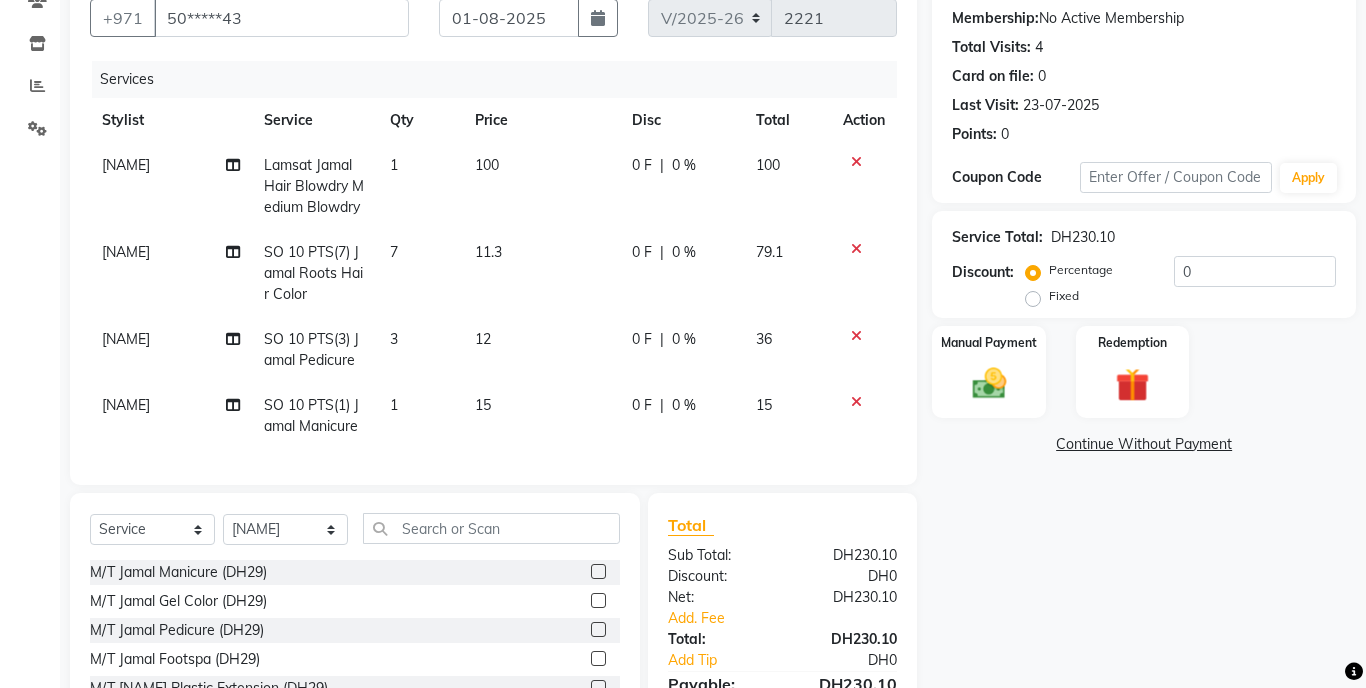 click on "11.3" 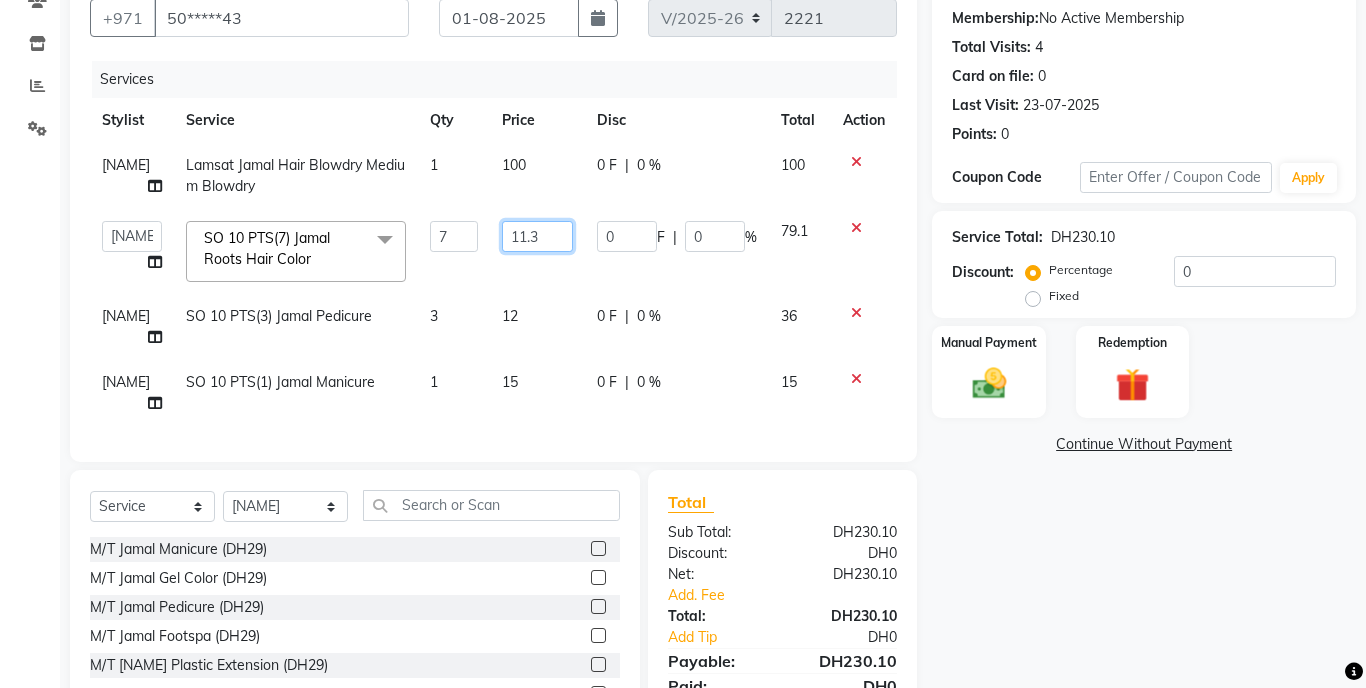 click on "11.3" 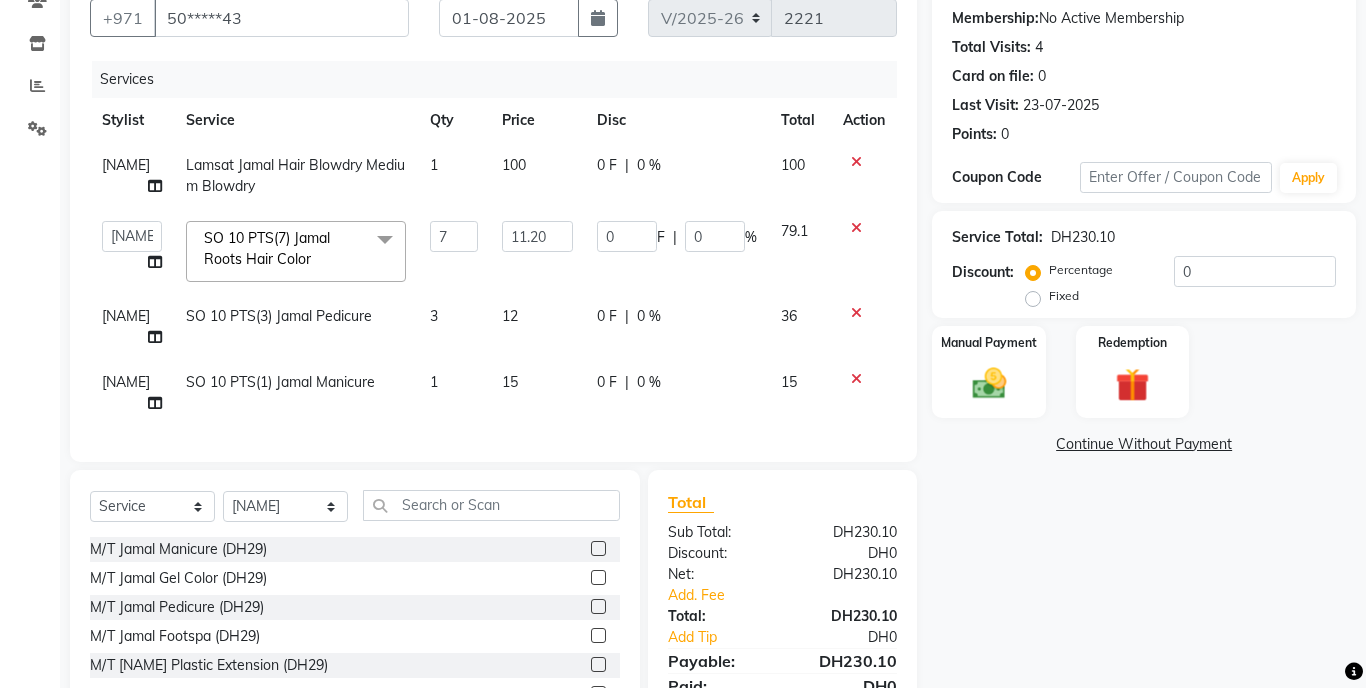 click on "Calendar  Invoice  Clients  Inventory  Reports  Settings Completed InProgress Upcoming Dropped Tentative Check-In Confirm Bookings Segments Page Builder" 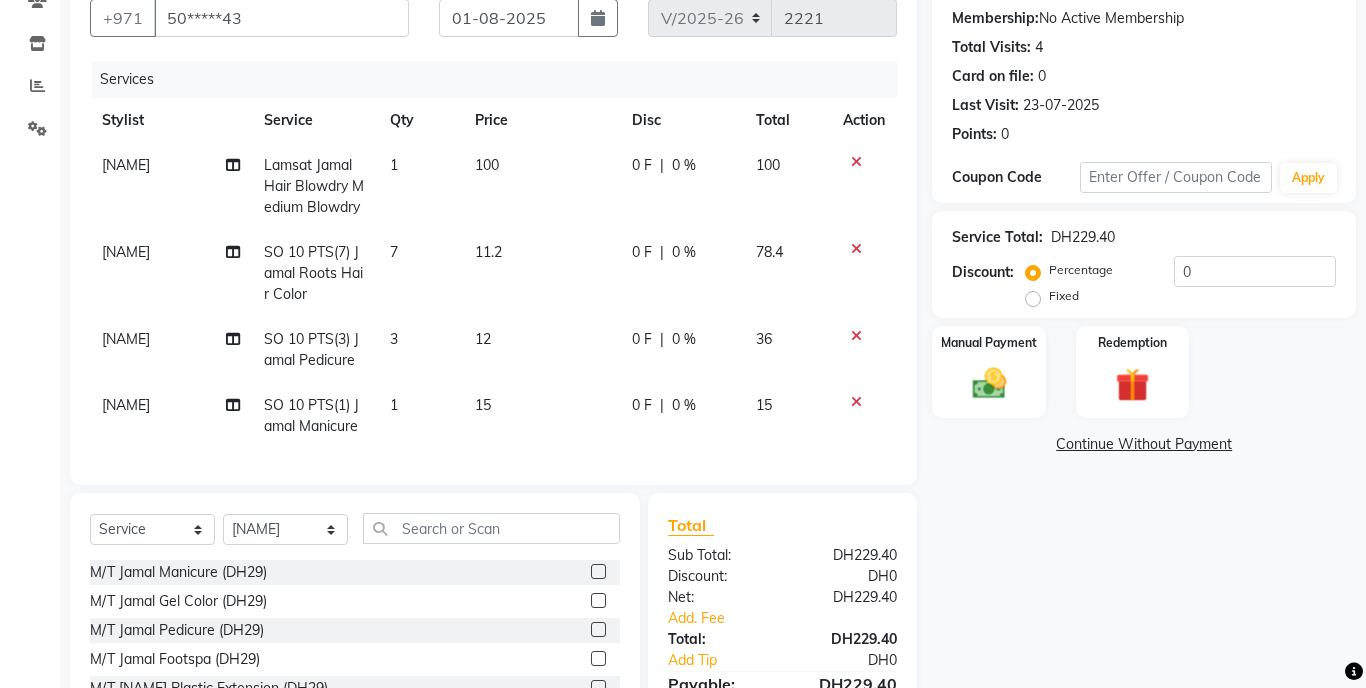 click on "11.2" 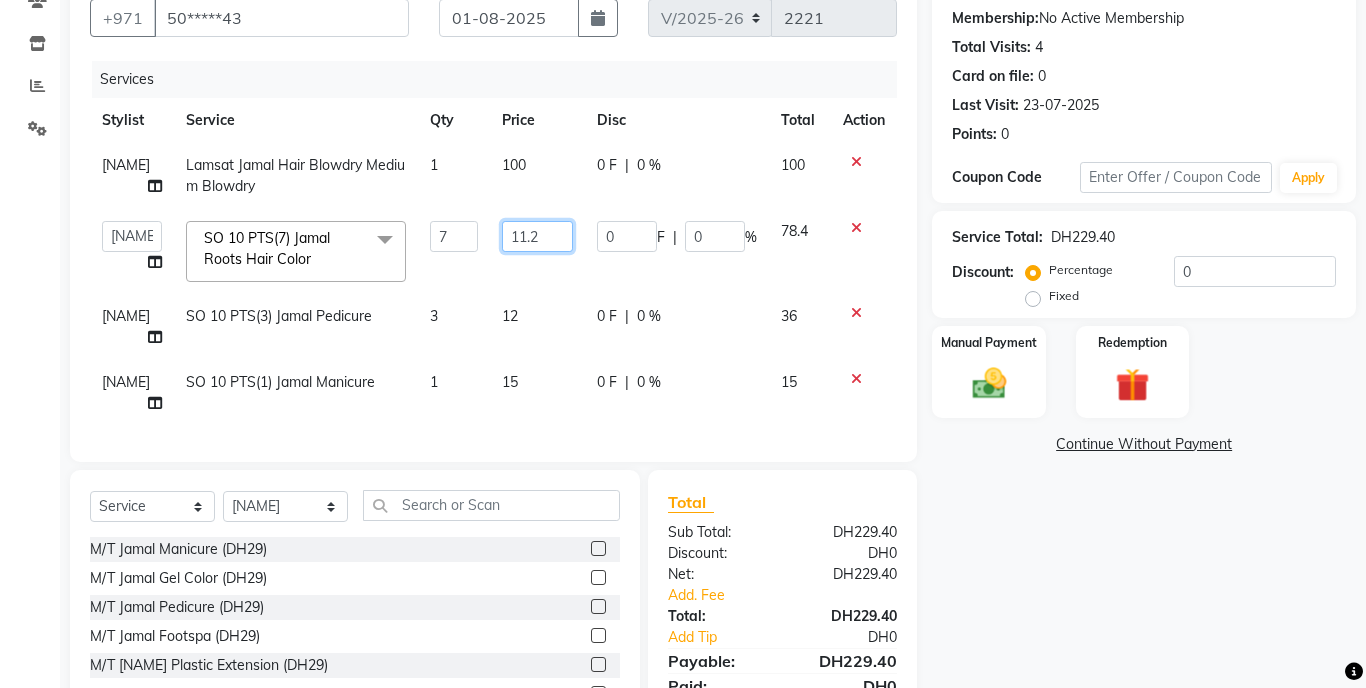 click on "11.2" 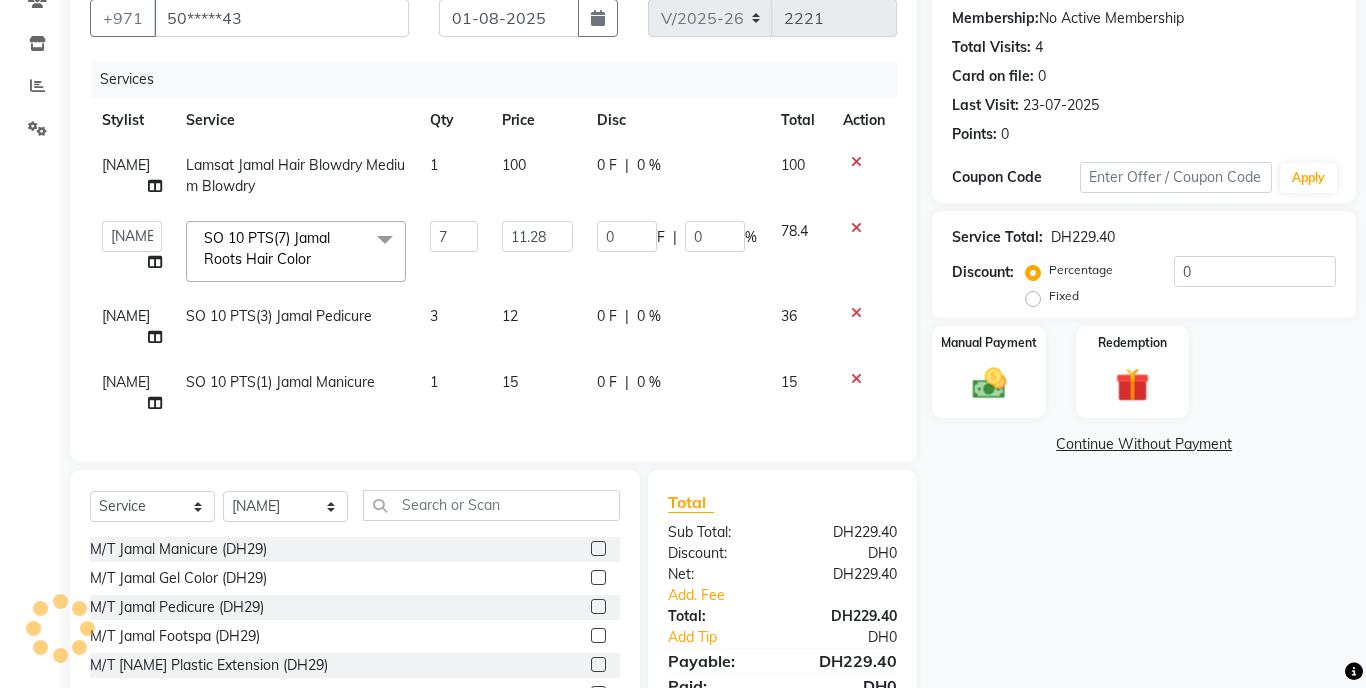 click on "Calendar  Invoice  Clients  Inventory  Reports  Settings Completed InProgress Upcoming Dropped Tentative Check-In Confirm Bookings Segments Page Builder" 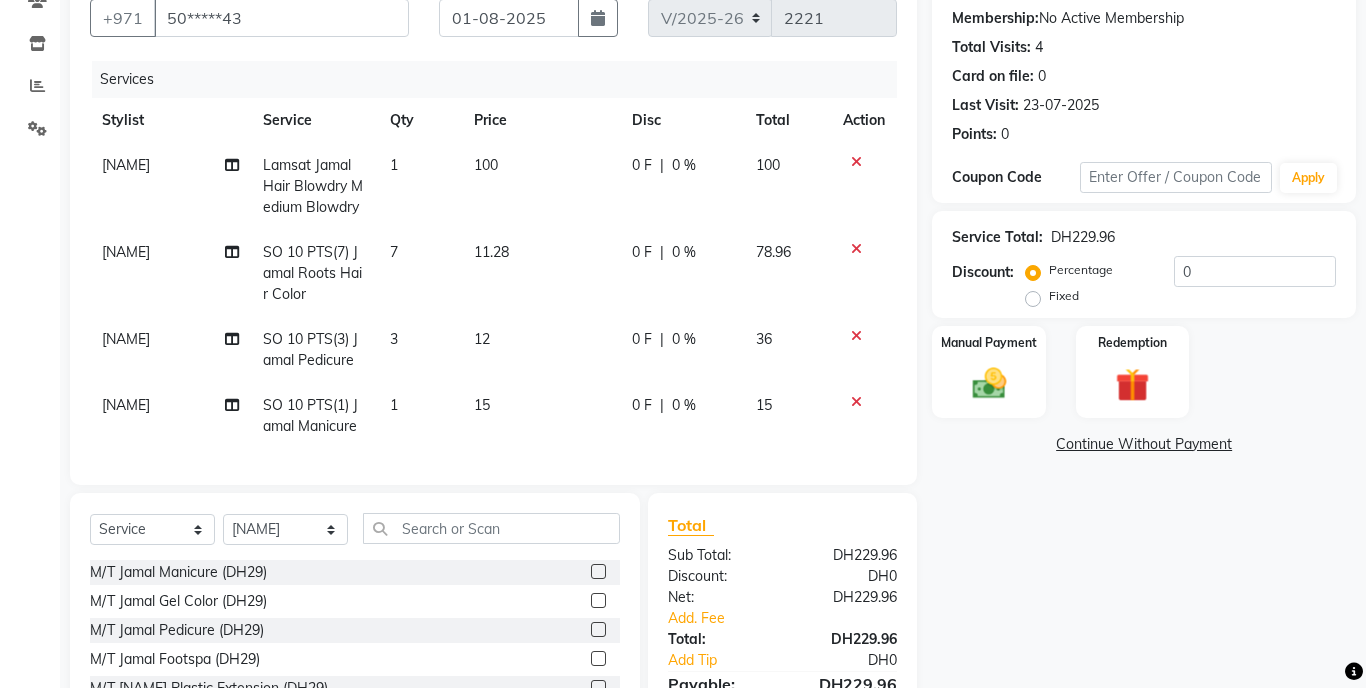 click on "11.28" 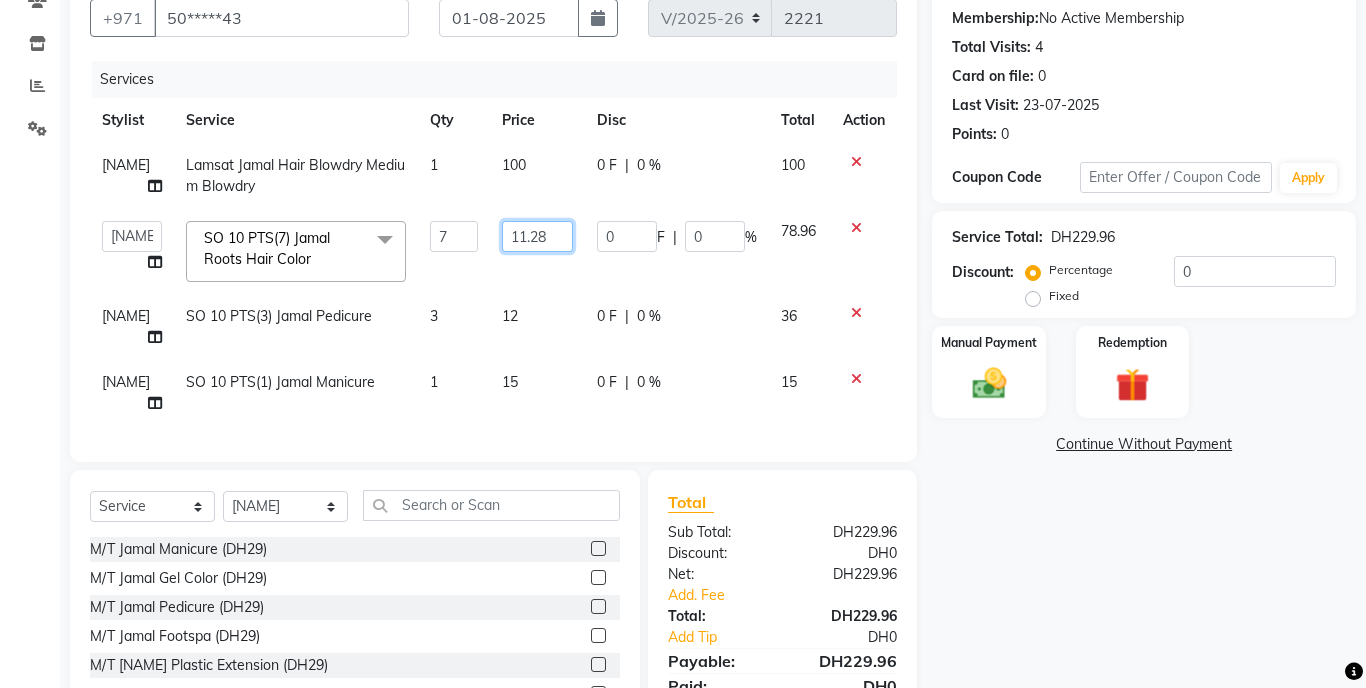 click on "11.28" 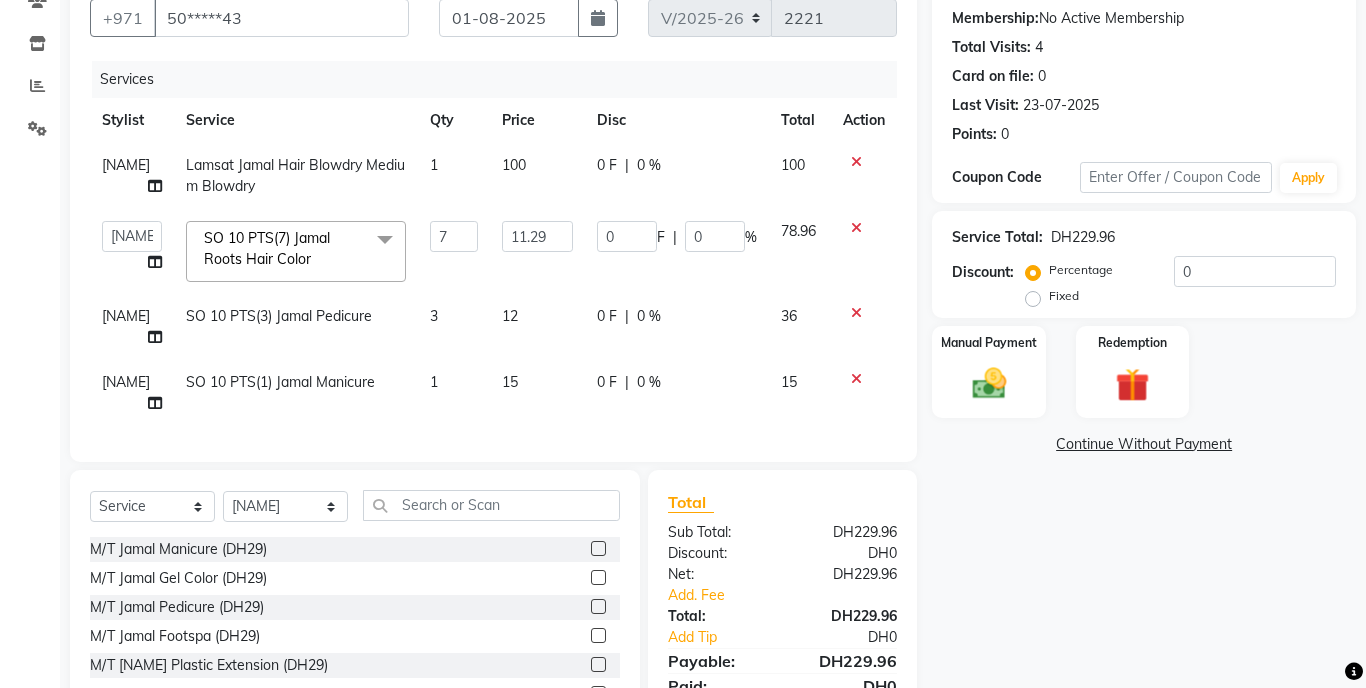 click on "Calendar  Invoice  Clients  Inventory  Reports  Settings Completed InProgress Upcoming Dropped Tentative Check-In Confirm Bookings Segments Page Builder" 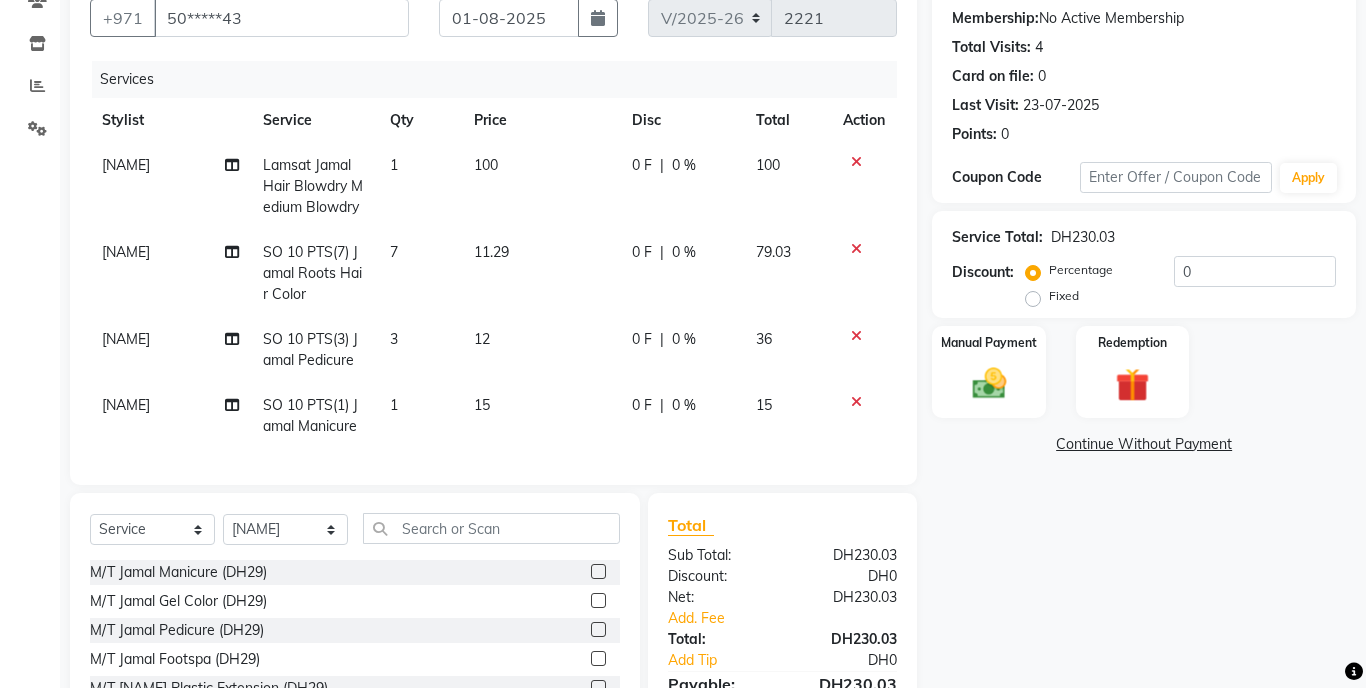 click on "11.29" 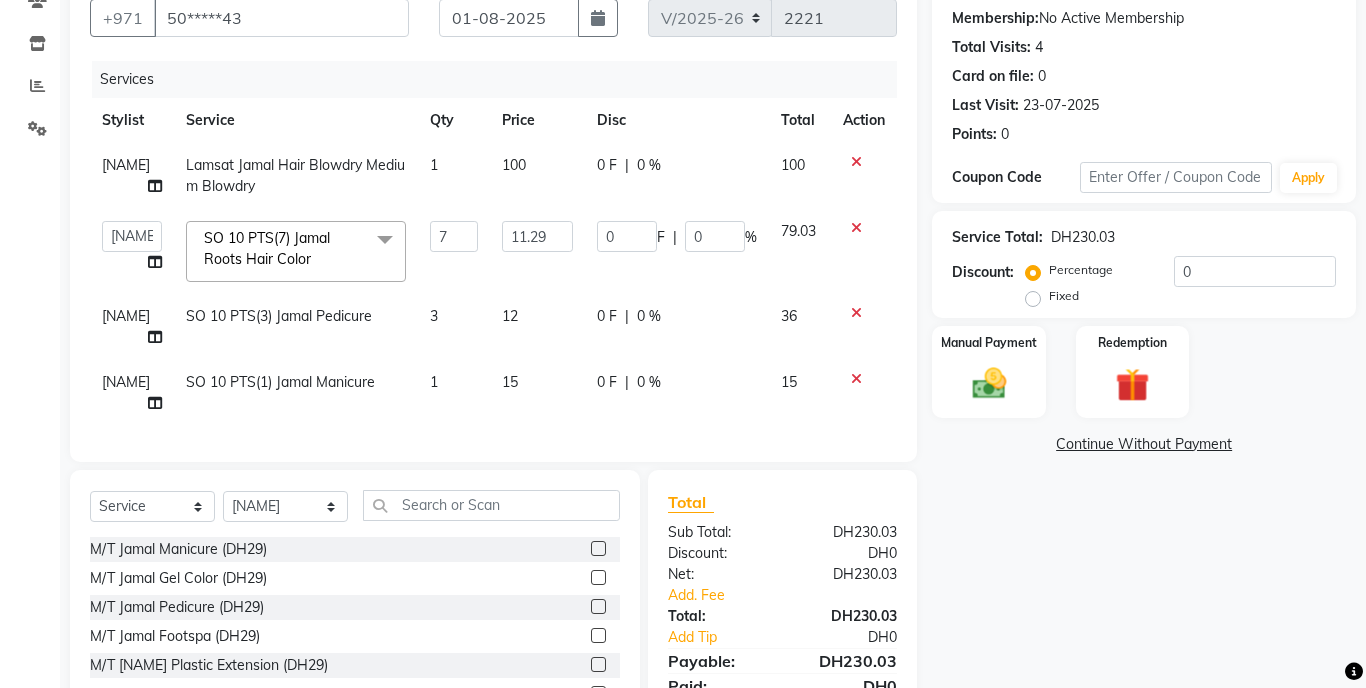 click on "12" 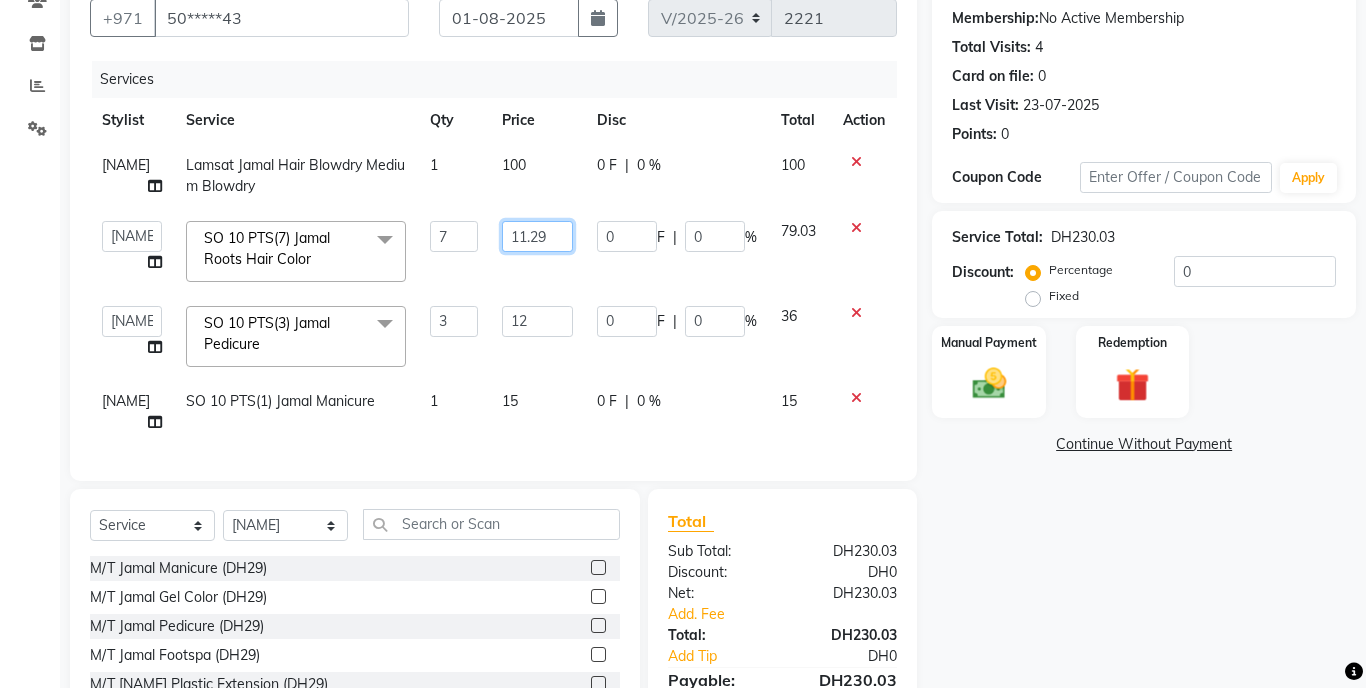 click on "11.29" 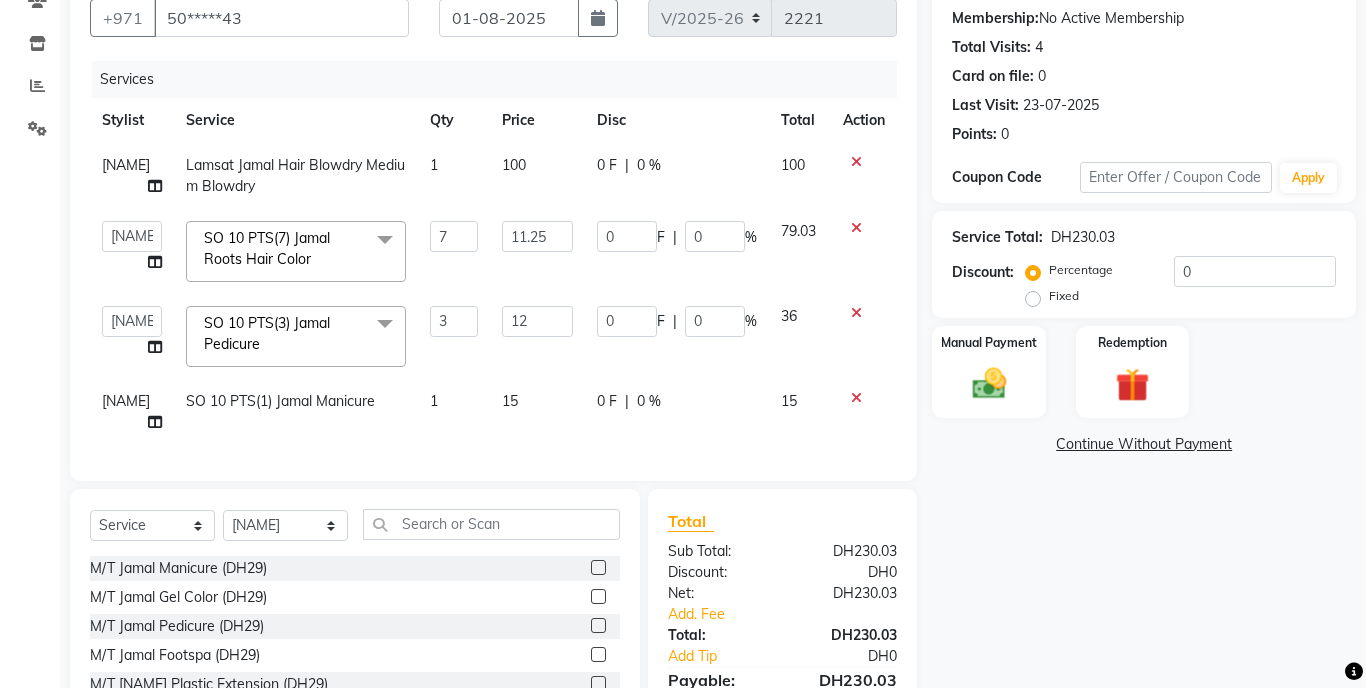 click on "Calendar  Invoice  Clients  Inventory  Reports  Settings Completed InProgress Upcoming Dropped Tentative Check-In Confirm Bookings Segments Page Builder" 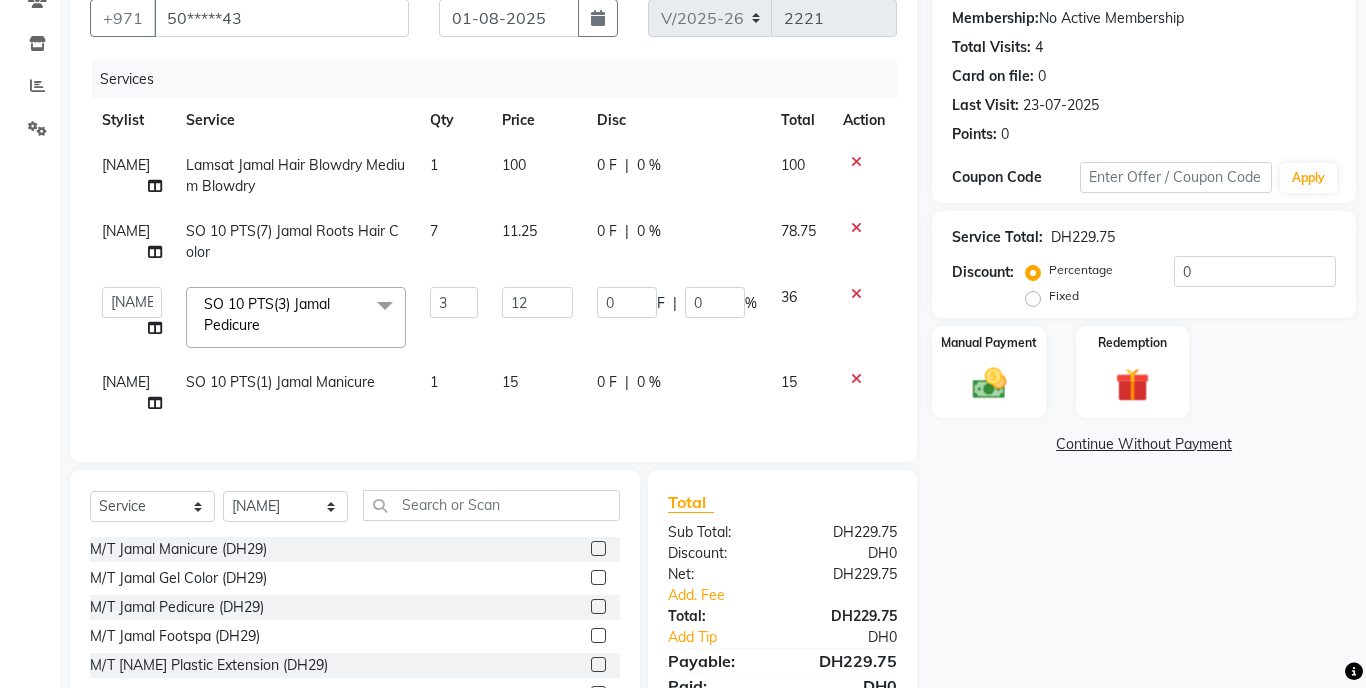 click on "15" 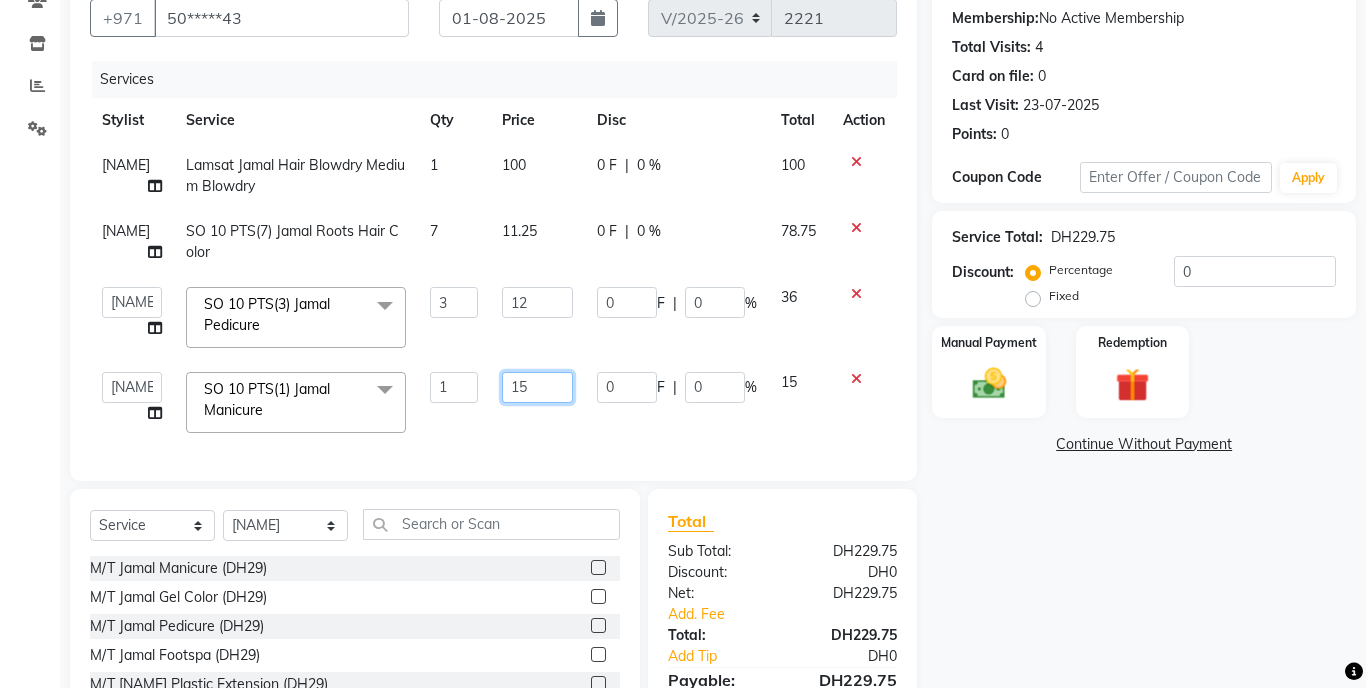 click on "15" 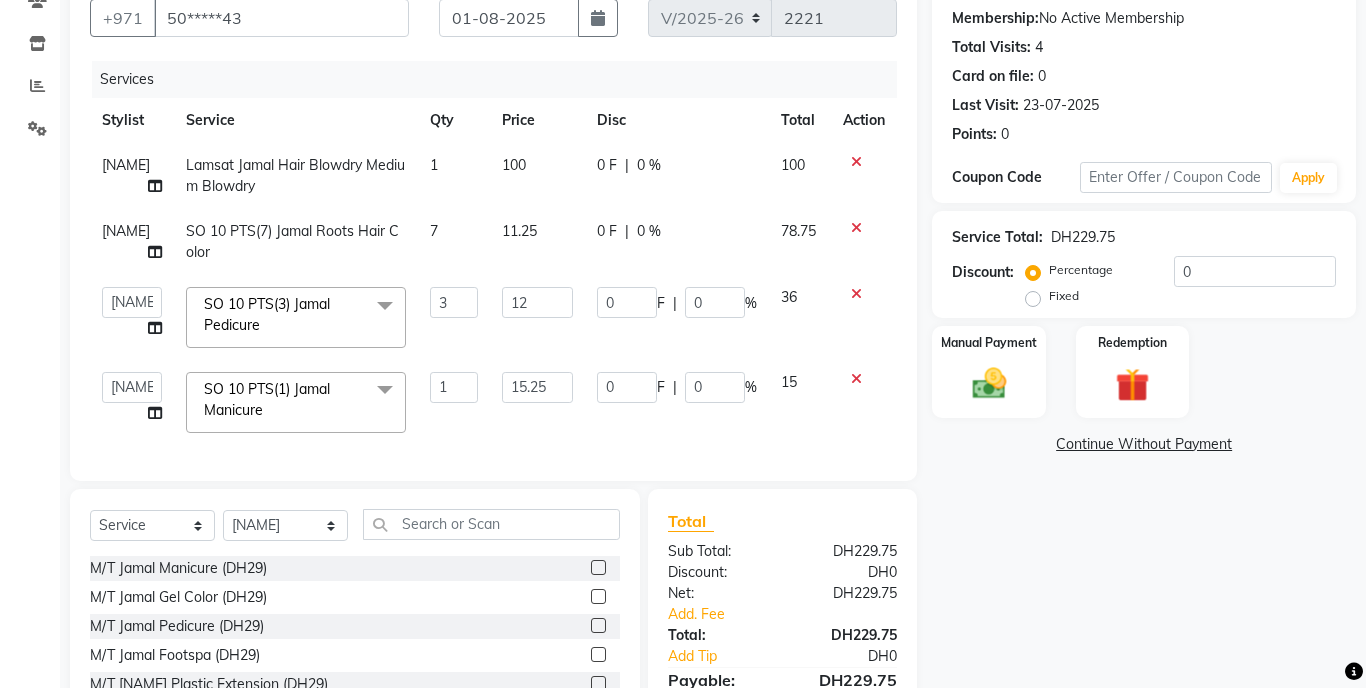 click on "Calendar  Invoice  Clients  Inventory  Reports  Settings Completed InProgress Upcoming Dropped Tentative Check-In Confirm Bookings Segments Page Builder" 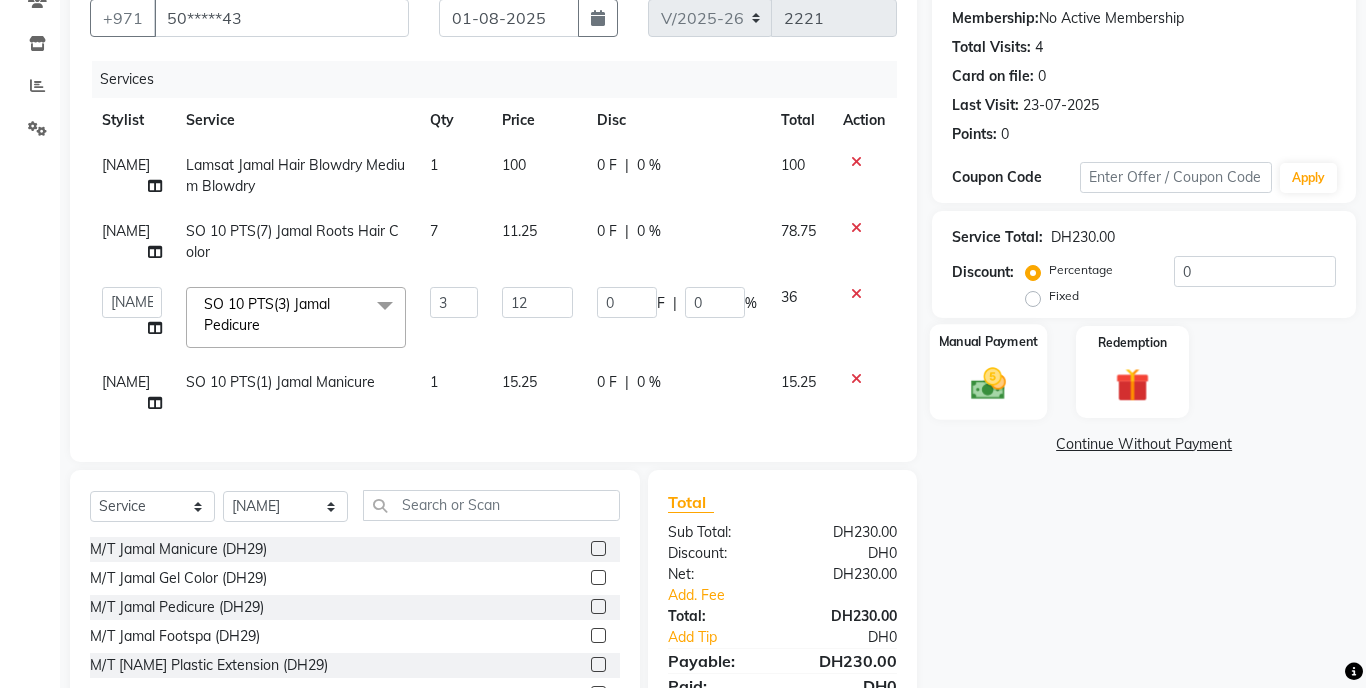 click 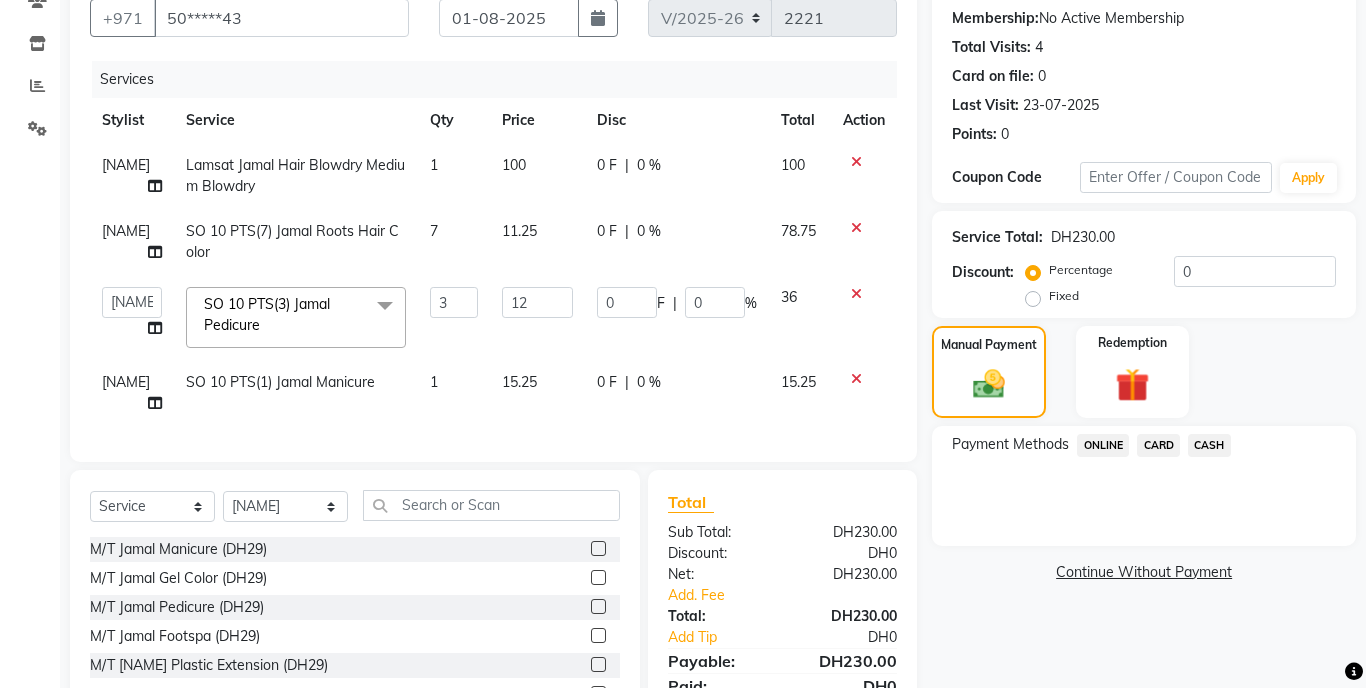 click on "ONLINE" 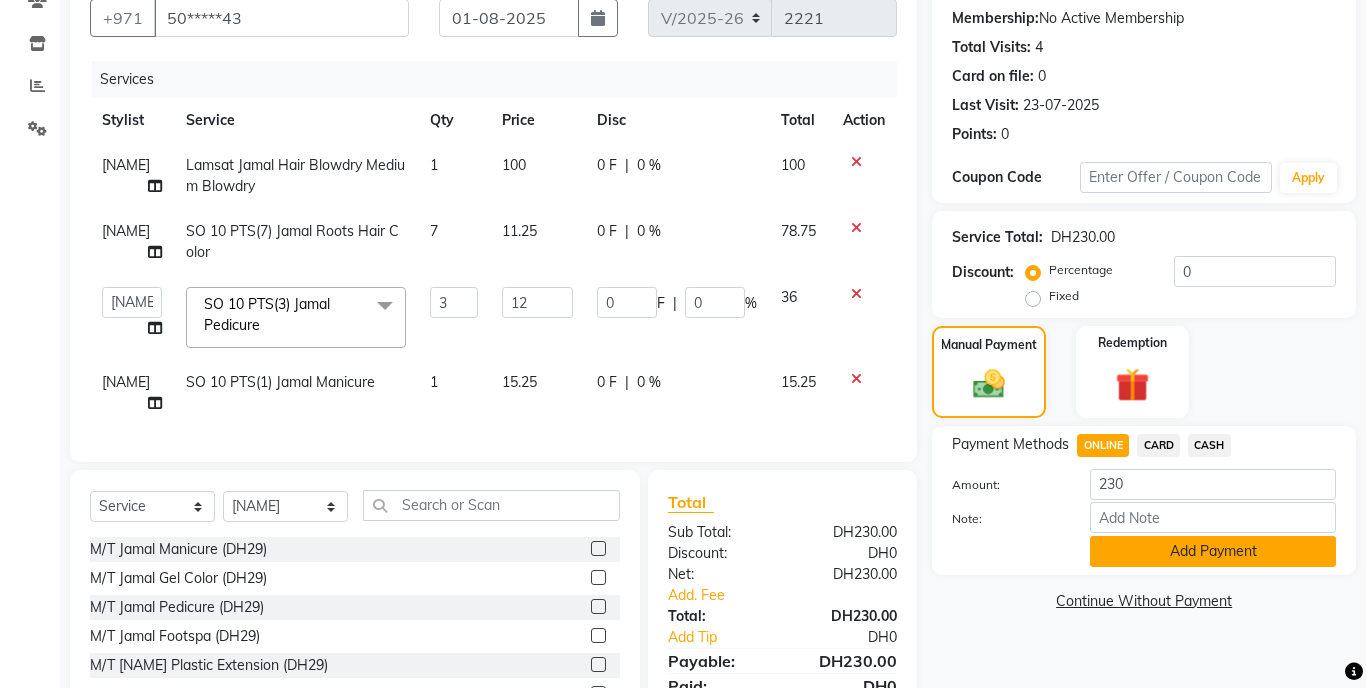 click on "Add Payment" 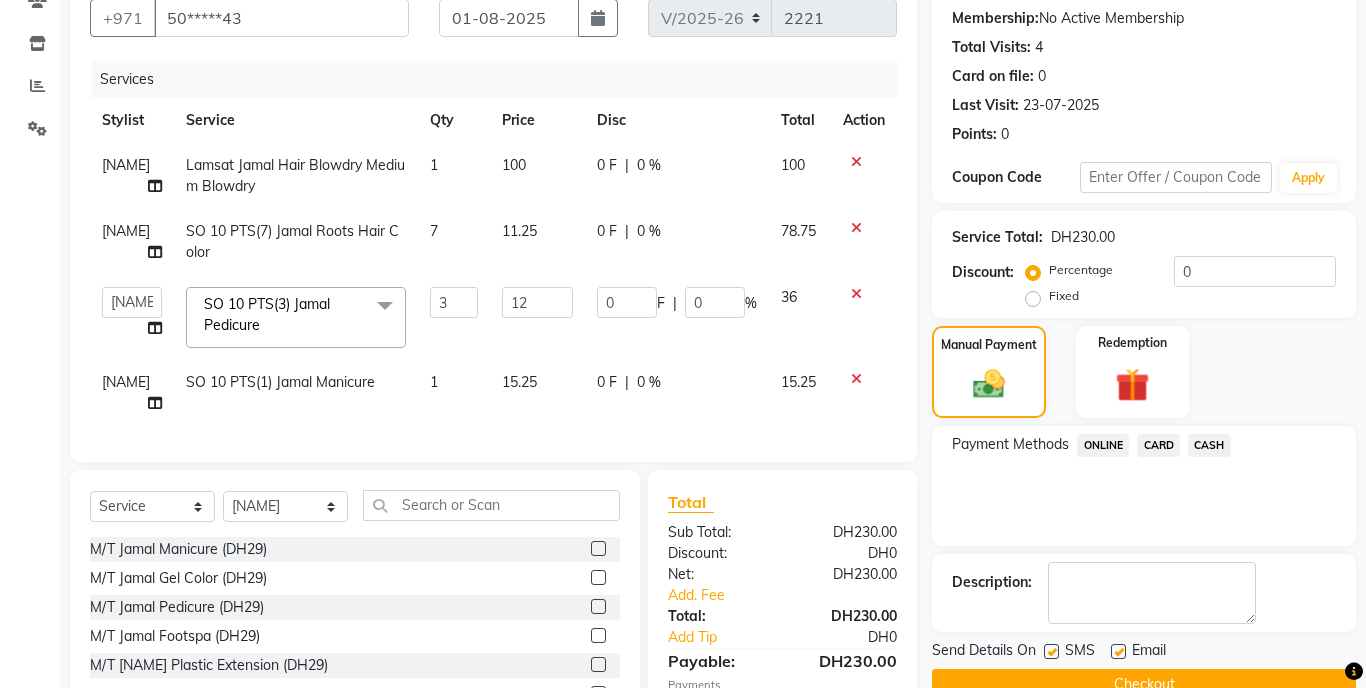 scroll, scrollTop: 314, scrollLeft: 0, axis: vertical 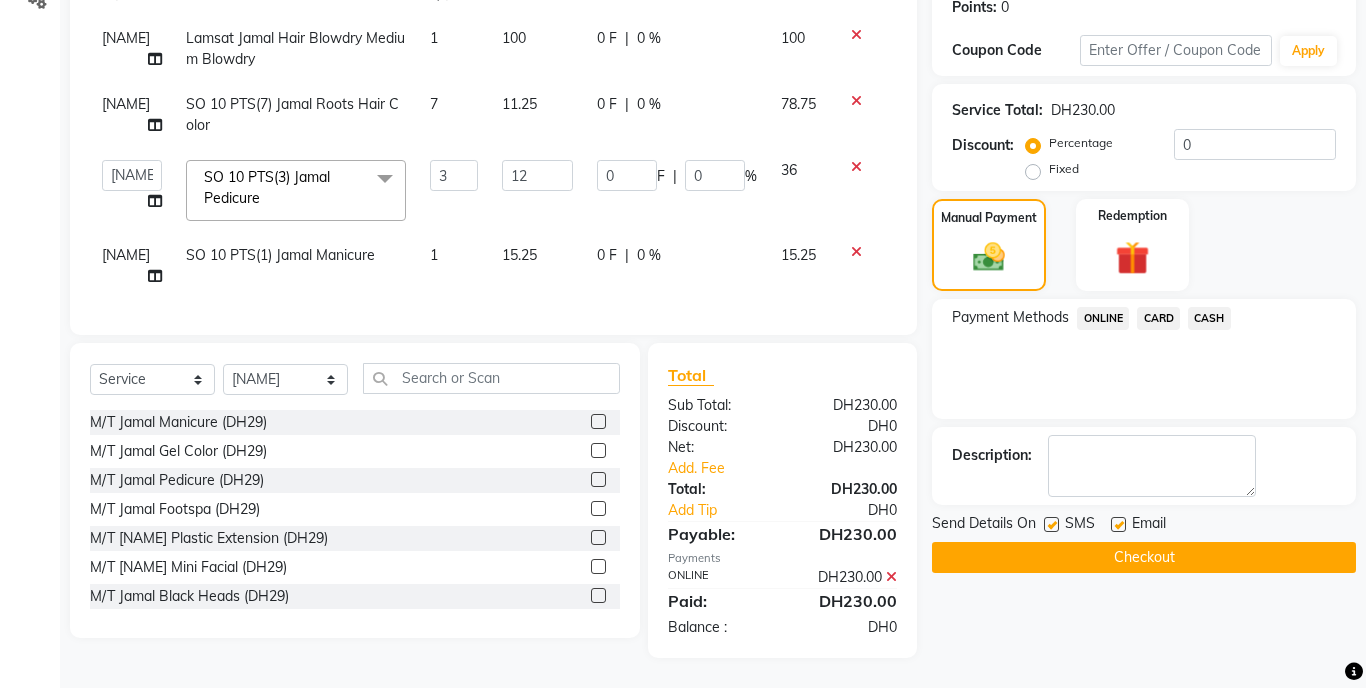 click on "Checkout" 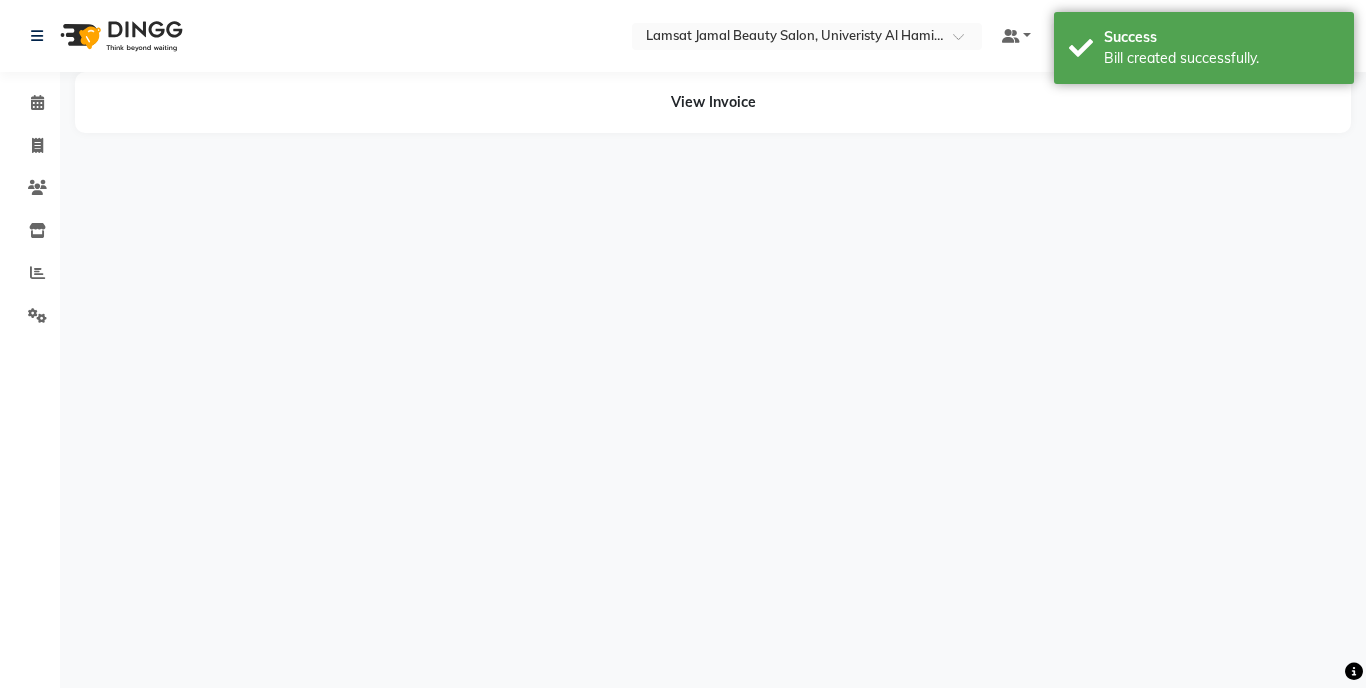 scroll, scrollTop: 0, scrollLeft: 0, axis: both 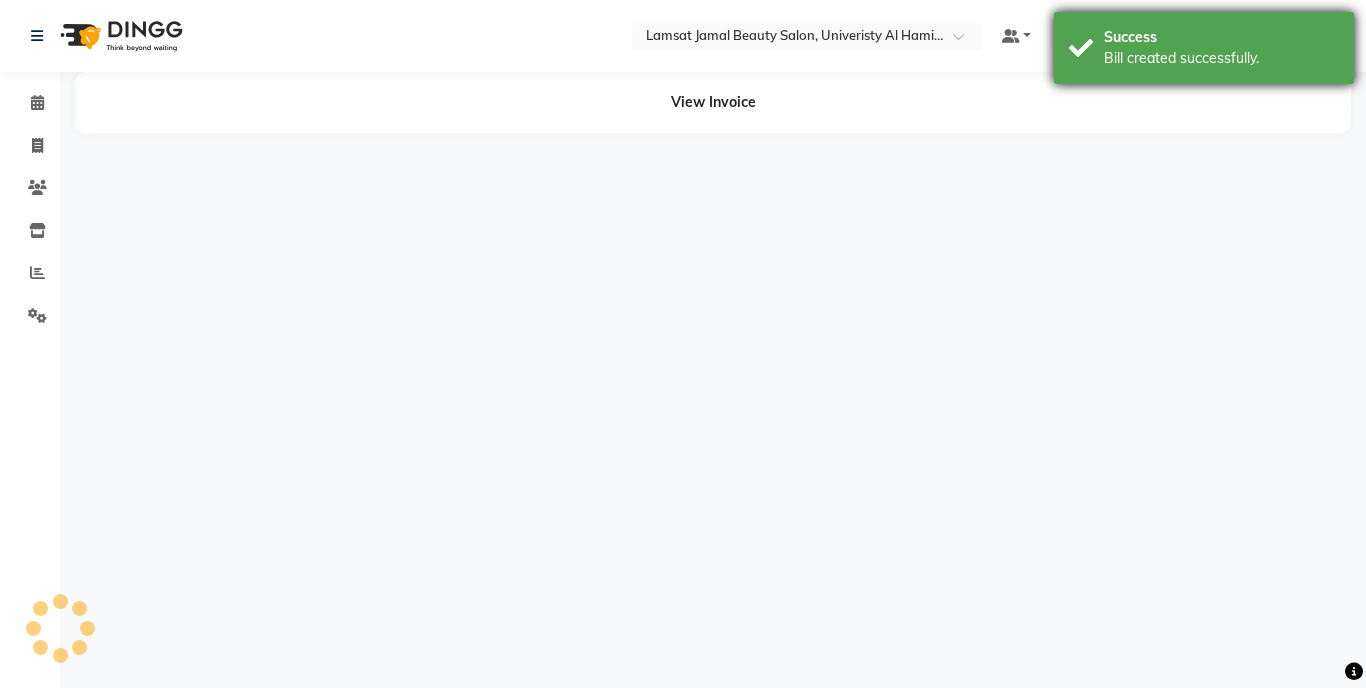 click on "Bill created successfully." at bounding box center [1221, 58] 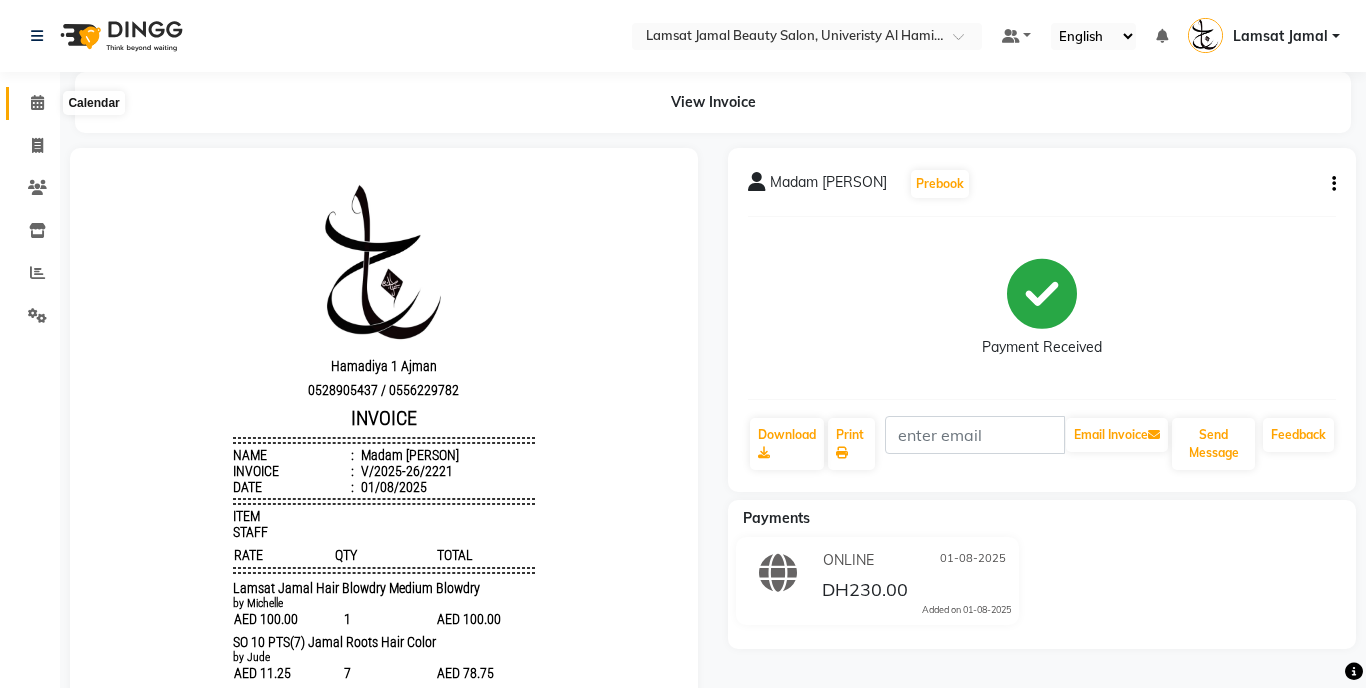 scroll, scrollTop: 0, scrollLeft: 0, axis: both 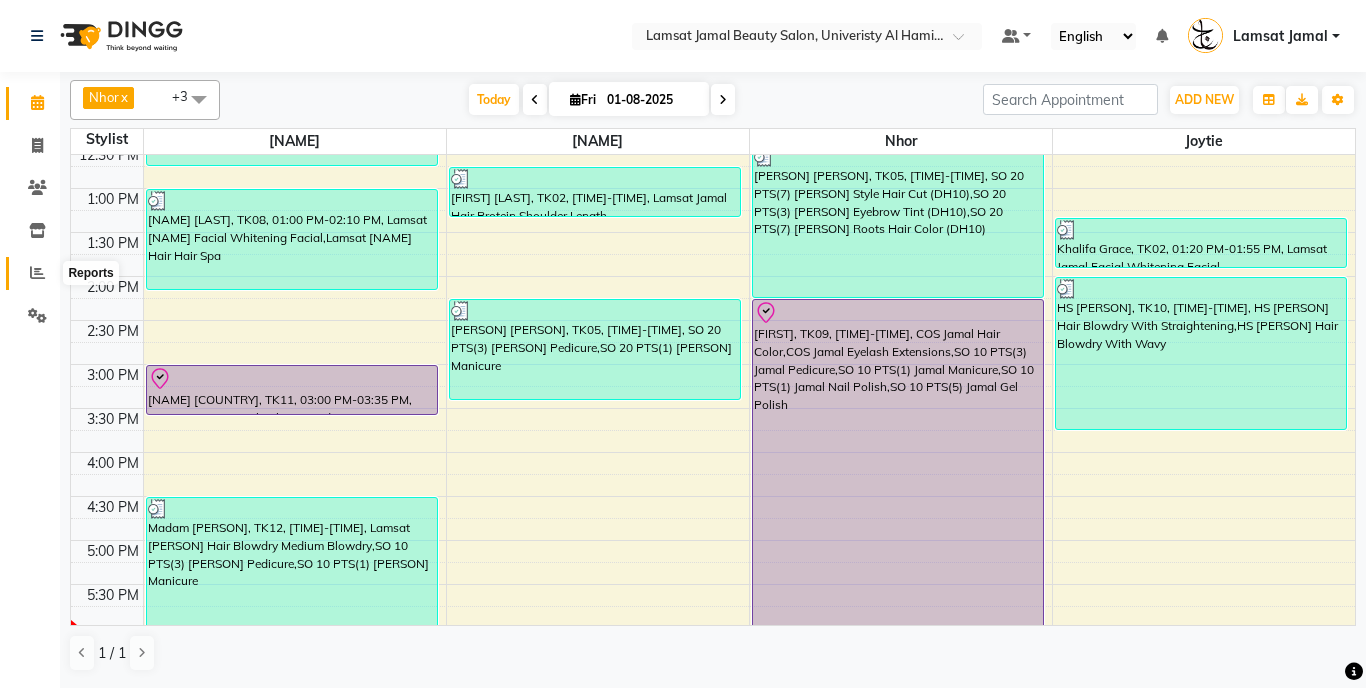 click 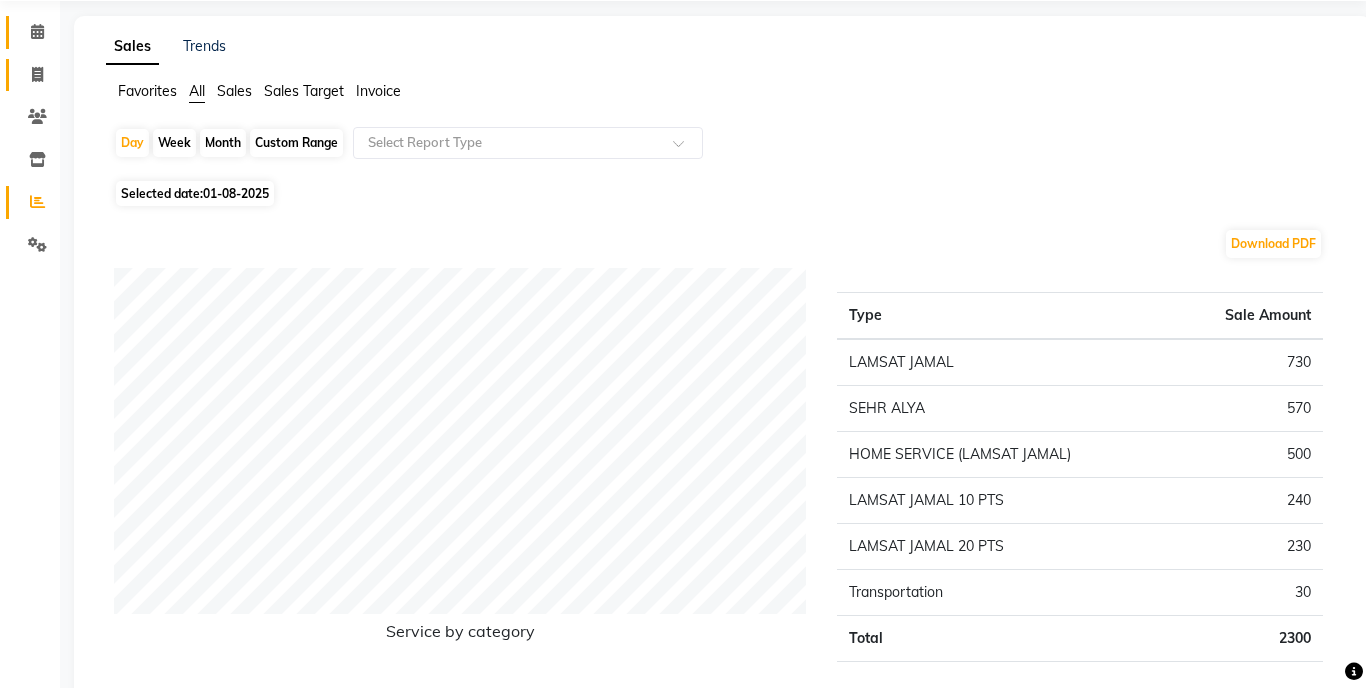 scroll, scrollTop: 0, scrollLeft: 0, axis: both 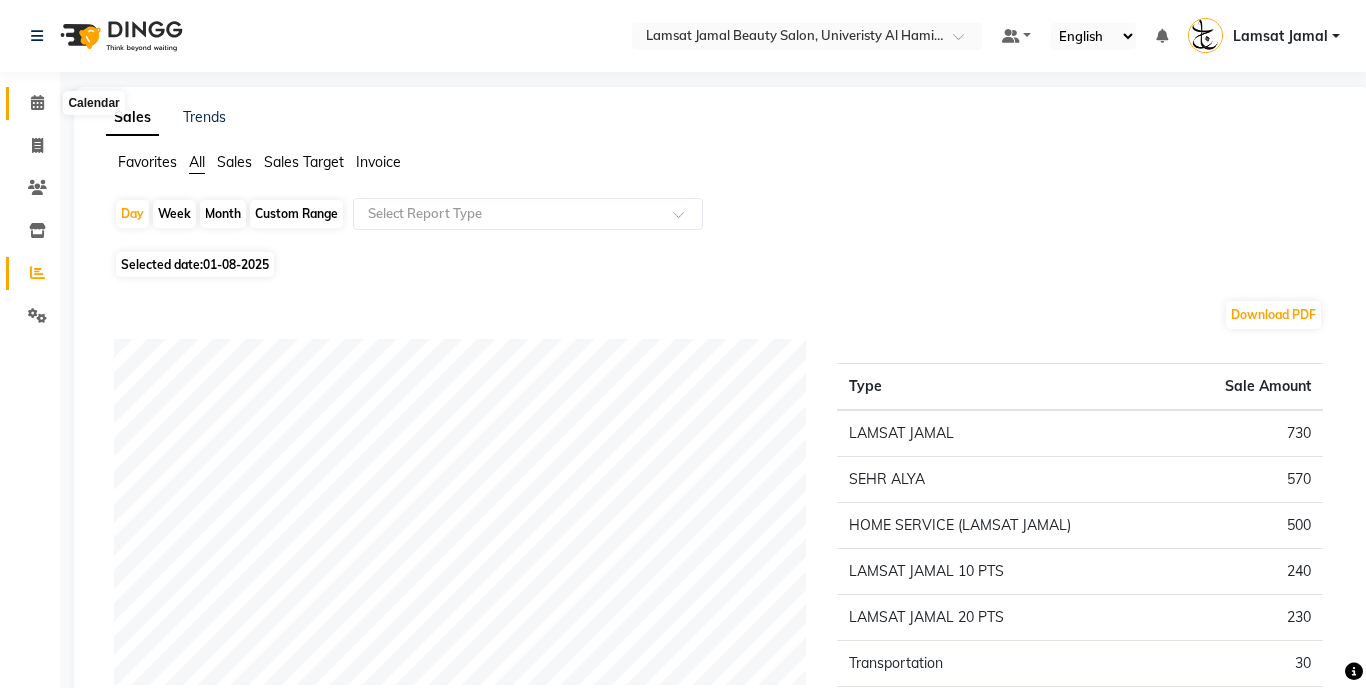 click 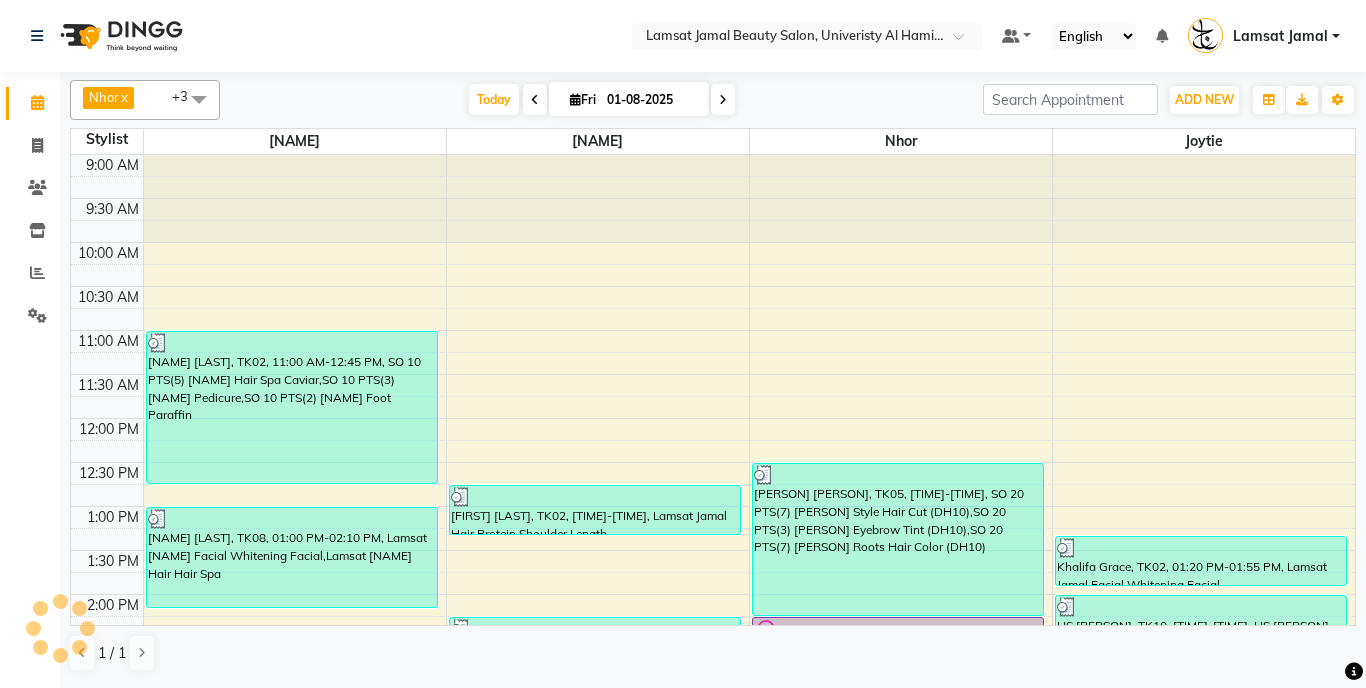 scroll, scrollTop: 0, scrollLeft: 0, axis: both 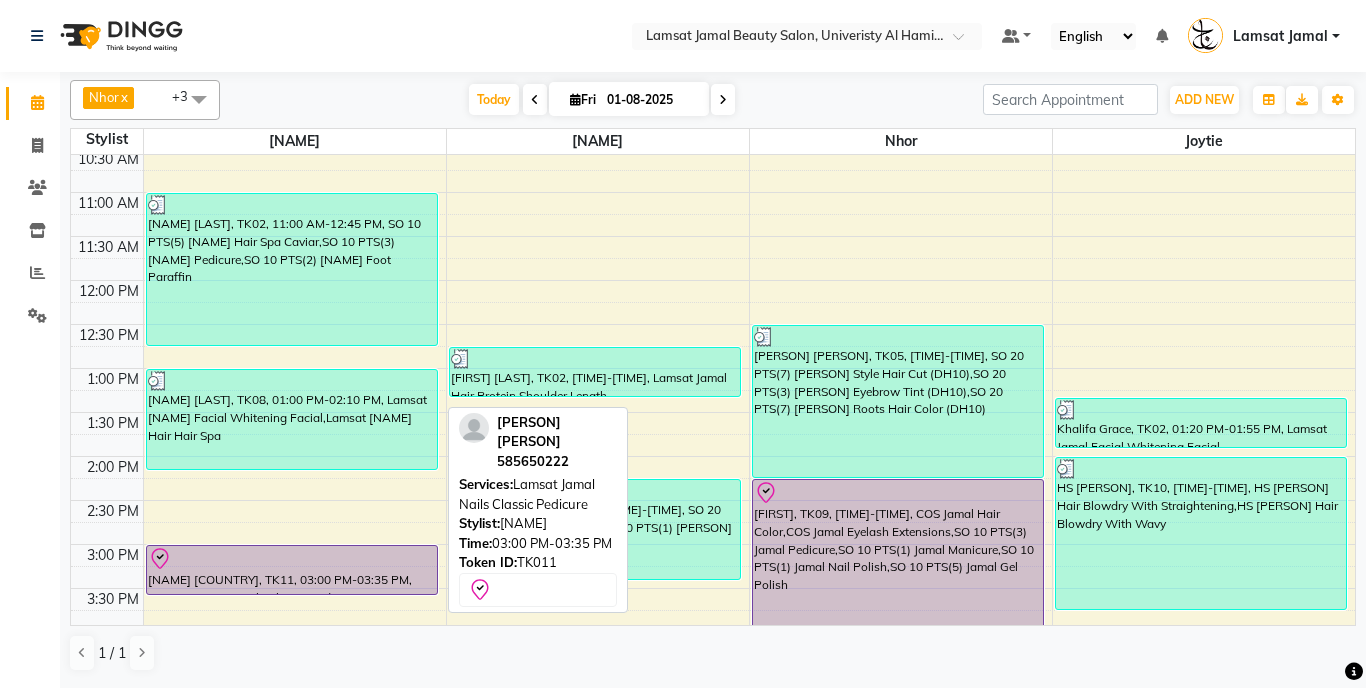 click at bounding box center (292, 559) 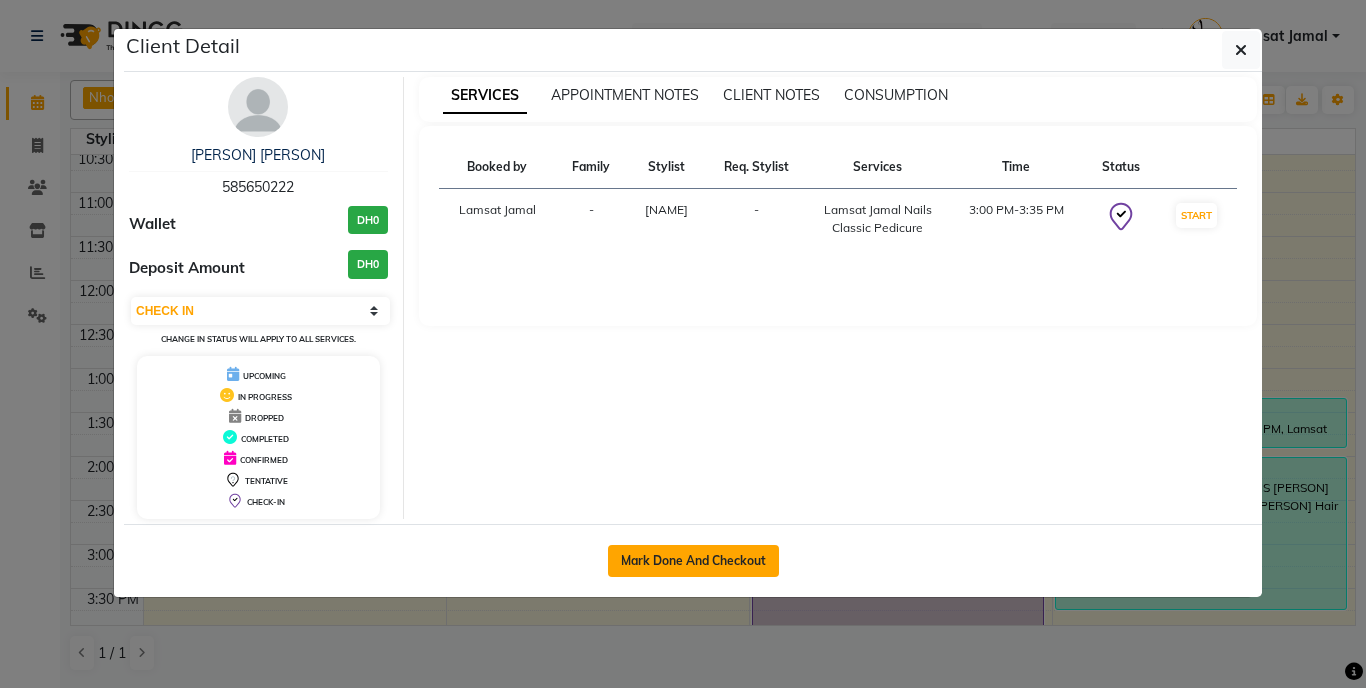 click on "Mark Done And Checkout" 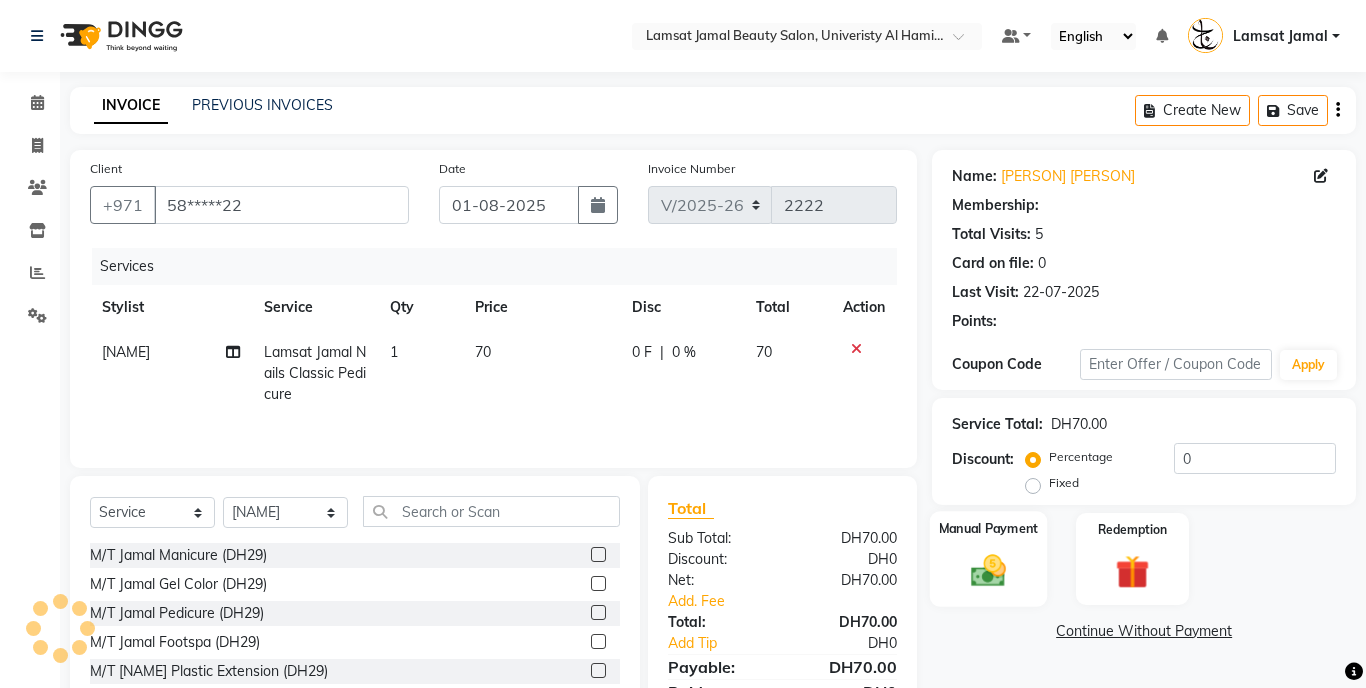 click on "Manual Payment" 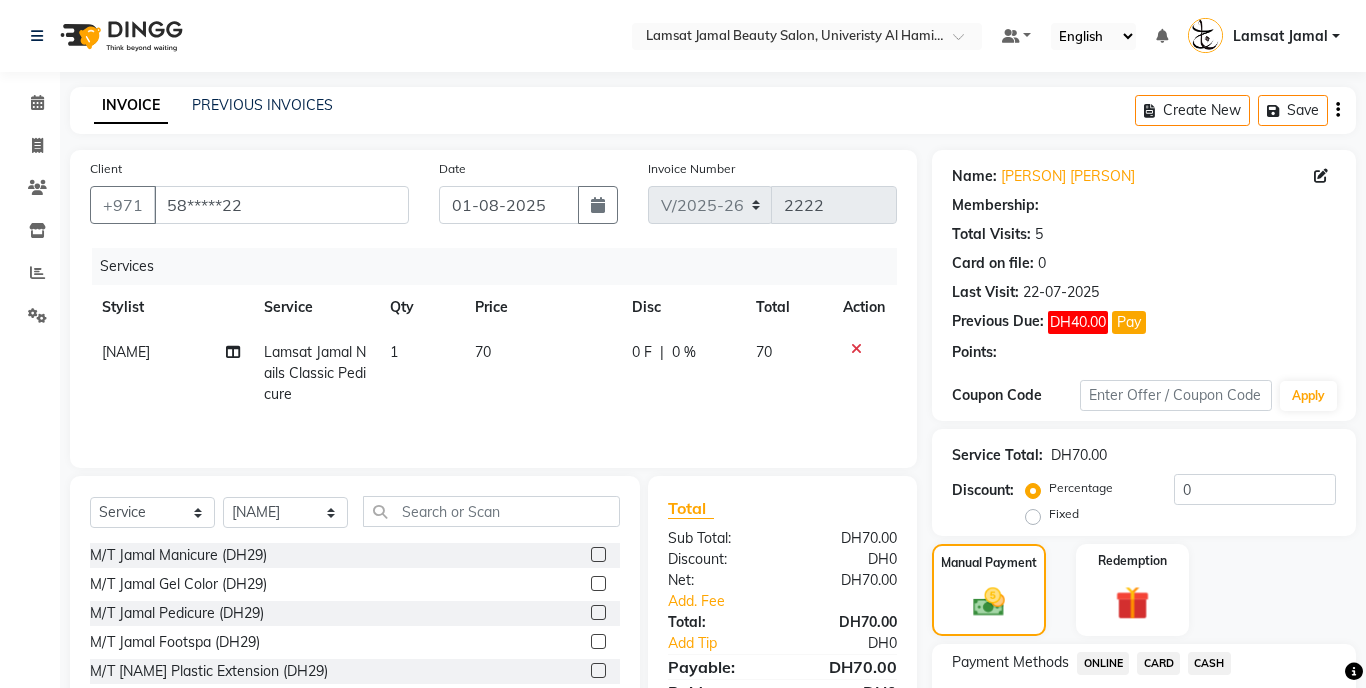 scroll, scrollTop: 113, scrollLeft: 0, axis: vertical 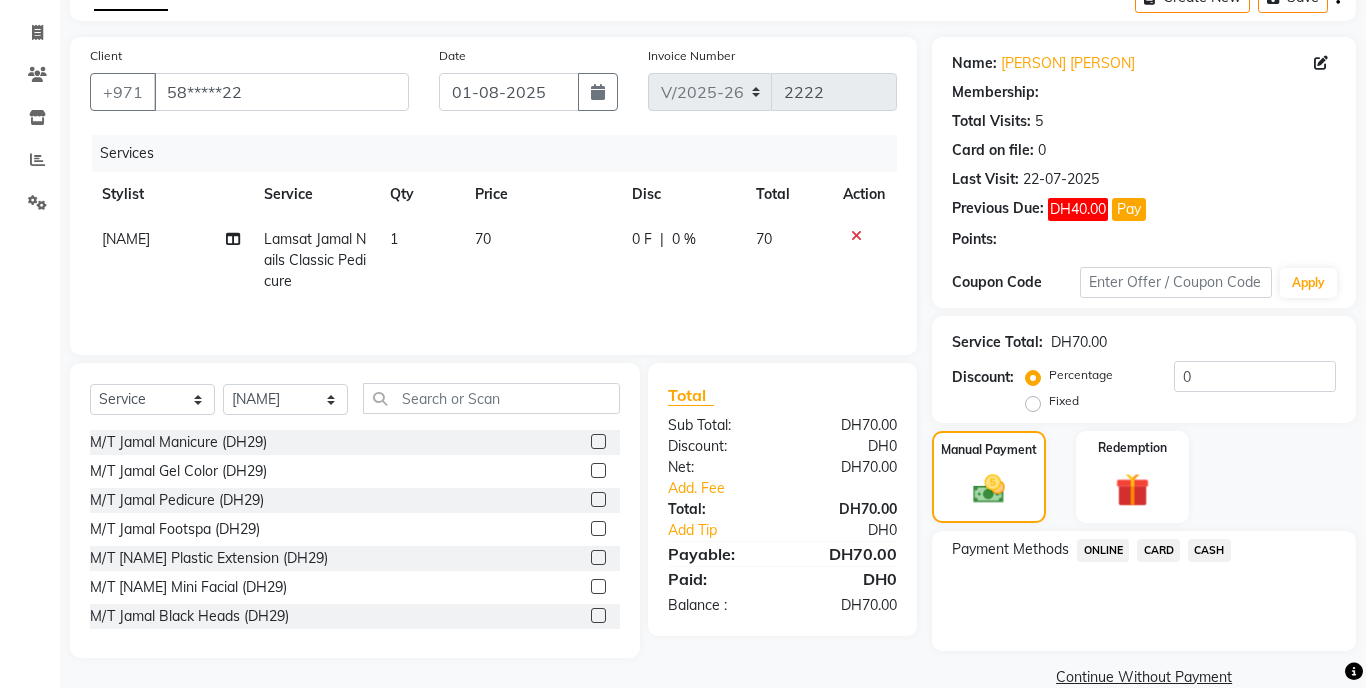 click on "CASH" 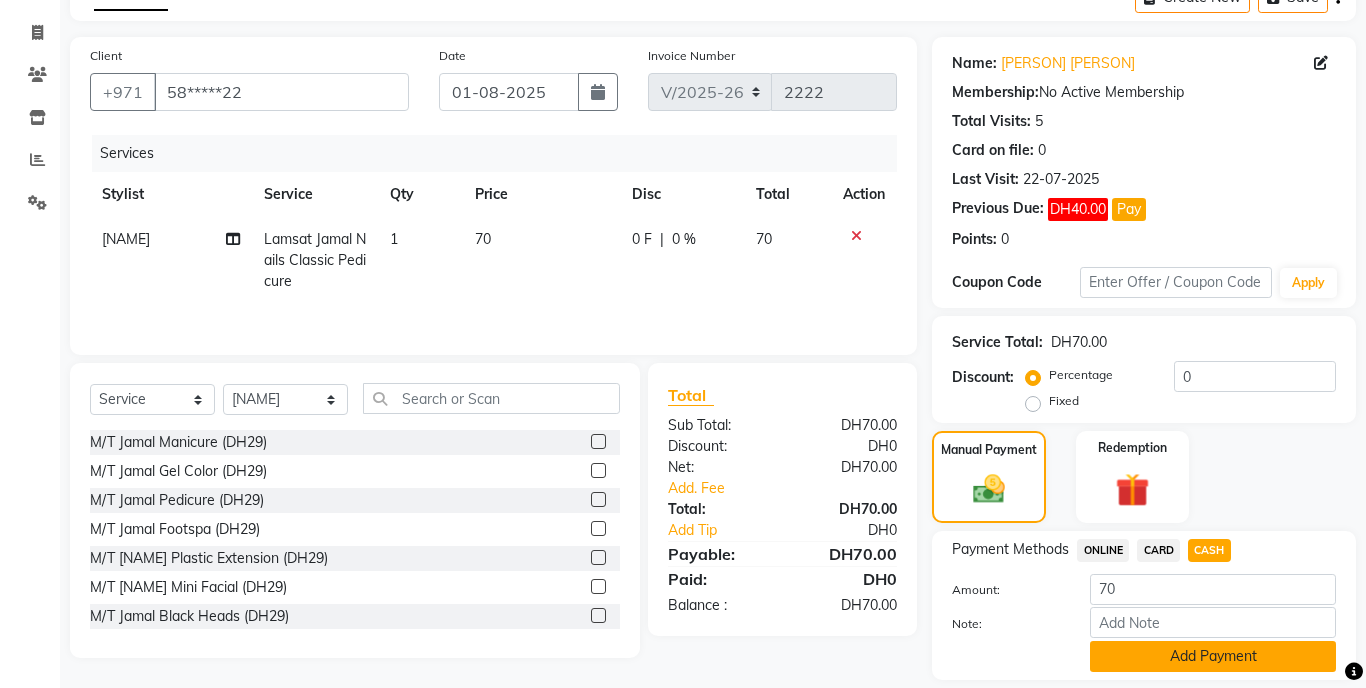 click on "Add Payment" 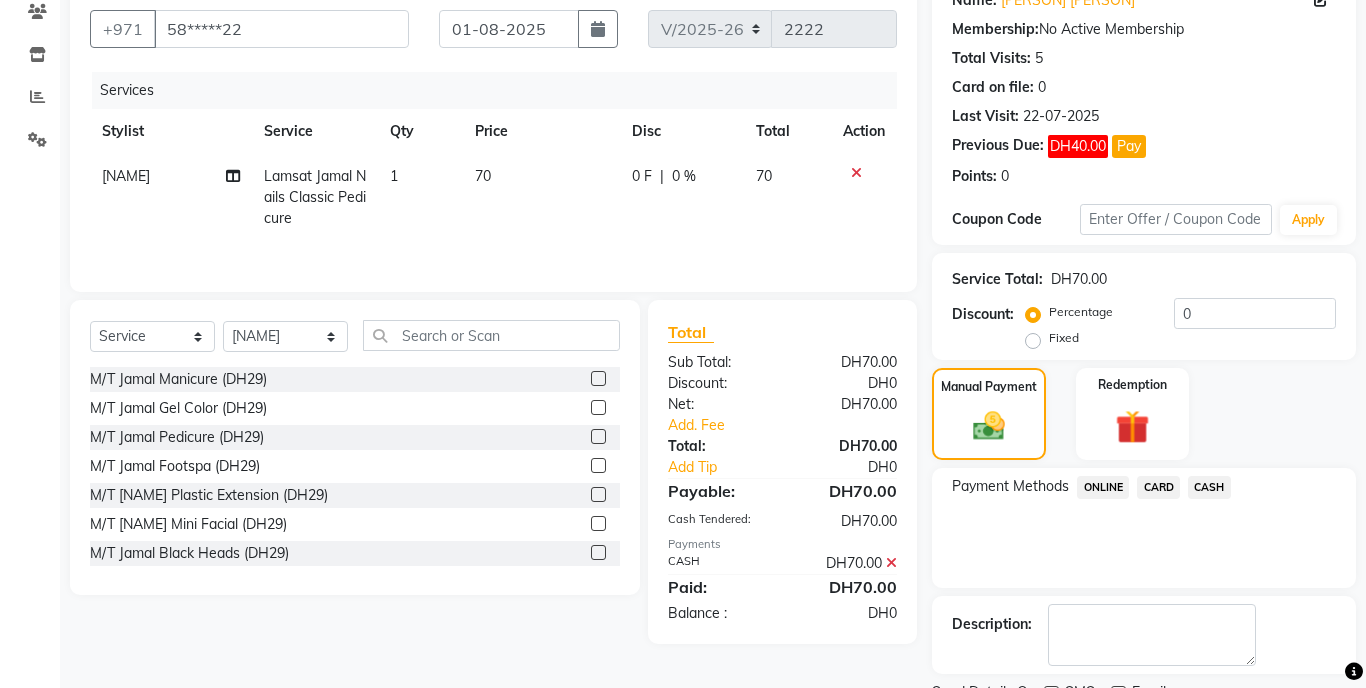 scroll, scrollTop: 260, scrollLeft: 0, axis: vertical 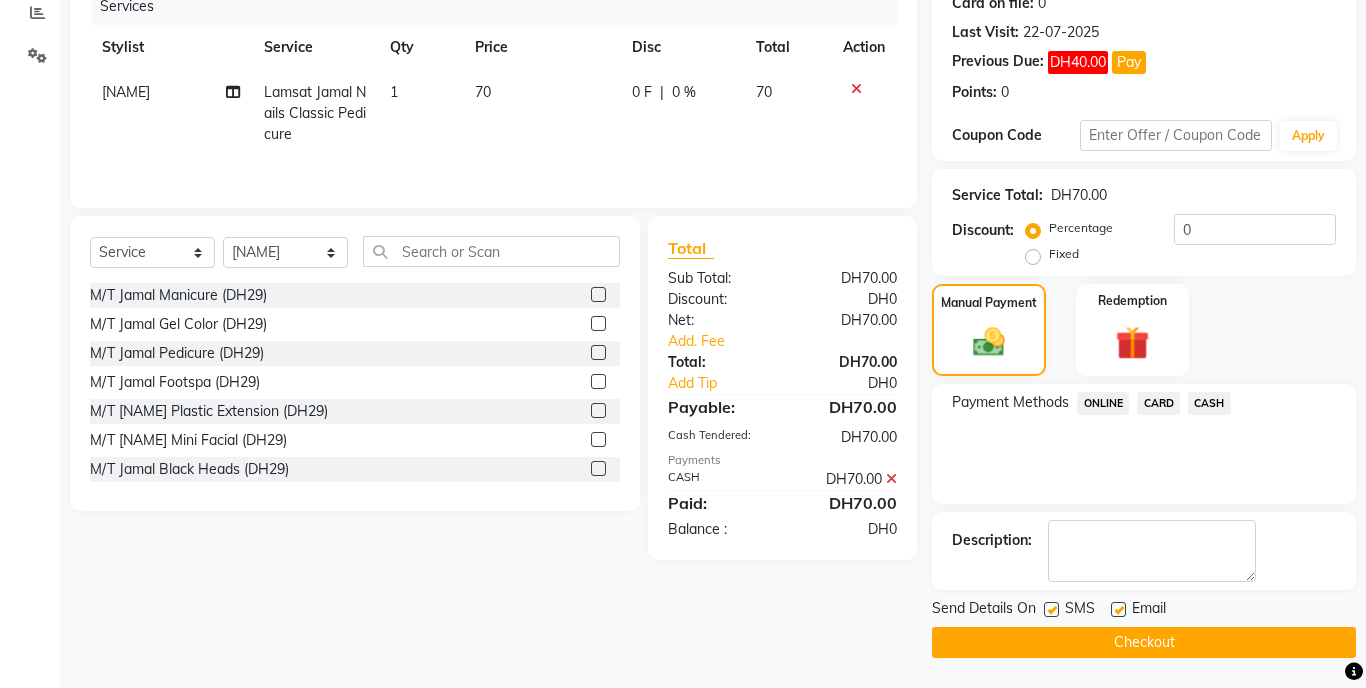 click on "Checkout" 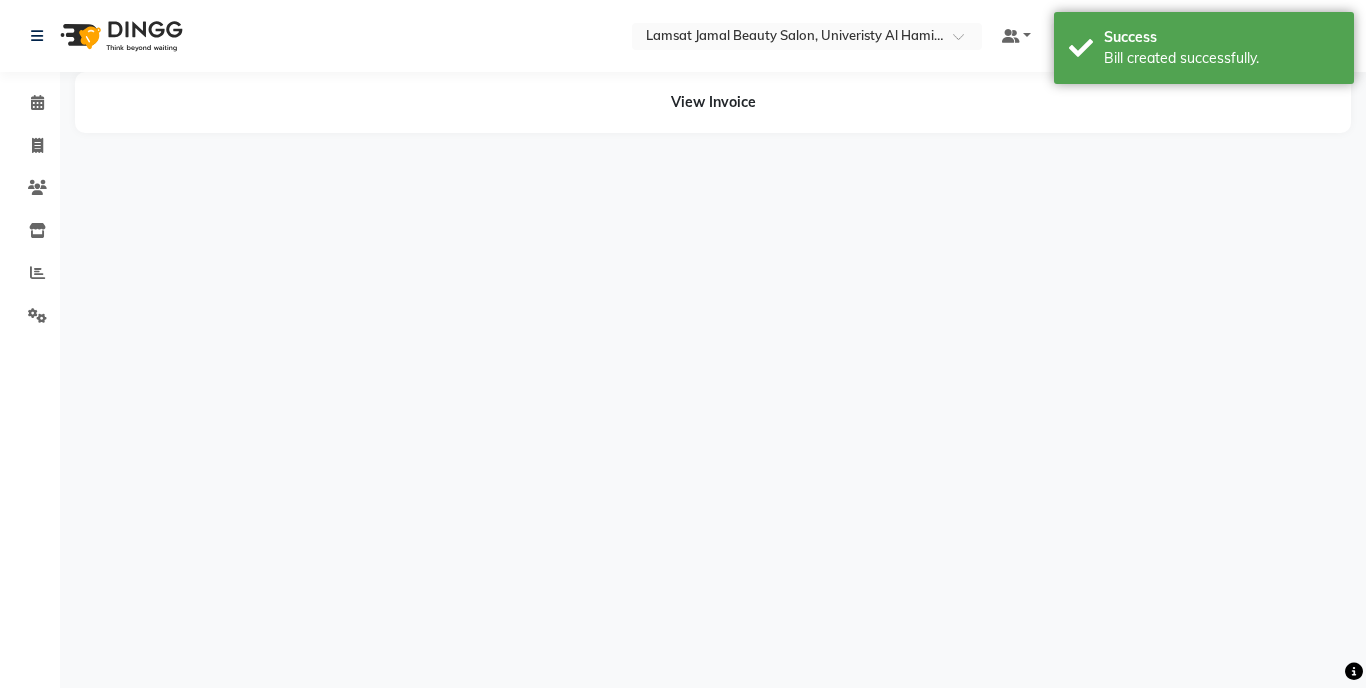 scroll, scrollTop: 0, scrollLeft: 0, axis: both 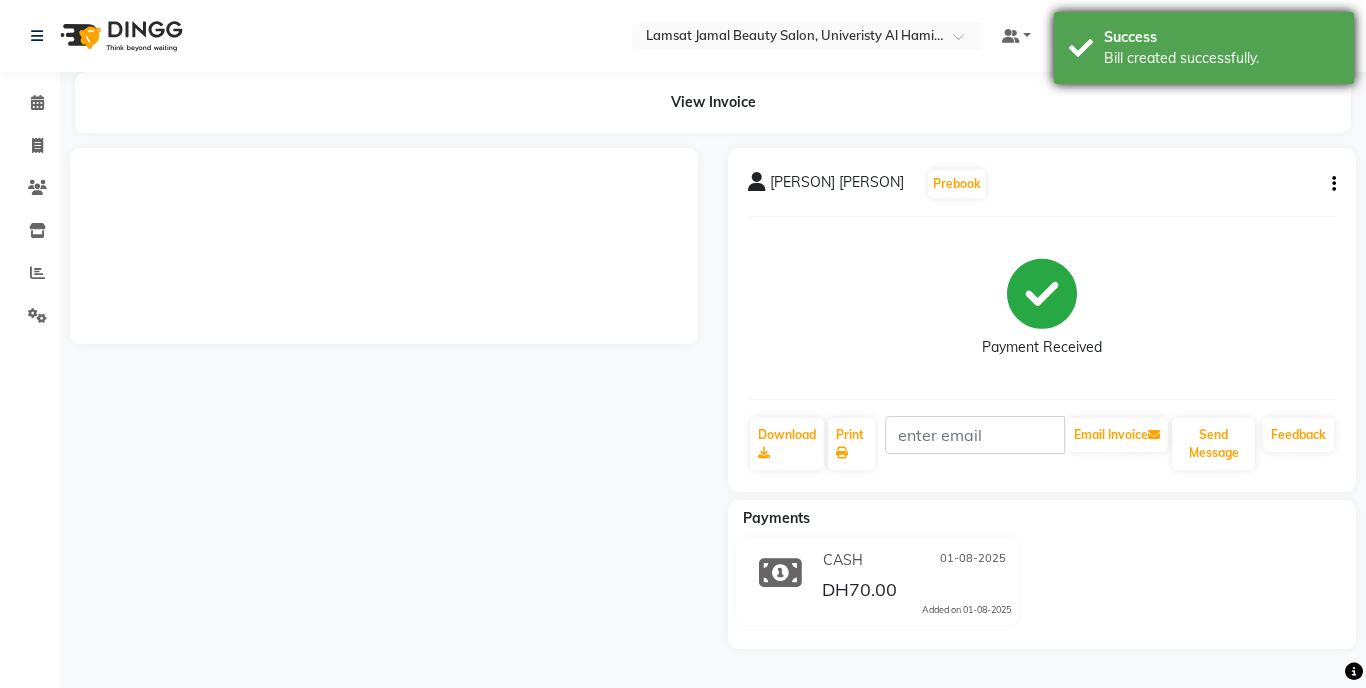 click on "Success   Bill created successfully." at bounding box center (1204, 48) 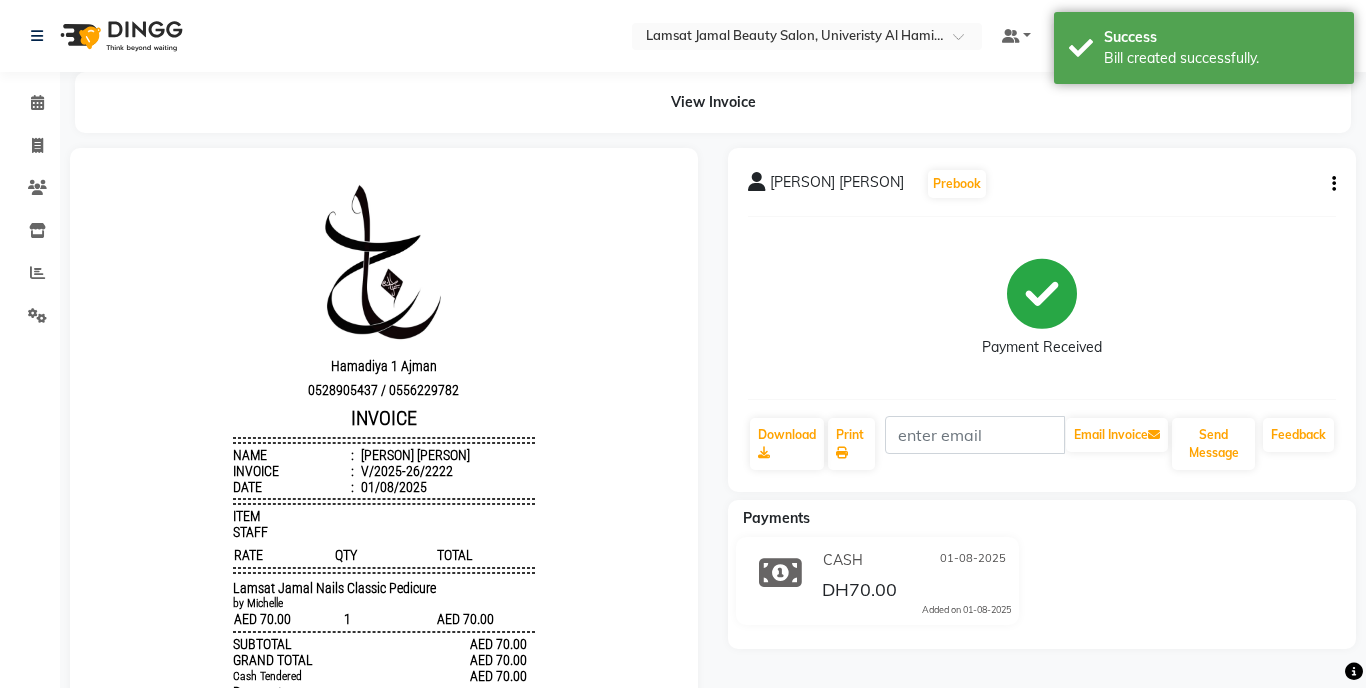 scroll, scrollTop: 0, scrollLeft: 0, axis: both 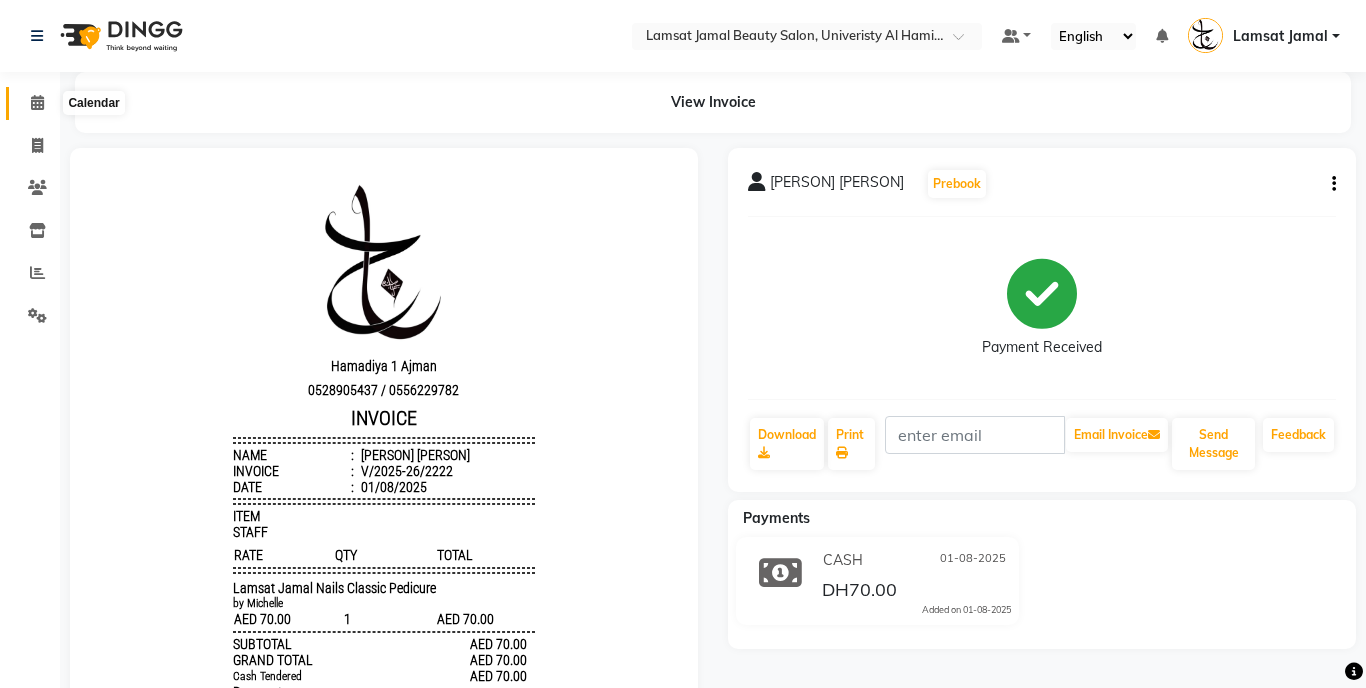 click 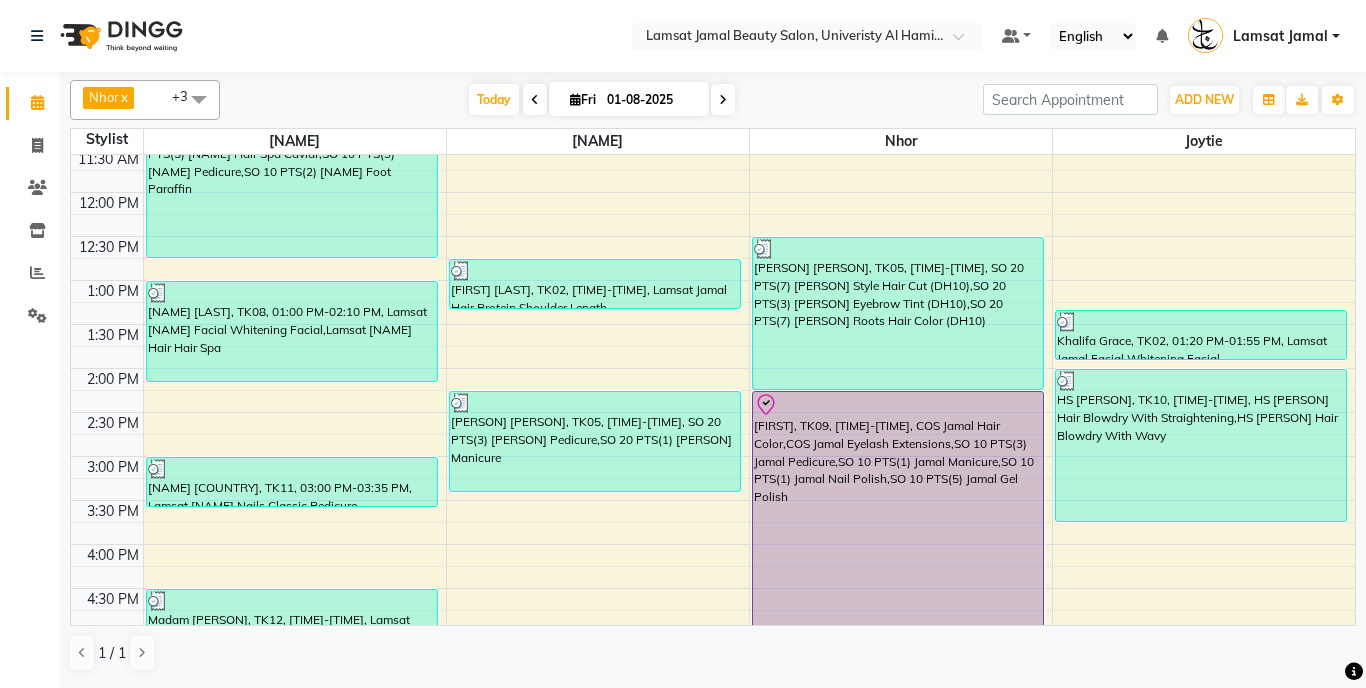 scroll, scrollTop: 421, scrollLeft: 0, axis: vertical 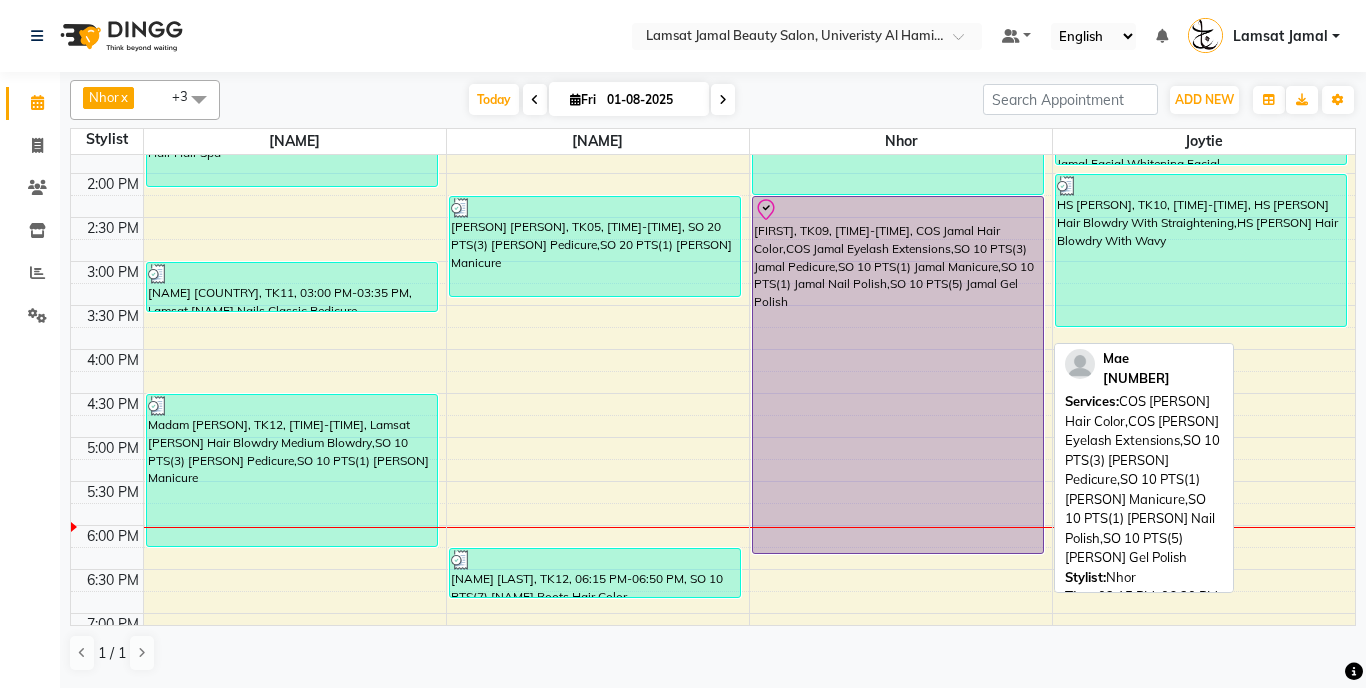 click on "[FIRST], TK09, [TIME]-[TIME], COS Jamal Hair Color,COS Jamal Eyelash Extensions,SO 10 PTS(3) Jamal Pedicure,SO 10 PTS(1) Jamal Manicure,SO 10 PTS(1) Jamal Nail Polish,SO 10 PTS(5) Jamal Gel Polish" at bounding box center [898, 375] 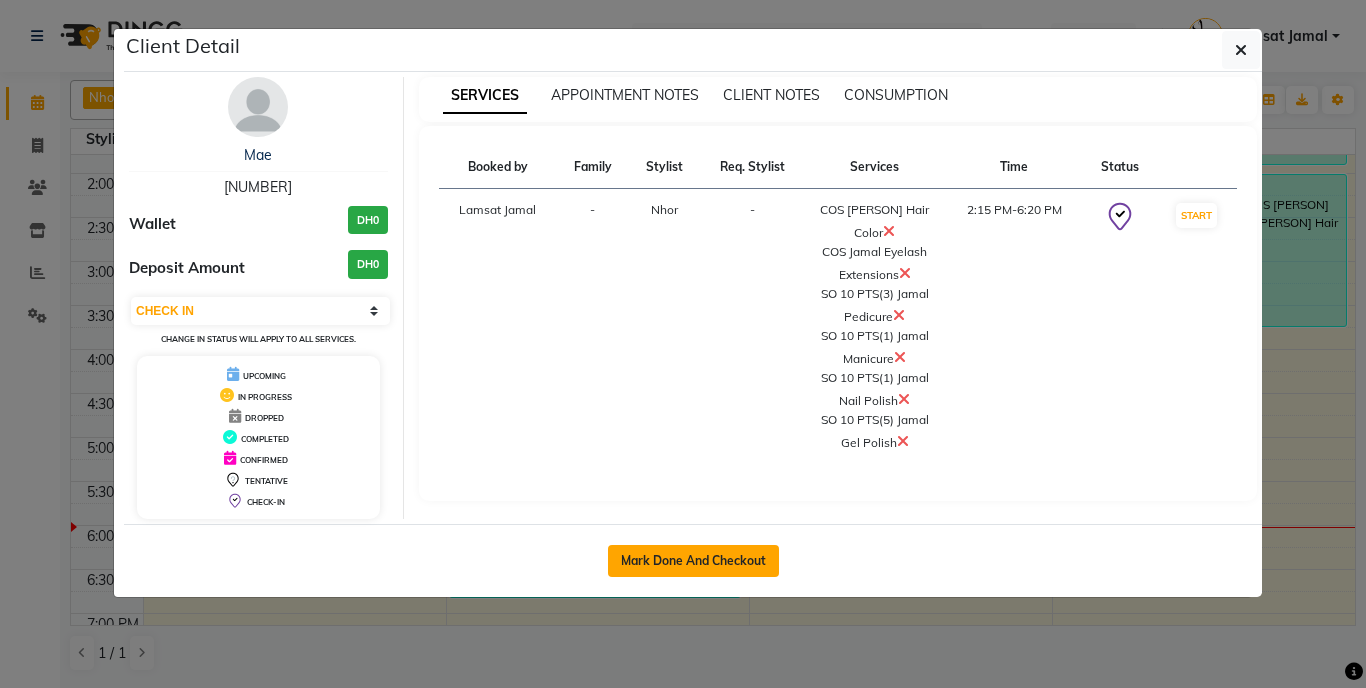 click on "Mark Done And Checkout" 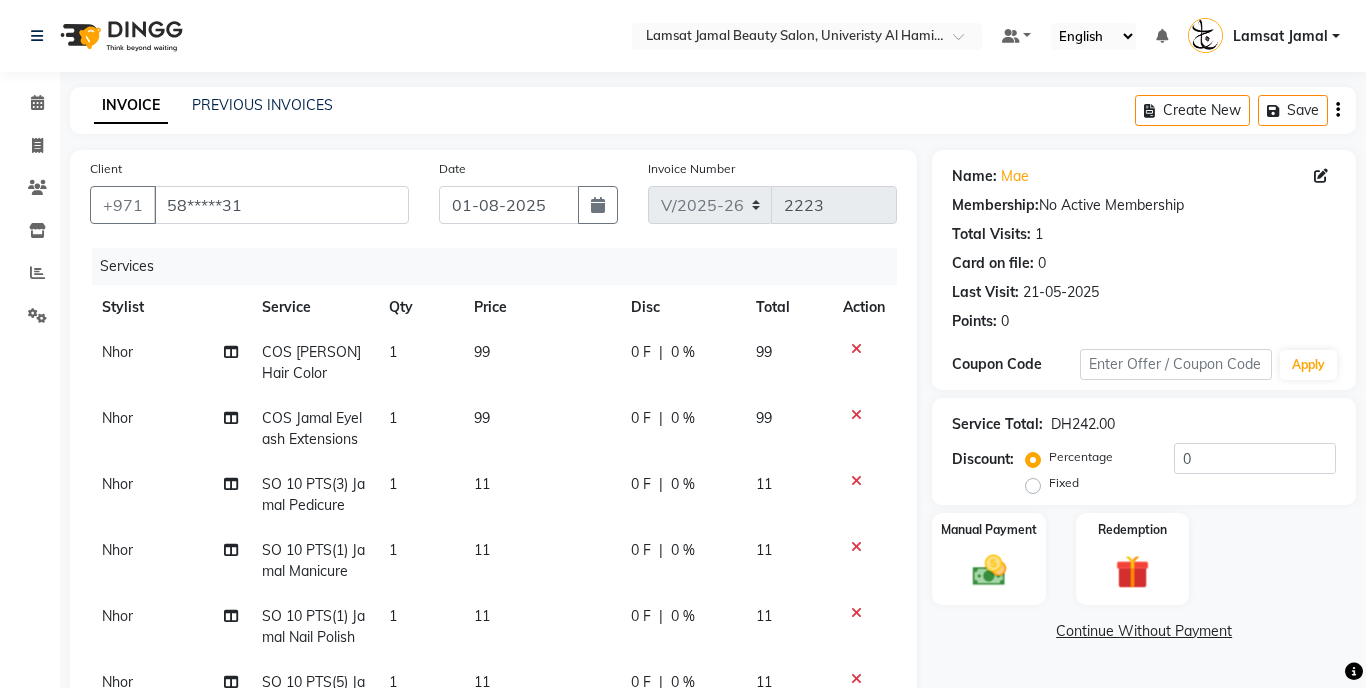 click on "99" 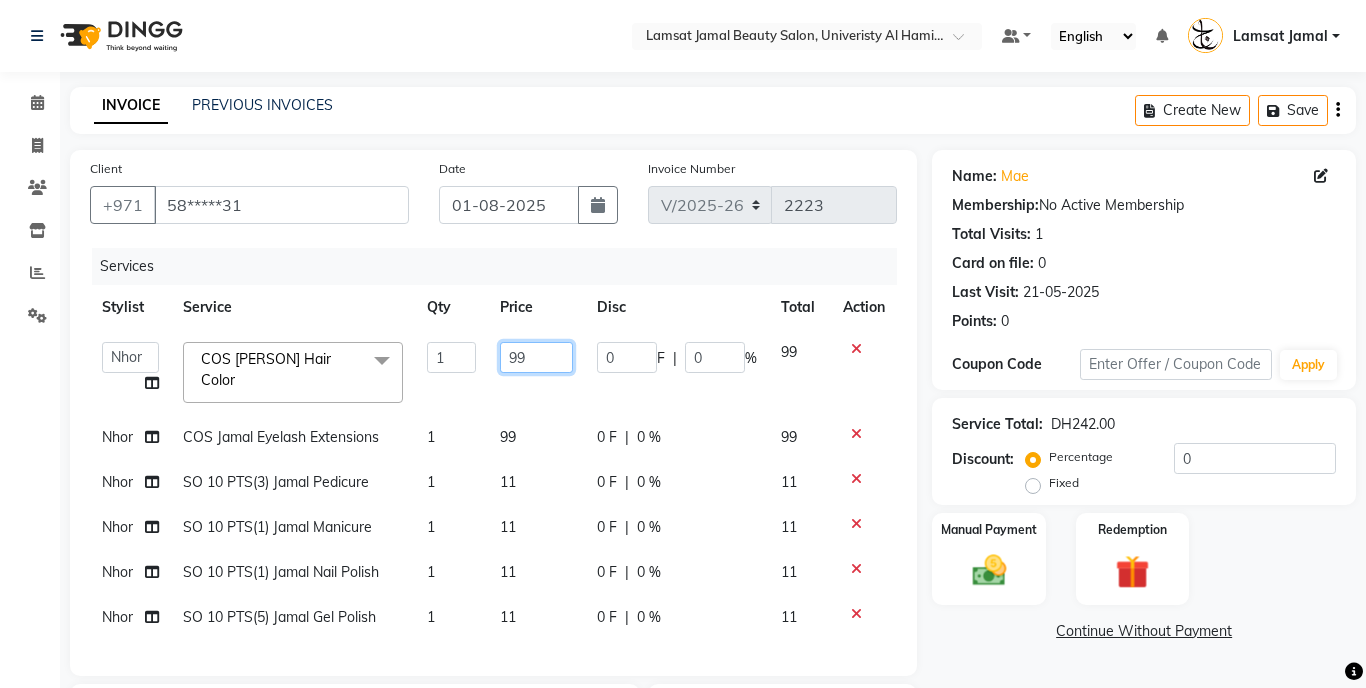 click on "99" 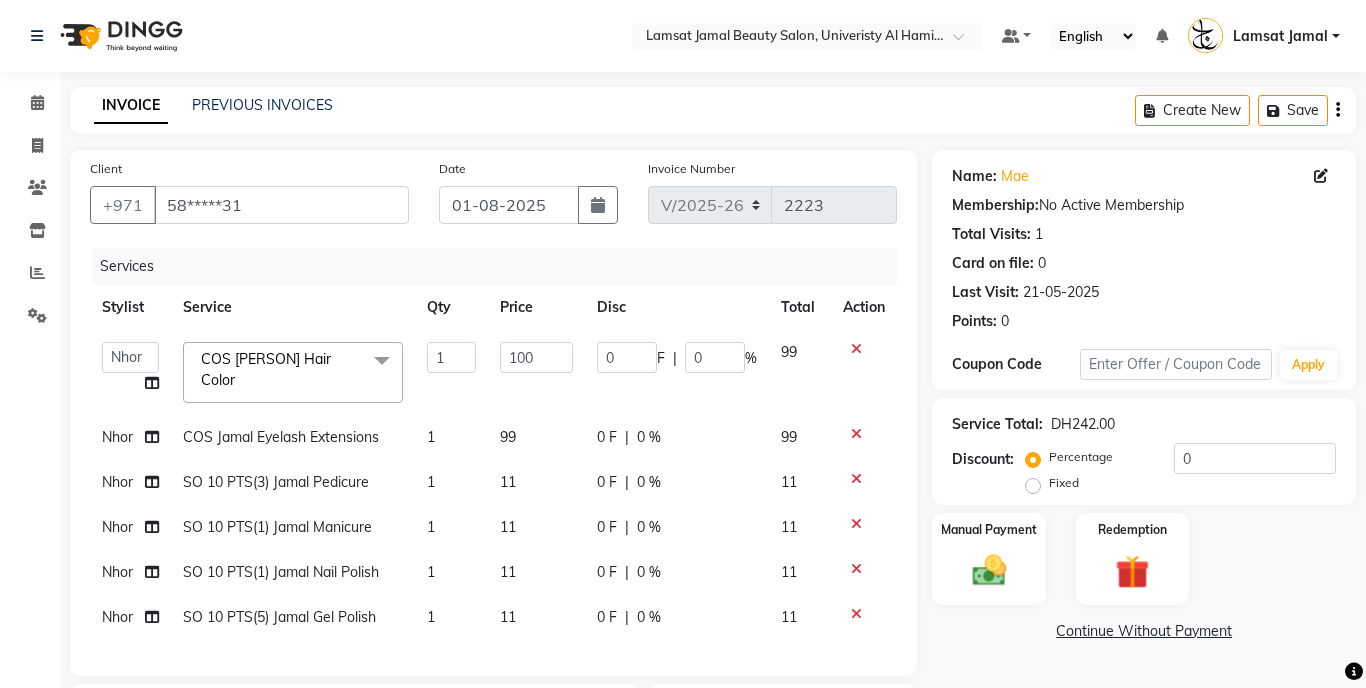 click on "99" 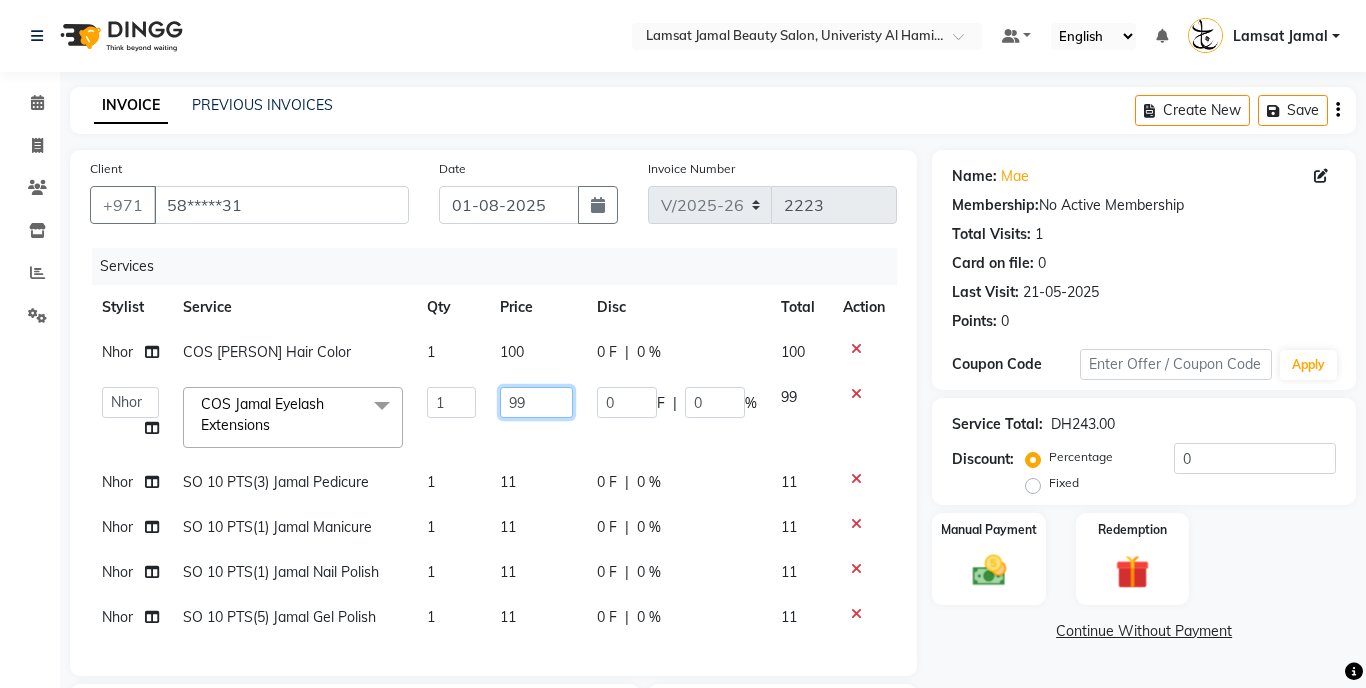 click on "99" 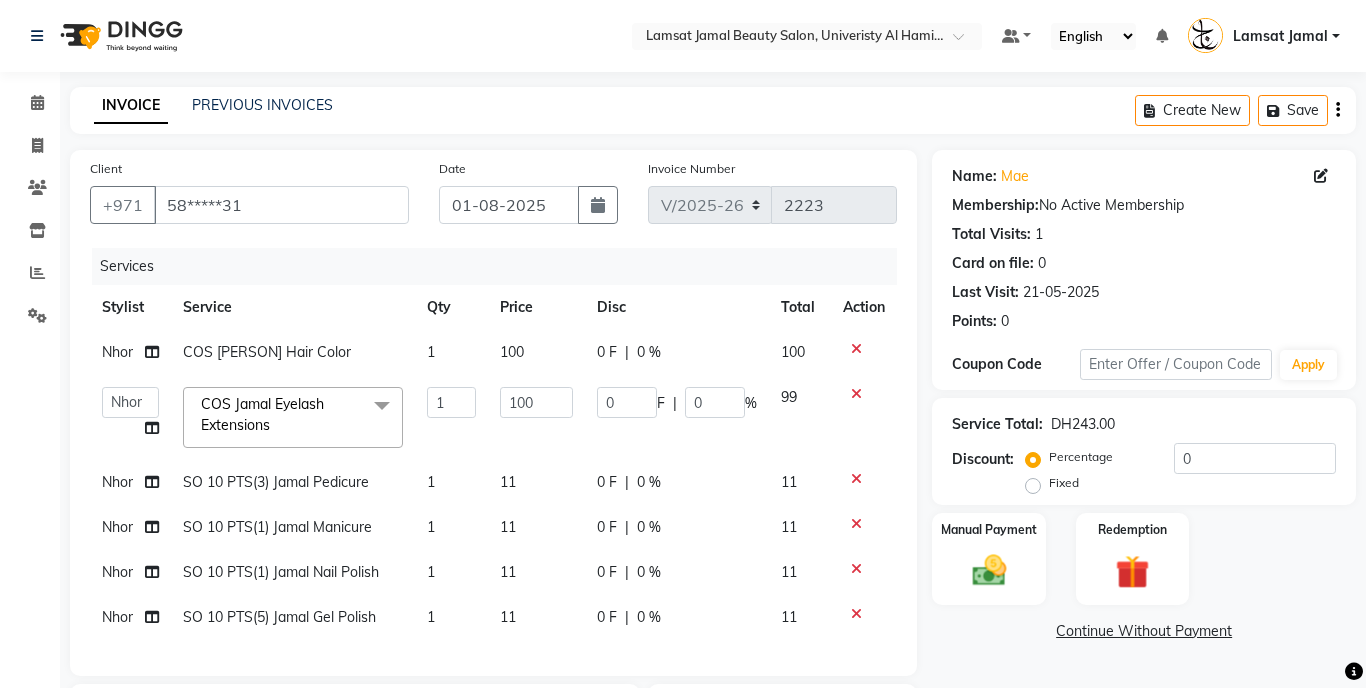 click on "1" 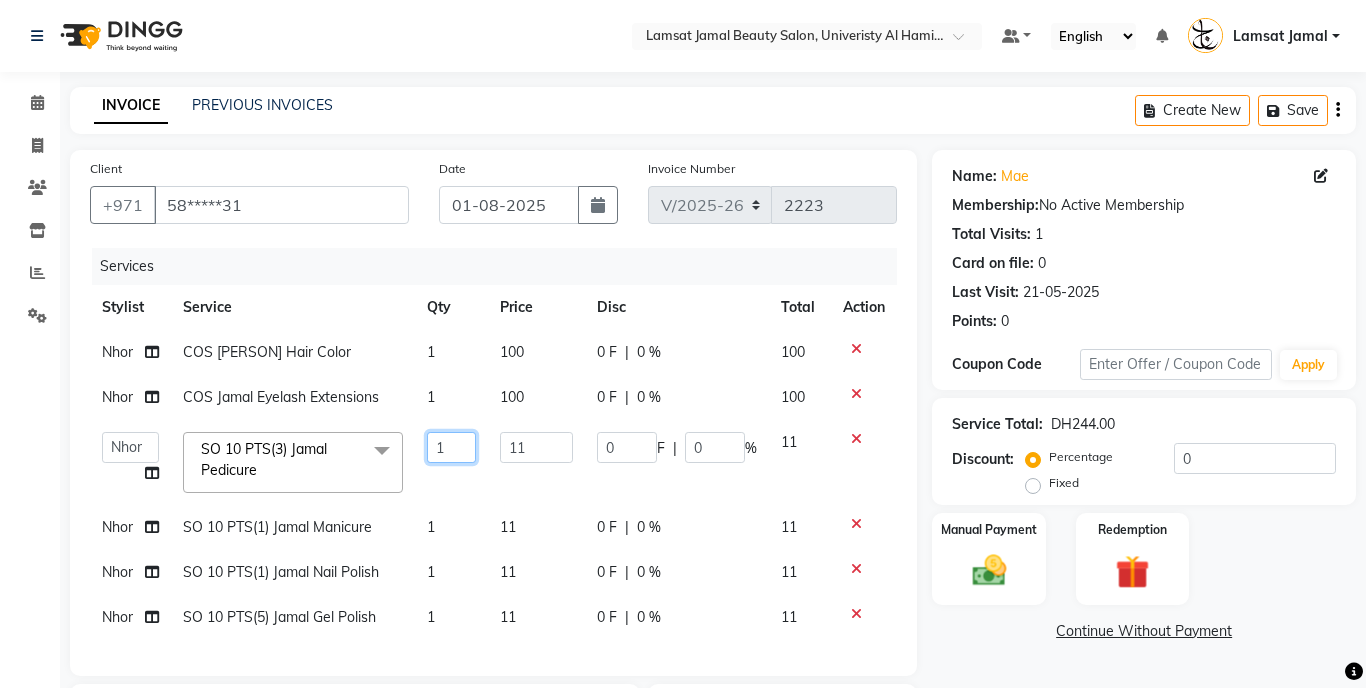 click on "1" 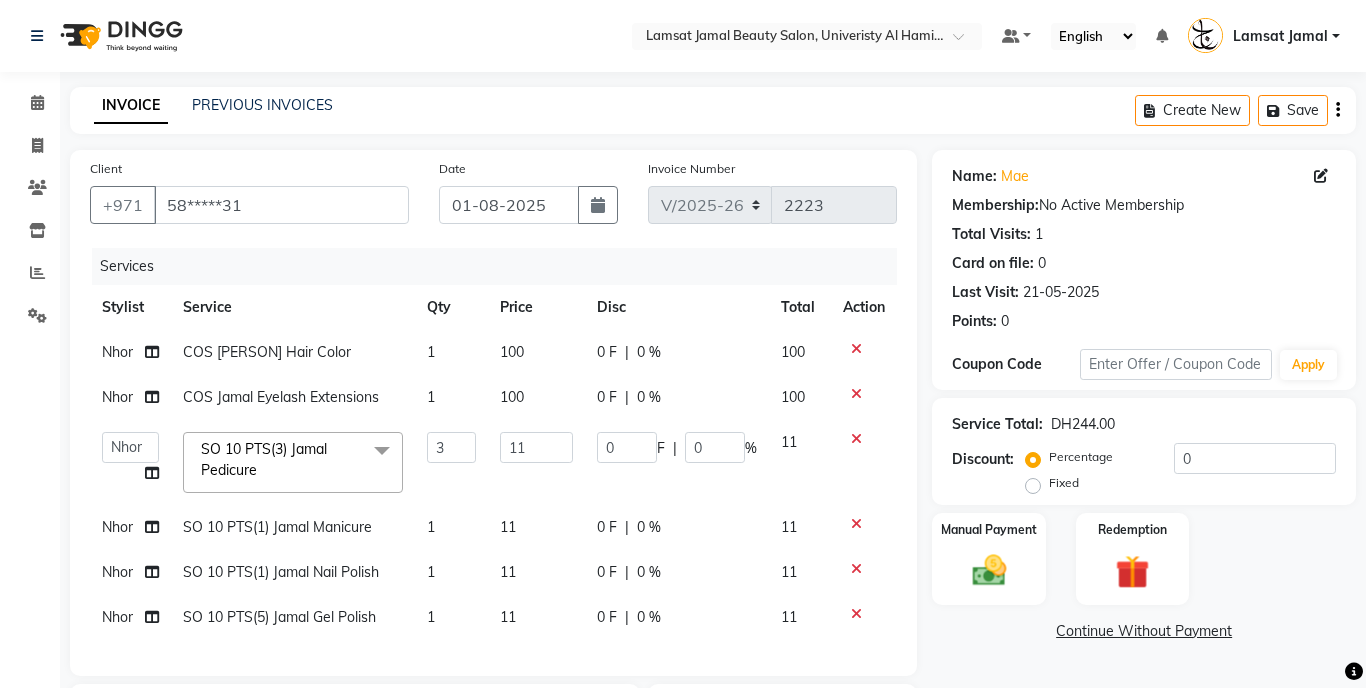 click on "[FIRST] COS Jamal Hair Color 1 100 0 F | 0 % 100 Nhor COS Jamal Eyelash Extensions 1 100 0 F | 0 % 100 Aldie Aliya Amna Gennie Joytie Jude Lamsat Ebda Lamsat Jamal Liezel Maricar Maychel Michelle Nads Neha Nhor Owner Aliya Priya Rods Sana Sehr Alya Yeng SO 10 PTS(3) Jamal Pedicure M/T Jamal Manicure (DH29) M/T Jamal Gel Color (DH29) M/T Jamal Pedicure (DH29) M/T Jamal Footspa (DH29) M/T Jamal Plastic Extension (DH29) M/T Jamal Mini Facial (DH29) M/T Jamal Black Heads (DH29) M/T Jamal Face Bleach (DH29) M/T Jamal Eyebrow Tint (DH29) M/T Jamal Hair Trim (DH29) M/T Jamal Morrocan Bath (DH69) M/T Jamal Soft Gel (DH69) M/T Jamal Roots Color With Hair Trim (DH69) M/T Jamal Hair Spa With Hair Trim (DH69) M/T Jamal Hot Oil With Hair Trim (DH69) M/T Jamal Manicure & Pedicure for 2 Pax (DH199) M/T Jamal Morrocan Bath + 30 Min Massage (DH199) M/T Jamal Normal Facial, Manicure, Pedicure (DH199) M/T Jamal Manicure, Pedicure, With Massage (DH199) Lamsat Jamal Nails Footspa (DH30)" 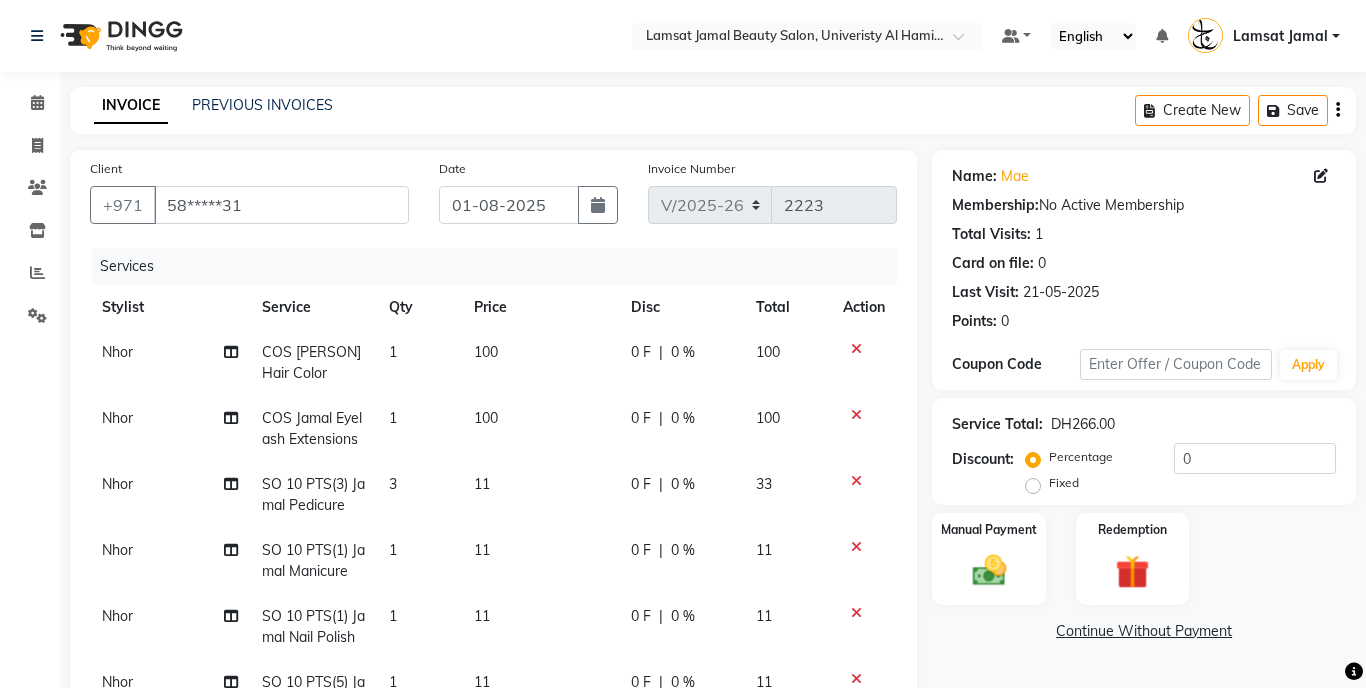 scroll, scrollTop: 15, scrollLeft: 0, axis: vertical 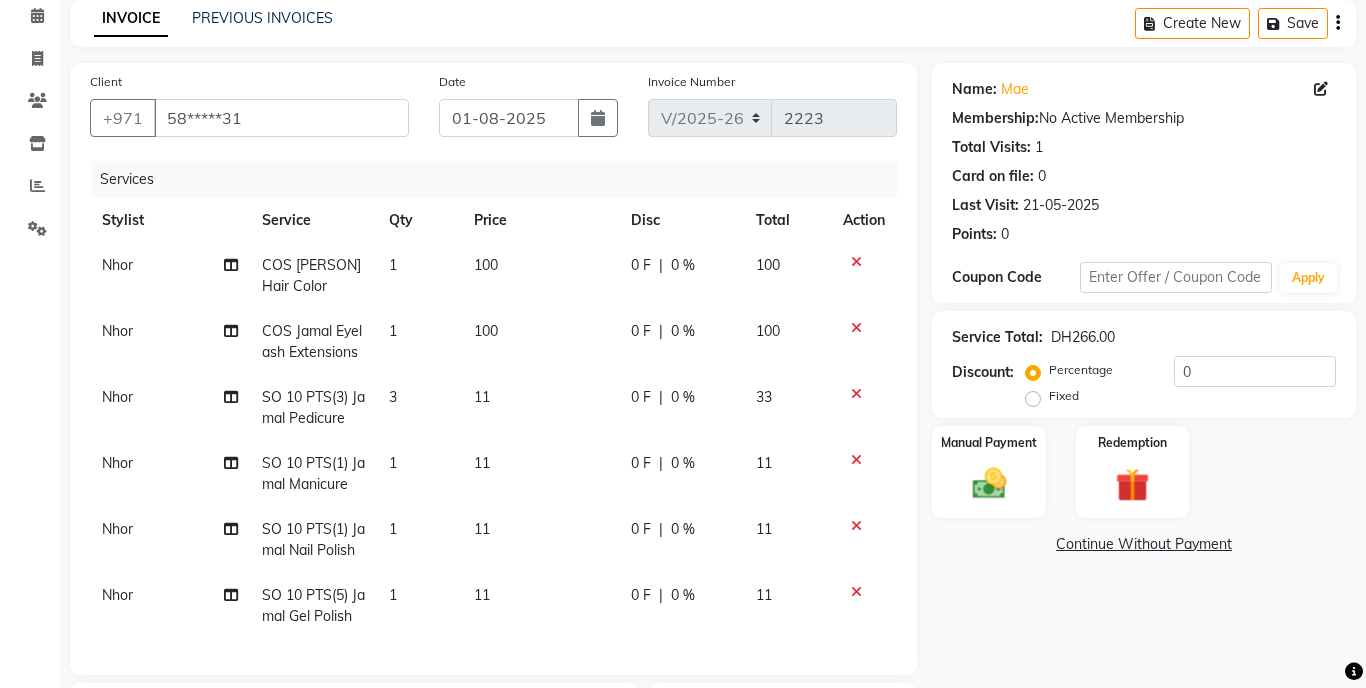 click on "1" 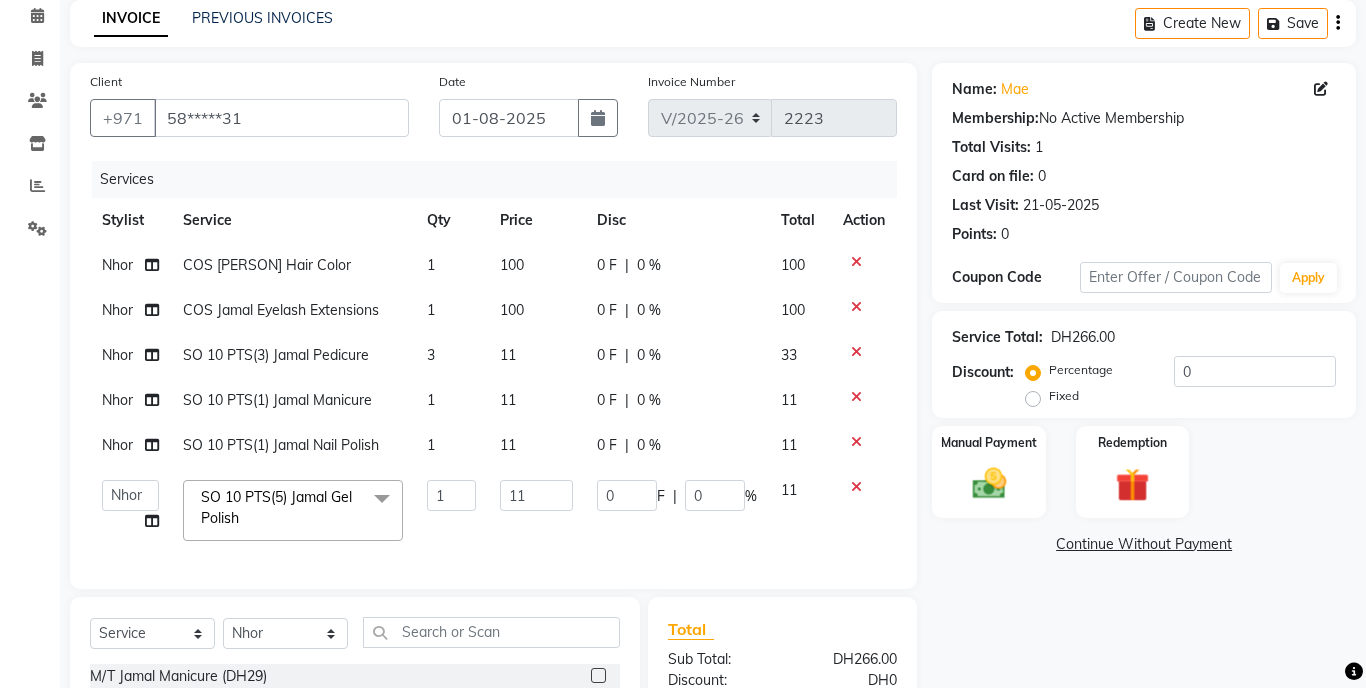 scroll, scrollTop: 0, scrollLeft: 0, axis: both 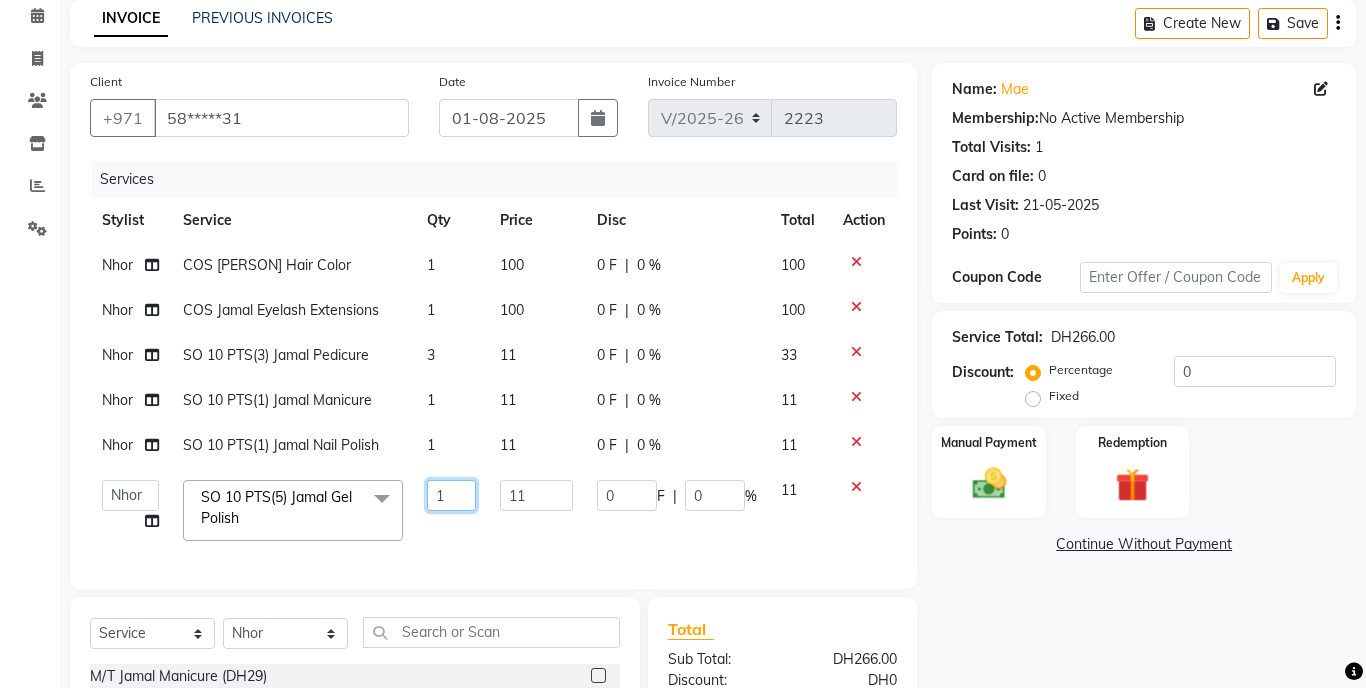 click on "1" 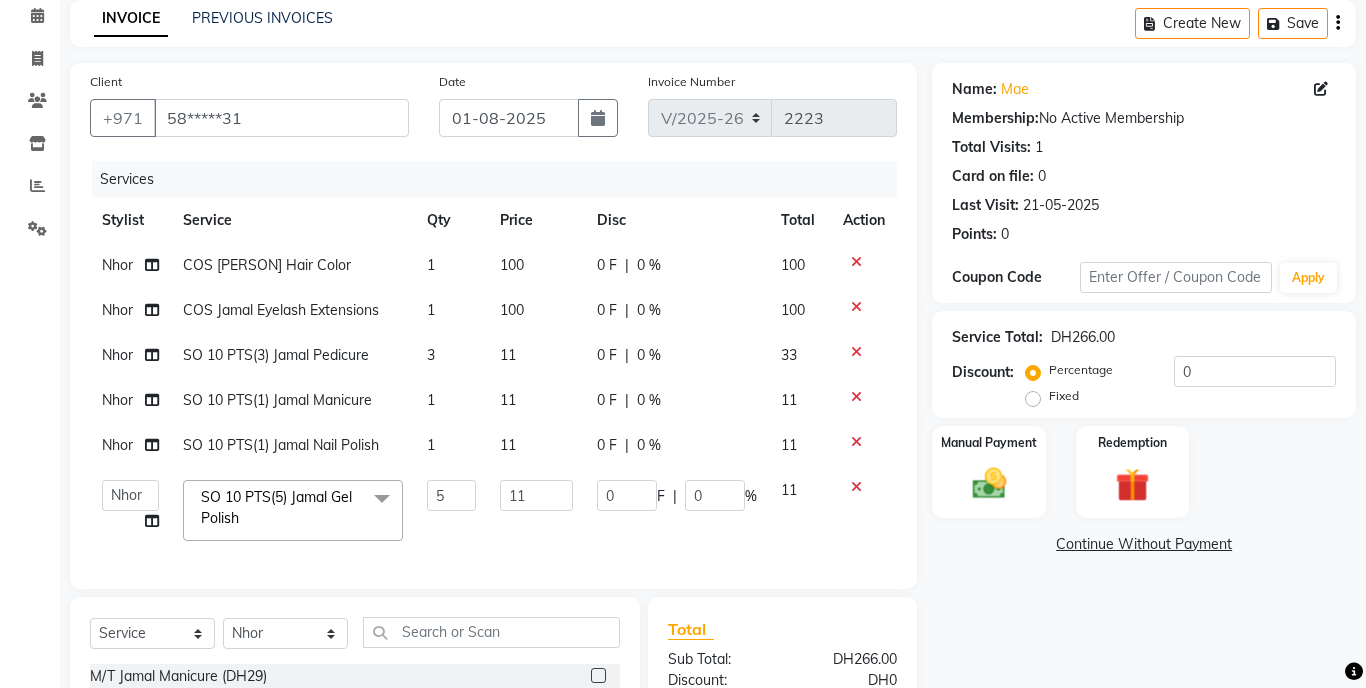 click on "Nhor" 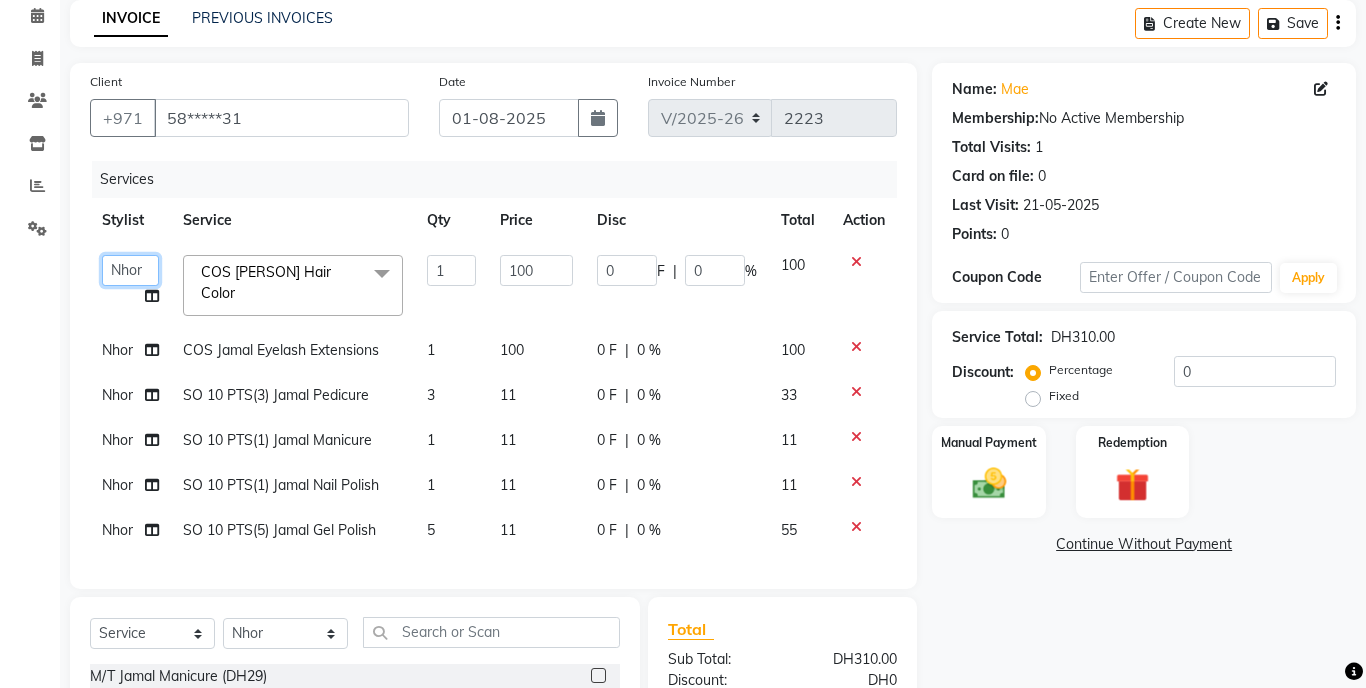 click on "Aldie   Aliya   Amna   Gennie   Joytie   Jude   Lamsat Ebda   Lamsat Jamal   Liezel   Maricar   Maychel   Michelle   Nads   Neha   Nhor   Owner Aliya   Priya   Rods   Sana   Sehr Alya   Yeng" 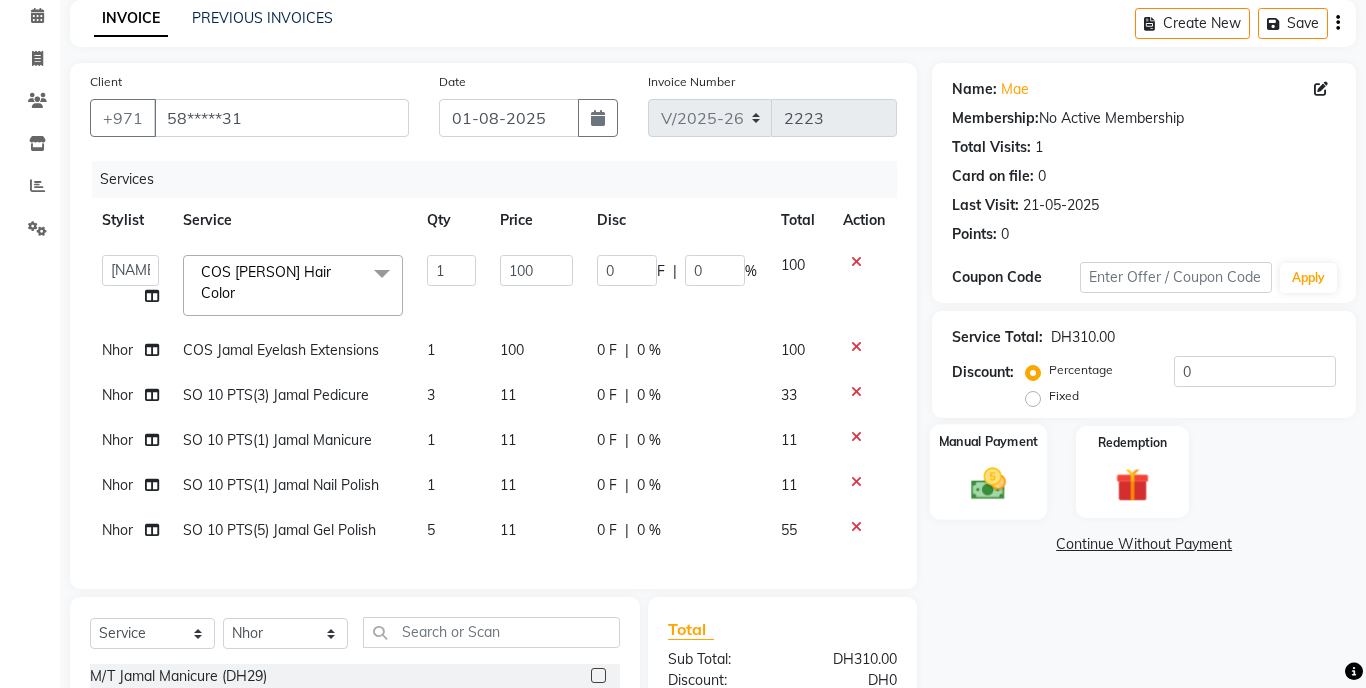 click 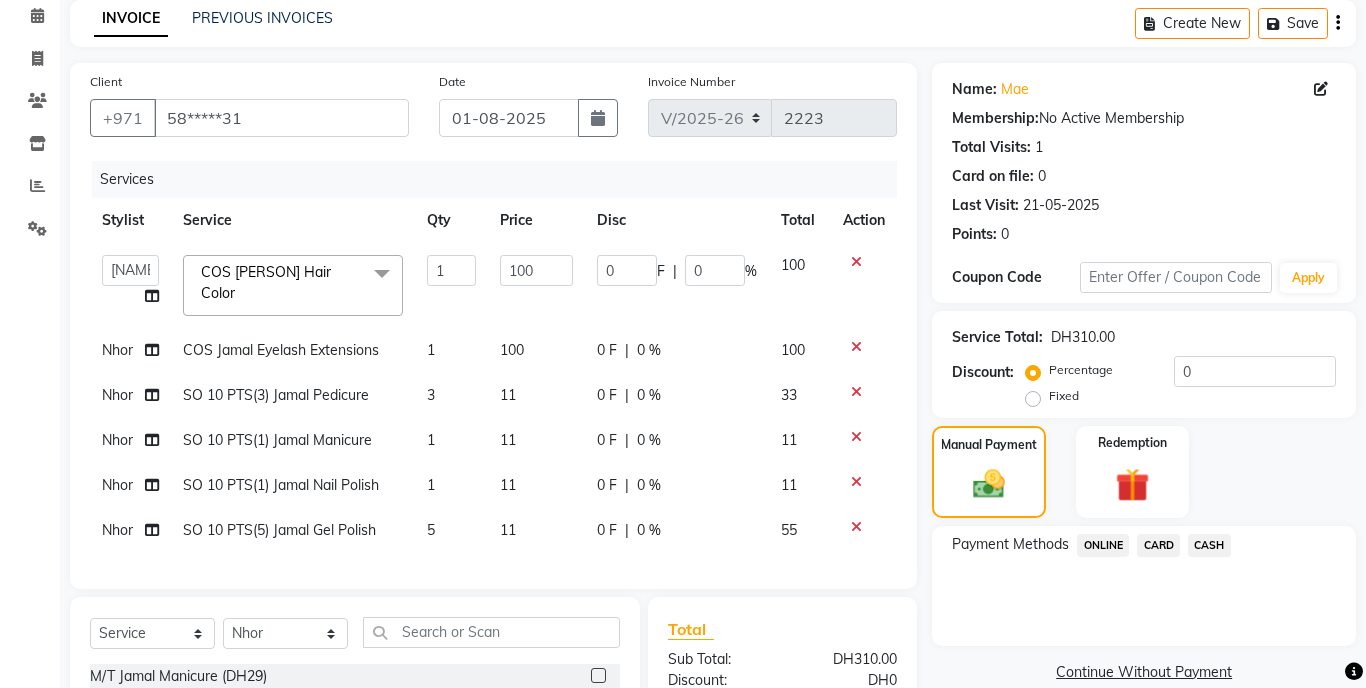 click on "CASH" 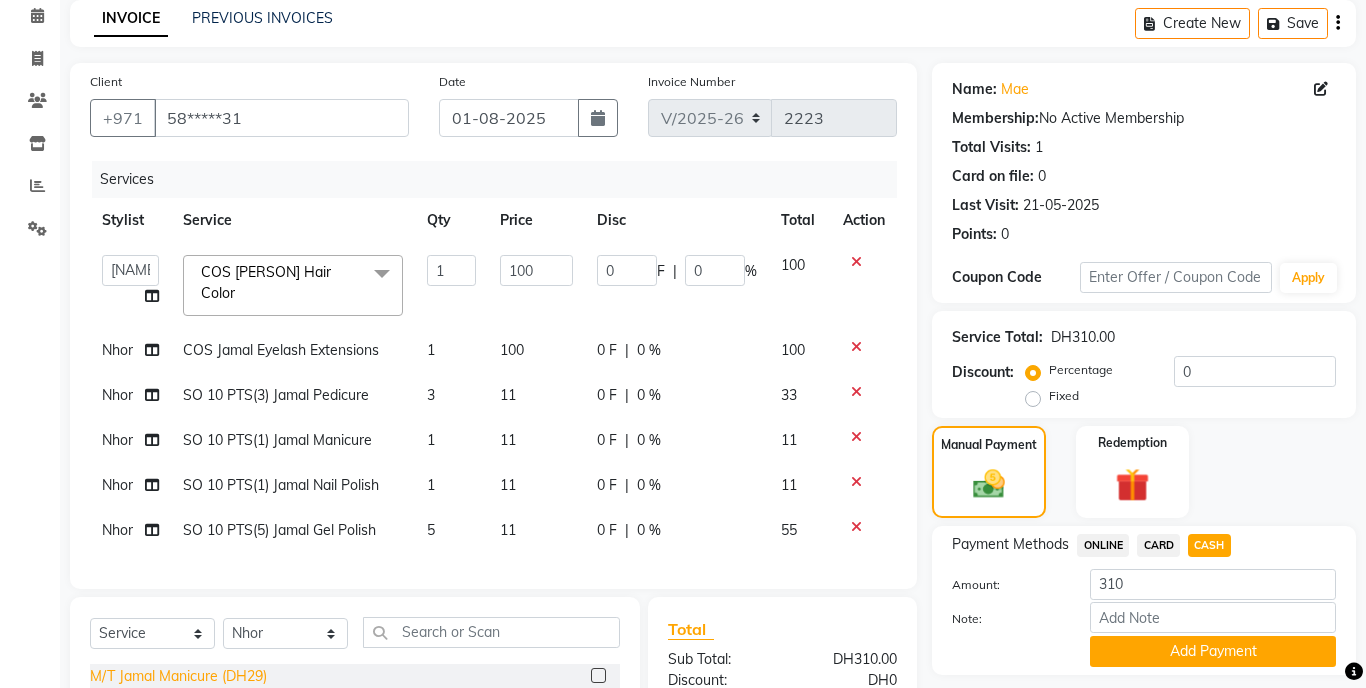 scroll, scrollTop: 273, scrollLeft: 0, axis: vertical 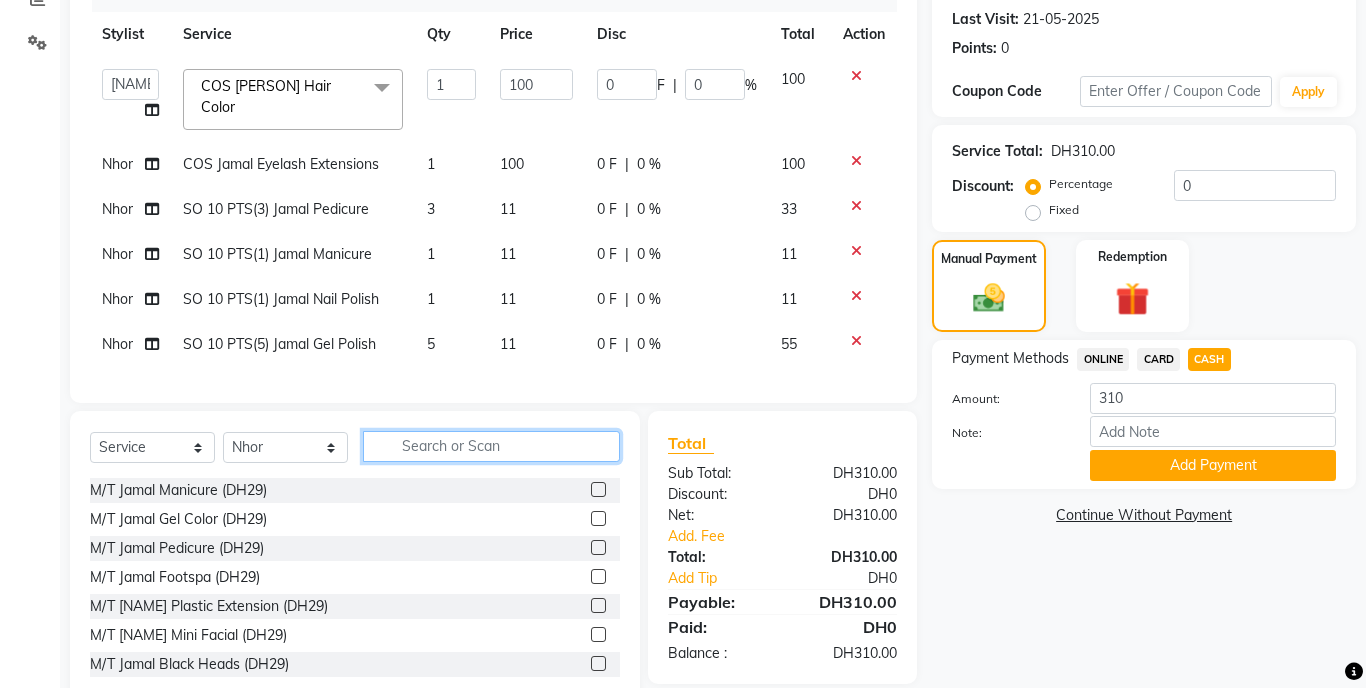 click 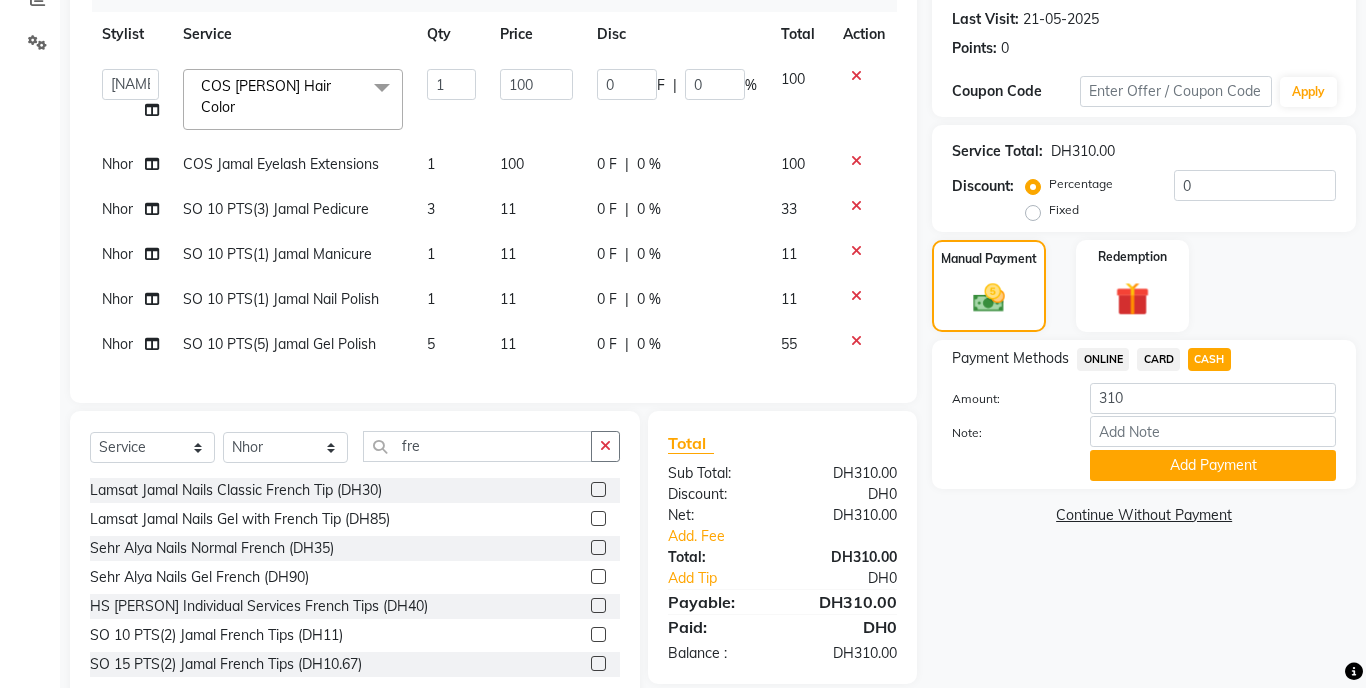 click 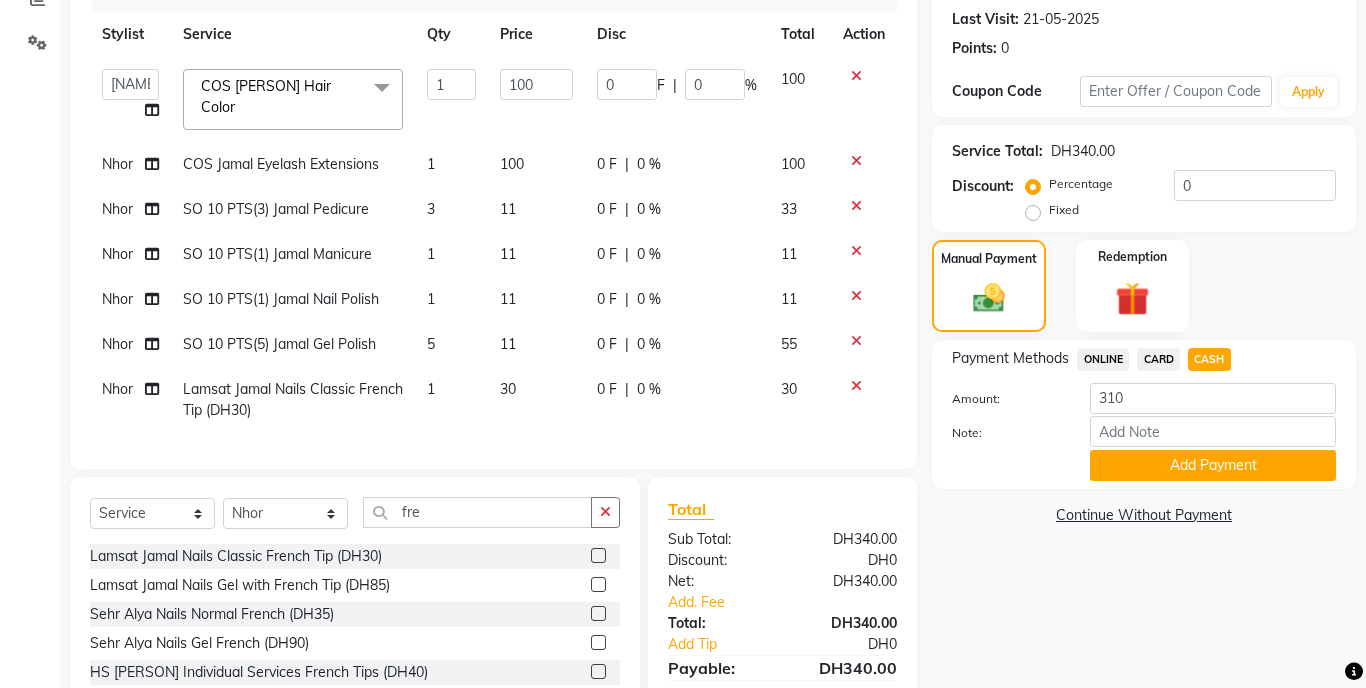 click on "CARD" 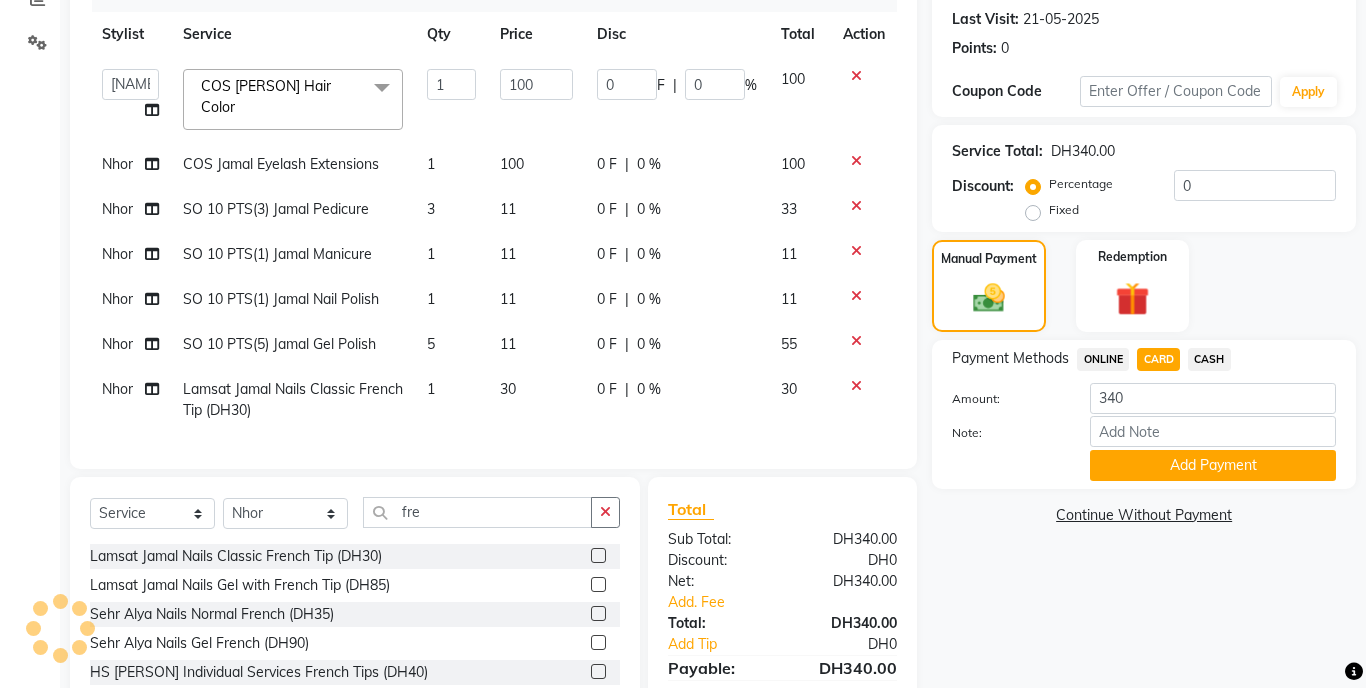 click on "Manual Payment Redemption" 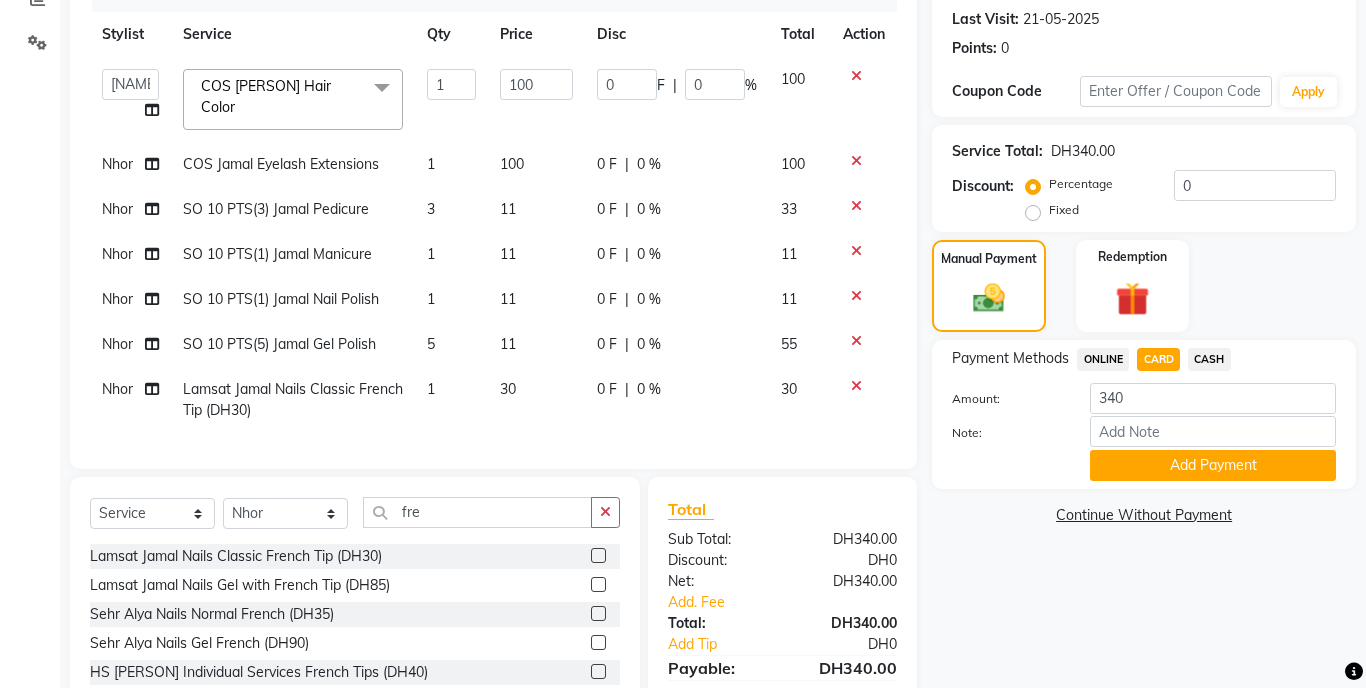 click on "CASH" 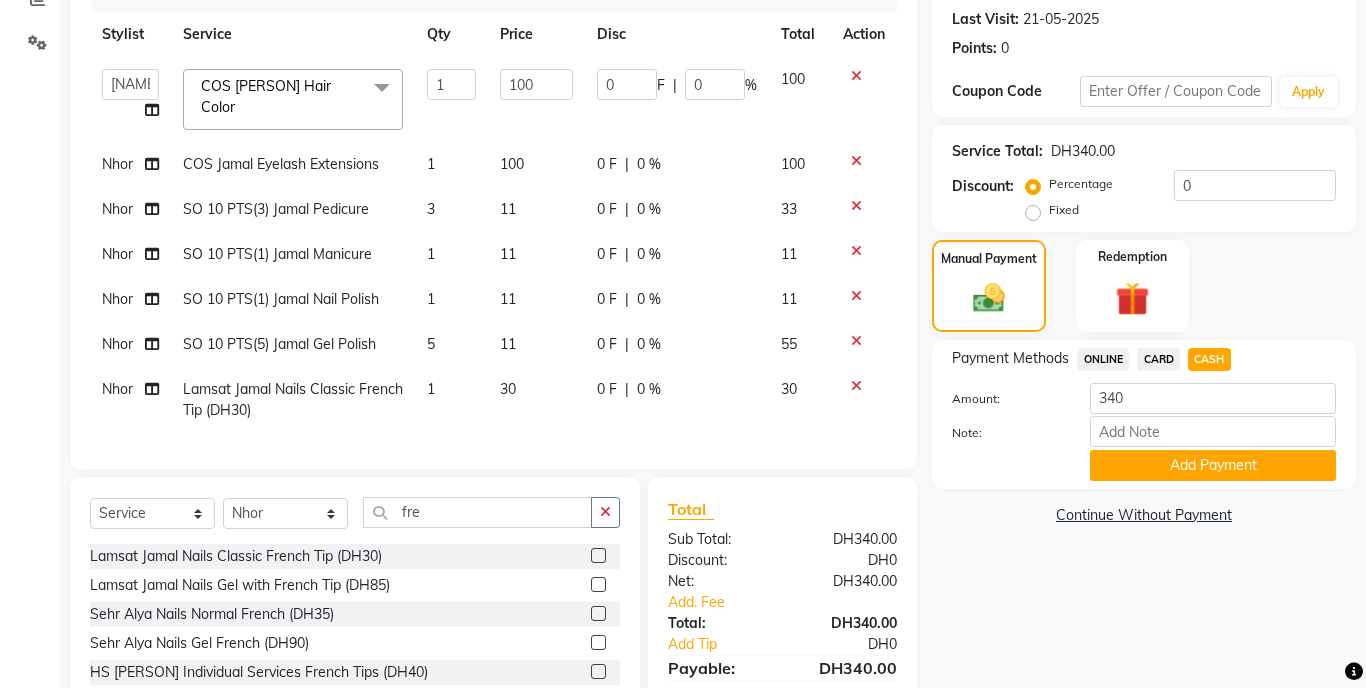 scroll, scrollTop: 20, scrollLeft: 0, axis: vertical 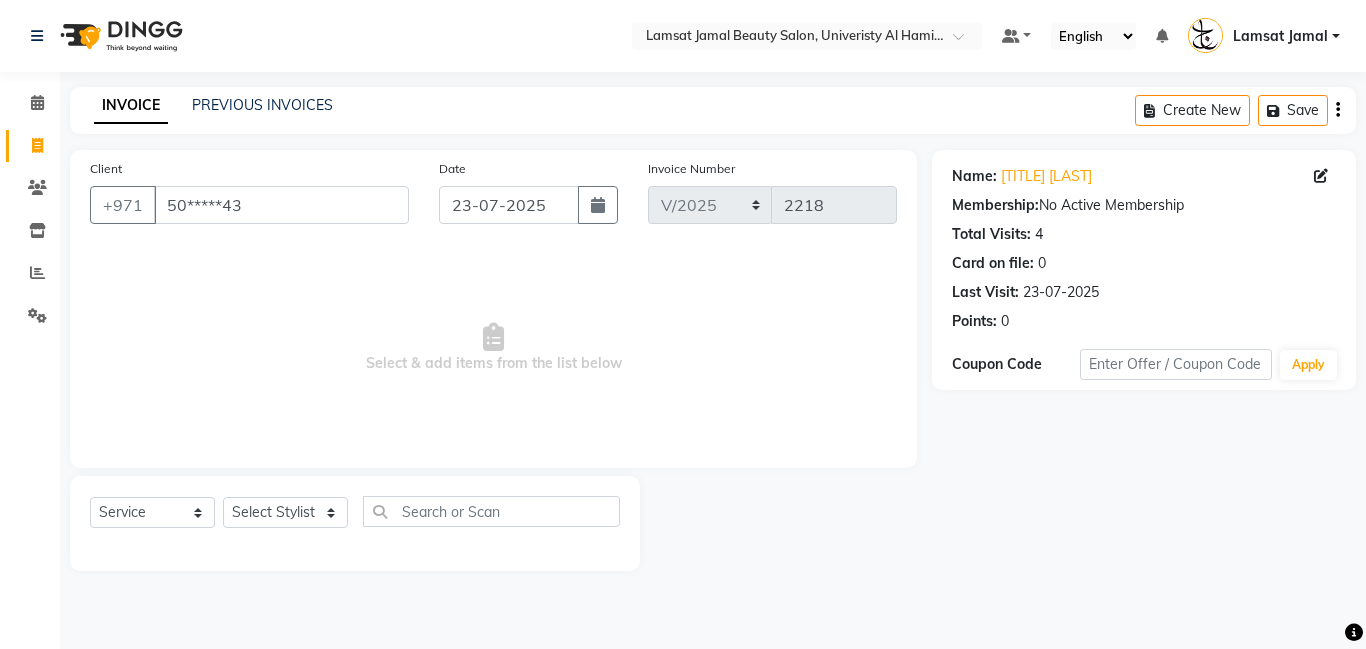 select on "service" 